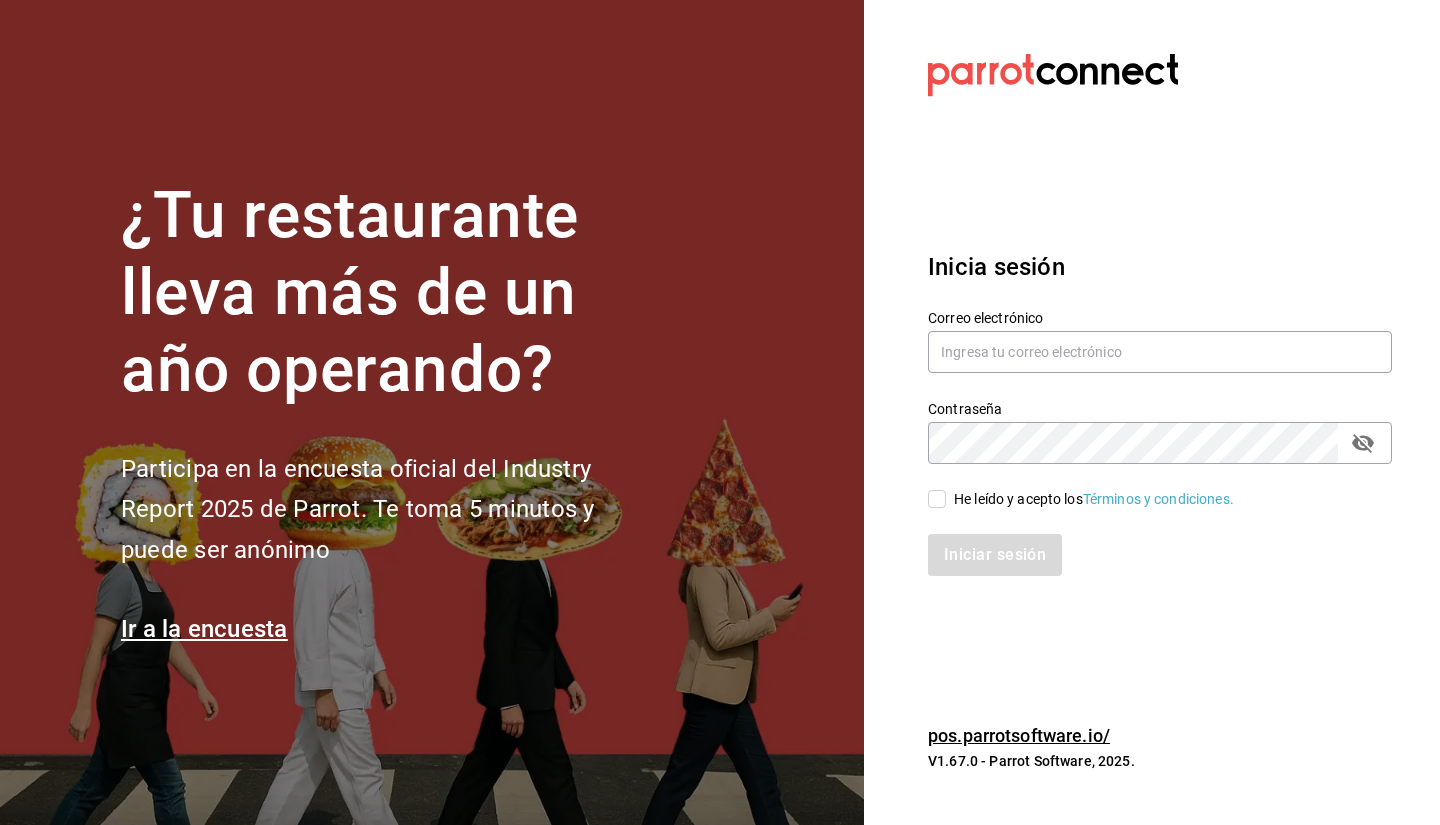 scroll, scrollTop: 0, scrollLeft: 0, axis: both 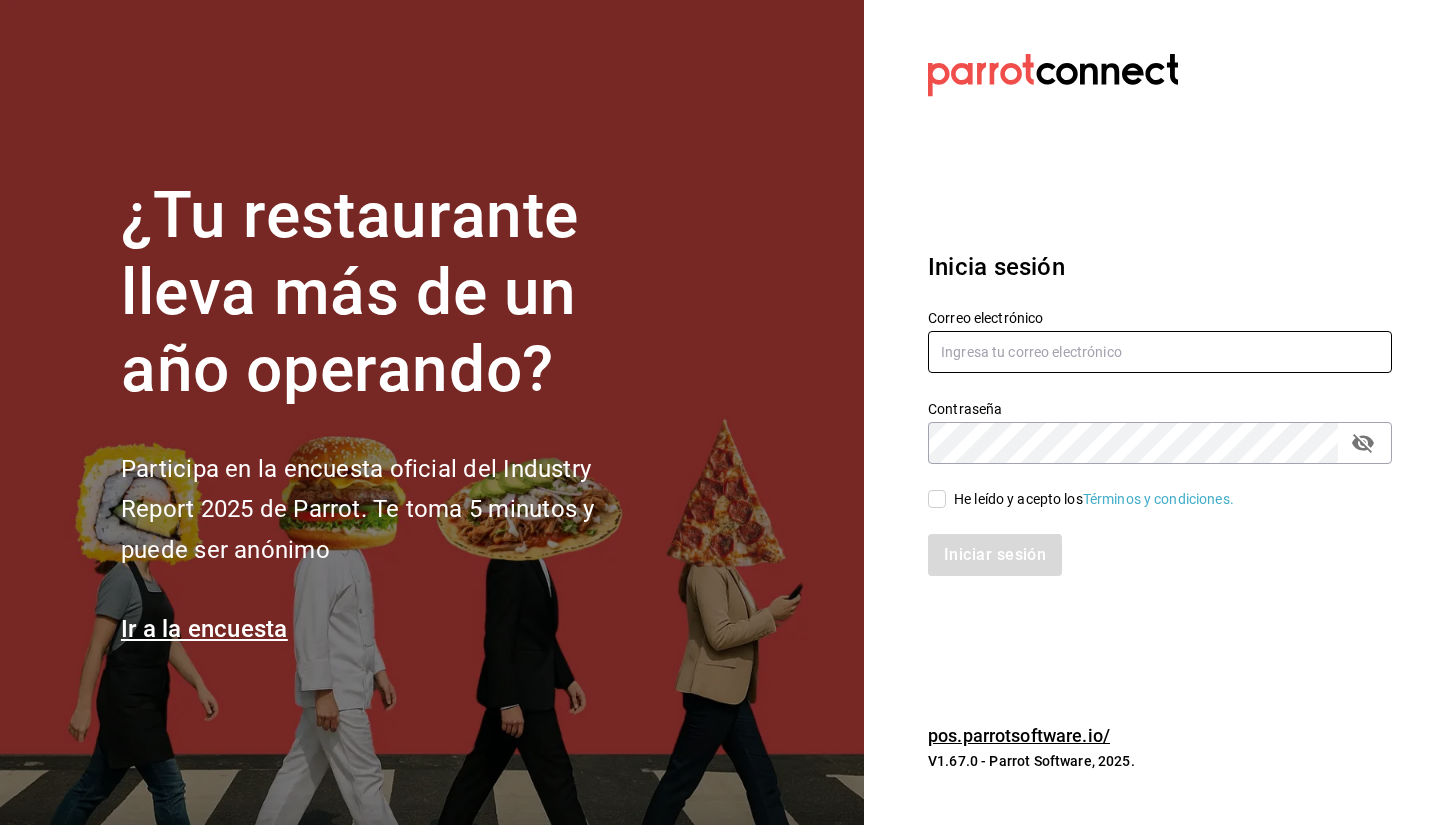 click at bounding box center [1160, 352] 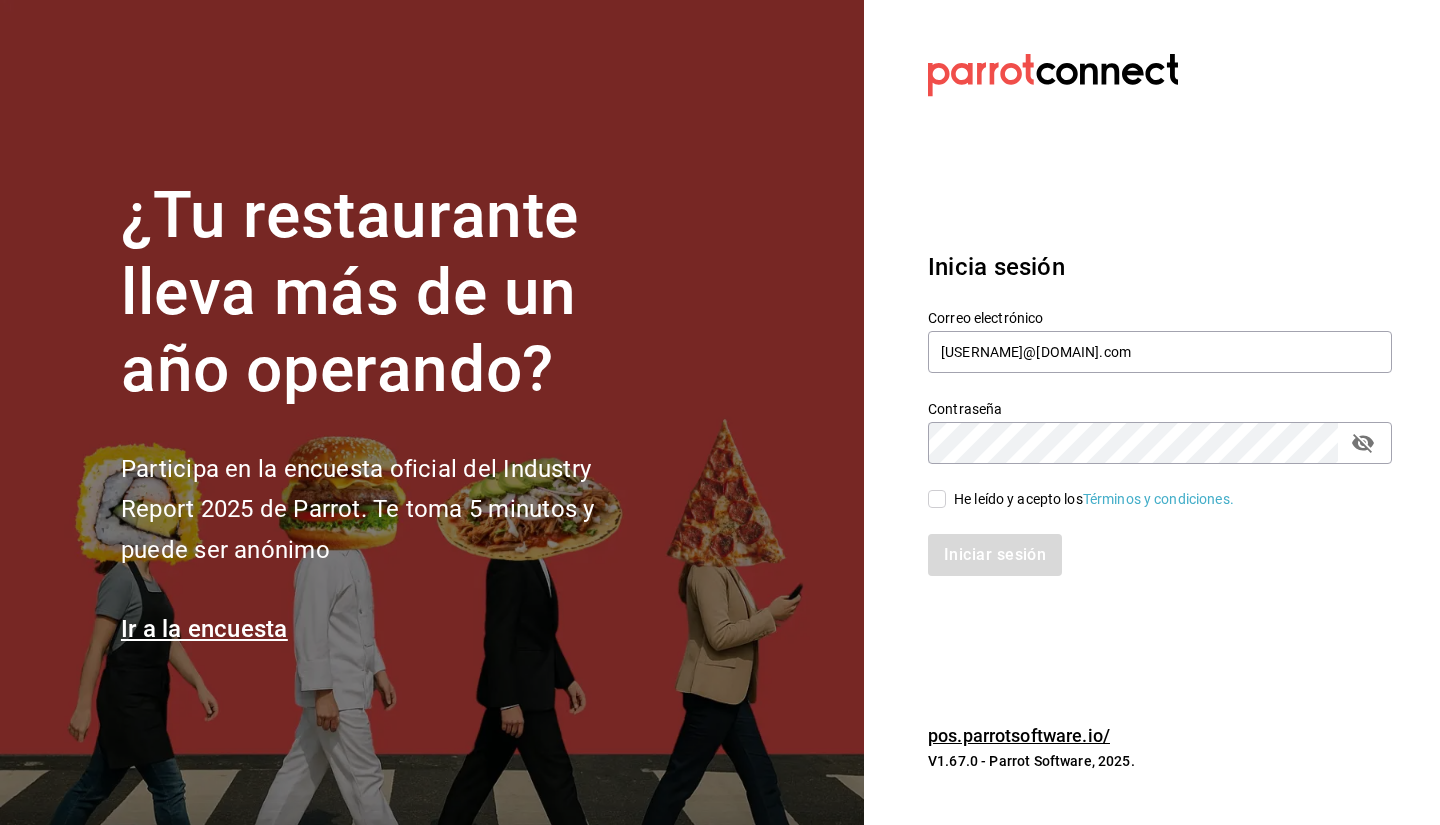 click on "He leído y acepto los  Términos y condiciones." at bounding box center [1090, 499] 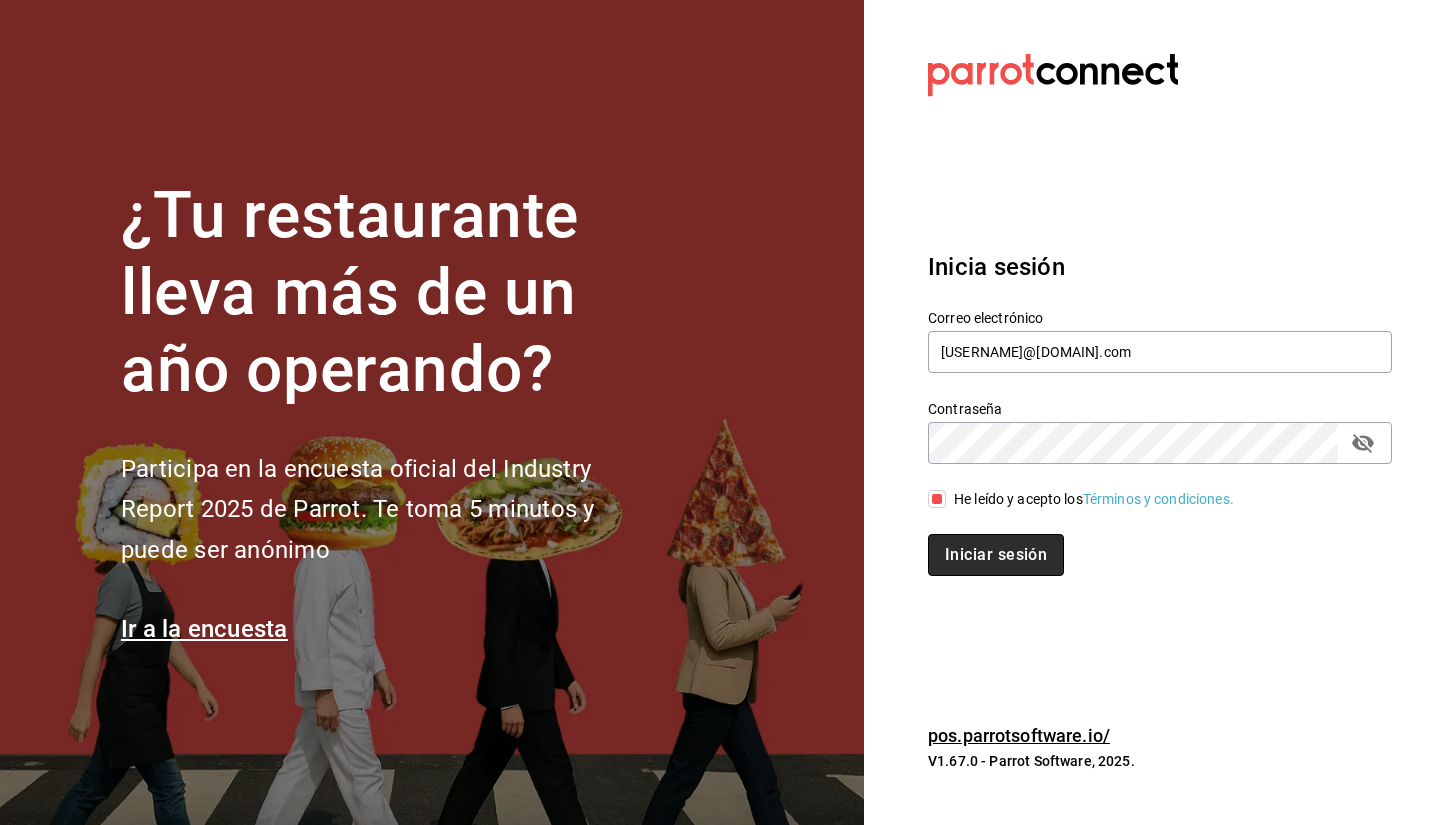 click on "Iniciar sesión" at bounding box center (996, 555) 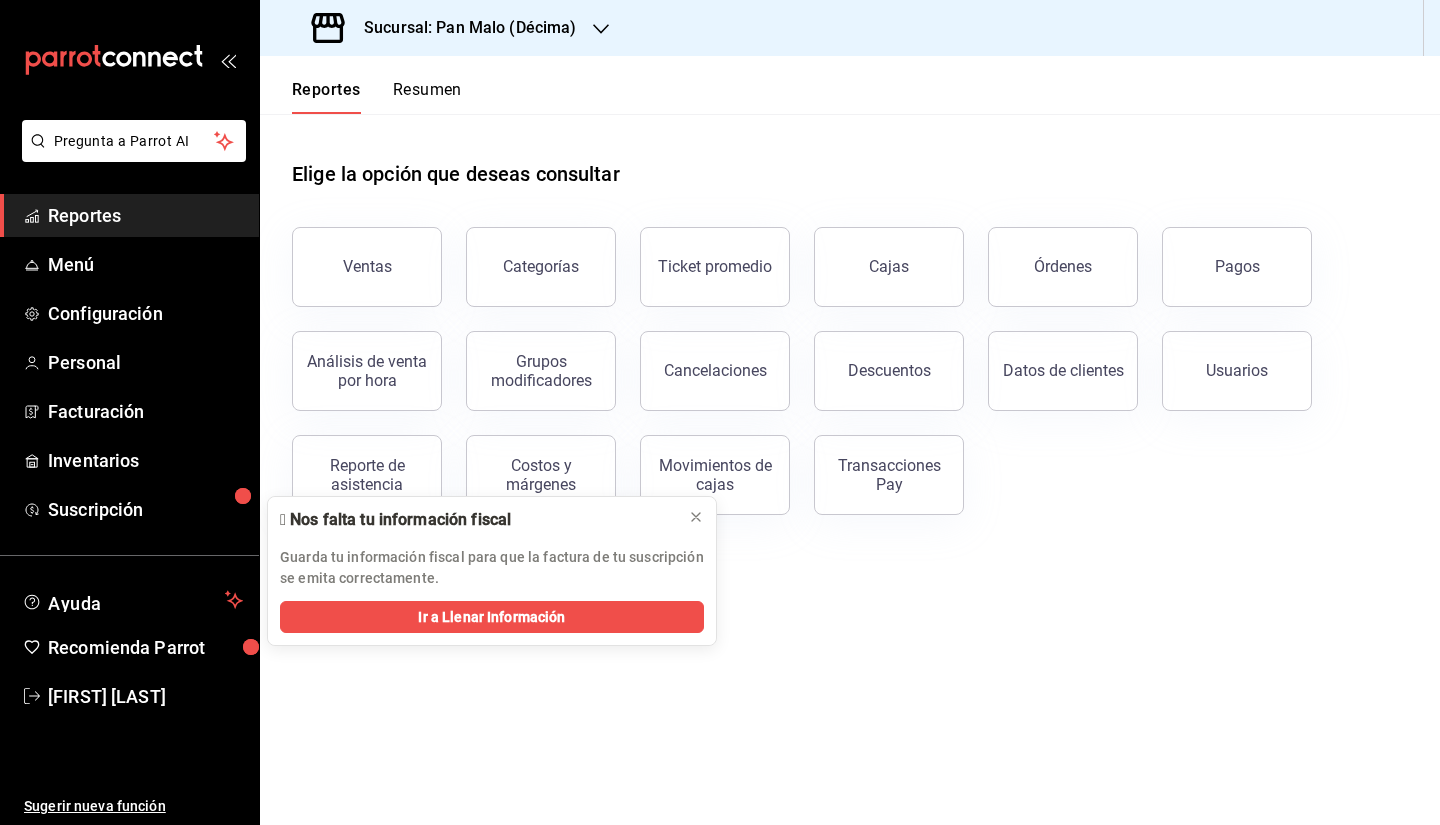 scroll, scrollTop: 0, scrollLeft: 0, axis: both 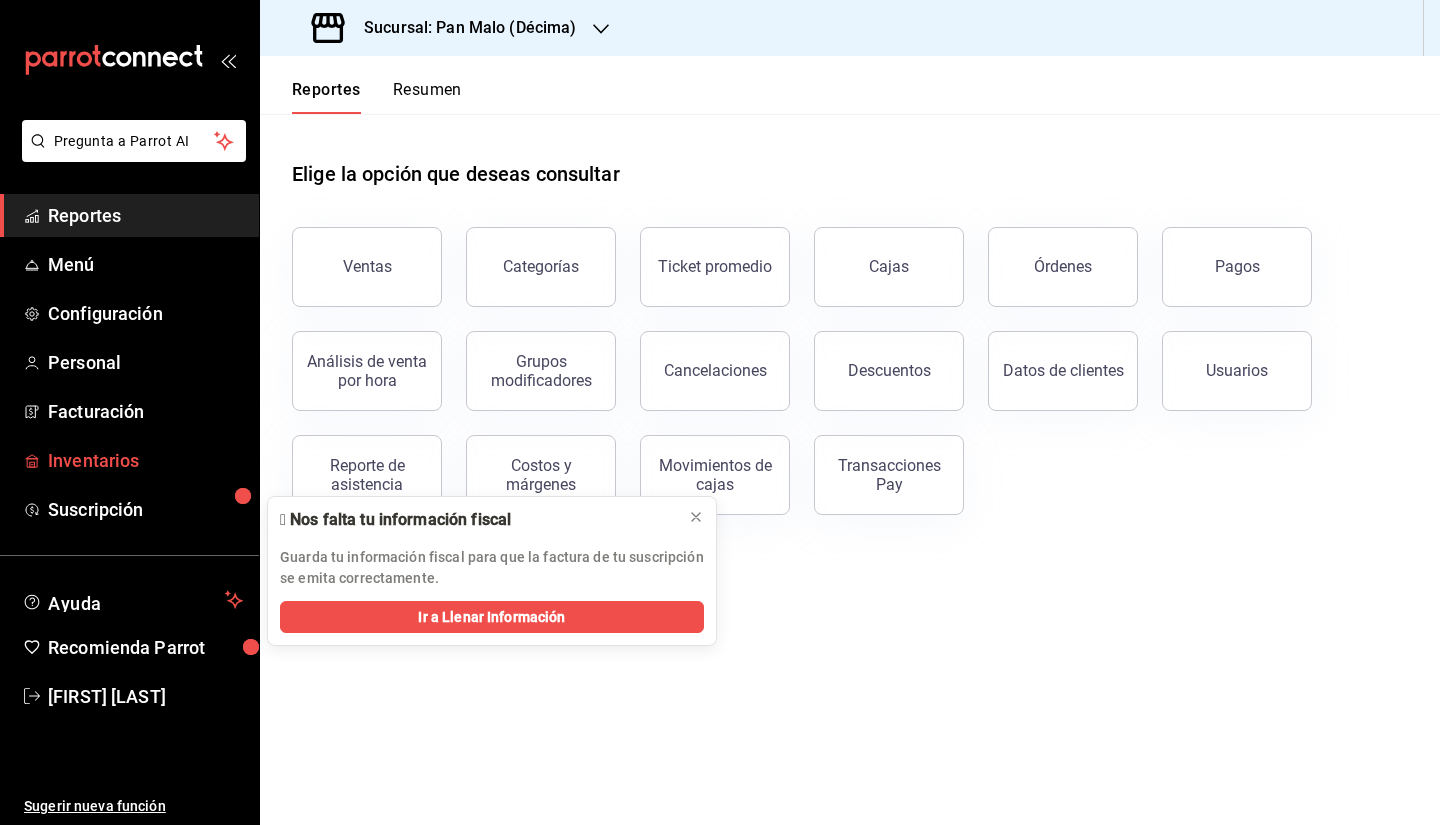 click on "Inventarios" at bounding box center (145, 460) 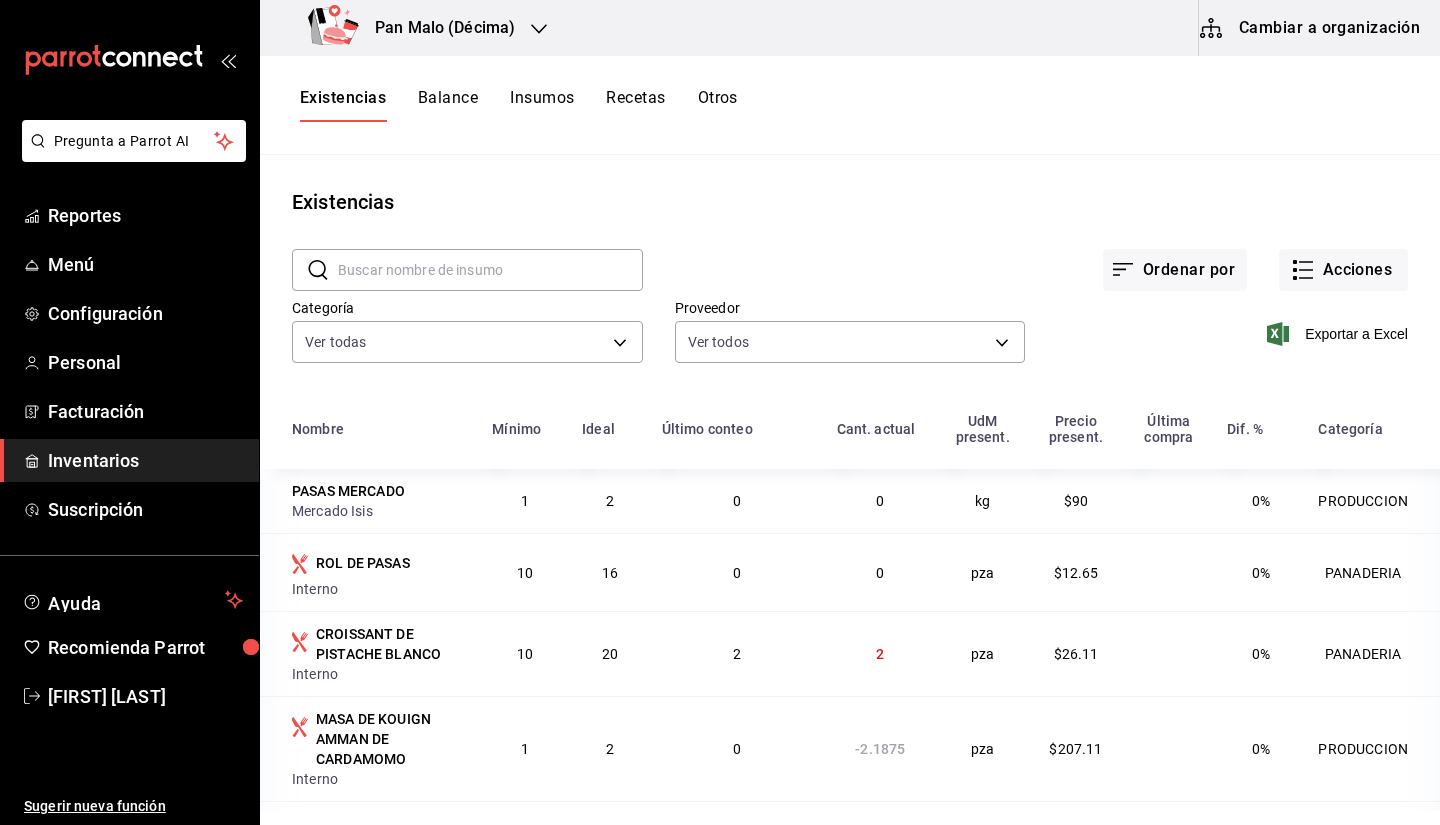 click on "Balance" at bounding box center [448, 105] 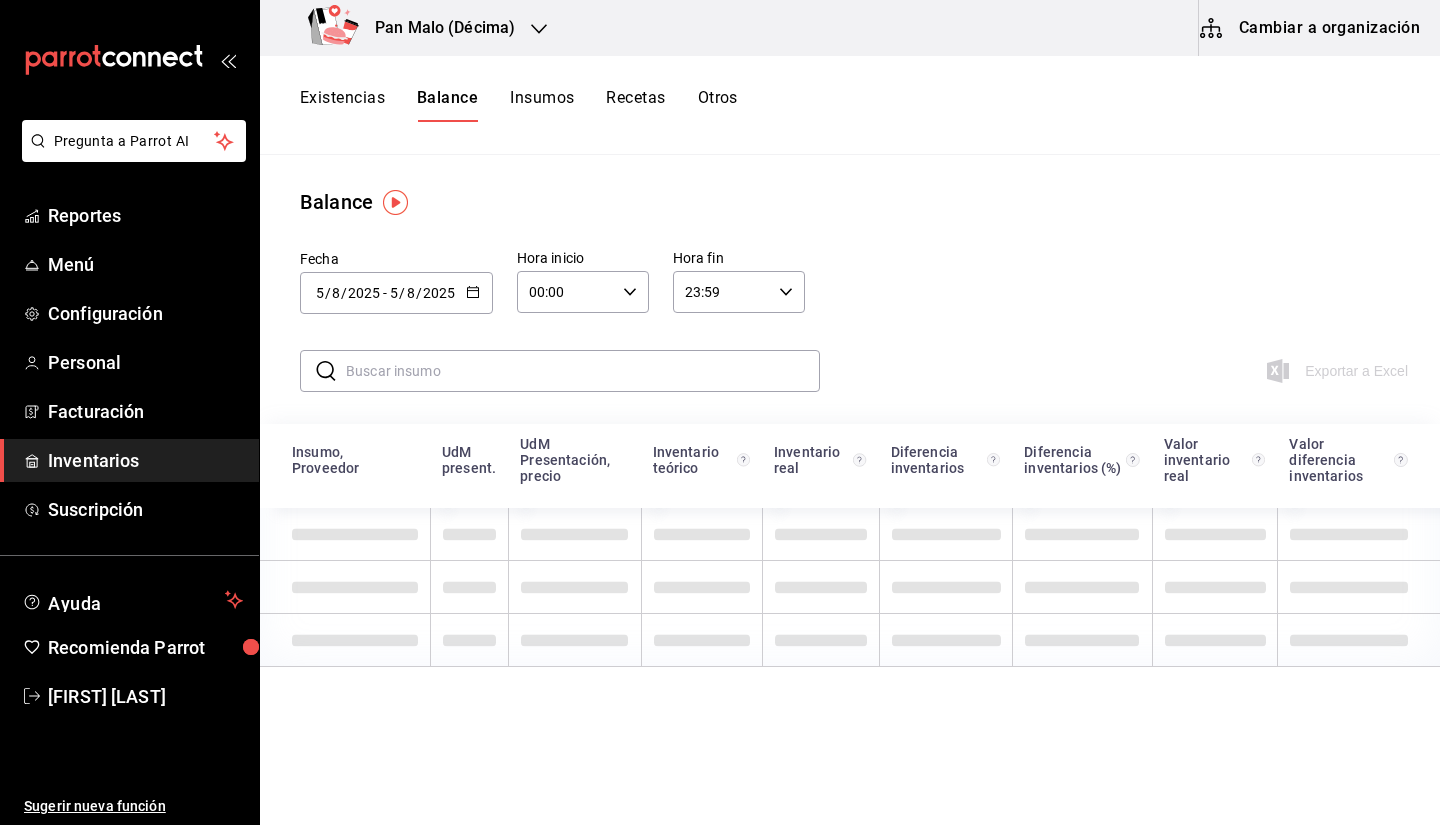 click on "Existencias" at bounding box center [342, 105] 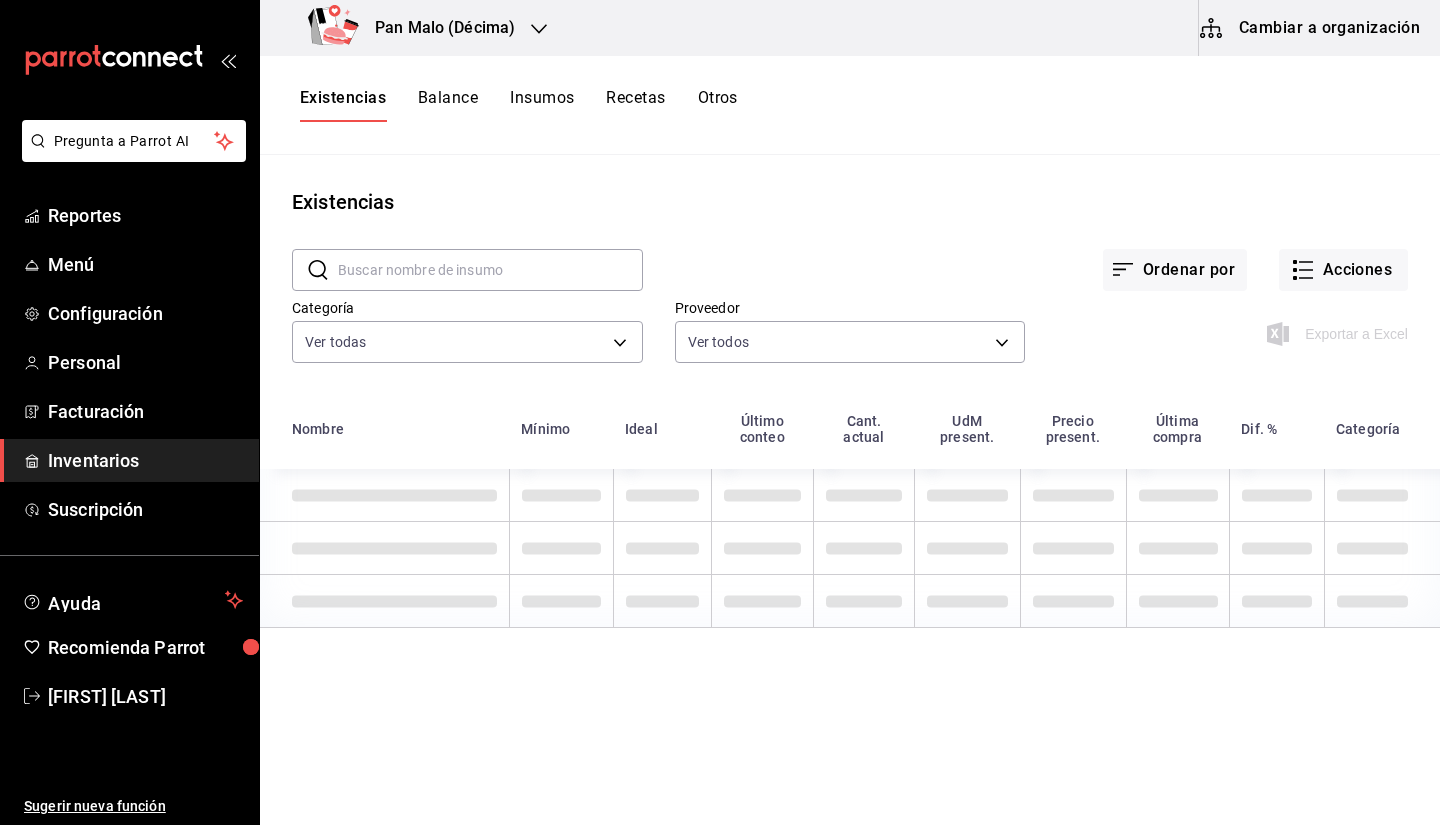 click on "Inventarios" at bounding box center [145, 460] 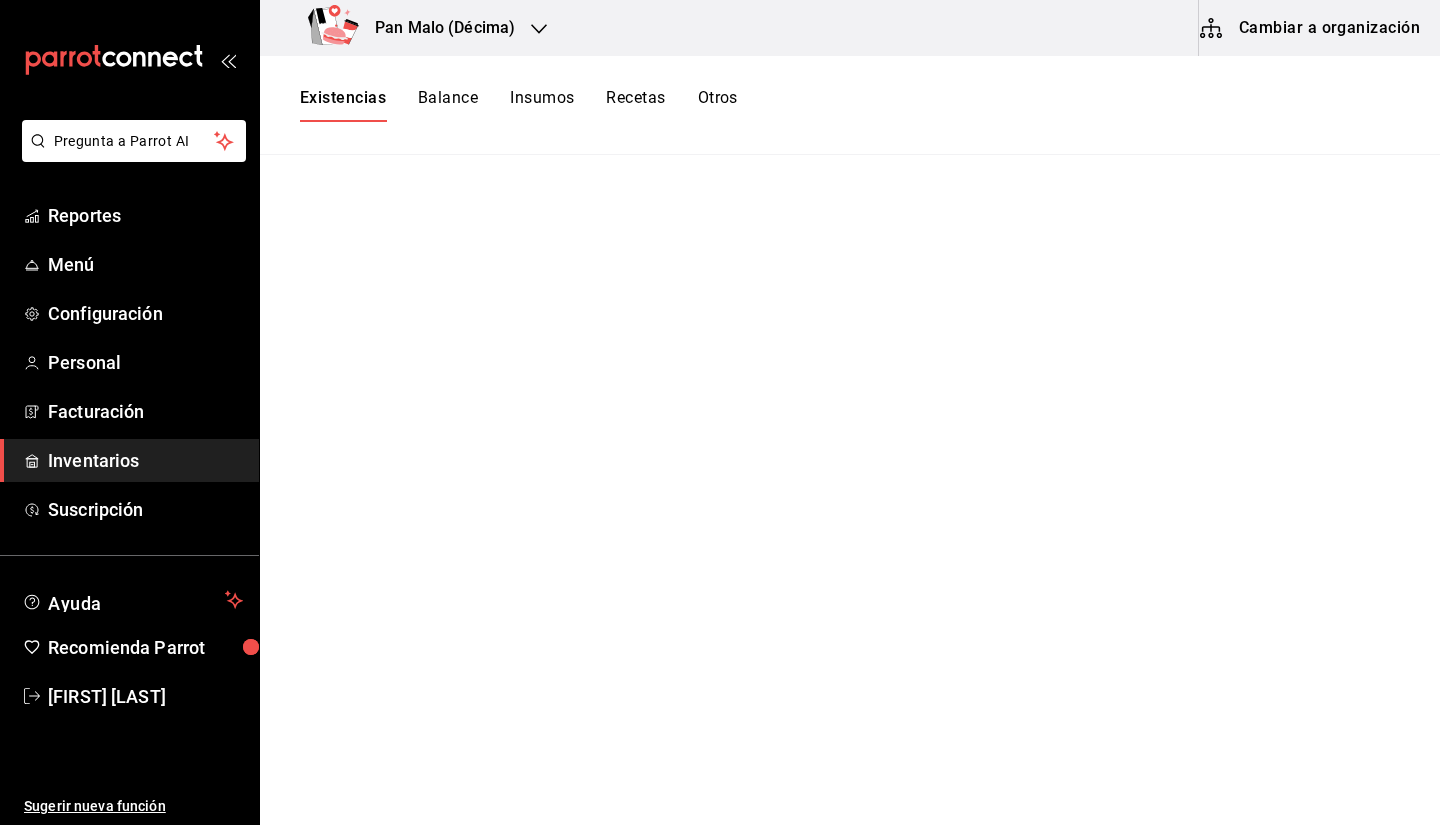 click on "Pan Malo (Décima)" at bounding box center (437, 28) 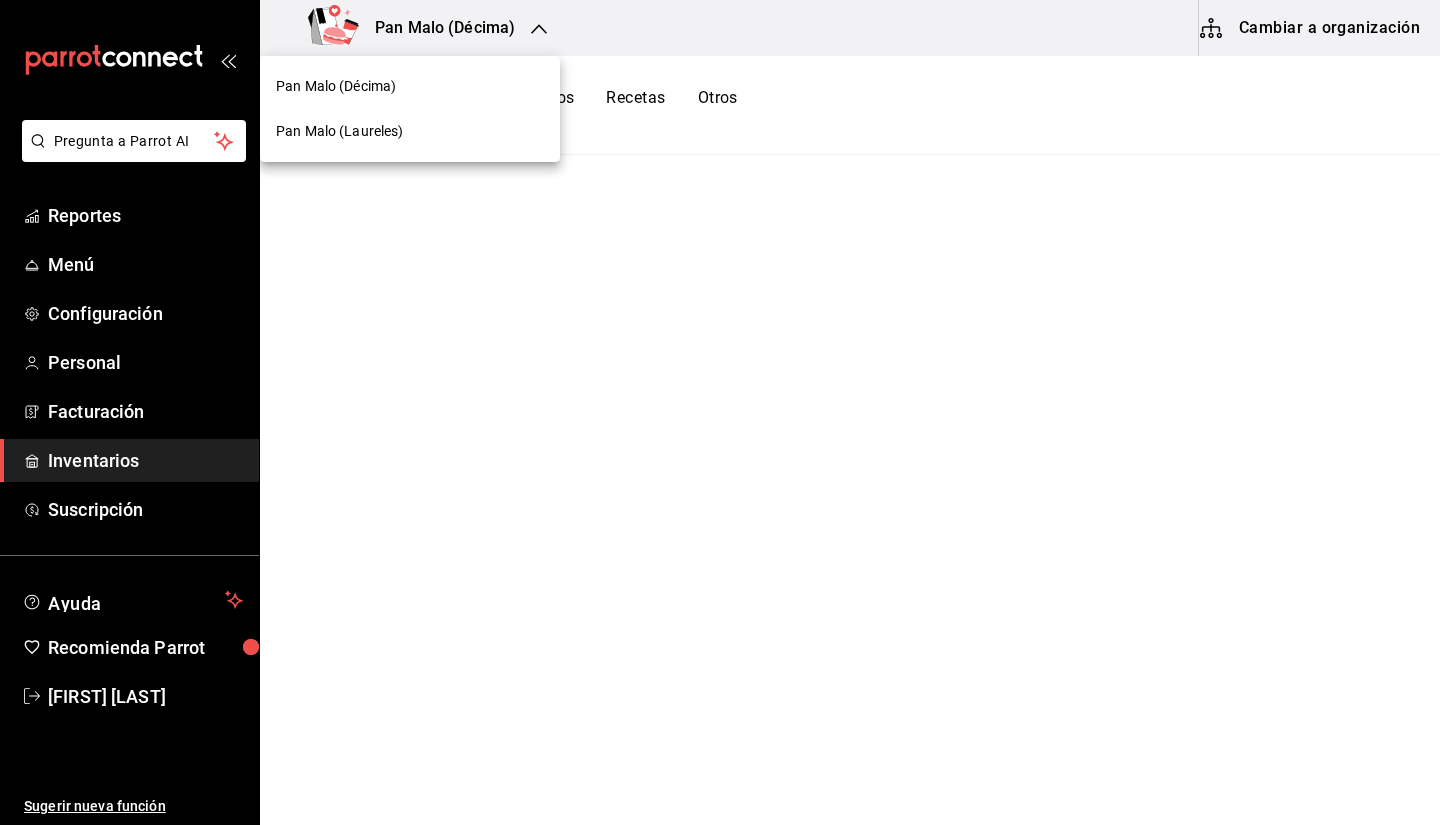 click on "Pan Malo (Laureles)" at bounding box center (410, 131) 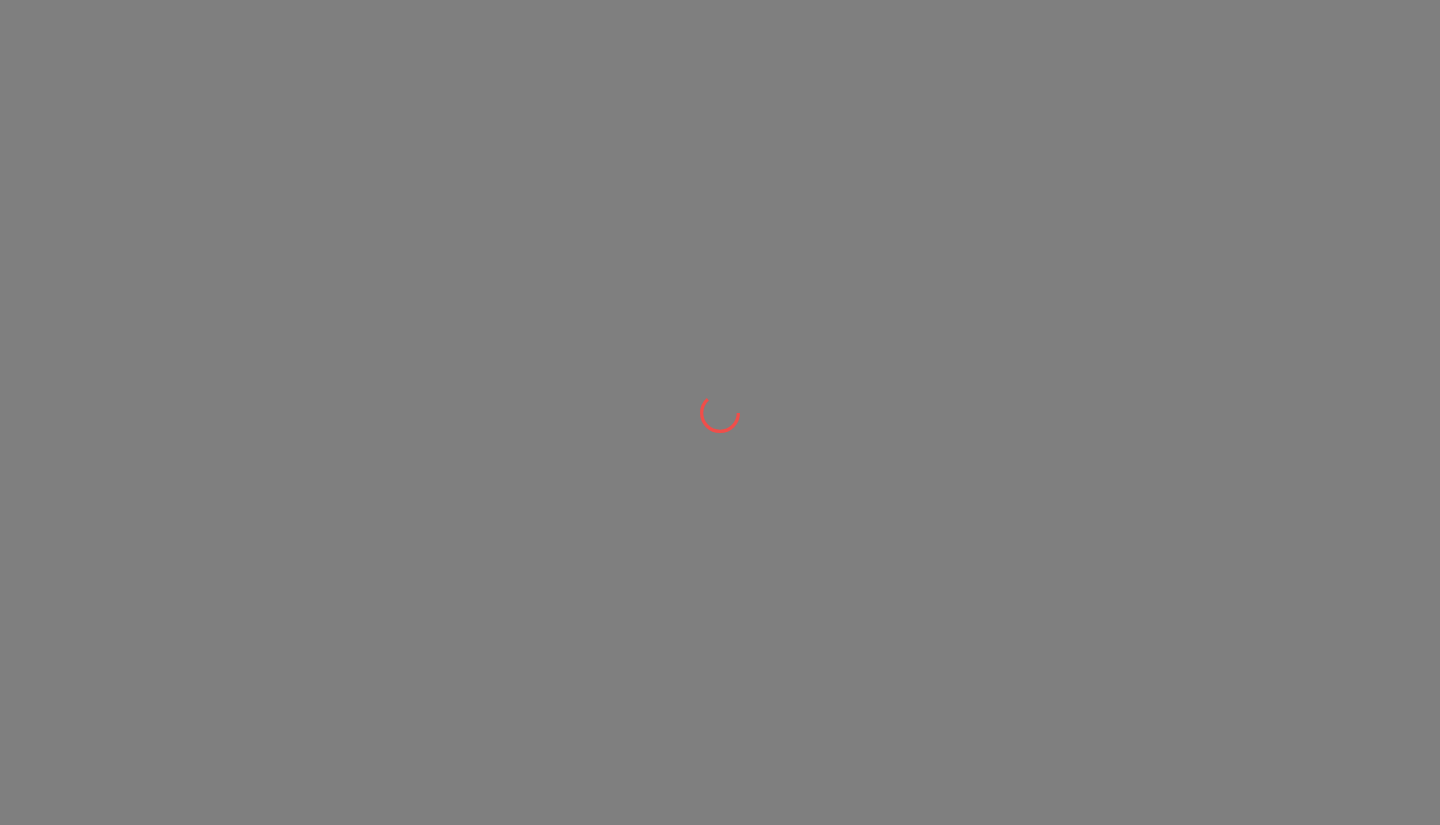 scroll, scrollTop: 0, scrollLeft: 0, axis: both 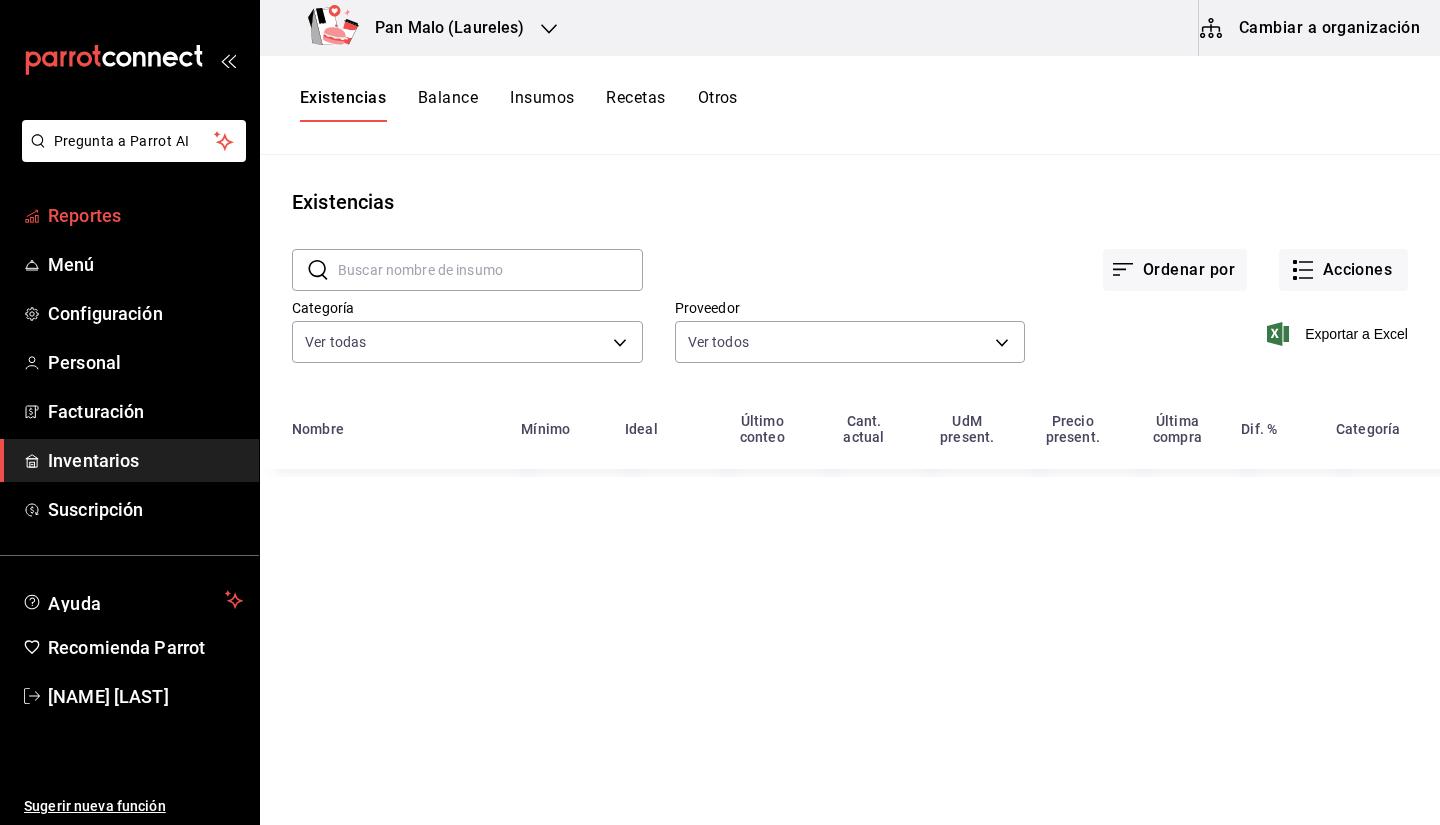 click on "Reportes" at bounding box center (145, 215) 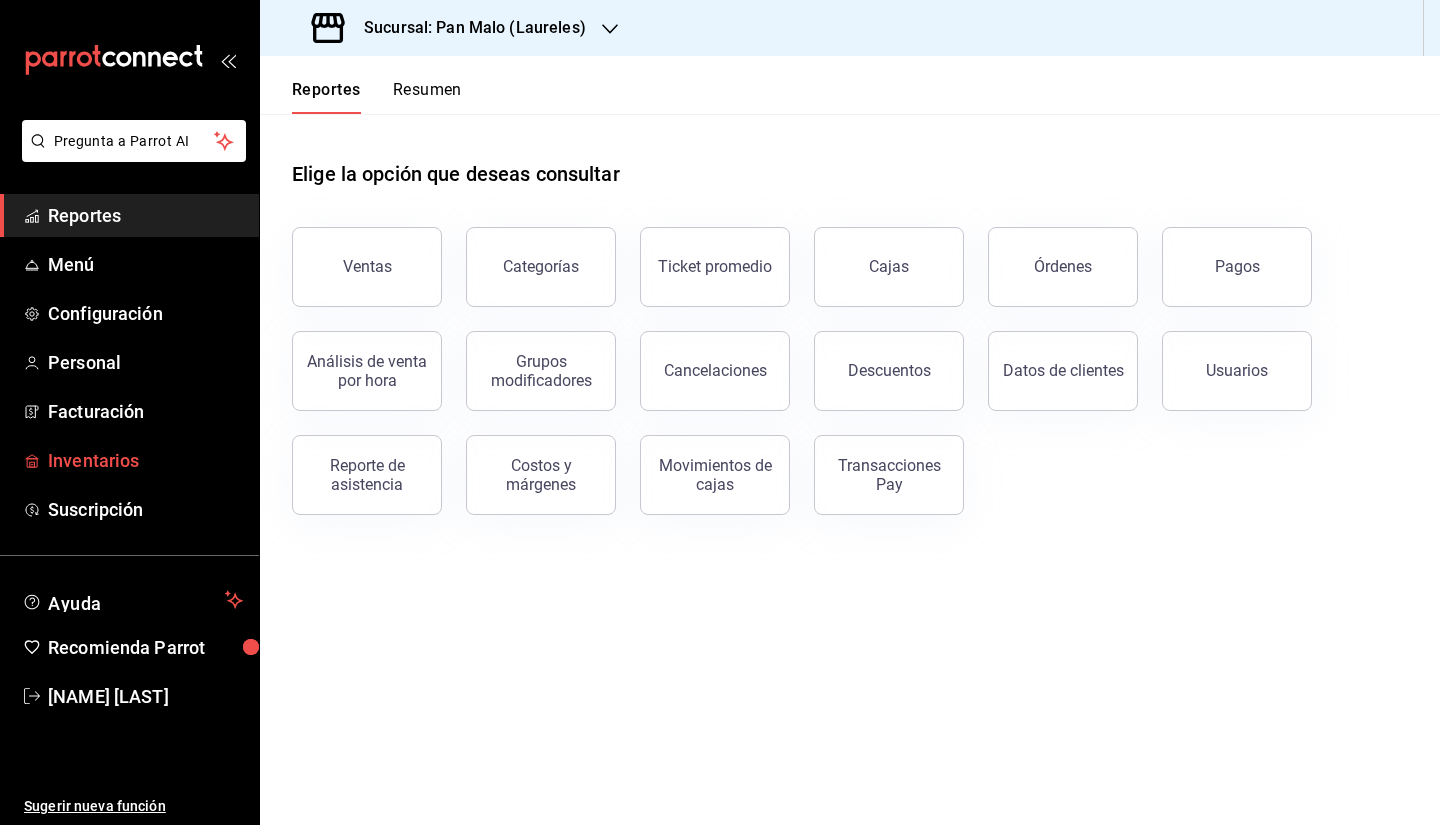 click on "Inventarios" at bounding box center (145, 460) 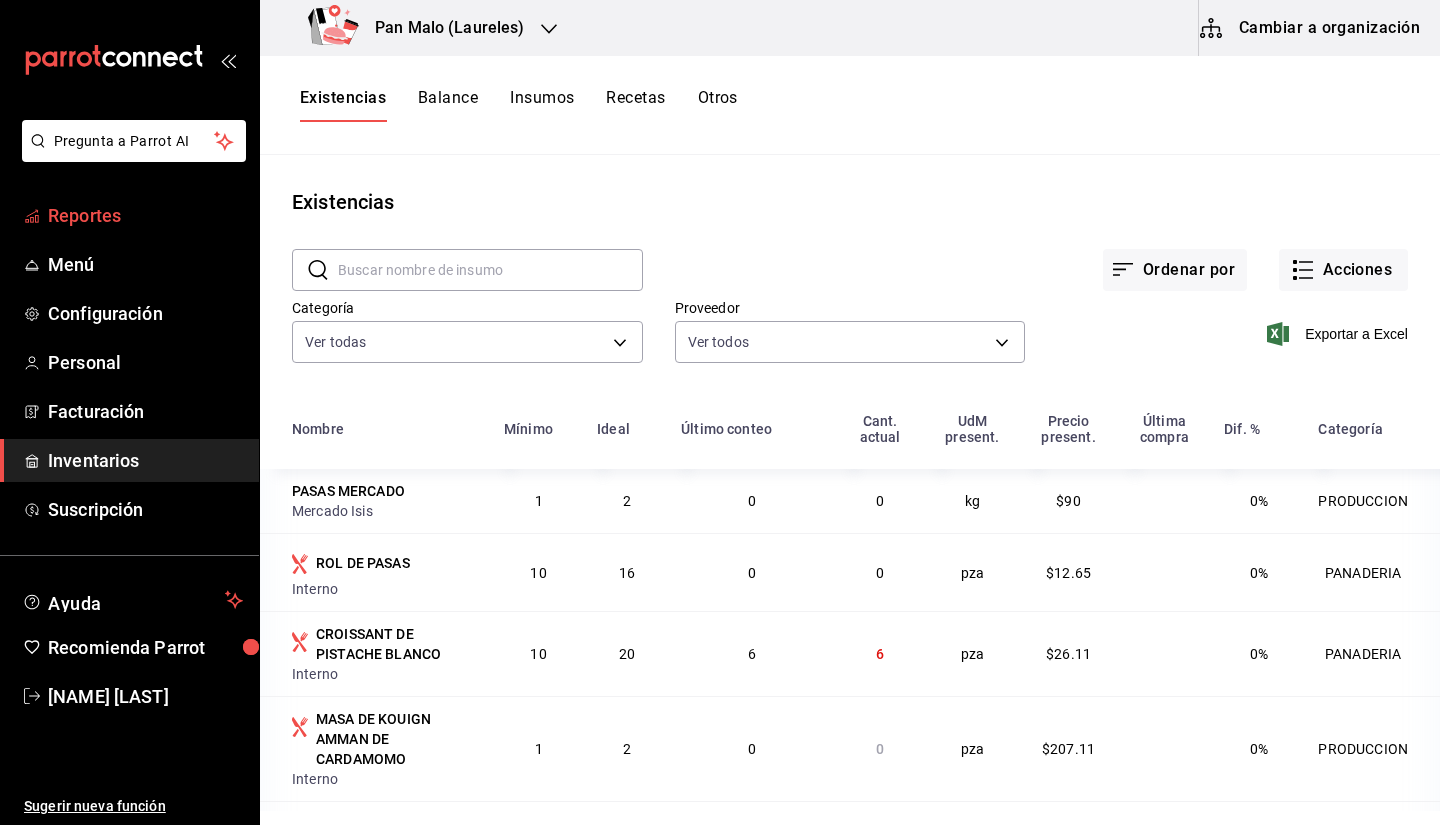 click on "Reportes" at bounding box center [145, 215] 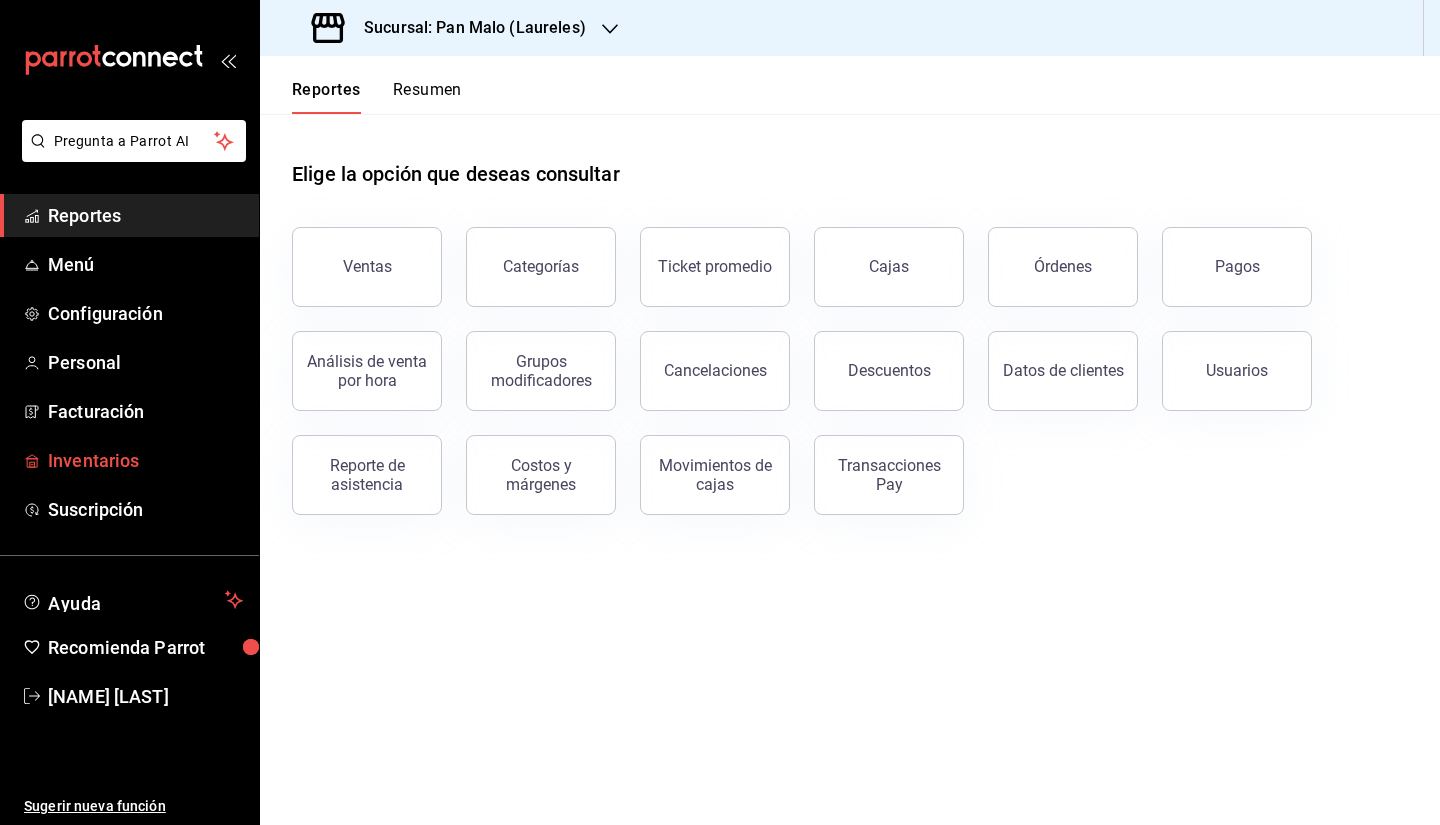 click on "Inventarios" at bounding box center [145, 460] 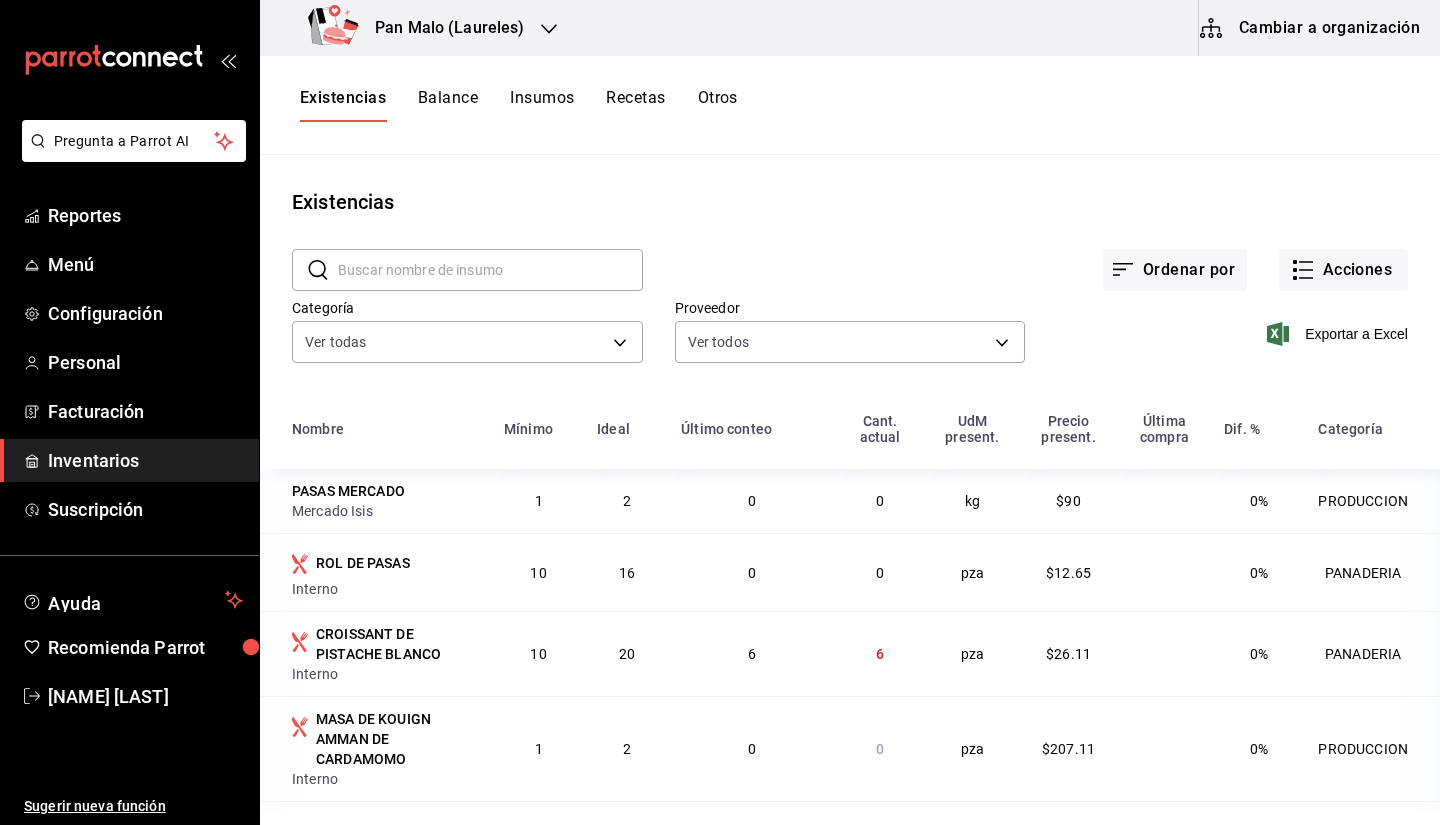 click on "Existencias Balance Insumos Recetas Otros" at bounding box center (850, 105) 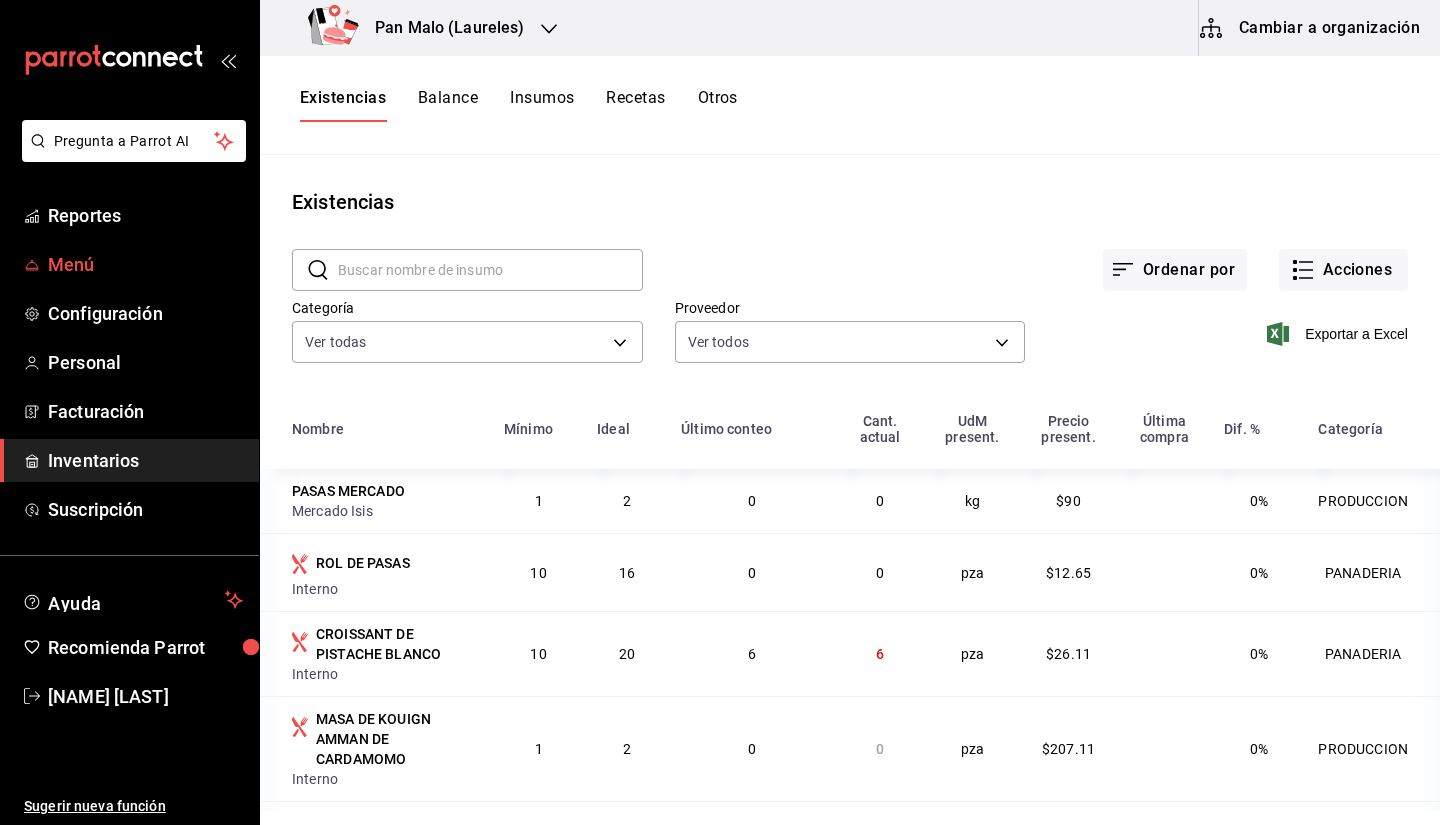 click on "Menú" at bounding box center (145, 264) 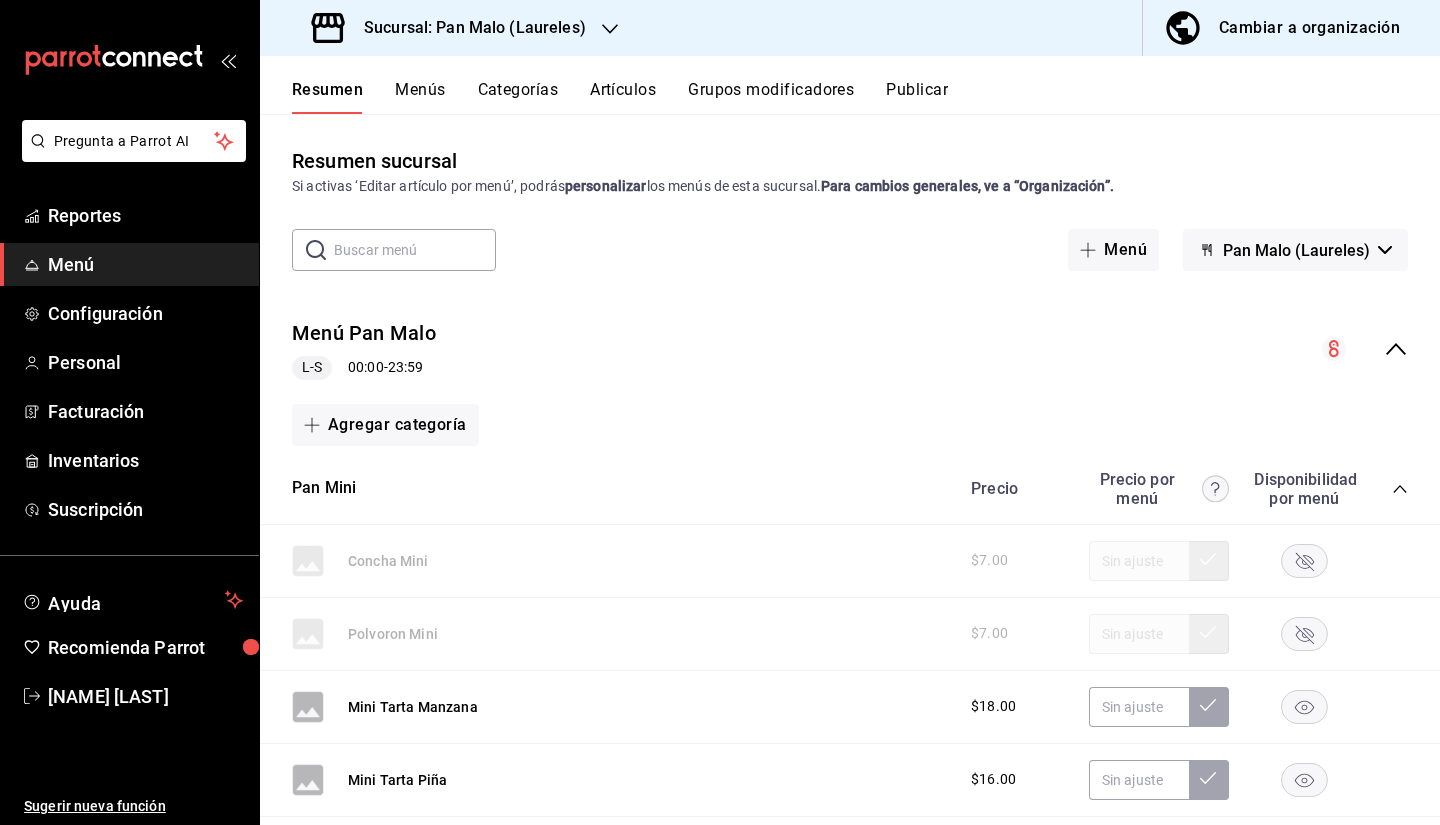 click on "Menús" at bounding box center [420, 97] 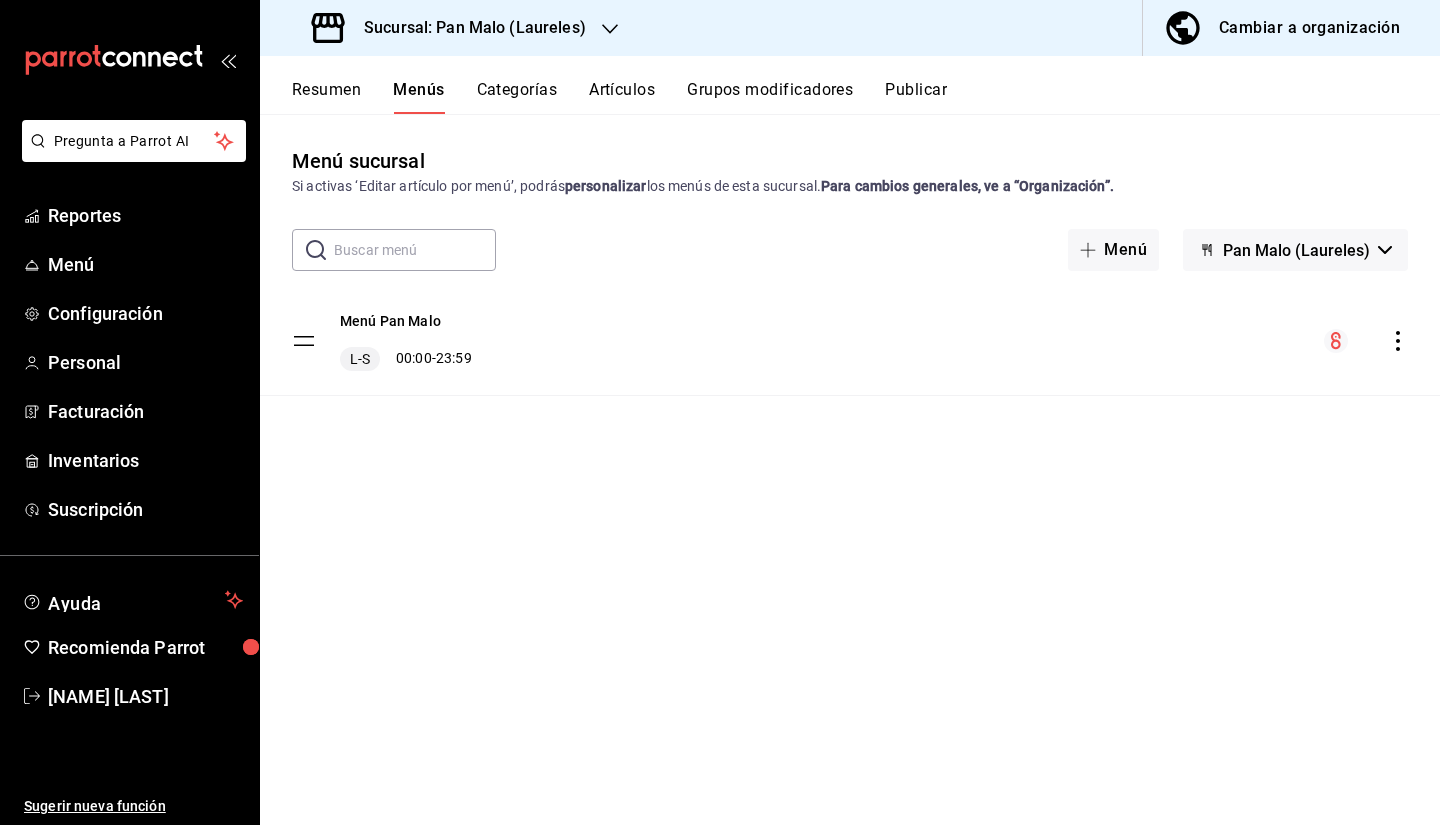 click on "Resumen Menús Categorías Artículos Grupos modificadores Publicar" at bounding box center (850, 85) 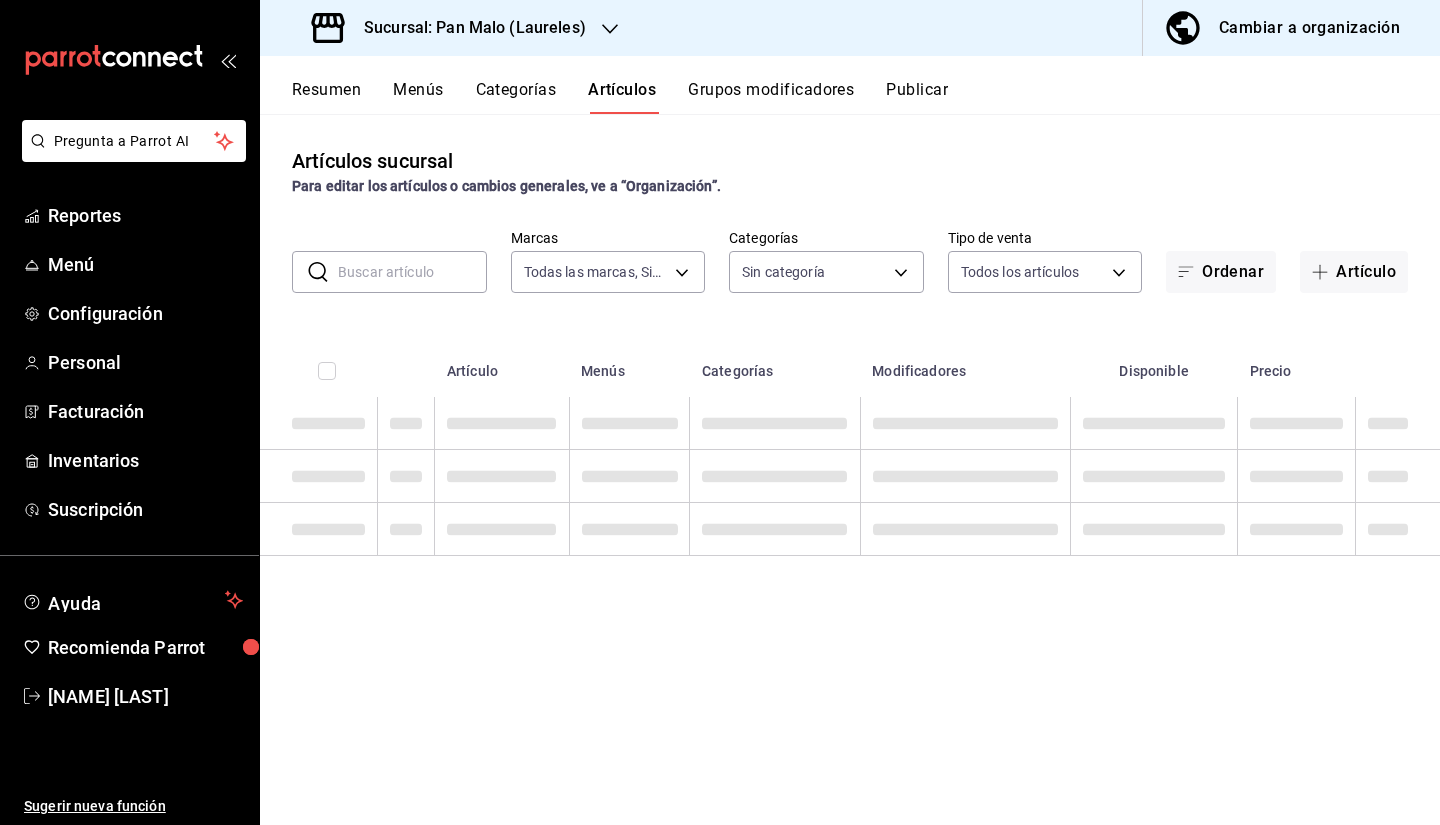 type on "f06aabe6-618c-447d-9268-685567b964da" 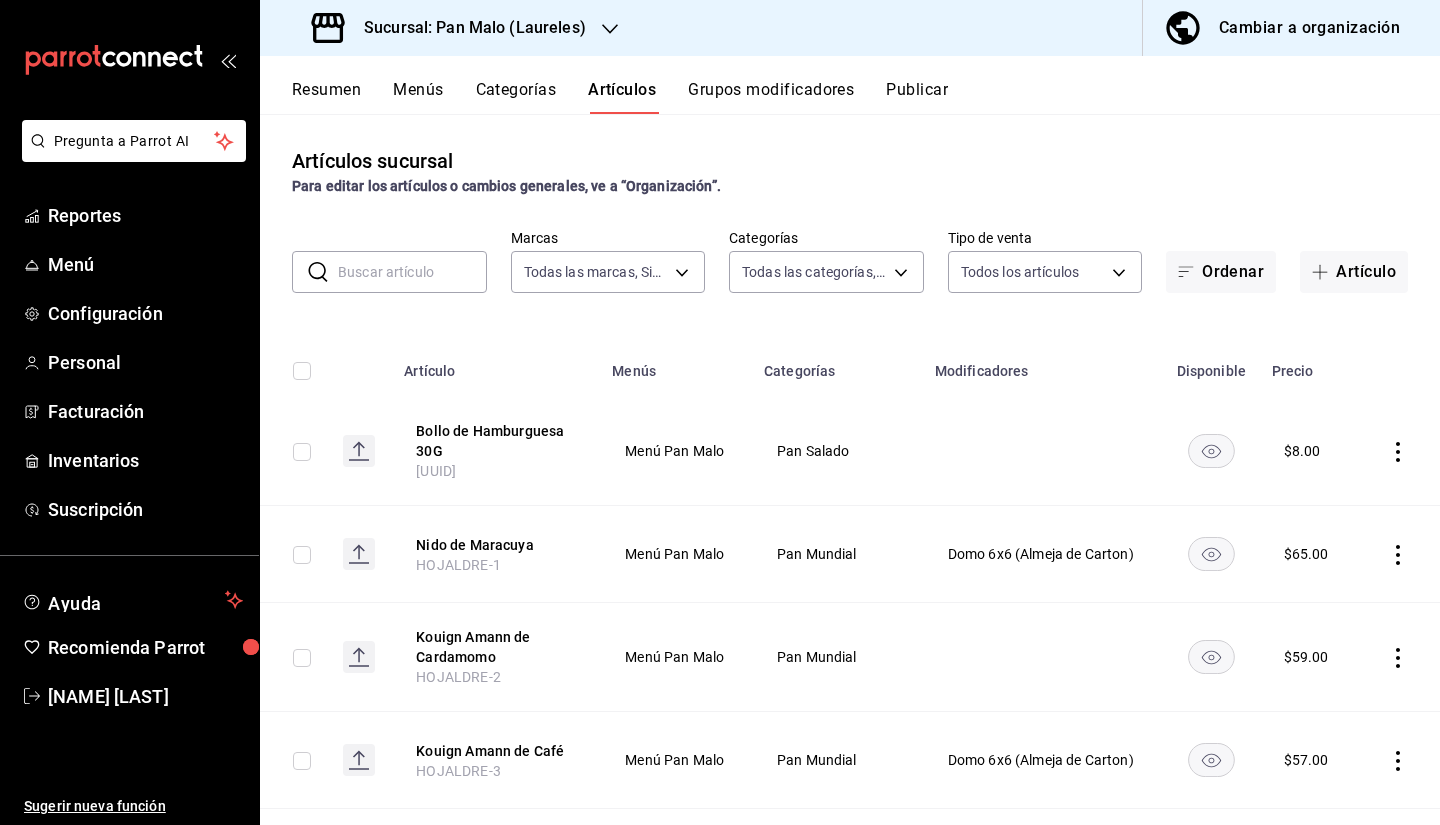 type on "7646f2d6-b633-49fa-8128-e4144e67787a,03d4ab55-8229-4340-a814-1f8d6bdce345,5089e37f-0123-4945-b7d6-c40a75384c92,3337f4f5-cab2-45df-8f84-322559574ce7,c8647aeb-87a0-4c8f-926c-6049e55f0973,48f78f79-a825-4a48-b7cf-6ac2b8df8aac,4a38d214-074c-4a4e-9ac5-9f39429dfe14,63ed6851-e4bb-43e1-9541-fb0f74251f44,b7362bf2-4dd9-4809-99ca-e670ad950cbb,fe4b291c-58e8-4590-a97b-ae791c10babb,0fb8f3ea-523c-4994-8405-c6ce6f9256b6,e81c53c2-79b9-490e-a629-ae3e8a91de27,a10ec6e3-990a-4aa2-880f-9ba82df187d4,377a7972-e6f3-47f1-8ded-555bf3aef151,c08f4421-6e66-4f8b-81e4-cfc0b425853e,553bb6a9-22e2-4384-98cf-55a1d1ddd43a,f7a4ebbe-6318-4db8-80c8-a7bae5298bca,9553ddc2-5e8a-4025-9ef3-08605015b14d,5ba1795a-3d3c-4d93-9b43-a51d940822c2,d9c6981b-d75f-45df-a8b4-724695519f1d,dda50039-2f86-4e11-a9e9-c0c4984eb0d0,c1dcbbb5-05ab-4b52-942b-0cd3543d1321,07c73617-f350-4e7f-a61c-934bca0602f2,b1602665-967d-44a8-9255-d1803af05b3d" 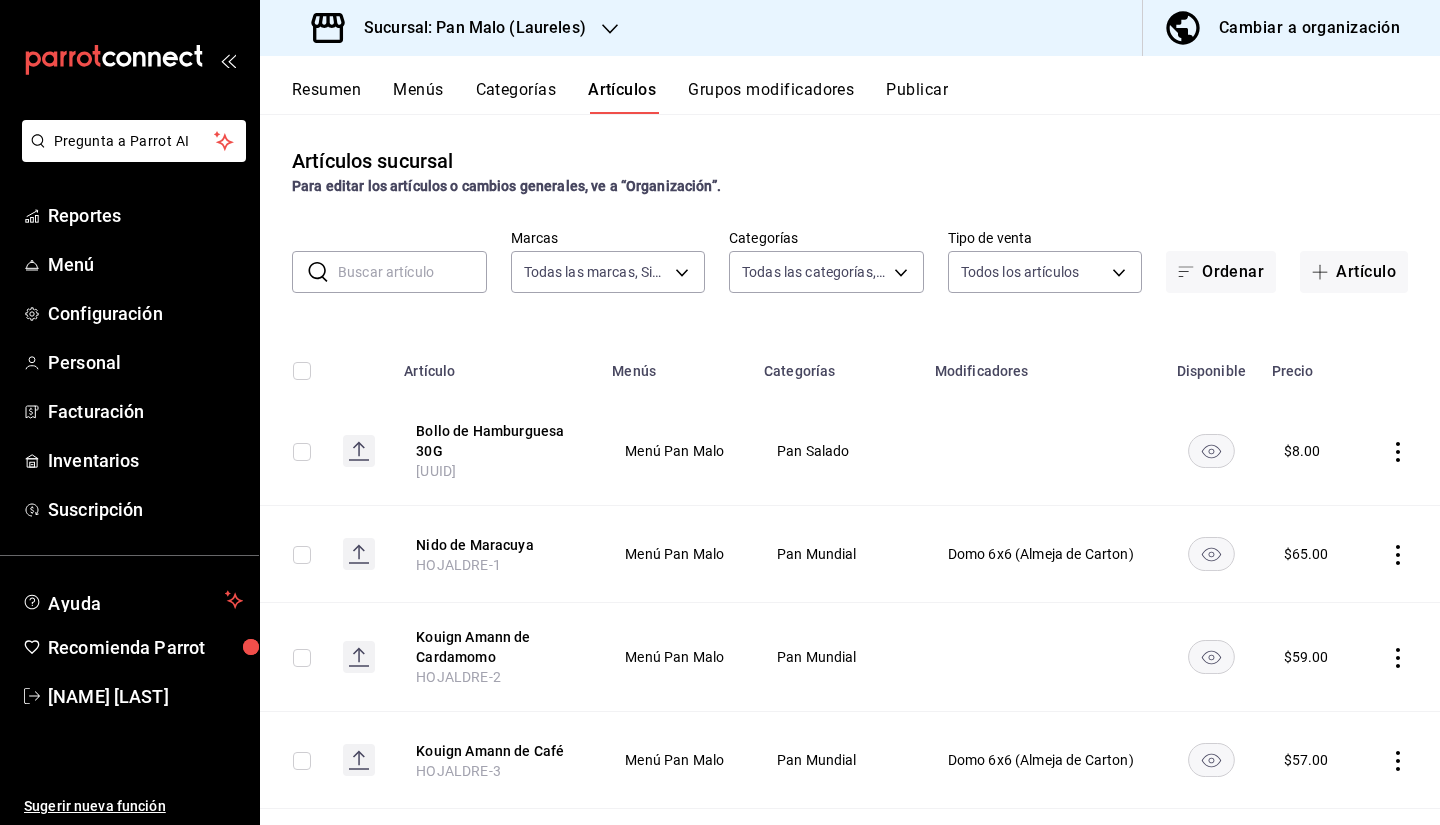click on "Grupos modificadores" at bounding box center [771, 97] 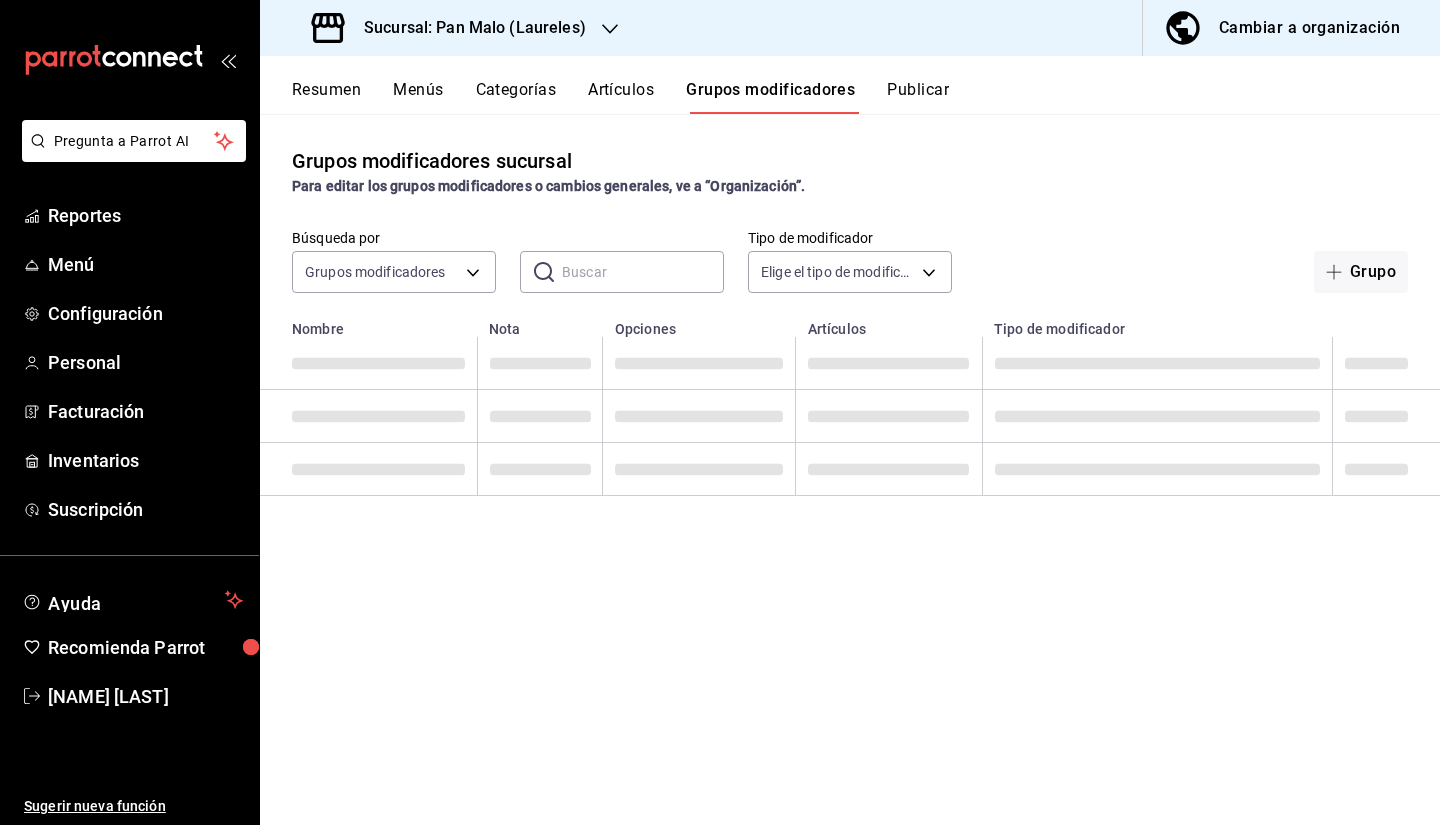 click on "Resumen Menús Categorías Artículos Grupos modificadores Publicar" at bounding box center (850, 85) 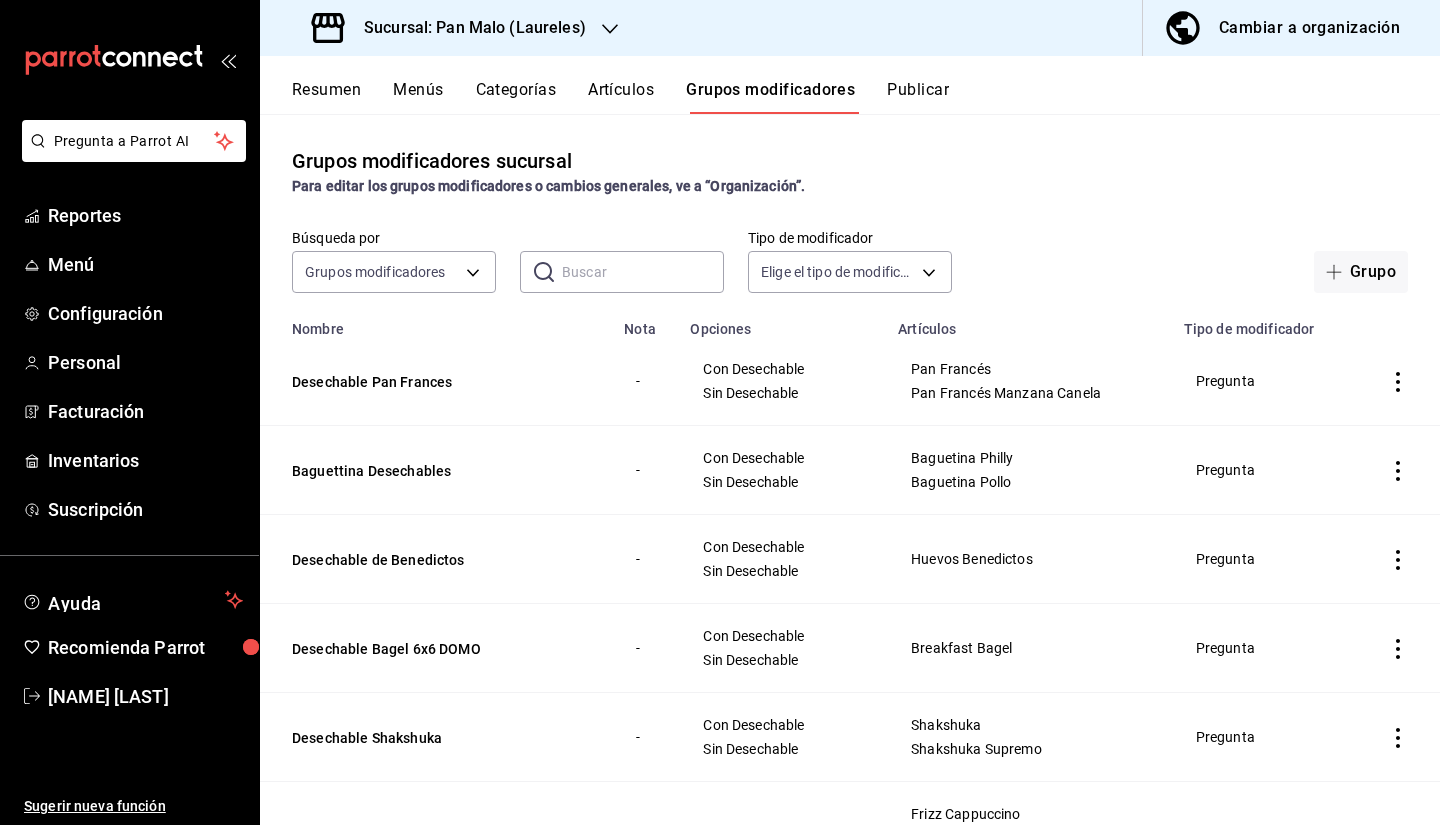 click on "Cambiar a organización" at bounding box center [1309, 28] 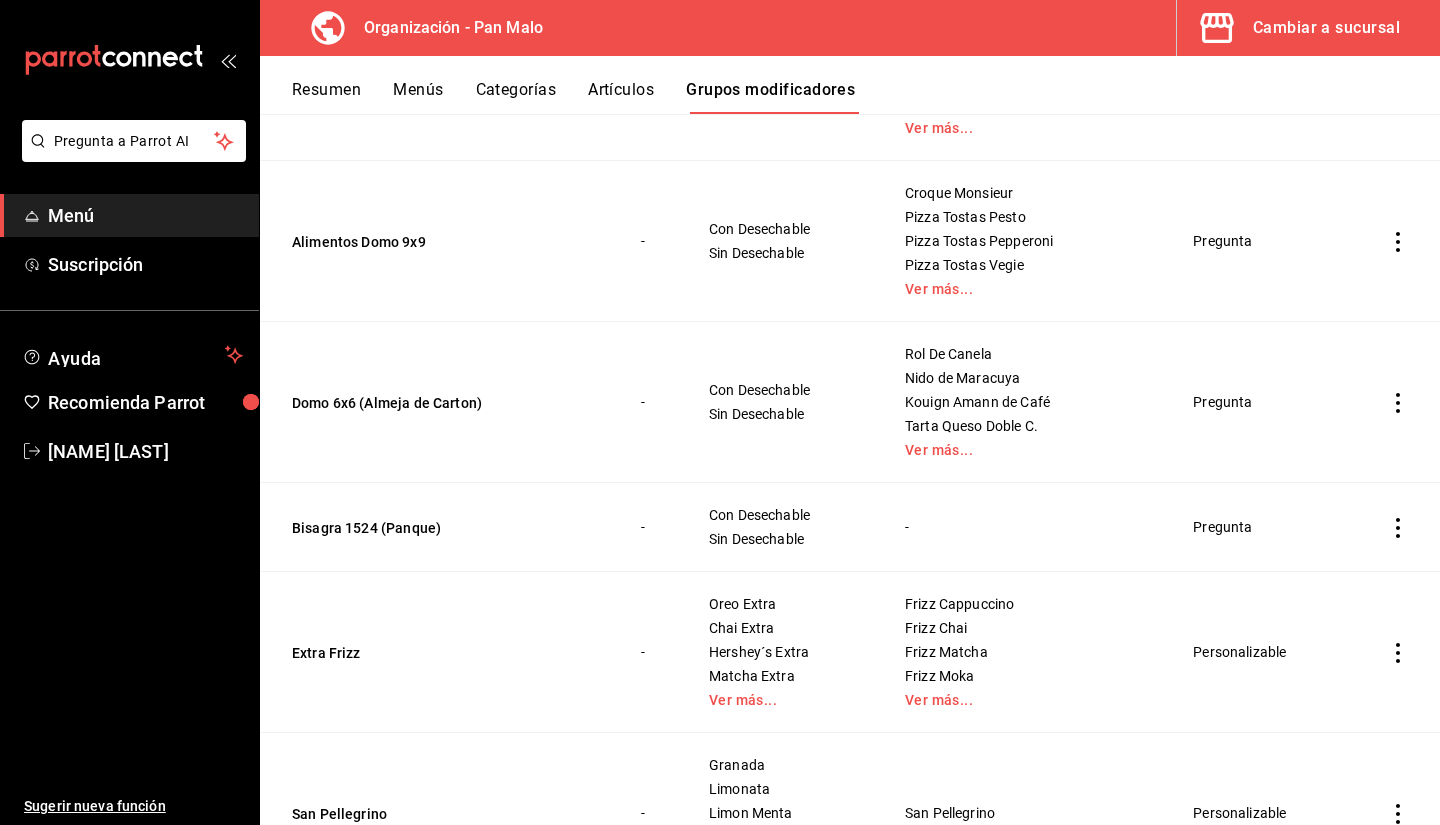 scroll, scrollTop: 1449, scrollLeft: 0, axis: vertical 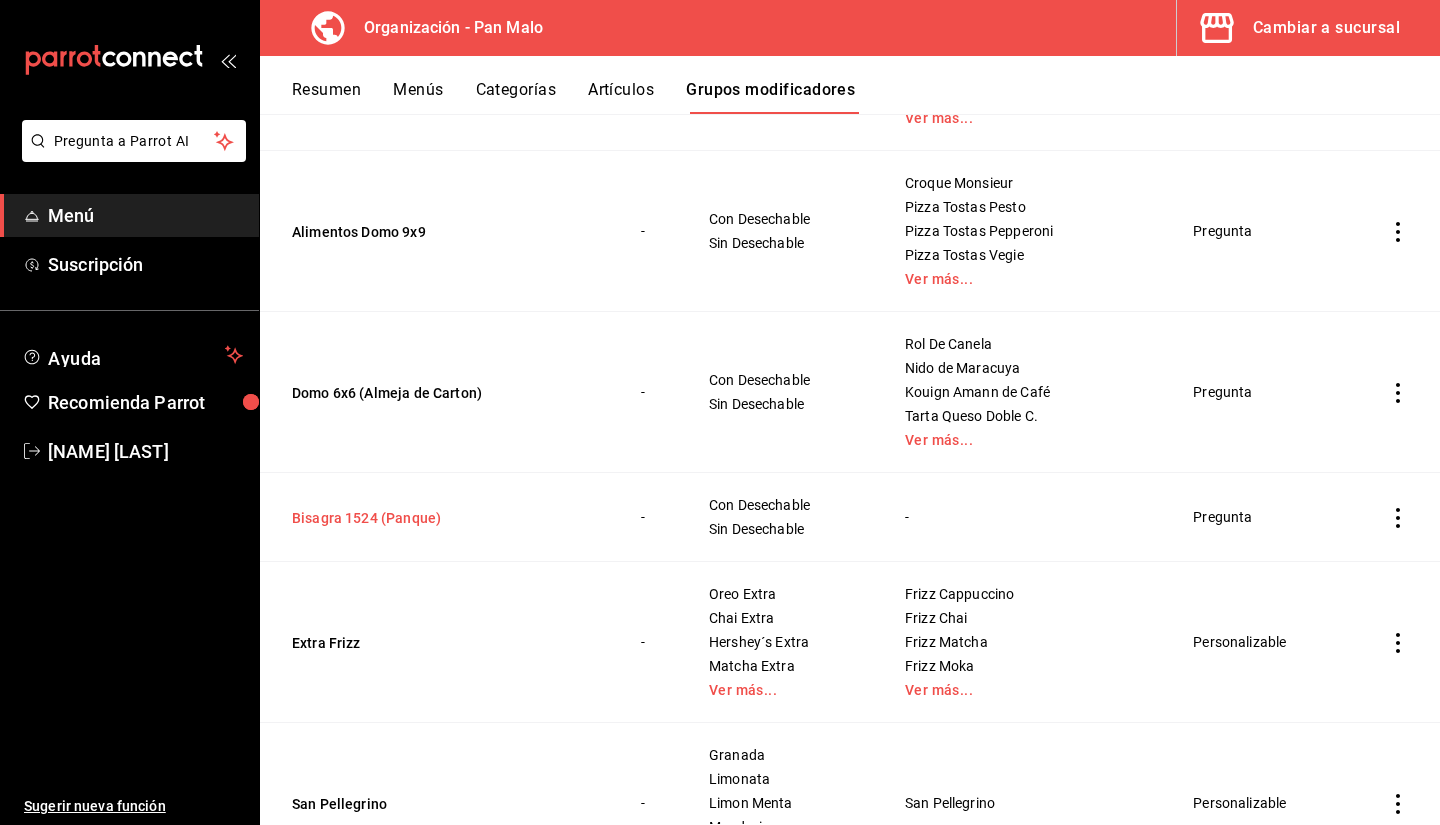 click on "Bisagra 1524 (Panque)" at bounding box center [412, 518] 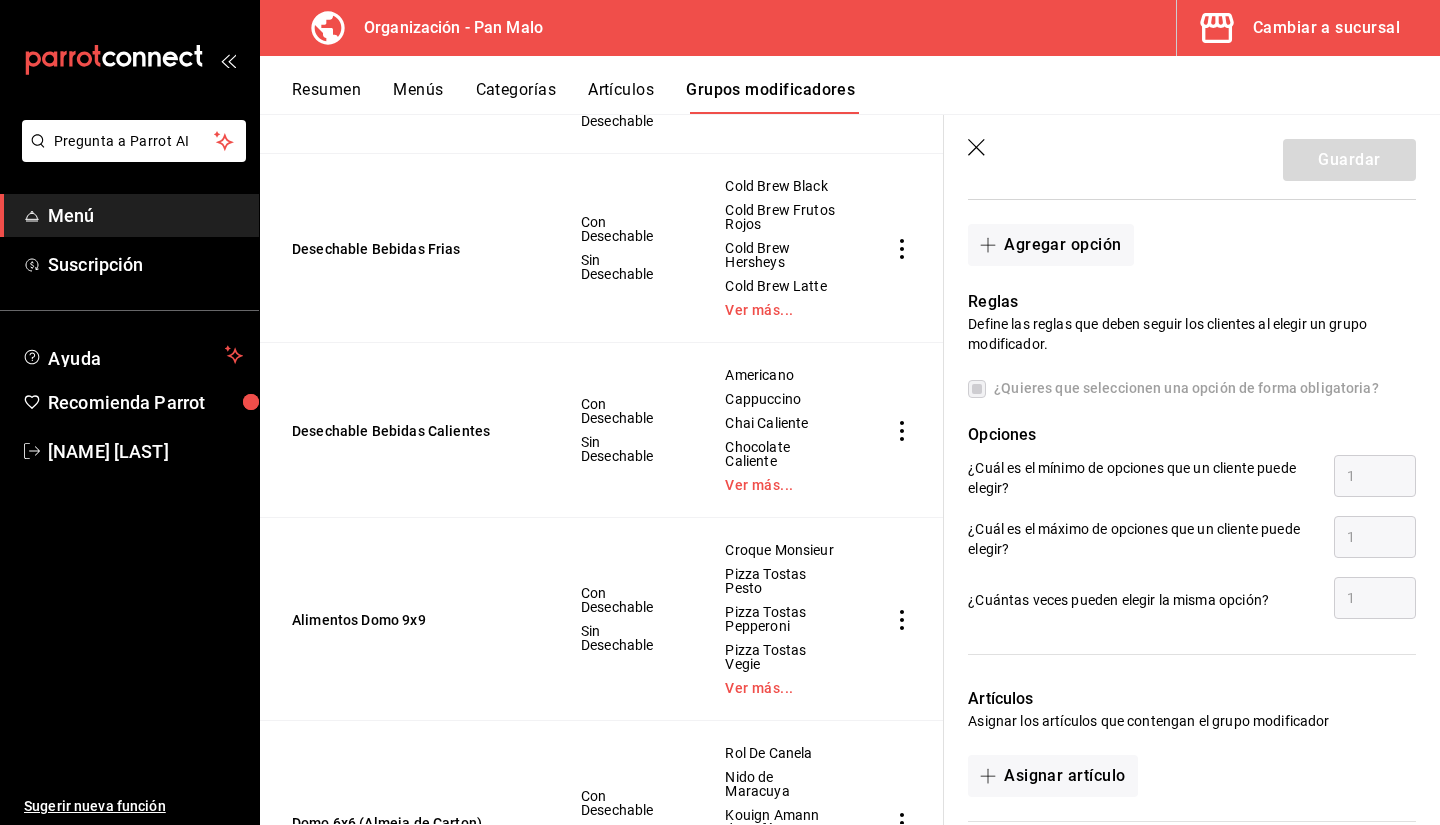 scroll, scrollTop: 899, scrollLeft: 0, axis: vertical 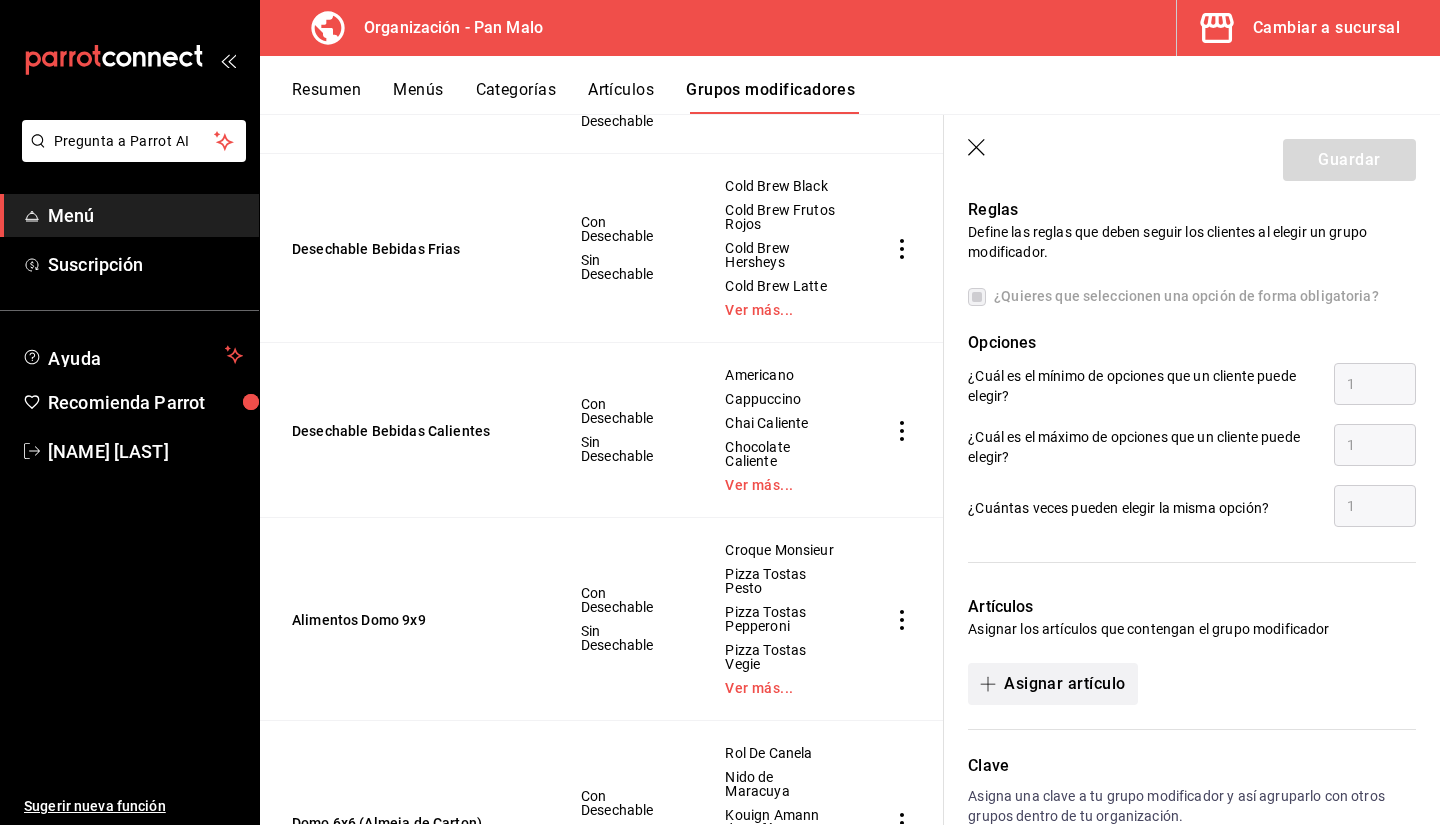 click on "Asignar artículo" at bounding box center (1052, 684) 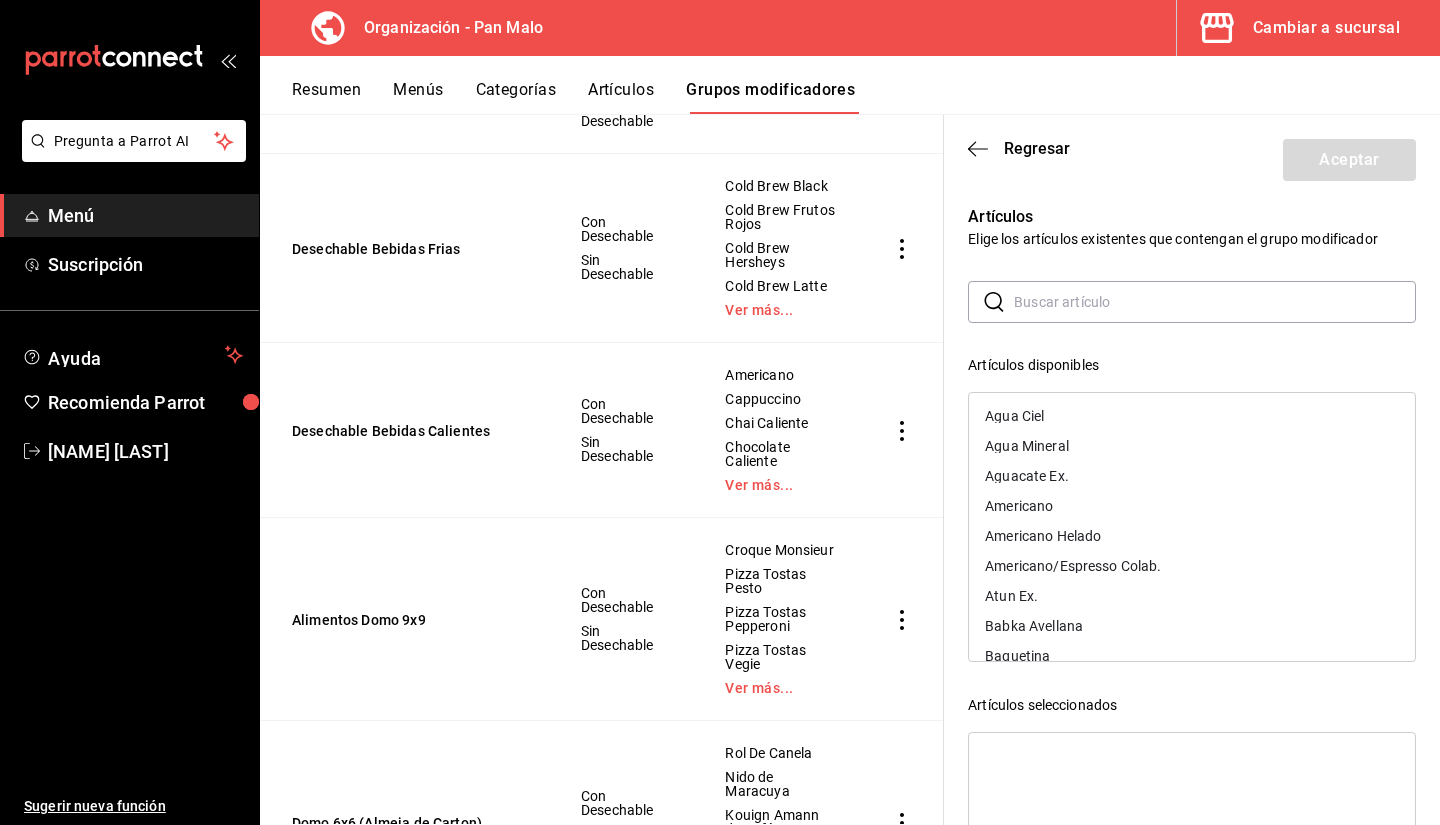 click at bounding box center [1215, 302] 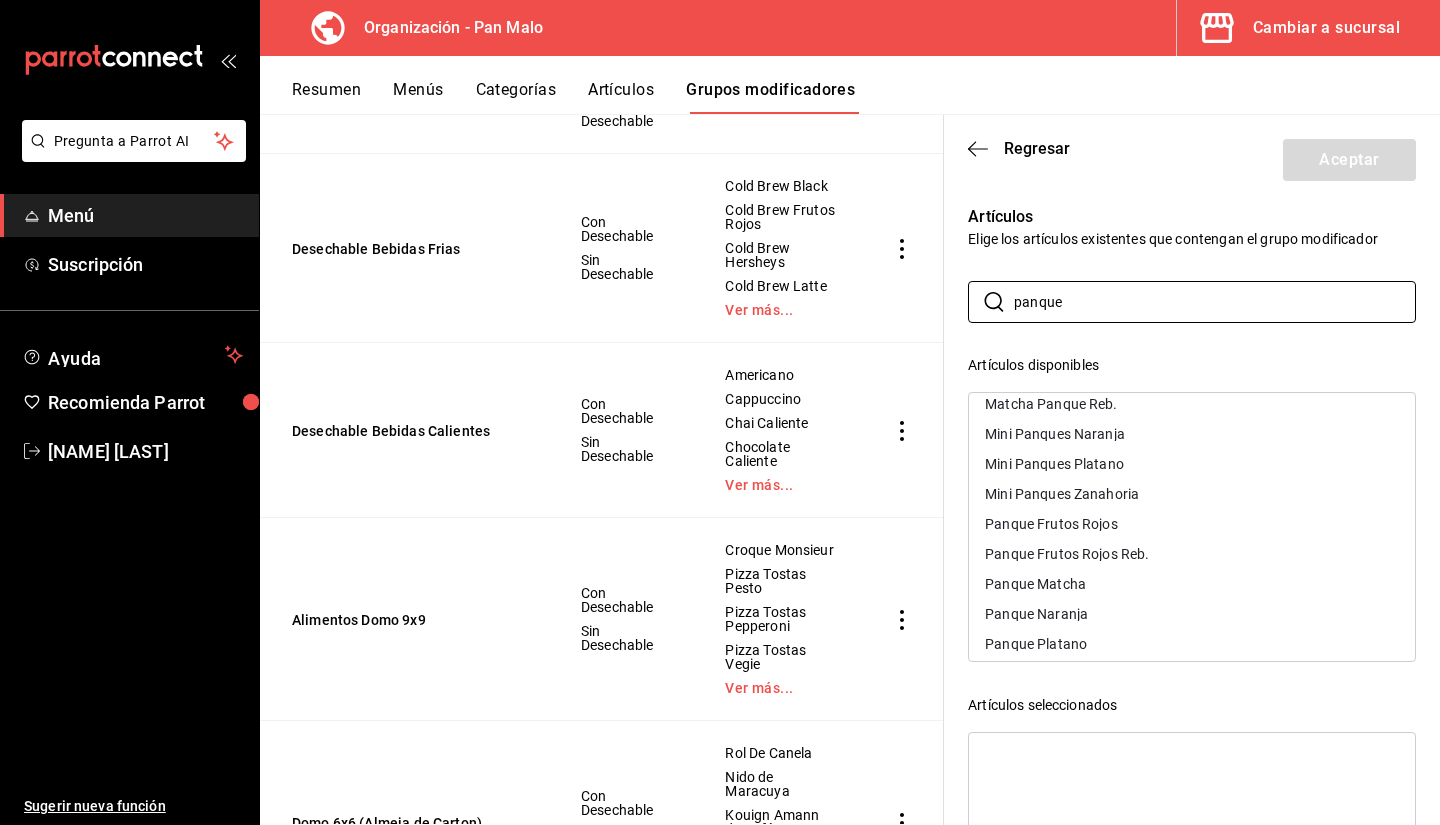 scroll, scrollTop: 86, scrollLeft: 0, axis: vertical 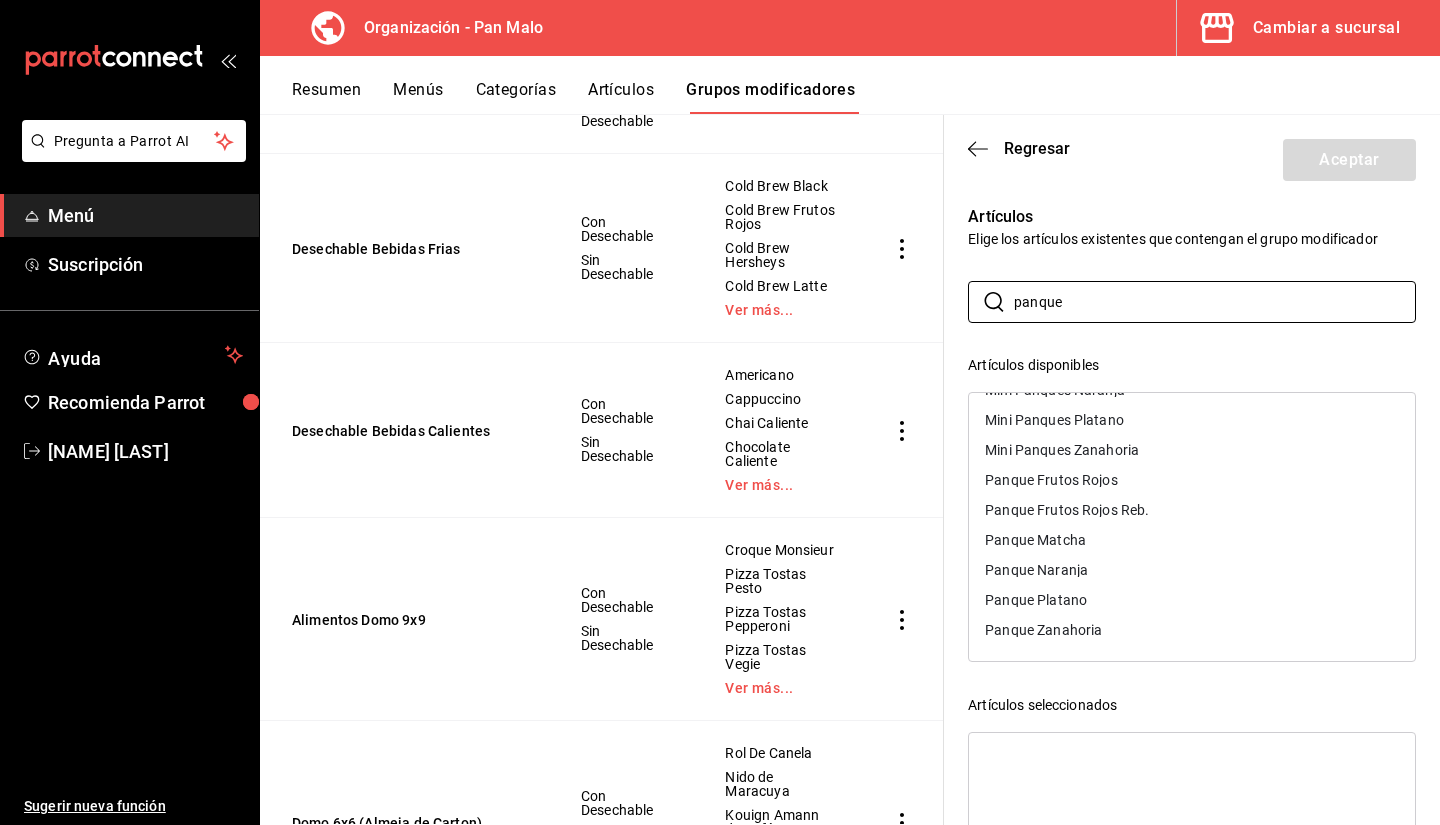 type on "panque" 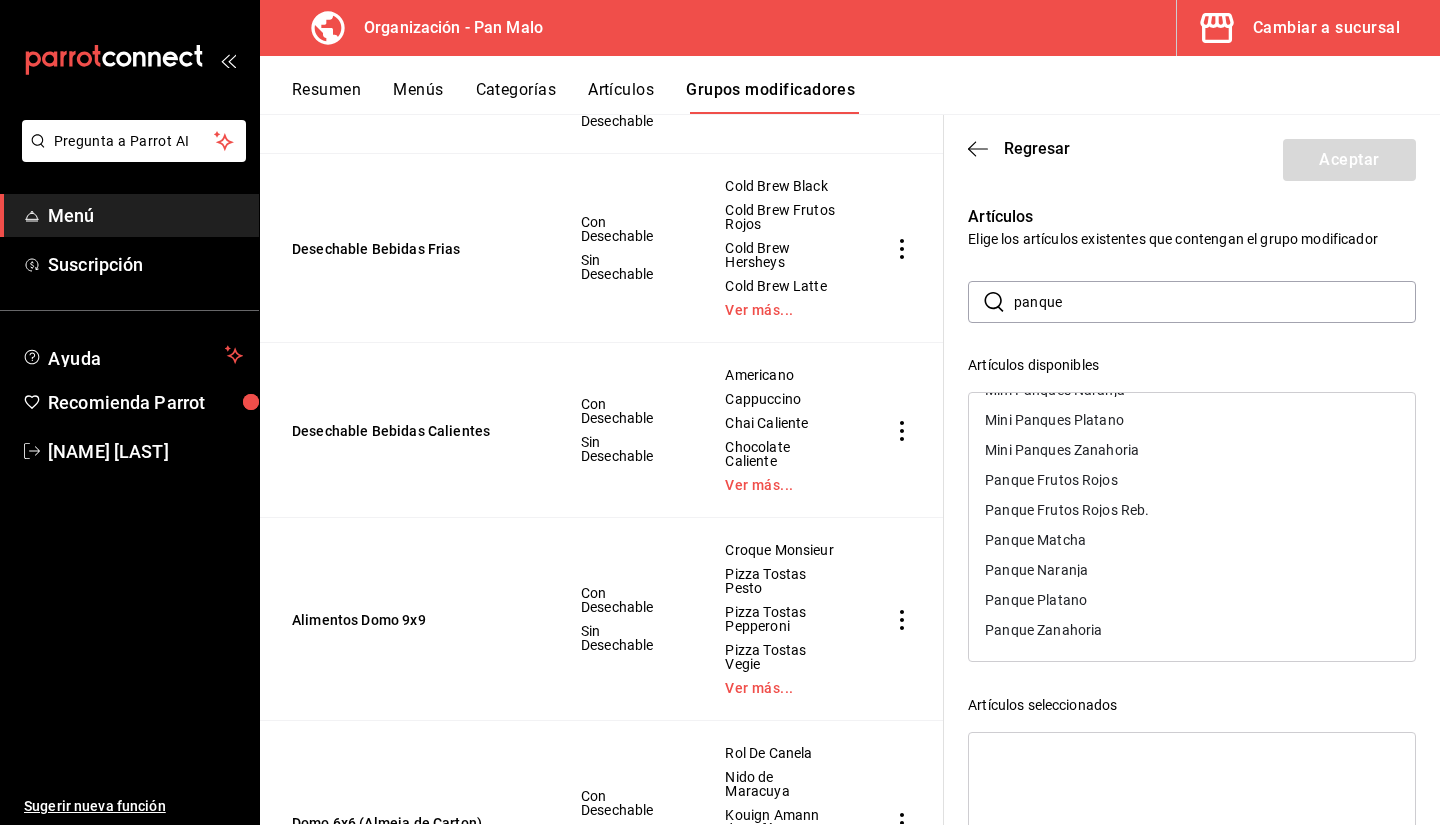 click on "Panque Platano" at bounding box center [1192, 600] 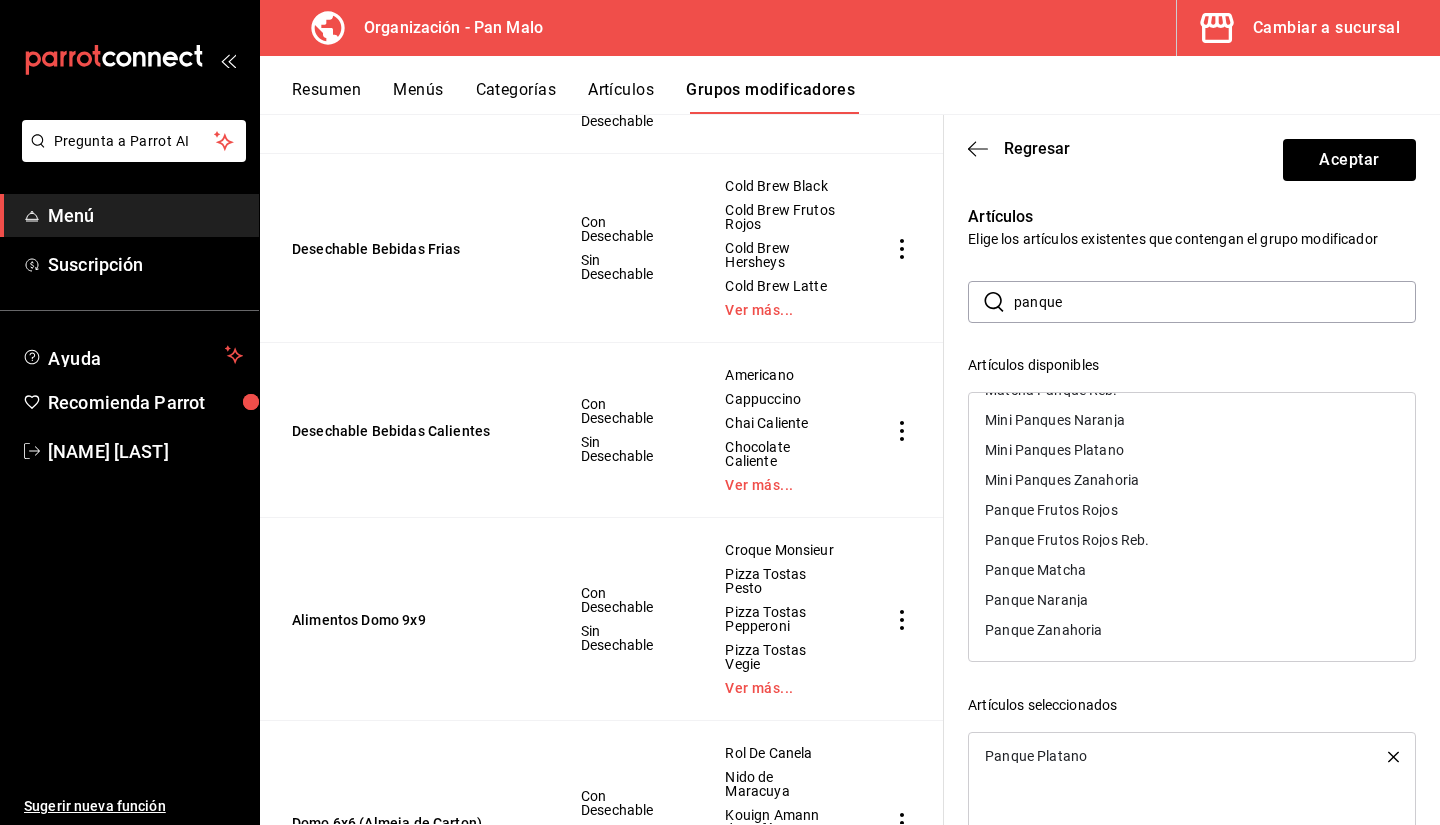 click on "Panque Naranja" at bounding box center (1192, 600) 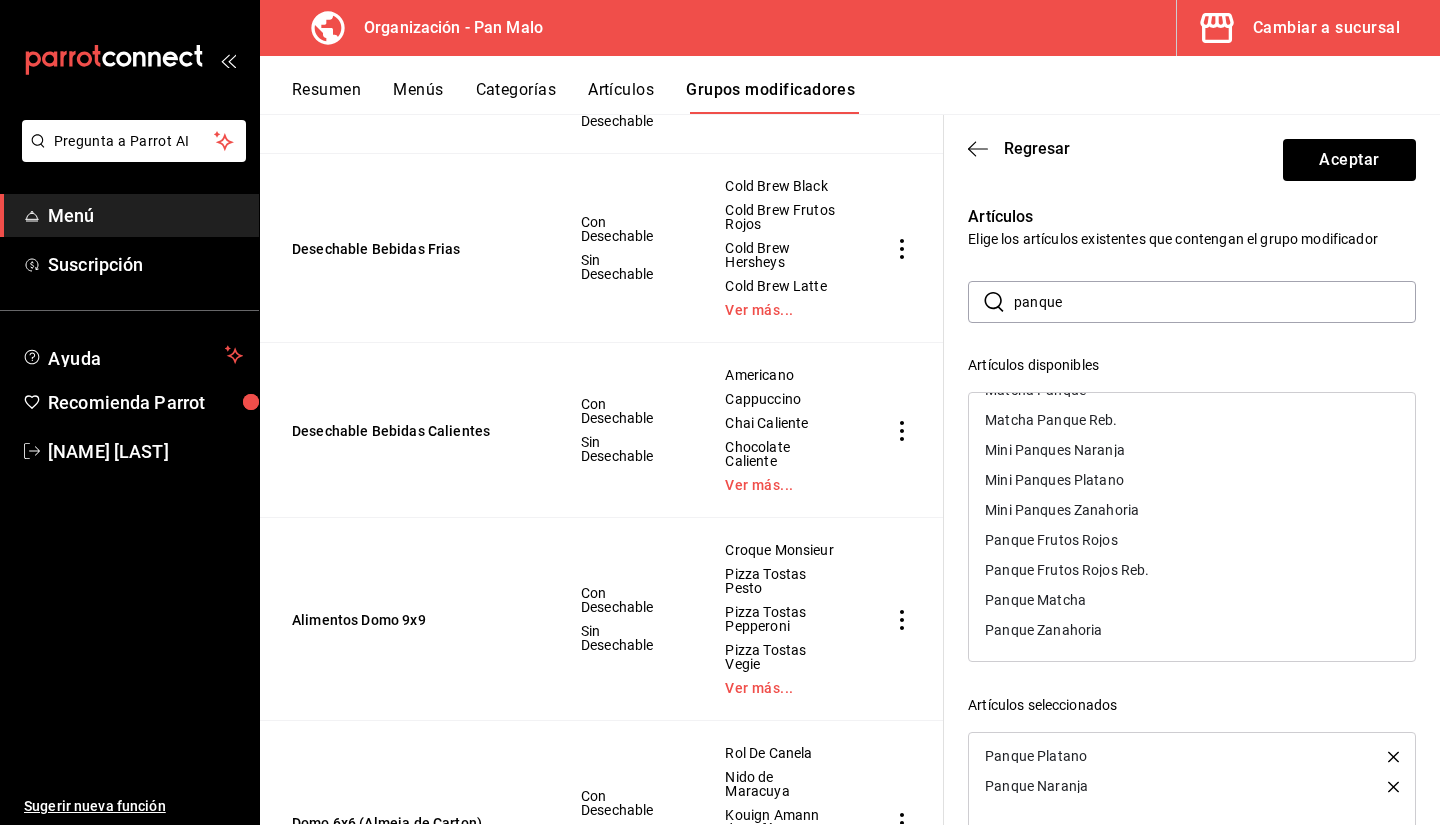 click on "Panque Matcha" at bounding box center [1035, 600] 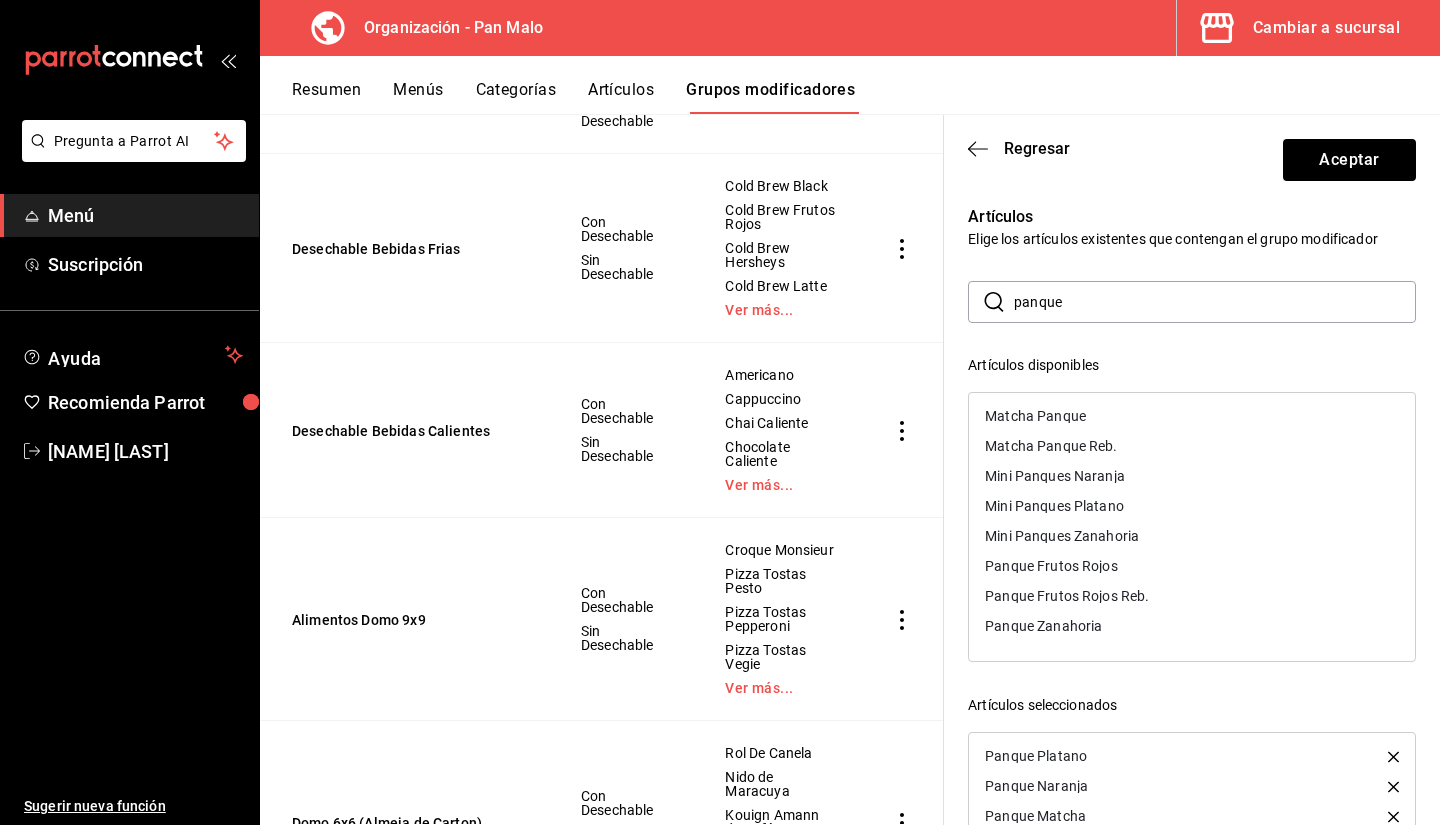 click on "Panque Zanahoria" at bounding box center (1043, 626) 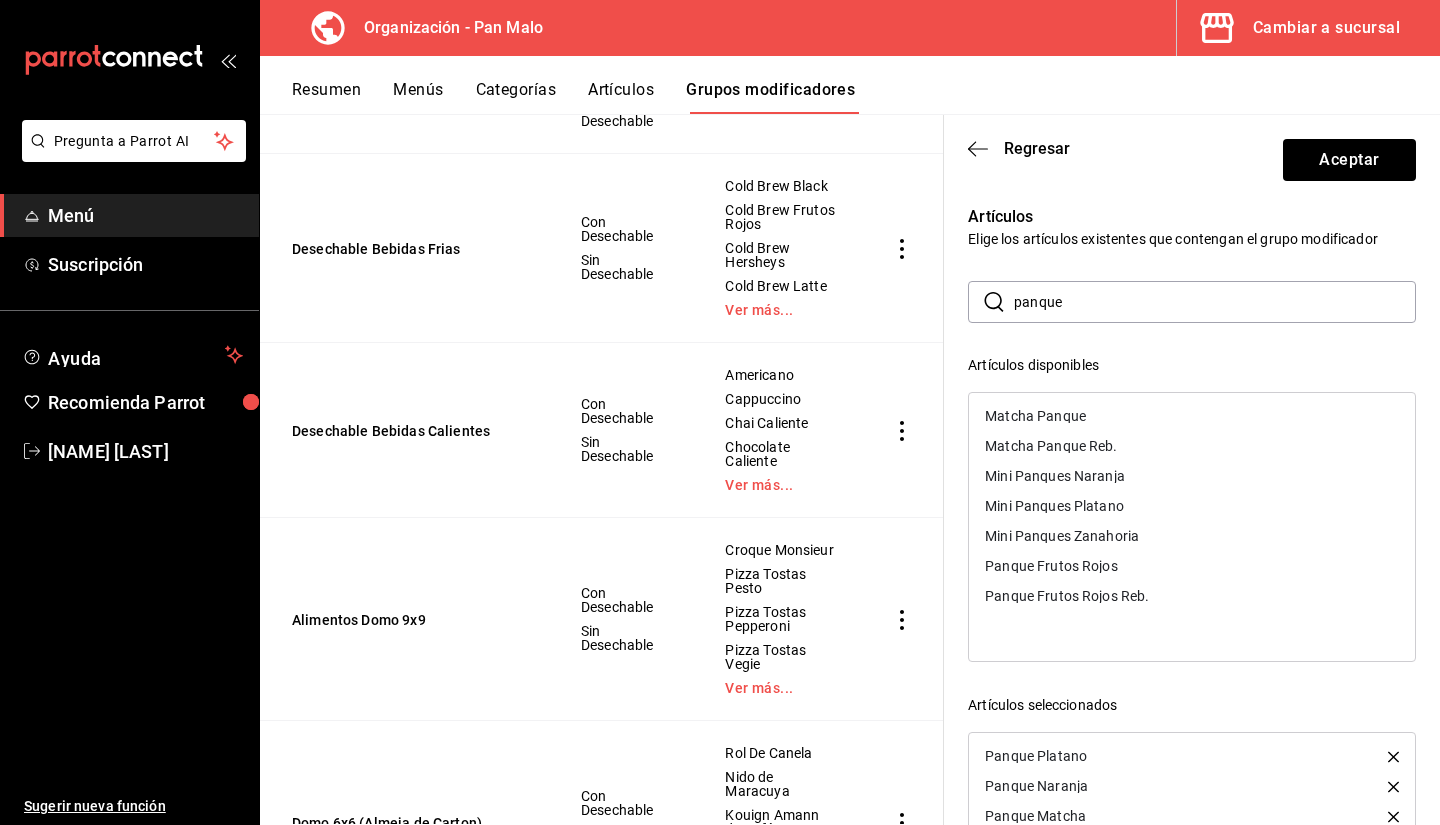 click on "Matcha Panque" at bounding box center (1192, 416) 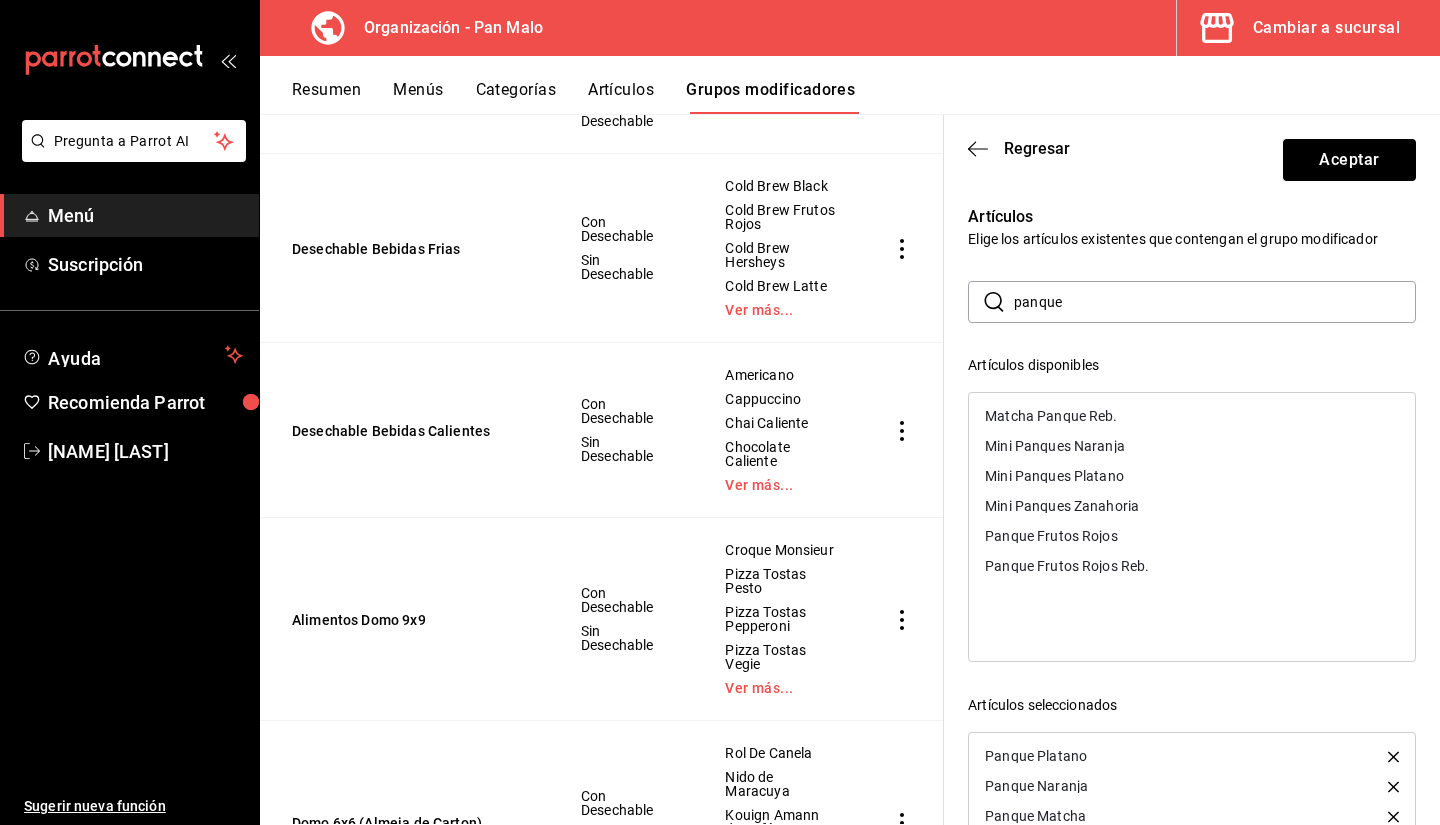 click on "Panque Frutos Rojos" at bounding box center [1192, 536] 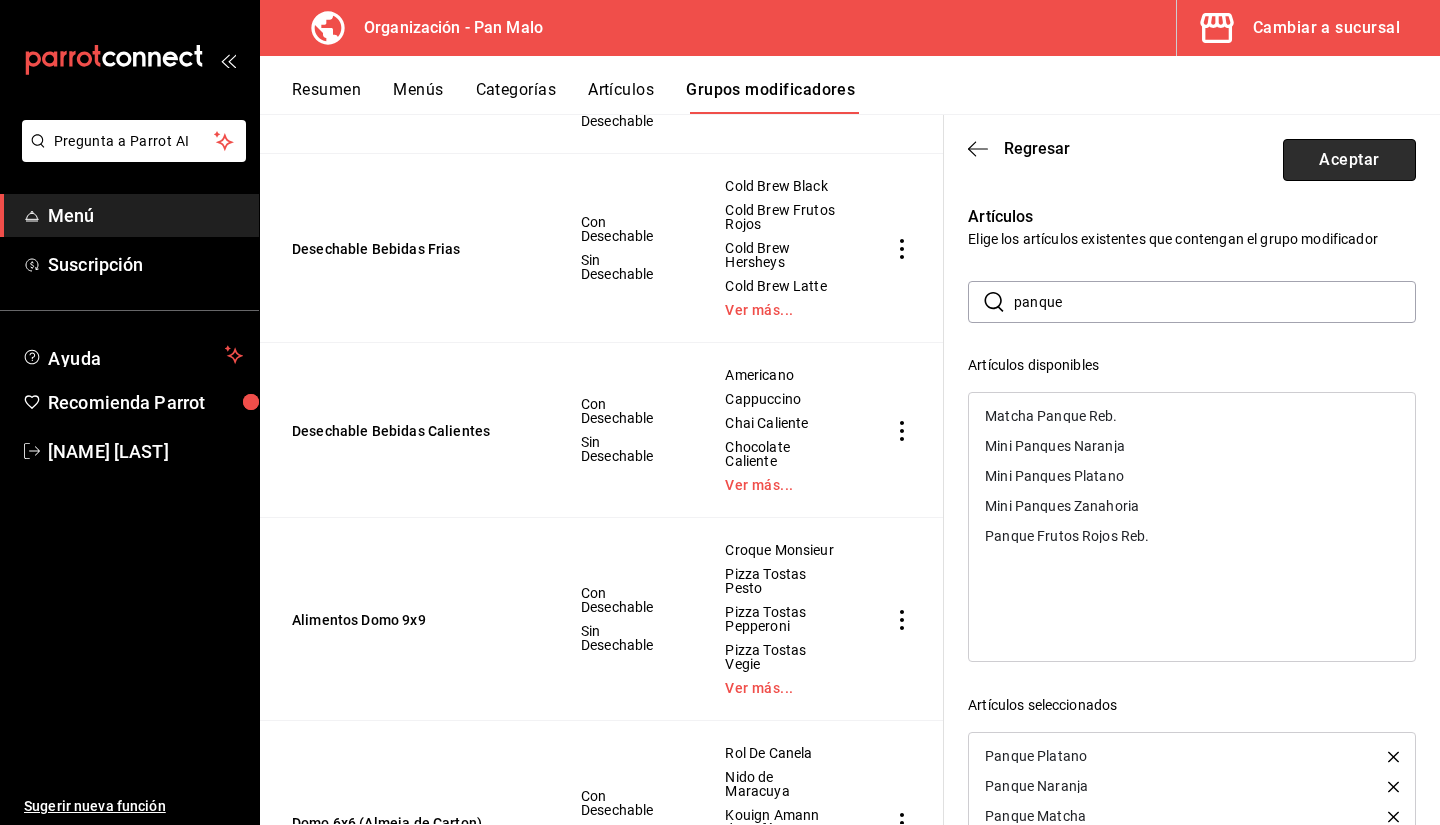 click on "Aceptar" at bounding box center [1349, 160] 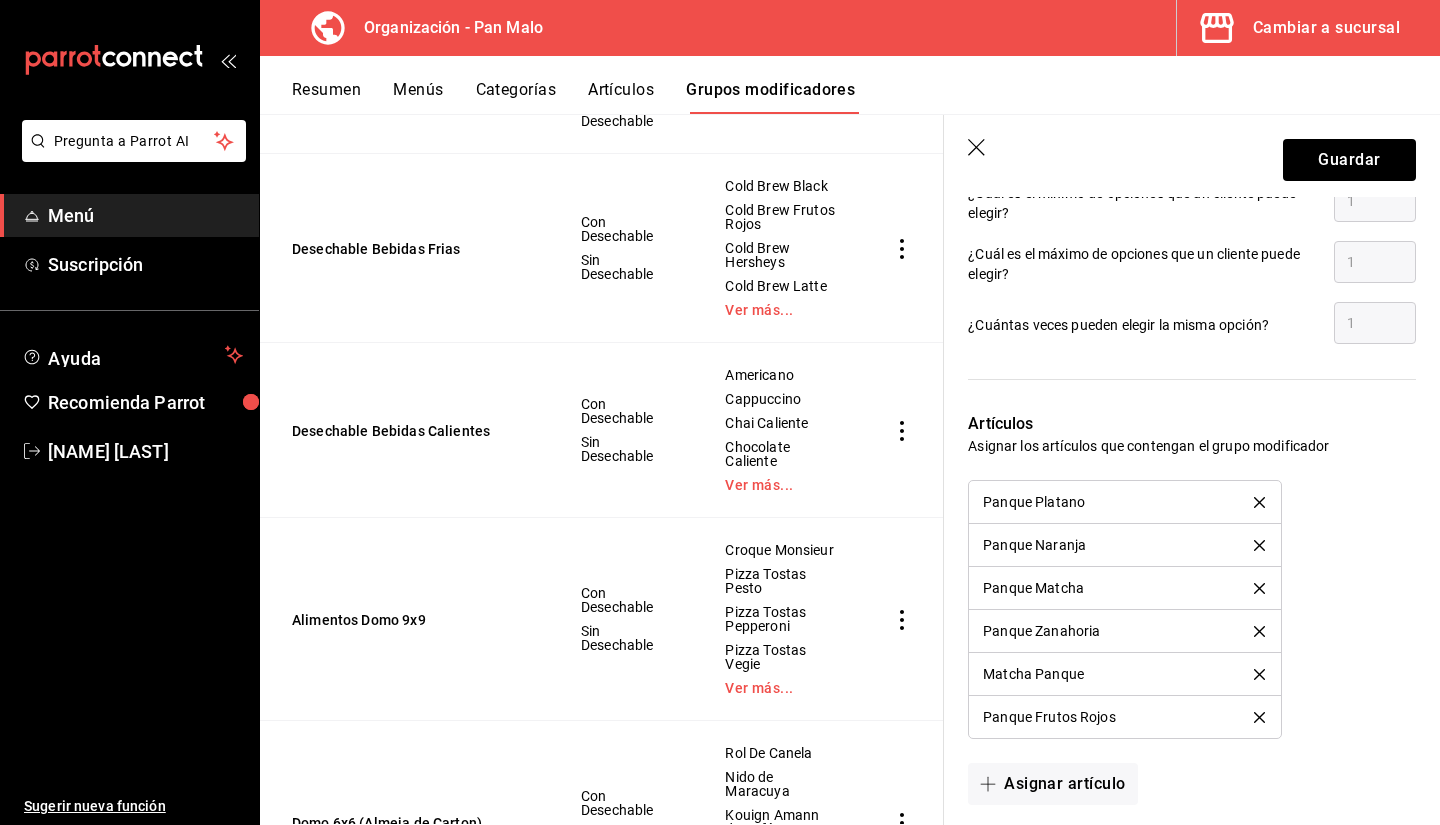 scroll, scrollTop: 1015, scrollLeft: 0, axis: vertical 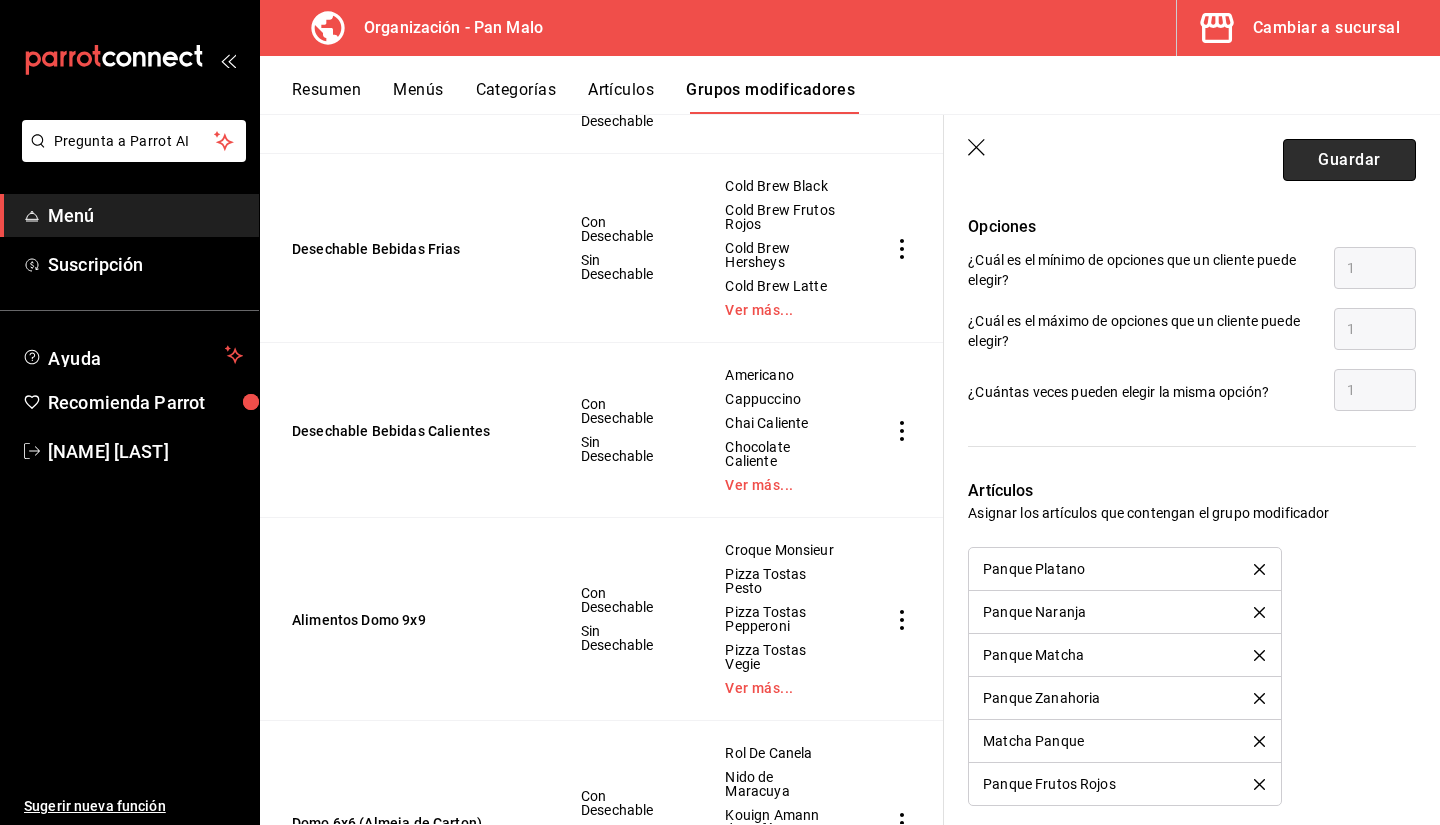 click on "Guardar" at bounding box center (1349, 160) 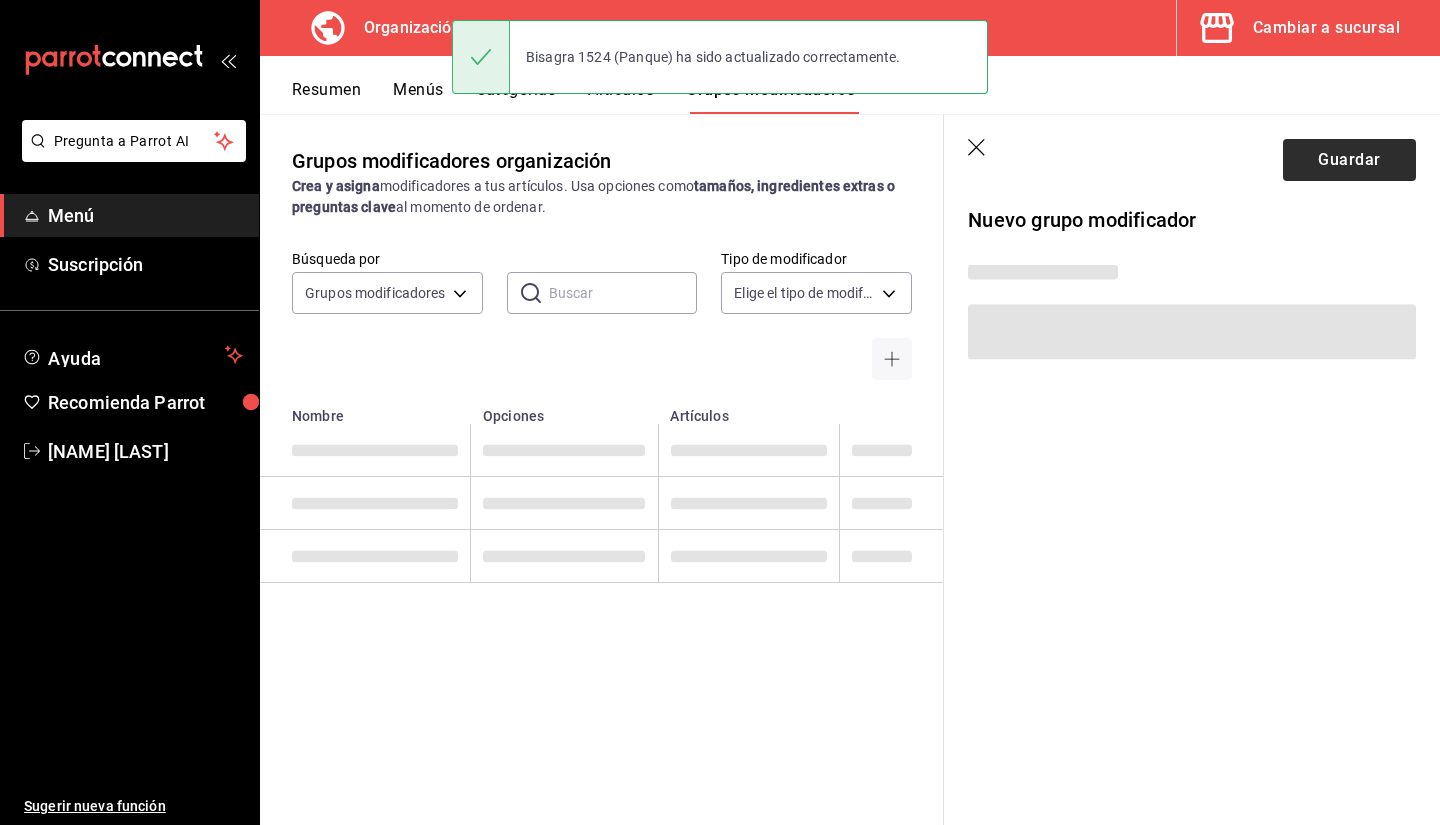 scroll, scrollTop: 0, scrollLeft: 0, axis: both 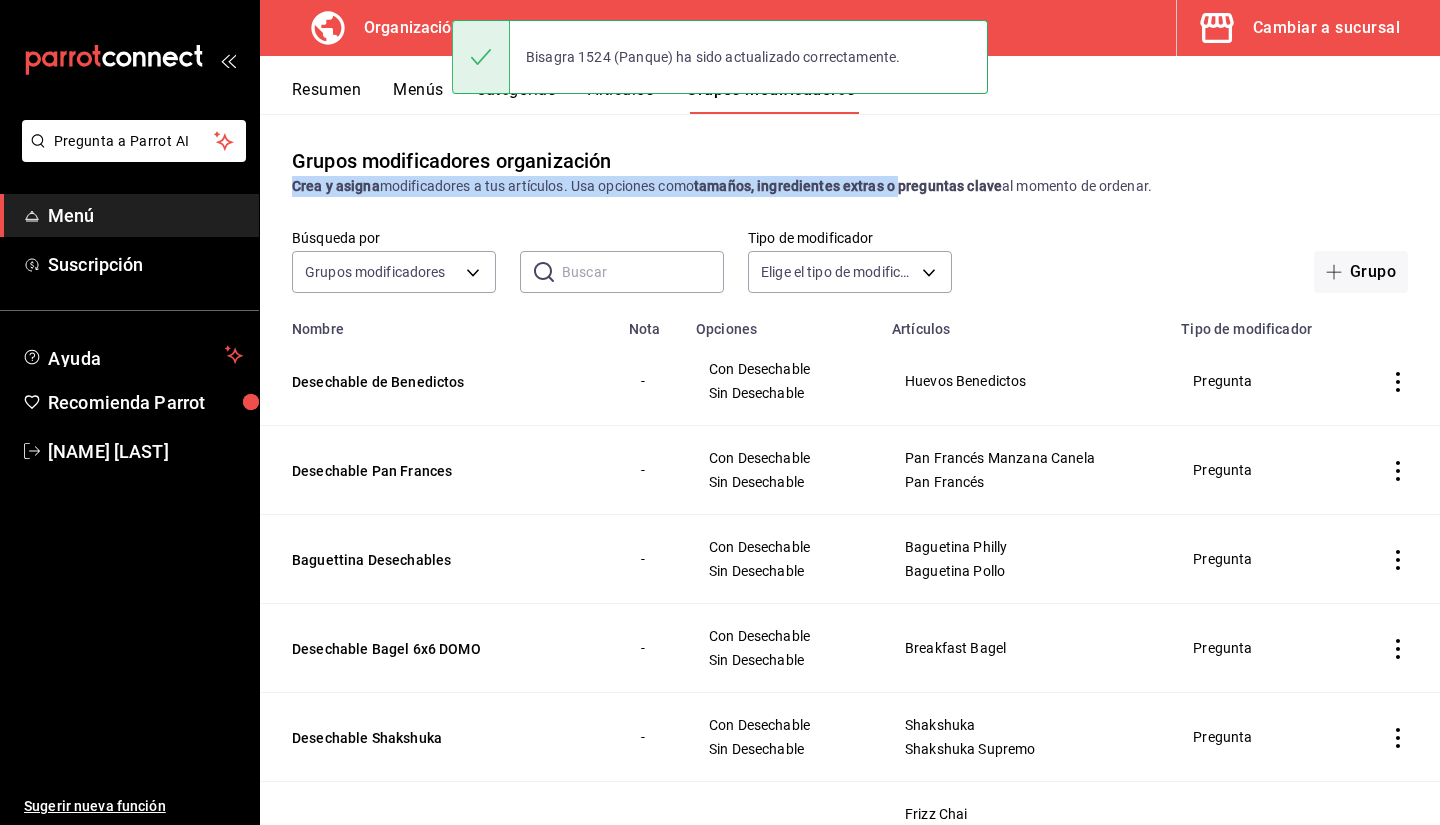 drag, startPoint x: 845, startPoint y: 164, endPoint x: 904, endPoint y: 184, distance: 62.297672 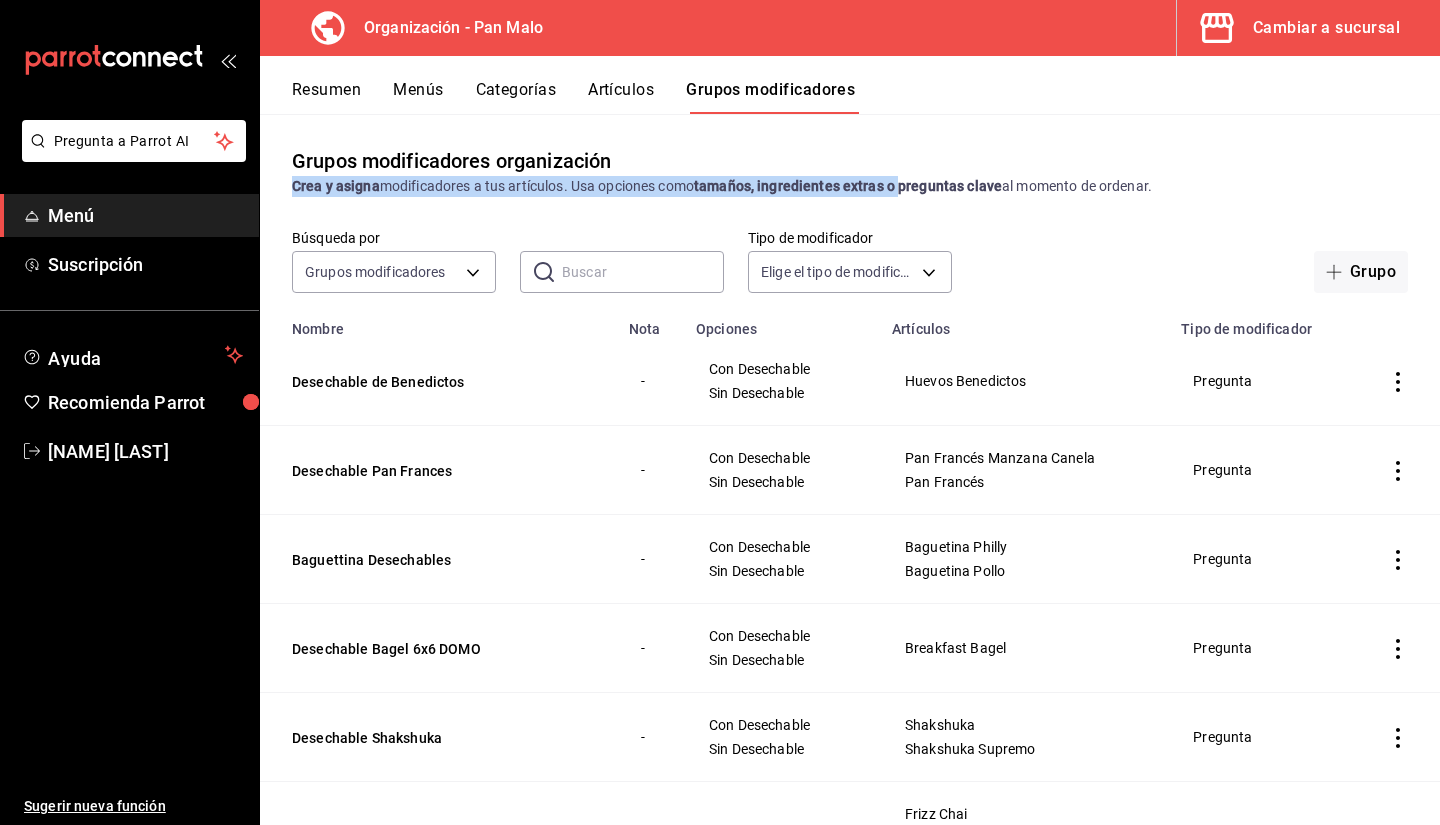 click on "tamaños, ingredientes extras o preguntas clave" at bounding box center (848, 186) 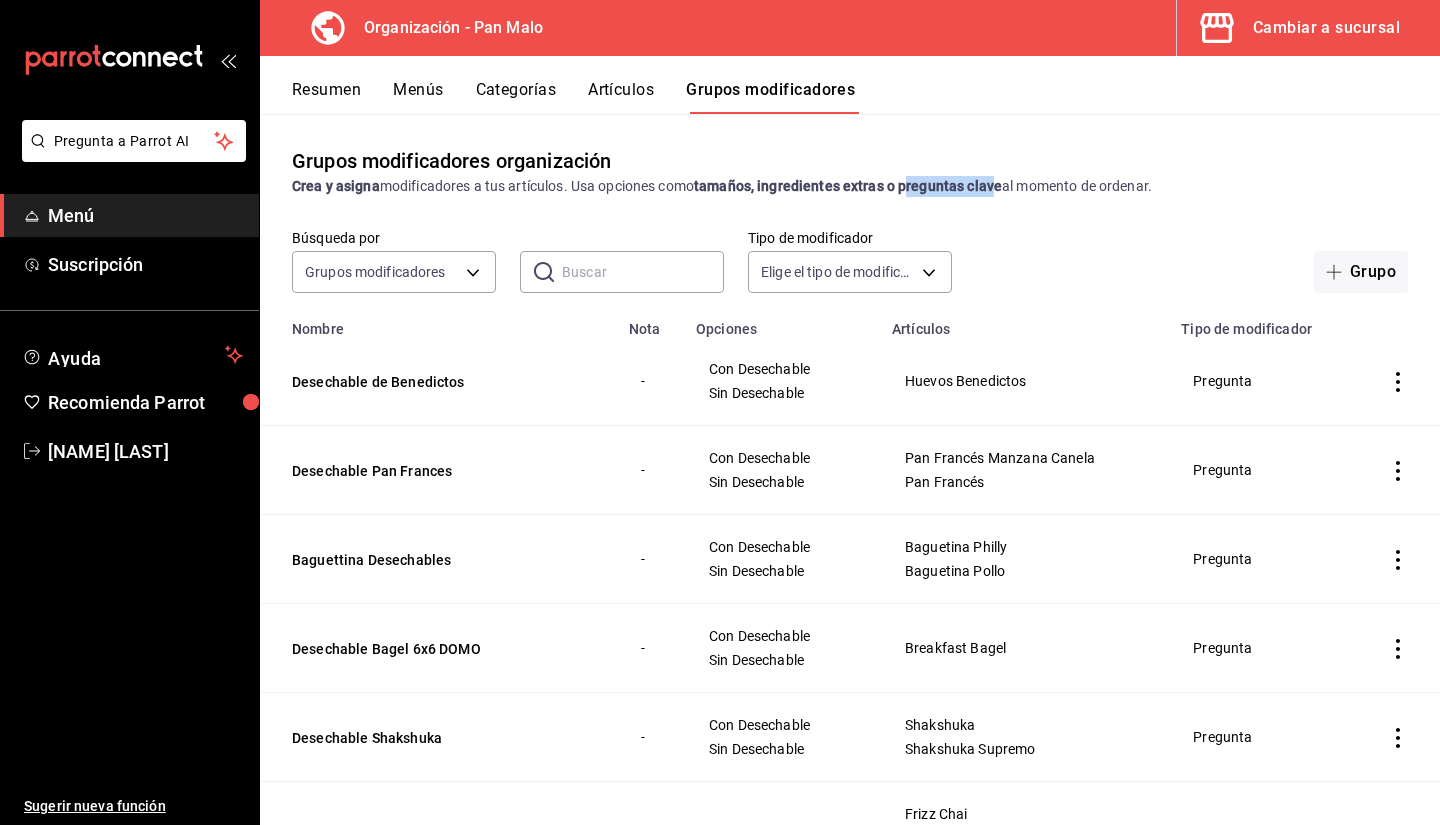 drag, startPoint x: 998, startPoint y: 188, endPoint x: 909, endPoint y: 178, distance: 89.560036 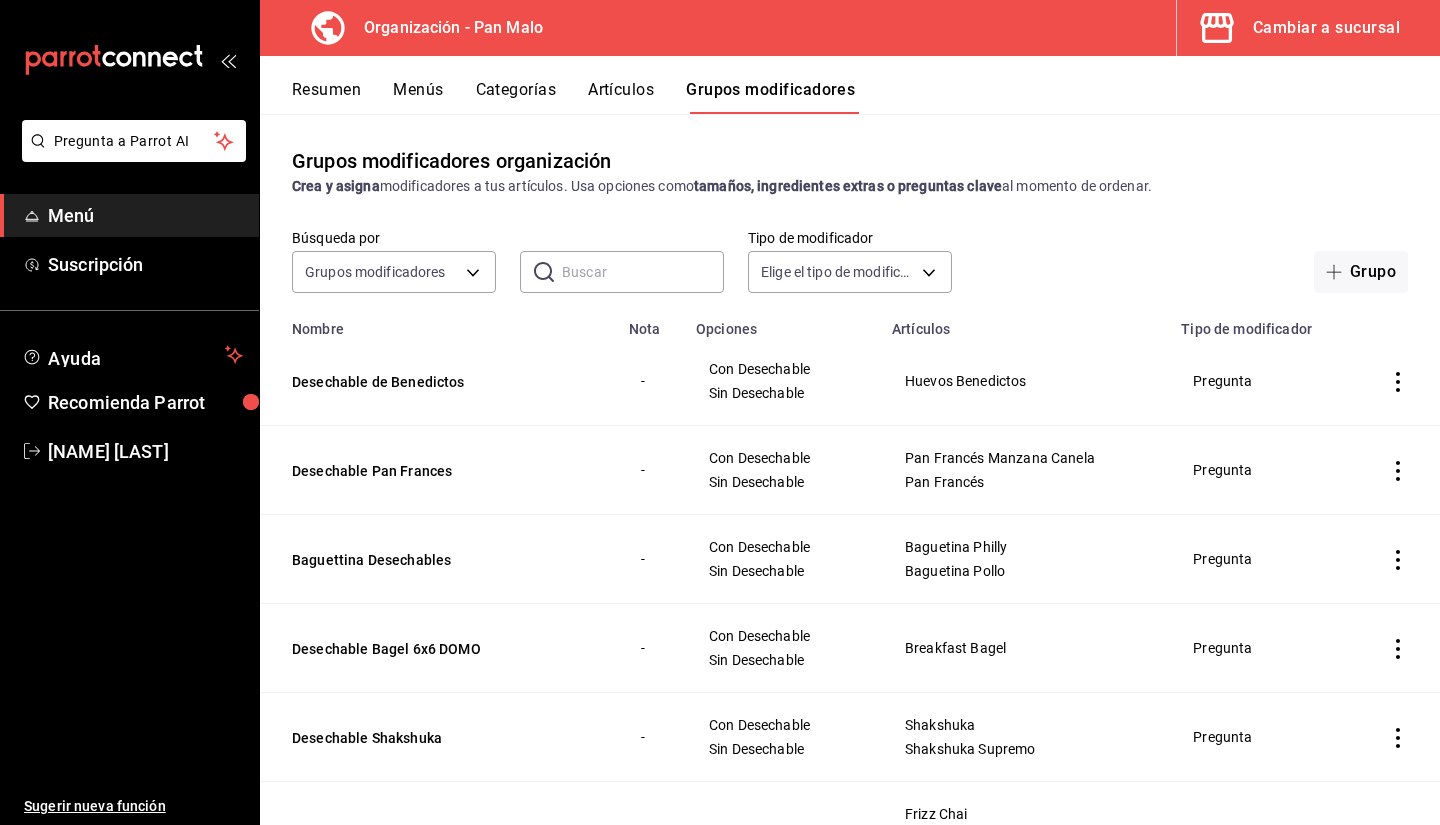 click on "Grupo" at bounding box center (1192, 272) 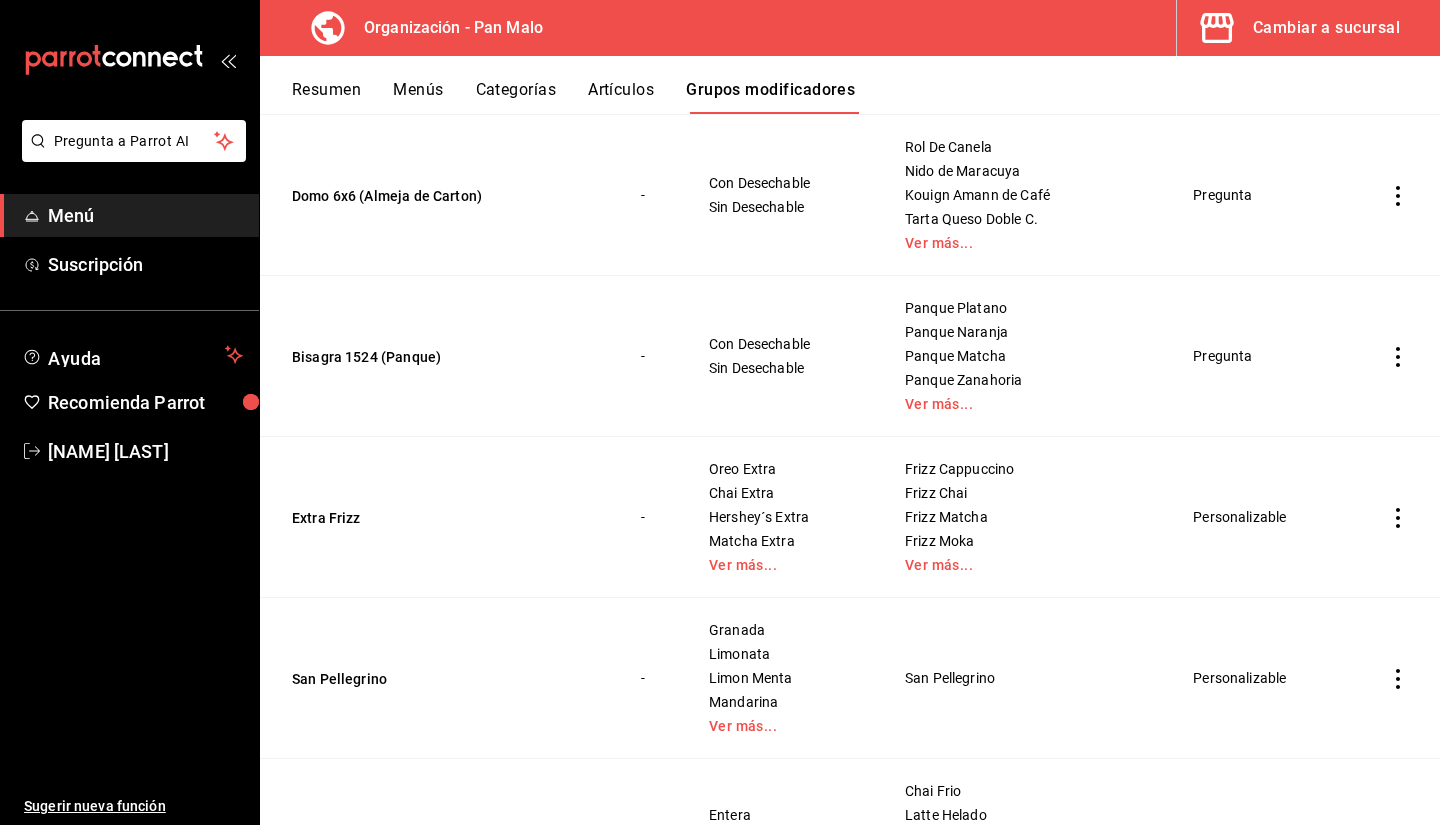 scroll, scrollTop: 1686, scrollLeft: 0, axis: vertical 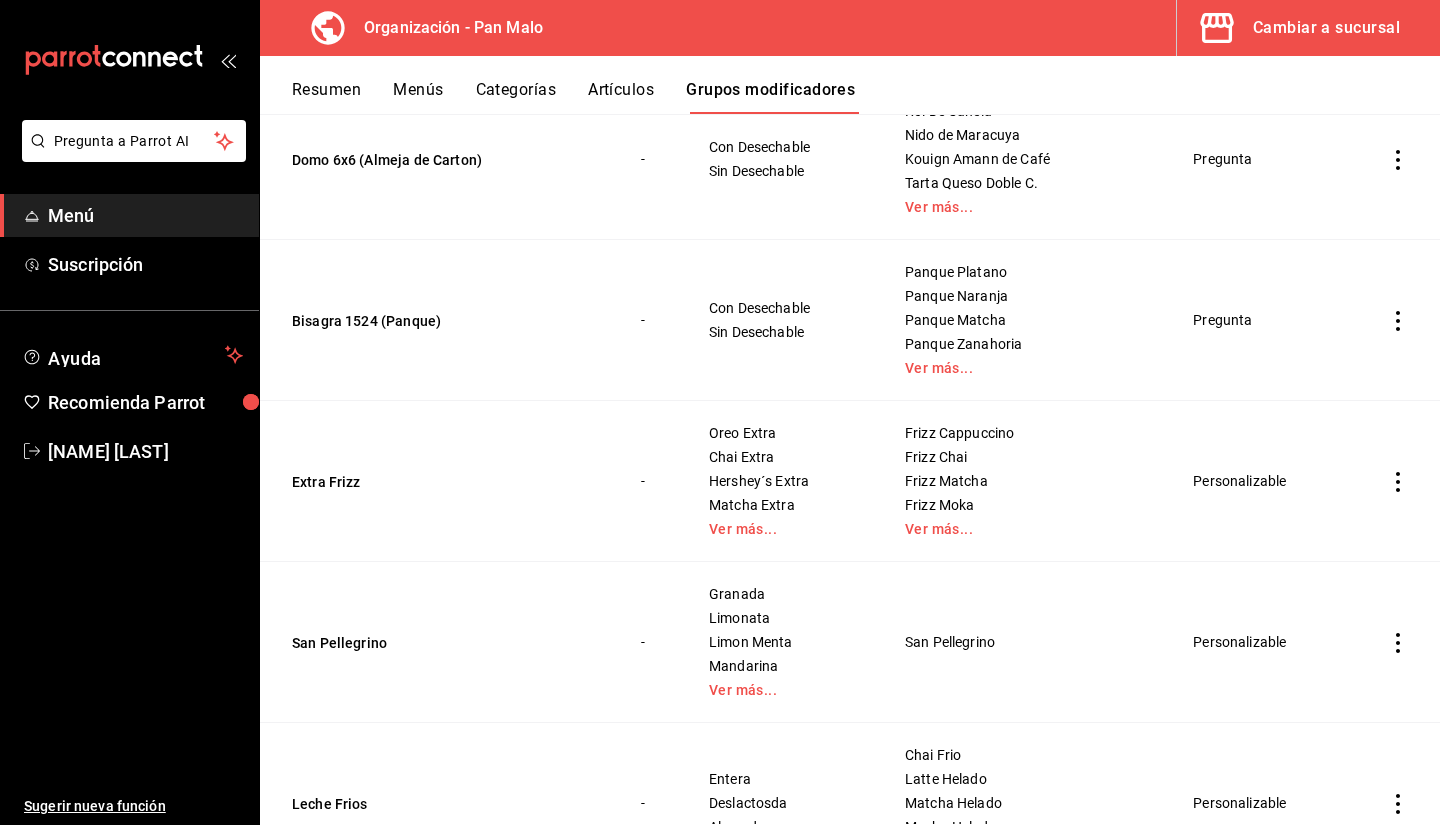 click on "Pregunta" at bounding box center [1262, 320] 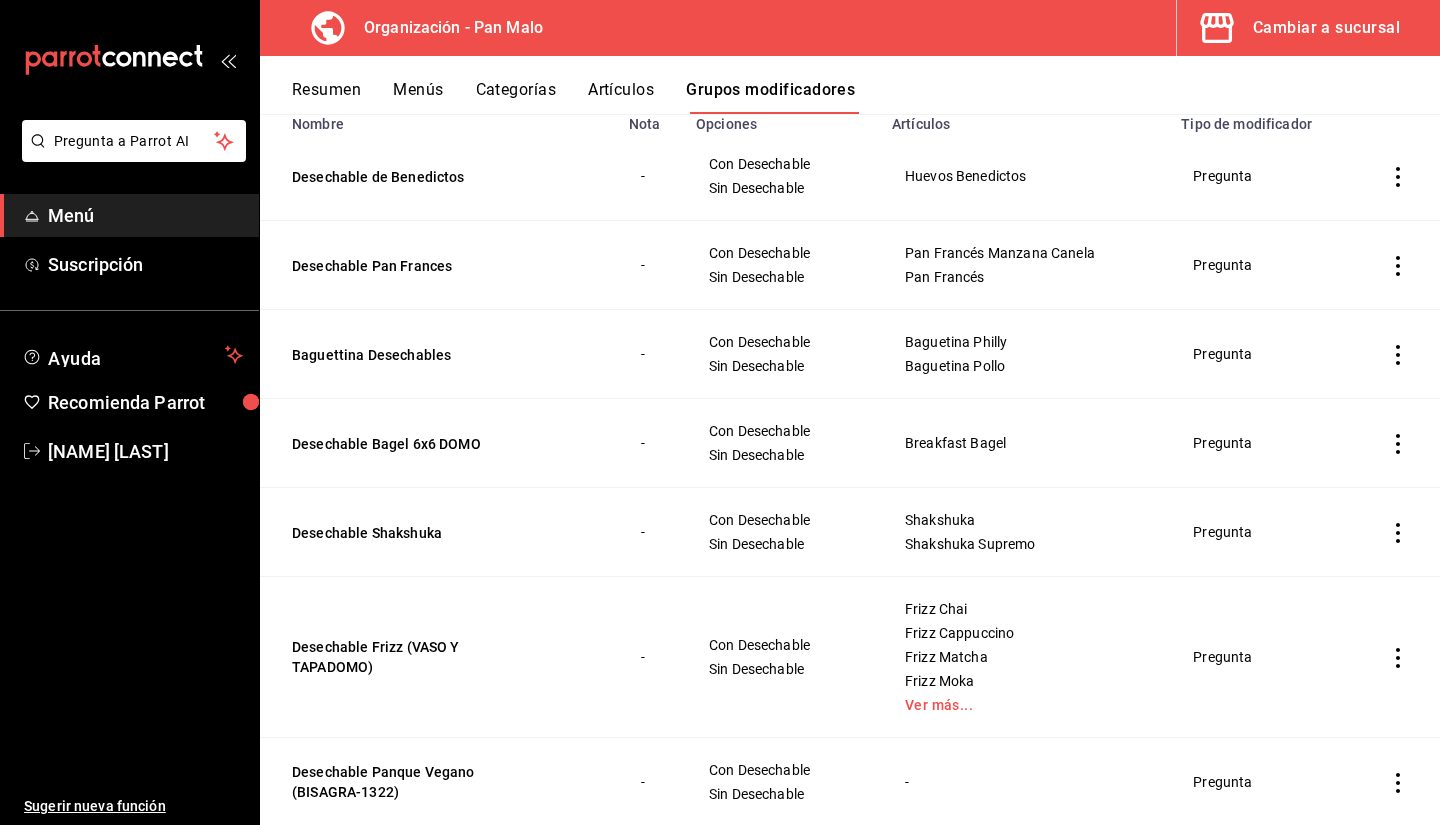 scroll, scrollTop: 0, scrollLeft: 0, axis: both 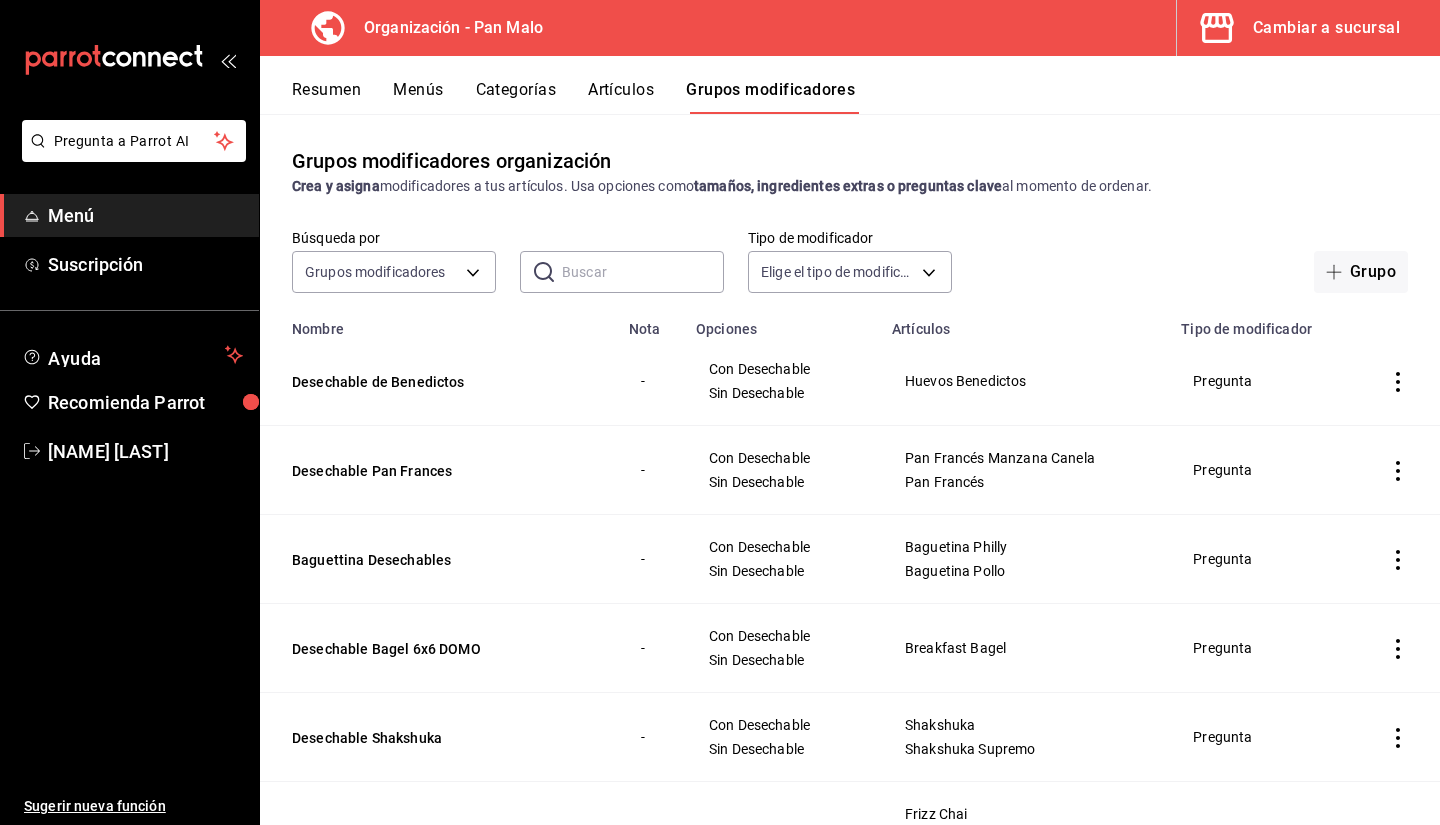 click on "Cambiar a sucursal" at bounding box center (1300, 28) 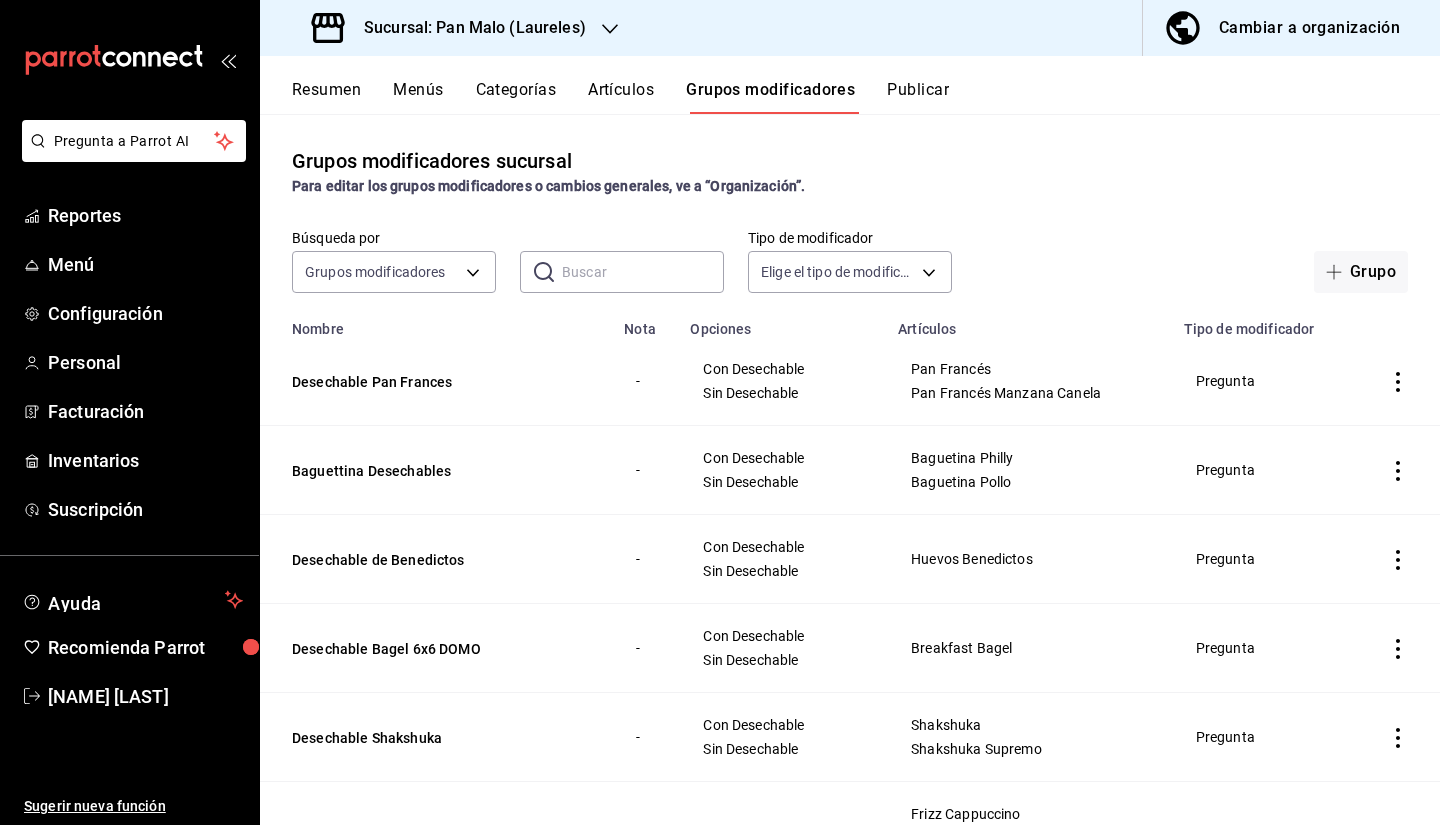 click on "Grupos modificadores sucursal Para editar los grupos modificadores o cambios generales, ve a “Organización”. Búsqueda por Grupos modificadores GROUP ​ ​ Tipo de modificador Elige el tipo de modificador Grupo Nombre Nota Opciones Artículos Tipo de modificador Desechable Pan Frances - Con Desechable Sin Desechable Pan Francés Pan Francés Manzana Canela Pregunta Baguettina Desechables - Con Desechable Sin Desechable Baguetina Philly Baguetina Pollo Pregunta Desechable de Benedictos - Con Desechable Sin Desechable Huevos Benedictos Pregunta Desechable Bagel 6x6 DOMO - Con Desechable Sin Desechable Breakfast Bagel Pregunta Desechable Shakshuka - Con Desechable Sin Desechable Shakshuka Shakshuka Supremo Pregunta Desechable Frizz (VASO Y TAPADOMO) - Con Desechable Sin Desechable Frizz Cappuccino Frizz Chai Frizz Matcha Frizz Moka Ver más... Pregunta Desechable Chilaquiles - Con Desechable Sin Desechable Chilaquiles Pan Malo Pregunta Desechable Bebidas Frias - Con Desechable Sin Desechable Mocha Helado" at bounding box center [850, 469] 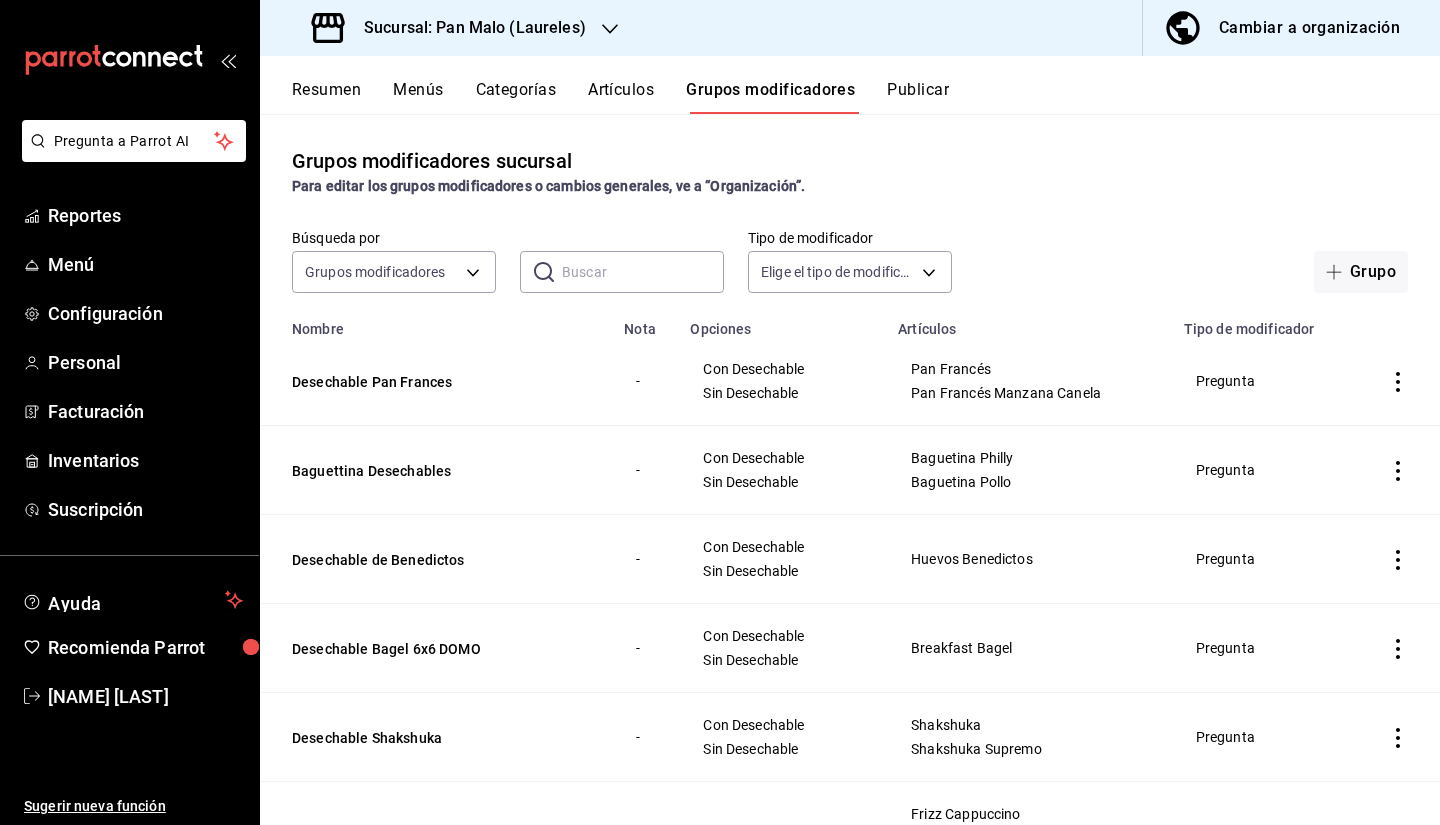 click on "Grupos modificadores sucursal Para editar los grupos modificadores o cambios generales, ve a “Organización”. Búsqueda por Grupos modificadores GROUP ​ ​ Tipo de modificador Elige el tipo de modificador Grupo Nombre Nota Opciones Artículos Tipo de modificador Desechable Pan Frances - Con Desechable Sin Desechable Pan Francés Pan Francés Manzana Canela Pregunta Baguettina Desechables - Con Desechable Sin Desechable Baguetina Philly Baguetina Pollo Pregunta Desechable de Benedictos - Con Desechable Sin Desechable Huevos Benedictos Pregunta Desechable Bagel 6x6 DOMO - Con Desechable Sin Desechable Breakfast Bagel Pregunta Desechable Shakshuka - Con Desechable Sin Desechable Shakshuka Shakshuka Supremo Pregunta Desechable Frizz (VASO Y TAPADOMO) - Con Desechable Sin Desechable Frizz Cappuccino Frizz Chai Frizz Matcha Frizz Moka Ver más... Pregunta Desechable Chilaquiles - Con Desechable Sin Desechable Chilaquiles Pan Malo Pregunta Desechable Bebidas Frias - Con Desechable Sin Desechable Mocha Helado" at bounding box center (850, 469) 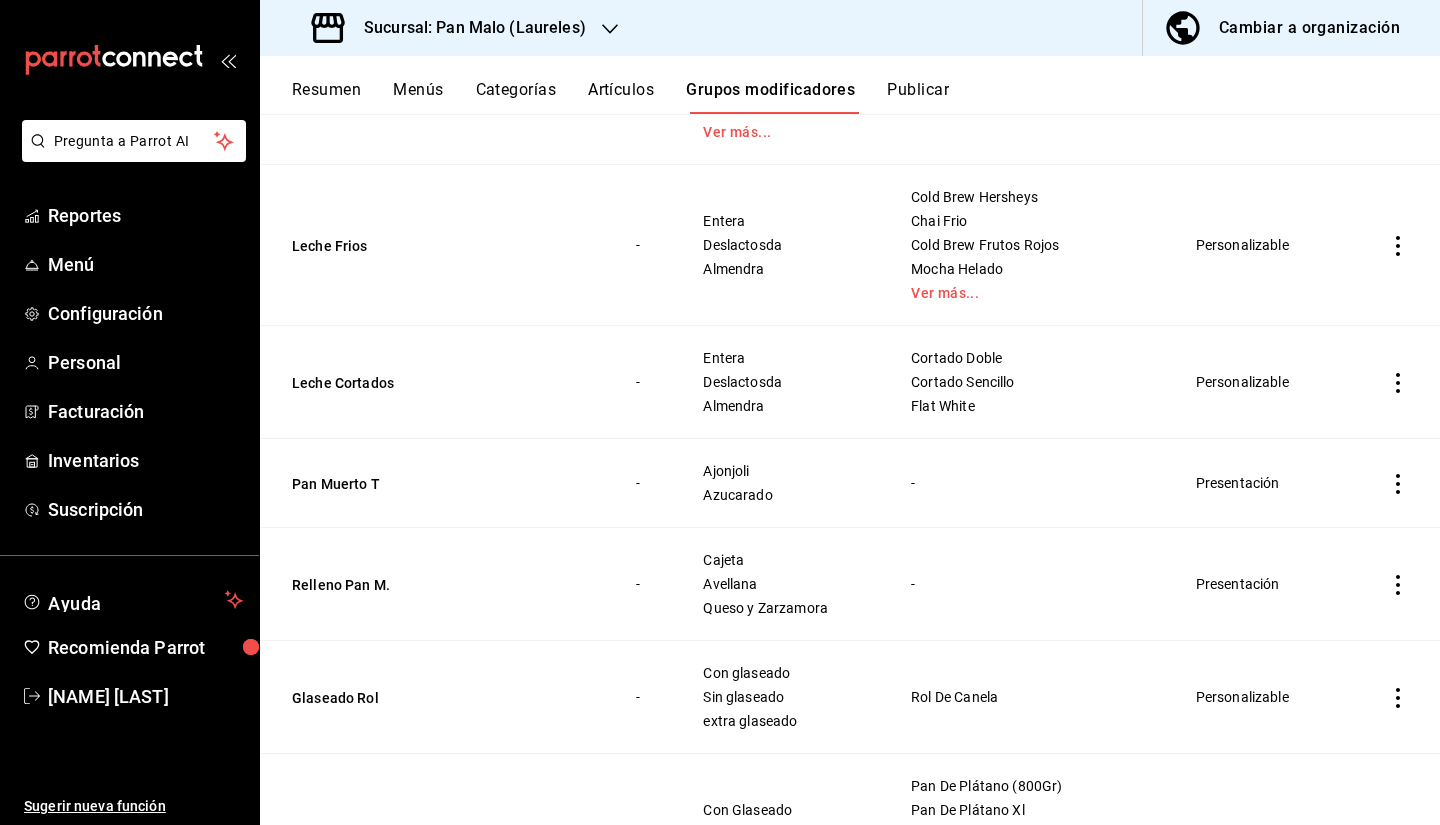 scroll, scrollTop: 0, scrollLeft: 0, axis: both 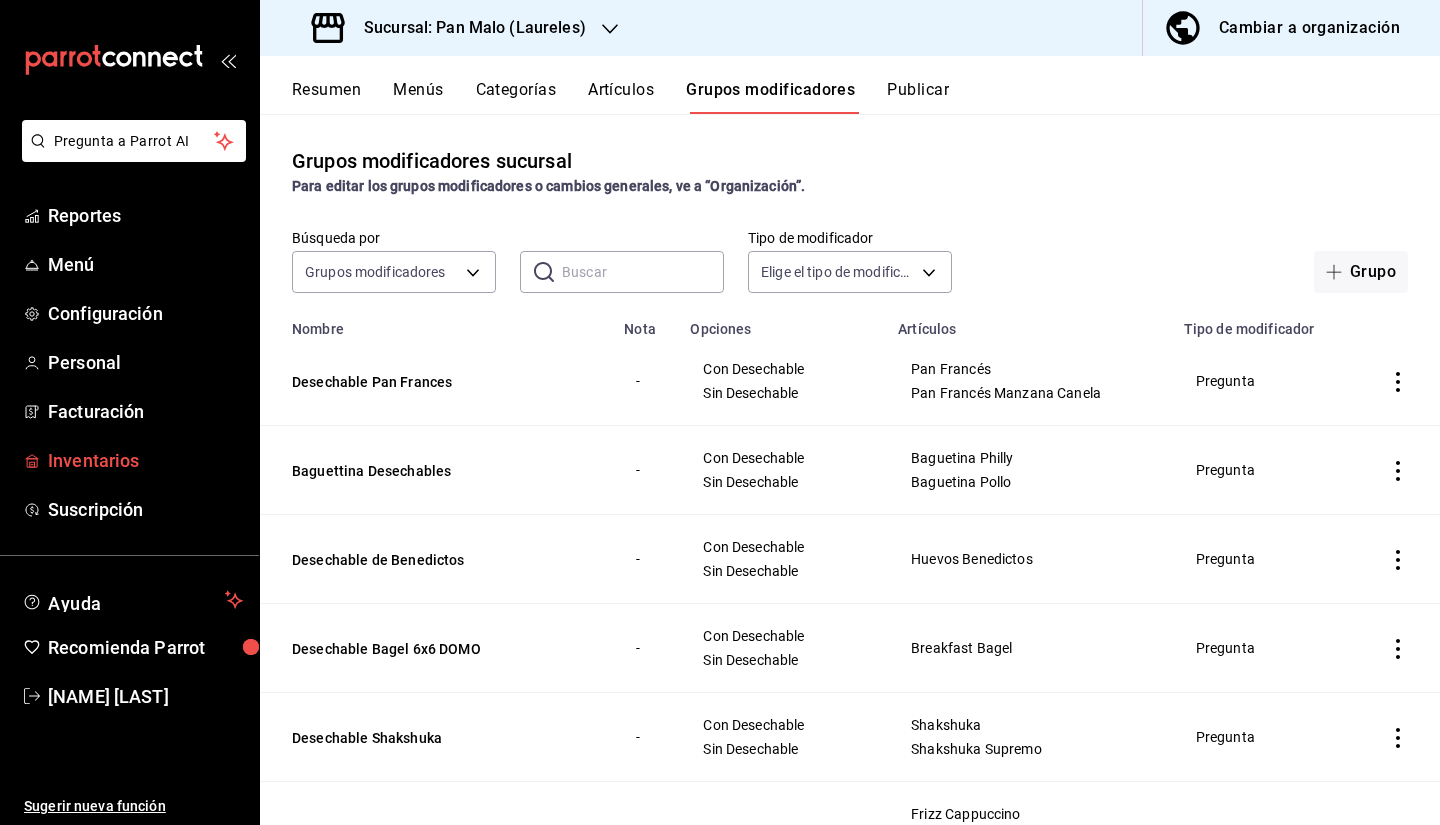 click on "Inventarios" at bounding box center [145, 460] 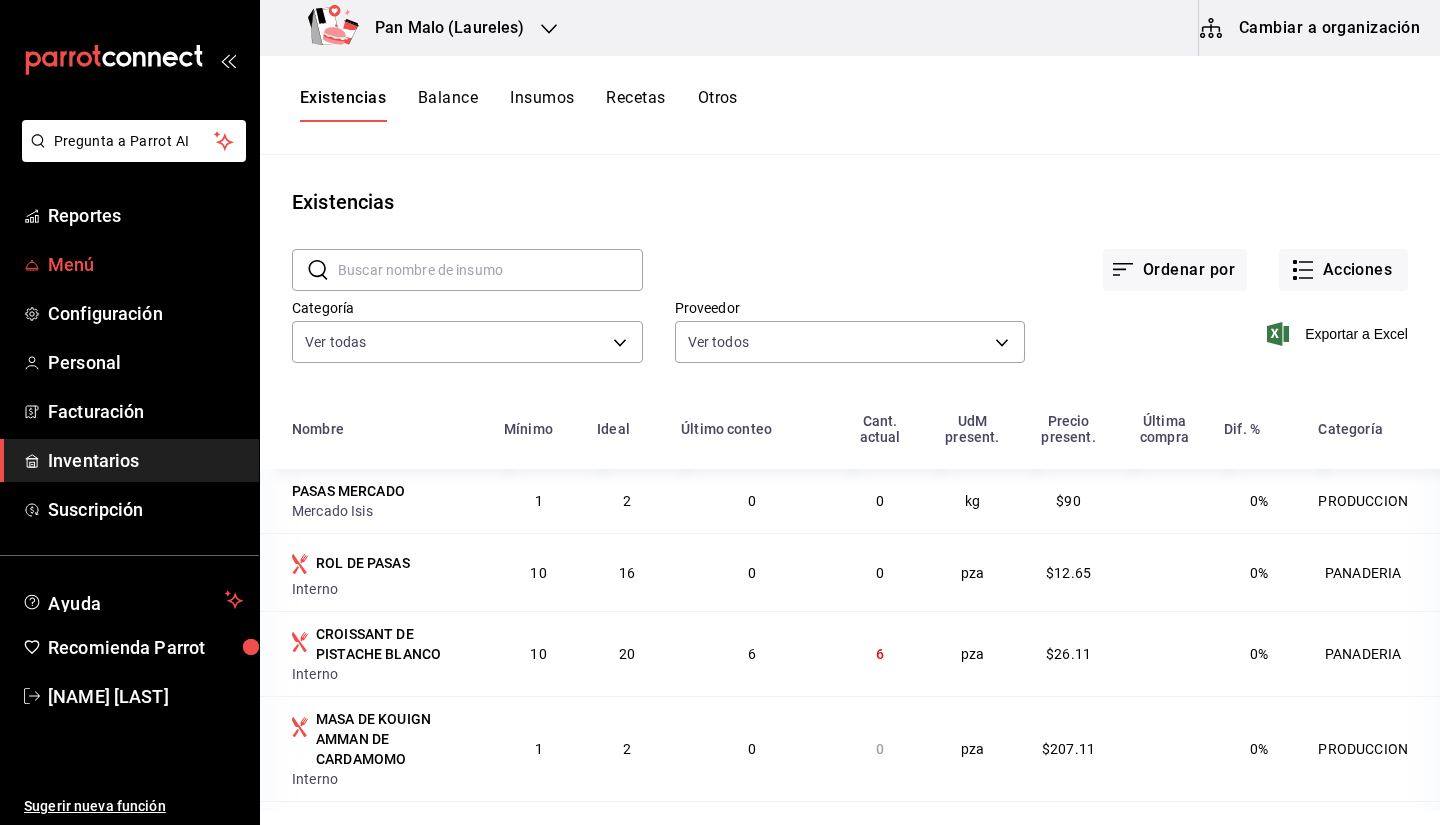 click on "Menú" at bounding box center [145, 264] 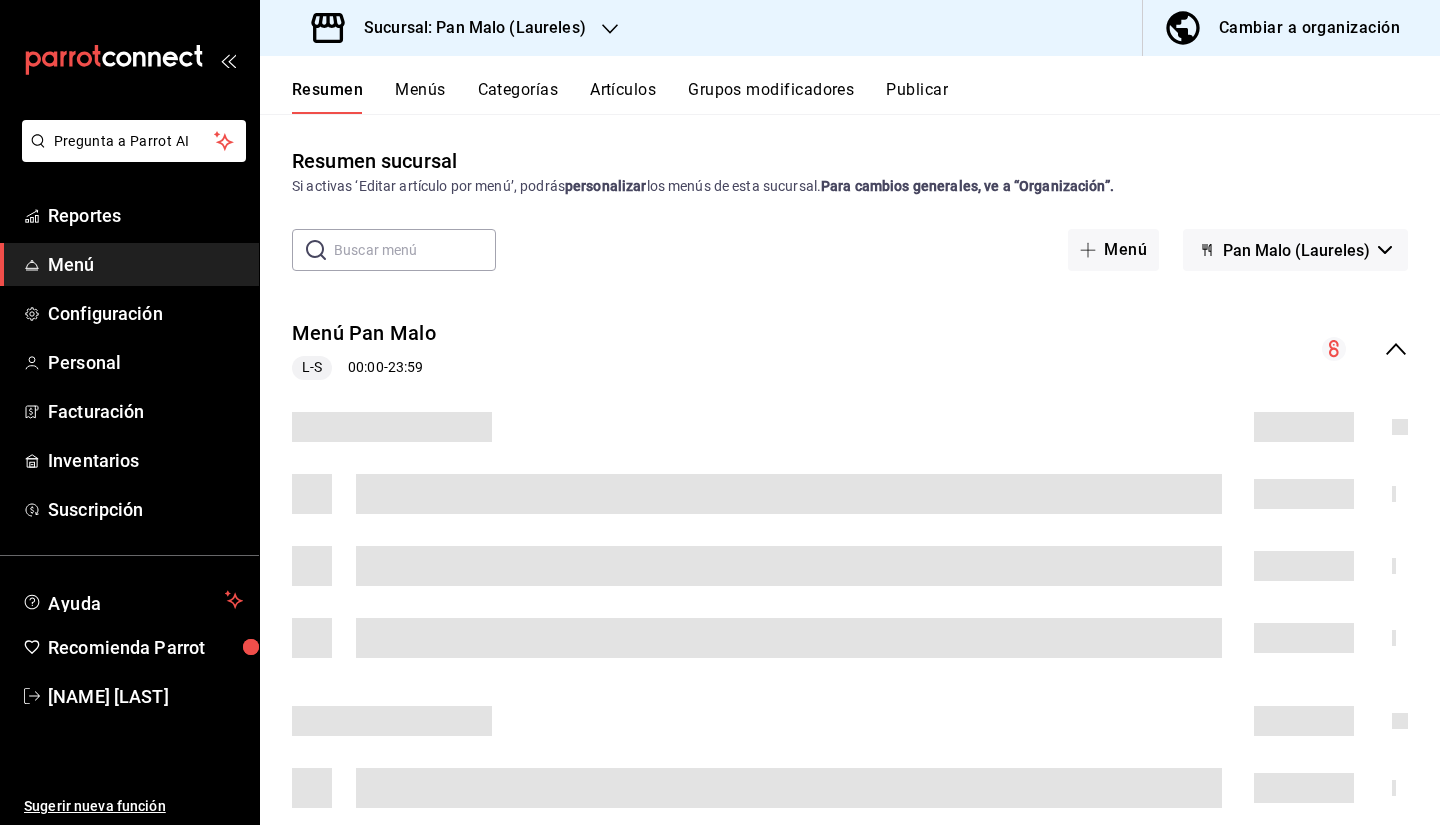 click on "Cambiar a organización" at bounding box center [1309, 28] 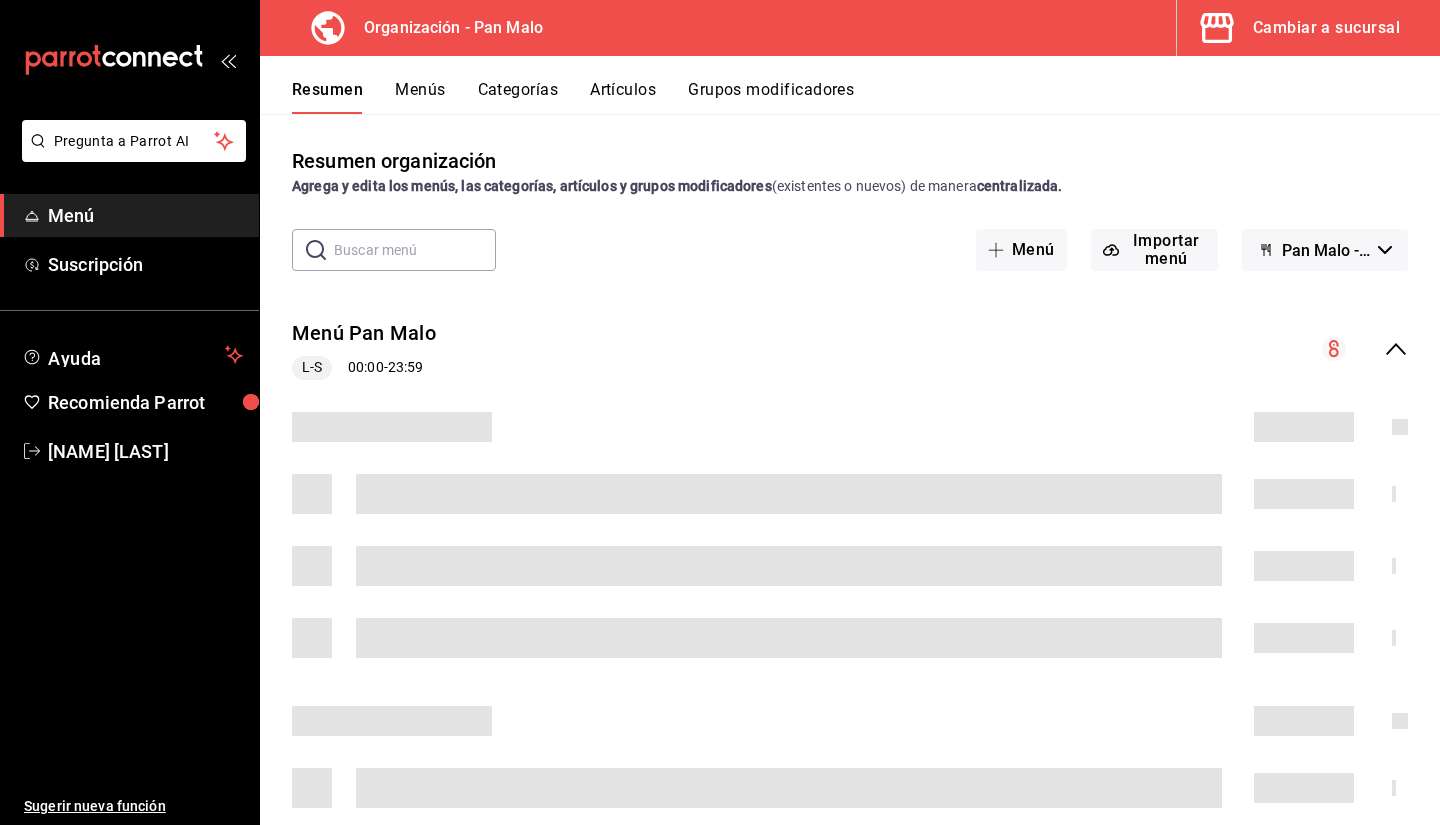click on "Artículos" at bounding box center (623, 97) 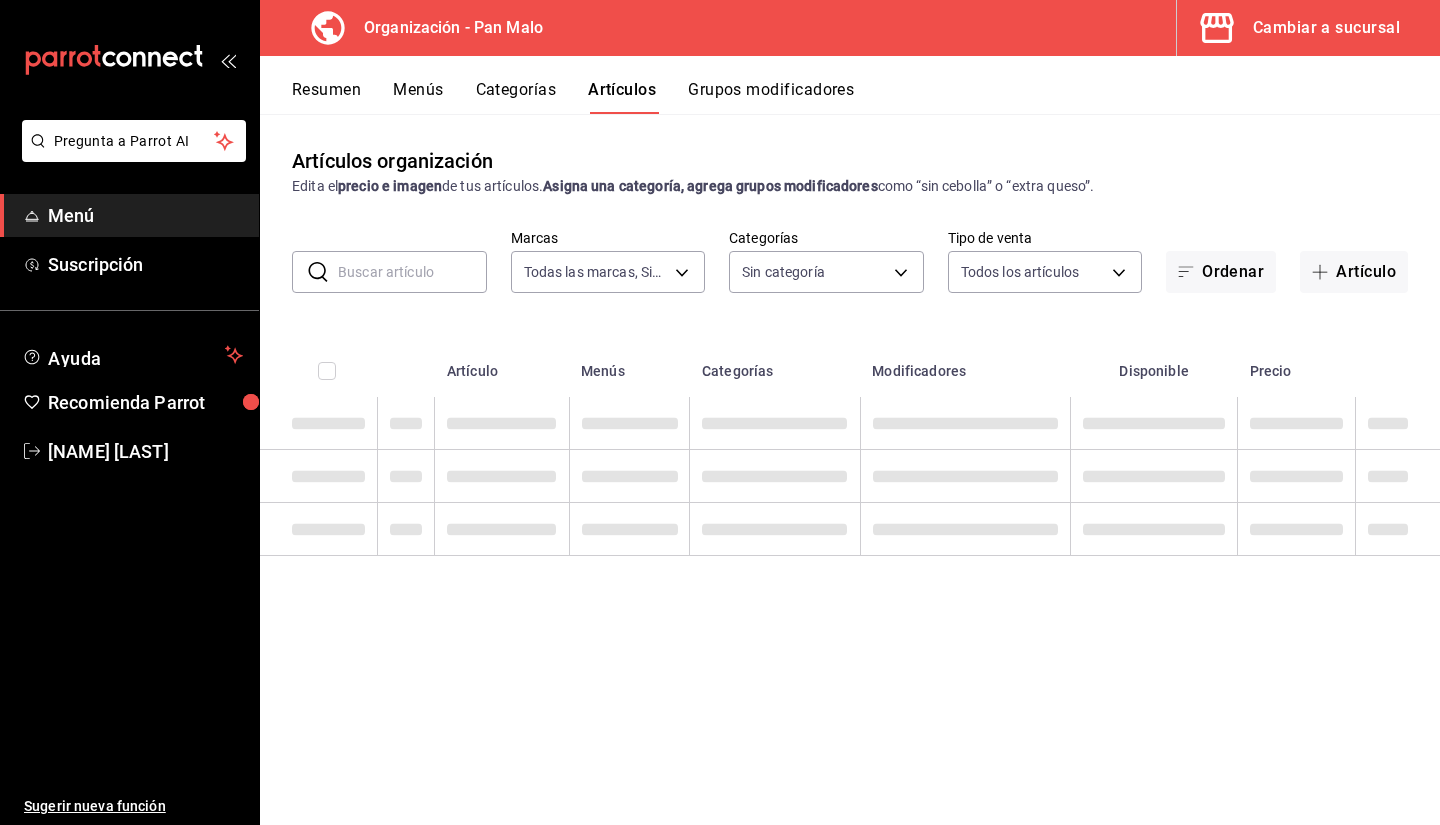 type on "fc172b80-d414-46c2-bed9-f4eeed86d775" 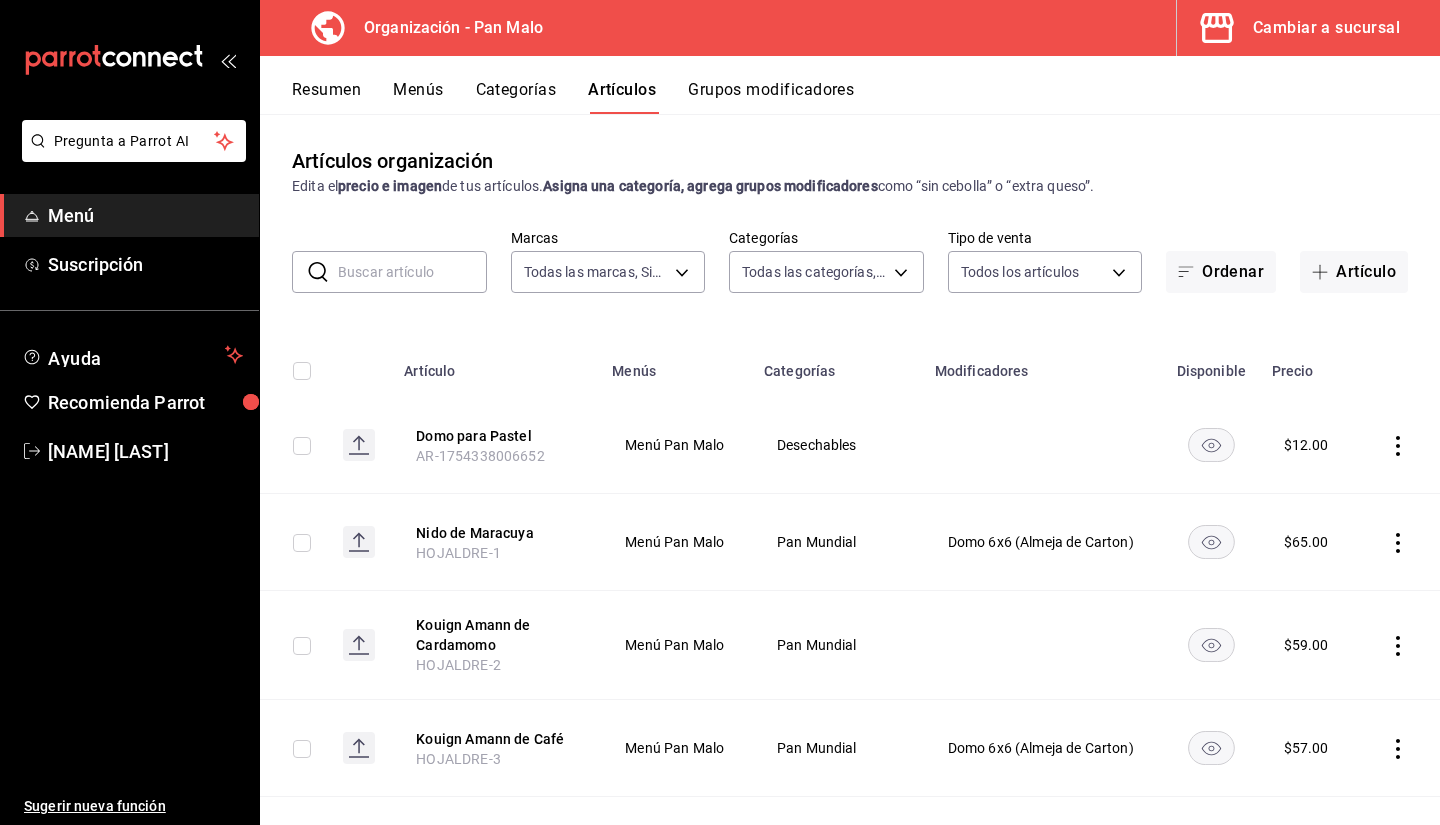 click on "Grupos modificadores" at bounding box center (771, 97) 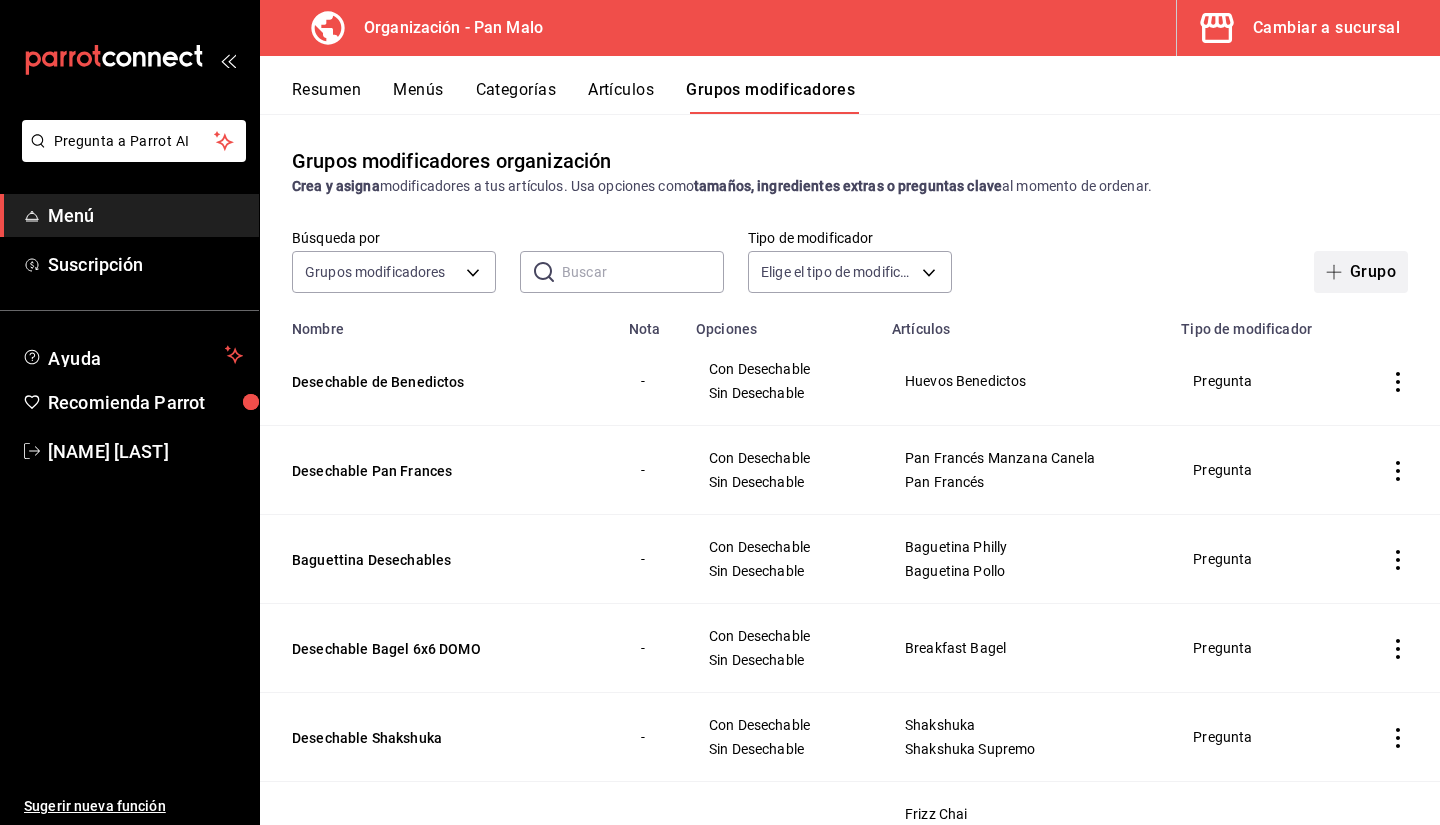 click on "Grupo" at bounding box center [1361, 272] 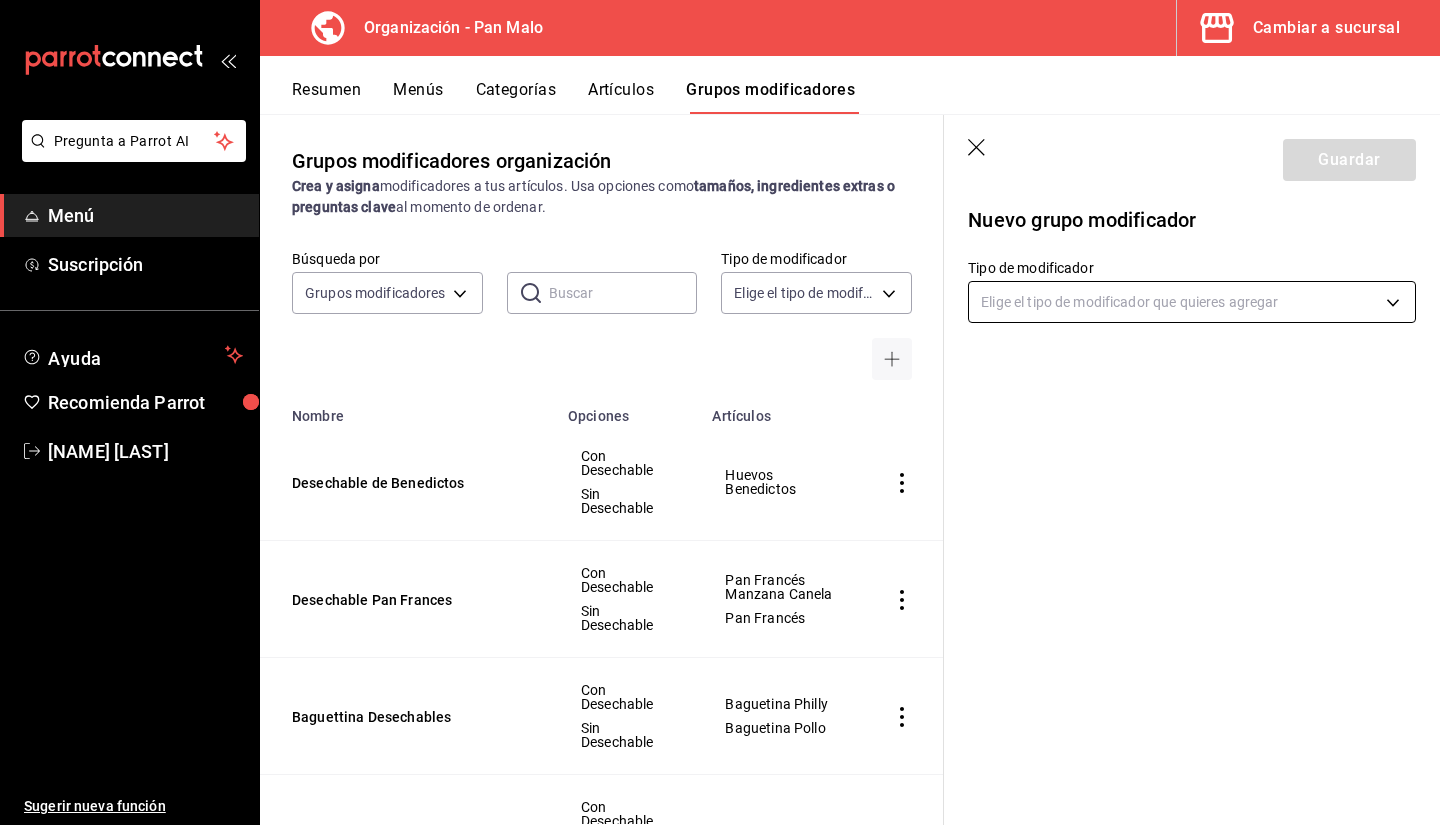 click on "Pregunta a Parrot AI Menú   Suscripción   Ayuda Recomienda Parrot   Sebastian Viadero   Sugerir nueva función   Organización - Pan Malo Cambiar a sucursal Resumen Menús Categorías Artículos Grupos modificadores Grupos modificadores organización Crea y asigna  modificadores a tus artículos. Usa opciones como  tamaños, ingredientes extras o preguntas clave  al momento de ordenar. Búsqueda por Grupos modificadores GROUP ​ ​ Tipo de modificador Elige el tipo de modificador Nombre Opciones Artículos Desechable de Benedictos Con Desechable Sin Desechable Huevos Benedictos Desechable Pan Frances Con Desechable Sin Desechable Pan Francés Manzana Canela Pan Francés Baguettina Desechables Con Desechable Sin Desechable Baguetina Philly Baguetina Pollo Desechable Bagel 6x6 DOMO Con Desechable Sin Desechable Breakfast Bagel Desechable Shakshuka Con Desechable Sin Desechable Shakshuka Shakshuka Supremo Desechable Frizz (VASO Y TAPADOMO) Con Desechable Sin Desechable Frizz Chai Frizz Cappuccino Frizz Moka" at bounding box center [720, 412] 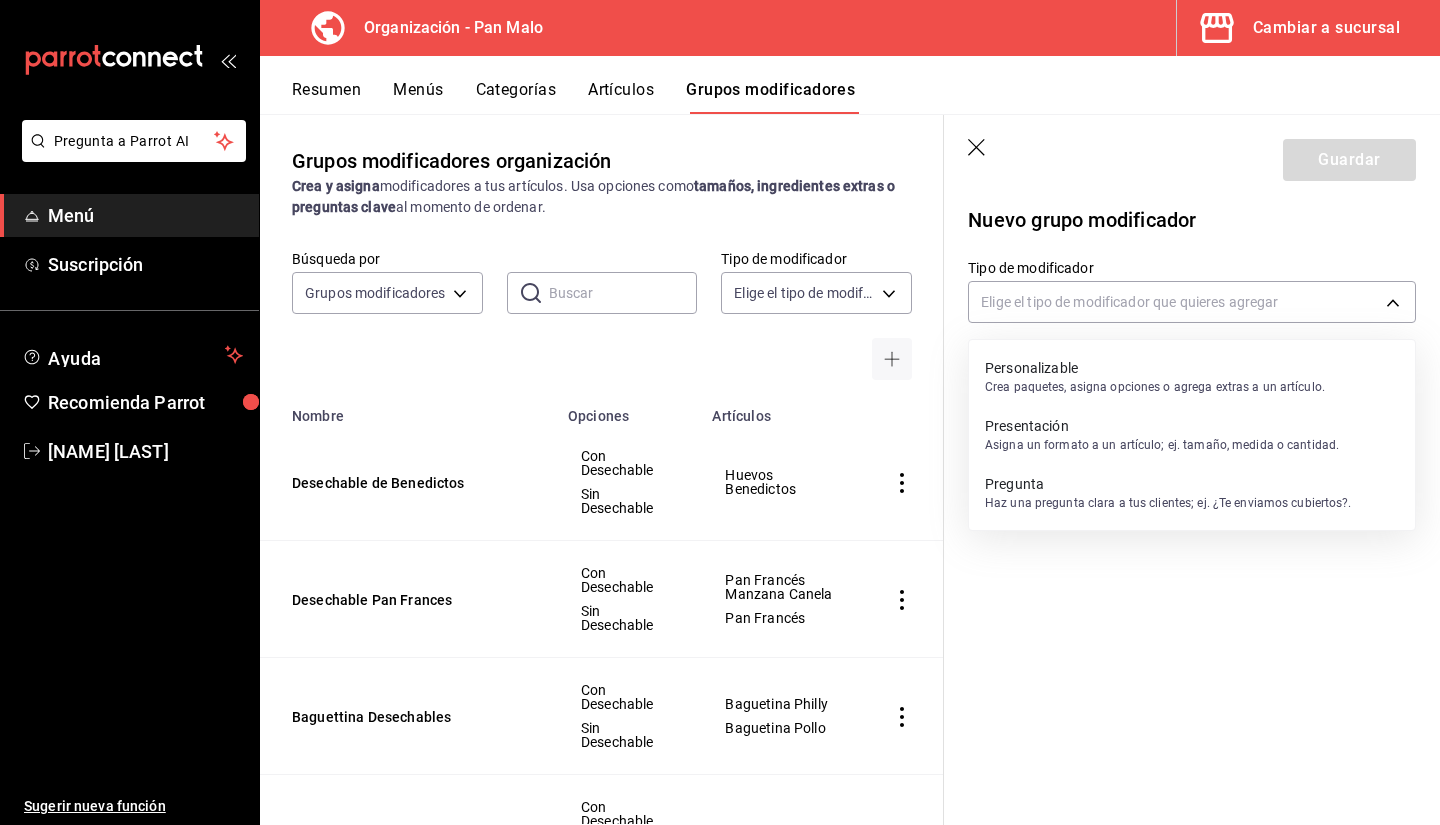 click on "Haz una pregunta clara a tus clientes; ej. ¿Te enviamos cubiertos?." at bounding box center (1168, 503) 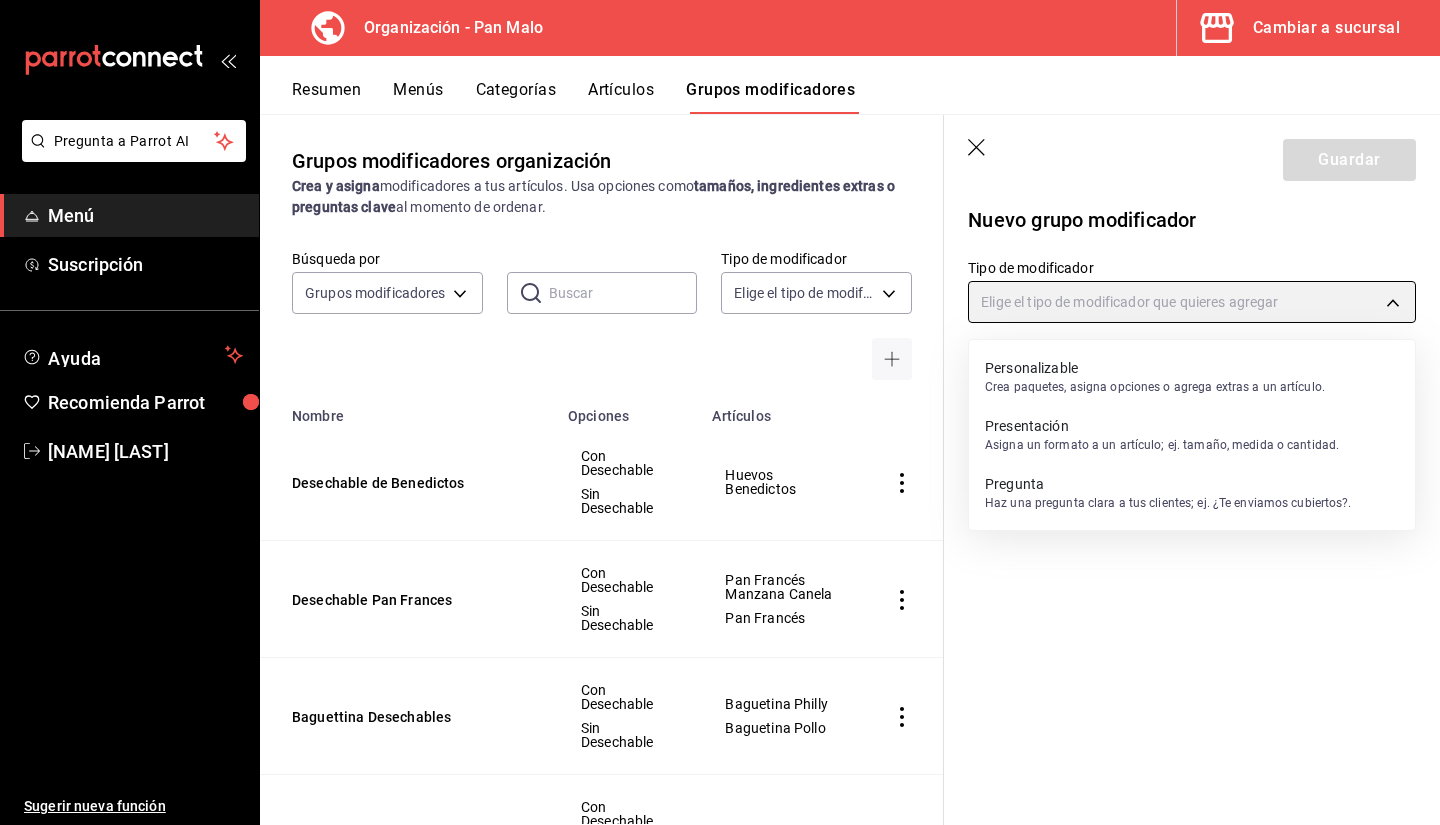 type on "QUESTION" 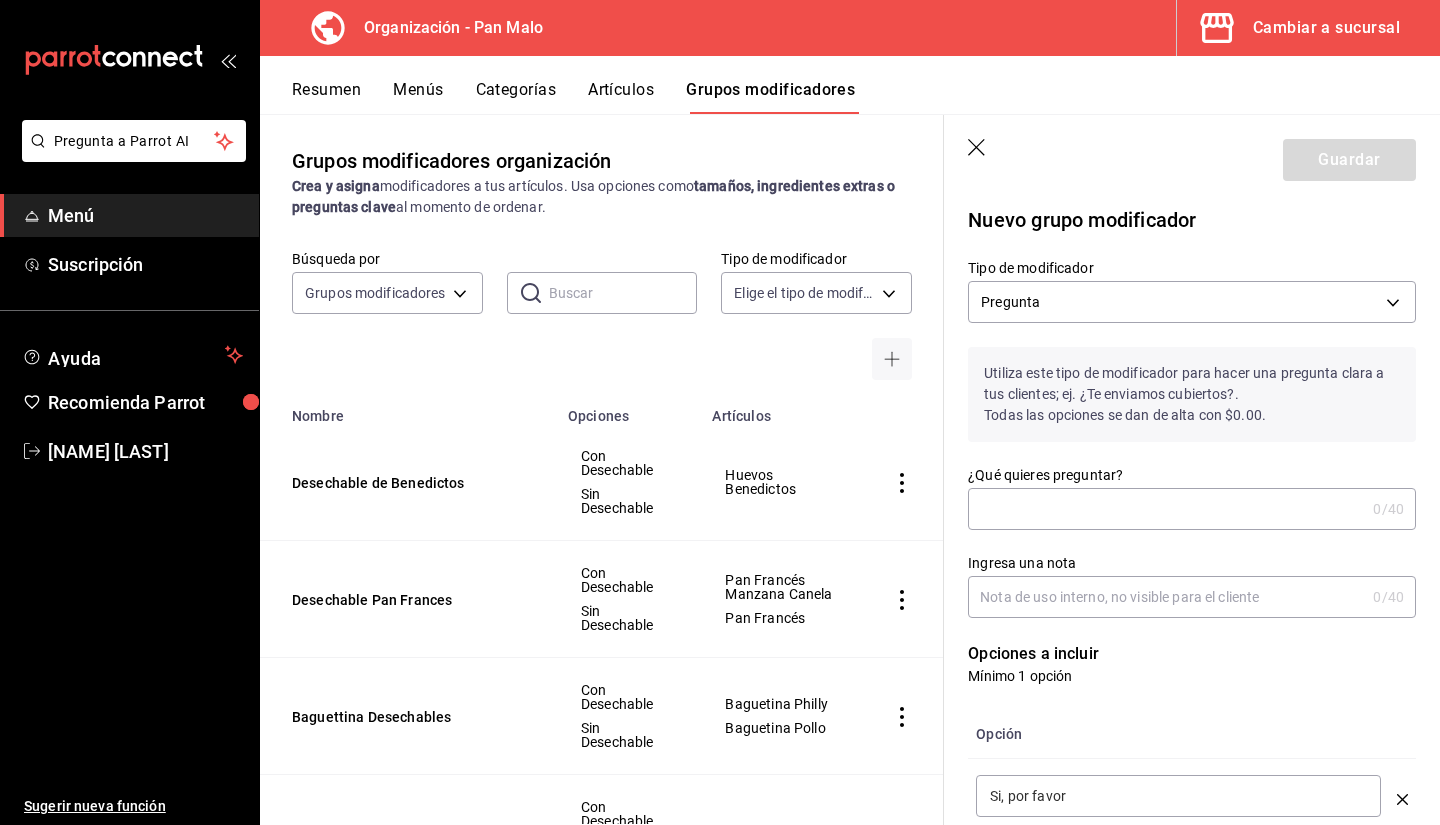 click on "¿Qué quieres preguntar? 0 /40 ¿Qué quieres preguntar?" at bounding box center [1192, 498] 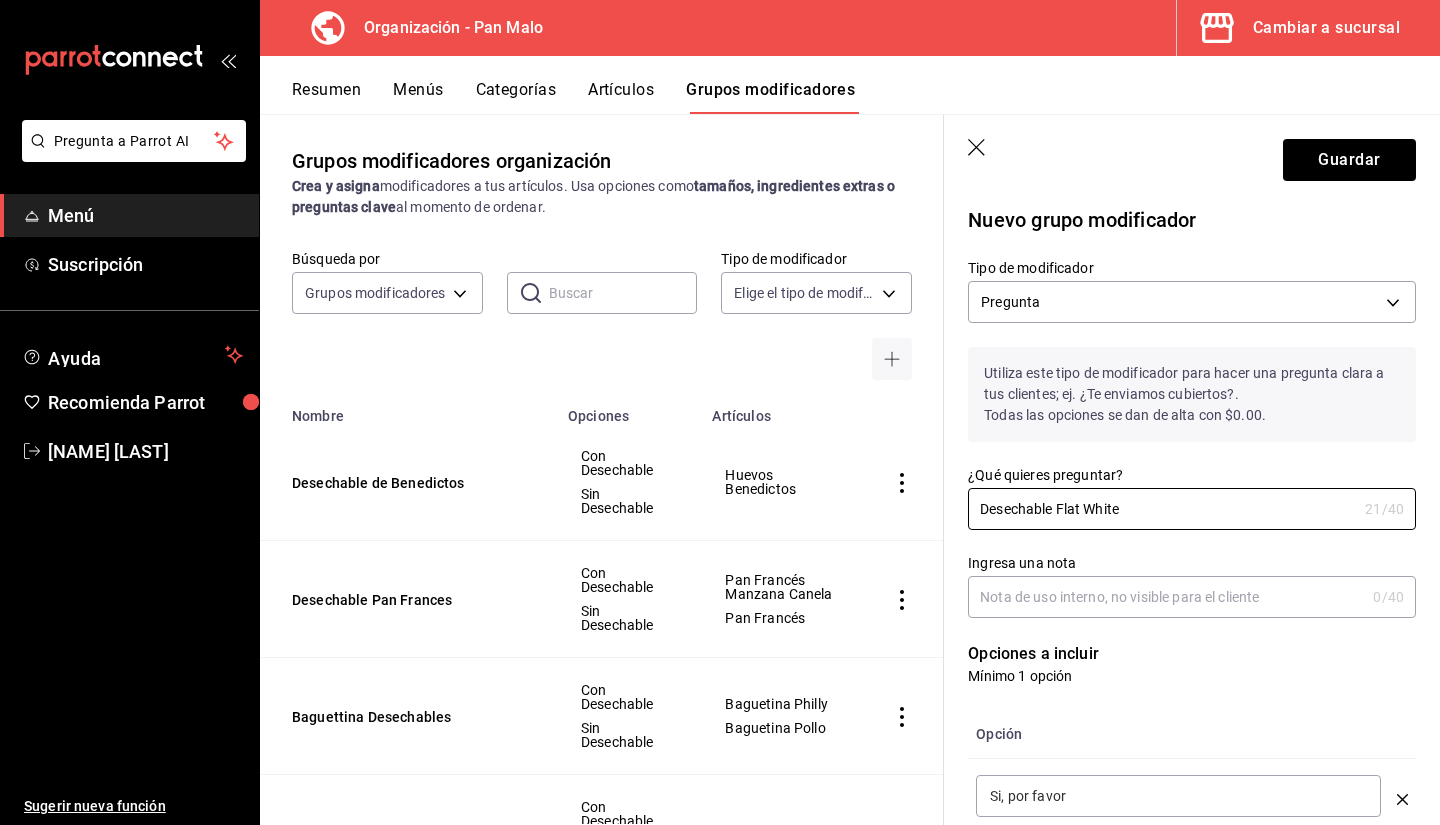 type on "Desechable Flat White" 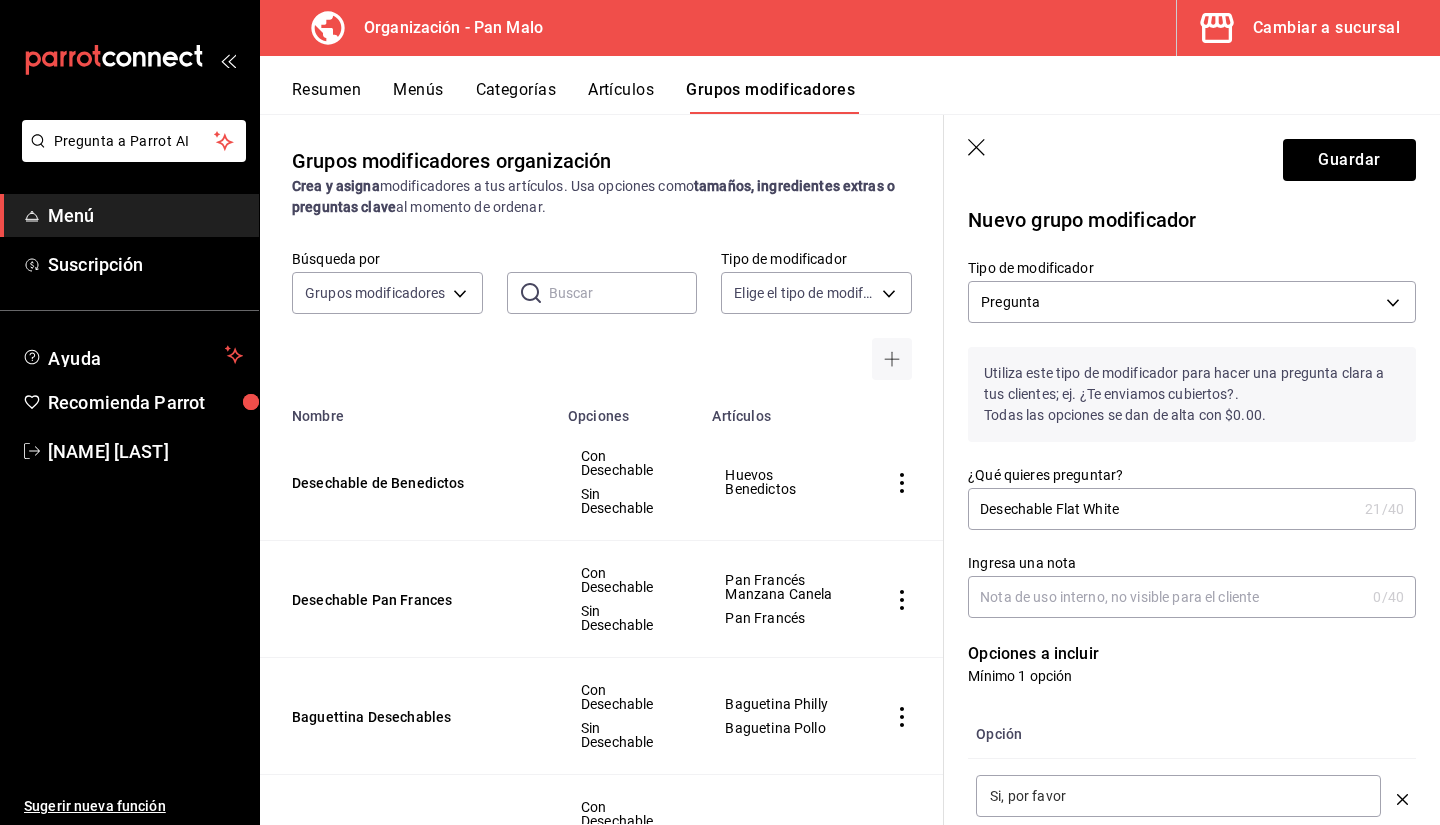 scroll, scrollTop: 410, scrollLeft: 0, axis: vertical 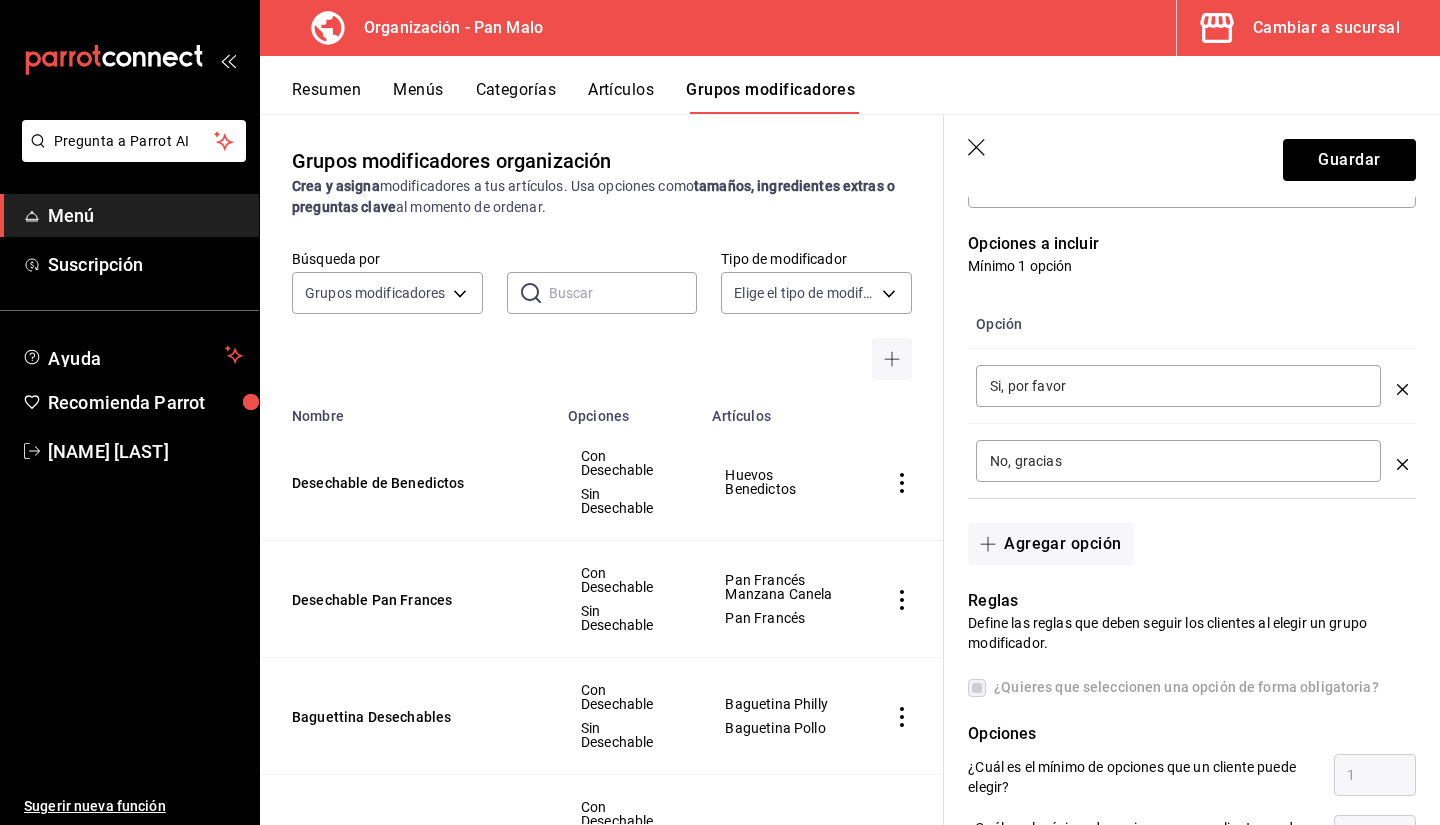 click on "Si, por favor ​" at bounding box center [1178, 386] 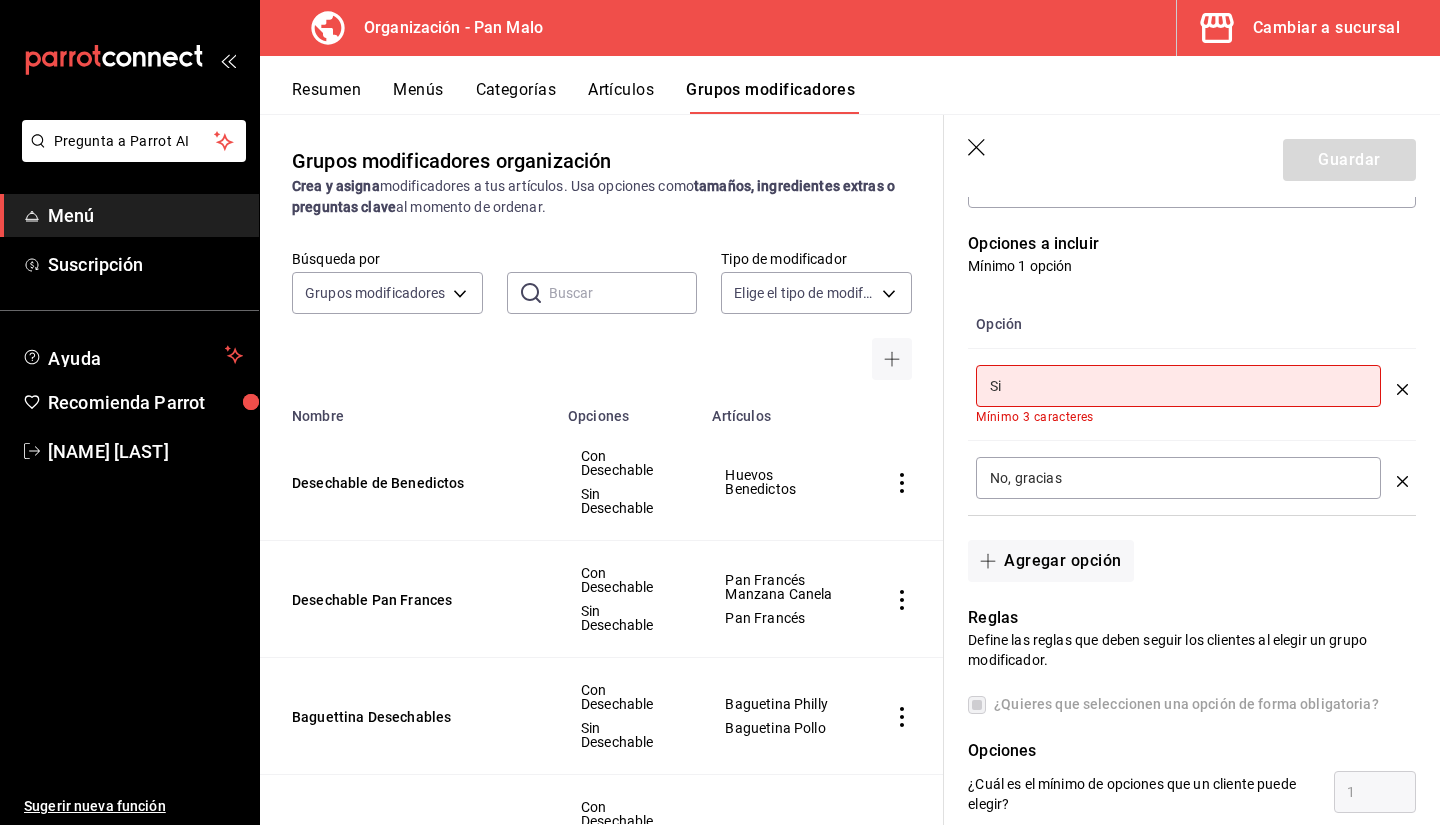 type on "S" 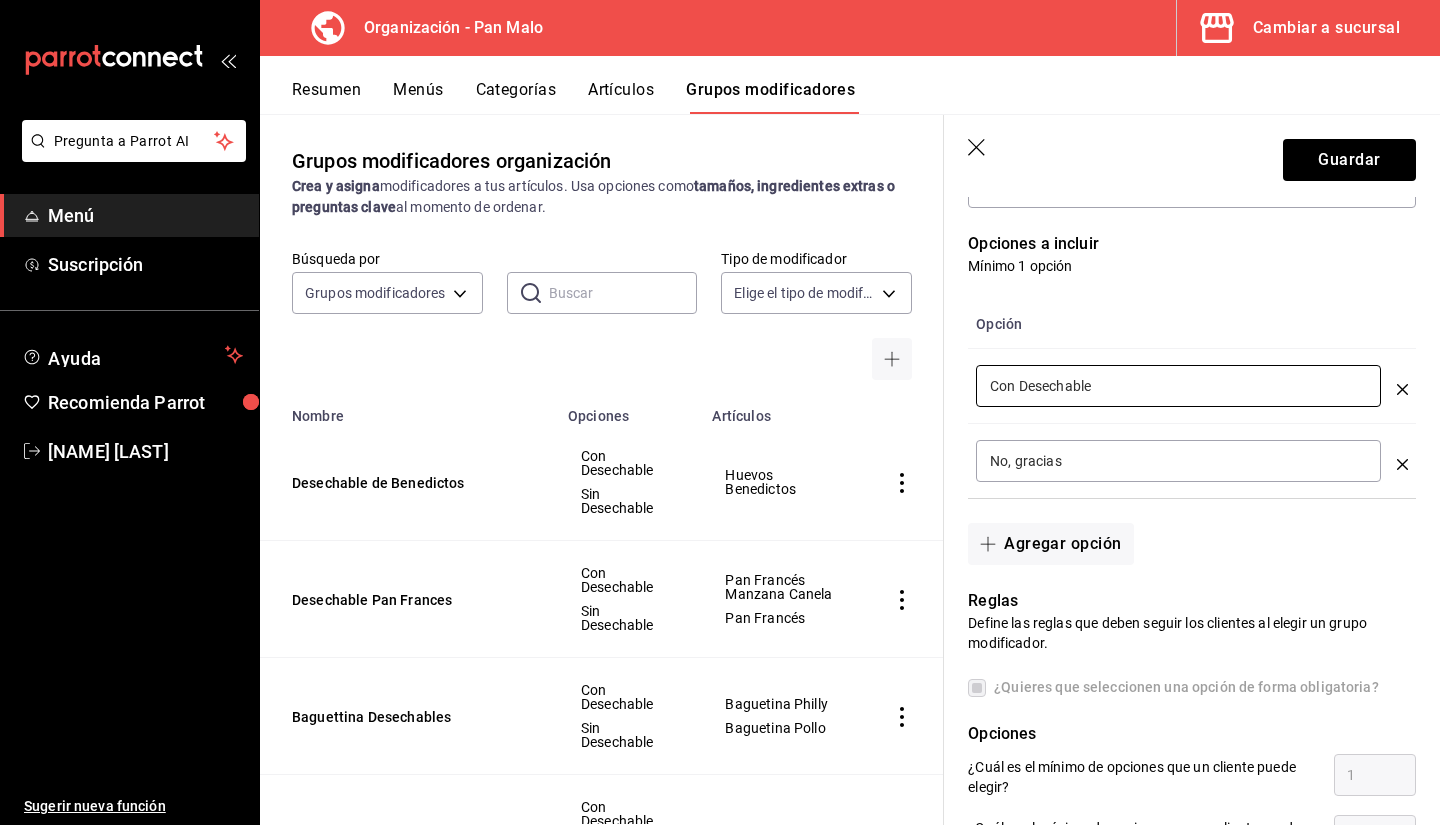 type on "Con Desechable" 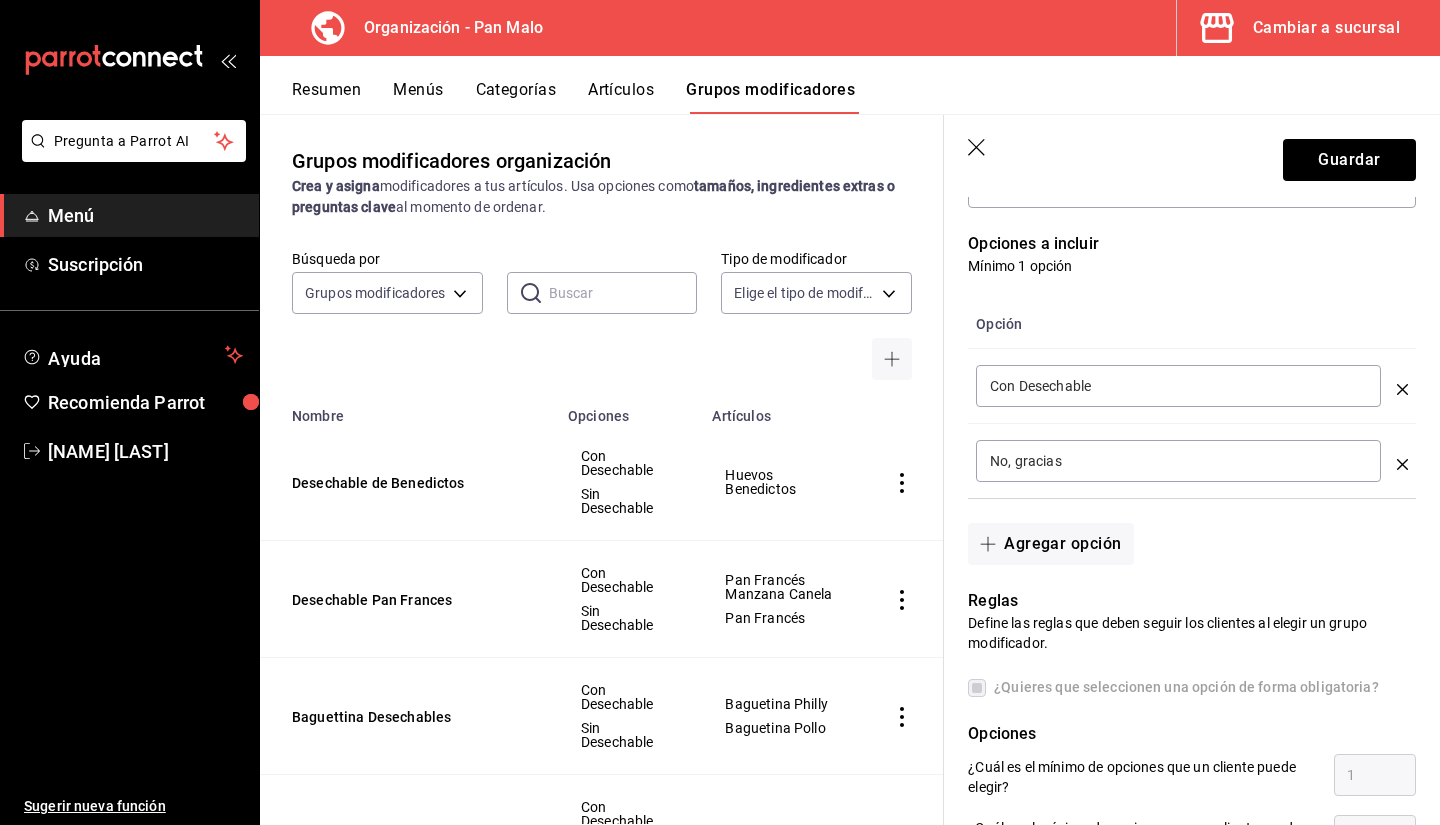 click on "No, gracias" at bounding box center [1178, 461] 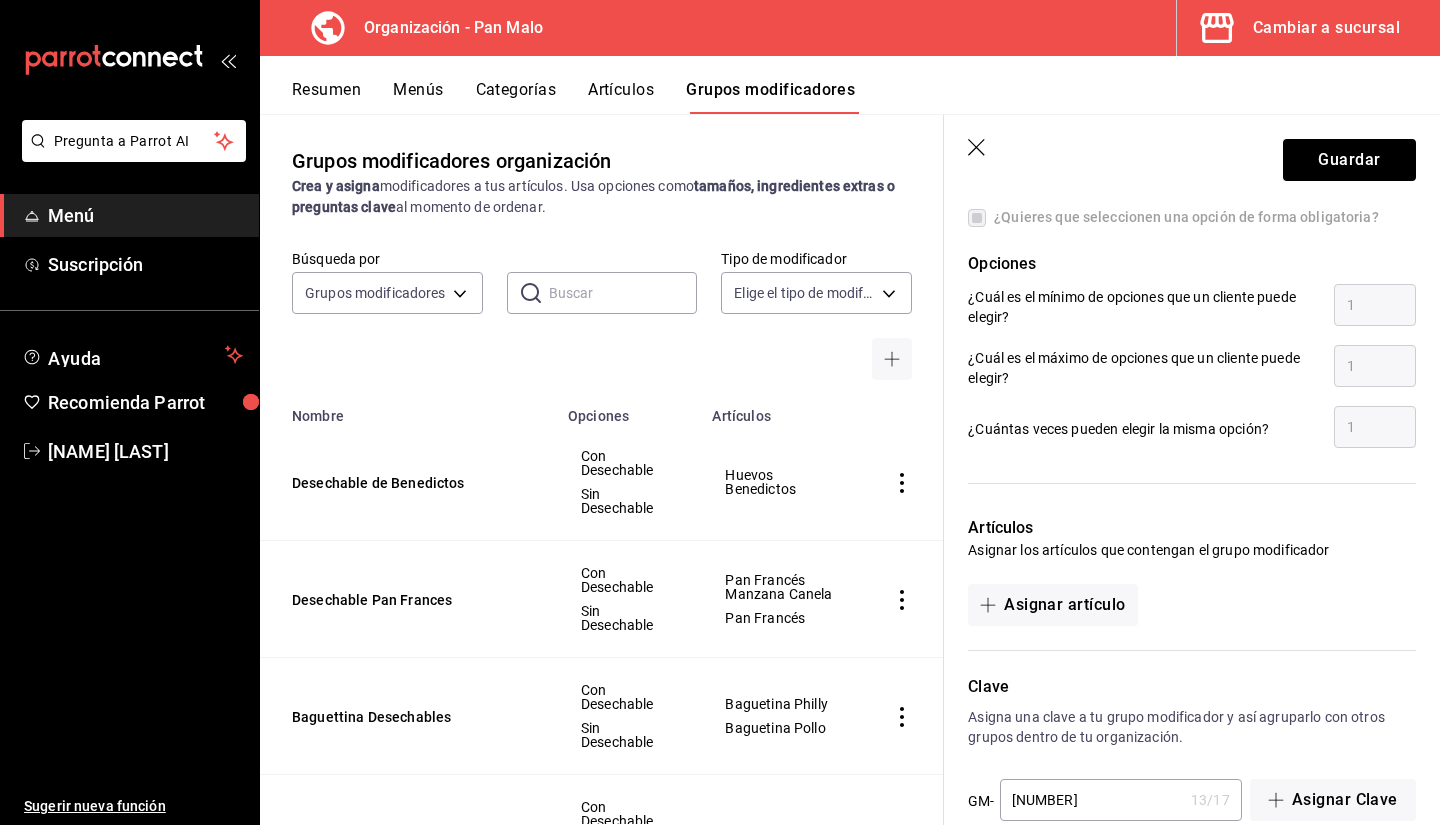 scroll, scrollTop: 910, scrollLeft: 0, axis: vertical 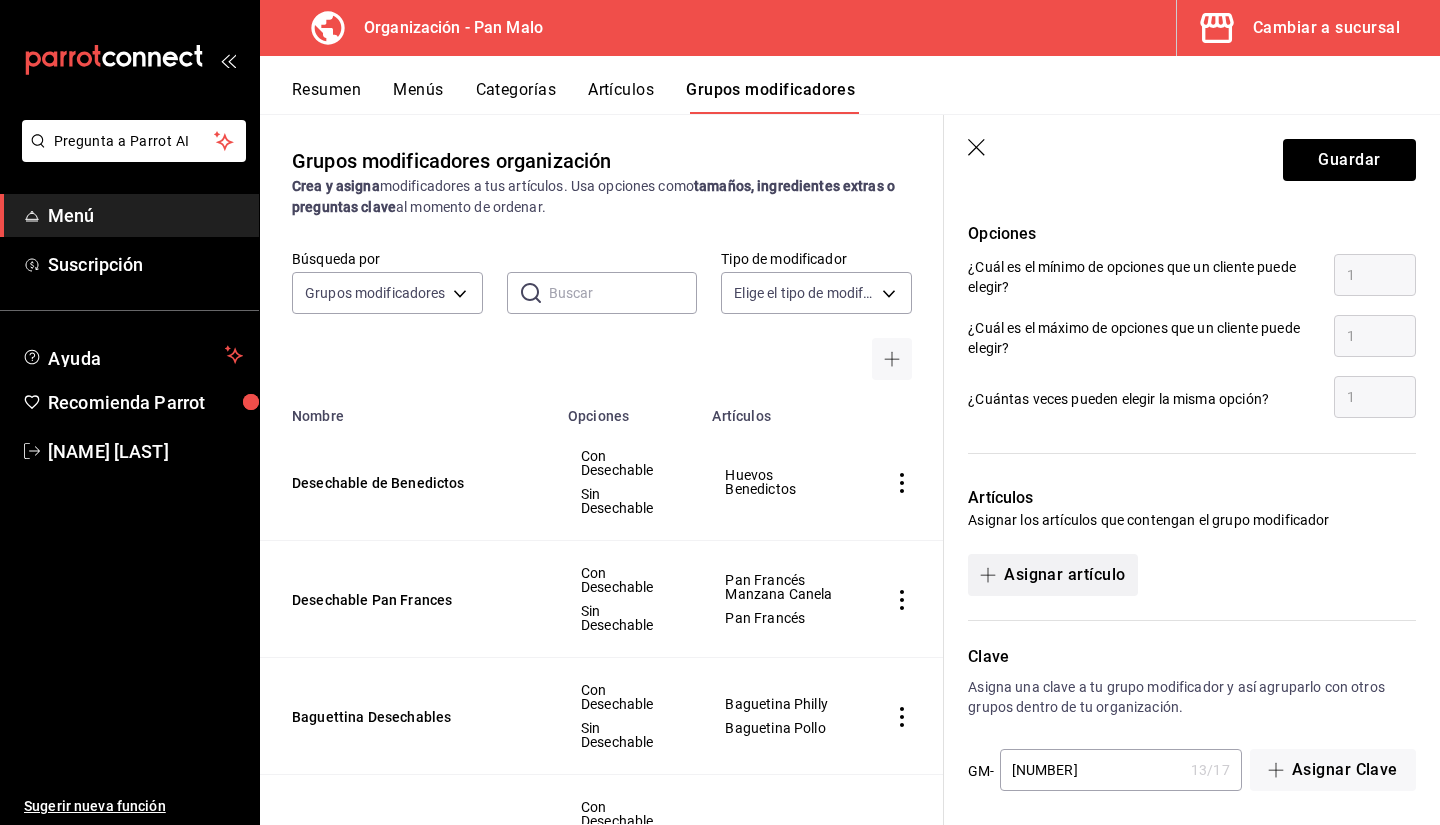 type on "Sin Desechable" 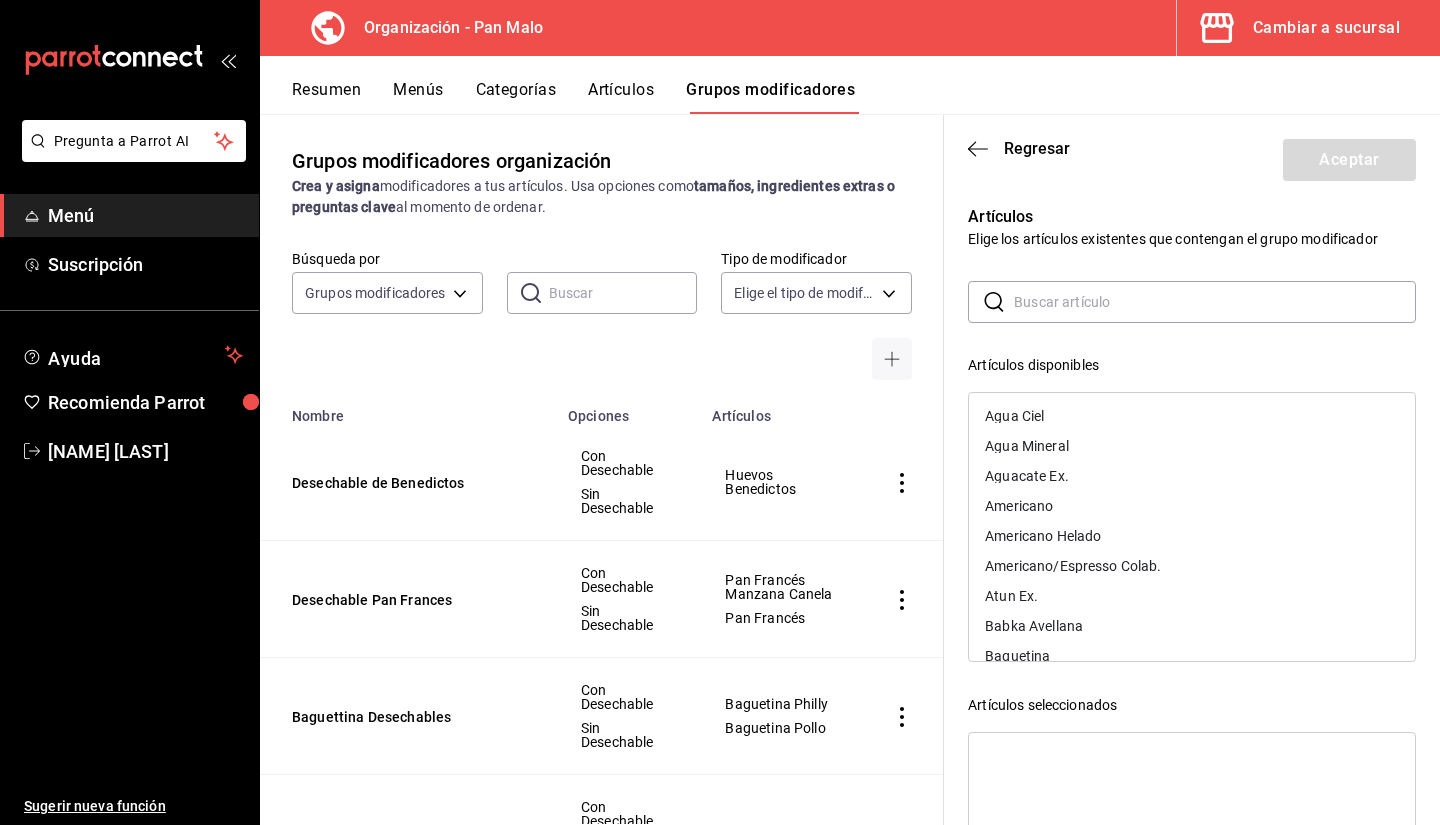 click at bounding box center [1215, 302] 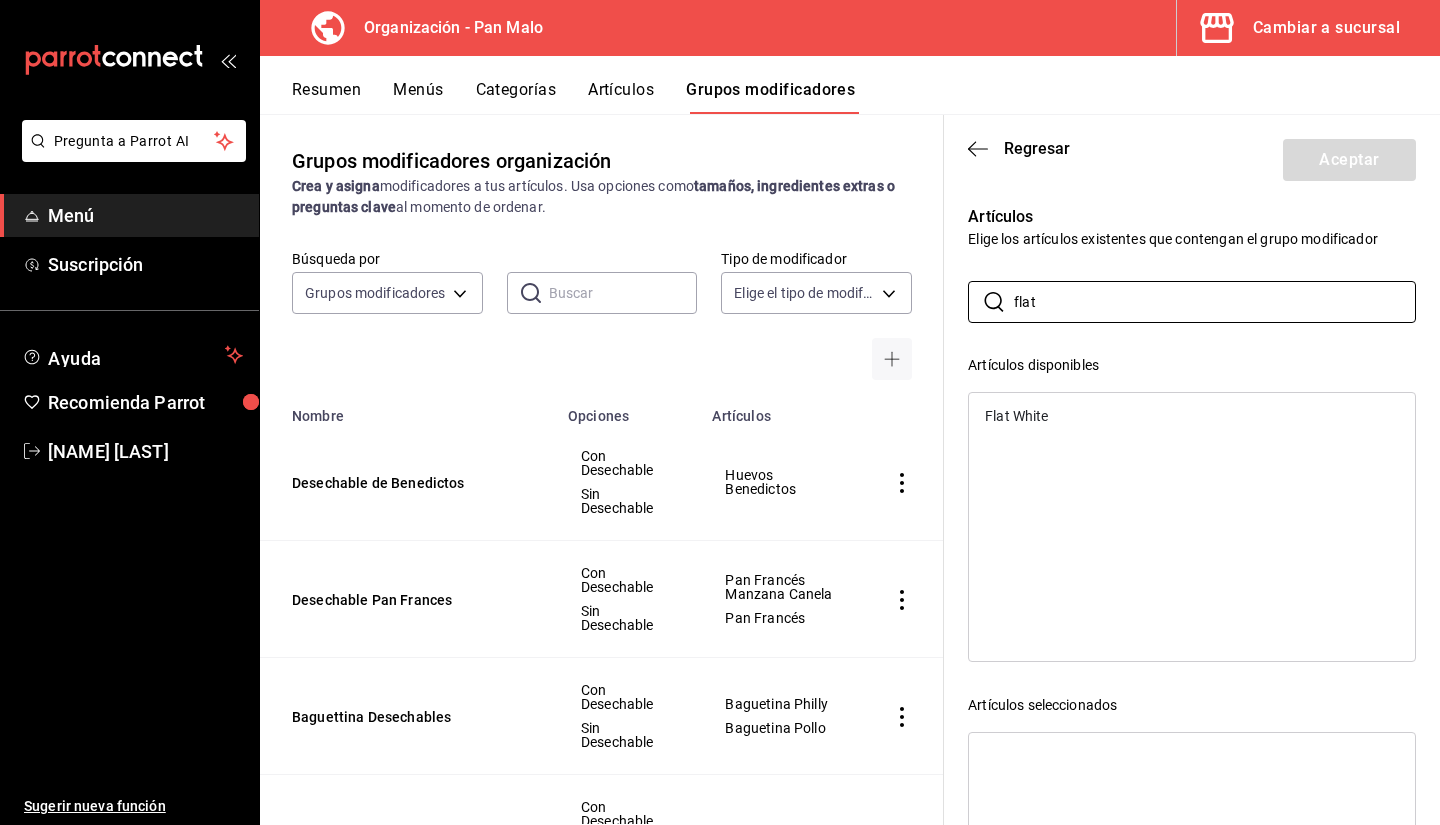 type on "flat" 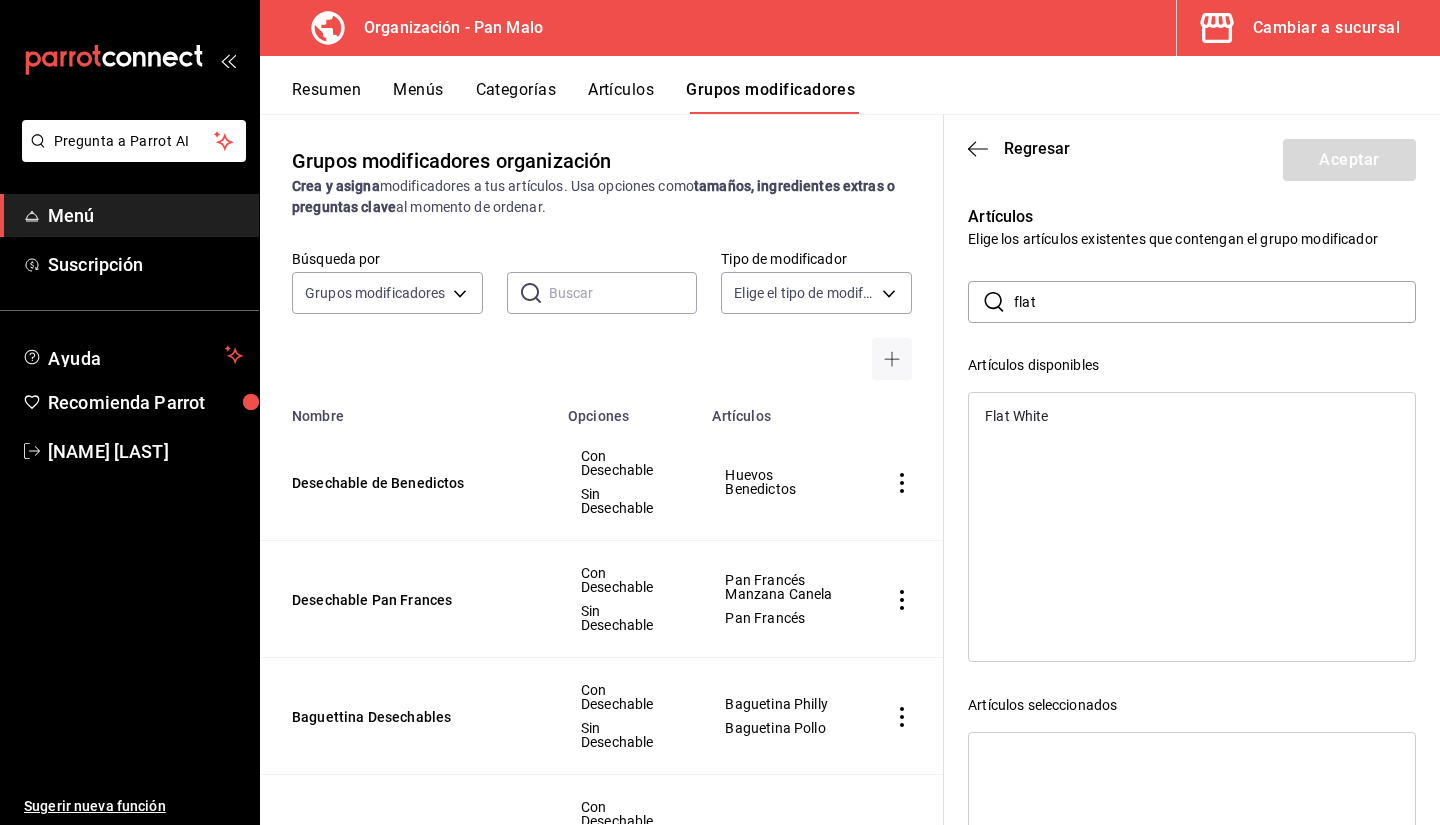 click on "Flat White" at bounding box center (1192, 416) 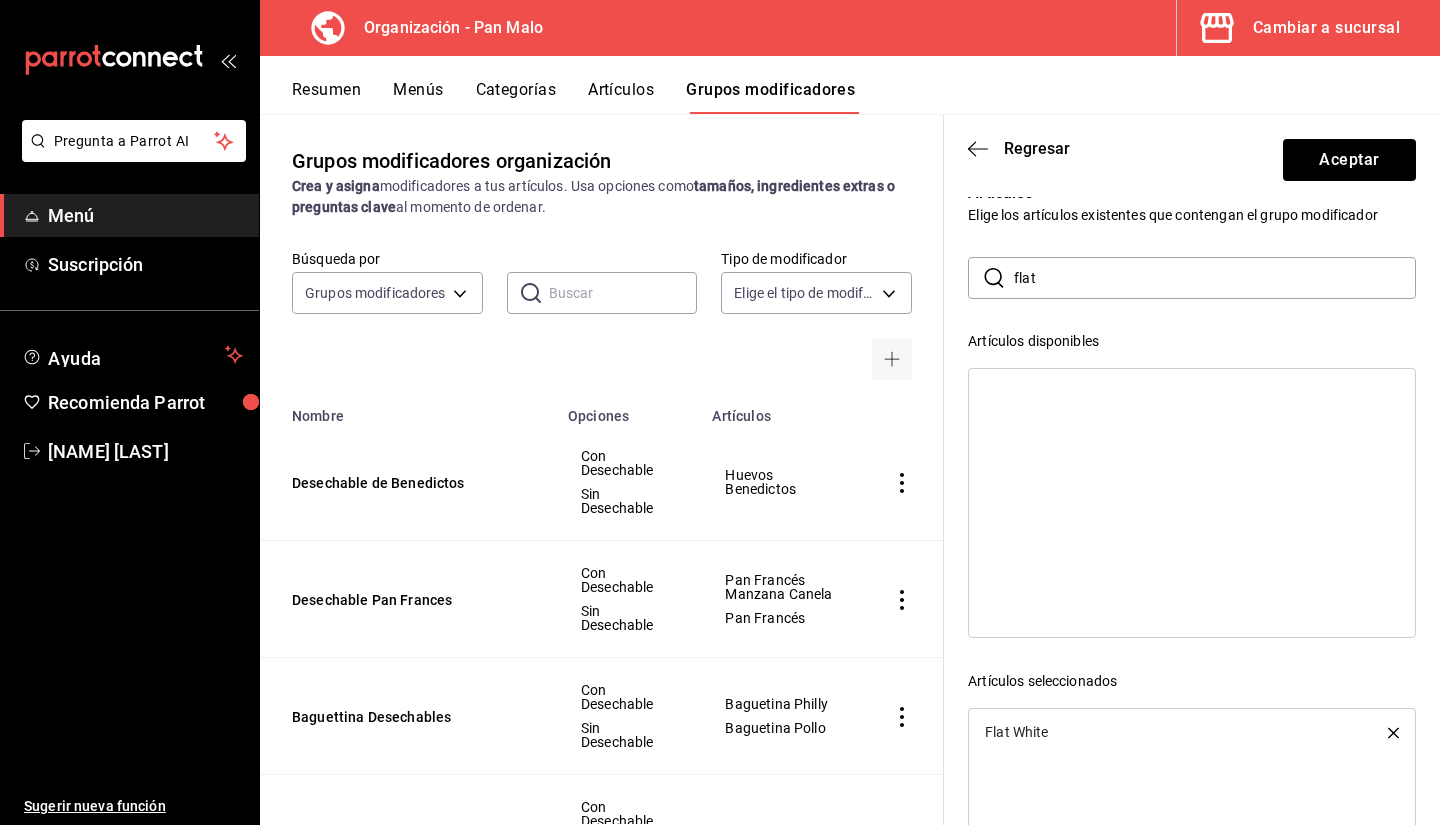 scroll, scrollTop: 0, scrollLeft: 0, axis: both 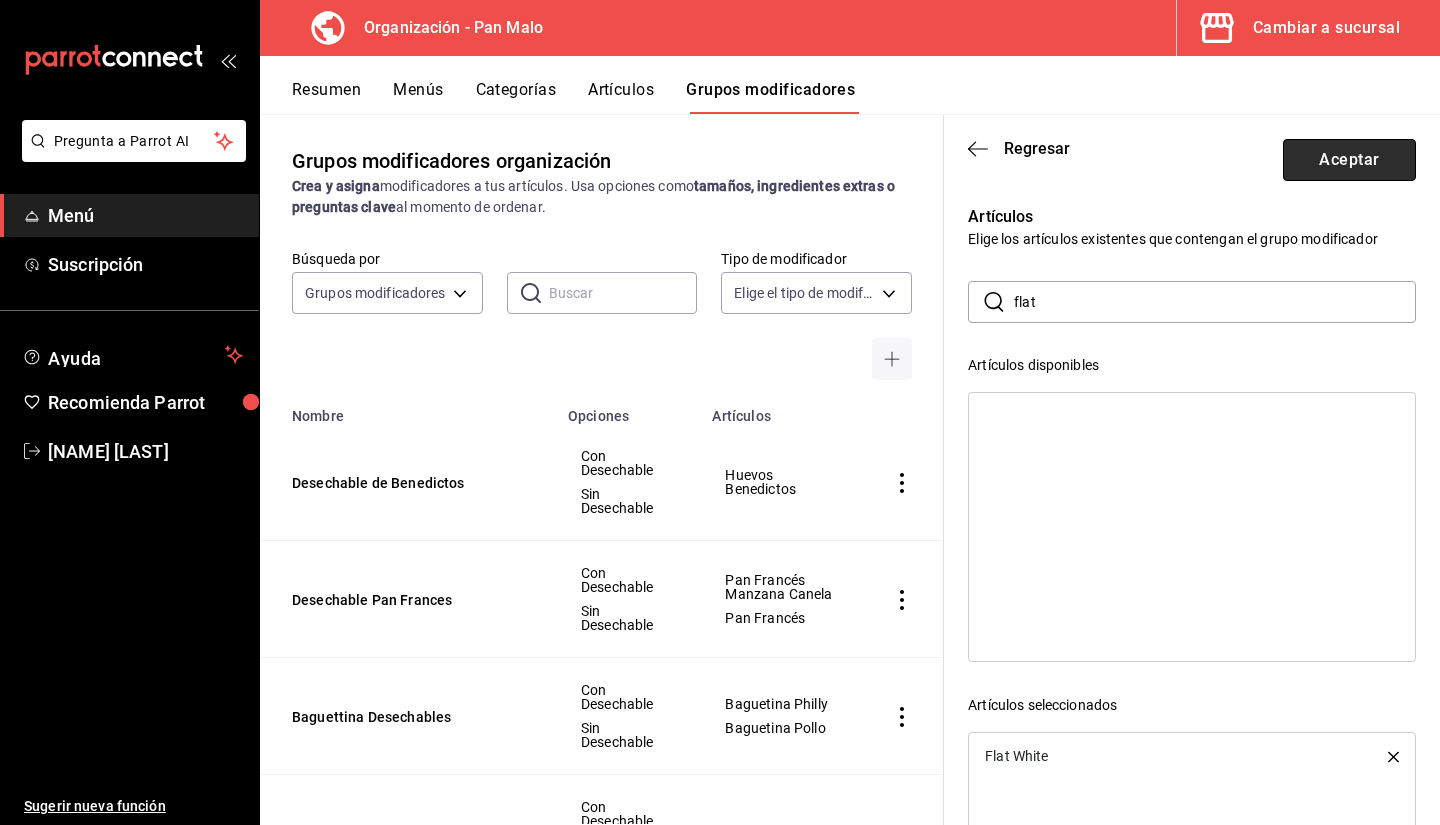 click on "Aceptar" at bounding box center [1349, 160] 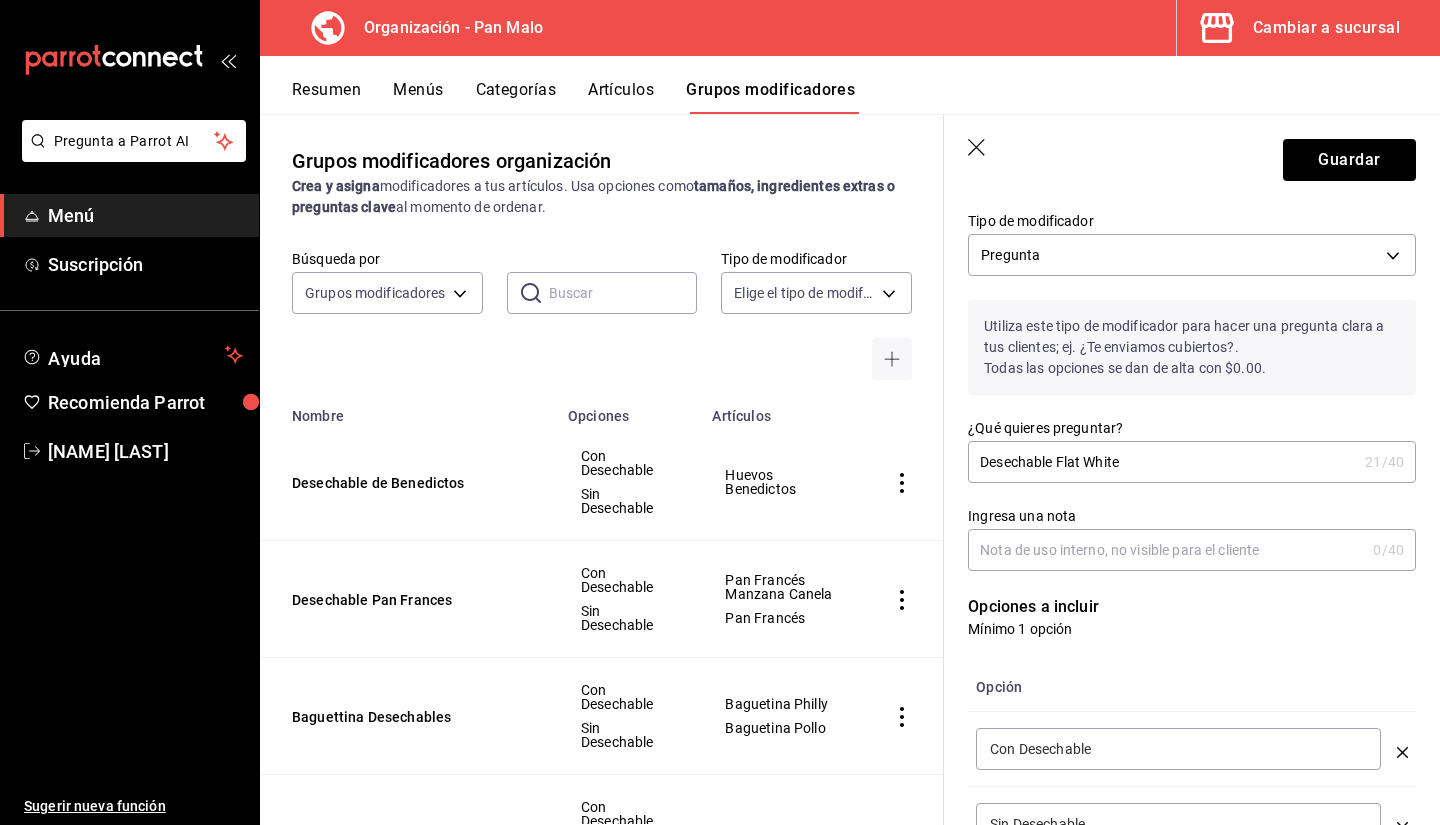 scroll, scrollTop: 0, scrollLeft: 0, axis: both 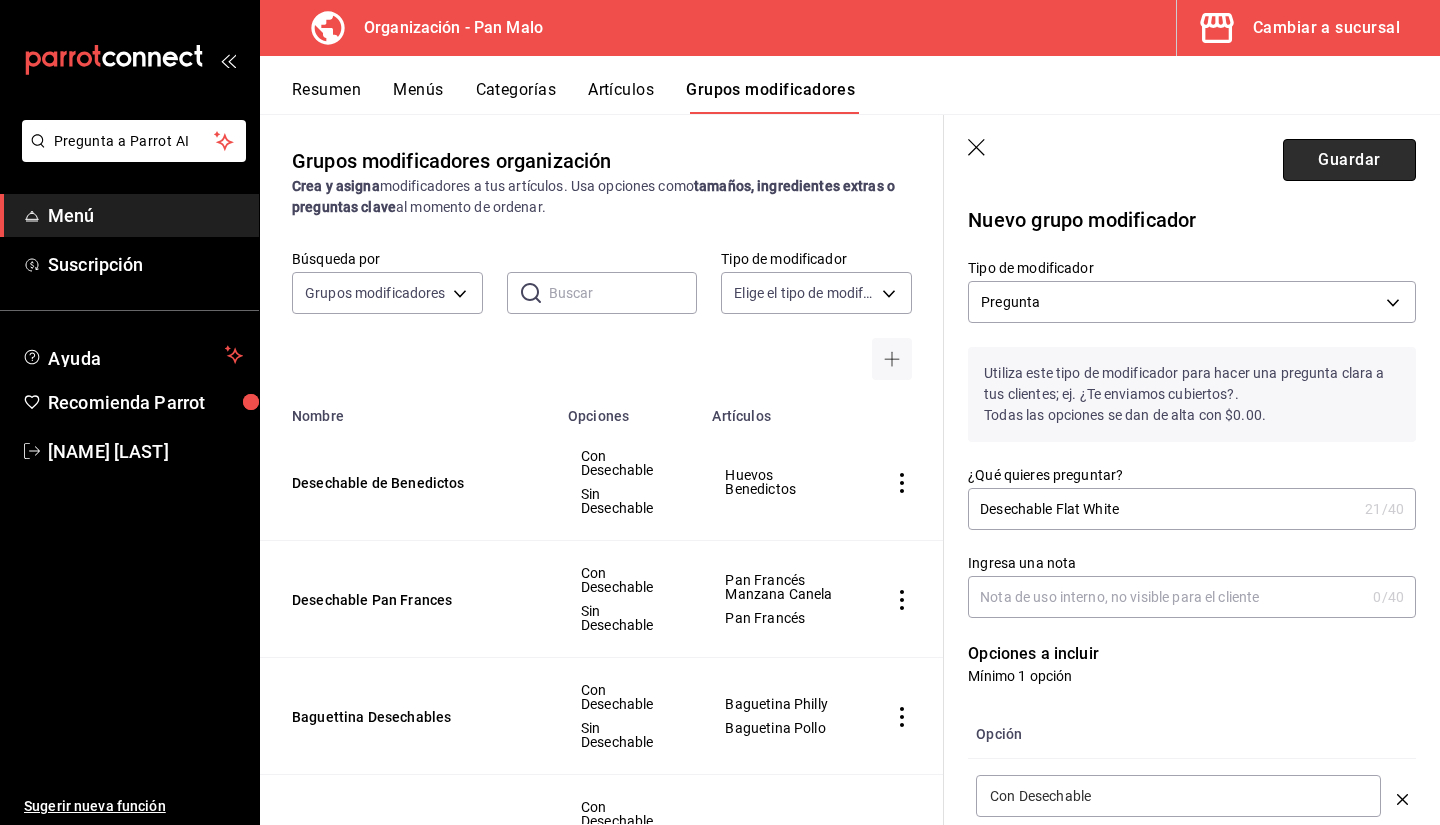 click on "Guardar" at bounding box center (1349, 160) 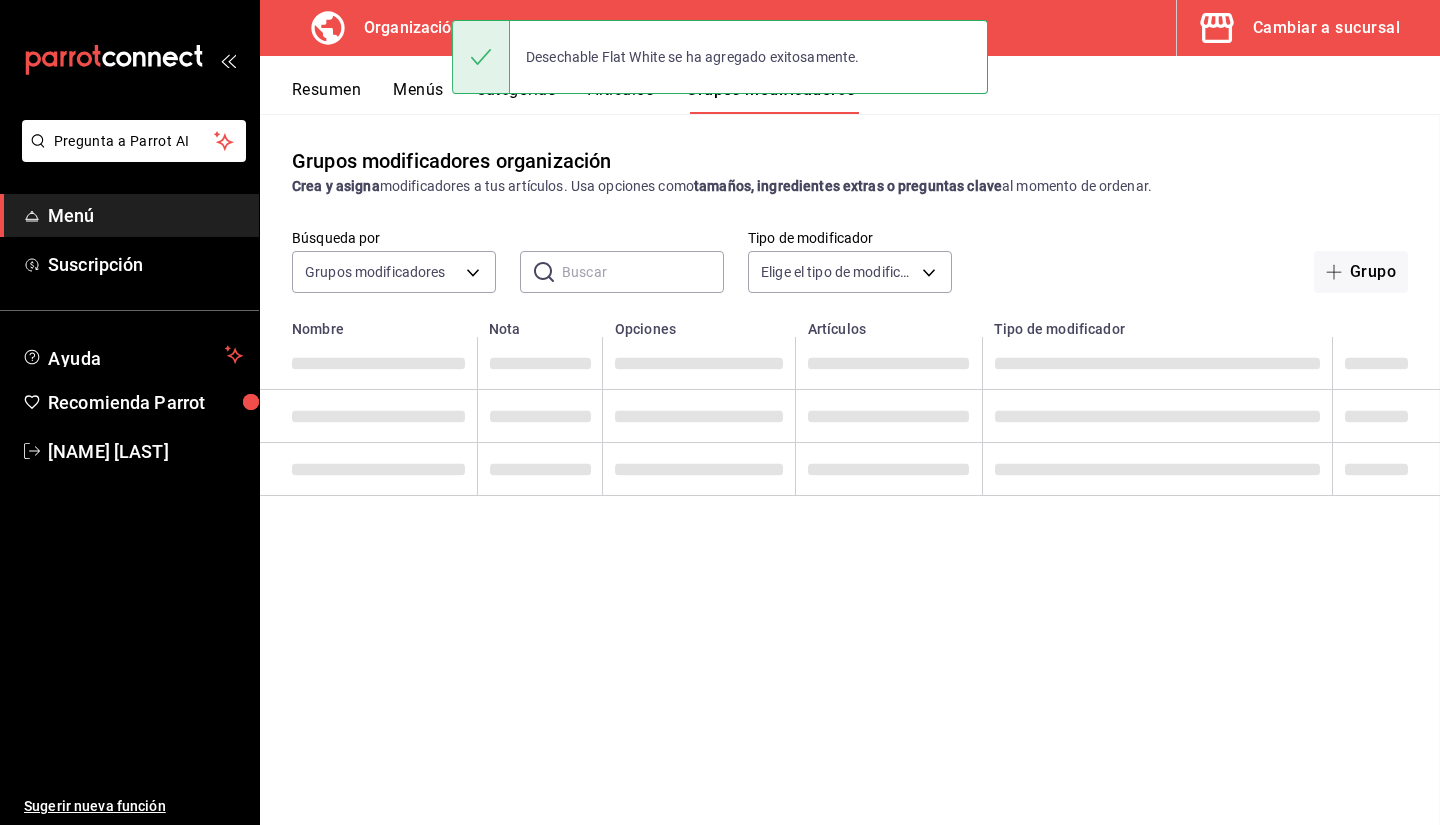 scroll, scrollTop: 0, scrollLeft: 0, axis: both 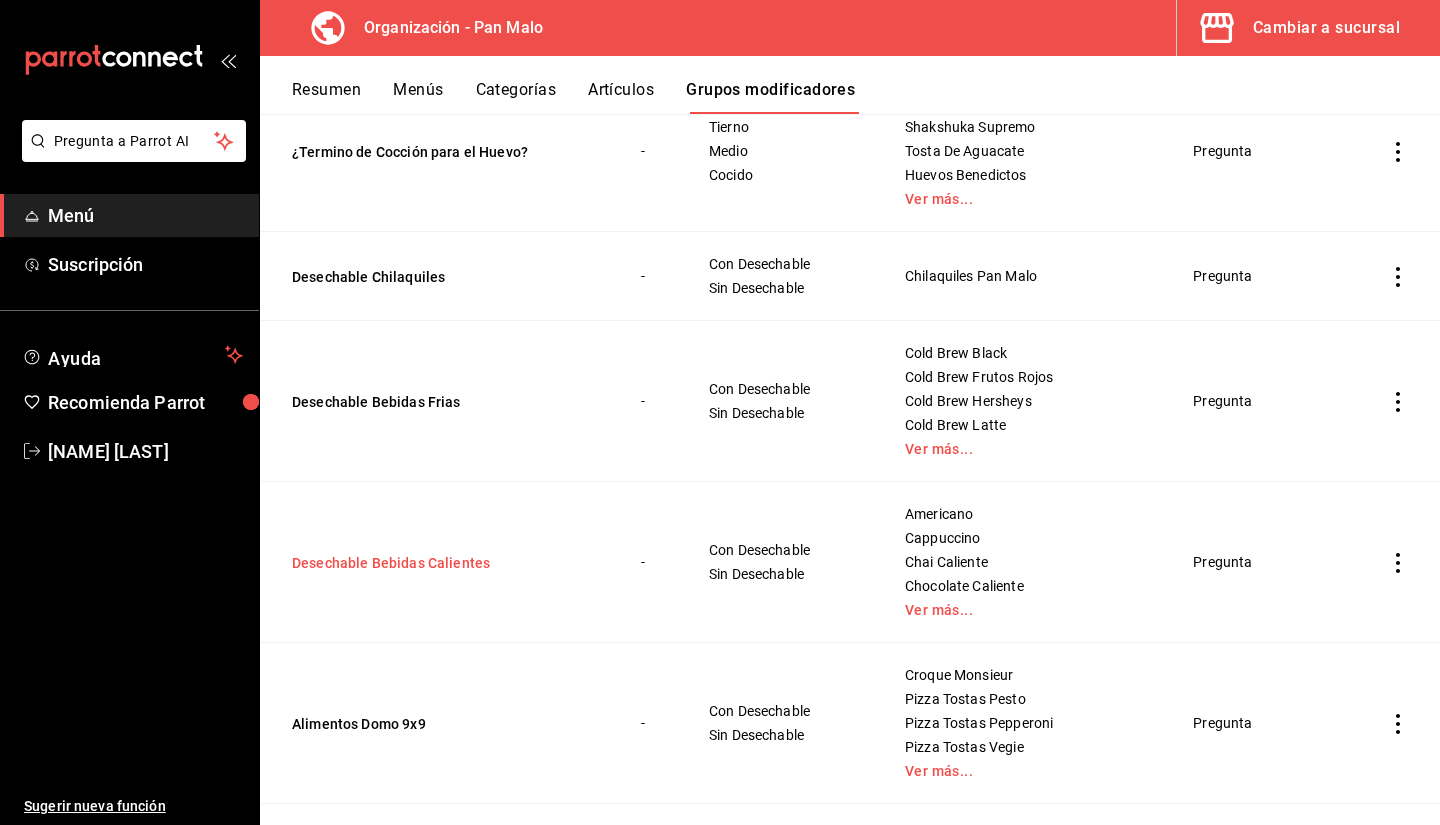 click on "Desechable Bebidas Calientes" at bounding box center [412, 563] 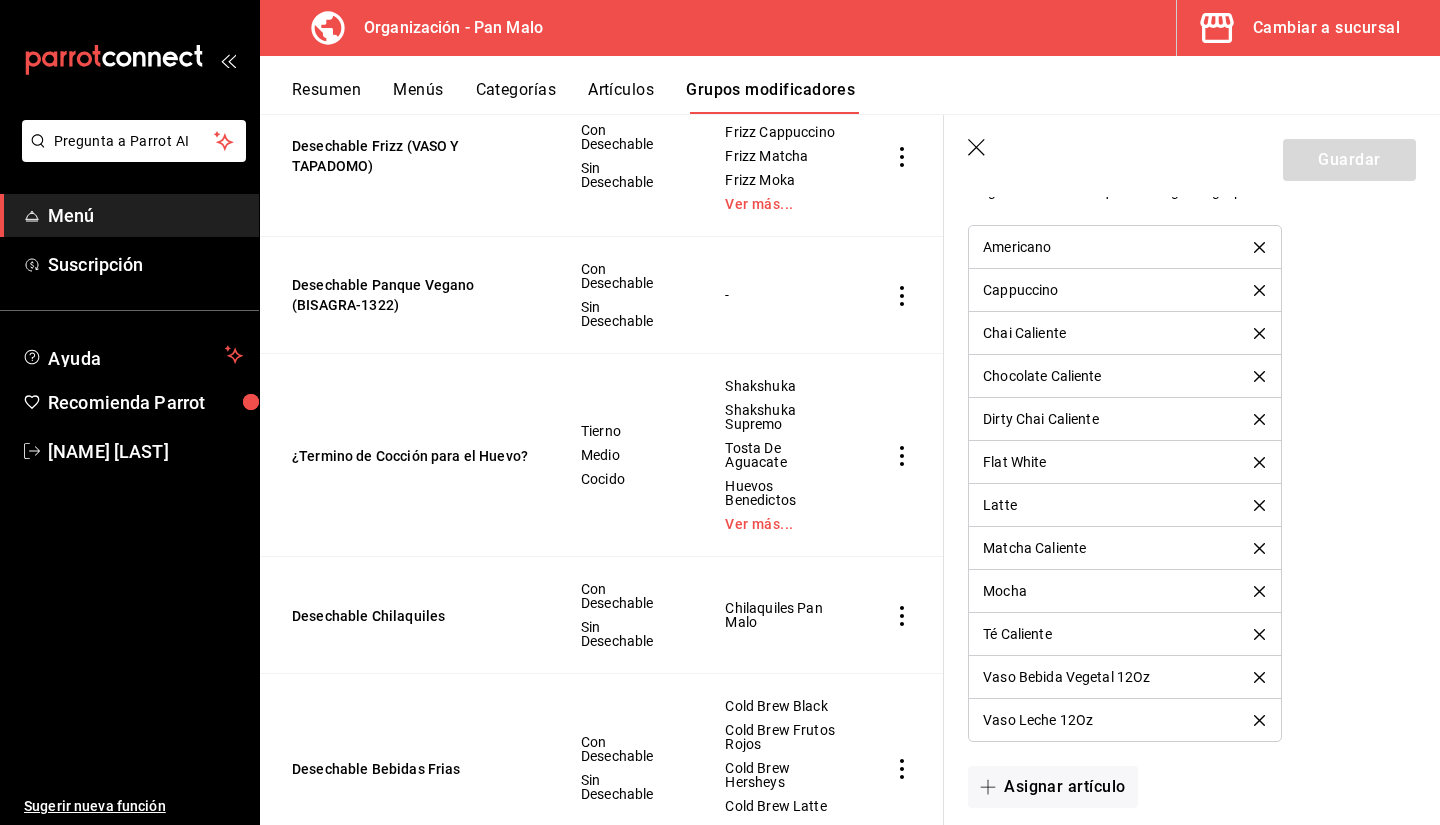 scroll, scrollTop: 1334, scrollLeft: 0, axis: vertical 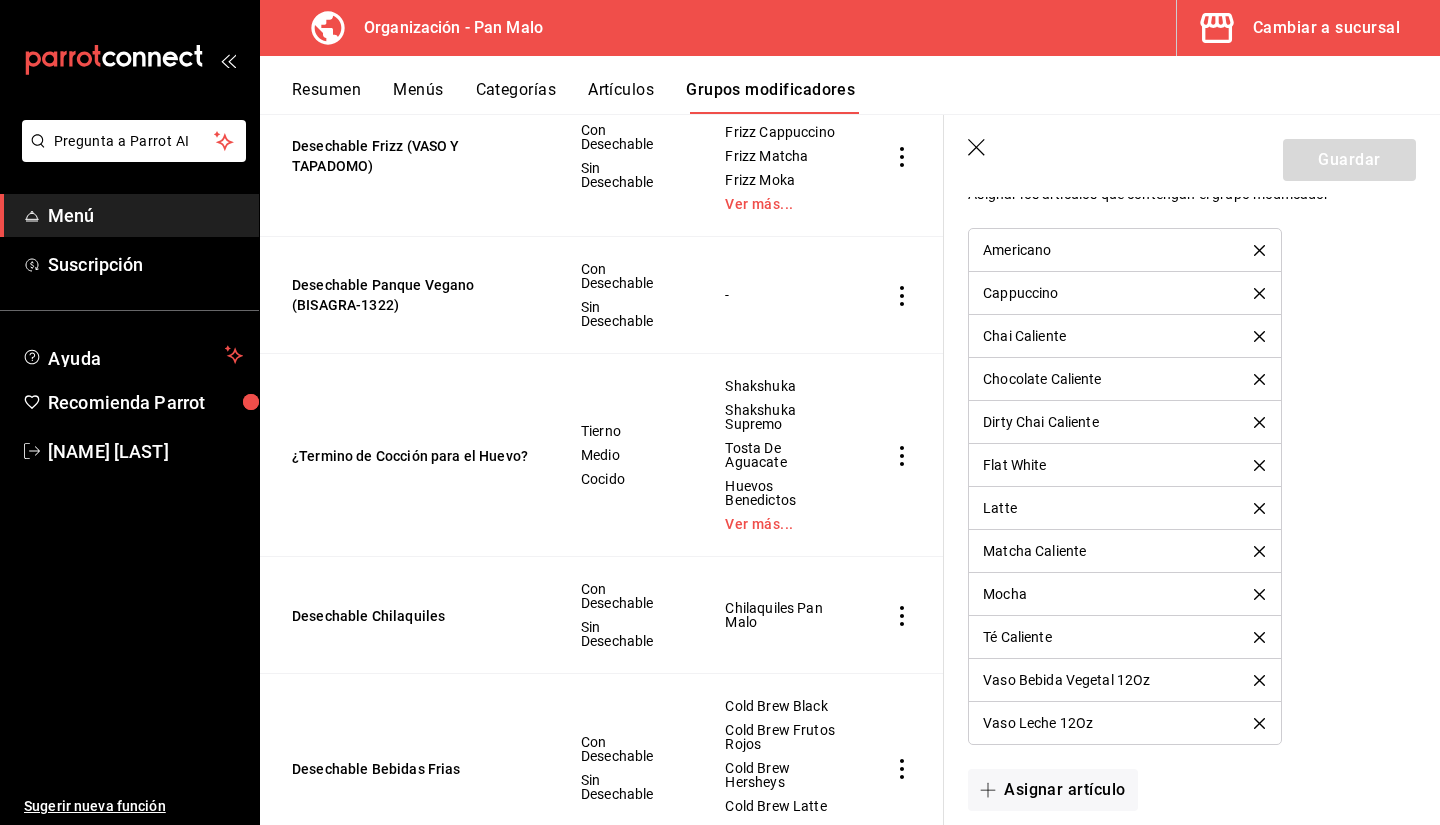 click 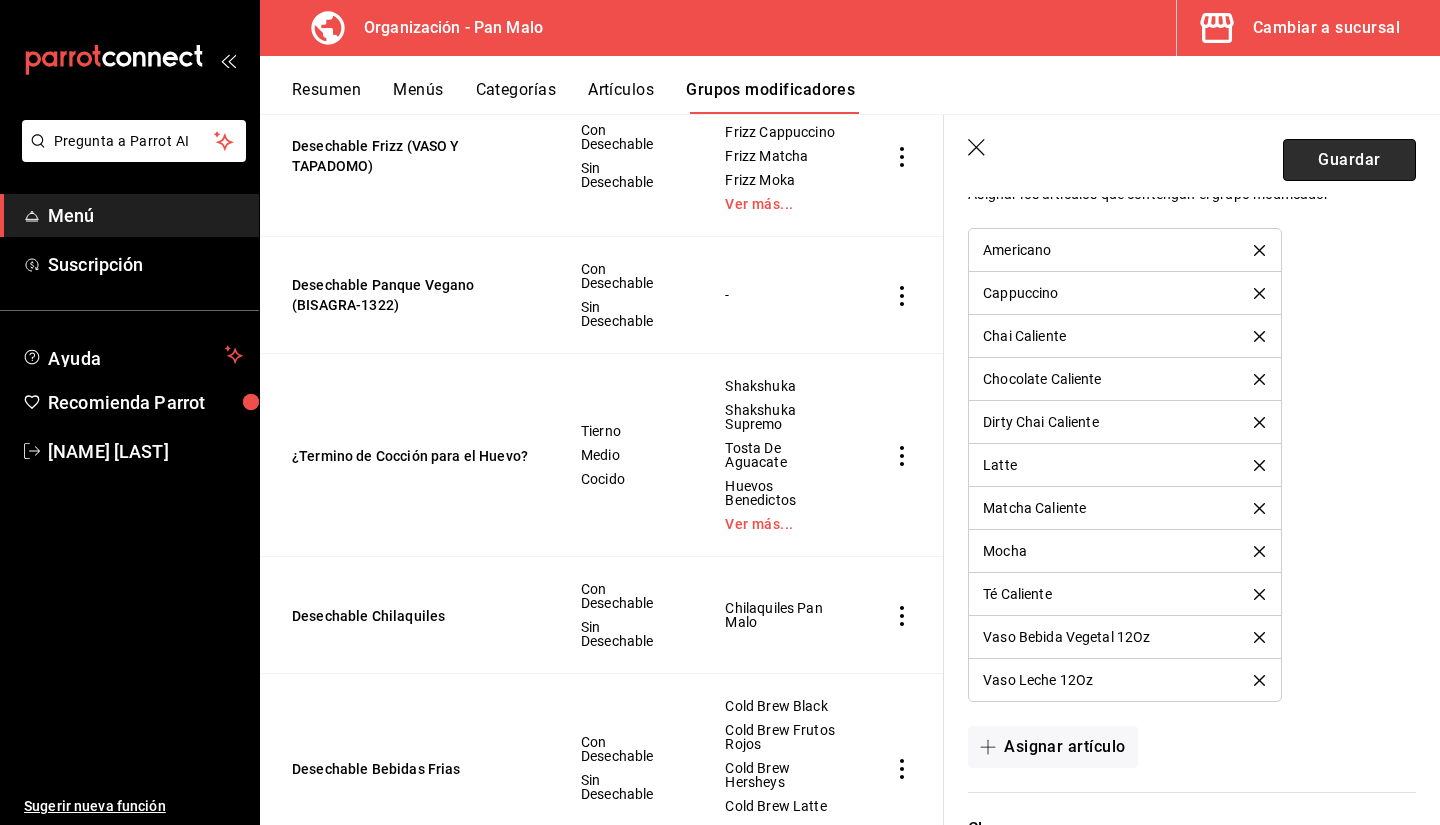 click on "Guardar" at bounding box center (1349, 160) 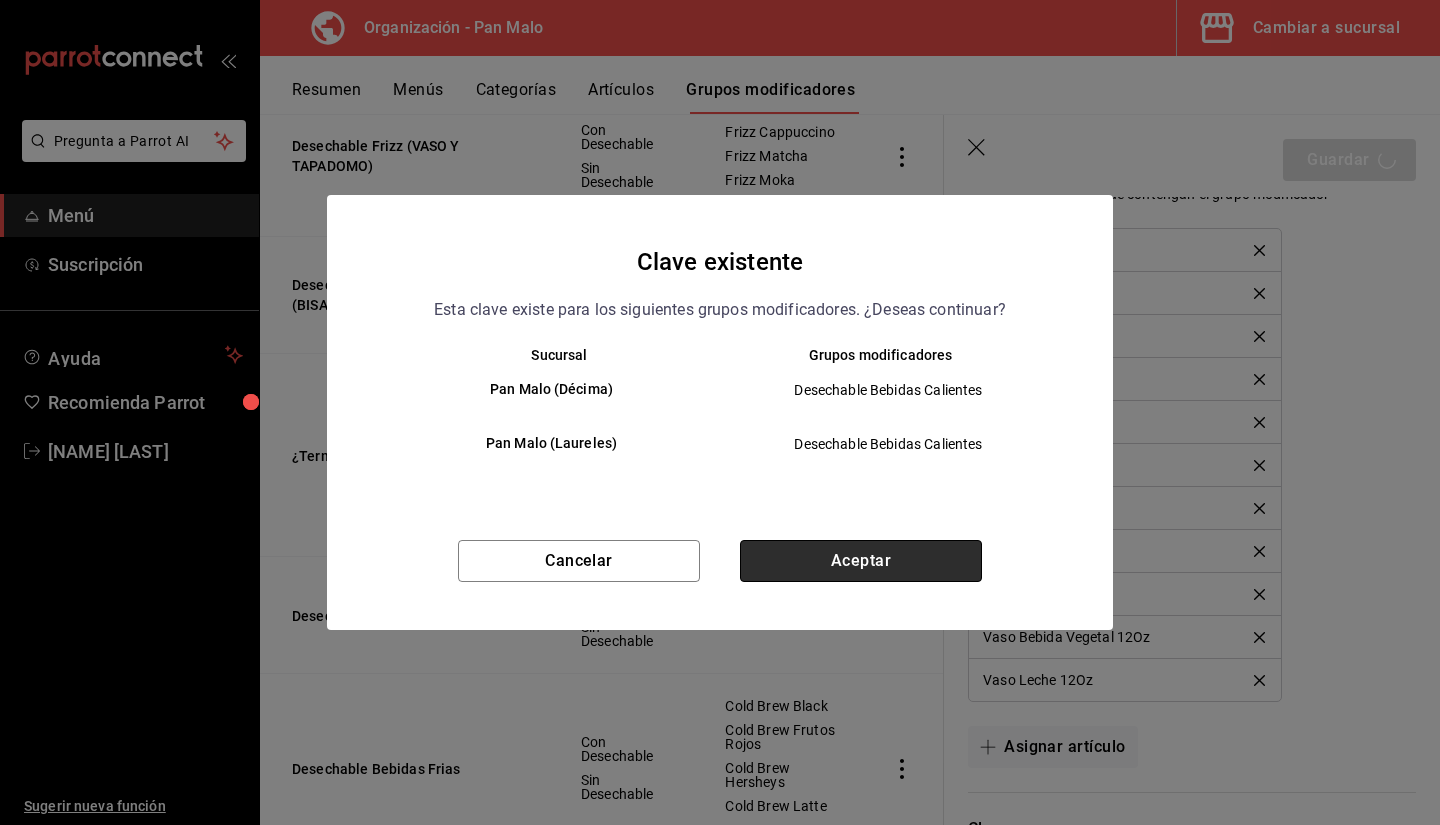 click on "Aceptar" at bounding box center (861, 561) 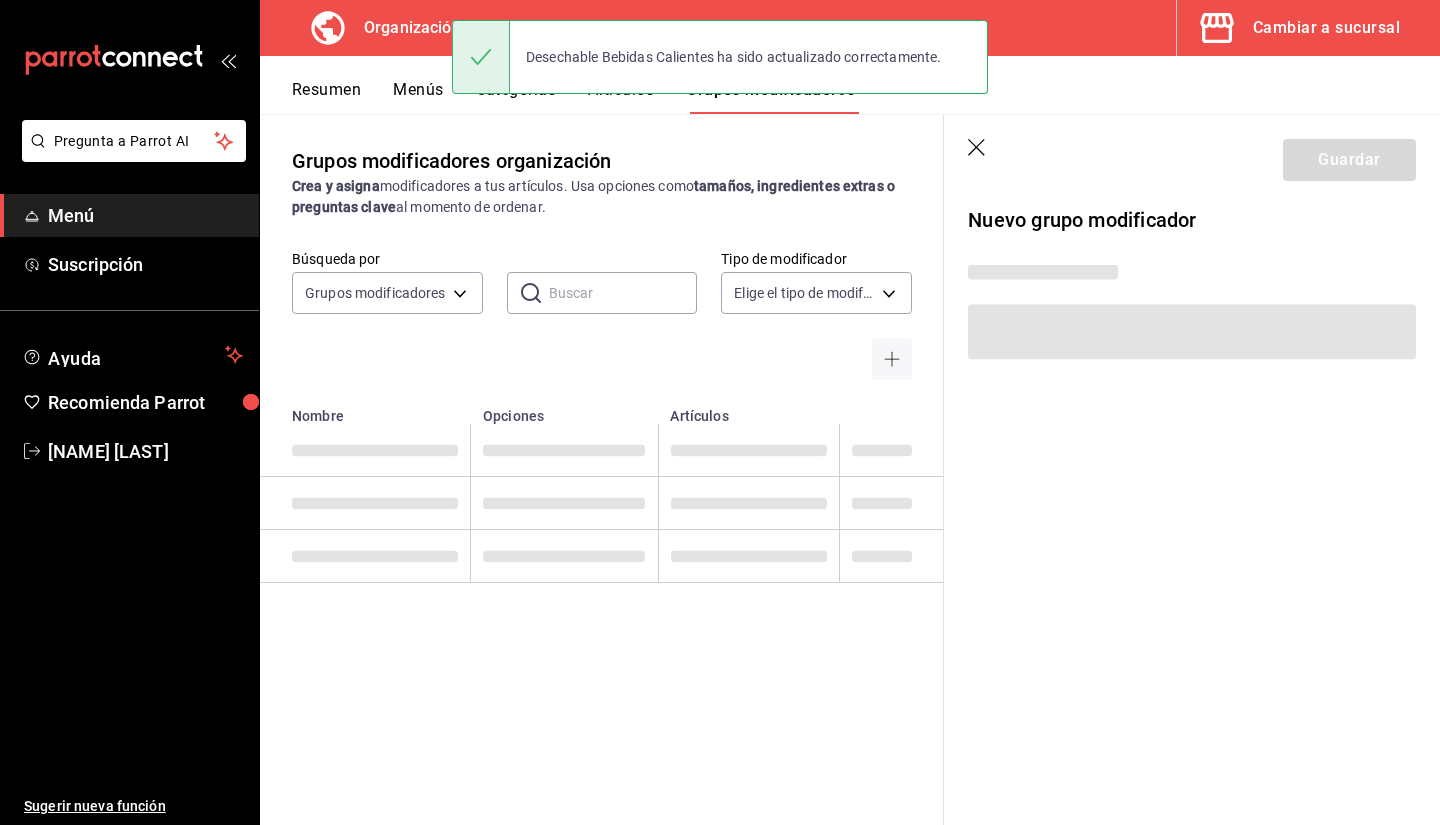 scroll, scrollTop: 0, scrollLeft: 0, axis: both 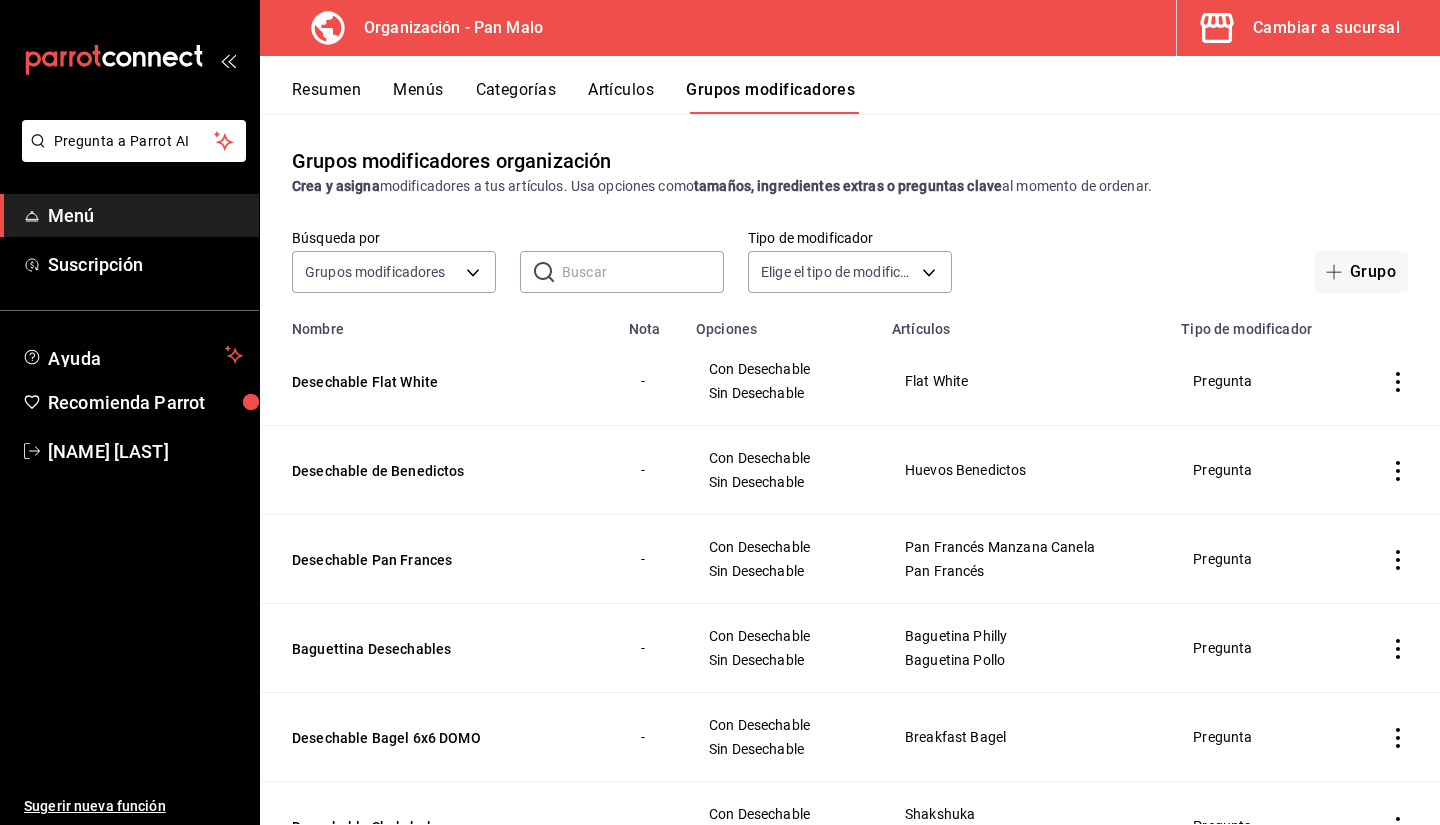 click on "Resumen Menús Categorías Artículos Grupos modificadores" at bounding box center (866, 97) 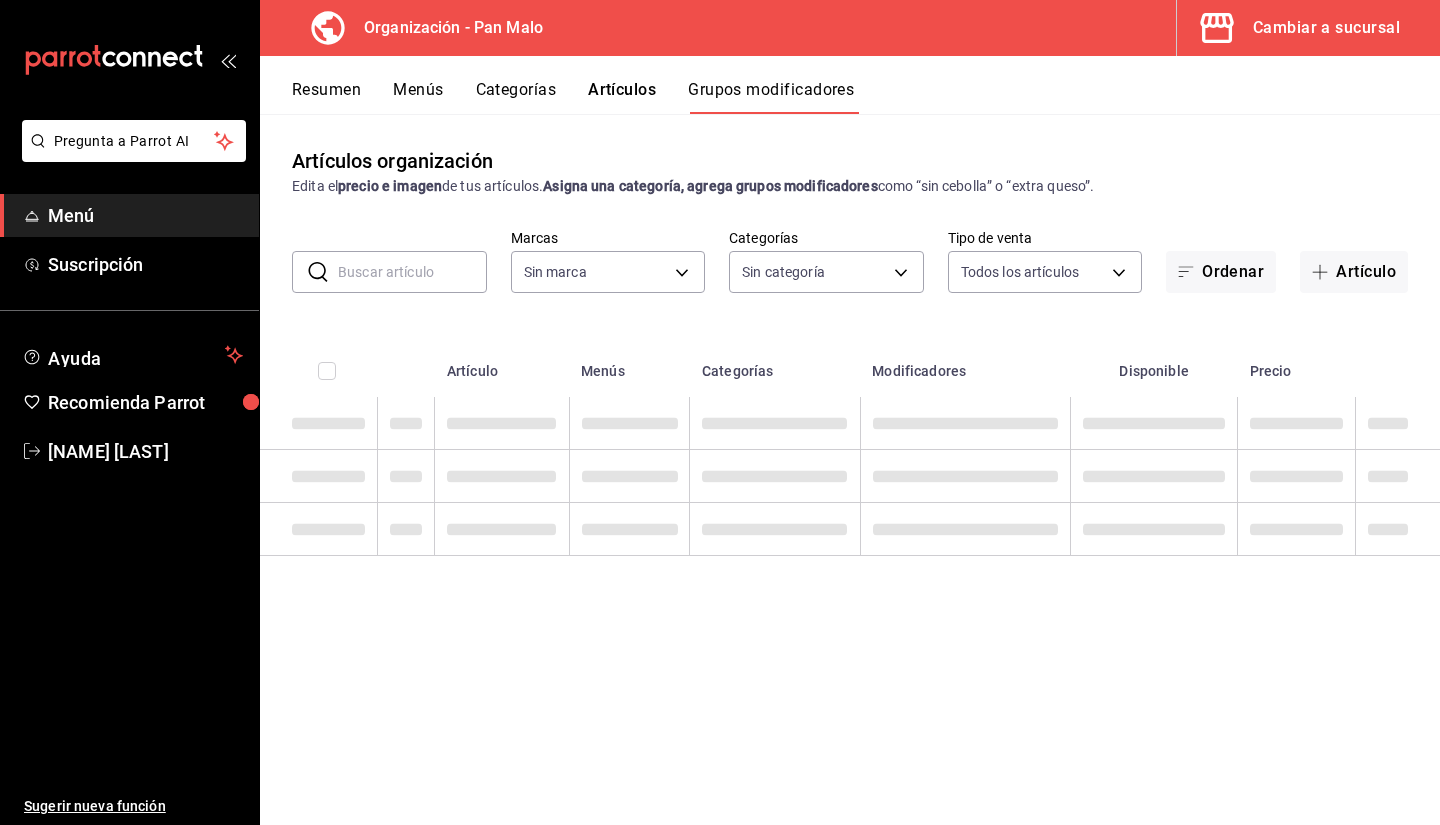 type on "fc172b80-d414-46c2-bed9-f4eeed86d775" 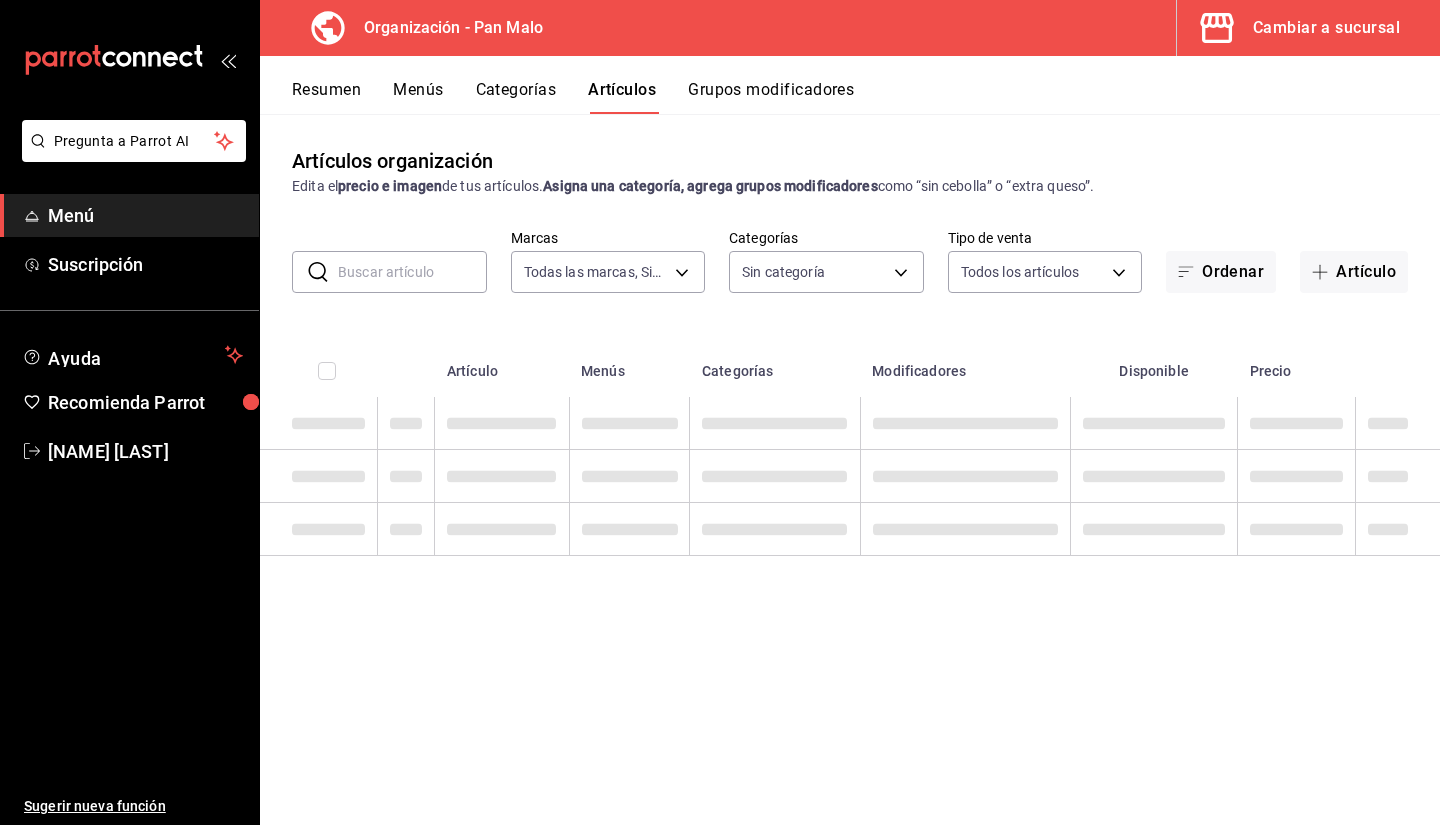 type on "fc172b80-d414-46c2-bed9-f4eeed86d775" 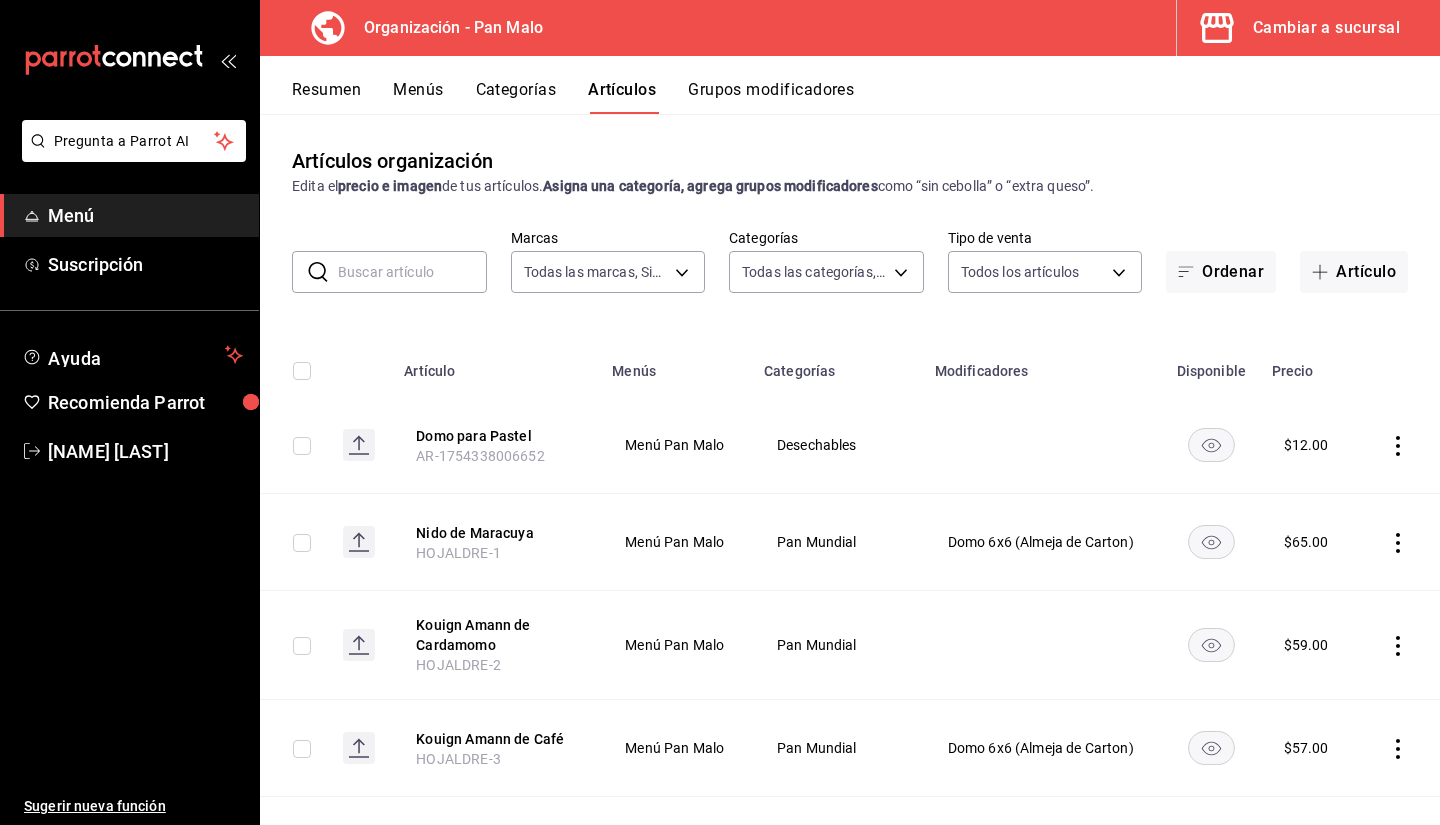 click on "Artículos organización Edita el  precio e imagen  de tus artículos.  Asigna una categoría, agrega grupos modificadores  como “sin cebolla” o “extra queso”. ​ ​ Marcas Todas las marcas, Sin marca fc172b80-d414-46c2-bed9-f4eeed86d775 Categorías Todas las categorías, Sin categoría Tipo de venta Todos los artículos ALL Ordenar Artículo Artículo Menús Categorías Modificadores Disponible Precio Domo para Pastel AR-1754338006652 Menú Pan Malo Desechables $ 12.00 Nido de Maracuya HOJALDRE-1 Menú Pan Malo Pan Mundial Domo 6x6 (Almeja de Carton) $ 65.00 Kouign Amann de Cardamomo HOJALDRE-2 Menú Pan Malo Pan Mundial $ 59.00 Kouign Amann de Café HOJALDRE-3 Menú Pan Malo Pan Mundial Domo 6x6 (Almeja de Carton) $ 57.00 Croissant Con Cremoso de Pistache HOJALDRE-4 Menú Pan Malo Pan Mundial $ 65.00 Mini Croissant de Almendra MINI-HOJALDRE Menú Pan Malo Pan Mini $ 25.00 Mini Tarta de Queso MINI-TARTA Menú Pan Malo Pan Mini $ 25.00 Taza Cappucino AR-1752949729243 Menú Pan Malo Merch Pan M. $ $" at bounding box center [850, 469] 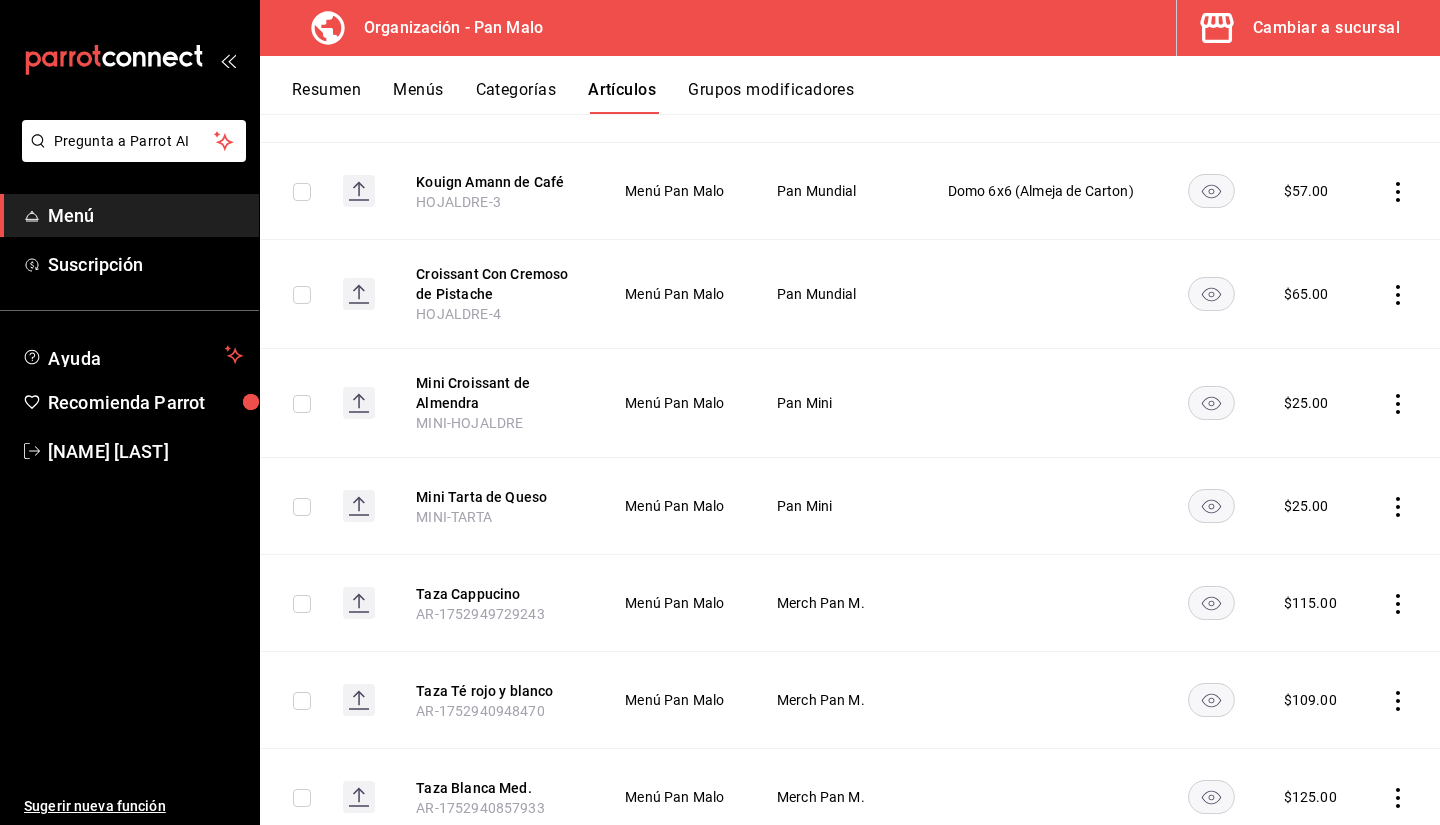 scroll, scrollTop: 559, scrollLeft: 0, axis: vertical 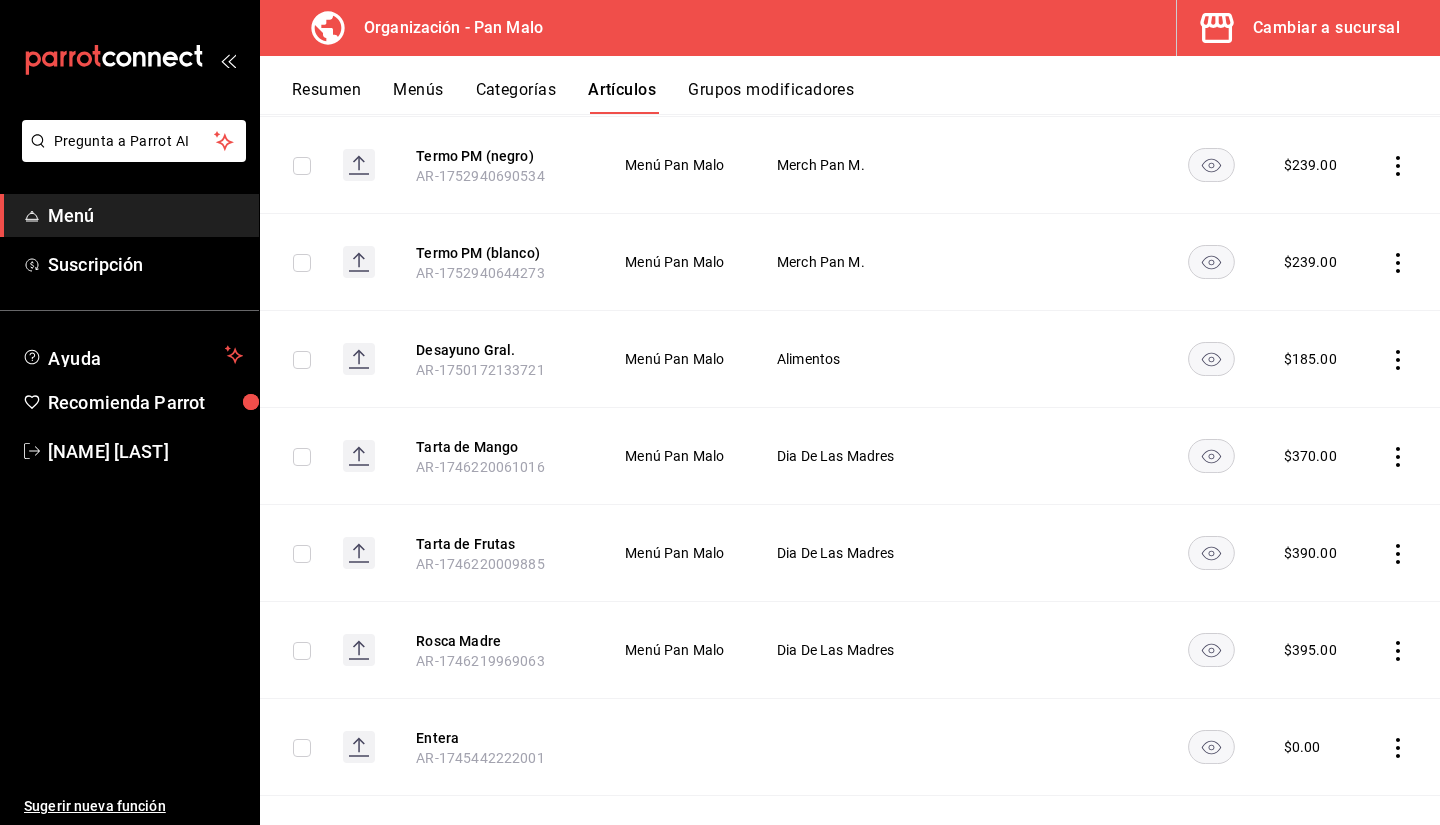 click on "Resumen Menús Categorías Artículos Grupos modificadores" at bounding box center [850, 85] 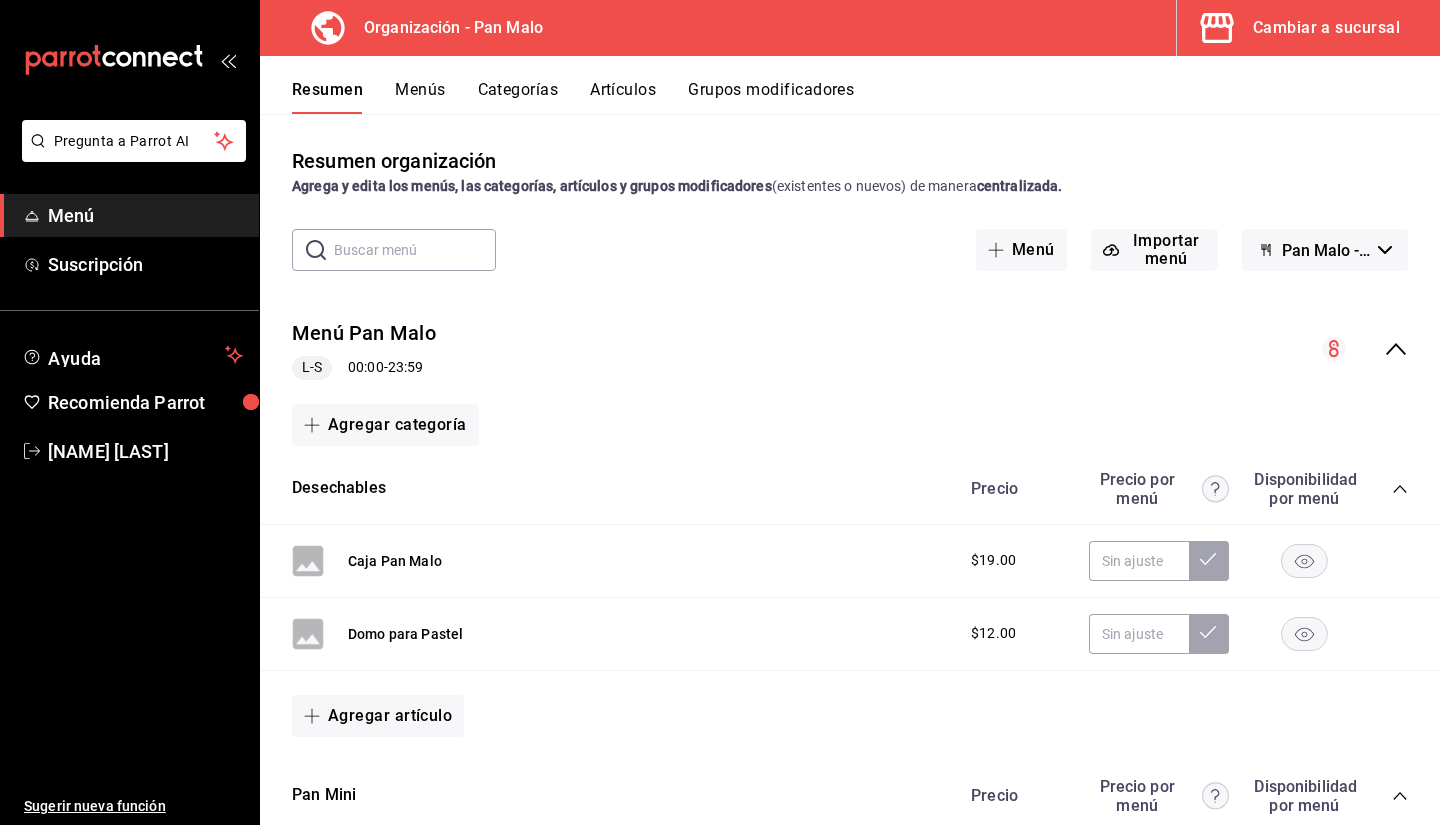 click on "Resumen Menús Categorías Artículos Grupos modificadores" at bounding box center [866, 97] 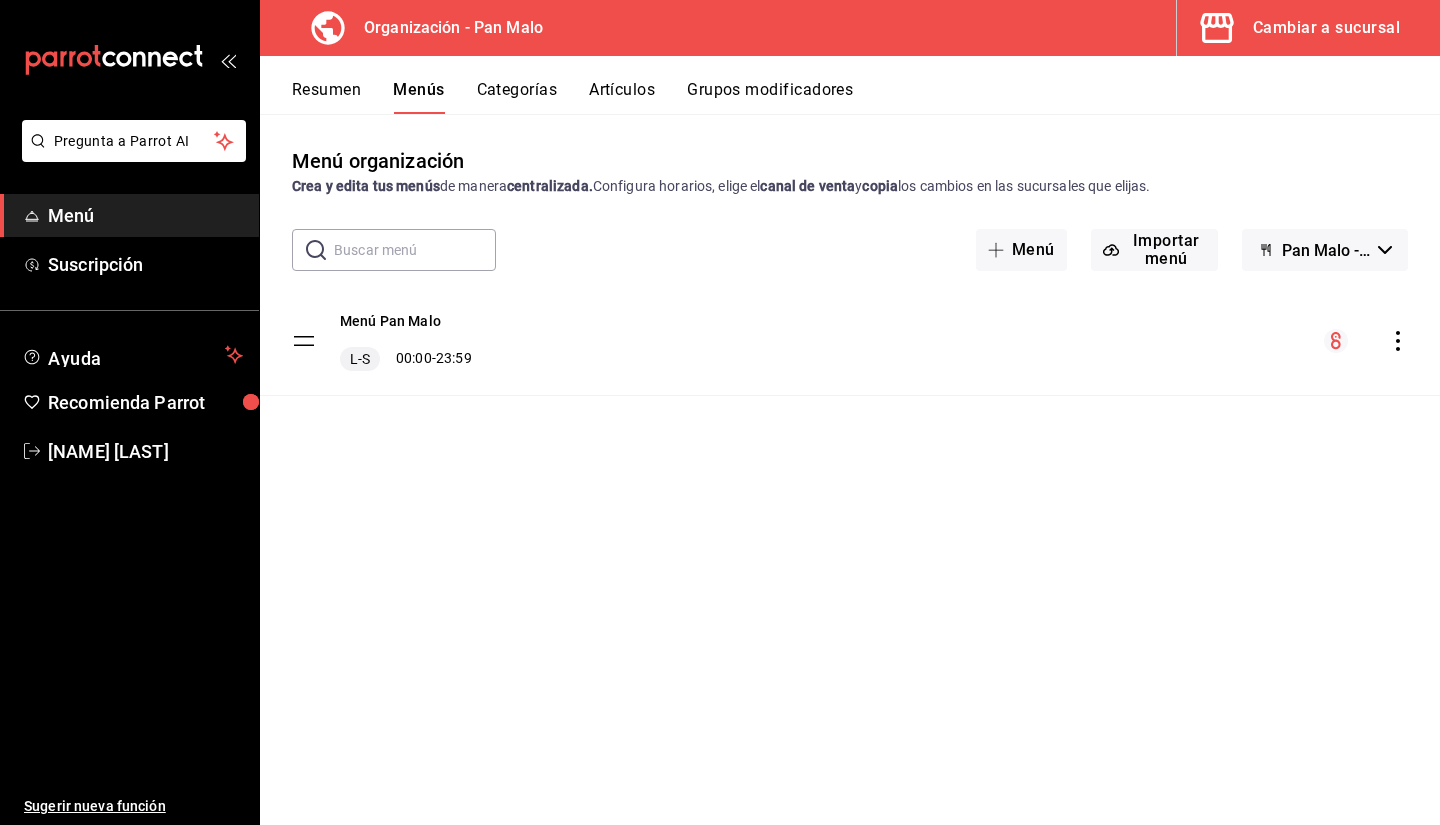 click on "Cambiar a sucursal" at bounding box center (1326, 28) 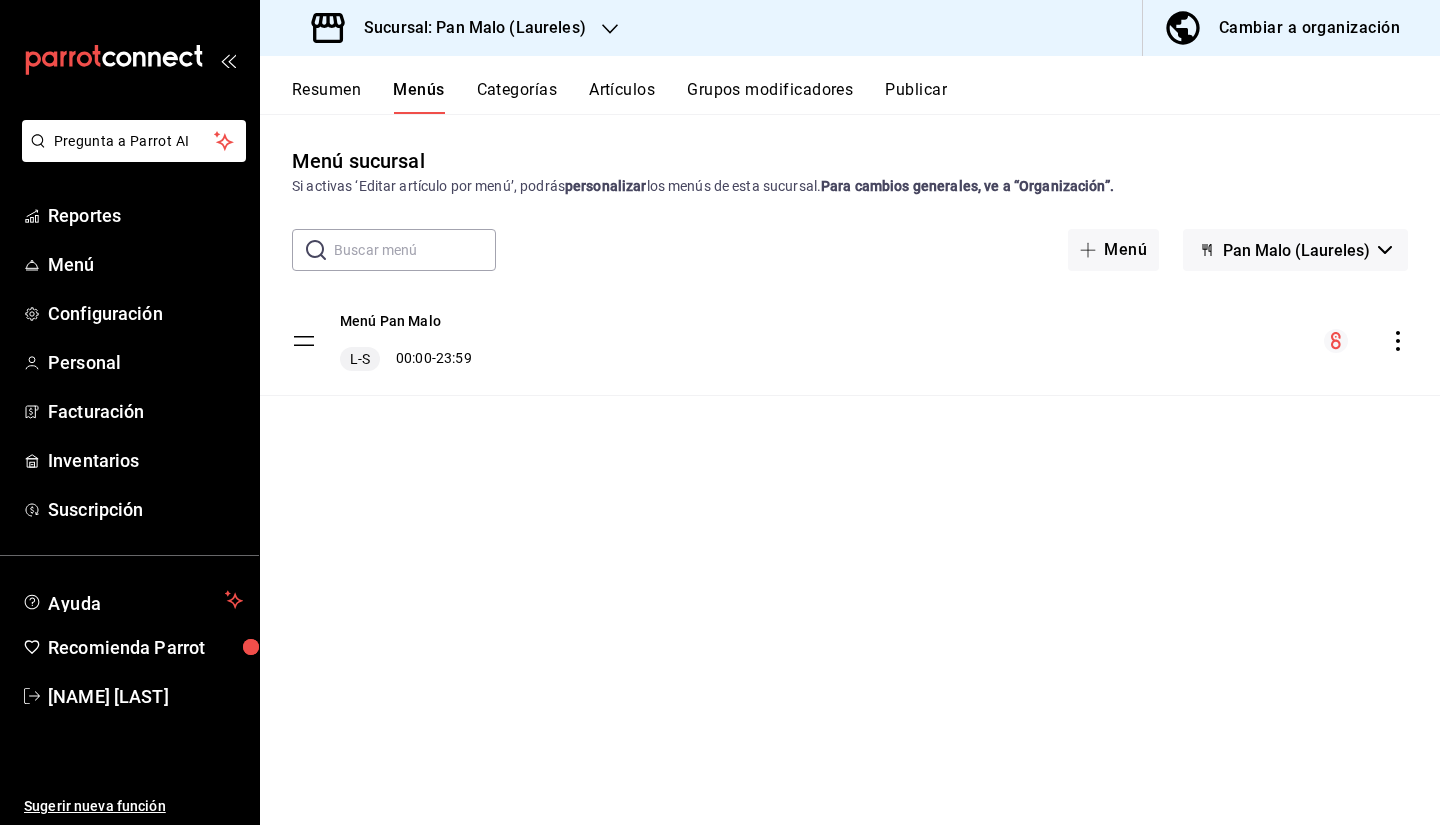 click on "Menú sucursal Si activas ‘Editar artículo por menú’, podrás  personalizar  los menús de esta sucursal.  Para cambios generales, ve a “Organización”. ​ ​ Menú Pan Malo (Laureles) Menú Pan Malo L-S 00:00  -  23:59" at bounding box center [850, 485] 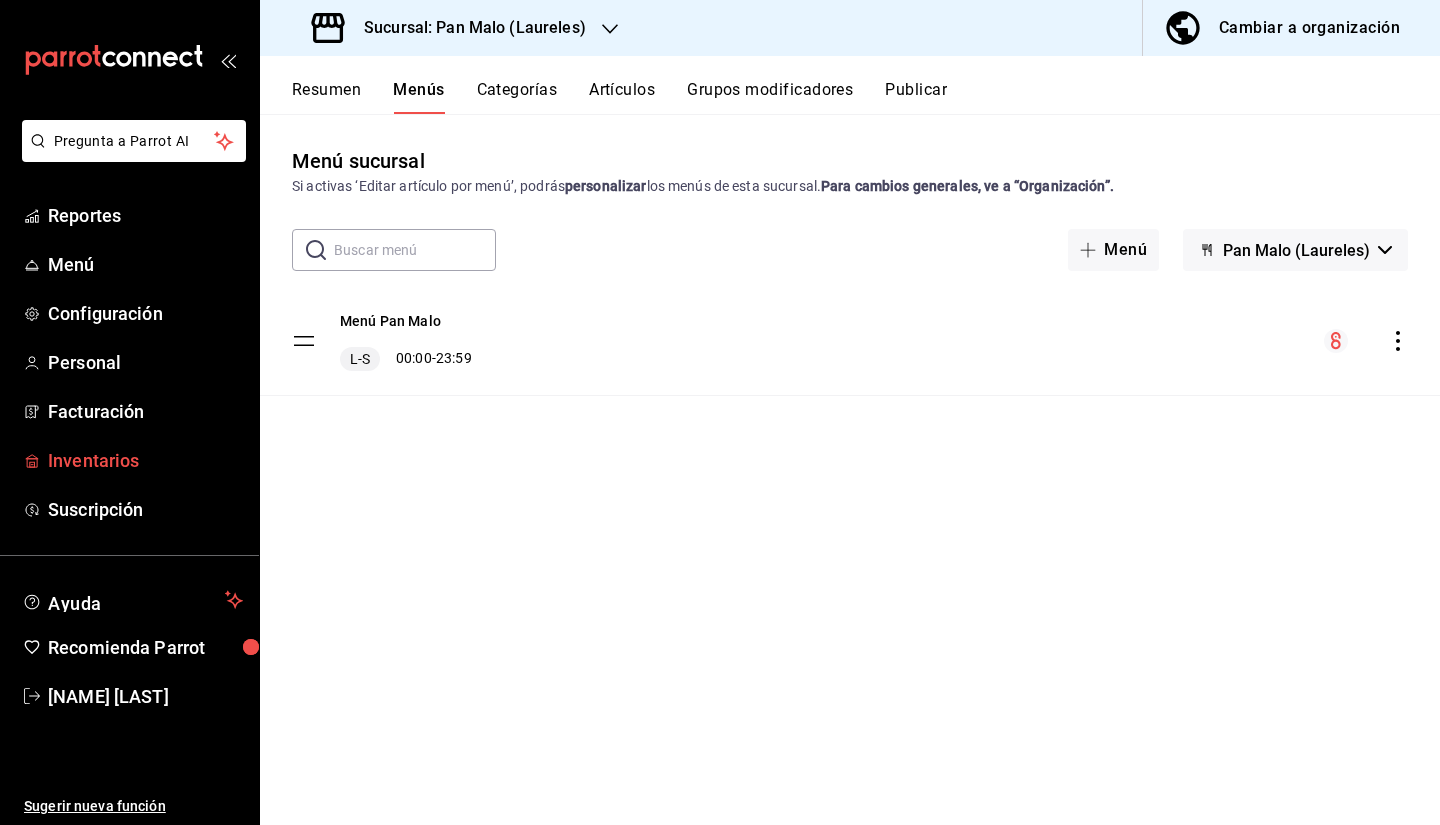 click on "Inventarios" at bounding box center (145, 460) 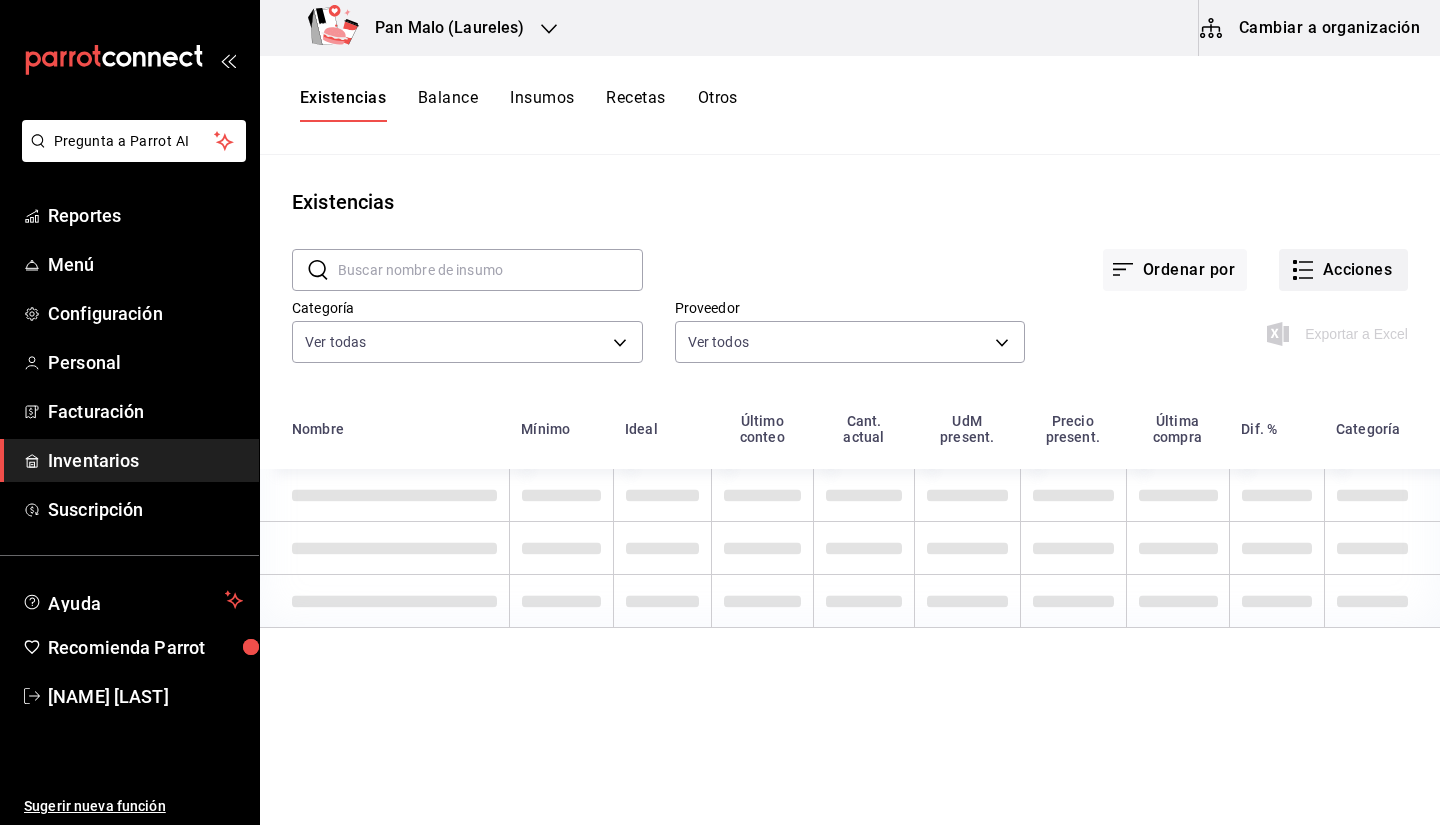 click on "Acciones" at bounding box center [1343, 270] 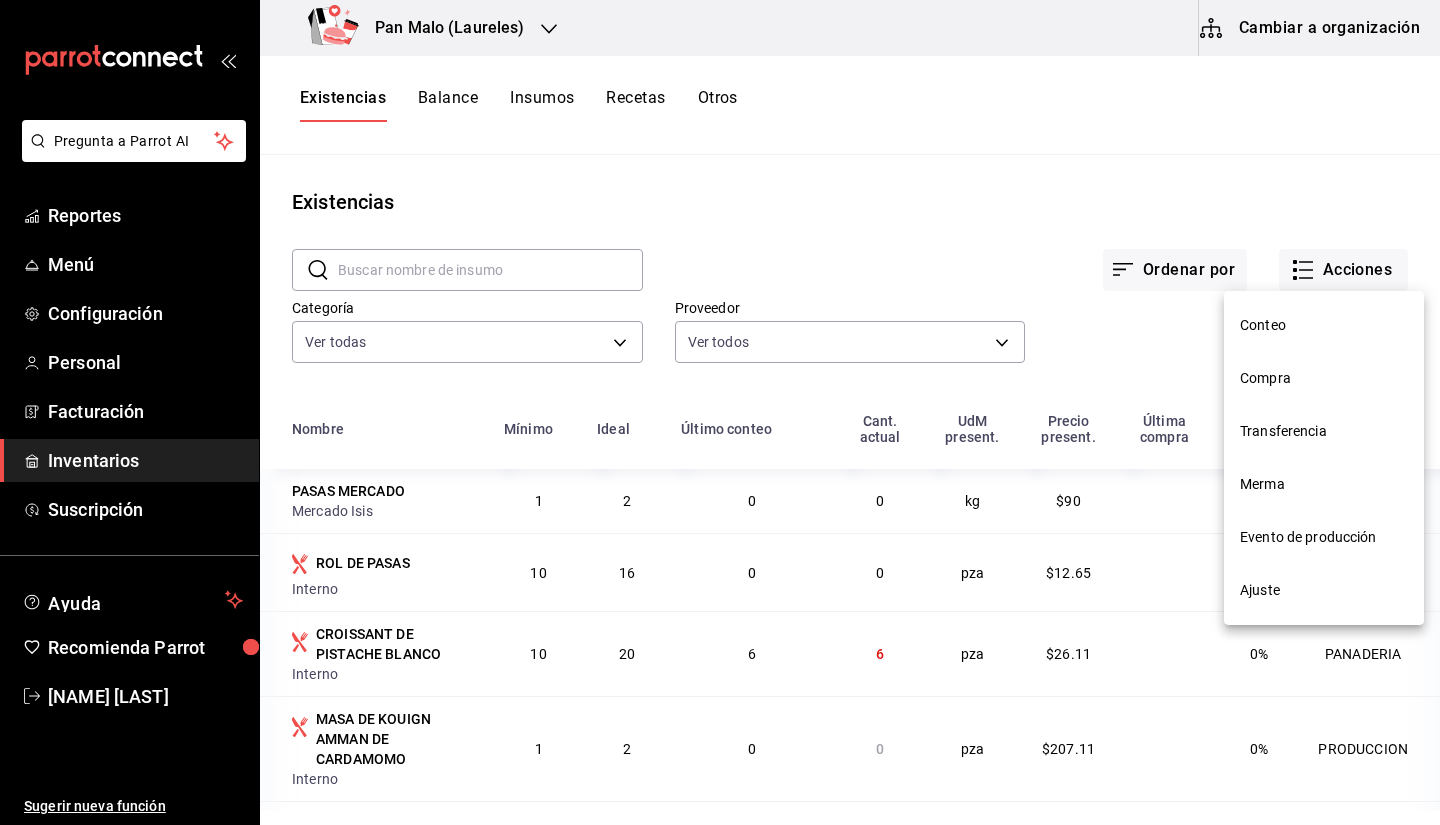 click on "Compra" at bounding box center (1324, 378) 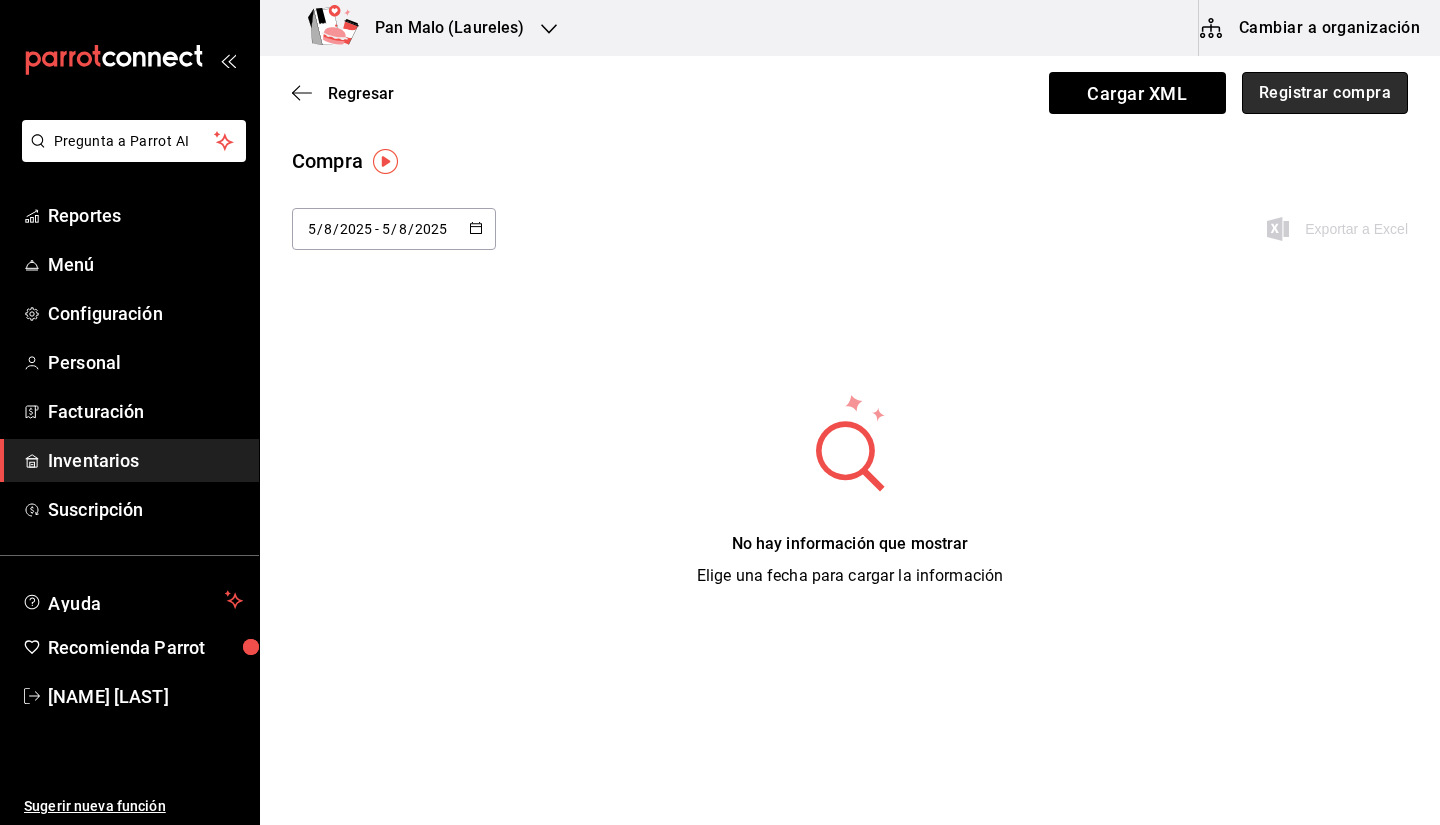 click on "Registrar compra" at bounding box center (1325, 93) 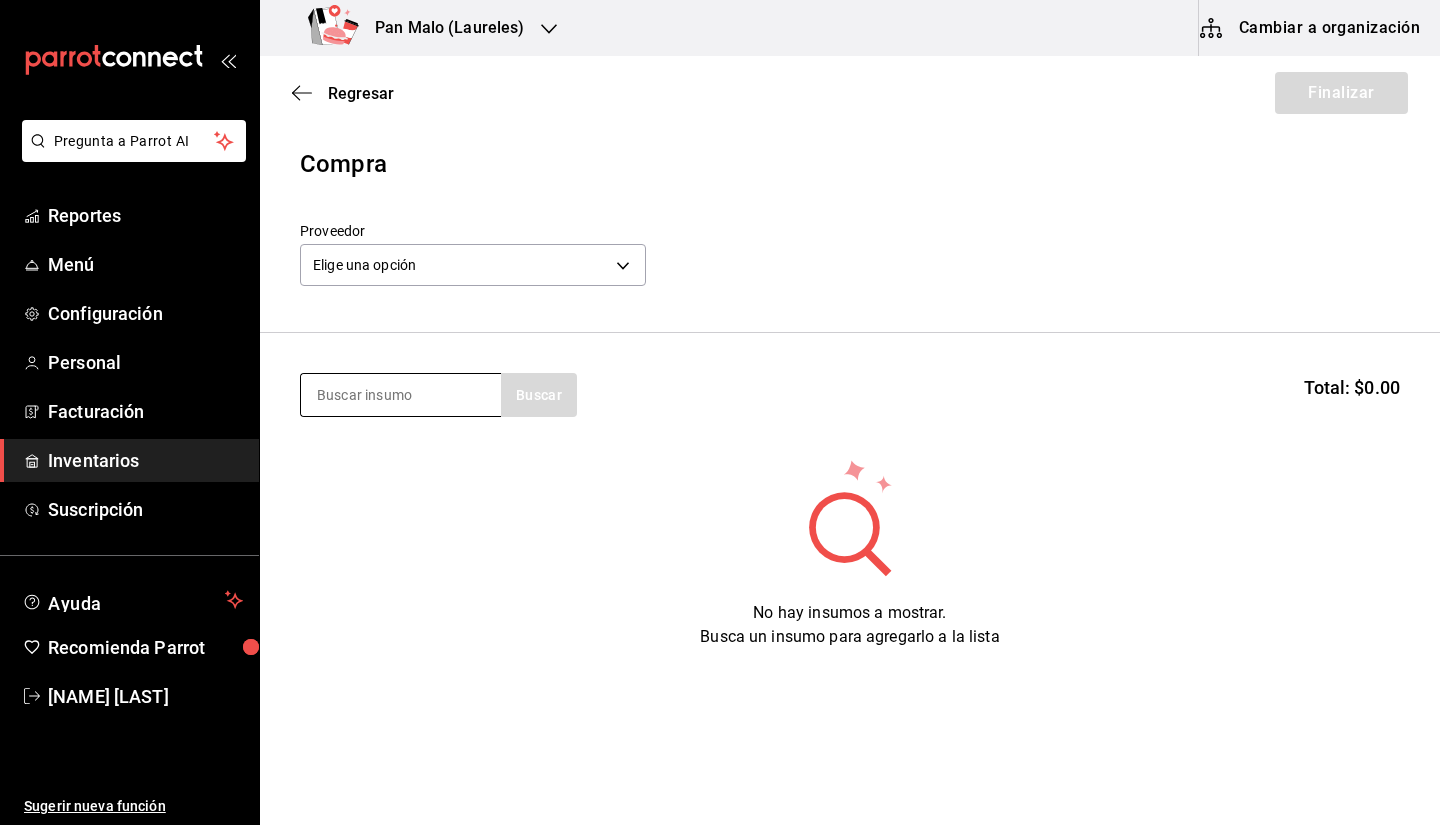 click at bounding box center [401, 395] 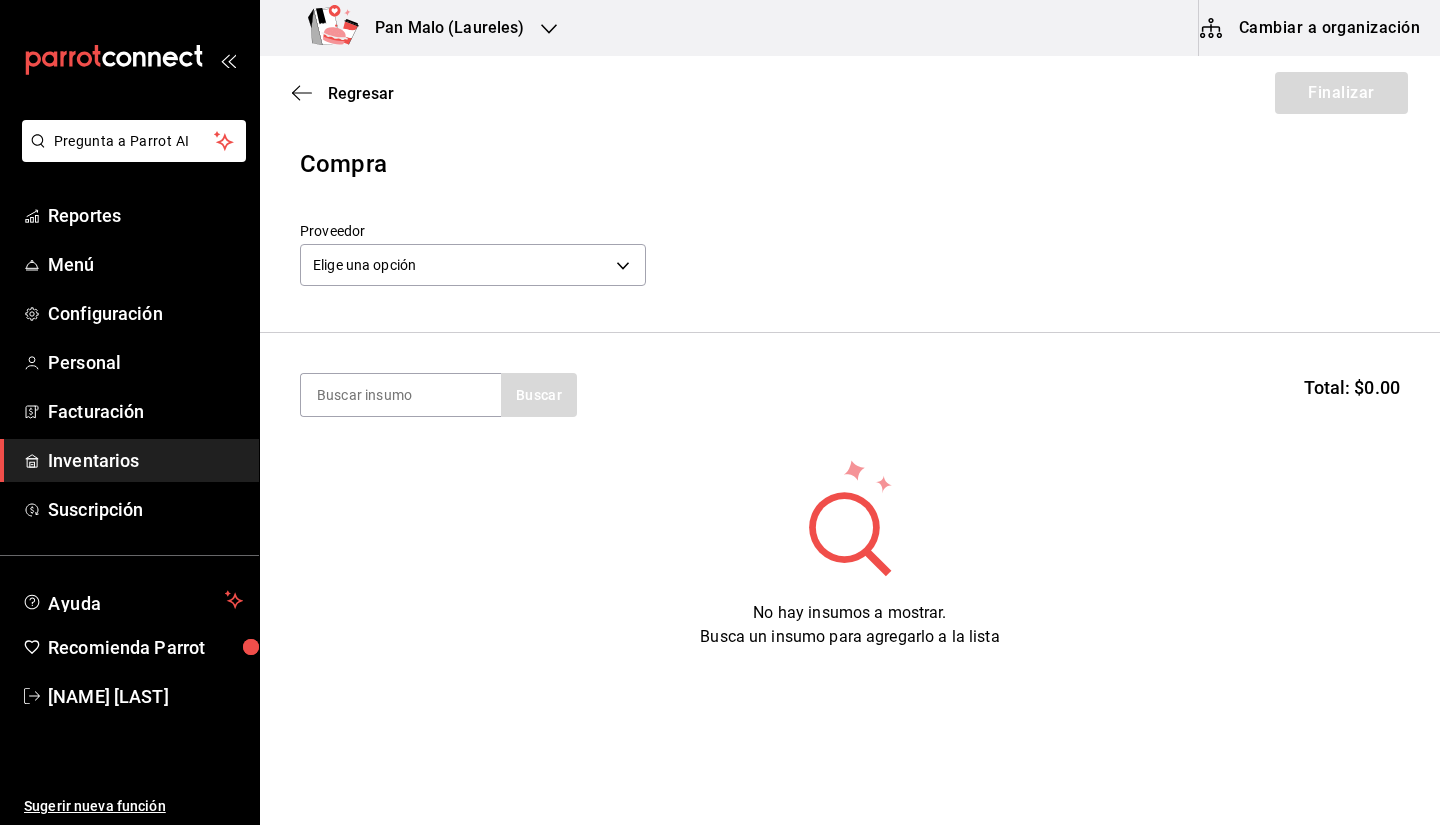 click on "Inventarios" at bounding box center [145, 460] 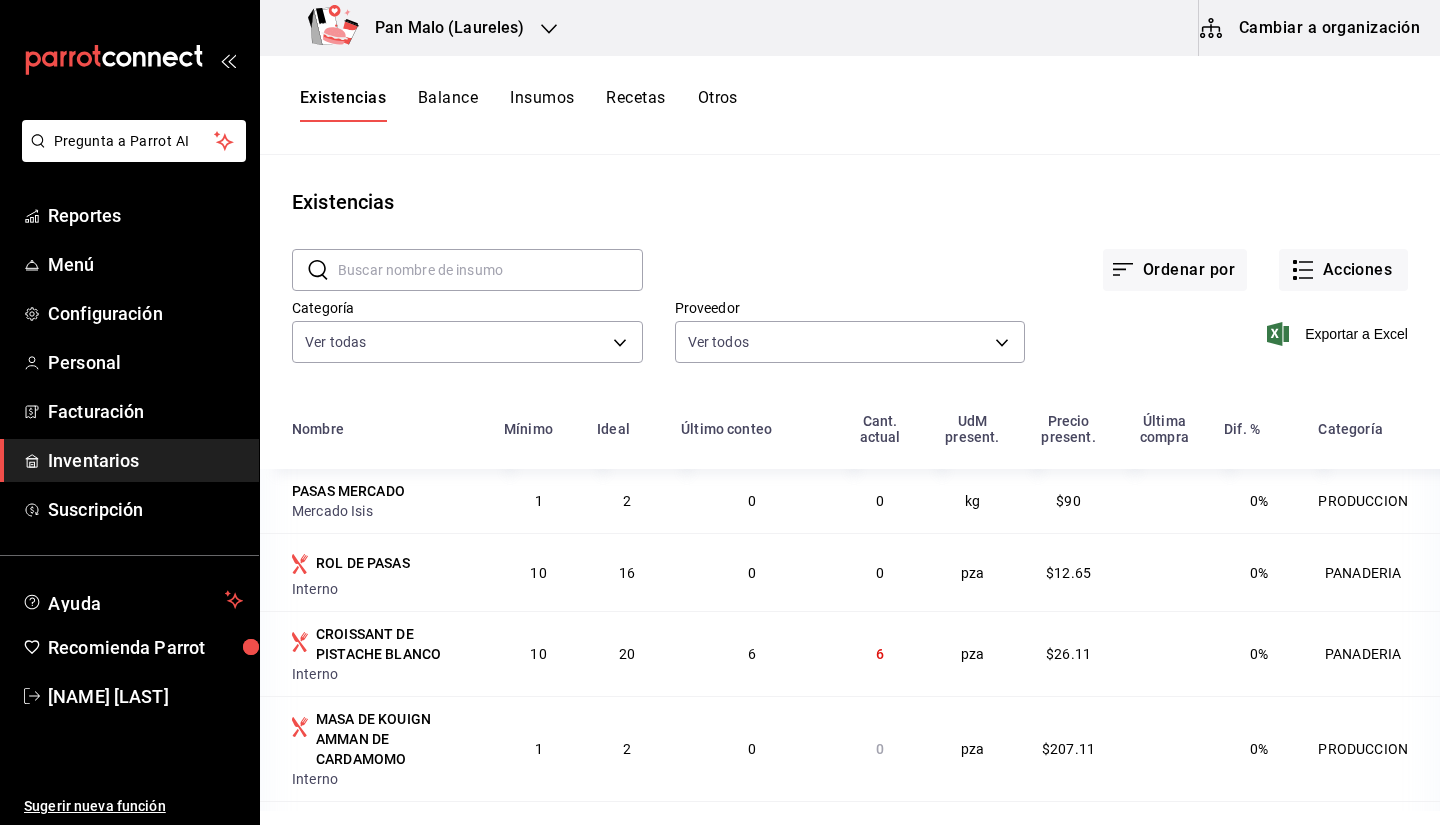 click on "Cambiar a organización" at bounding box center [1311, 28] 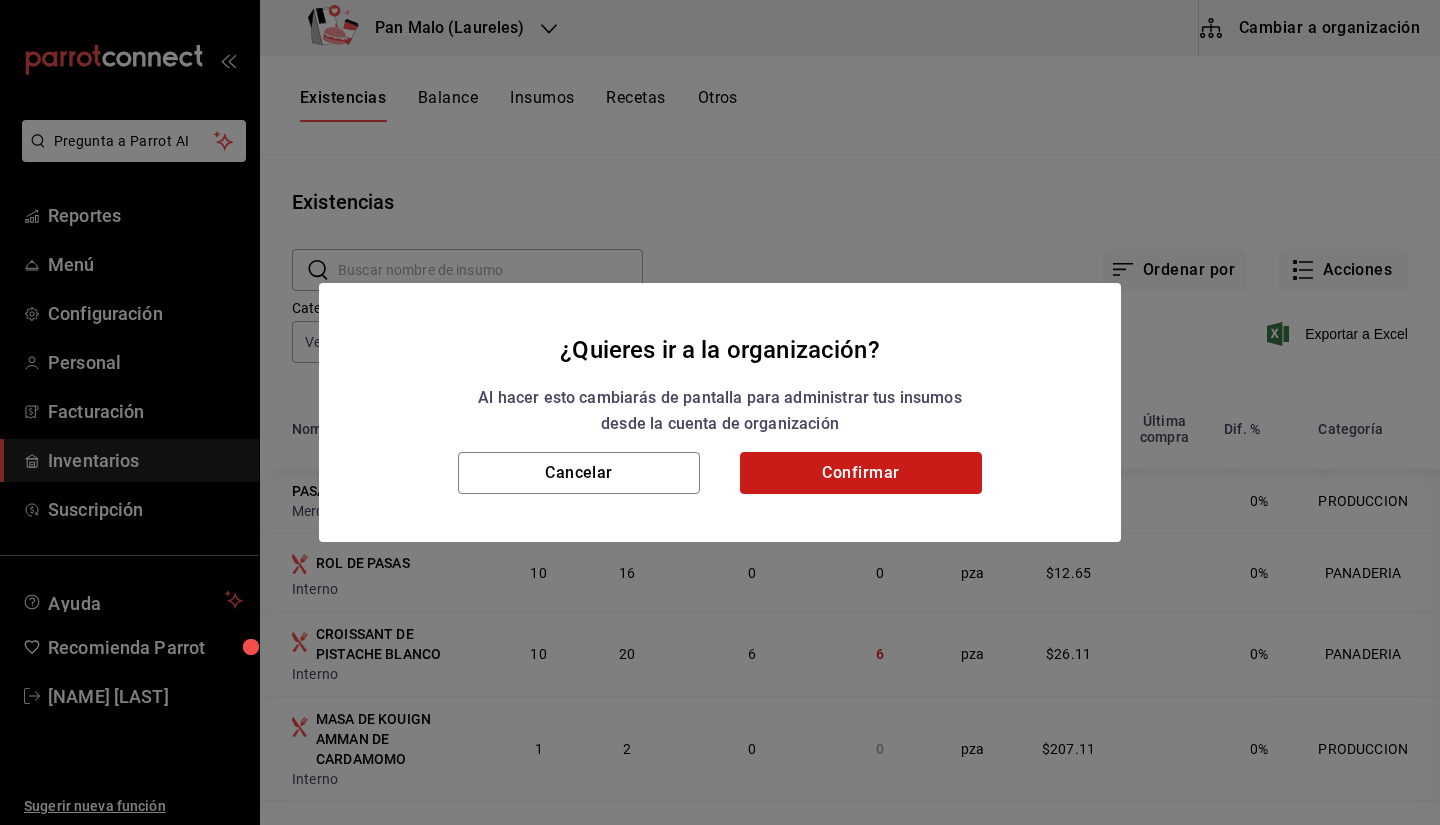 click on "Confirmar" at bounding box center [861, 473] 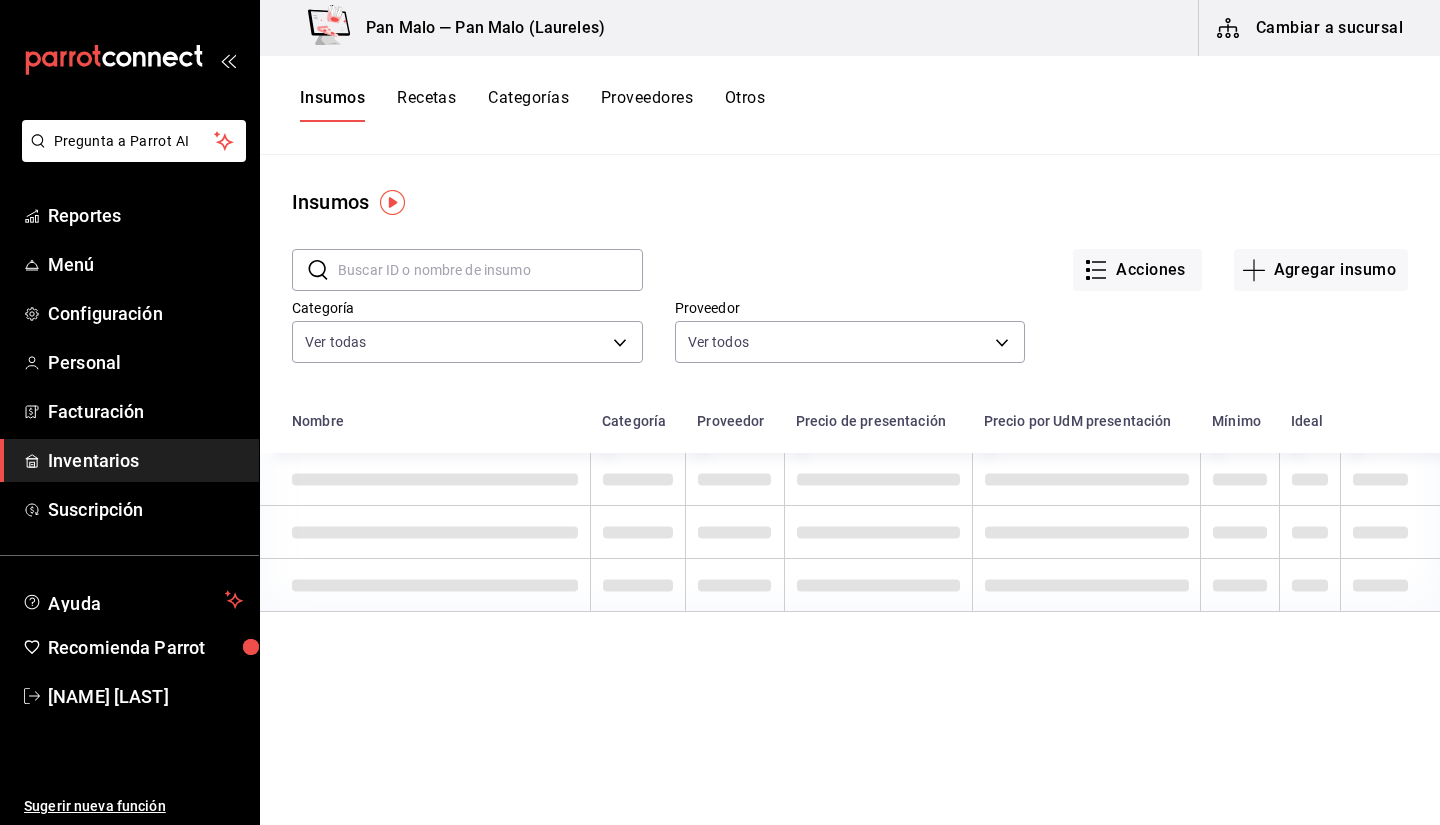 click on "Categorías" at bounding box center [528, 105] 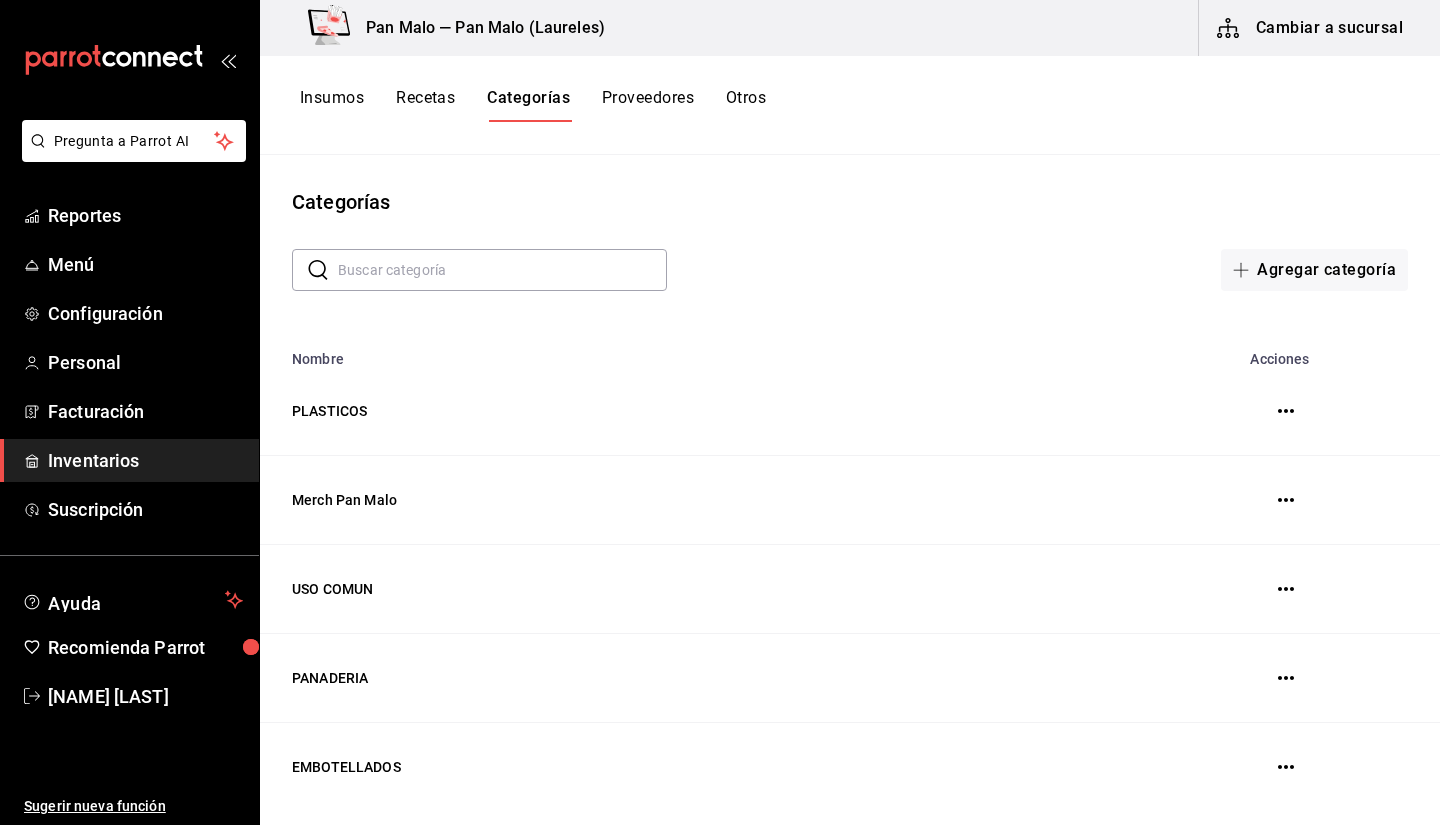 click on "Recetas" at bounding box center (425, 105) 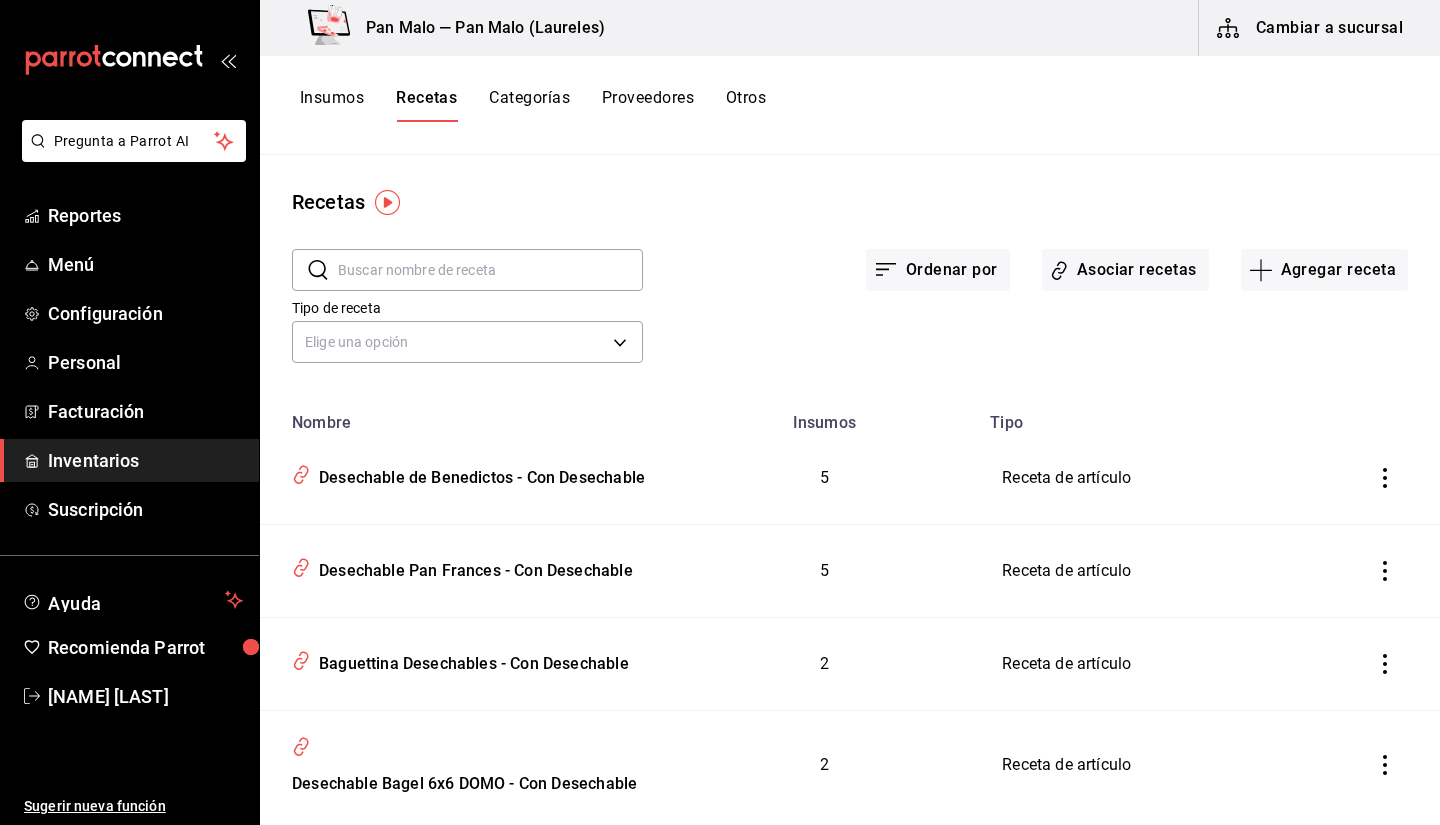 click on "Insumos" at bounding box center (332, 105) 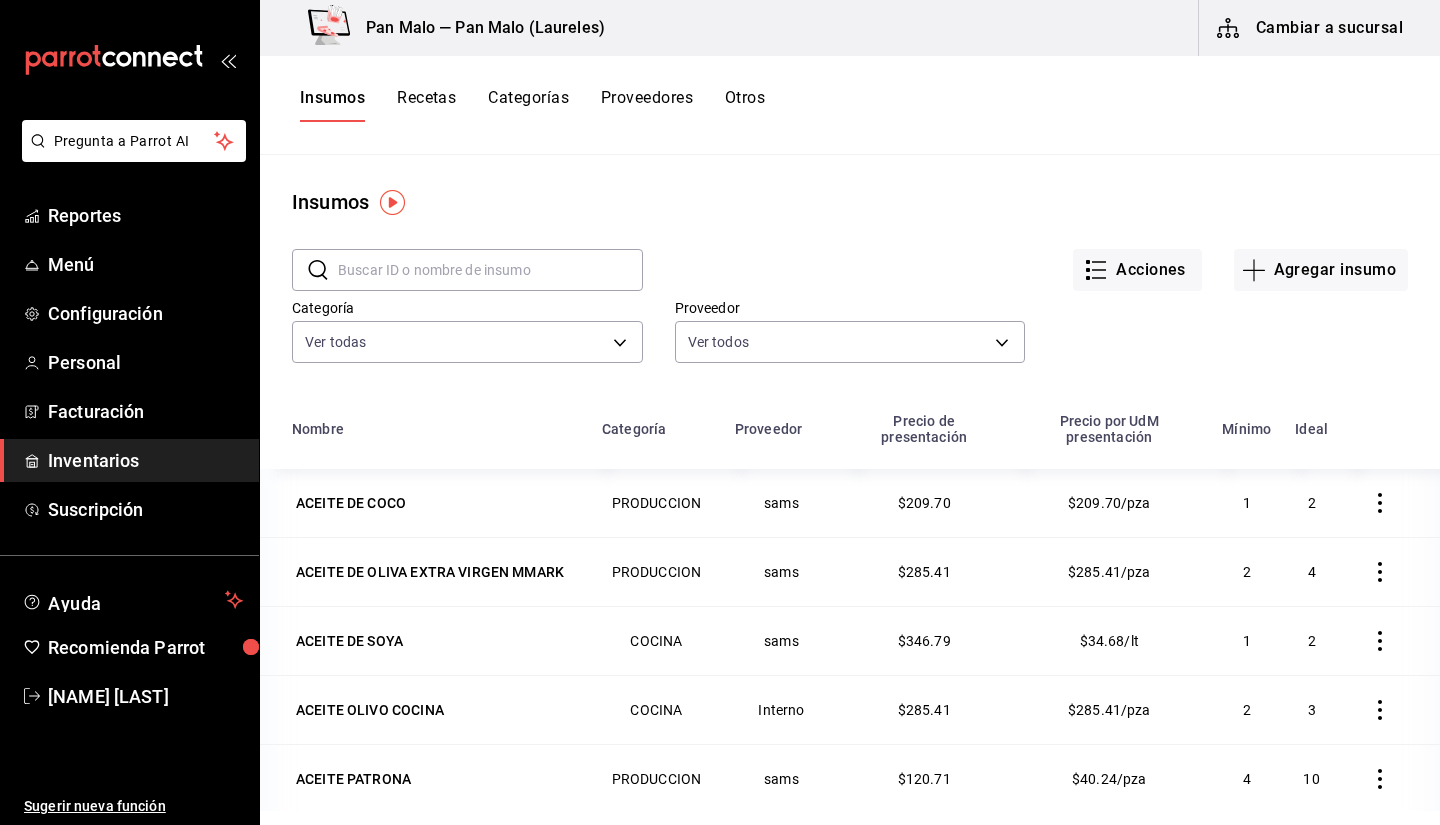 click on "Proveedores" at bounding box center [647, 105] 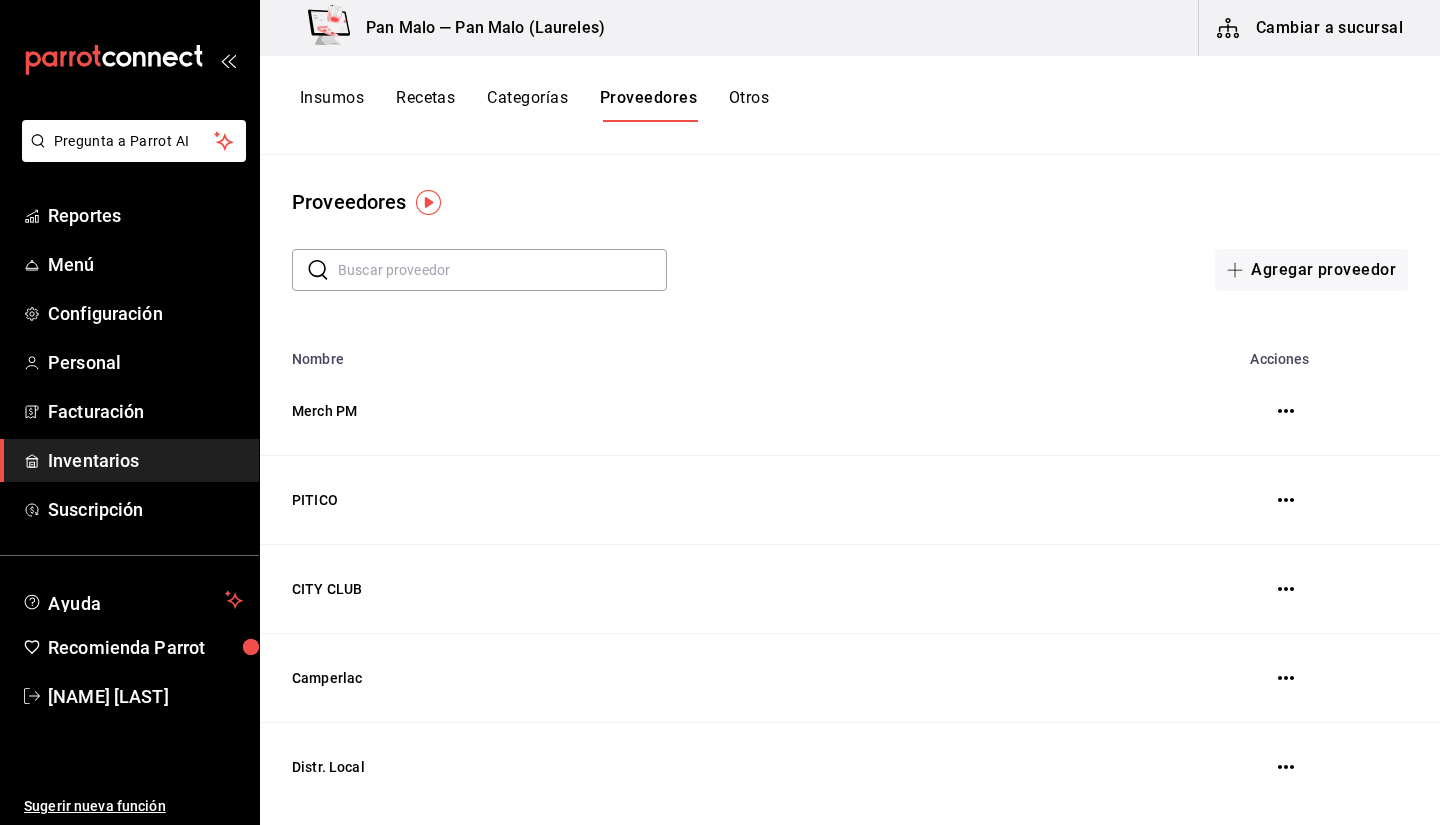 click on "Recetas" at bounding box center [425, 105] 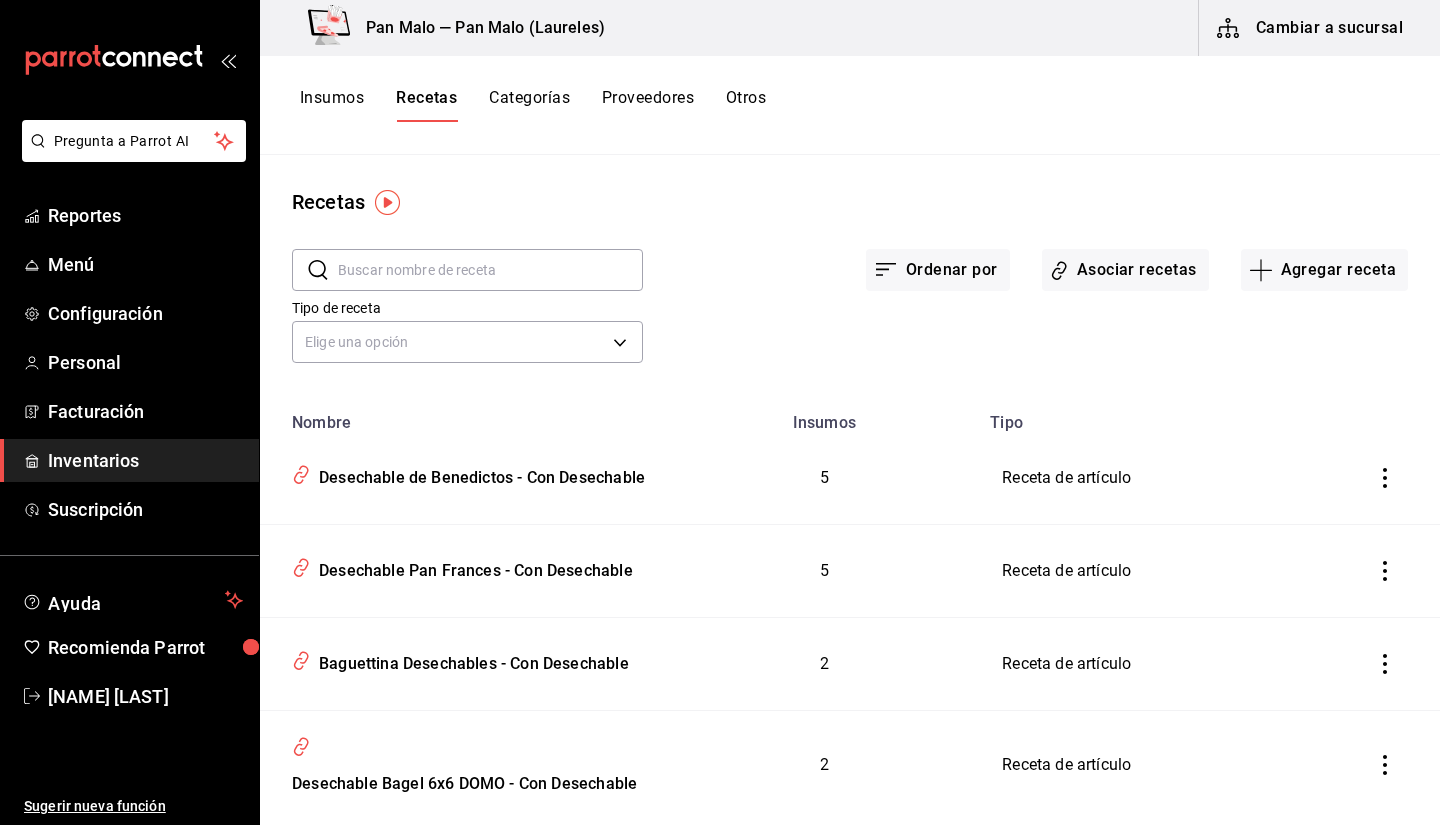click on "Insumos" at bounding box center (332, 105) 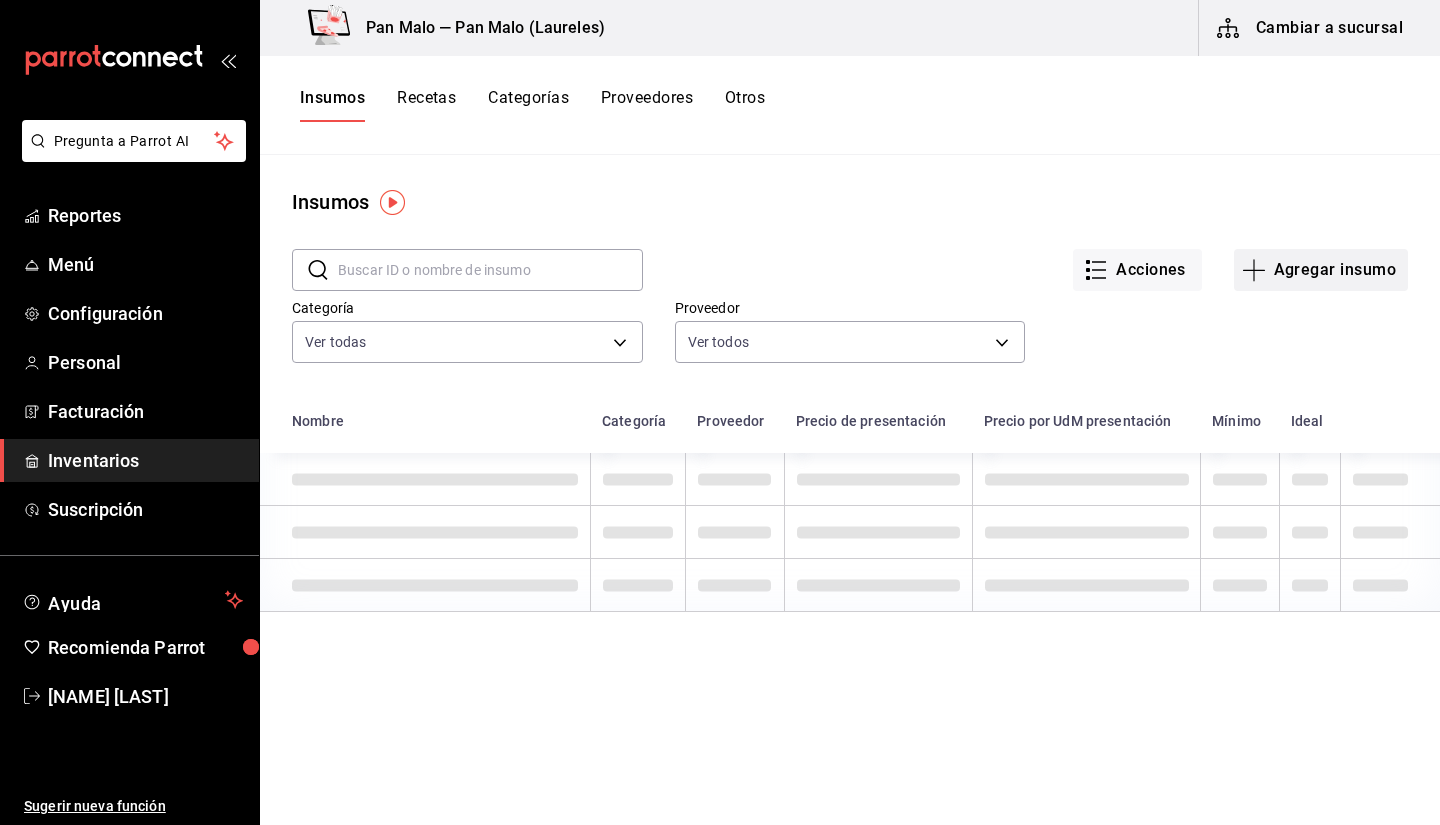 click on "Agregar insumo" at bounding box center [1321, 270] 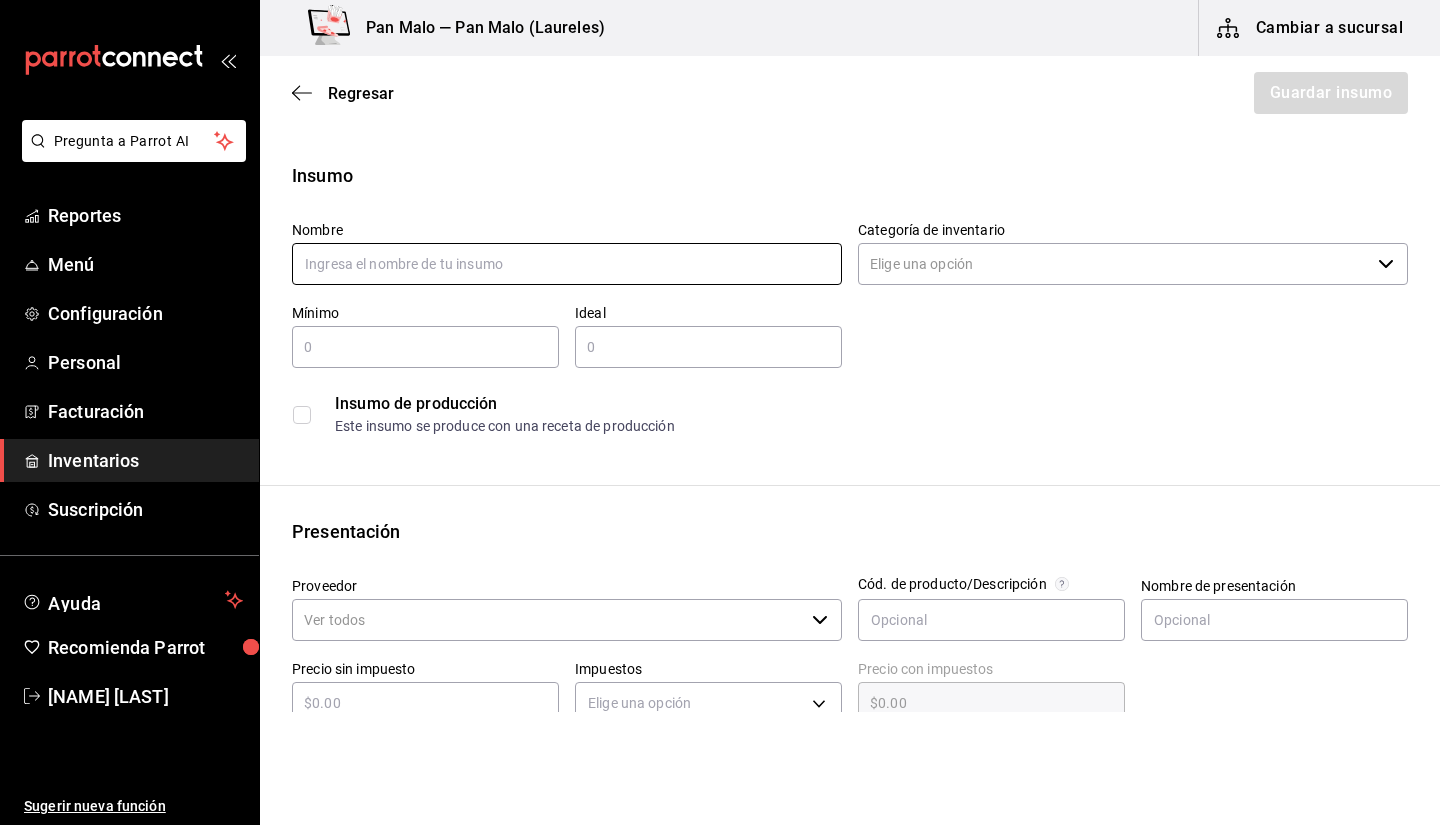 click at bounding box center (567, 264) 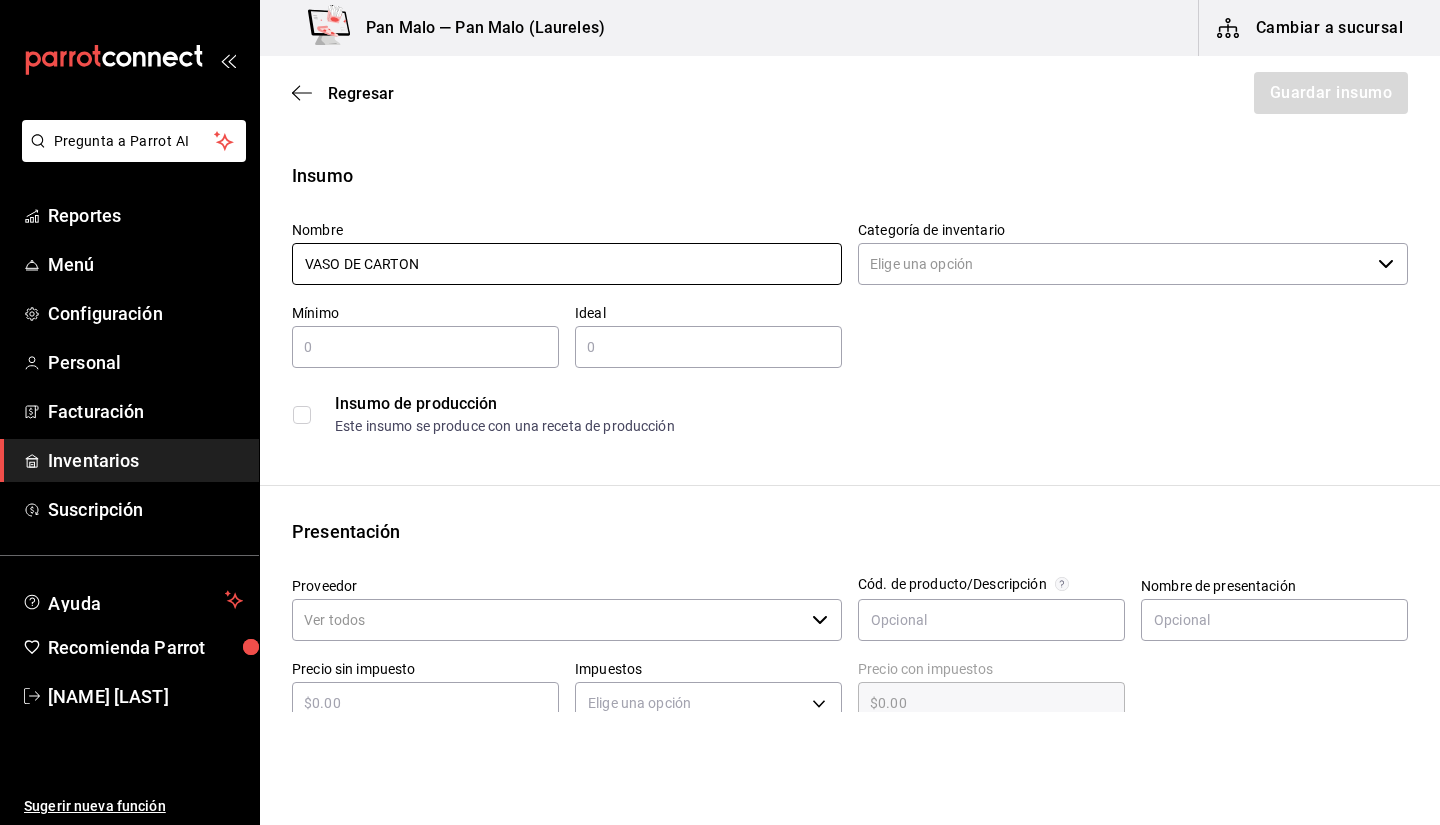 type on "VASO DE CARTON" 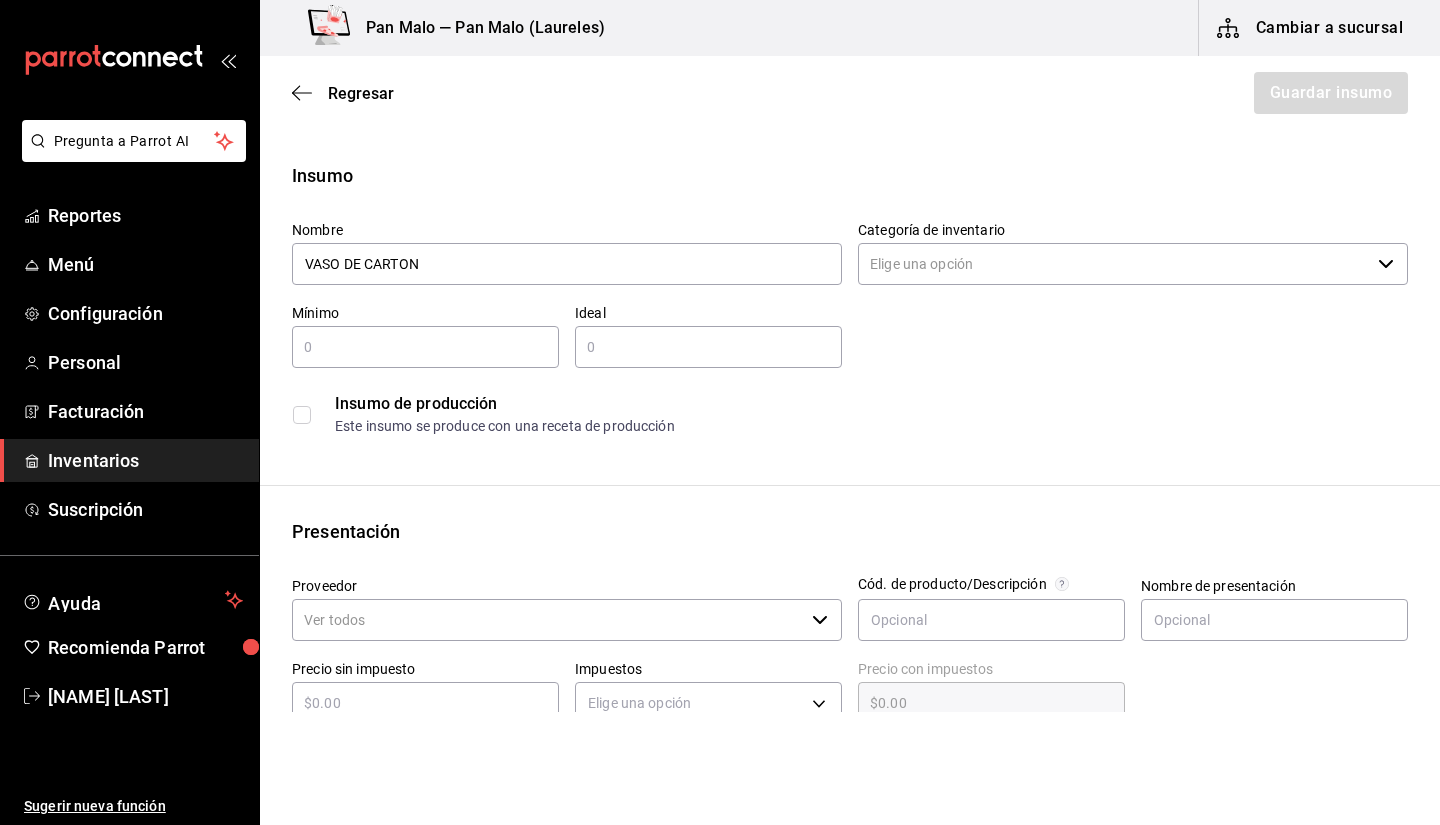 click on "Insumo Nombre VASO DE CARTON Categoría de inventario ​ Mínimo ​ Ideal ​ Insumo de producción Este insumo se produce con una receta de producción" at bounding box center (850, 303) 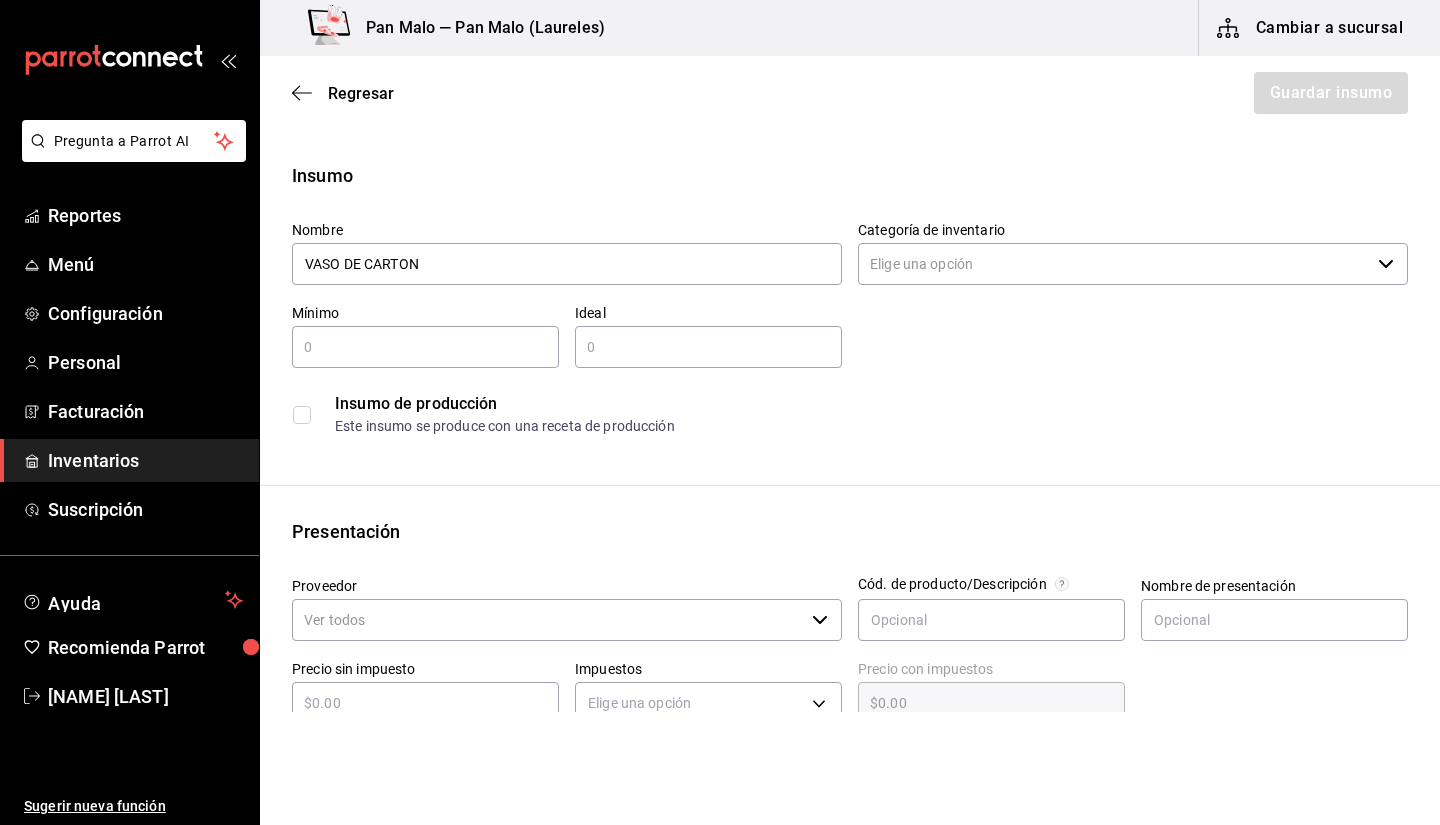 click on "​" at bounding box center [708, 347] 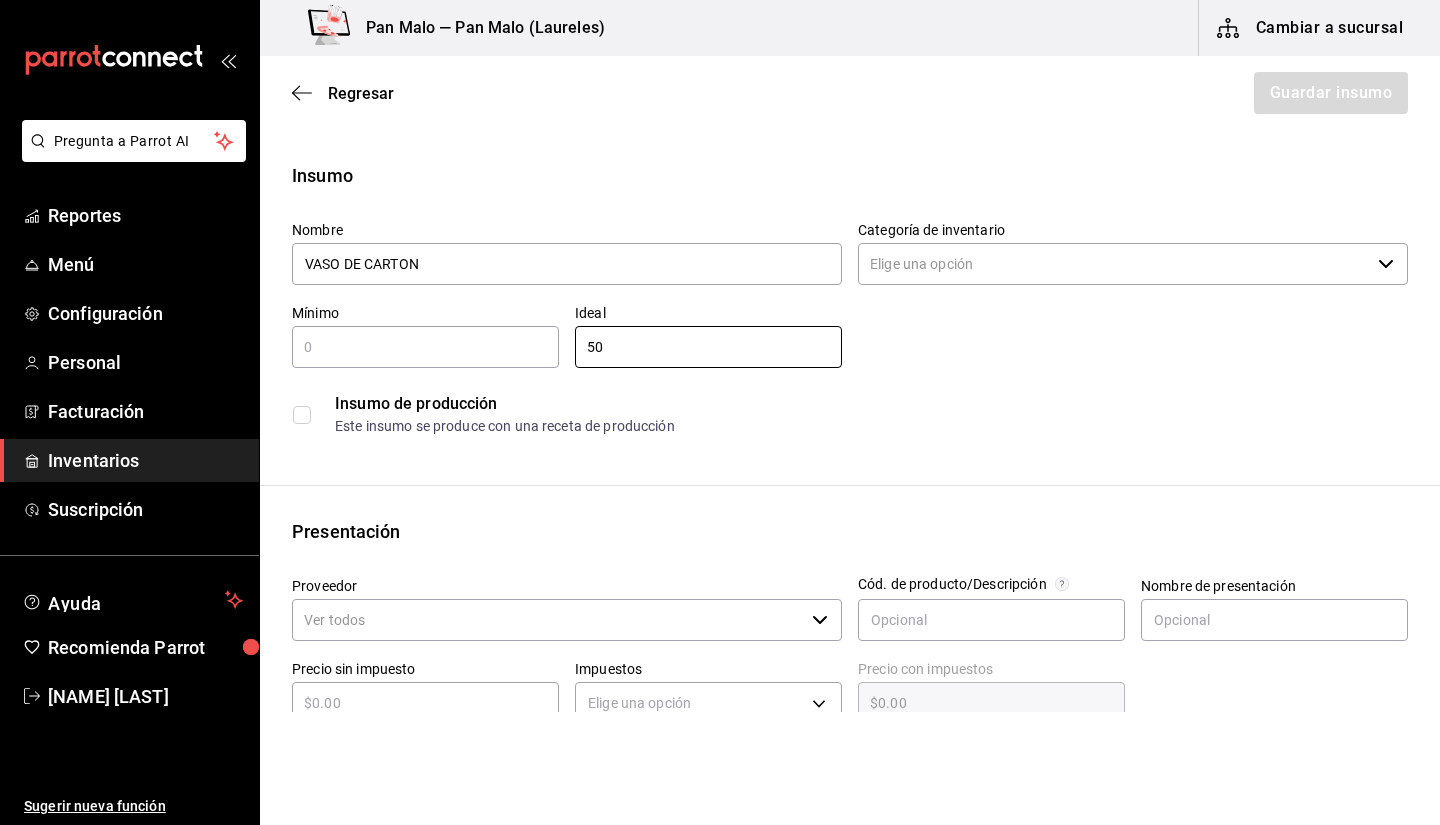 click on "​" at bounding box center [425, 347] 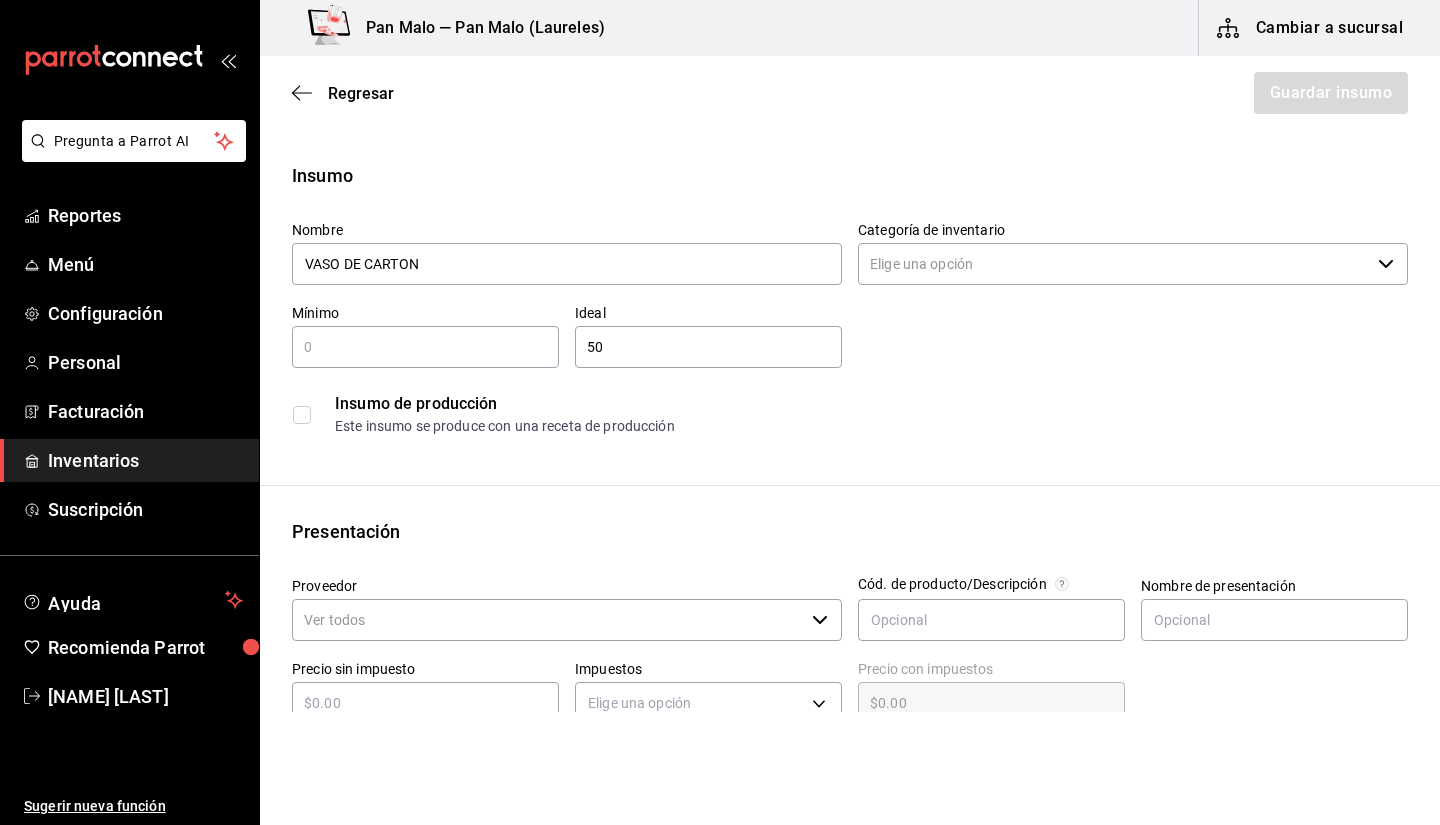 click on "50" at bounding box center (708, 347) 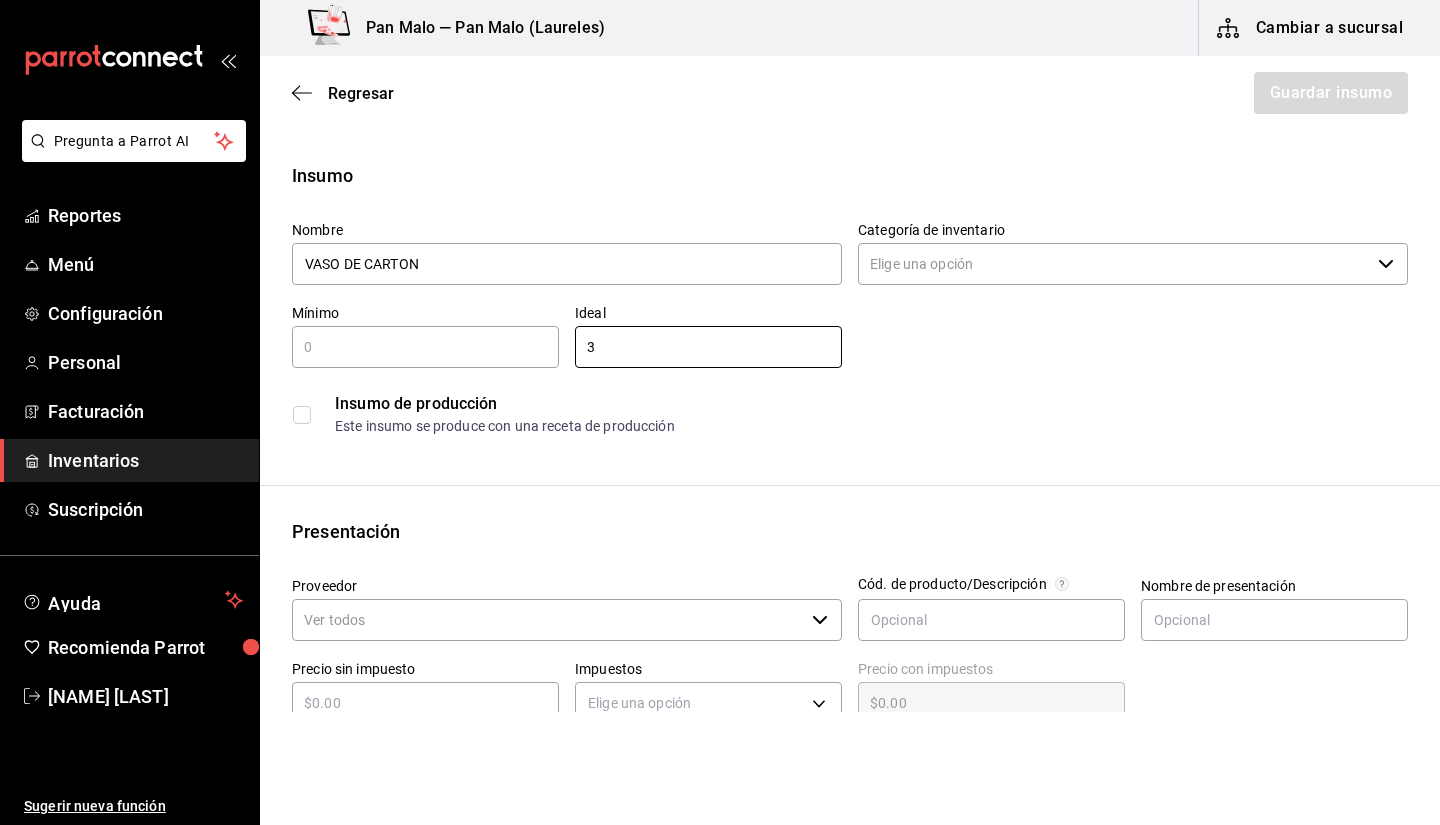 type on "3" 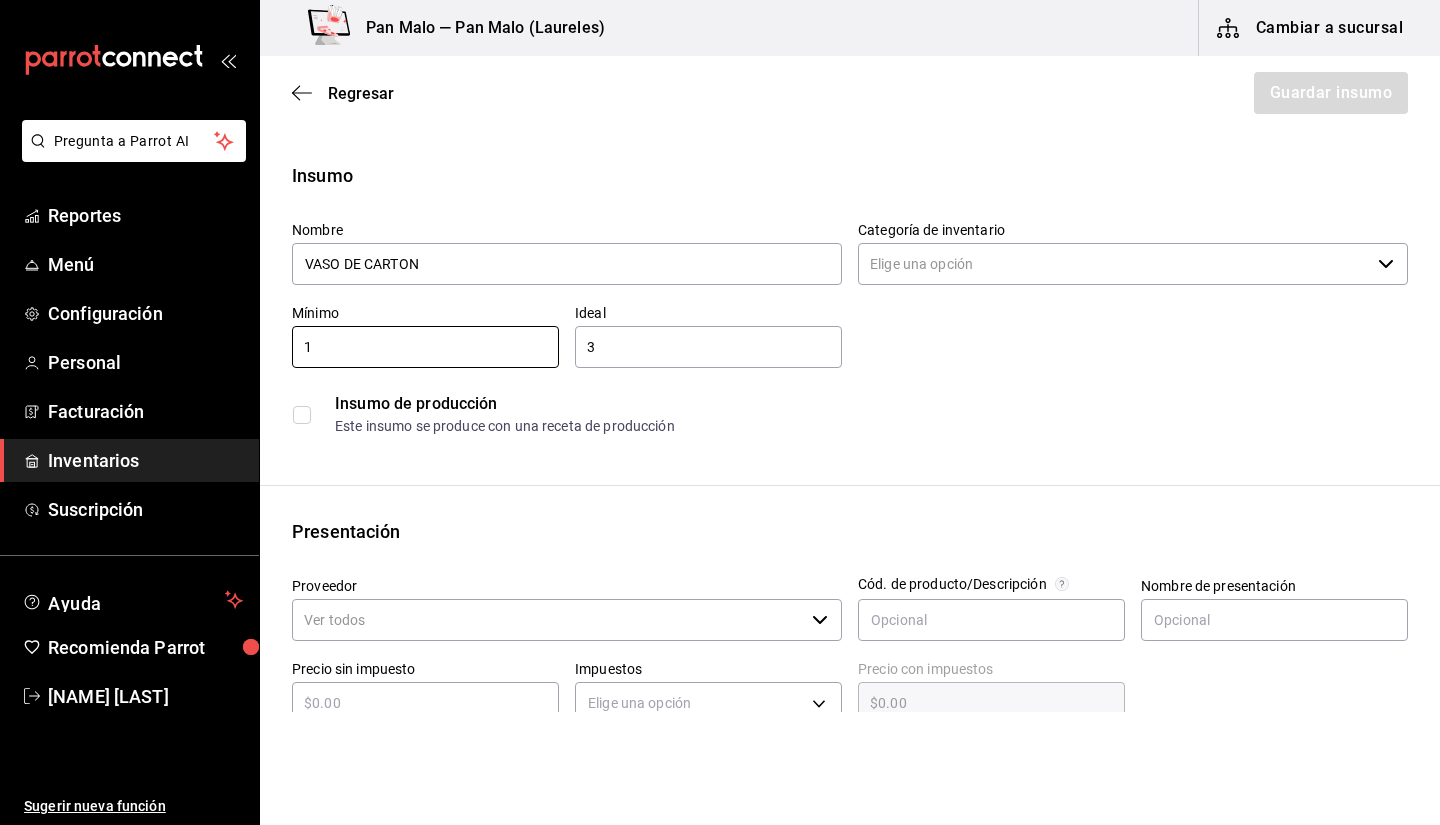 type on "1" 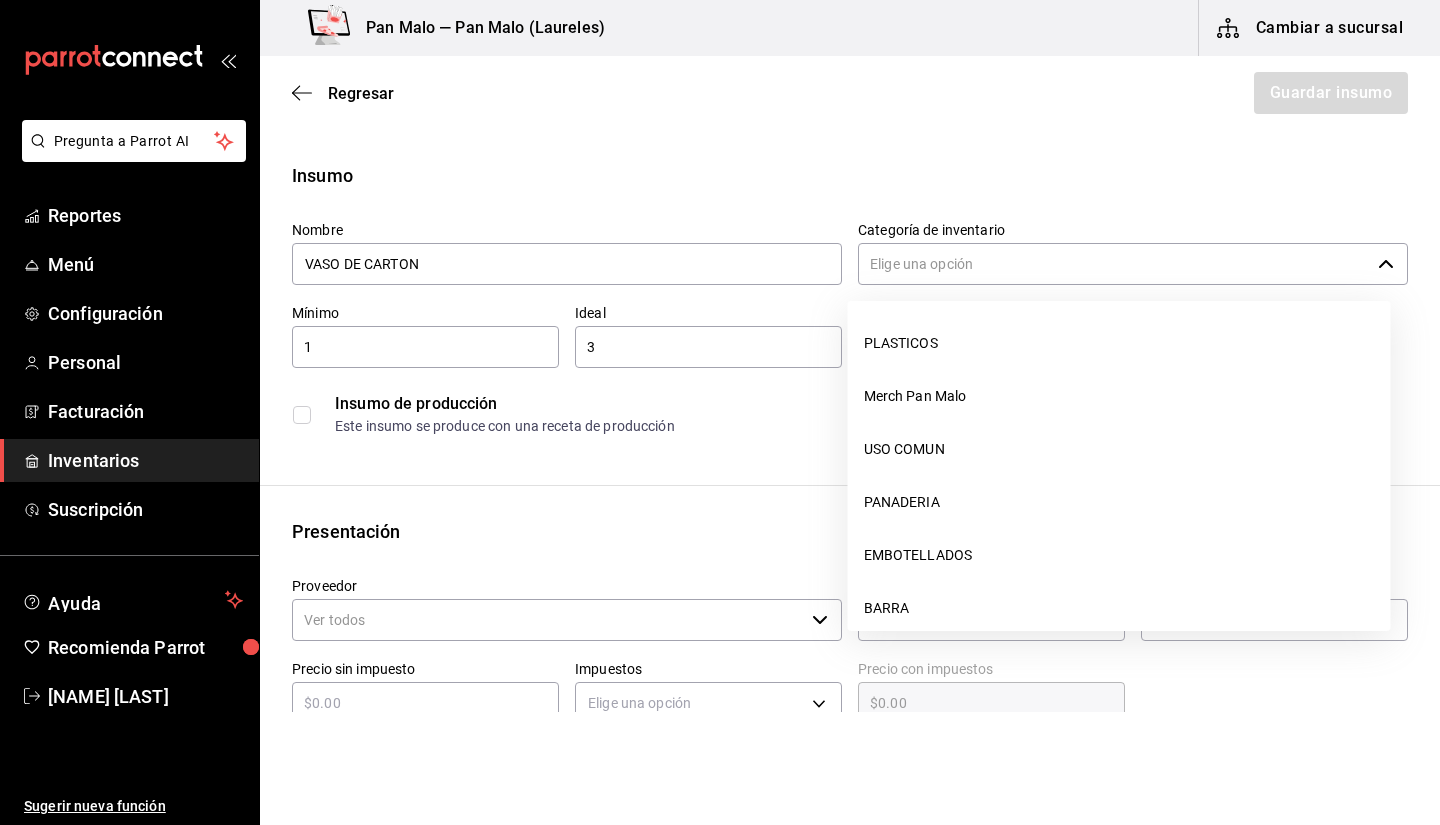 click on "Categoría de inventario" at bounding box center (1114, 264) 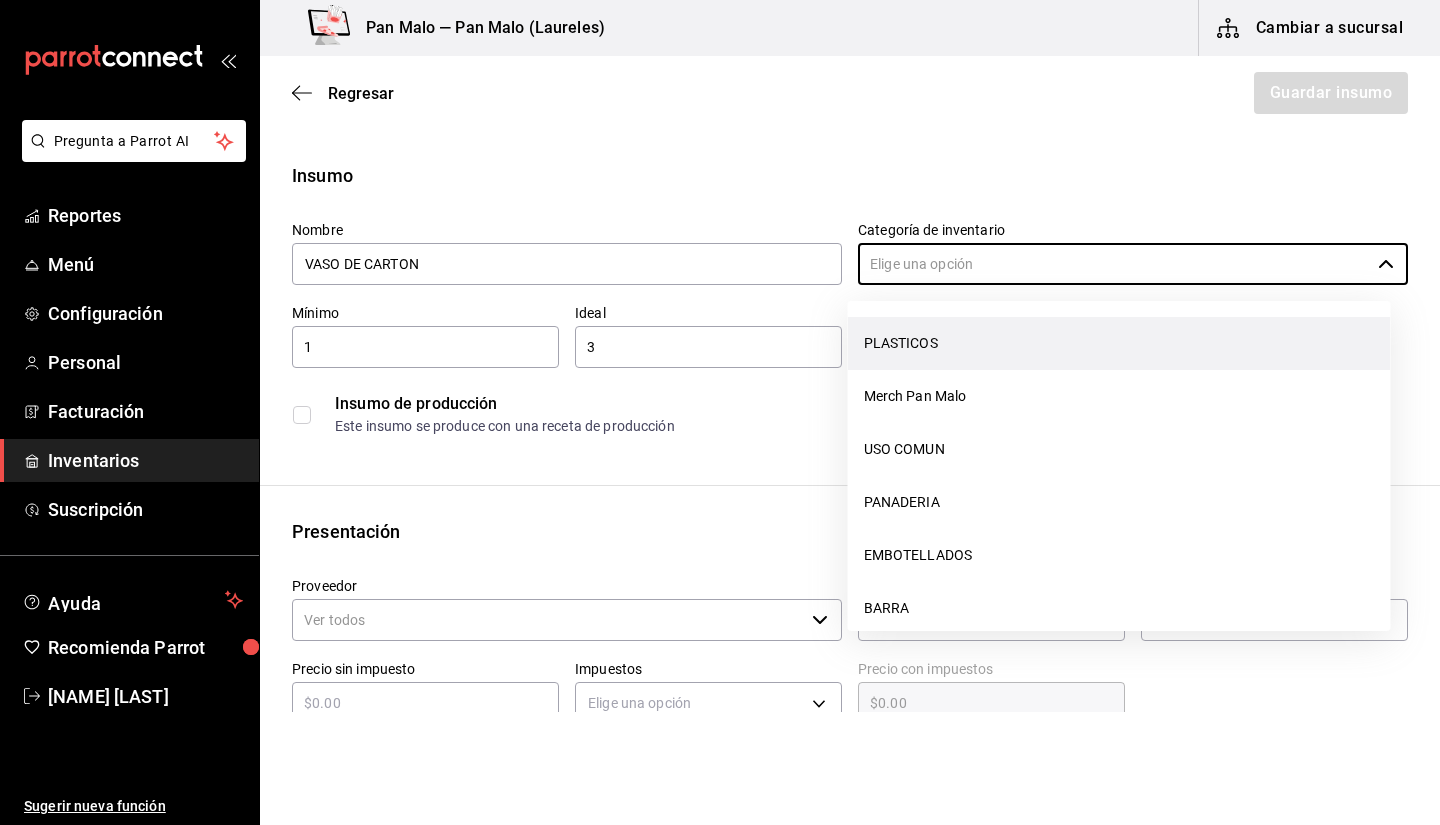 click on "PLASTICOS" at bounding box center [1119, 343] 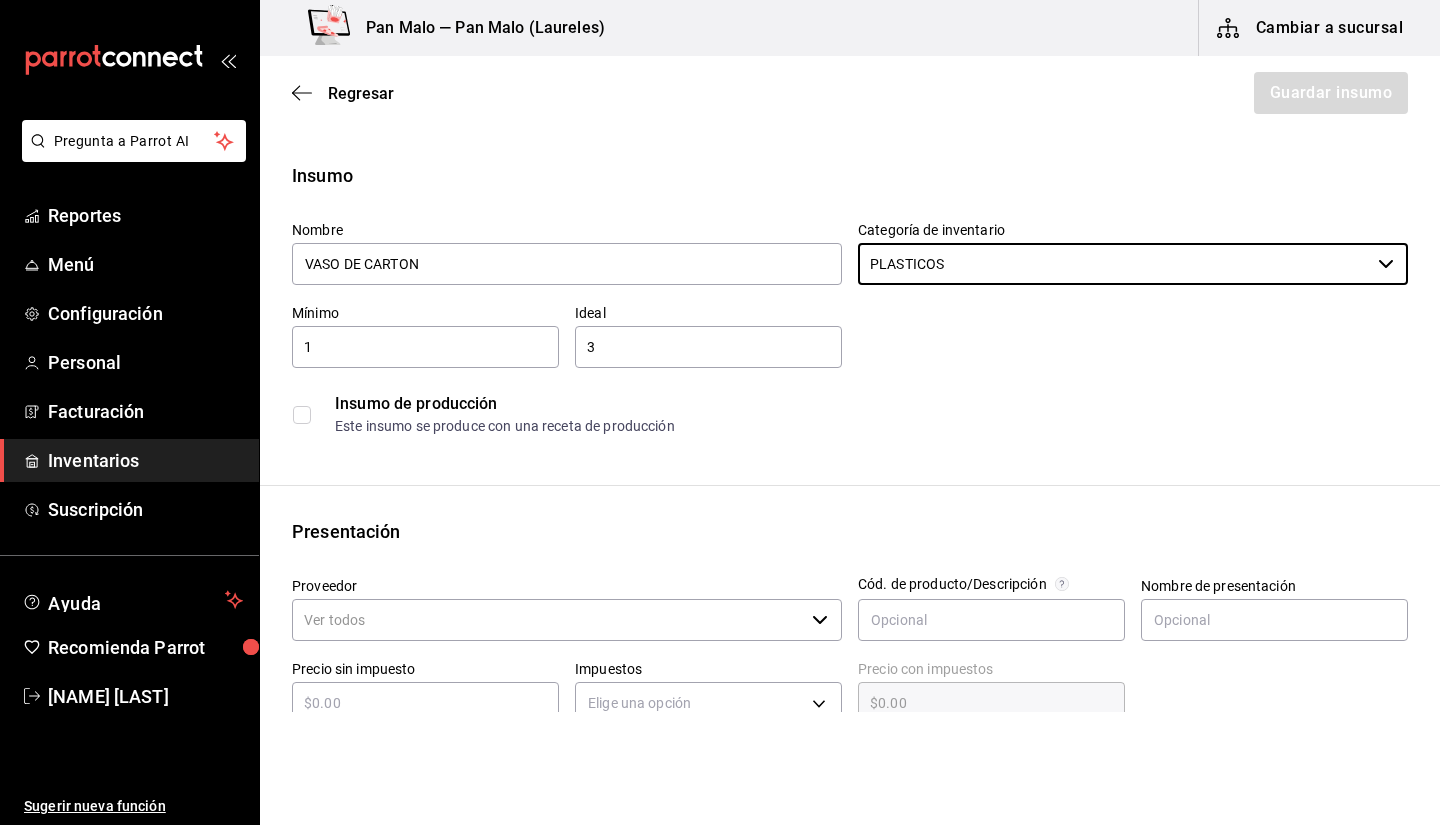 scroll, scrollTop: 214, scrollLeft: 0, axis: vertical 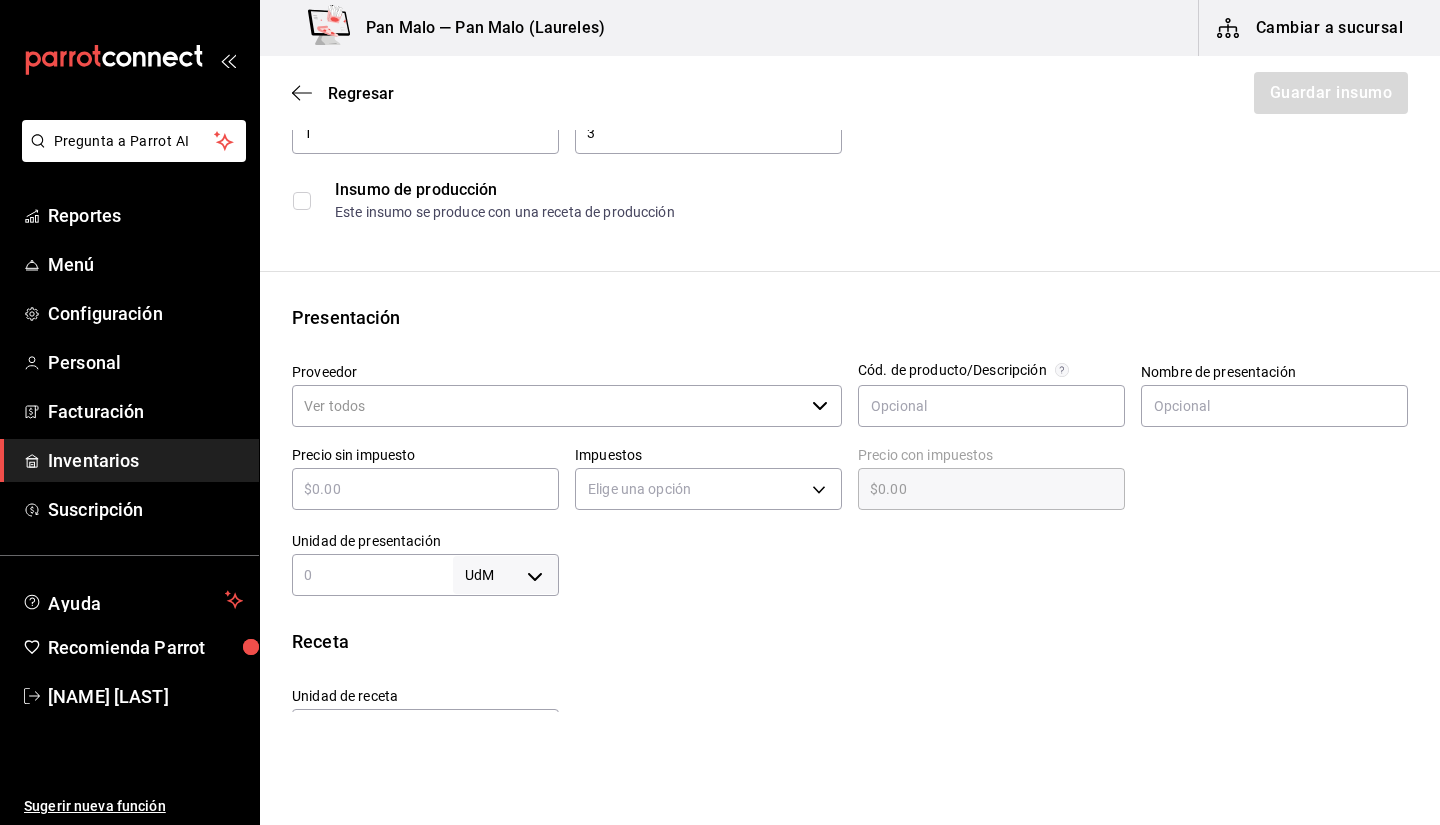 click on "Proveedor" at bounding box center [548, 406] 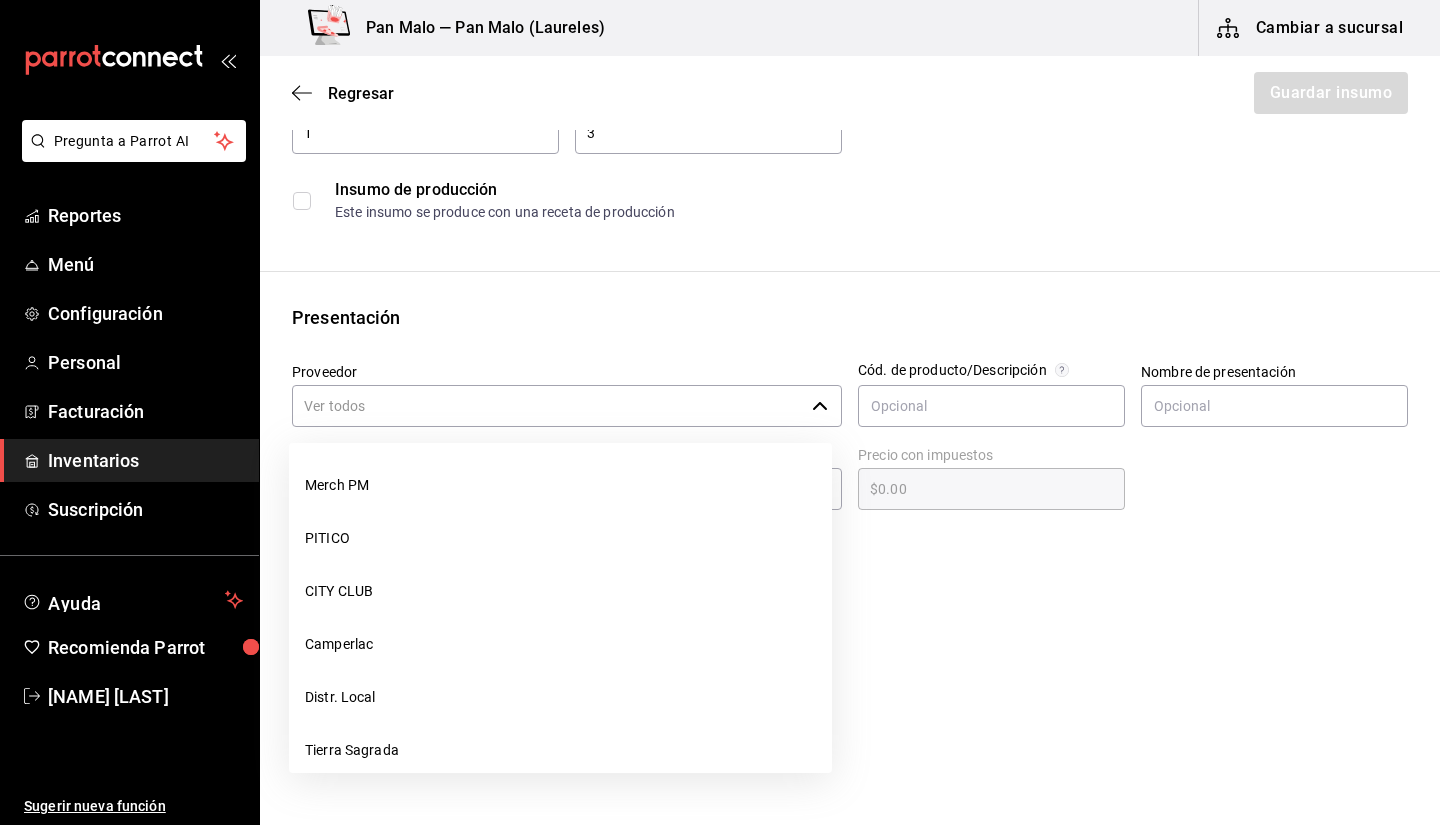 click on "Proveedor" at bounding box center [548, 406] 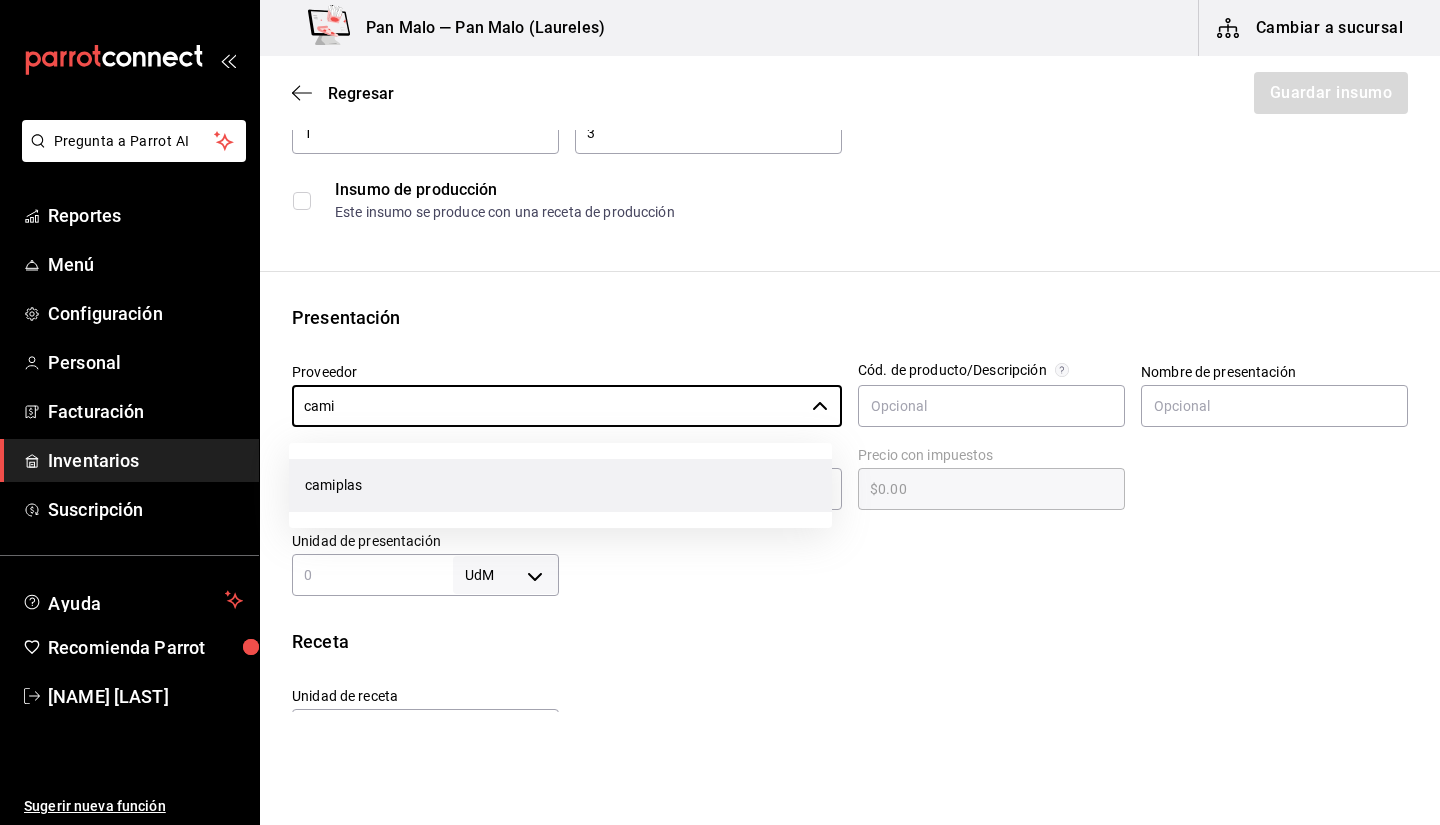 click on "camiplas" at bounding box center (560, 485) 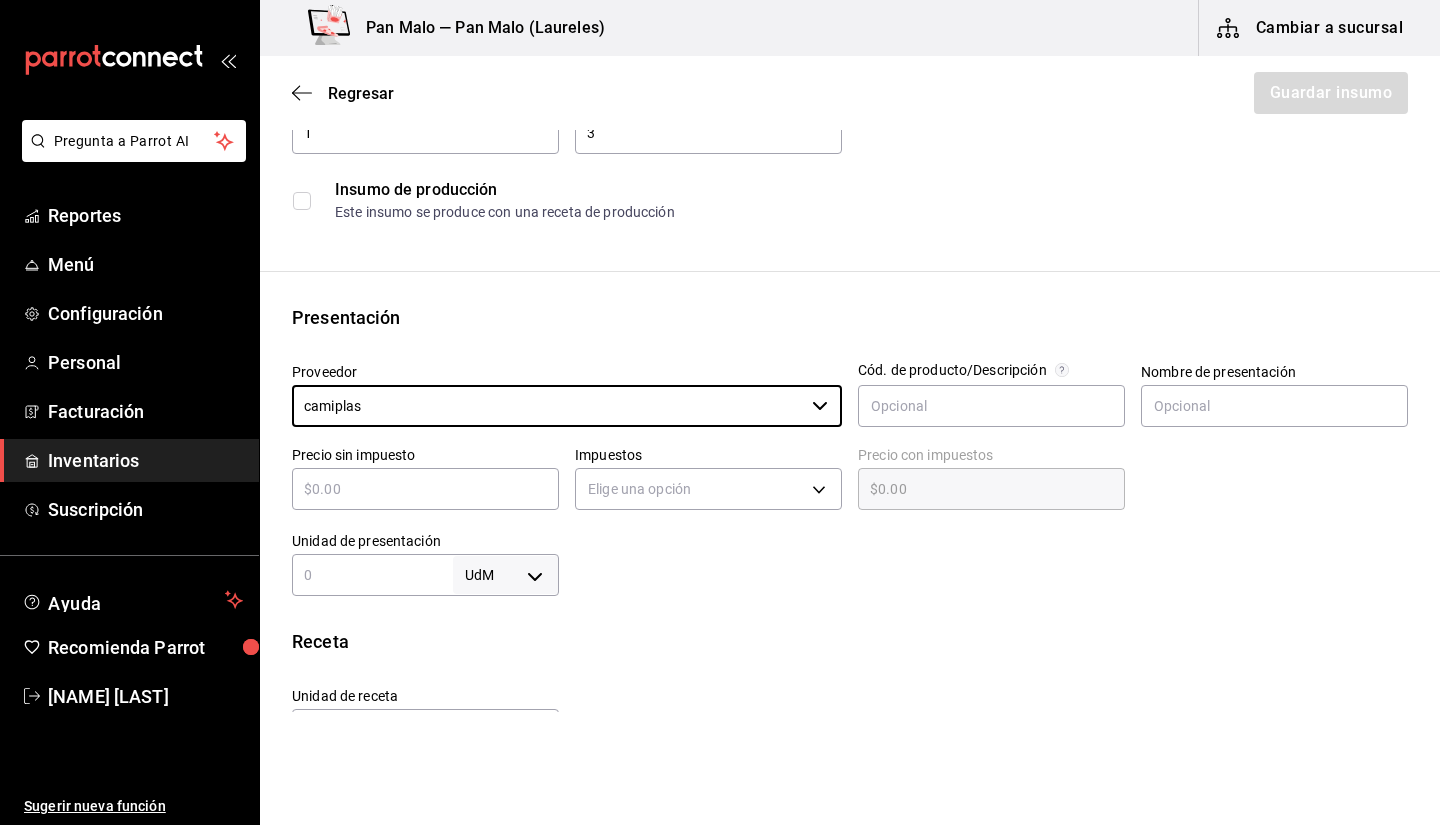 type on "camiplas" 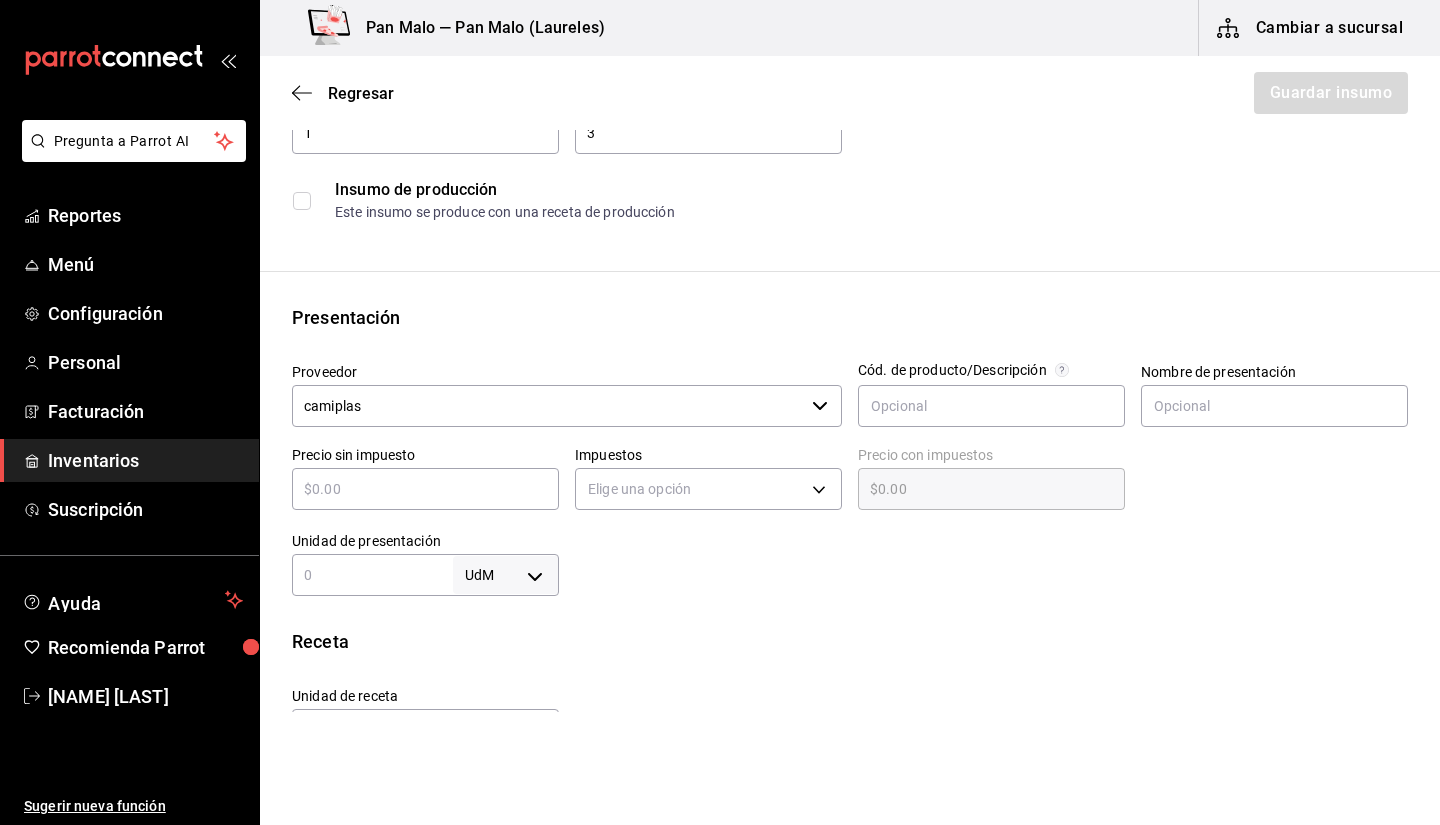 click at bounding box center [425, 489] 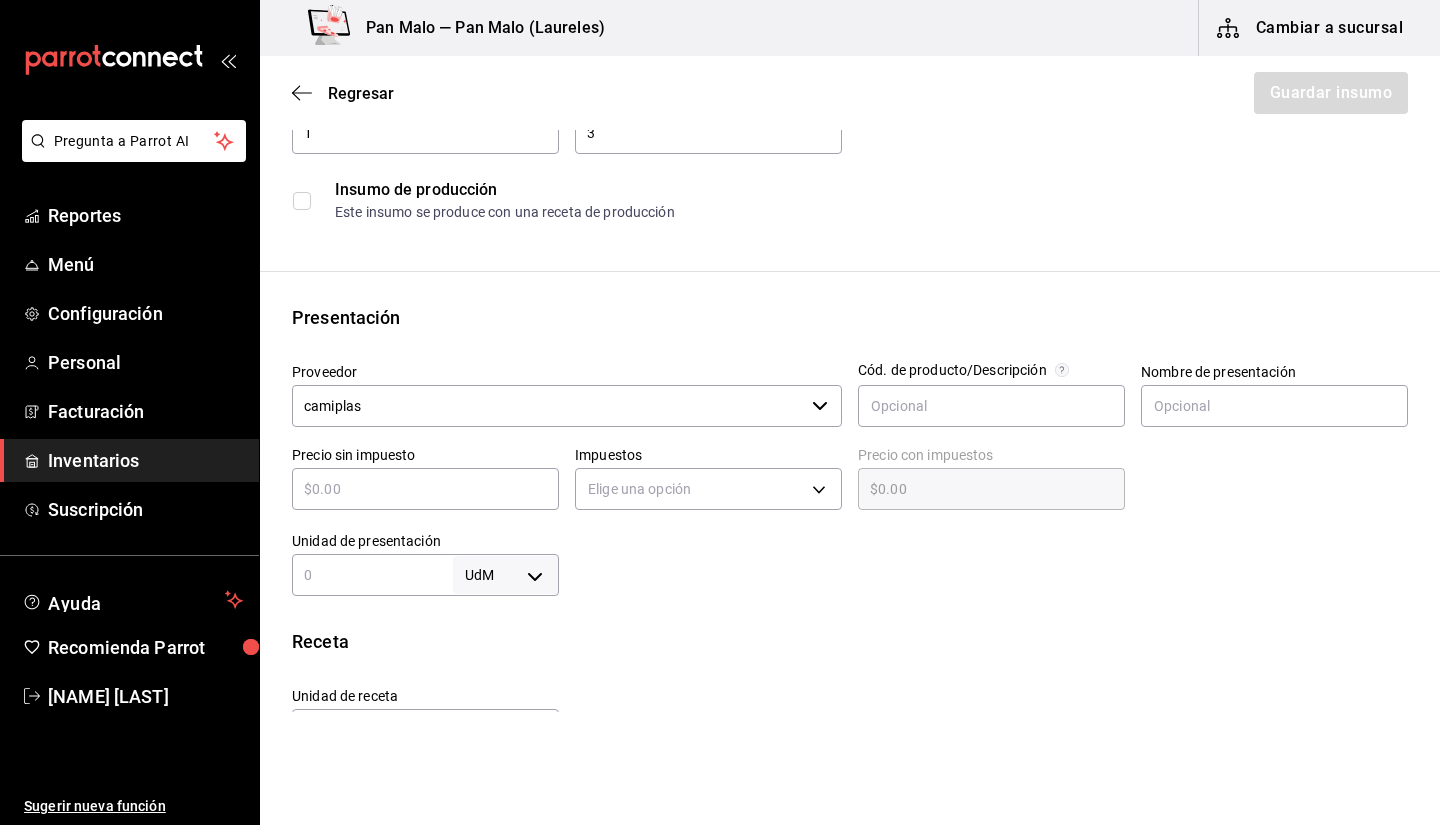 click on "Receta" at bounding box center (850, 641) 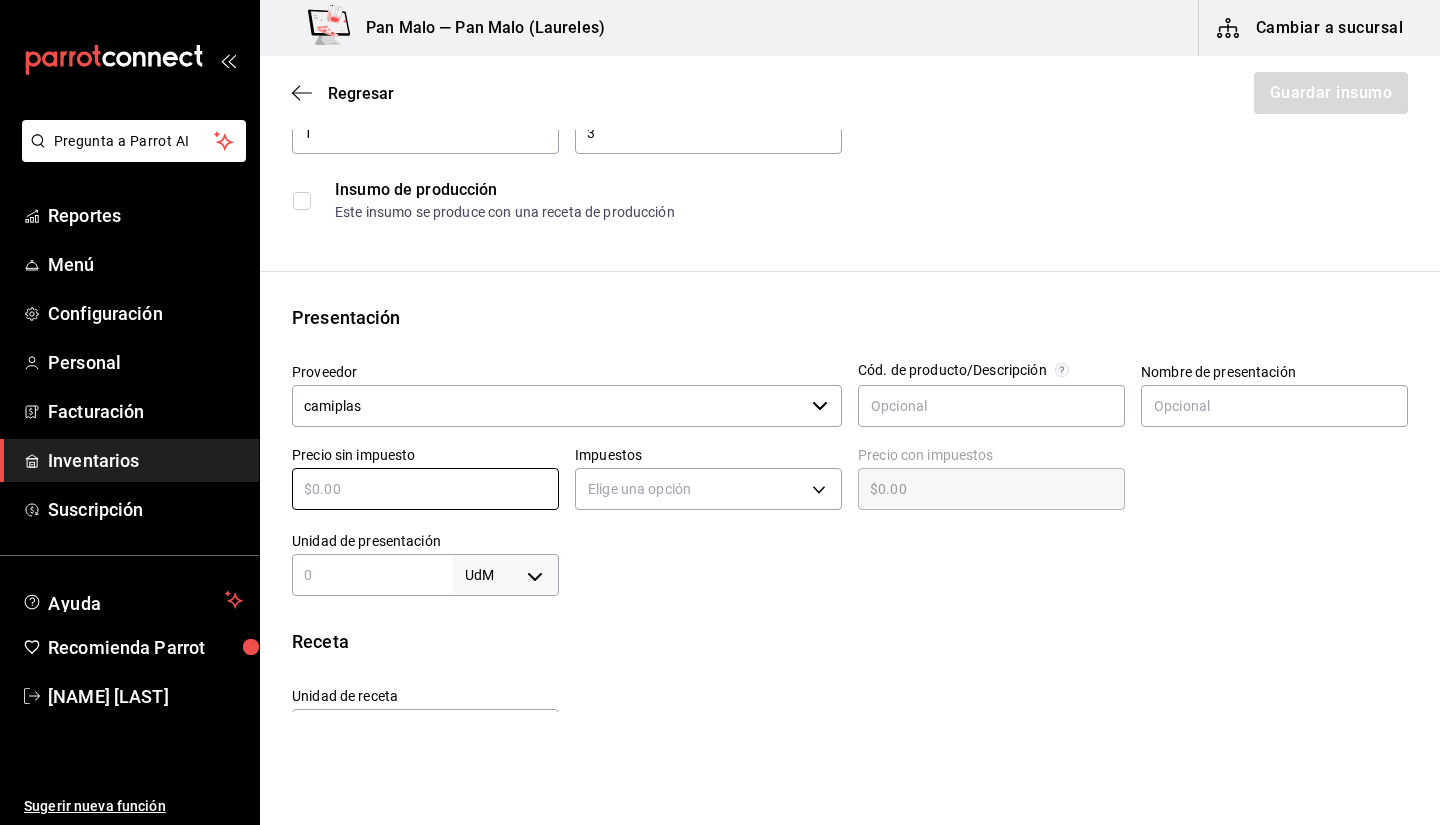 click at bounding box center (372, 575) 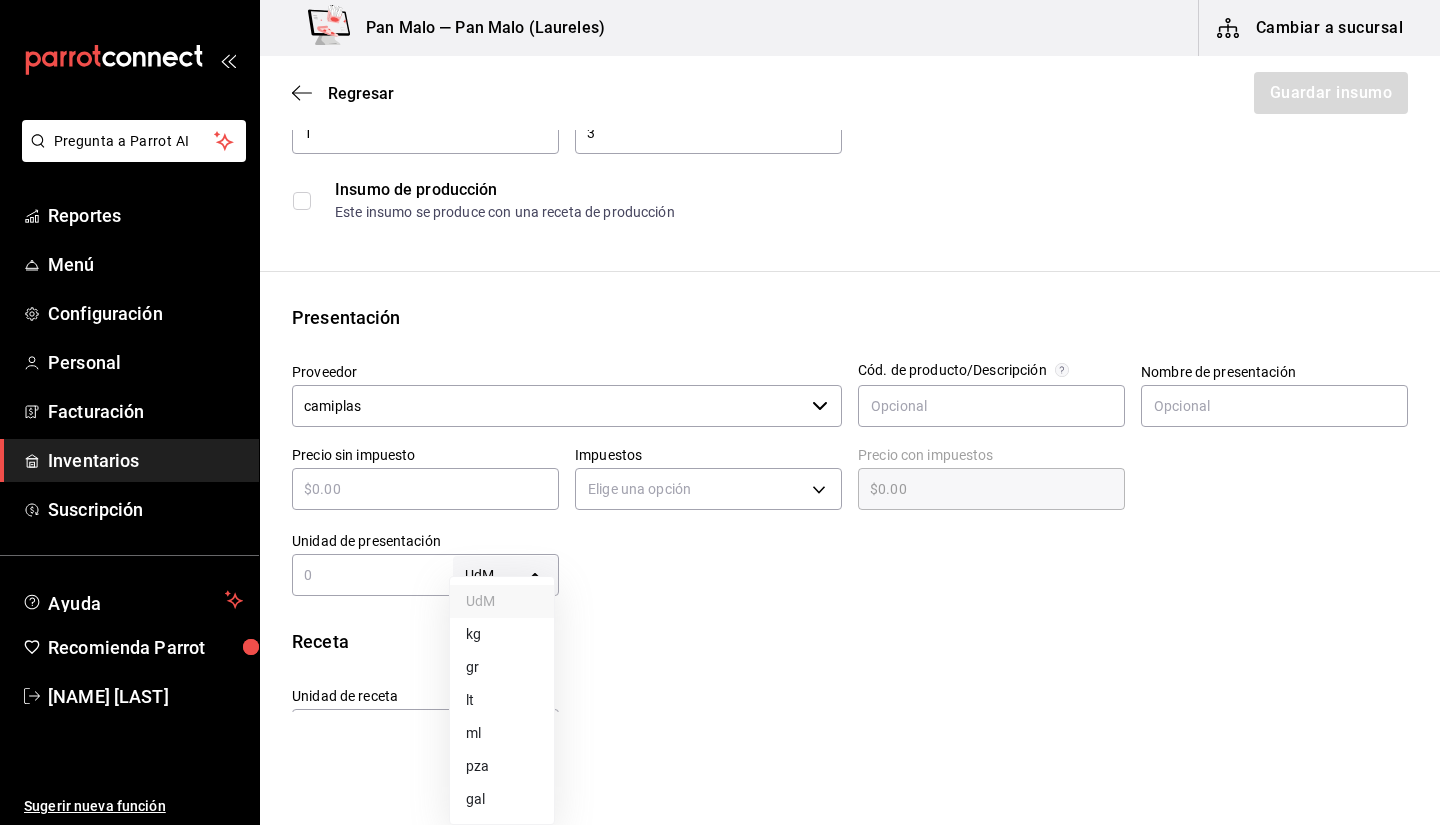 click on "Pregunta a Parrot AI Reportes   Menú   Configuración   Personal   Facturación   Inventarios   Suscripción   Ayuda Recomienda Parrot   Sebastian Viadero   Sugerir nueva función   Pan Malo — Pan Malo (Laureles) Cambiar a sucursal Regresar Guardar insumo Insumo Nombre VASO DE CARTON Categoría de inventario PLASTICOS ​ Mínimo 1 ​ Ideal 3 ​ Insumo de producción Este insumo se produce con una receta de producción Presentación Proveedor camiplas ​ Cód. de producto/Descripción Nombre de presentación Precio sin impuesto ​ Impuestos Elige una opción Precio con impuestos $0.00 ​ Unidad de presentación UdM ​ Receta Unidad de receta Elige una opción Factor de conversión ​ Ver ayuda de conversiones ¿La presentación  viene en otra caja? Si No Presentaciones por caja ​ Sin definir Unidades de conteo GANA 1 MES GRATIS EN TU SUSCRIPCIÓN AQUÍ Ver video tutorial Ir a video Ver video tutorial Ir a video Ver video tutorial Ir a video Ver video tutorial Ir a video Pregunta a Parrot AI" at bounding box center (720, 356) 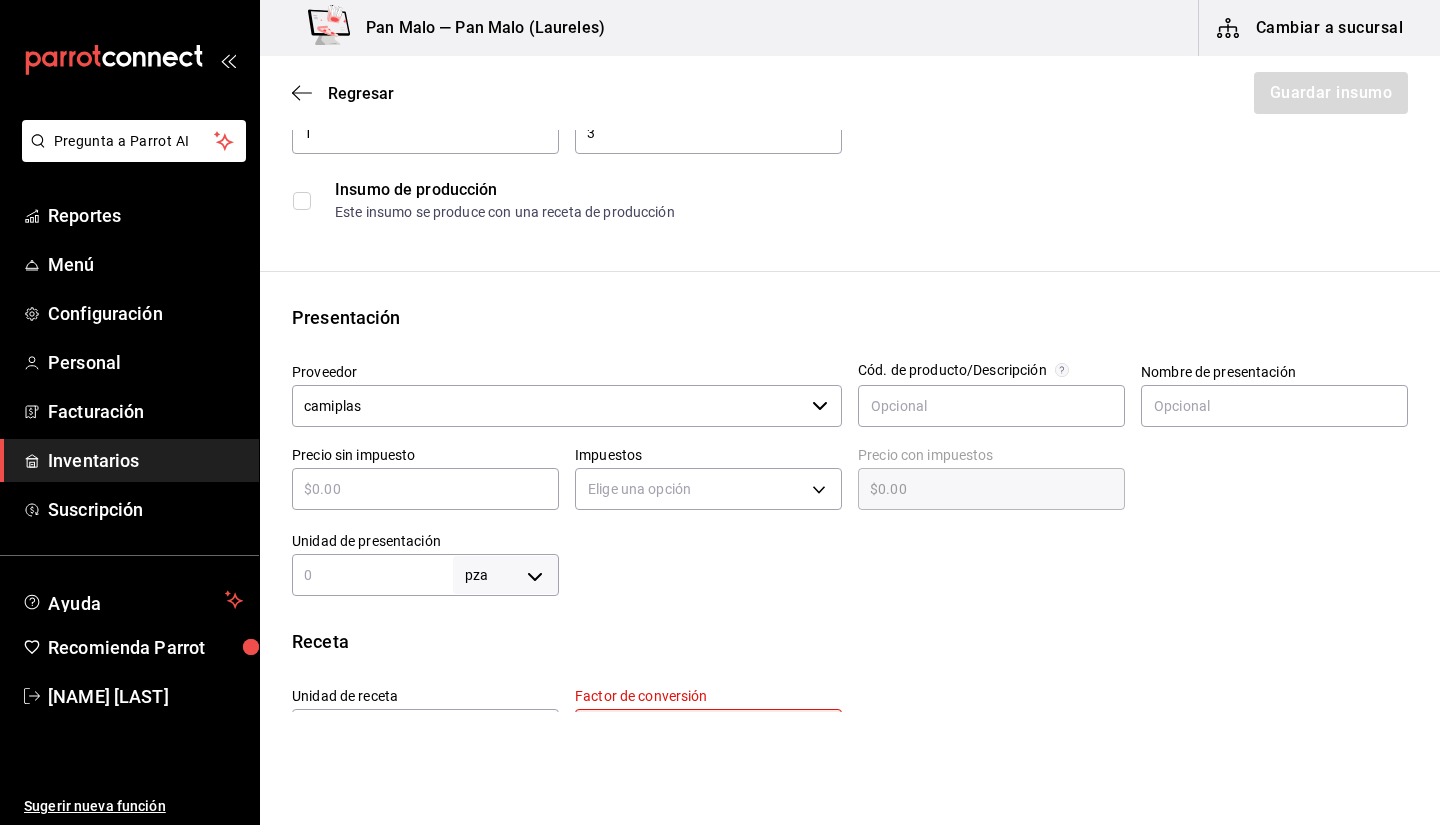 click at bounding box center [372, 575] 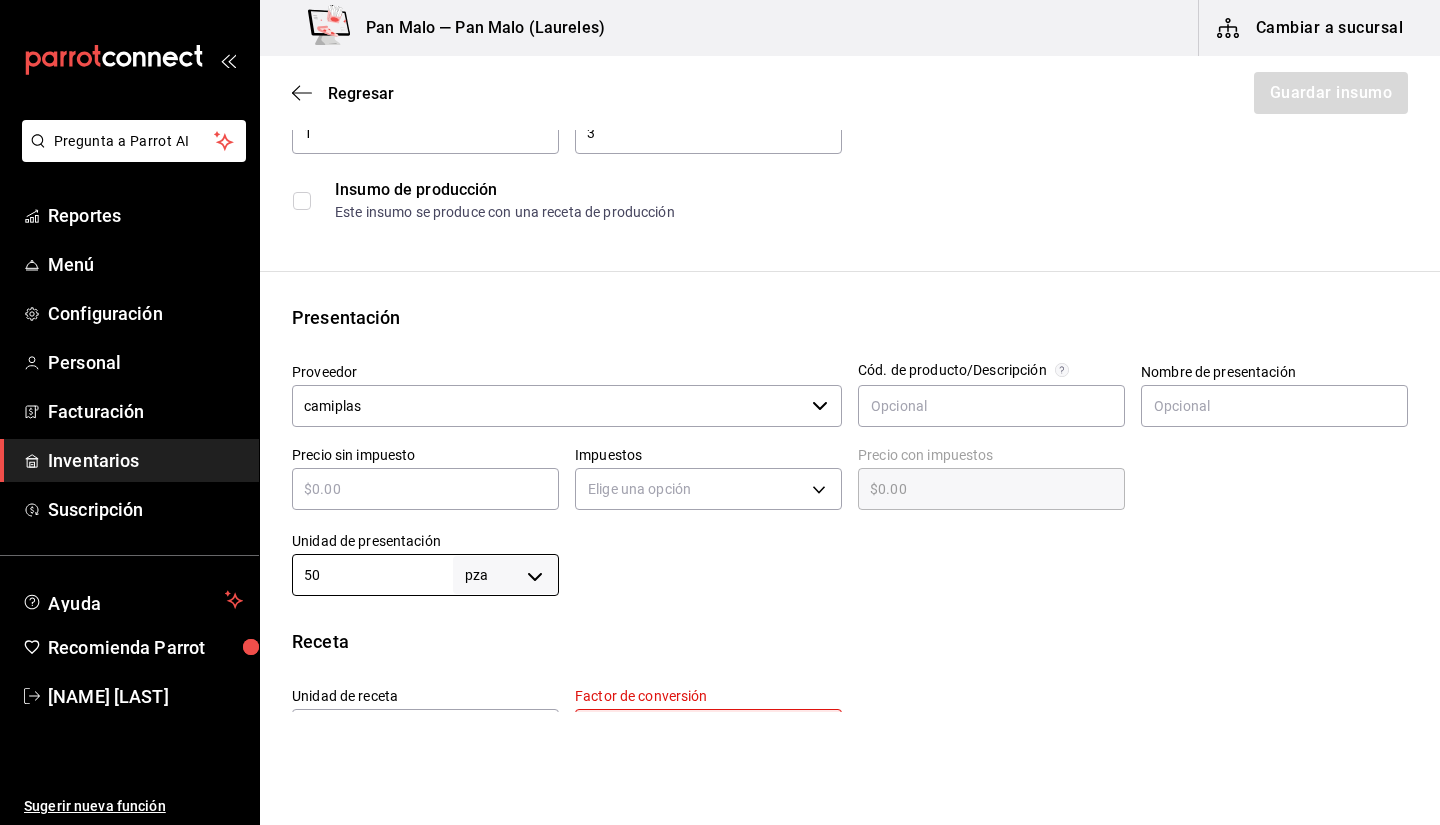 scroll, scrollTop: 587, scrollLeft: 0, axis: vertical 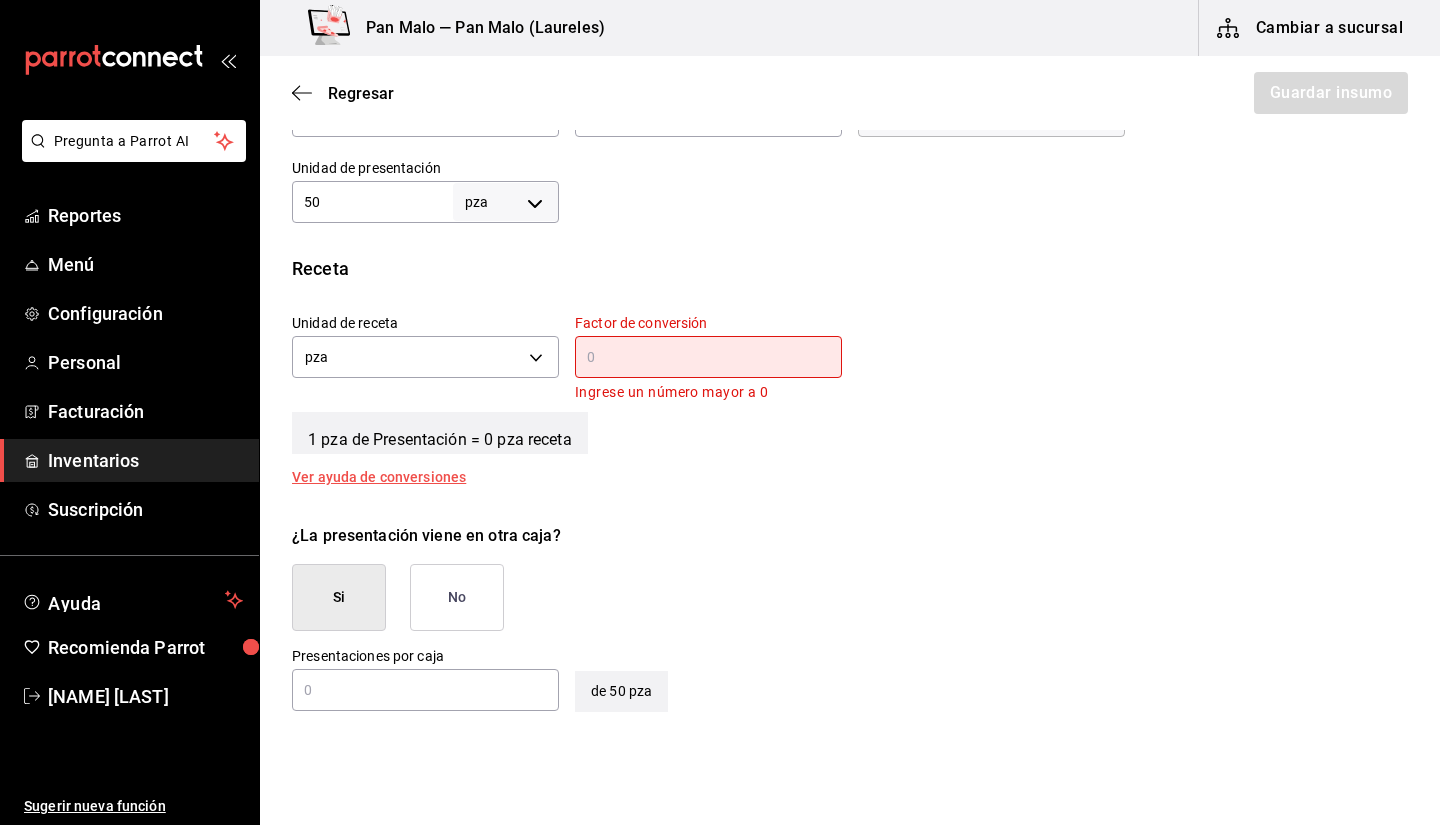 click on "50" at bounding box center (372, 202) 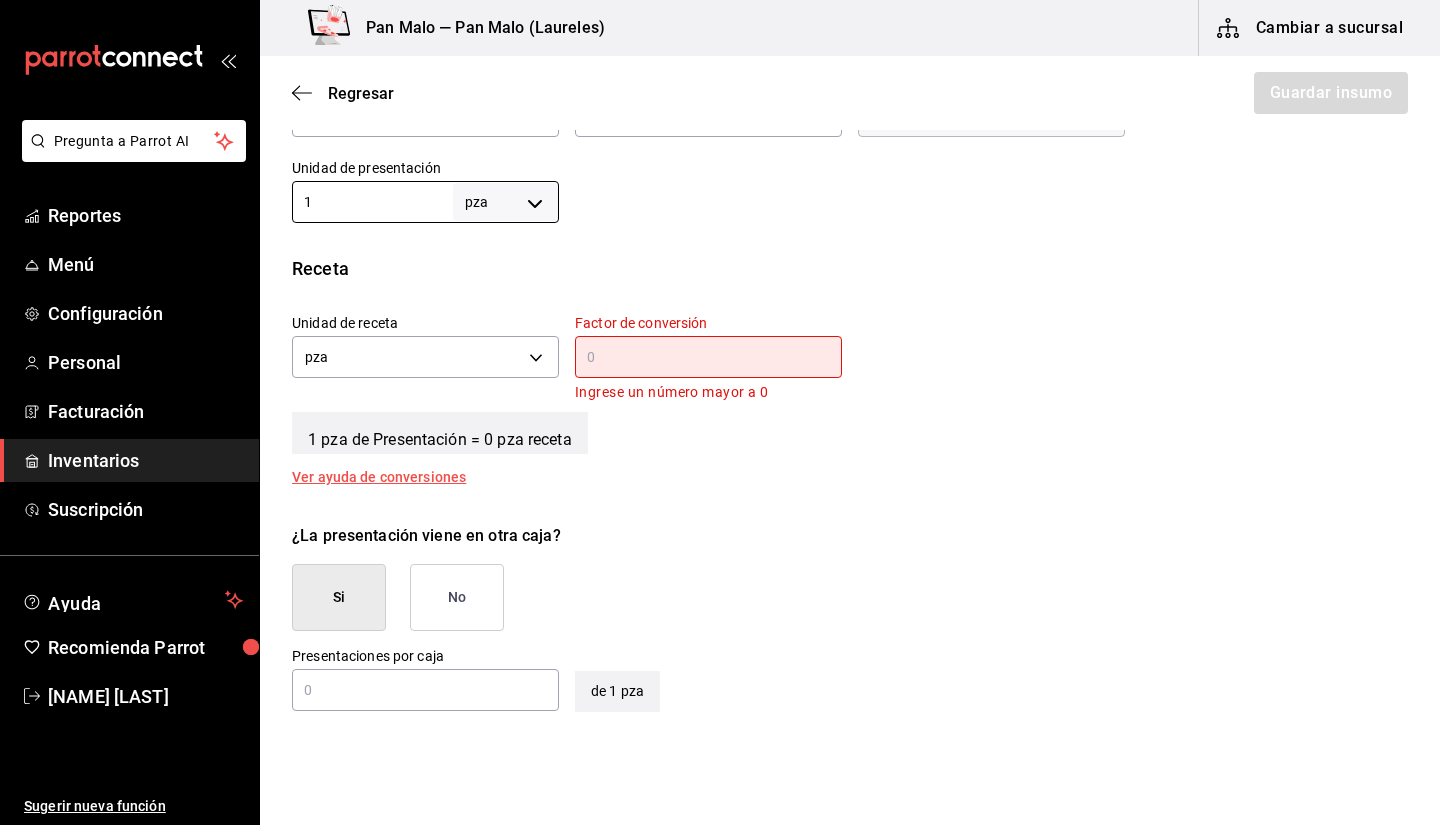 type on "1" 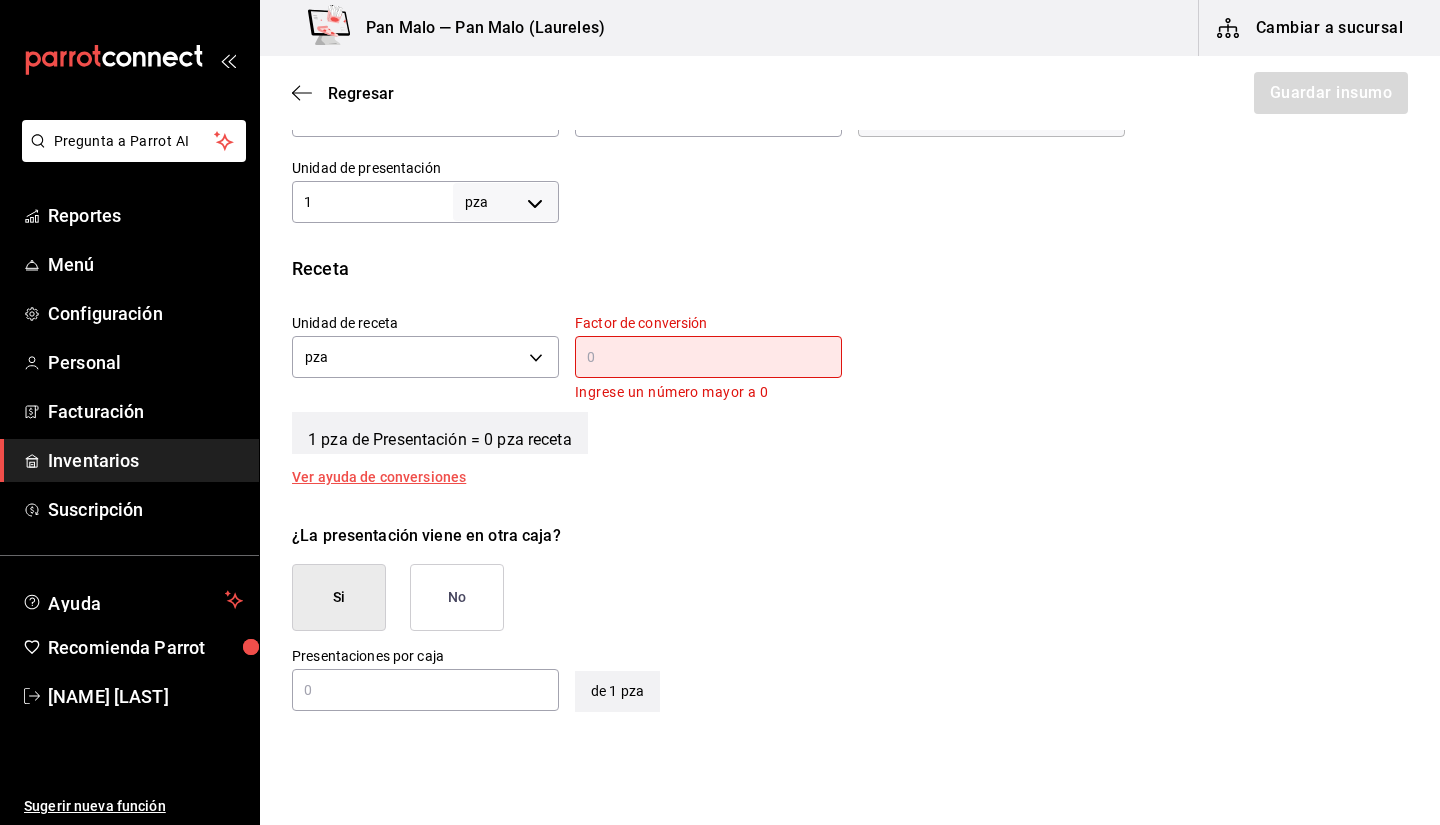 type on "4" 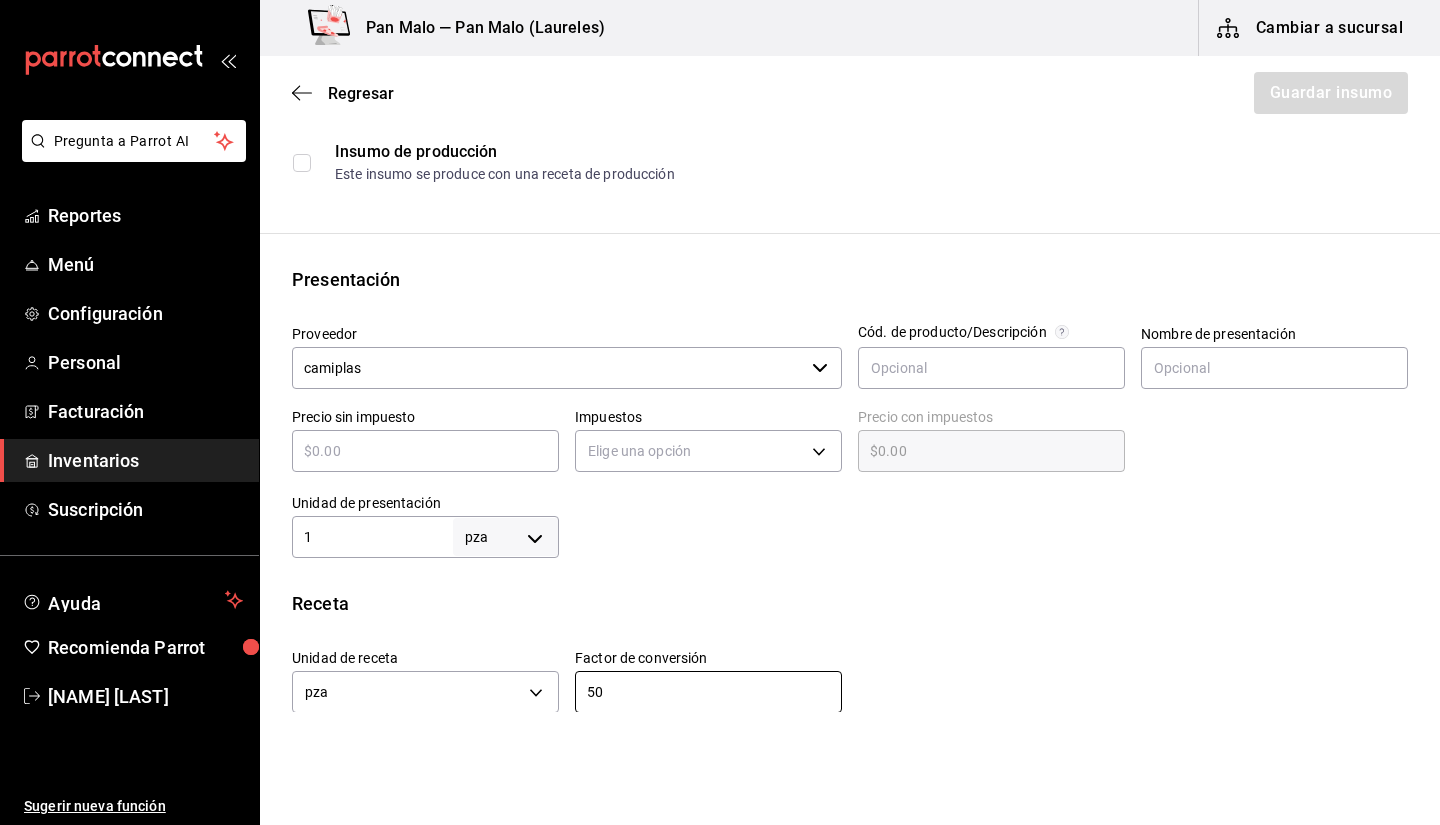 scroll, scrollTop: 248, scrollLeft: 0, axis: vertical 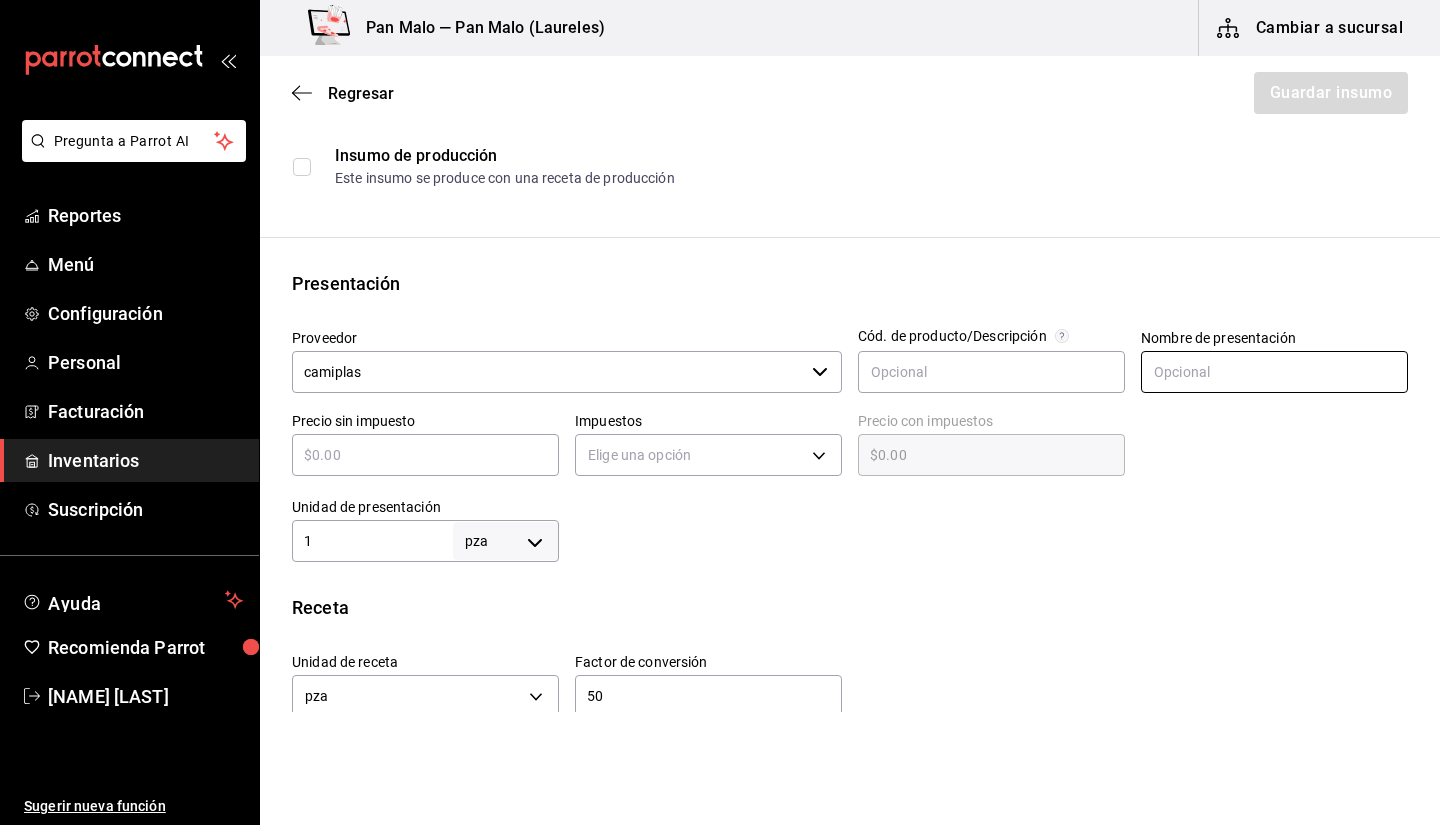 click at bounding box center [1274, 372] 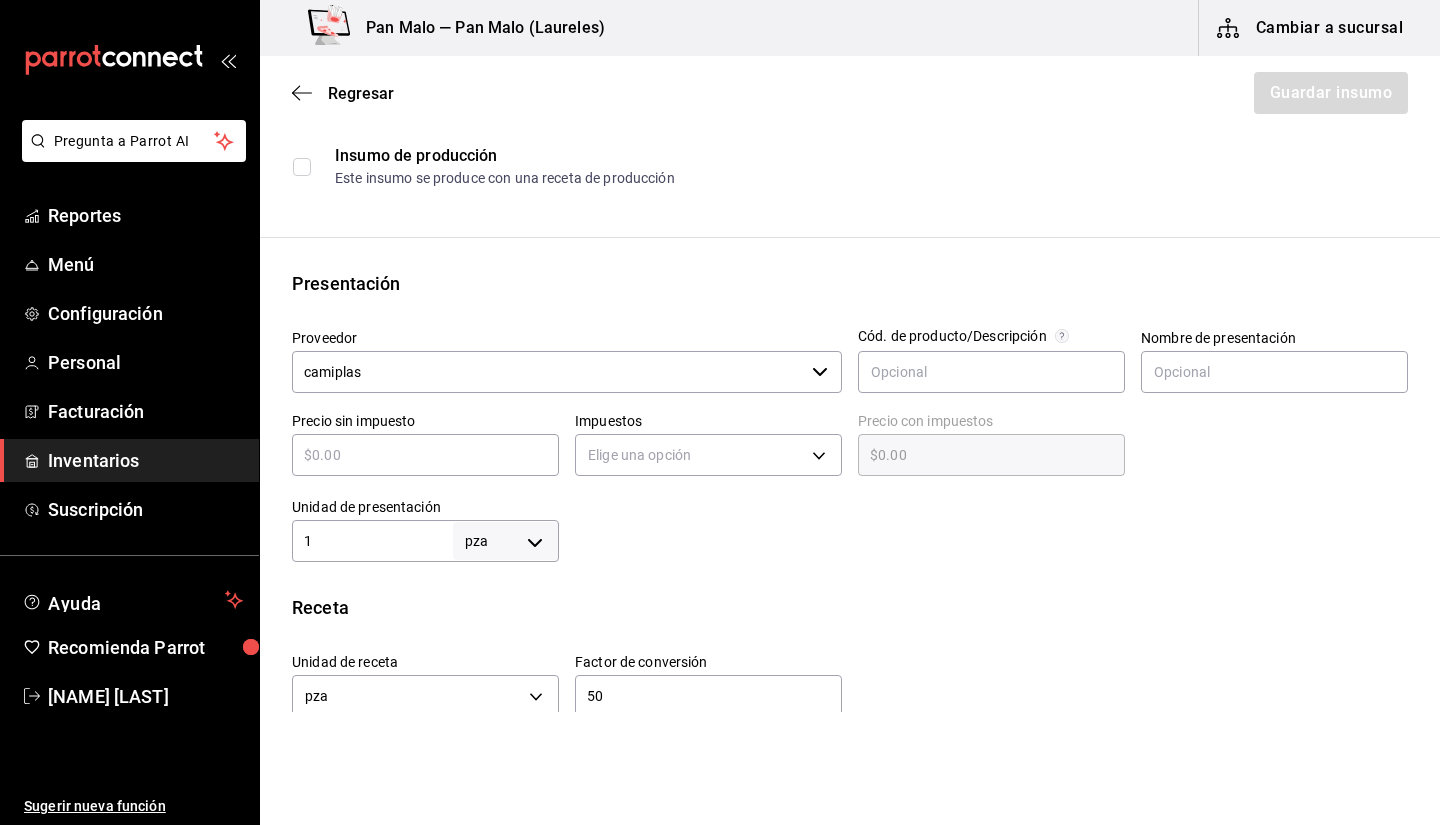 click on "50" at bounding box center [708, 696] 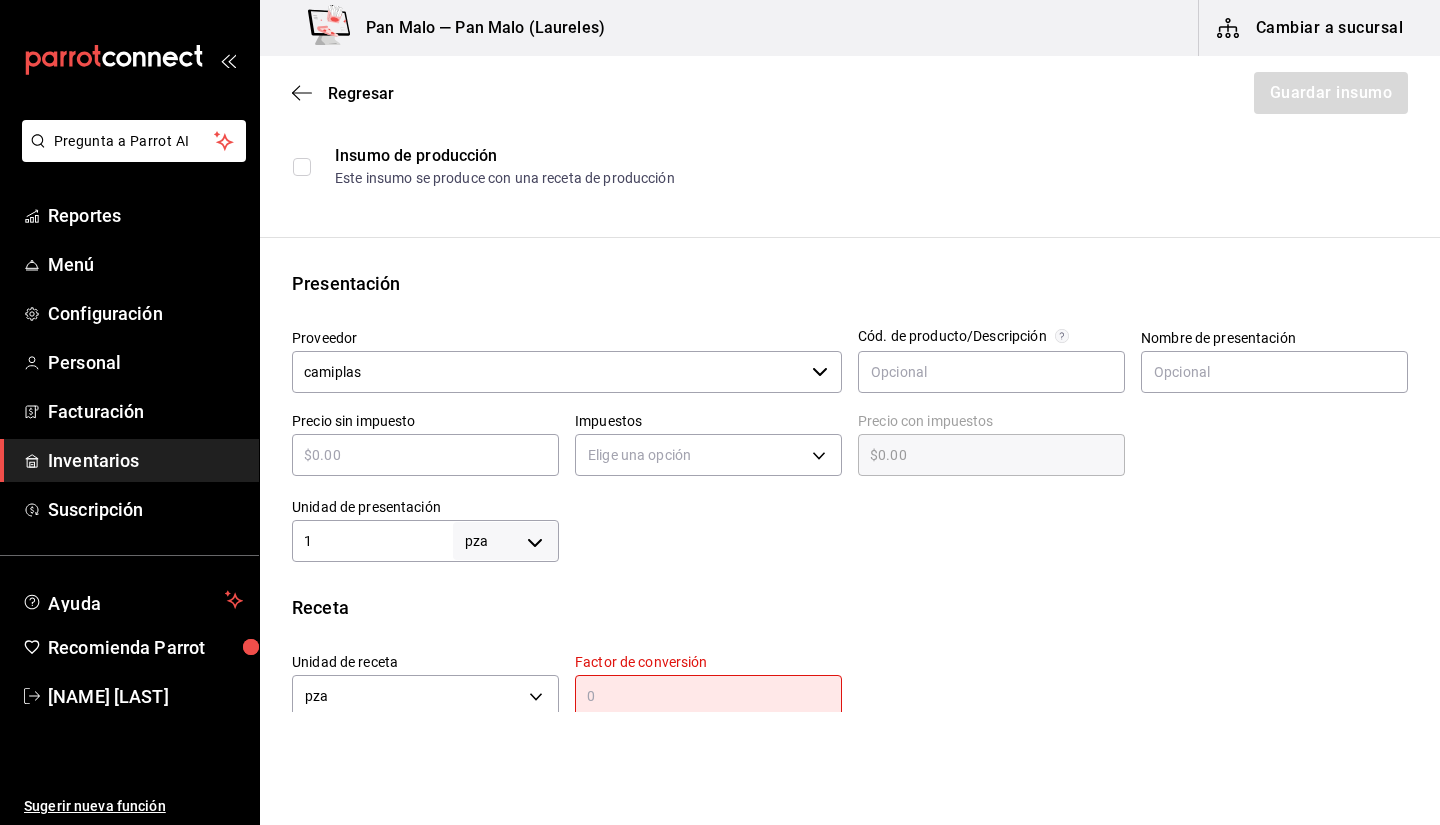 type 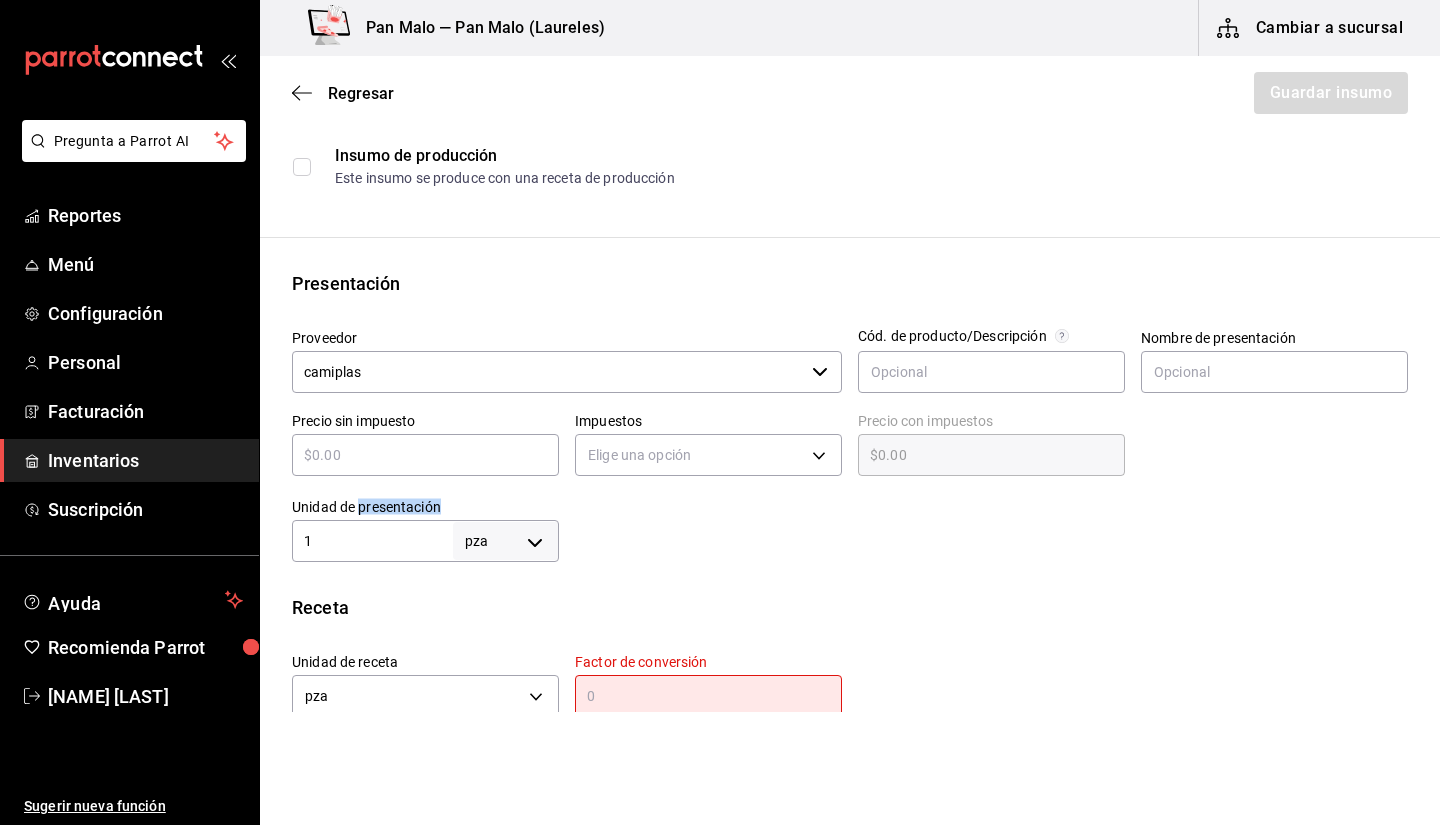 click on "1 pza UNIT ​" at bounding box center [425, 541] 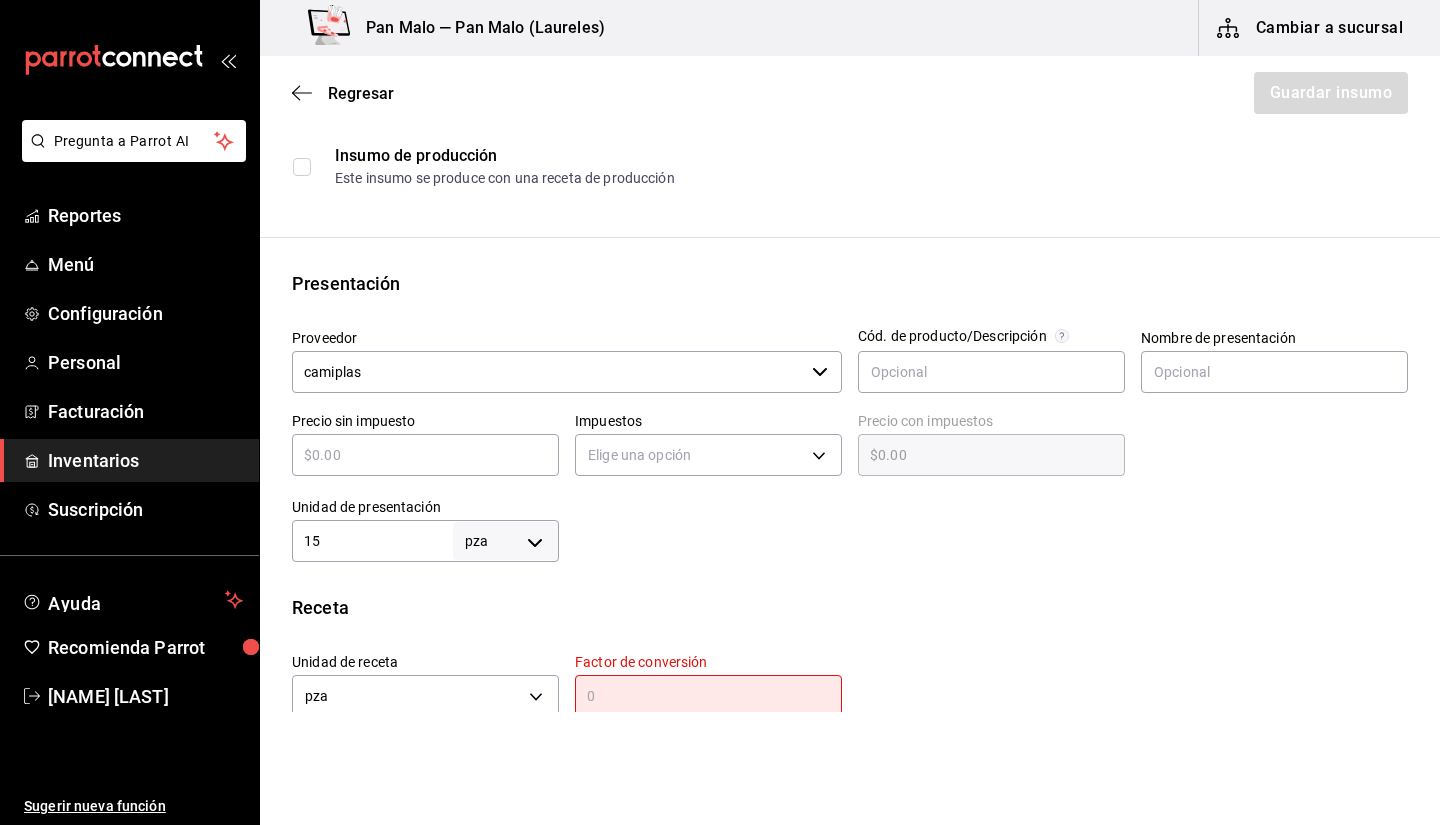 type on "1" 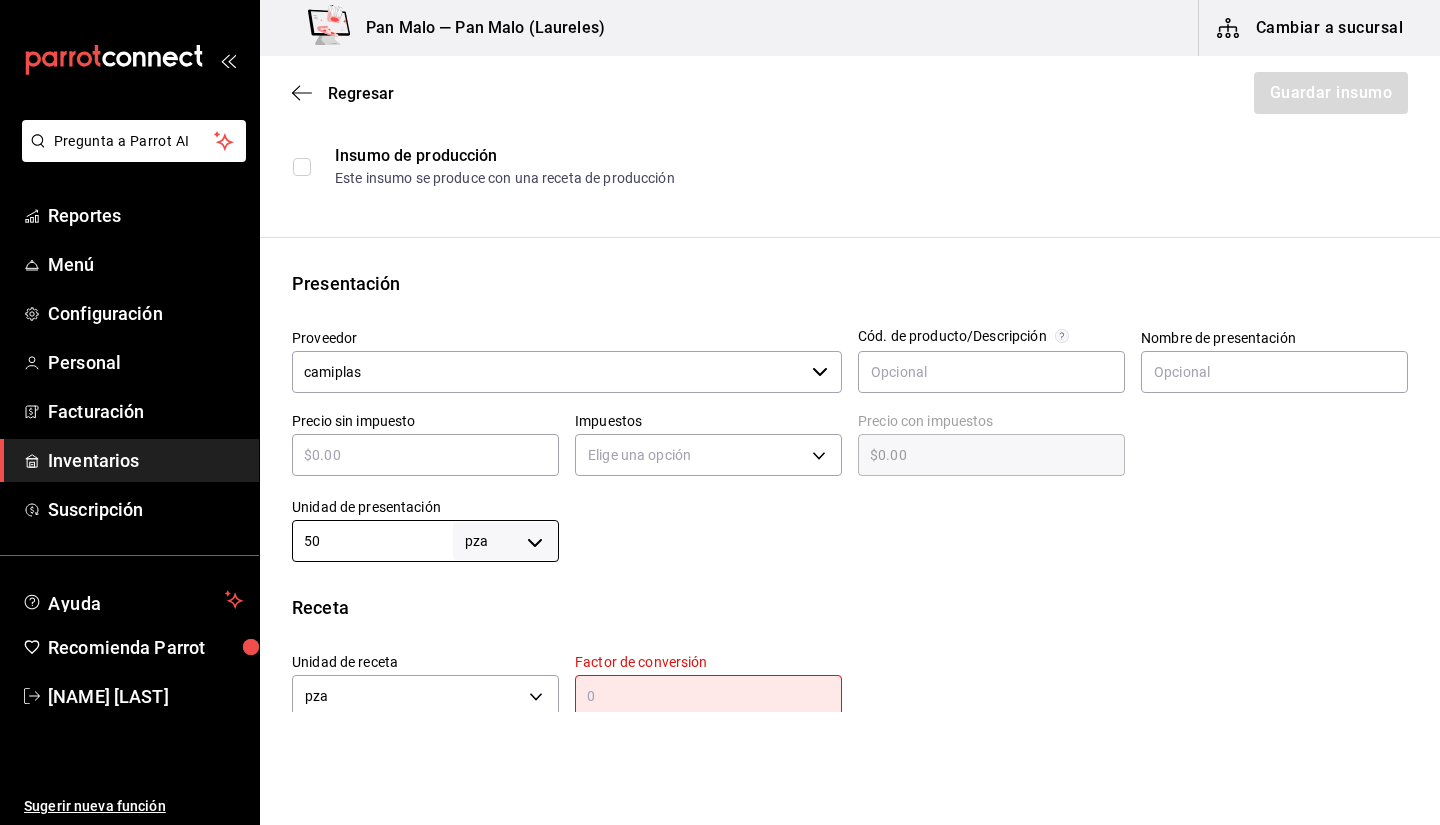 type on "50" 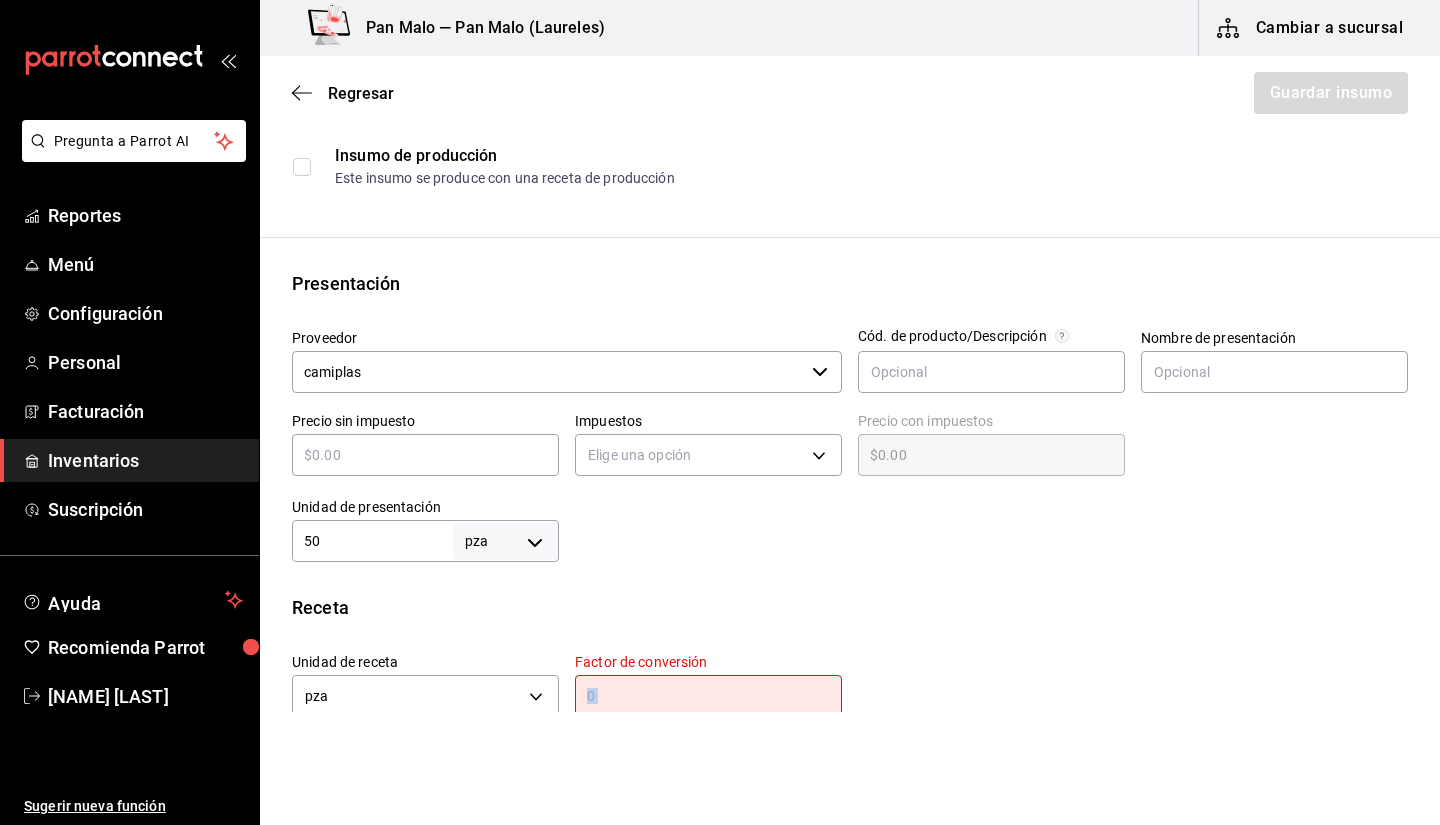 click on "​" at bounding box center (708, 696) 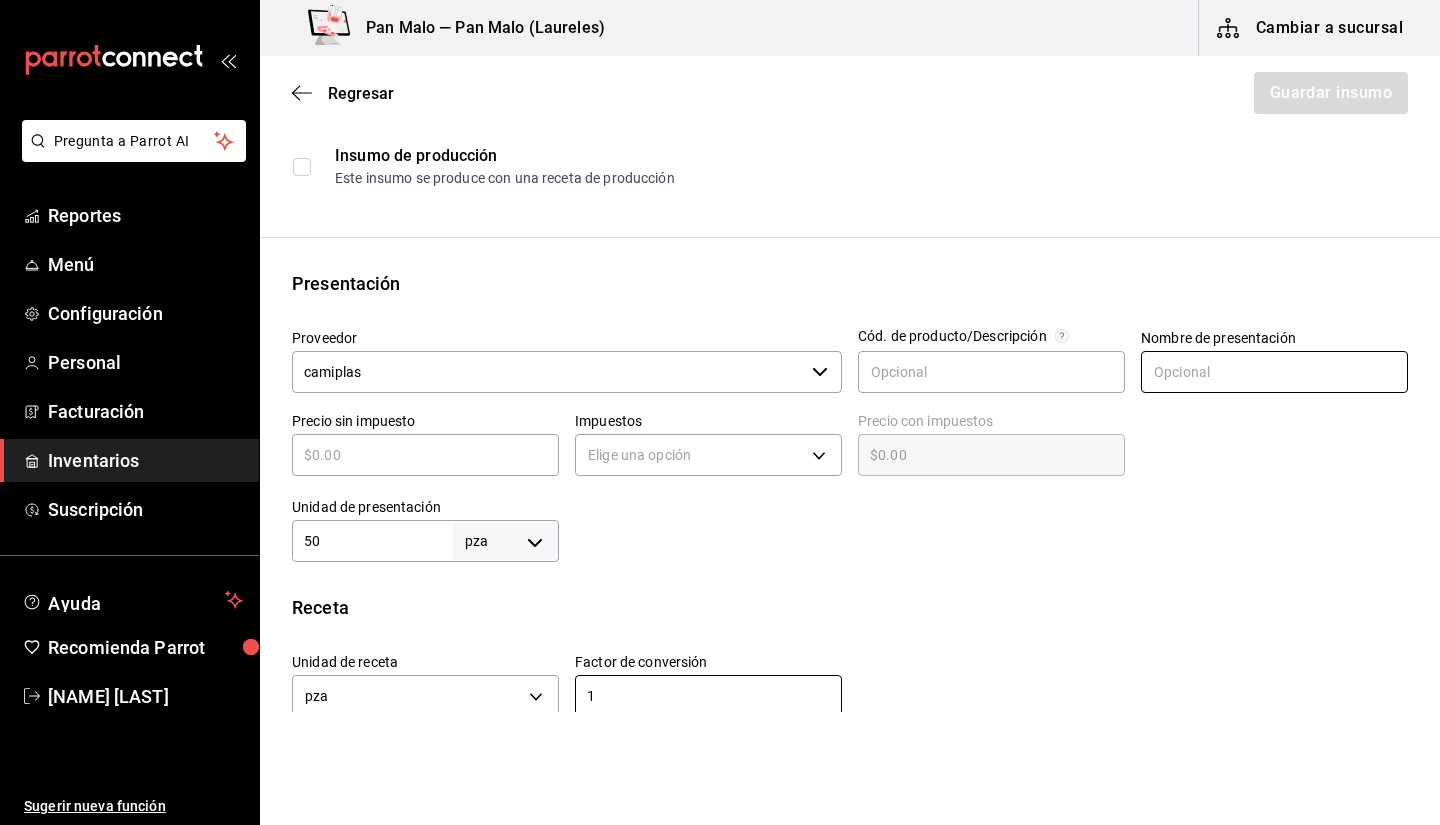 type on "1" 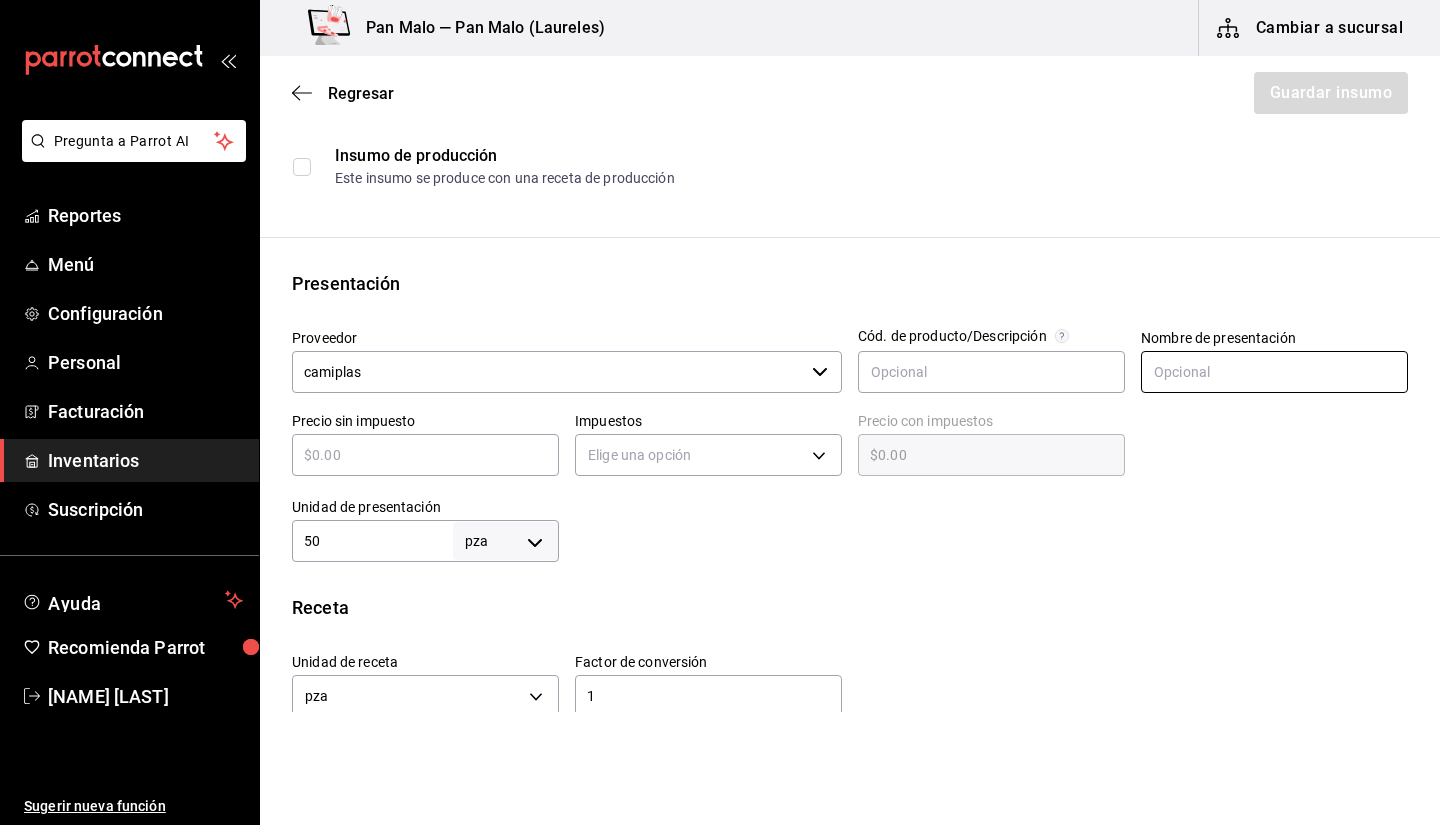 drag, startPoint x: 1206, startPoint y: 378, endPoint x: 1309, endPoint y: 372, distance: 103.17461 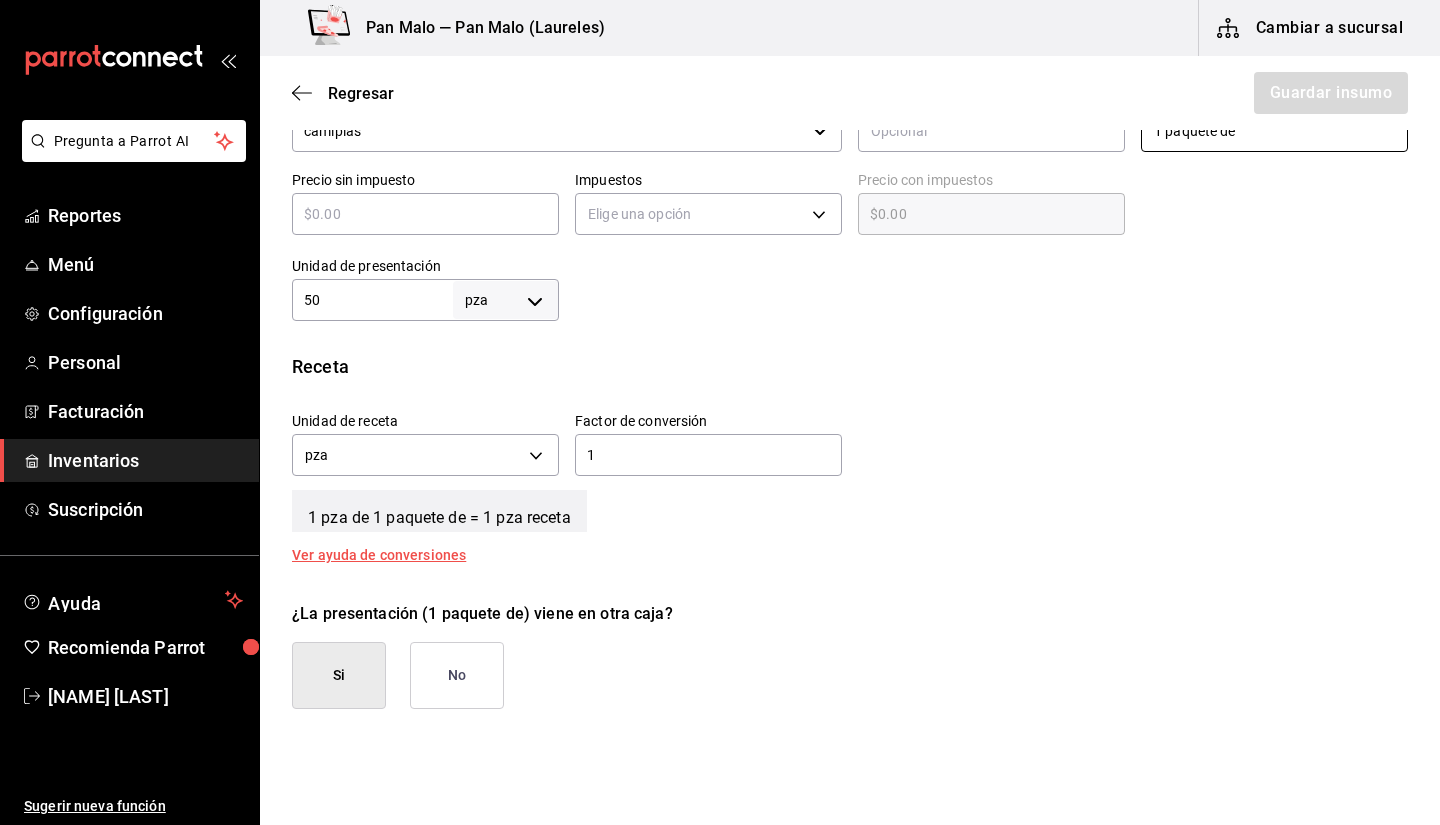scroll, scrollTop: 478, scrollLeft: 0, axis: vertical 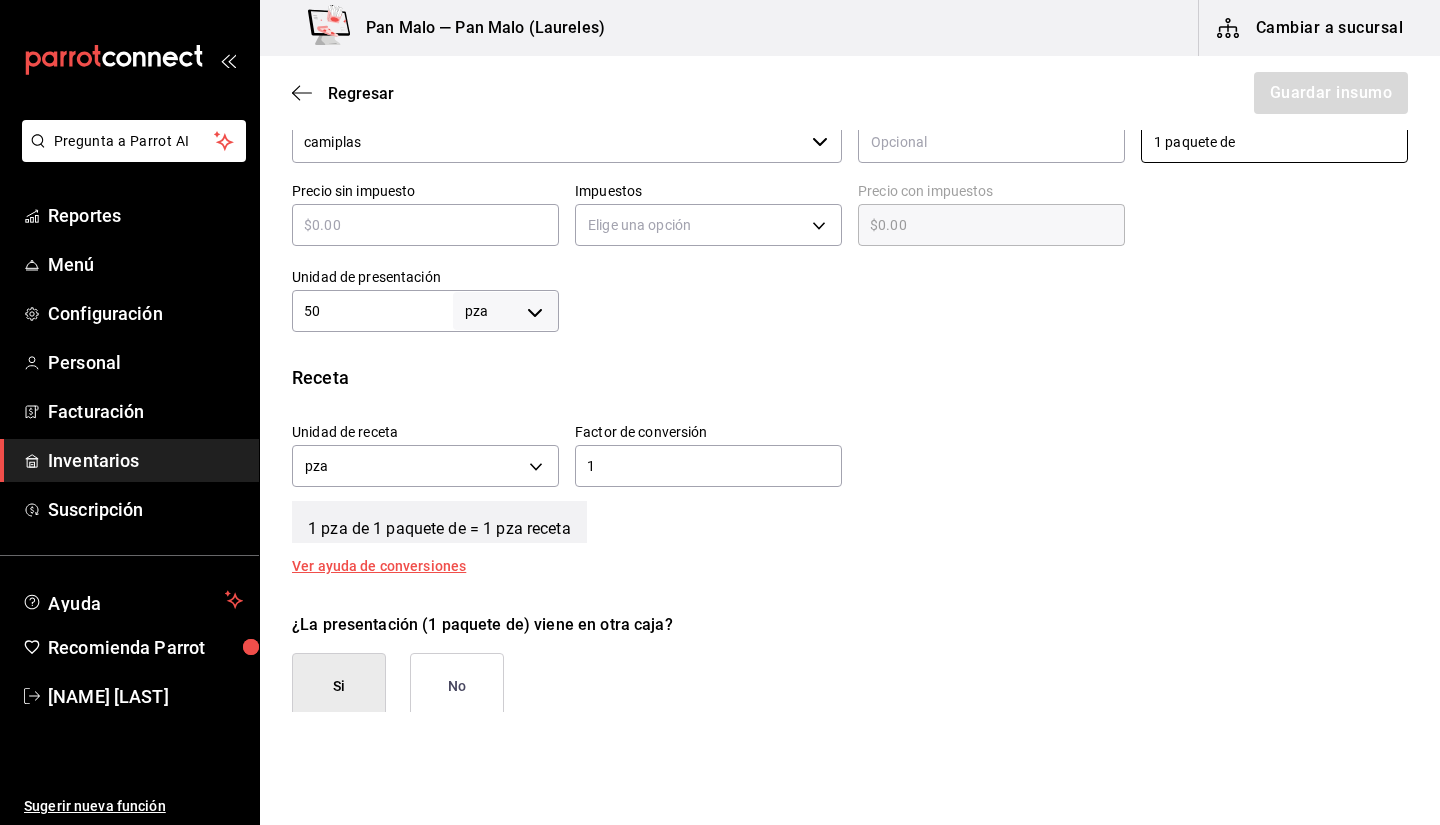 type on "1 paquete de" 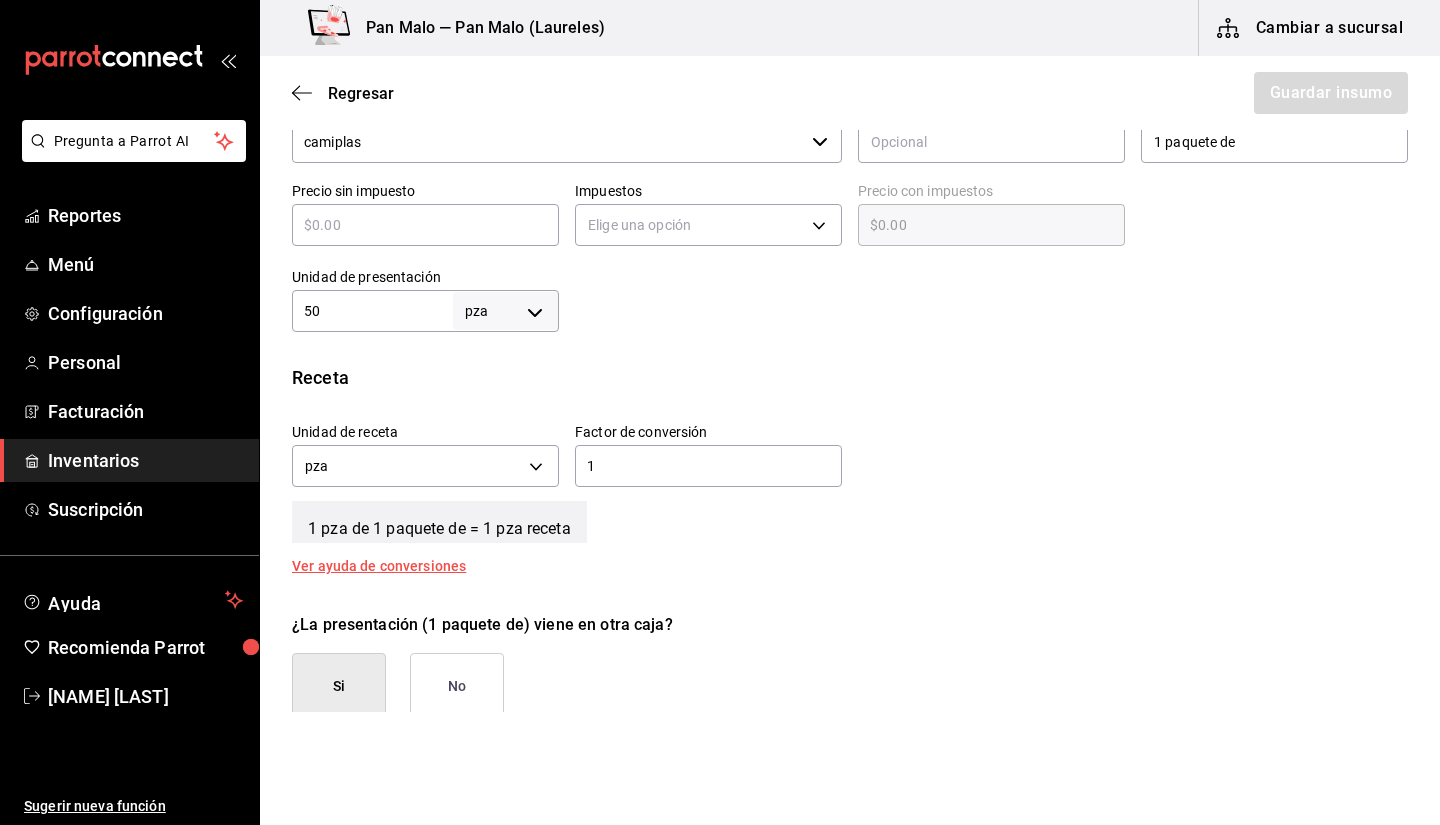 click on "50" at bounding box center [372, 311] 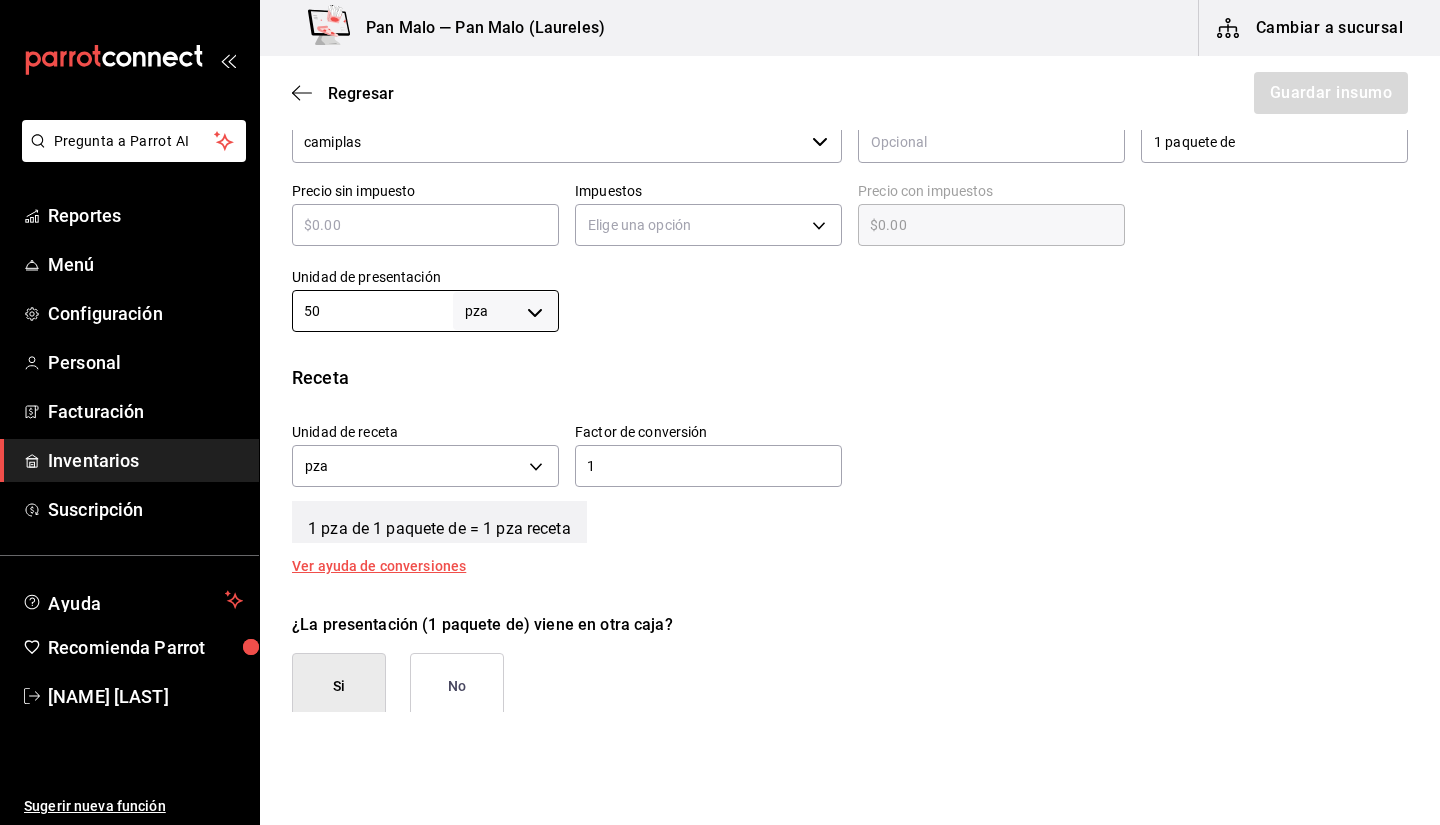 click on "1 pza de 1 paquete de = 1 pza receta" at bounding box center (850, 518) 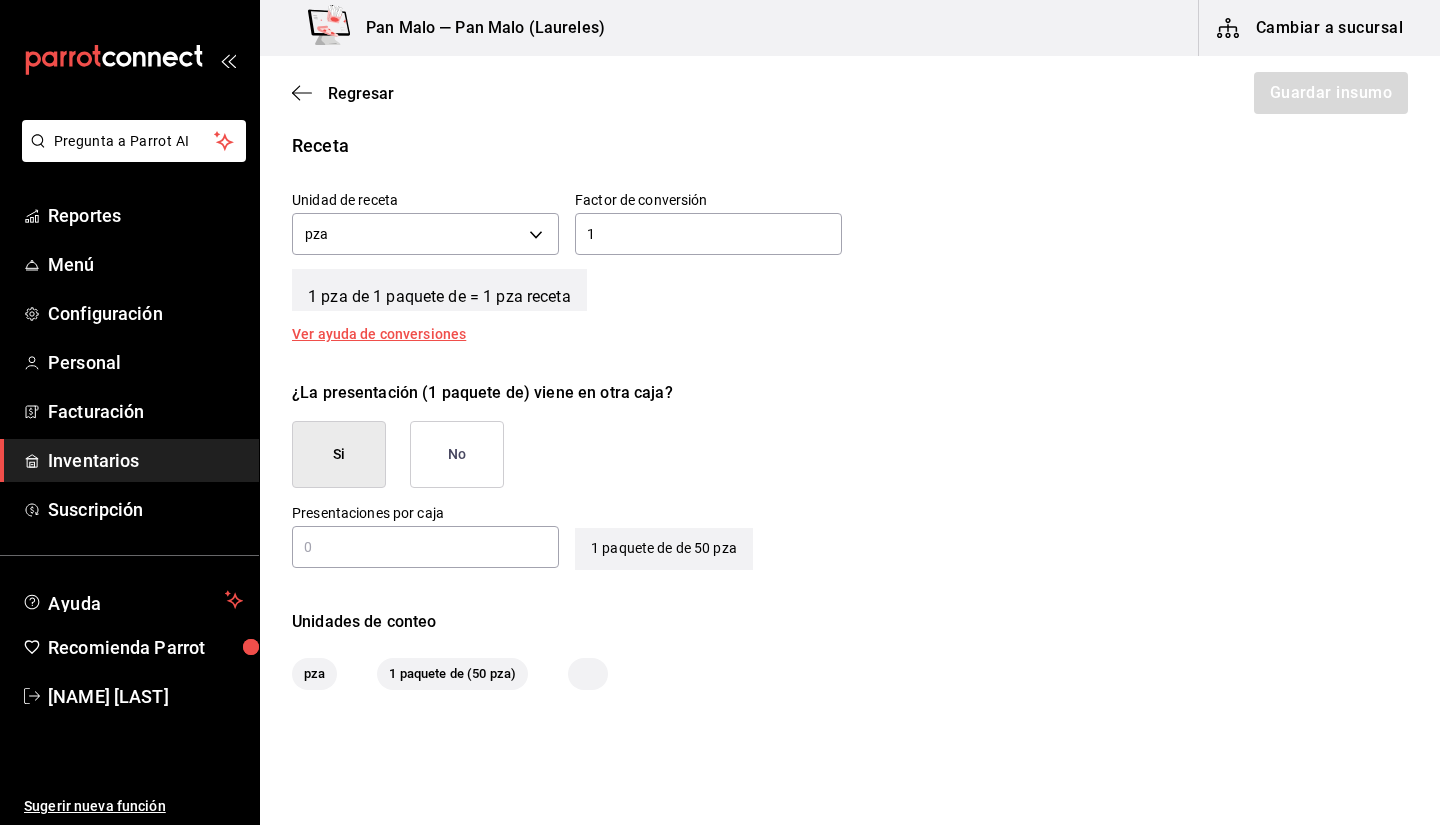 scroll, scrollTop: 712, scrollLeft: 0, axis: vertical 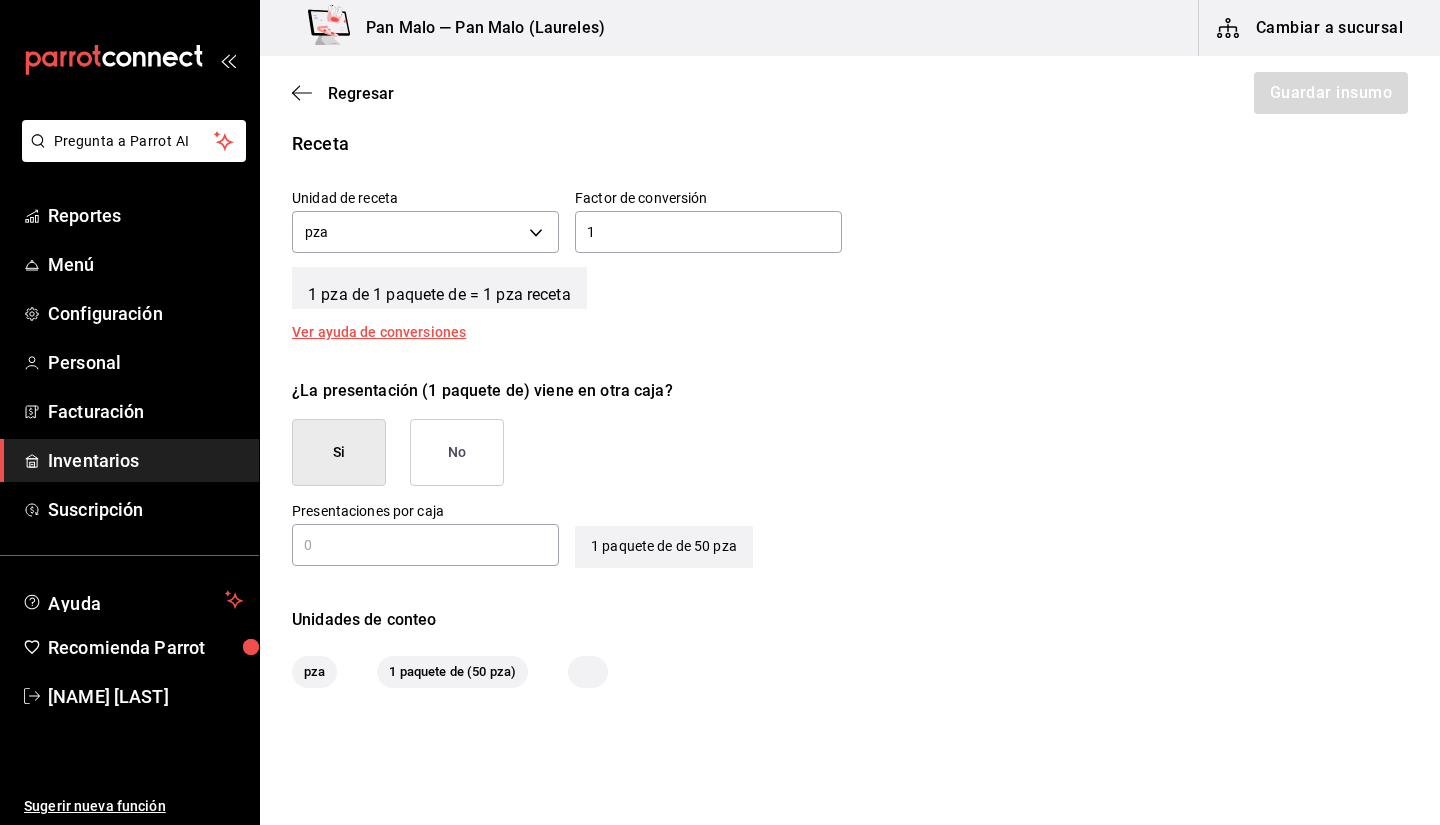 click on "No" at bounding box center [457, 452] 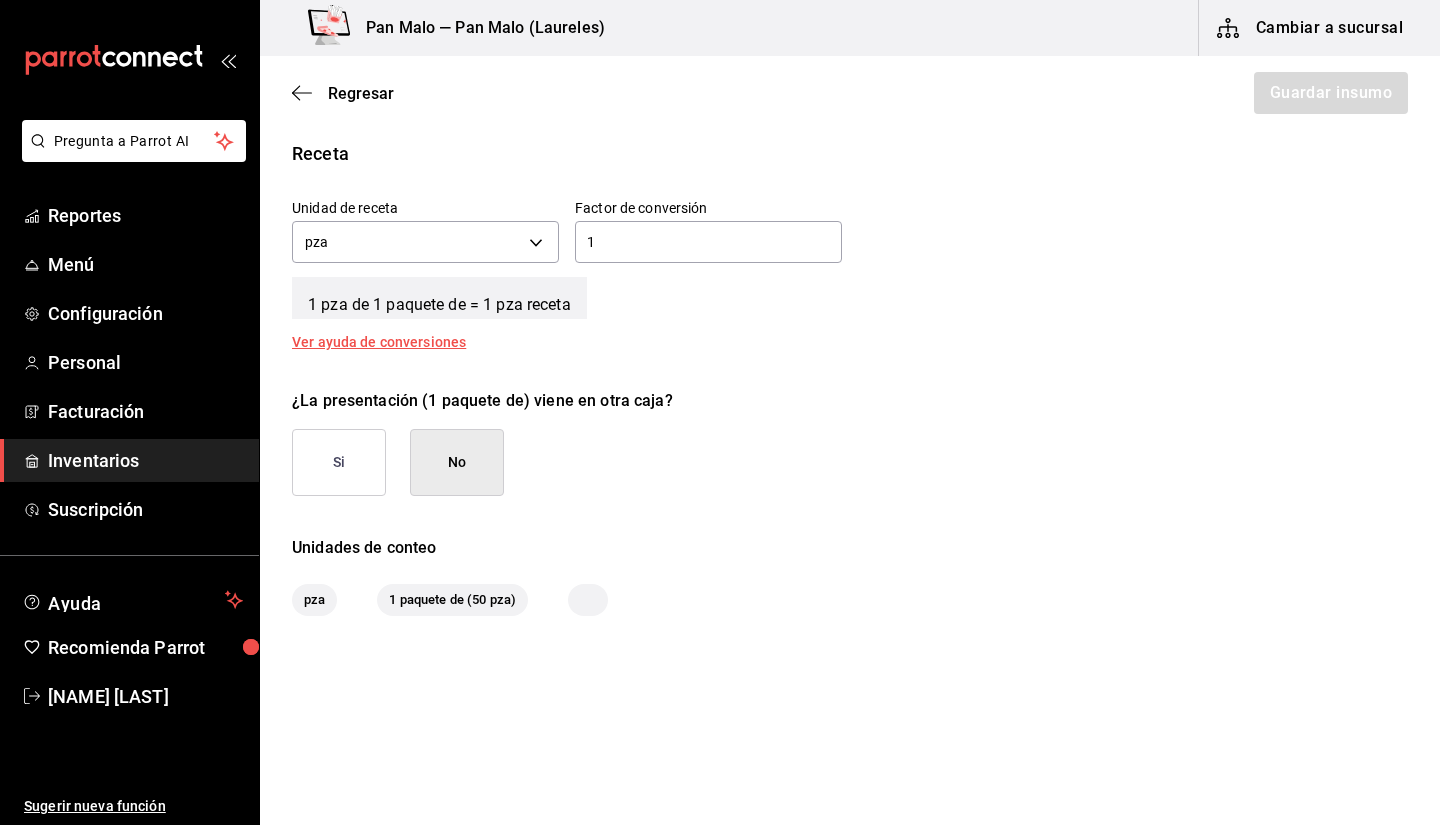 scroll, scrollTop: 701, scrollLeft: 0, axis: vertical 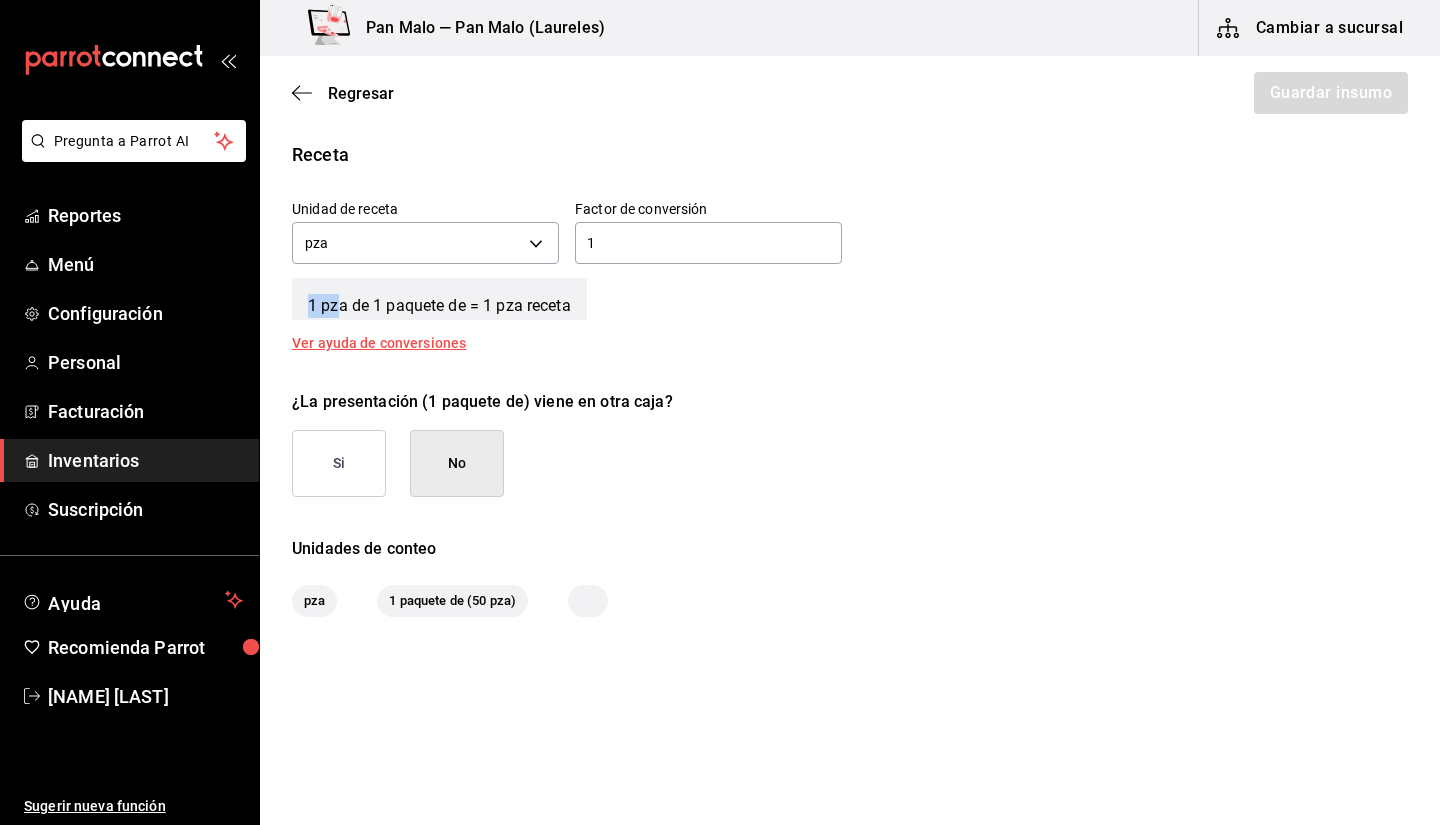 drag, startPoint x: 289, startPoint y: 303, endPoint x: 337, endPoint y: 303, distance: 48 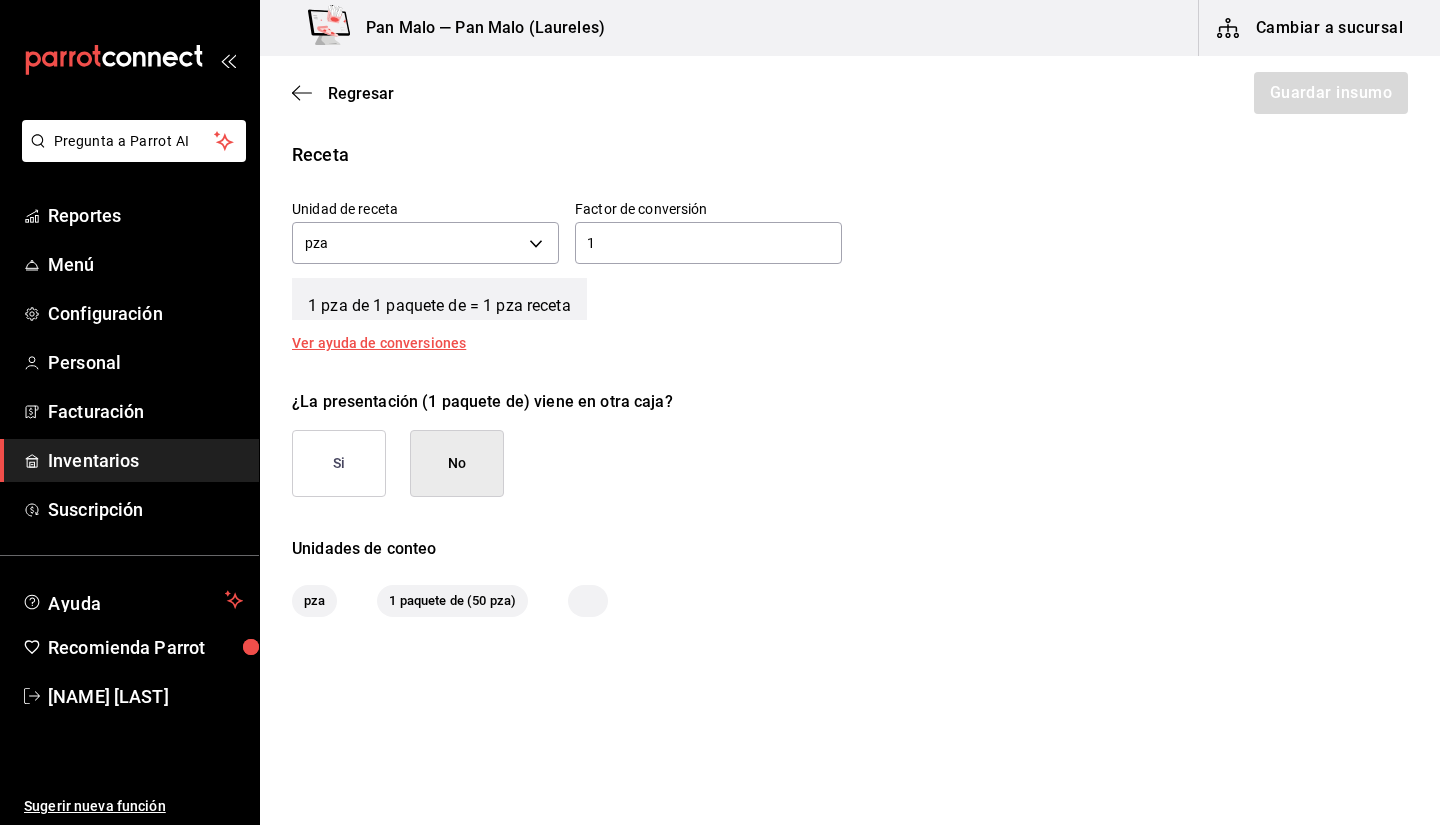 click on "1 pza de 1 paquete de = 1 pza receta" at bounding box center (439, 299) 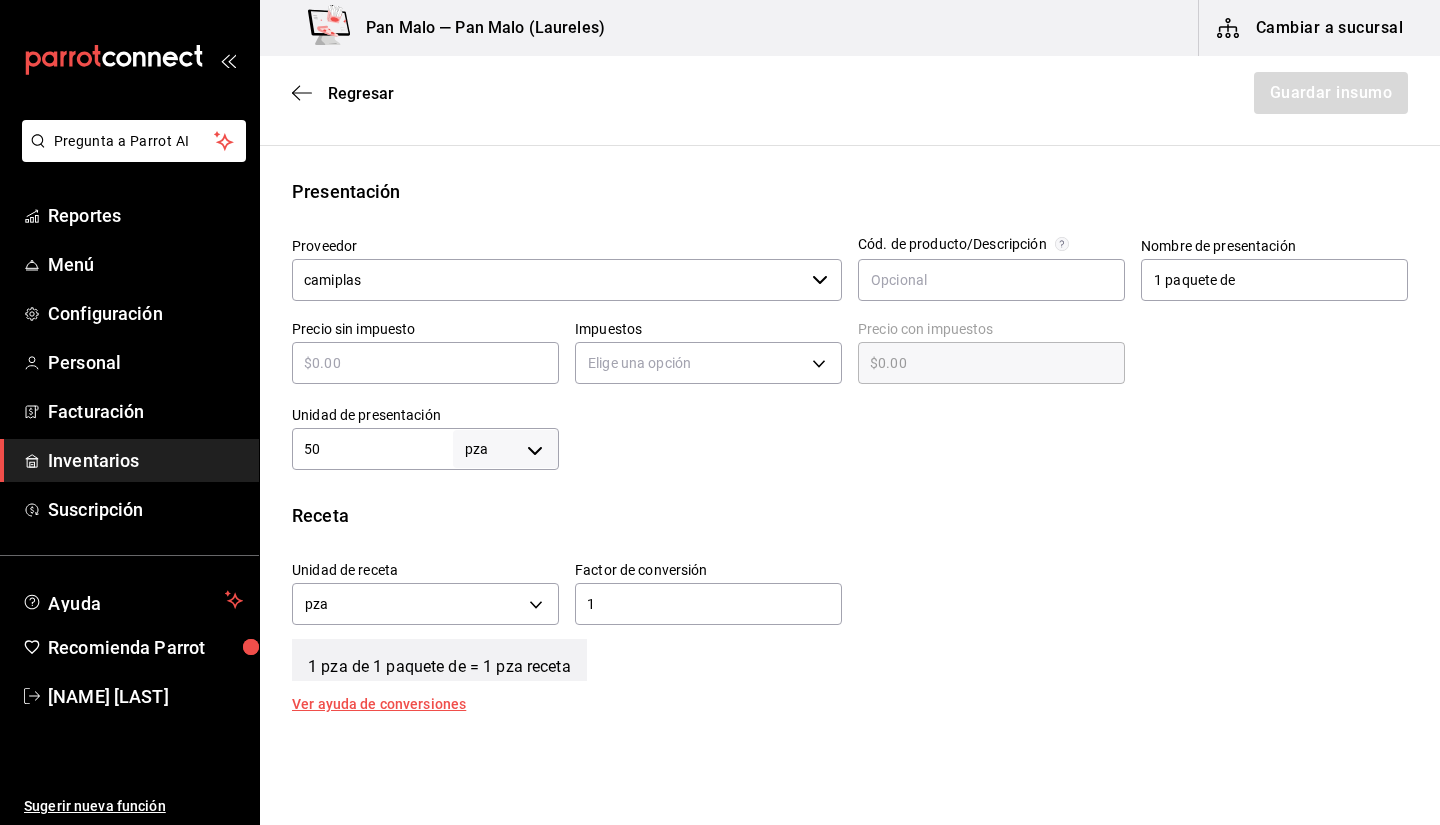 scroll, scrollTop: 338, scrollLeft: 0, axis: vertical 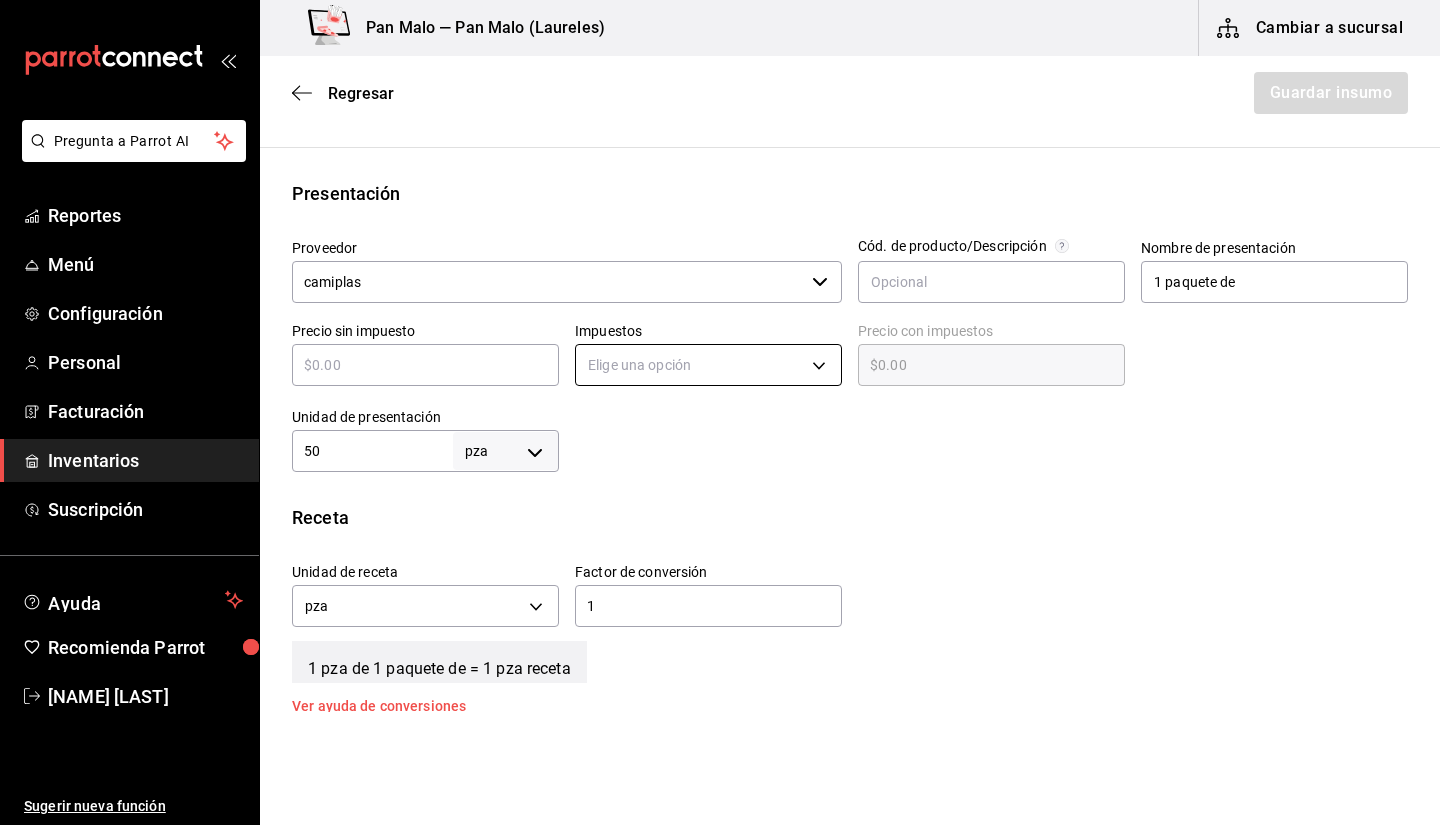 click on "1 pza de 1 paquete de = 1 pza receta Ver ayuda de conversiones ¿La presentación (1 paquete de) viene en otra caja? Si No Unidades de conteo pza 1 paquete de (50 pza) GANA 1 MES GRATIS EN TU SUSCRIPCIÓN AQUÍ Ver video tutorial Ir a video Ver video tutorial Ir a video Ver video tutorial Ir a video" at bounding box center [720, 356] 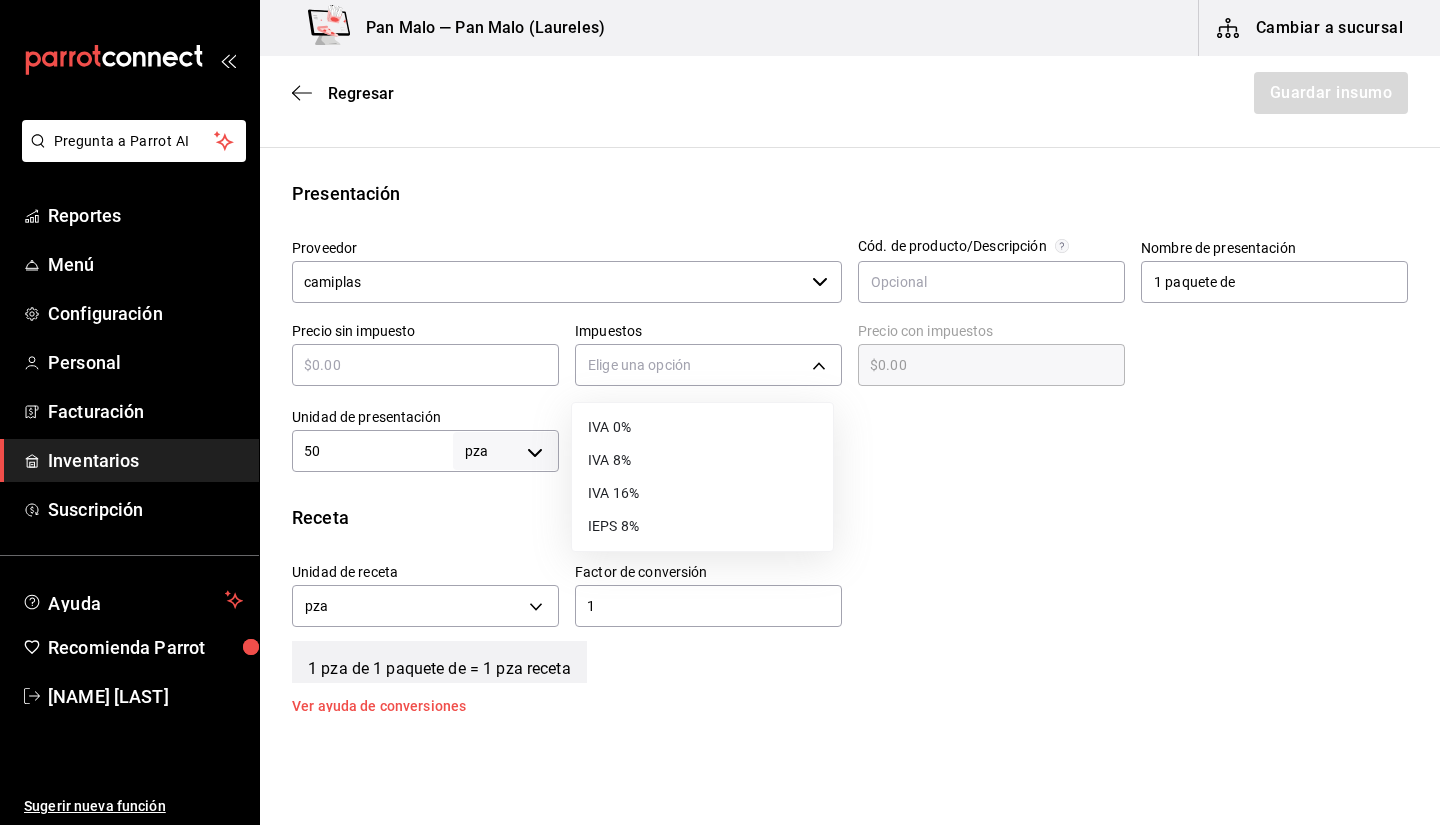 click on "IVA 0%" at bounding box center [702, 427] 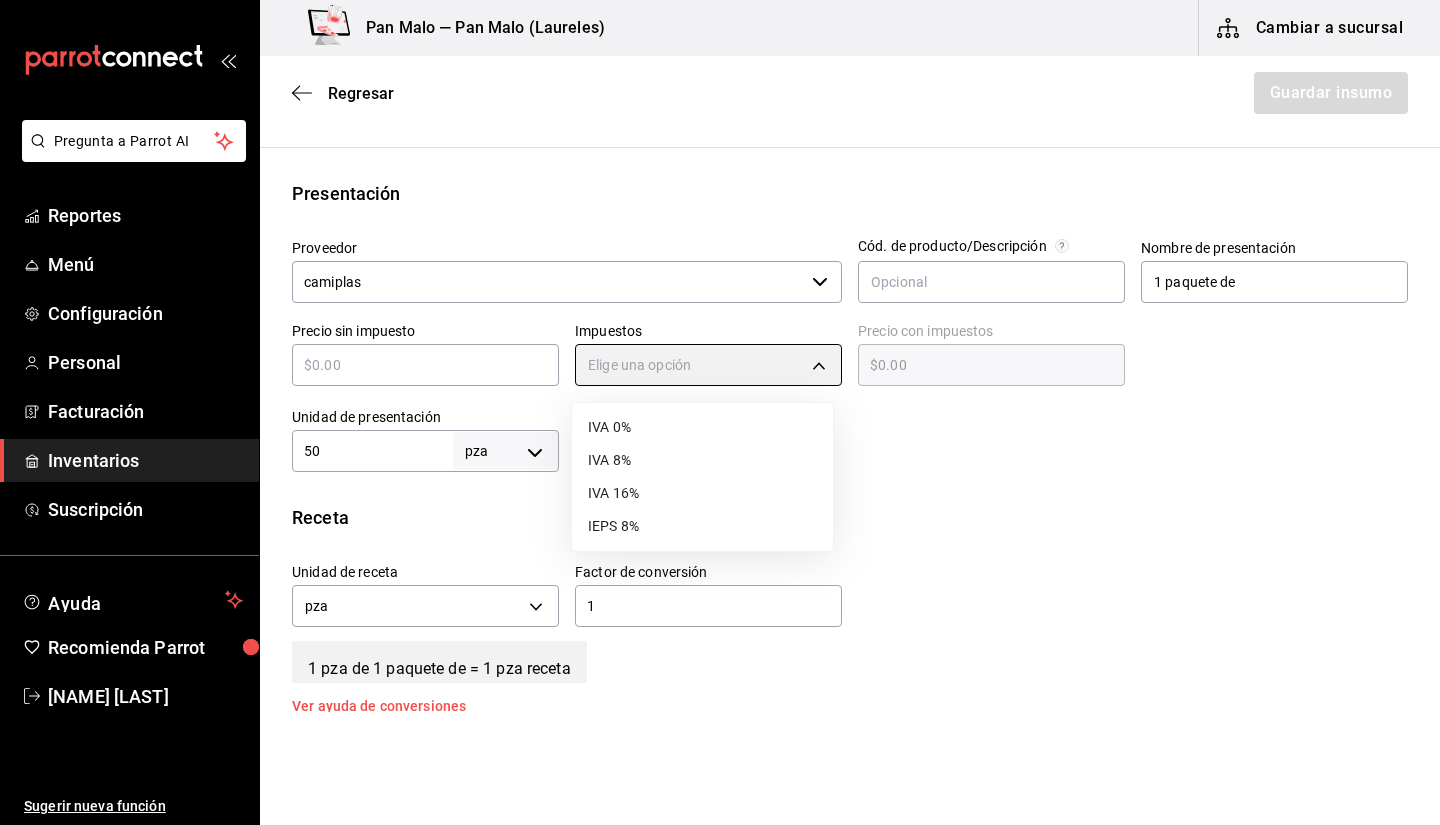 type on "IVA_0" 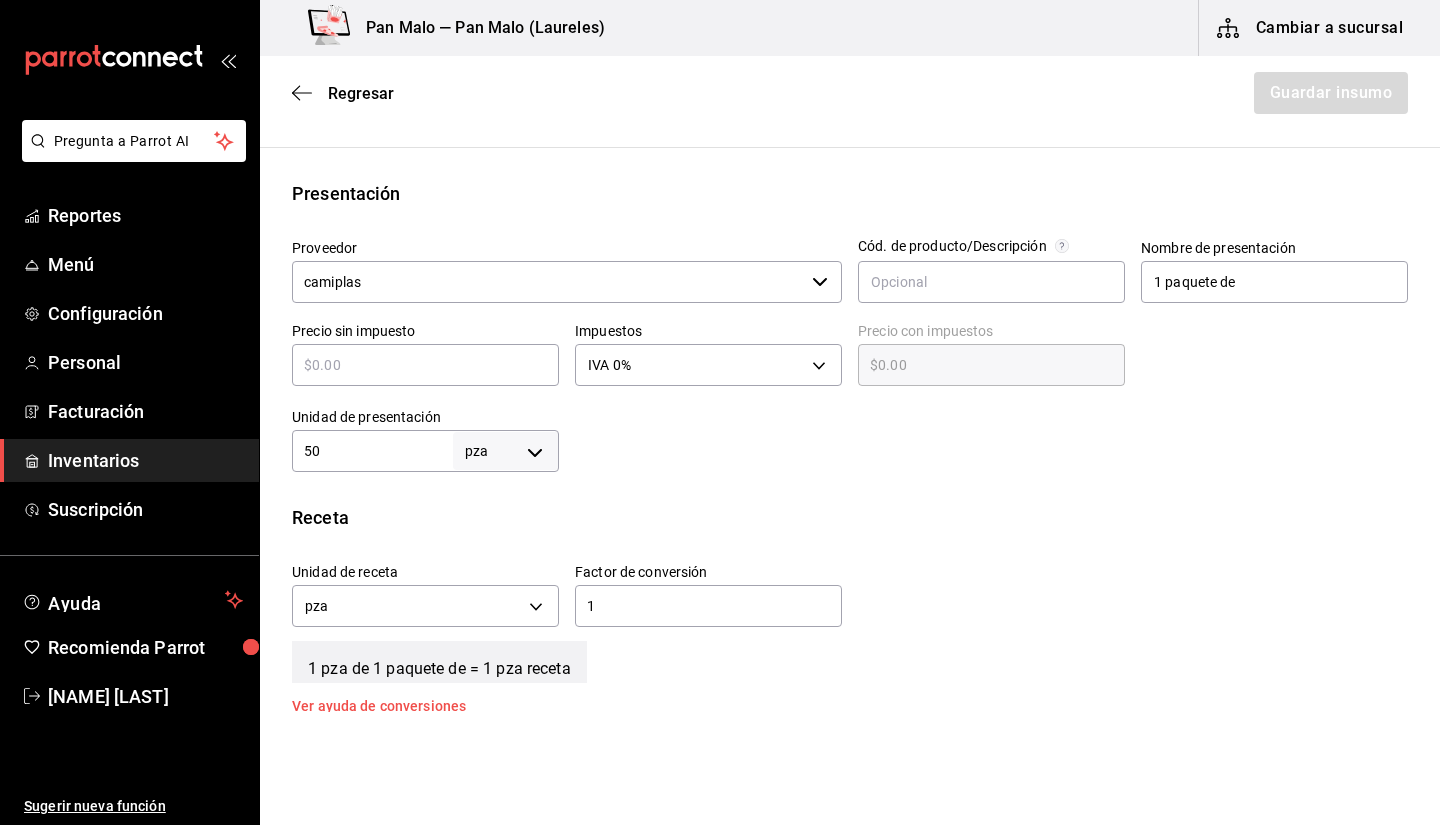 click at bounding box center (425, 365) 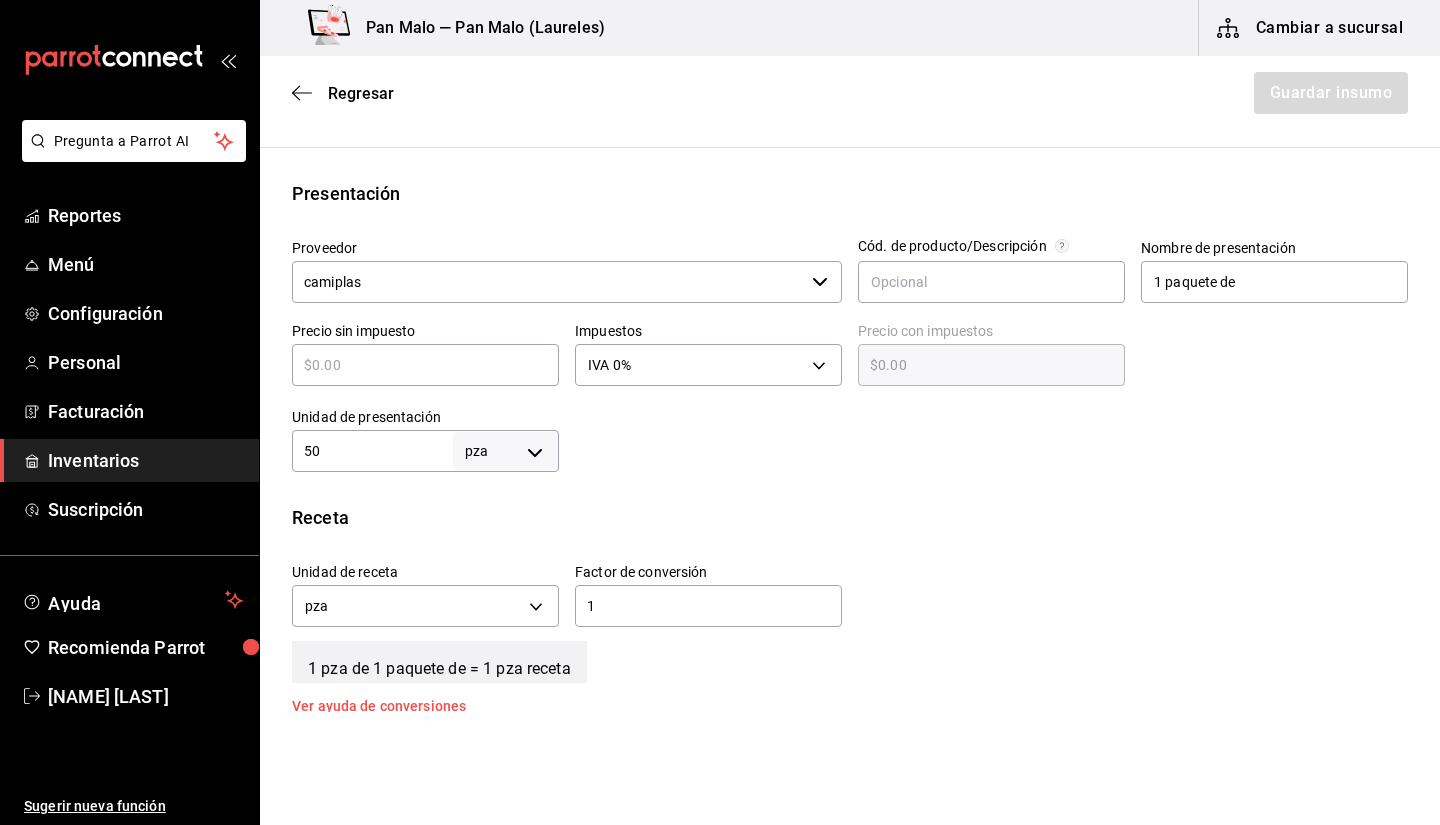 click at bounding box center [983, 432] 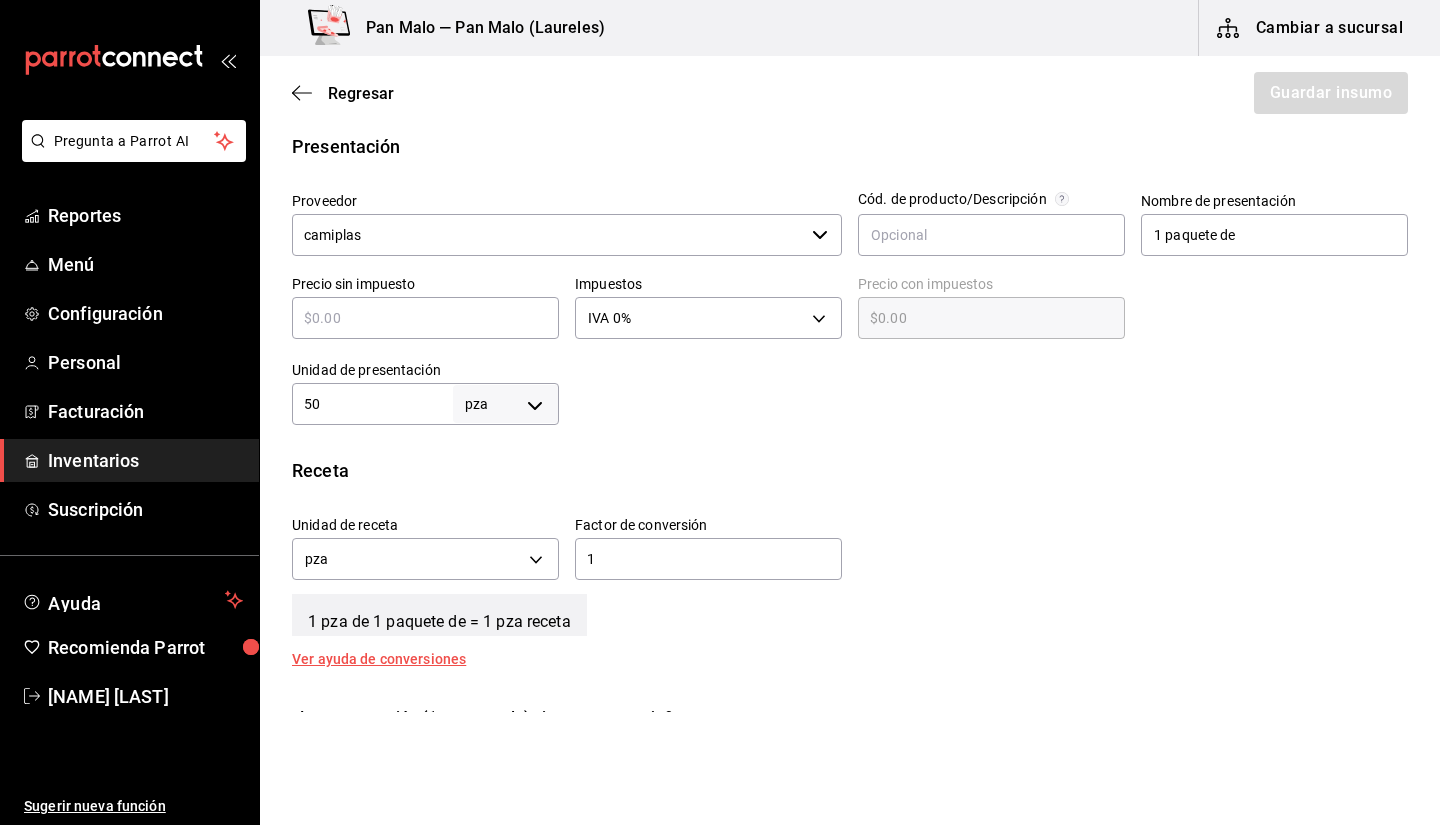 scroll, scrollTop: 386, scrollLeft: 0, axis: vertical 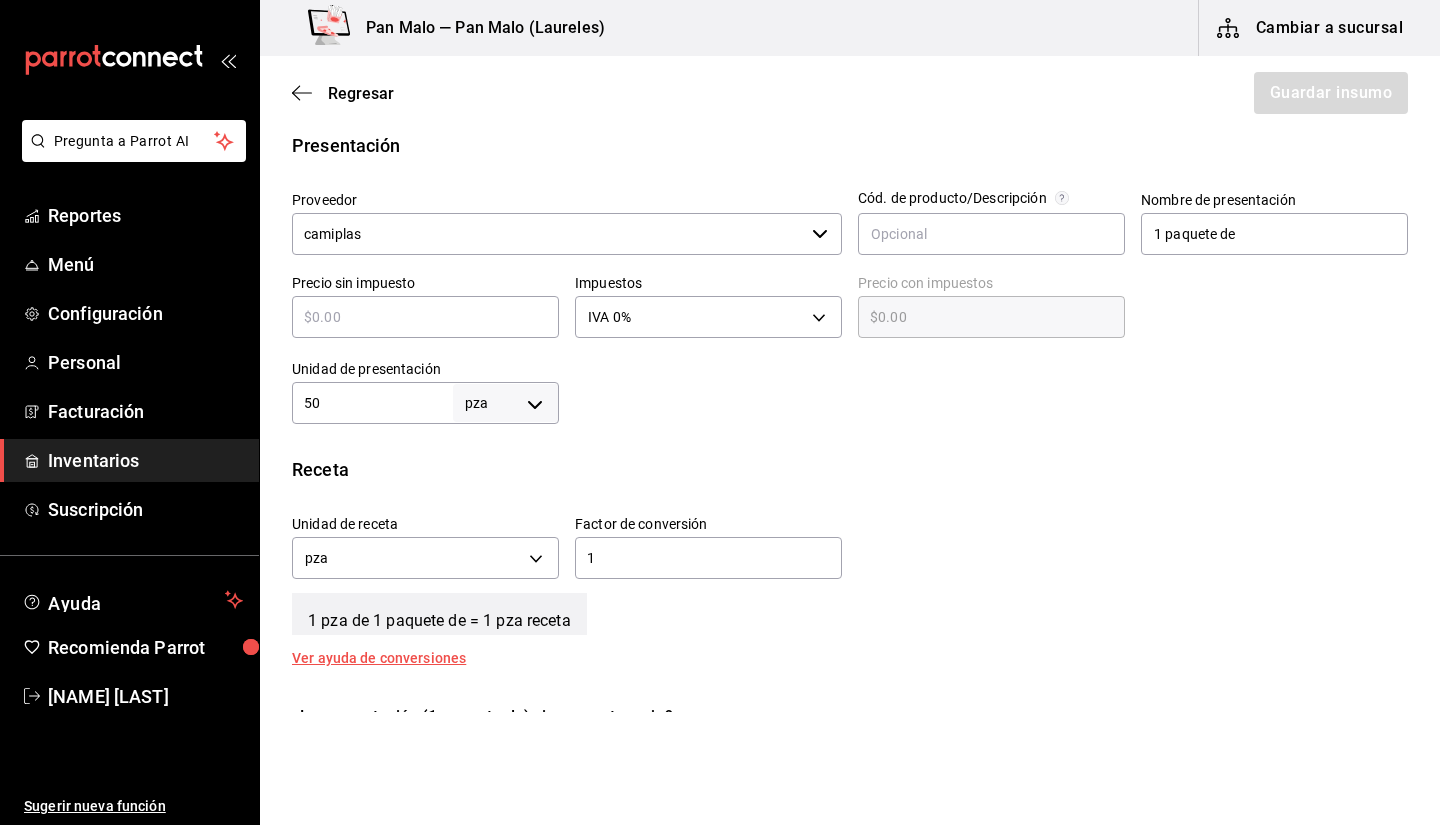 click on "Nombre de presentación" at bounding box center (1274, 200) 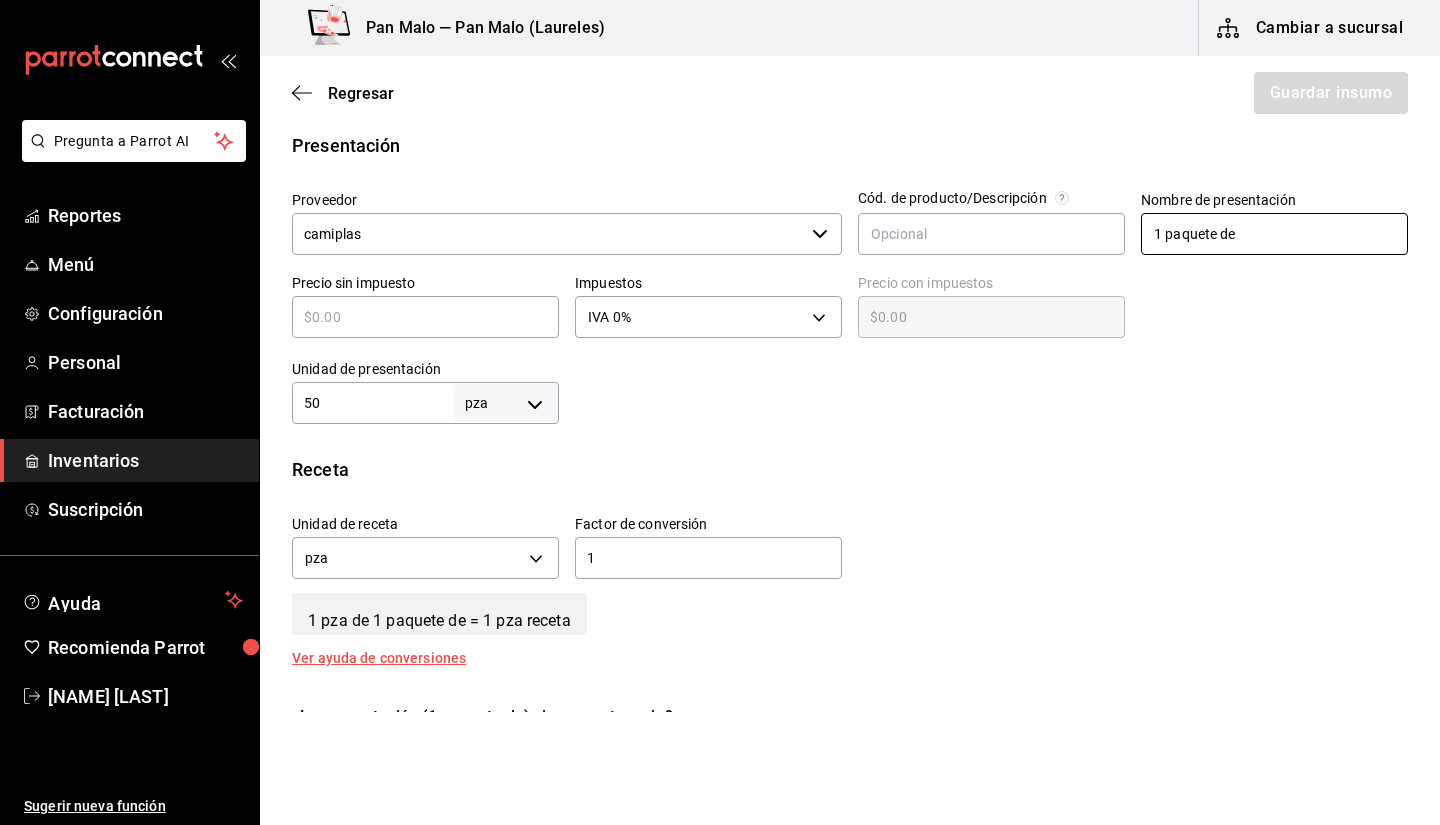 click on "1 paquete de" at bounding box center (1274, 234) 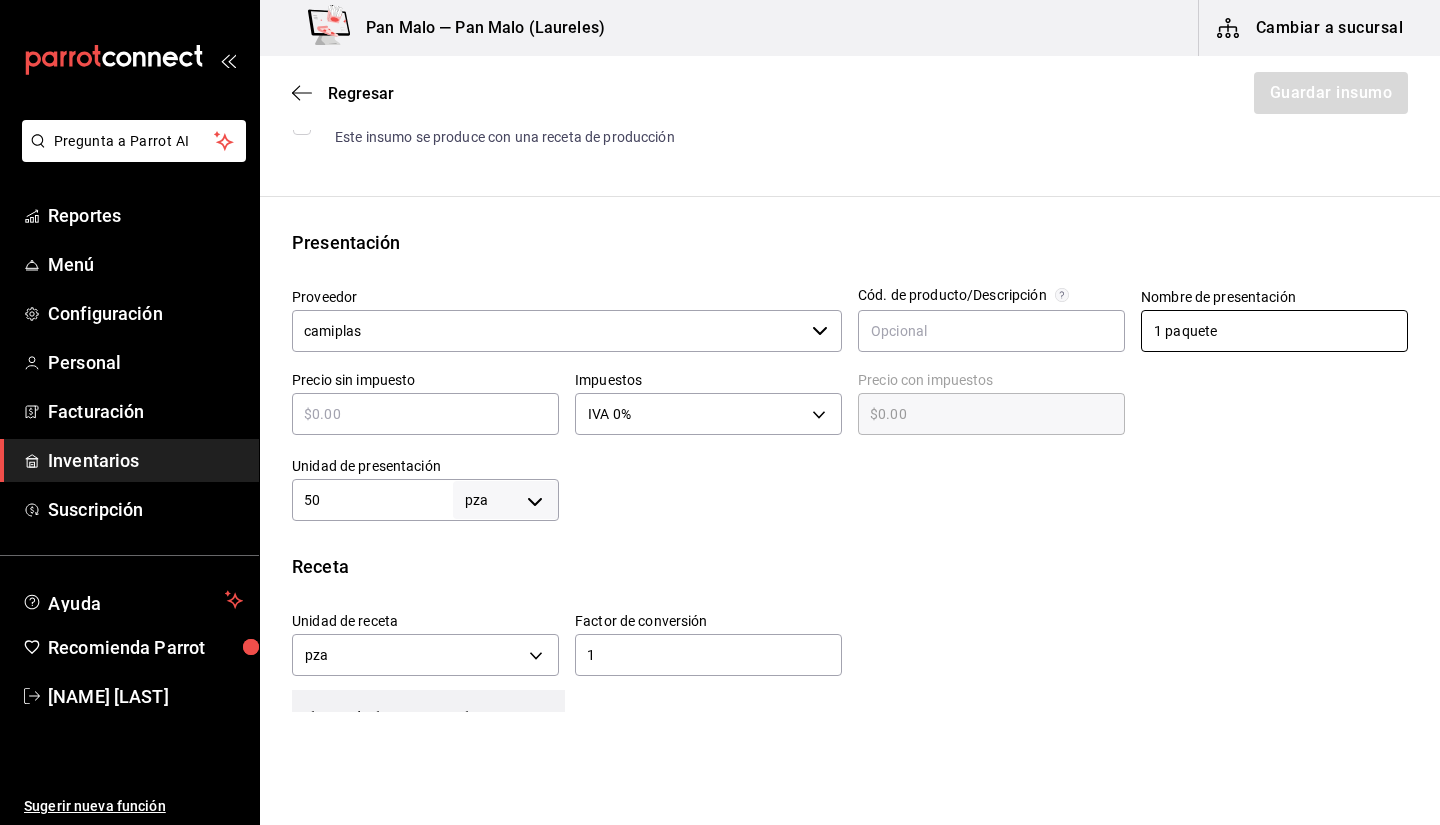 scroll, scrollTop: 263, scrollLeft: 0, axis: vertical 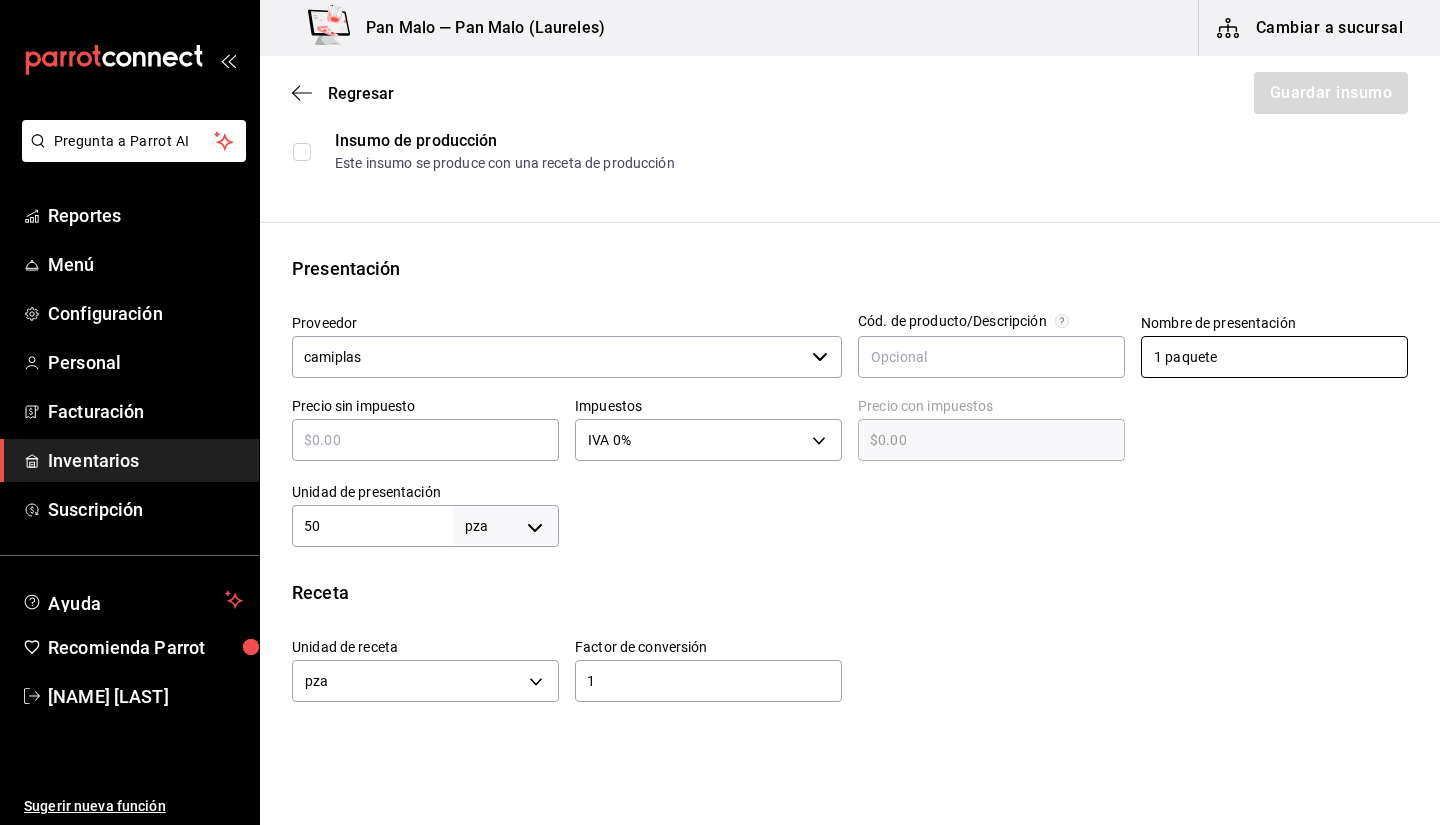 type on "1 paquete" 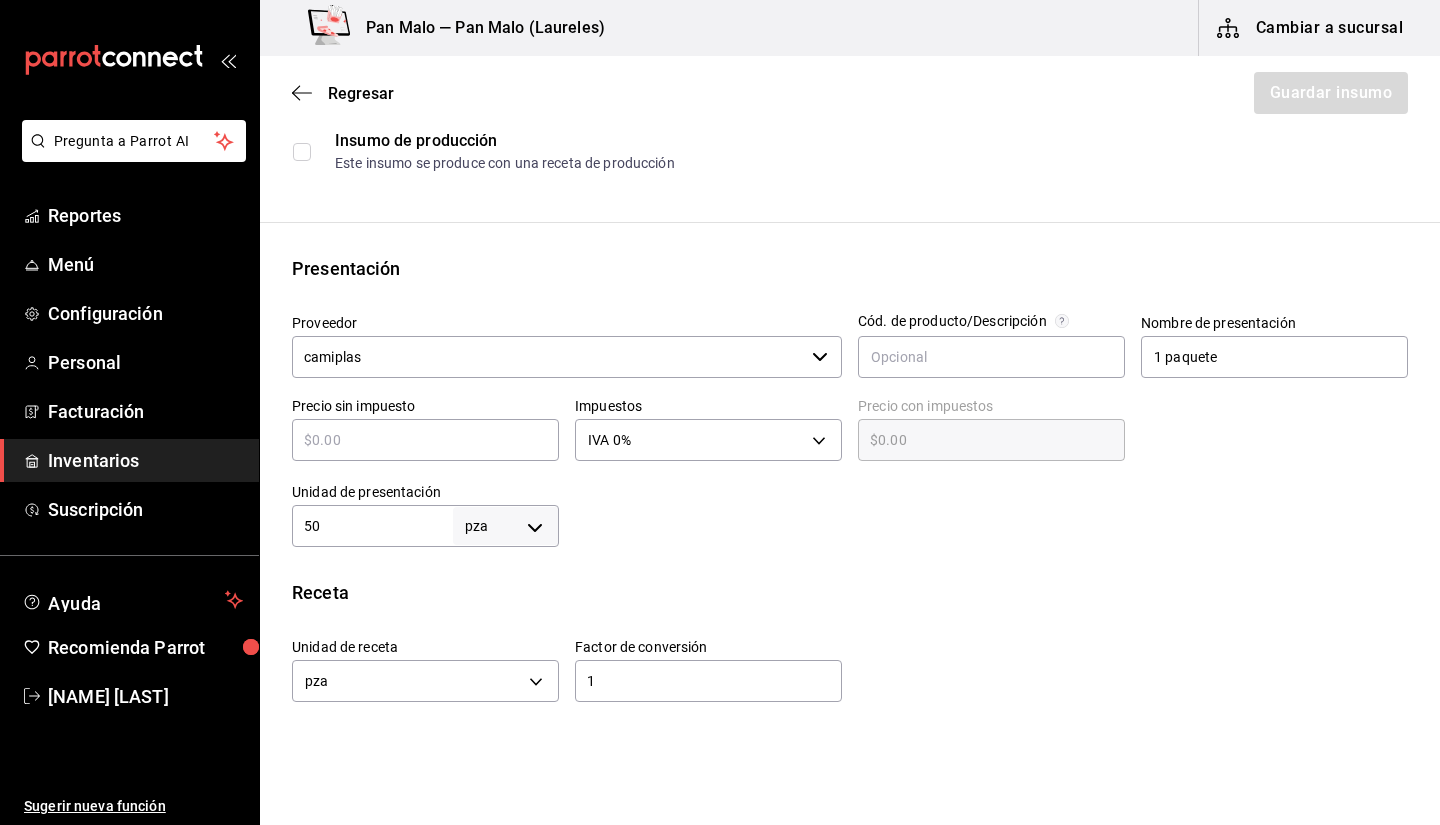 click on "Insumo Nombre VASO DE CARTON Categoría de inventario PLASTICOS ​ Mínimo 1 ​ Ideal 3 ​ Insumo de producción Este insumo se produce con una receta de producción Presentación Proveedor camiplas ​ Cód. de producto/Descripción Nombre de presentación 1 paquete Precio sin impuesto ​ Impuestos IVA 0% IVA_0 Precio con impuestos $0.00 ​ Unidad de presentación 50 pza UNIT ​ Receta Unidad de receta pza UNIT Factor de conversión 1 ​ 1 pza de 1 paquete = 1 pza receta Ver ayuda de conversiones ¿La presentación (1 paquete) viene en otra caja? Si No Unidades de conteo pza 1 paquete (50 pza)" at bounding box center (850, 477) 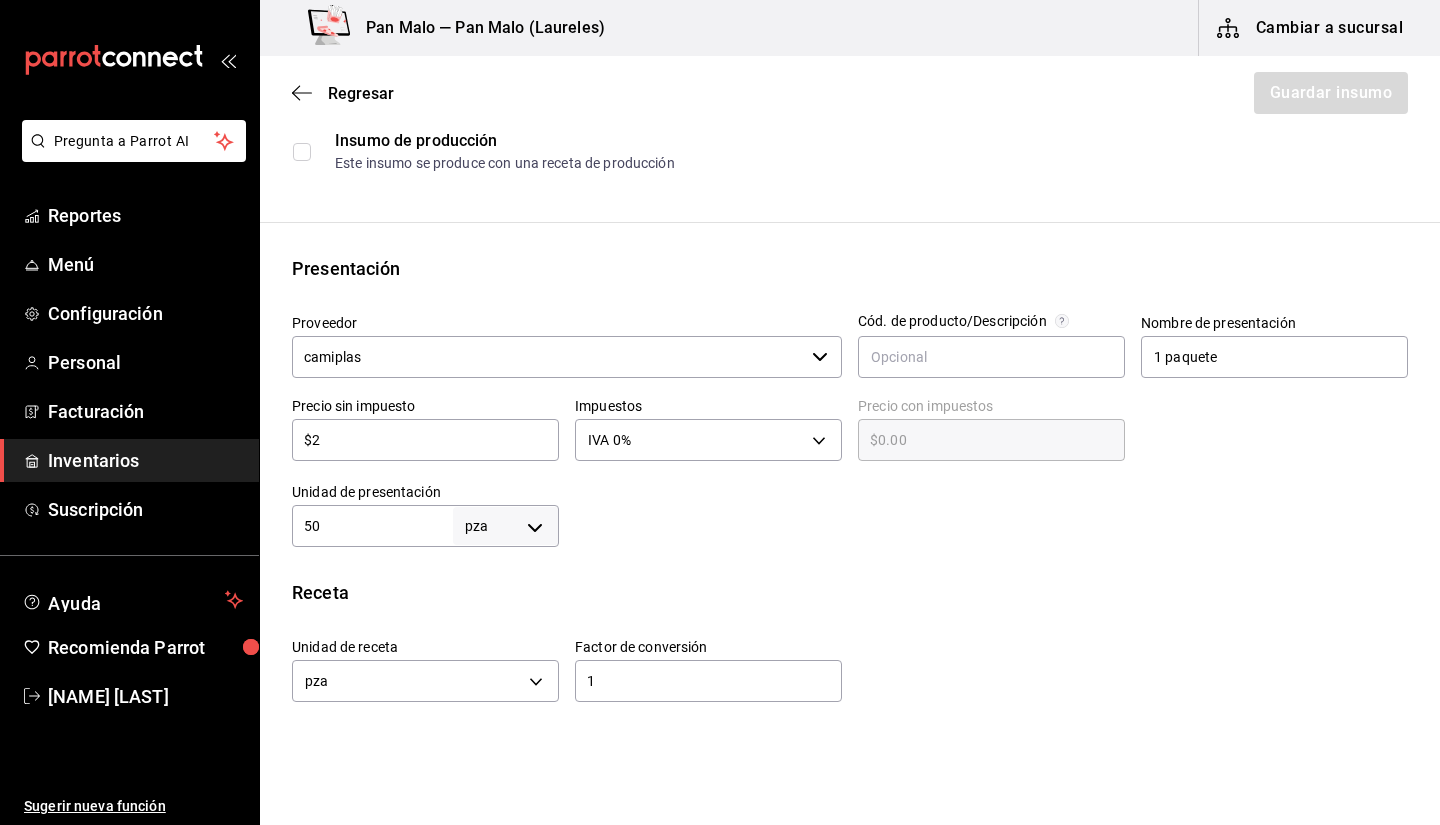 type on "$2.00" 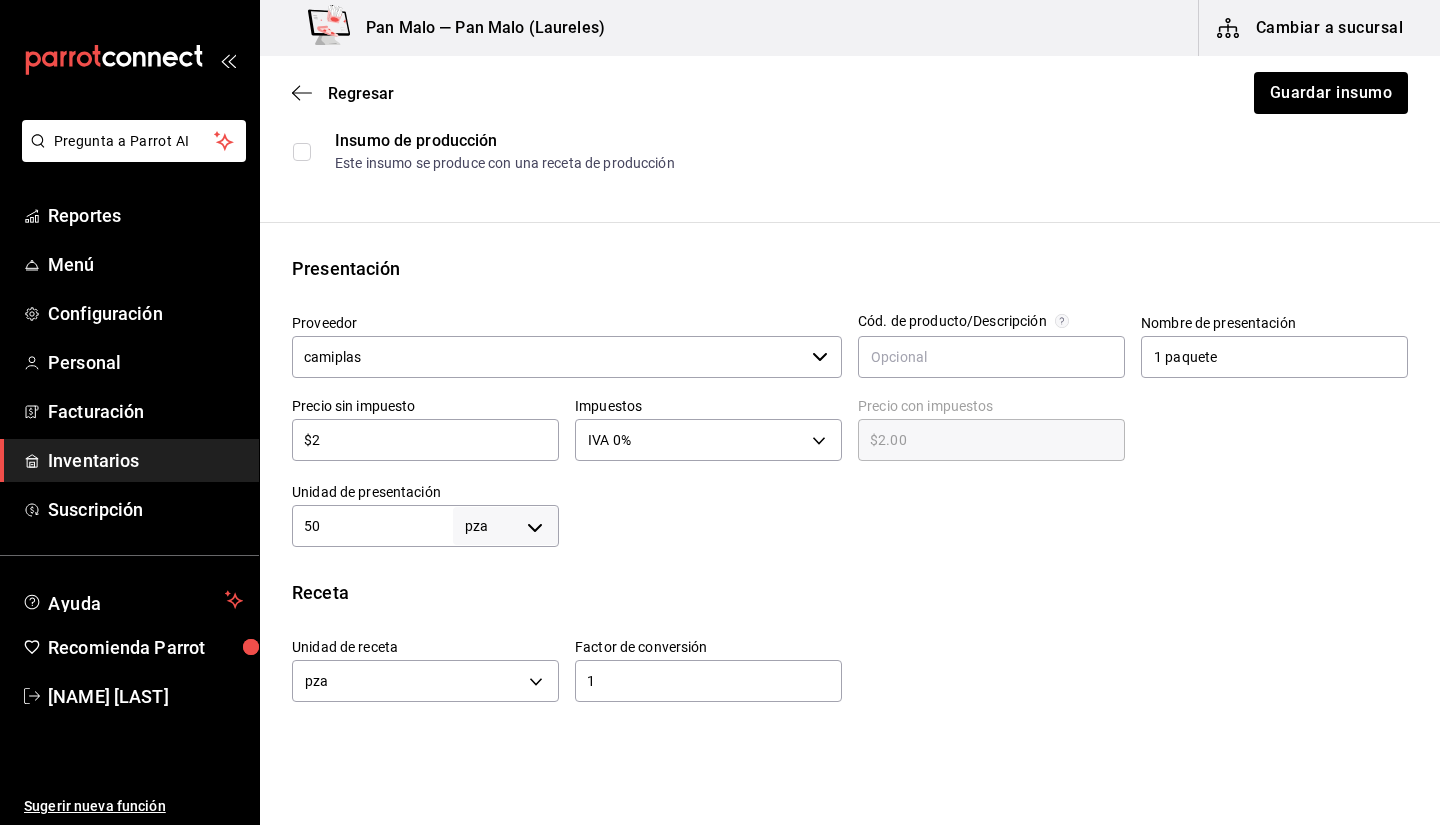 type on "$23" 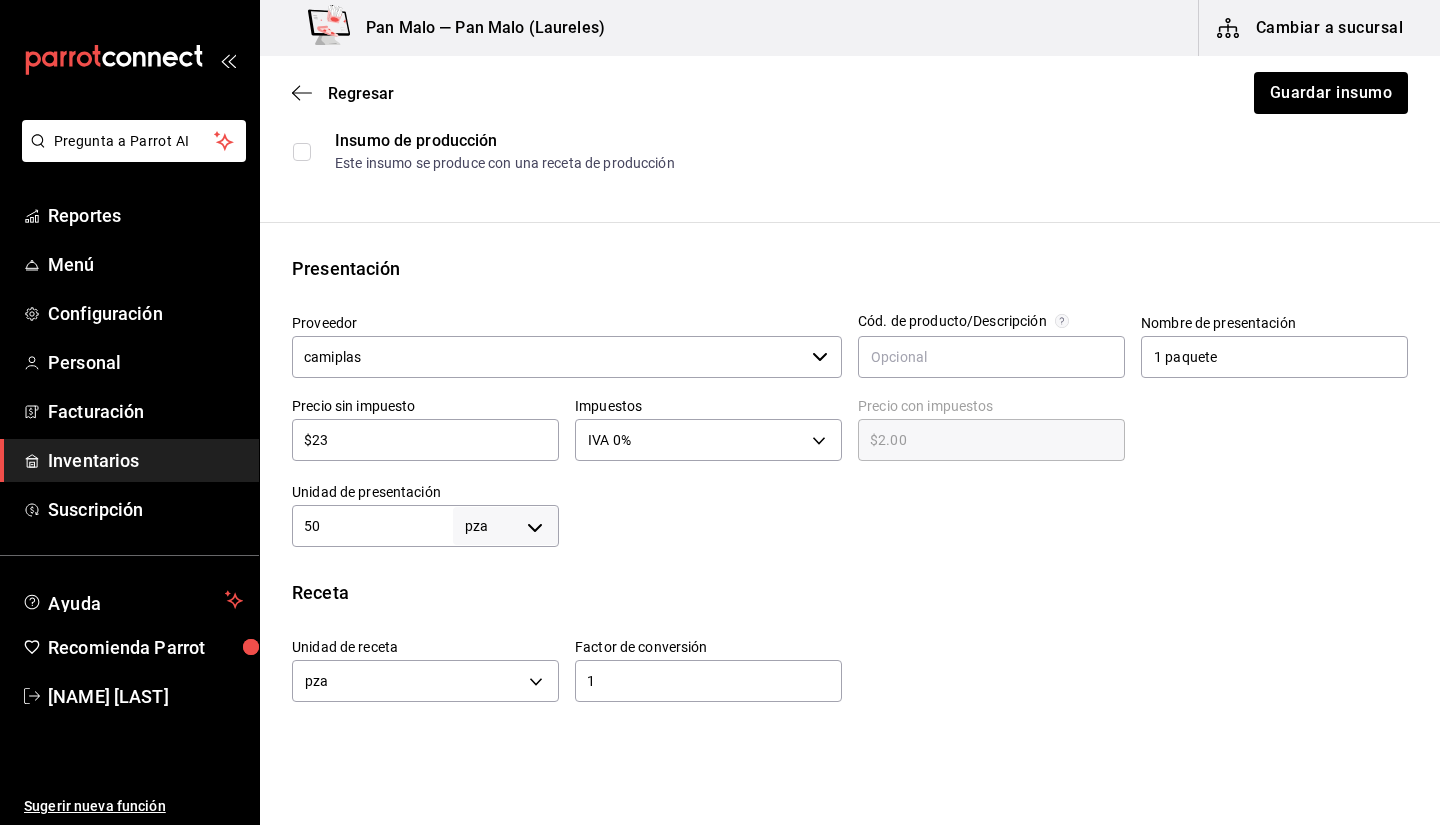 type on "$23.00" 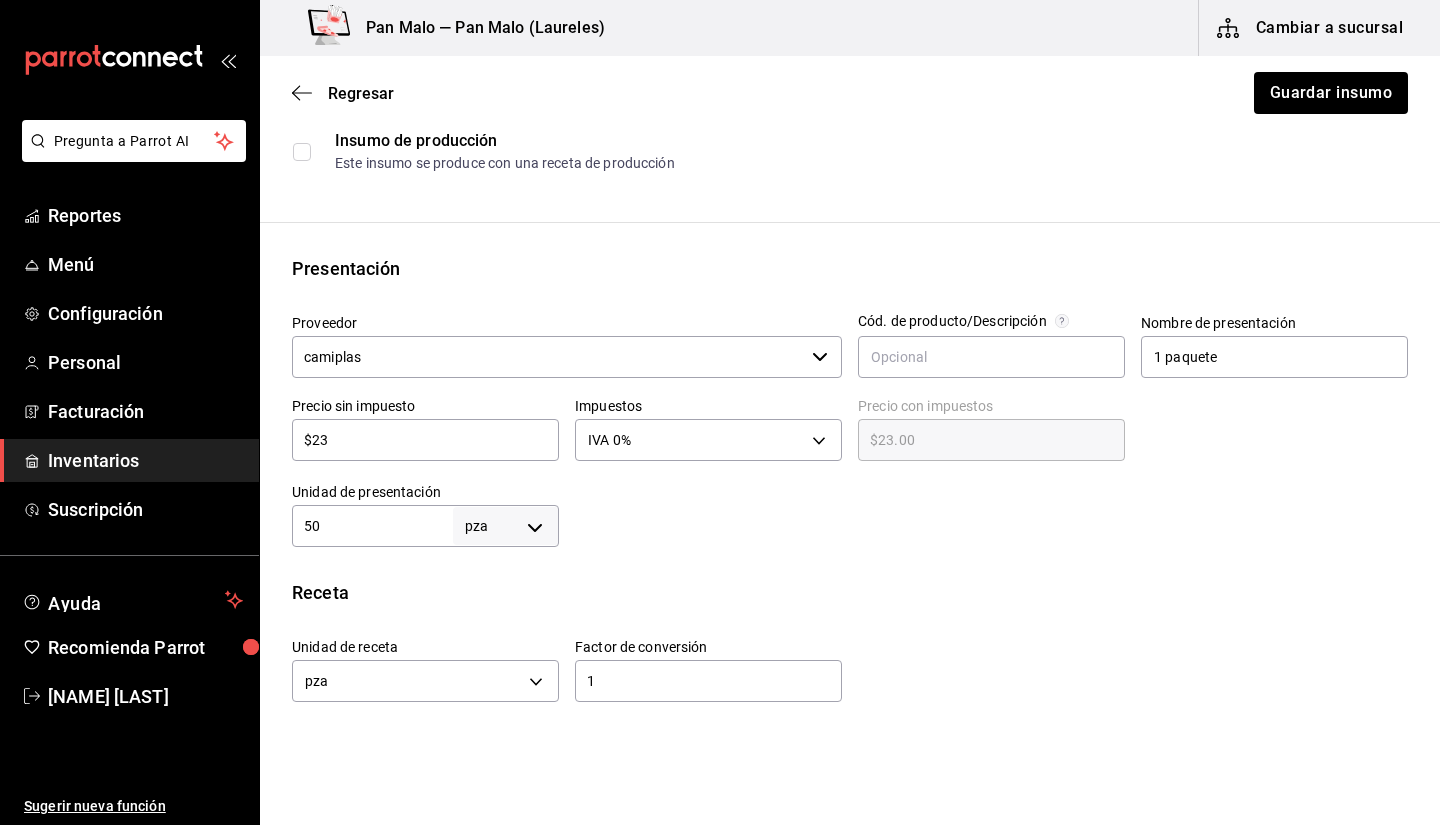 type on "$239" 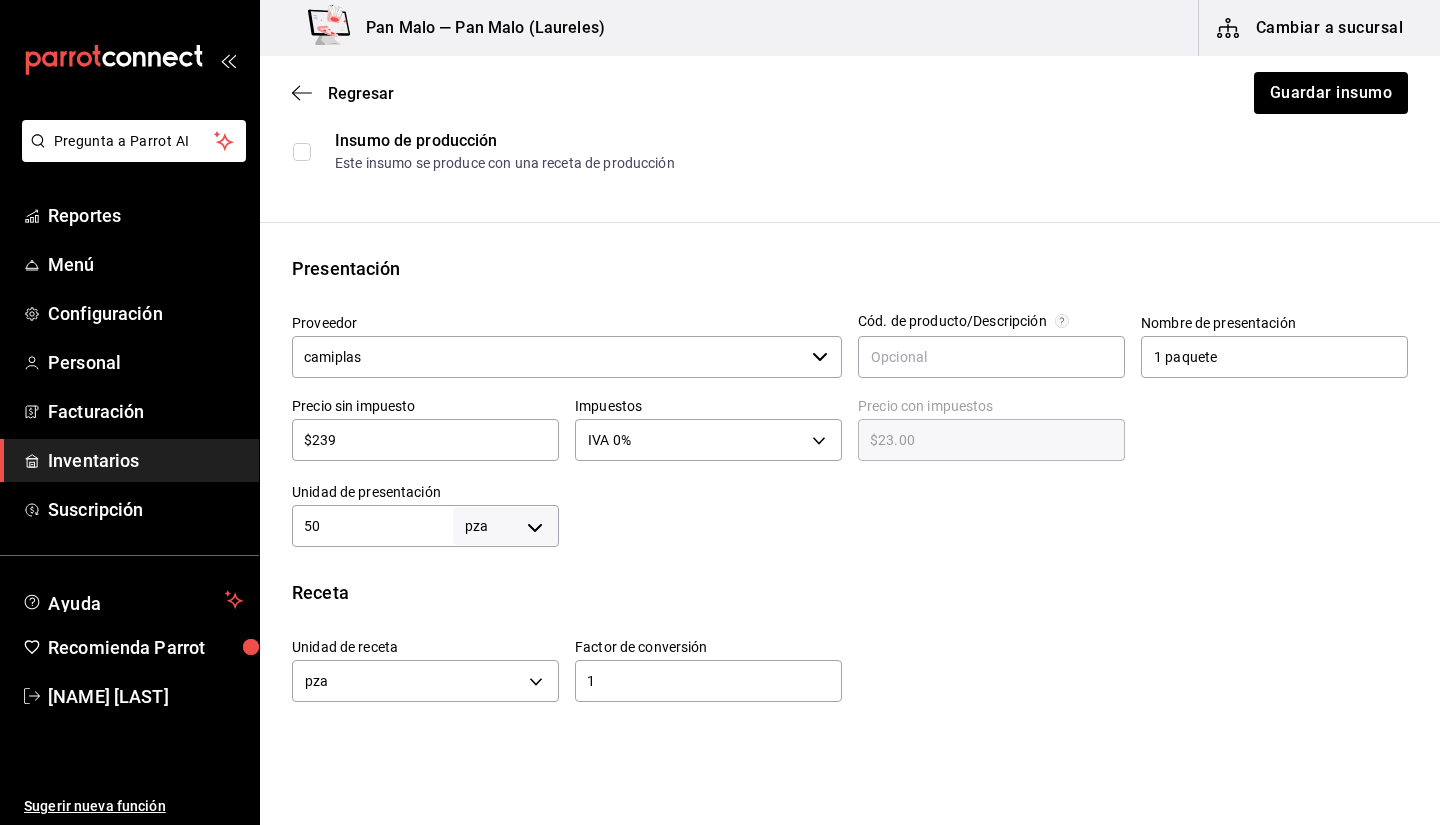 type on "$239.00" 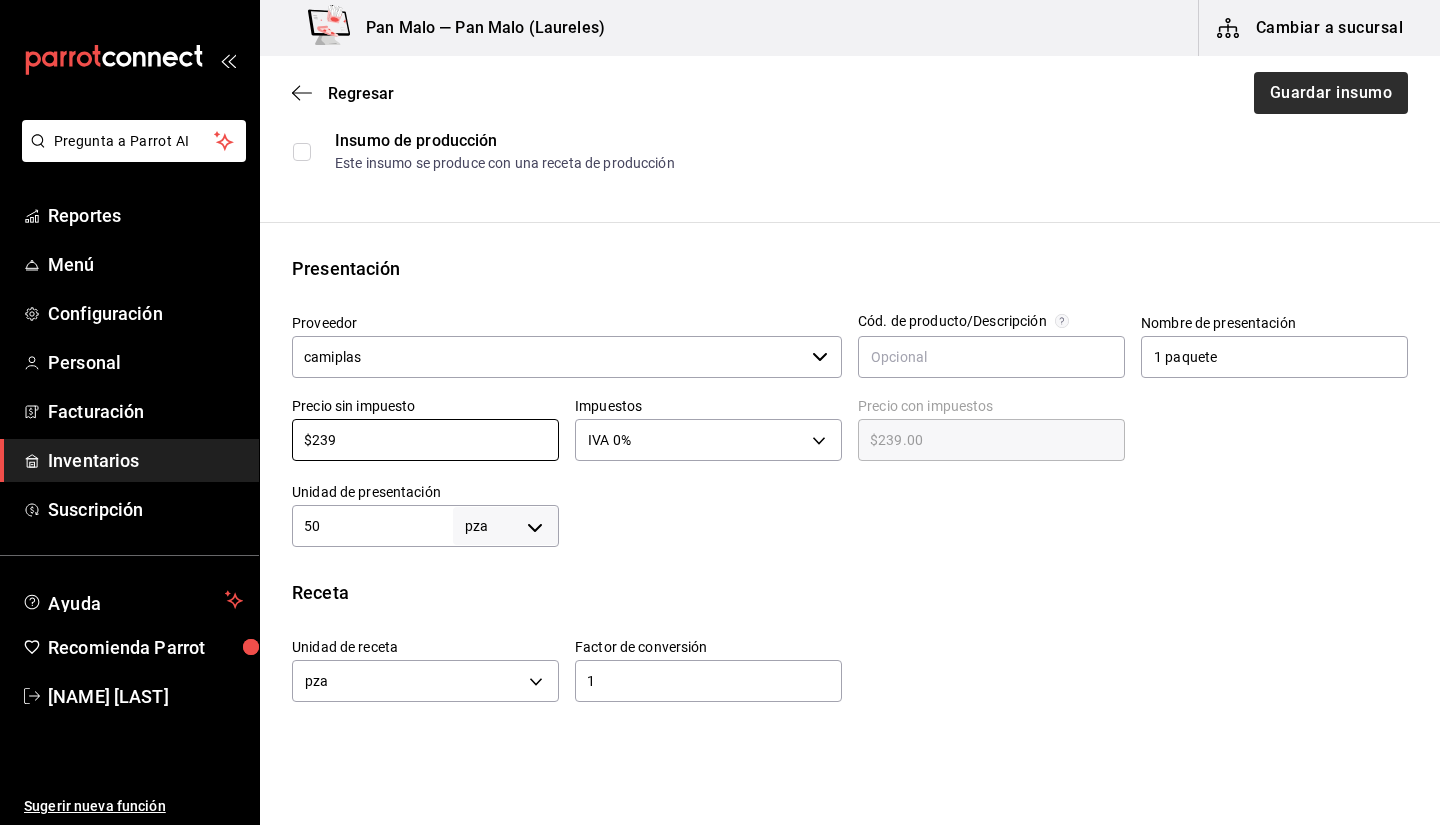type on "$239" 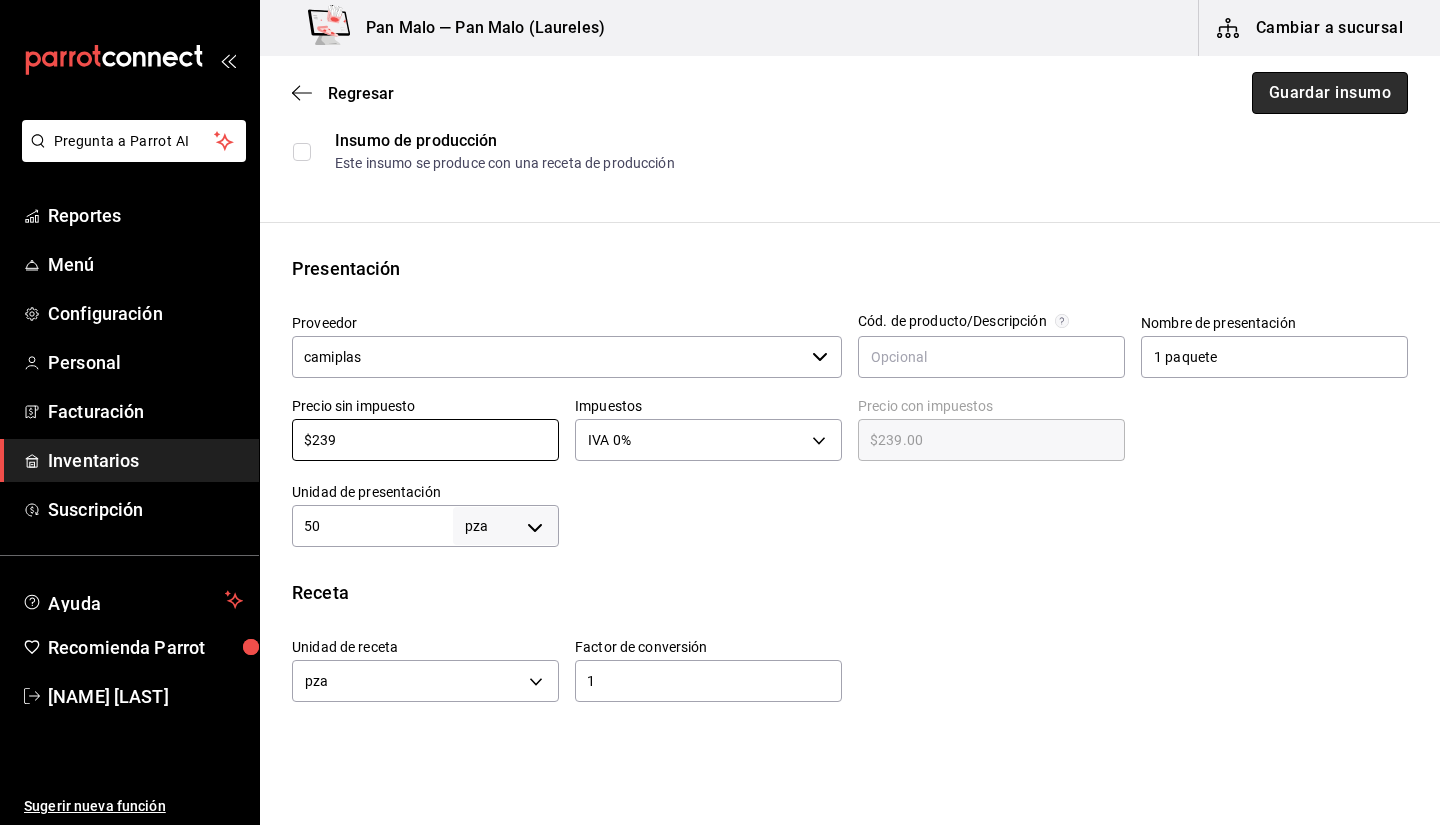 click on "Guardar insumo" at bounding box center [1330, 93] 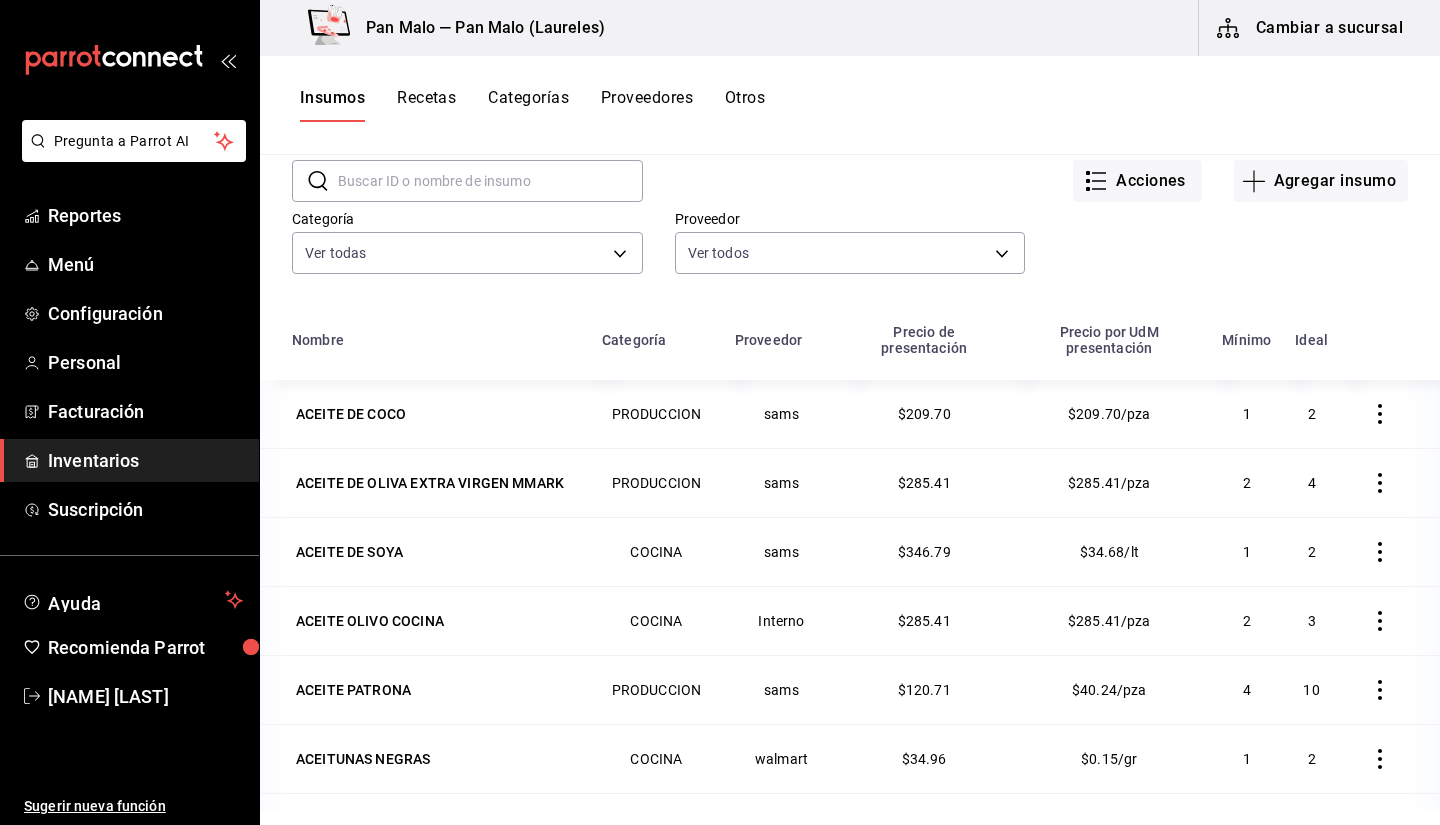 scroll, scrollTop: 90, scrollLeft: 0, axis: vertical 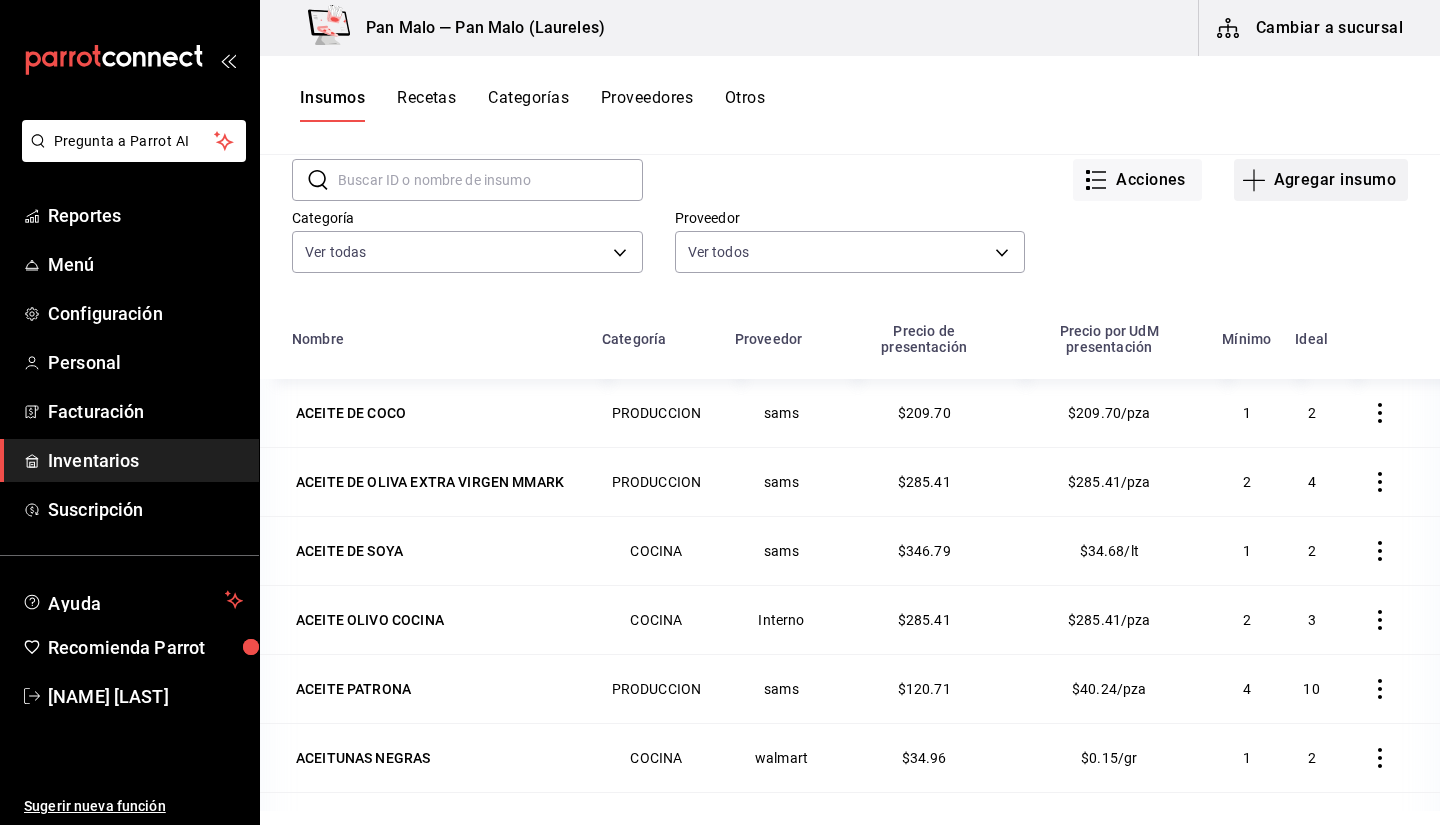 click on "Agregar insumo" at bounding box center (1321, 180) 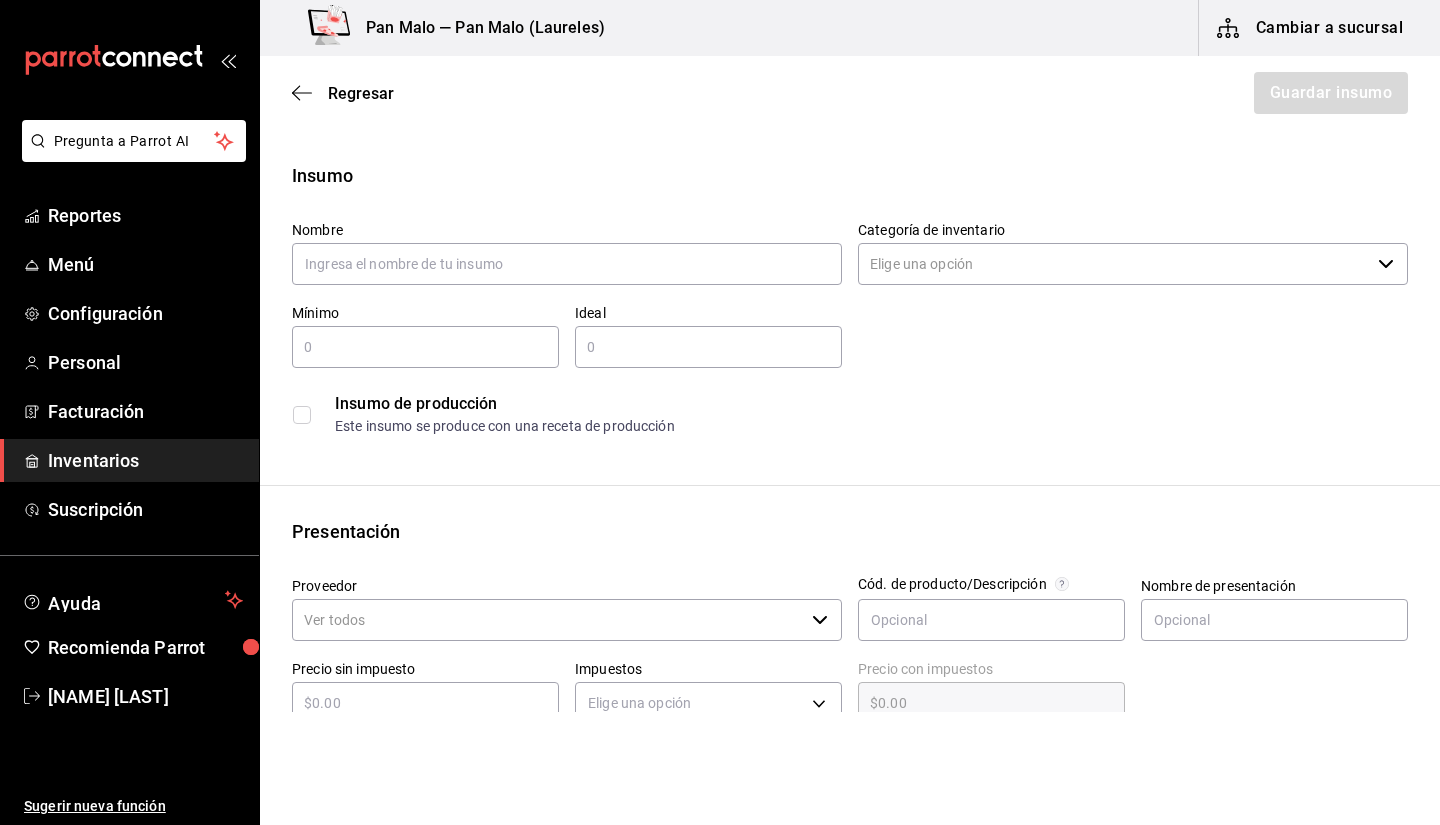 click on "Inventarios" at bounding box center [145, 460] 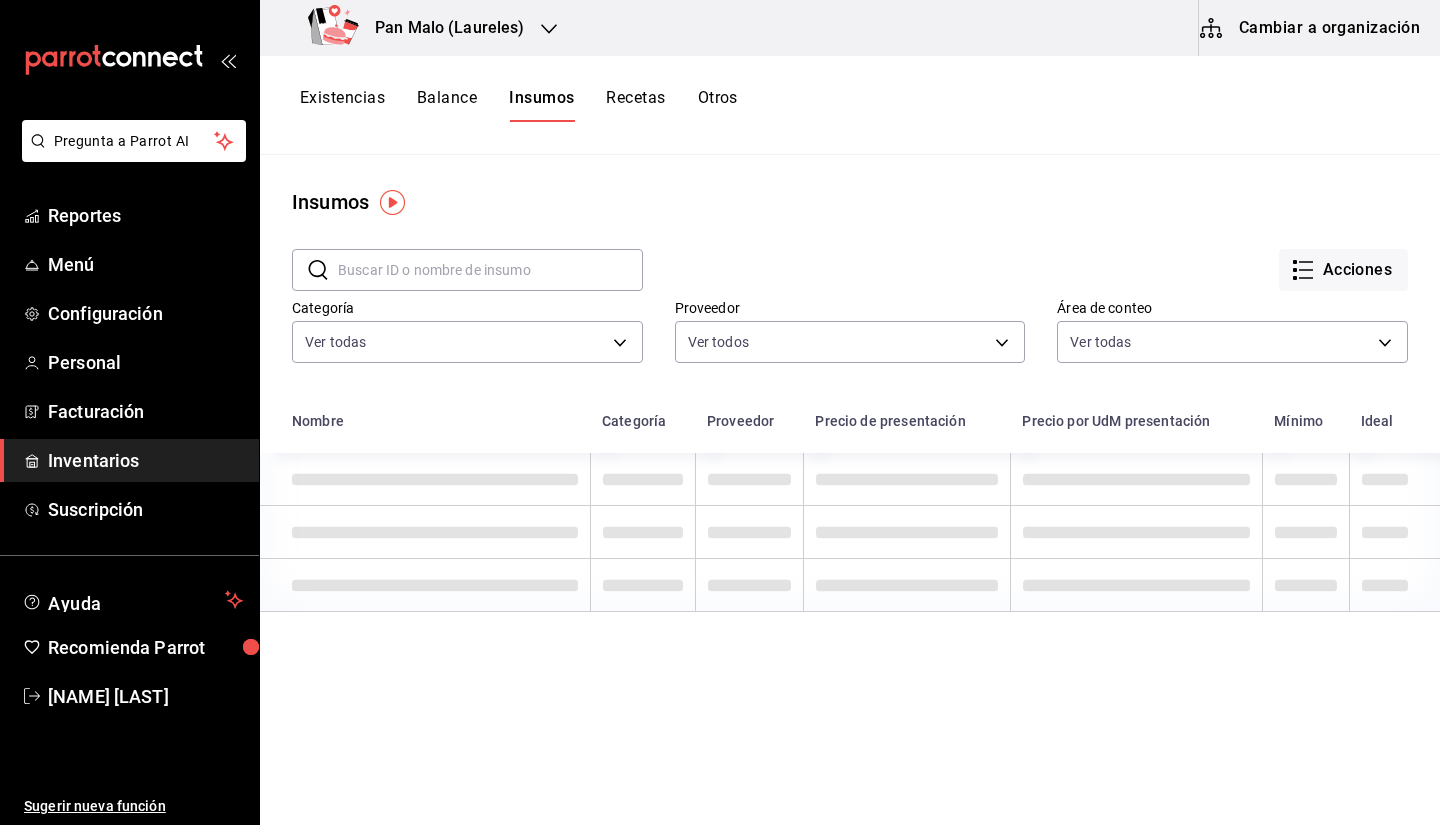 click on "Existencias" at bounding box center (342, 105) 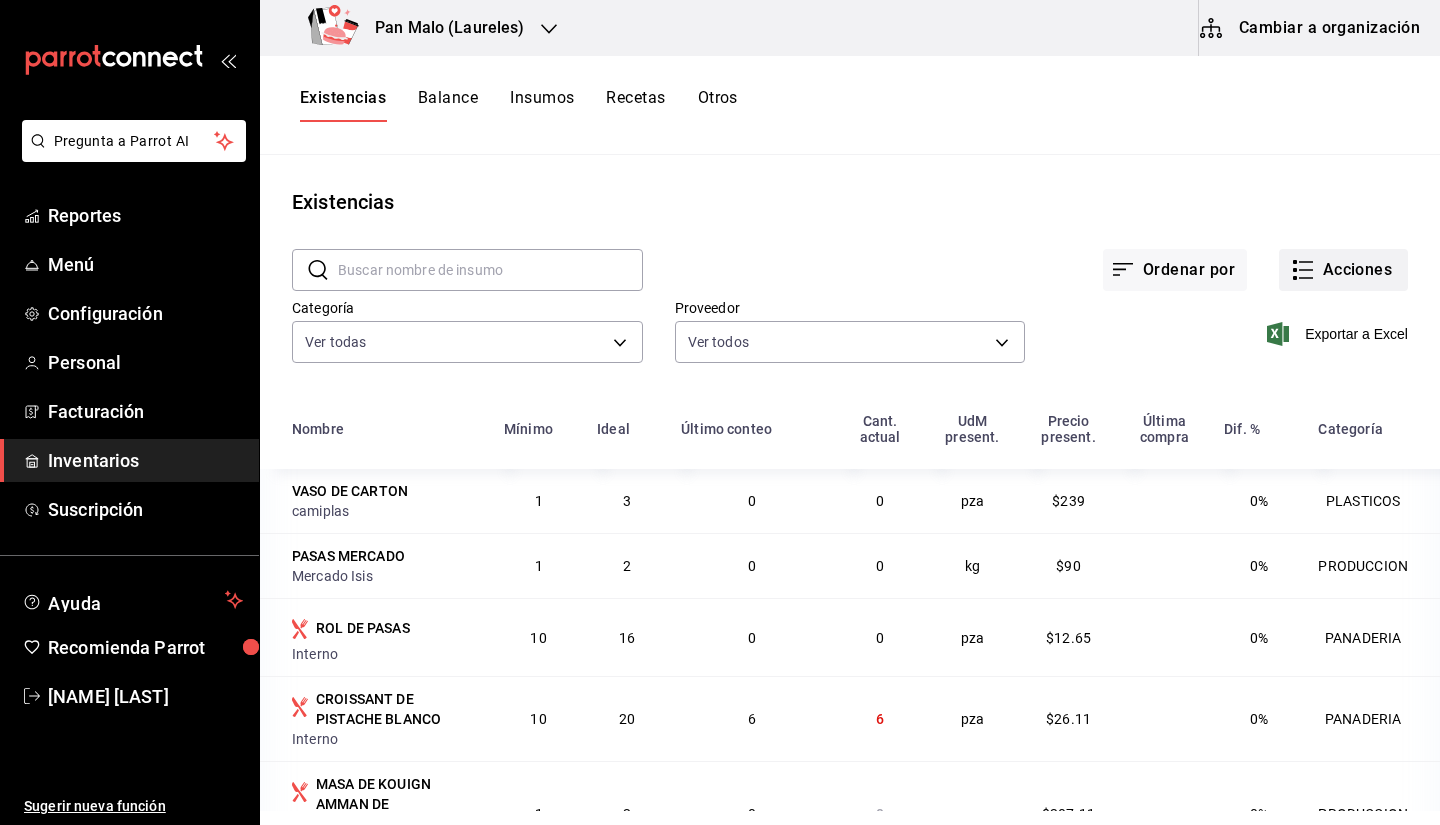 click on "Acciones" at bounding box center (1343, 270) 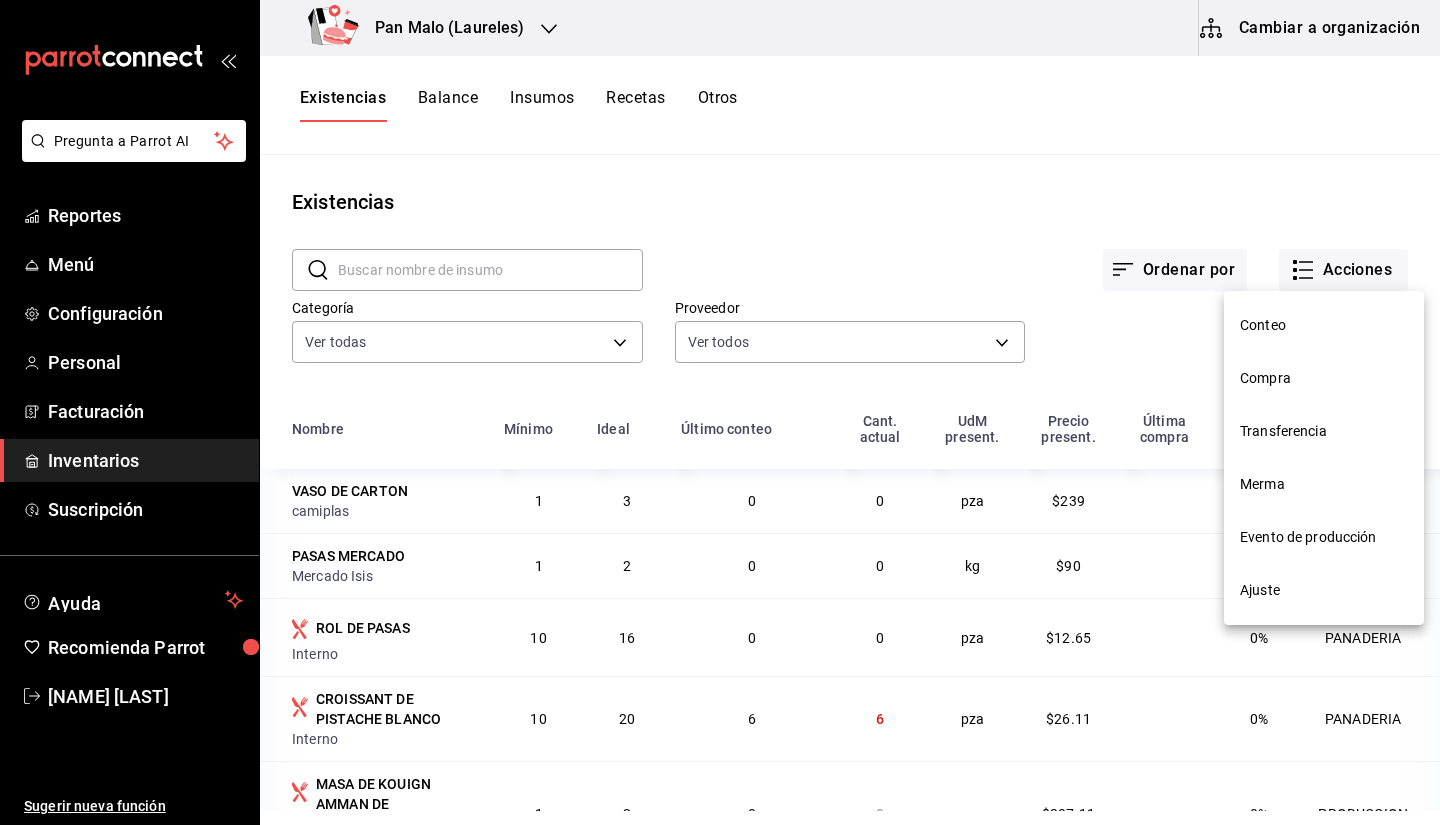 click on "Compra" at bounding box center [1324, 378] 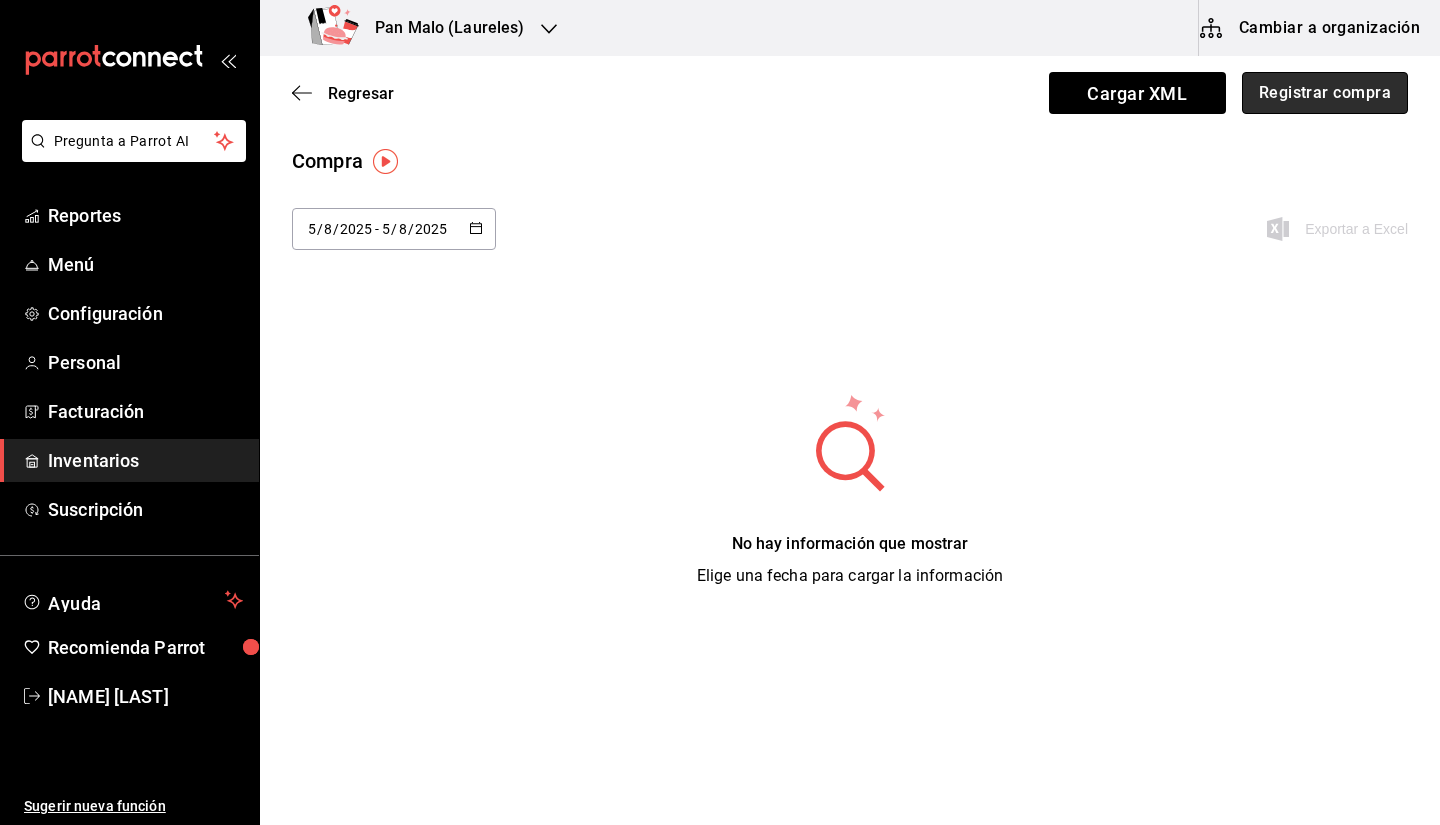 click on "Registrar compra" at bounding box center (1325, 93) 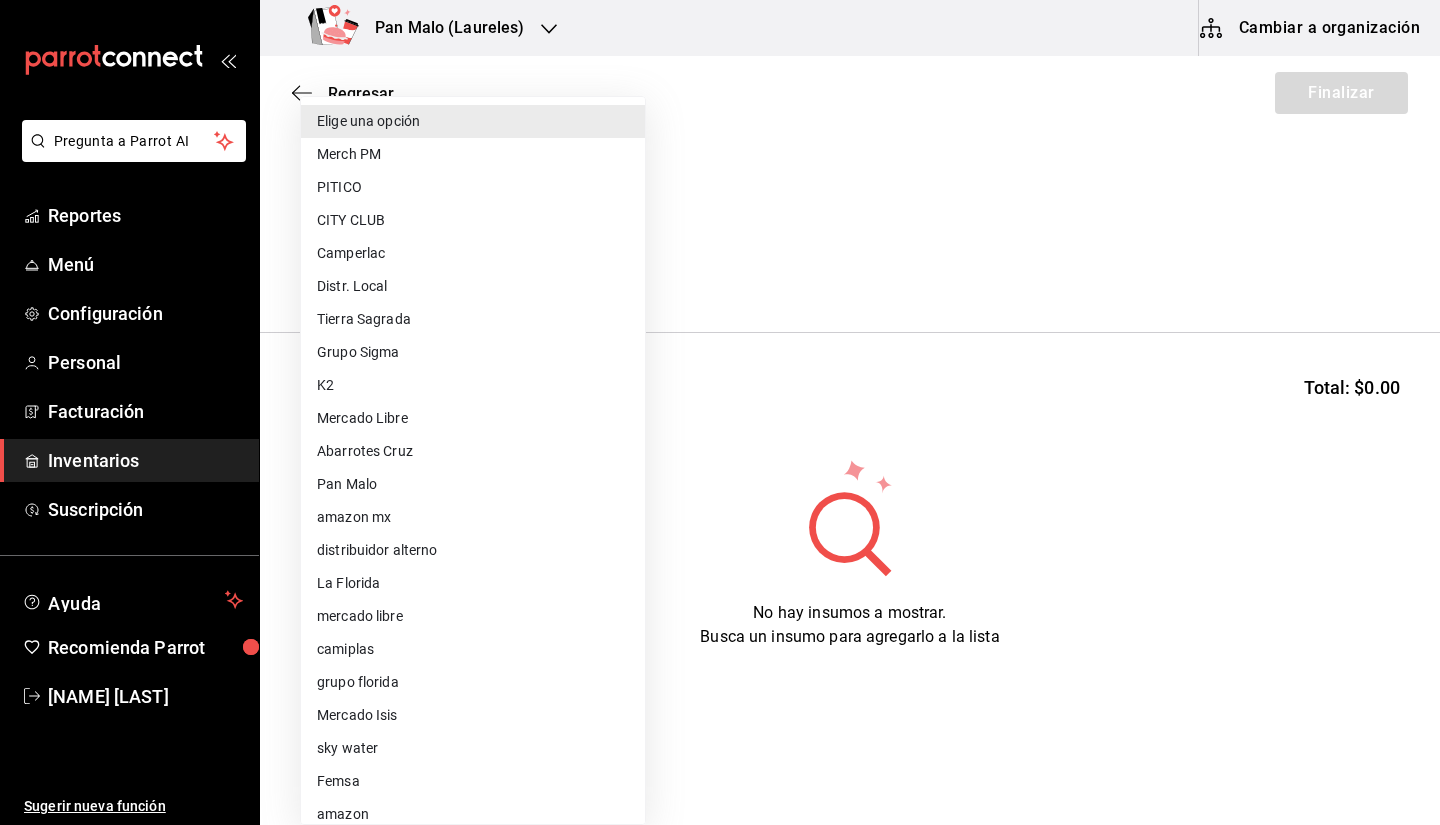 click on "Pregunta a Parrot AI Reportes   Menú   Configuración   Personal   Facturación   Inventarios   Suscripción   Ayuda Recomienda Parrot   Sebastian Viadero   Sugerir nueva función   Pan Malo (Laureles) Cambiar a organización Regresar Finalizar Compra Proveedor Elige una opción default Buscar Total: $0.00 No hay insumos a mostrar. Busca un insumo para agregarlo a la lista GANA 1 MES GRATIS EN TU SUSCRIPCIÓN AQUÍ ¿Recuerdas cómo empezó tu restaurante?
Hoy puedes ayudar a un colega a tener el mismo cambio que tú viviste.
Recomienda Parrot directamente desde tu Portal Administrador.
Es fácil y rápido.
🎁 Por cada restaurante que se una, ganas 1 mes gratis. Ver video tutorial Ir a video Pregunta a Parrot AI Reportes   Menú   Configuración   Personal   Facturación   Inventarios   Suscripción   Ayuda Recomienda Parrot   Sebastian Viadero   Sugerir nueva función   Editar Eliminar Visitar centro de ayuda (81) 2046 6363 soporte@parrotsoftware.io Visitar centro de ayuda (81) 2046 6363 Merch PM K2" at bounding box center (720, 356) 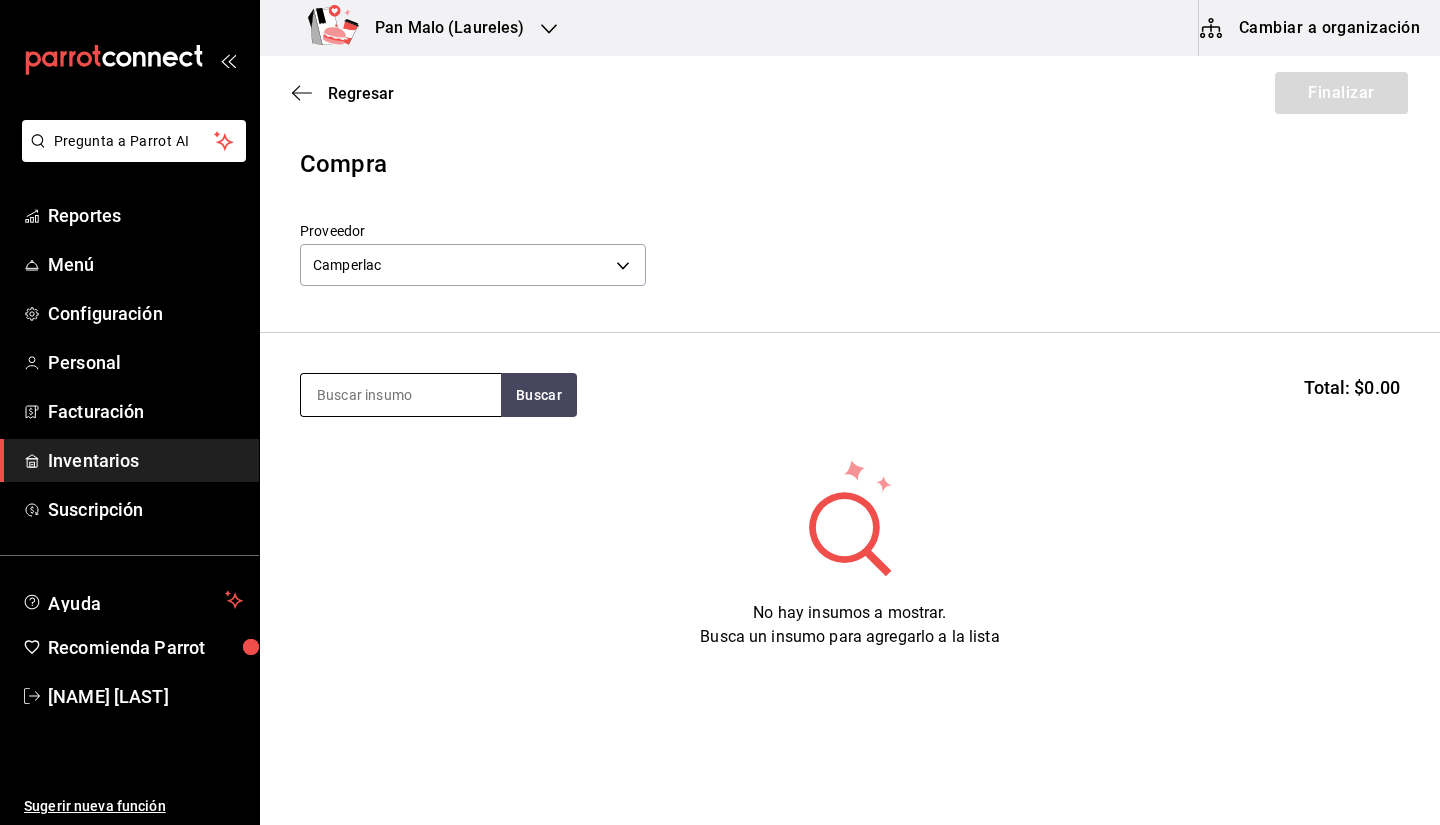 click at bounding box center [401, 395] 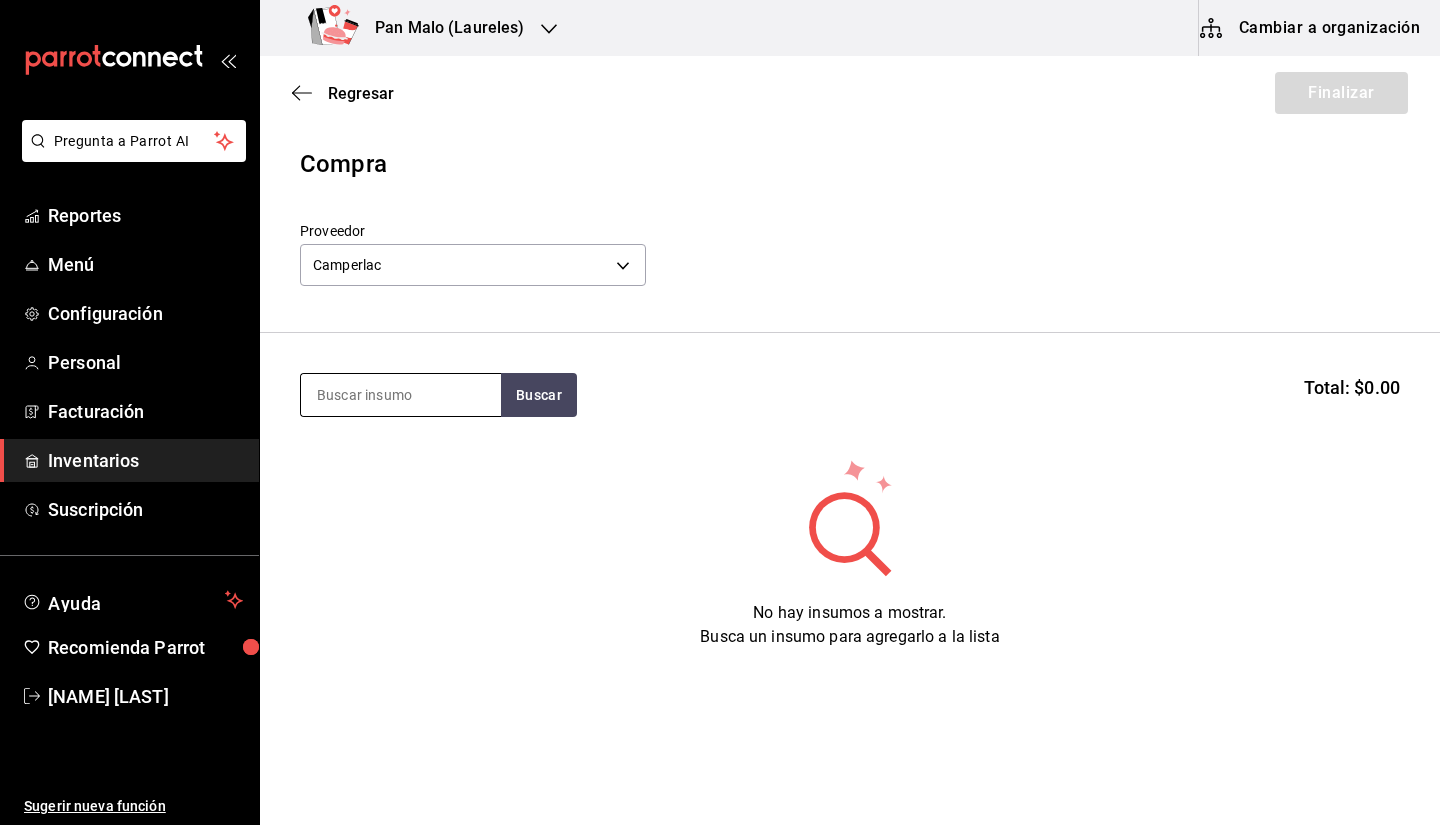 click at bounding box center (401, 395) 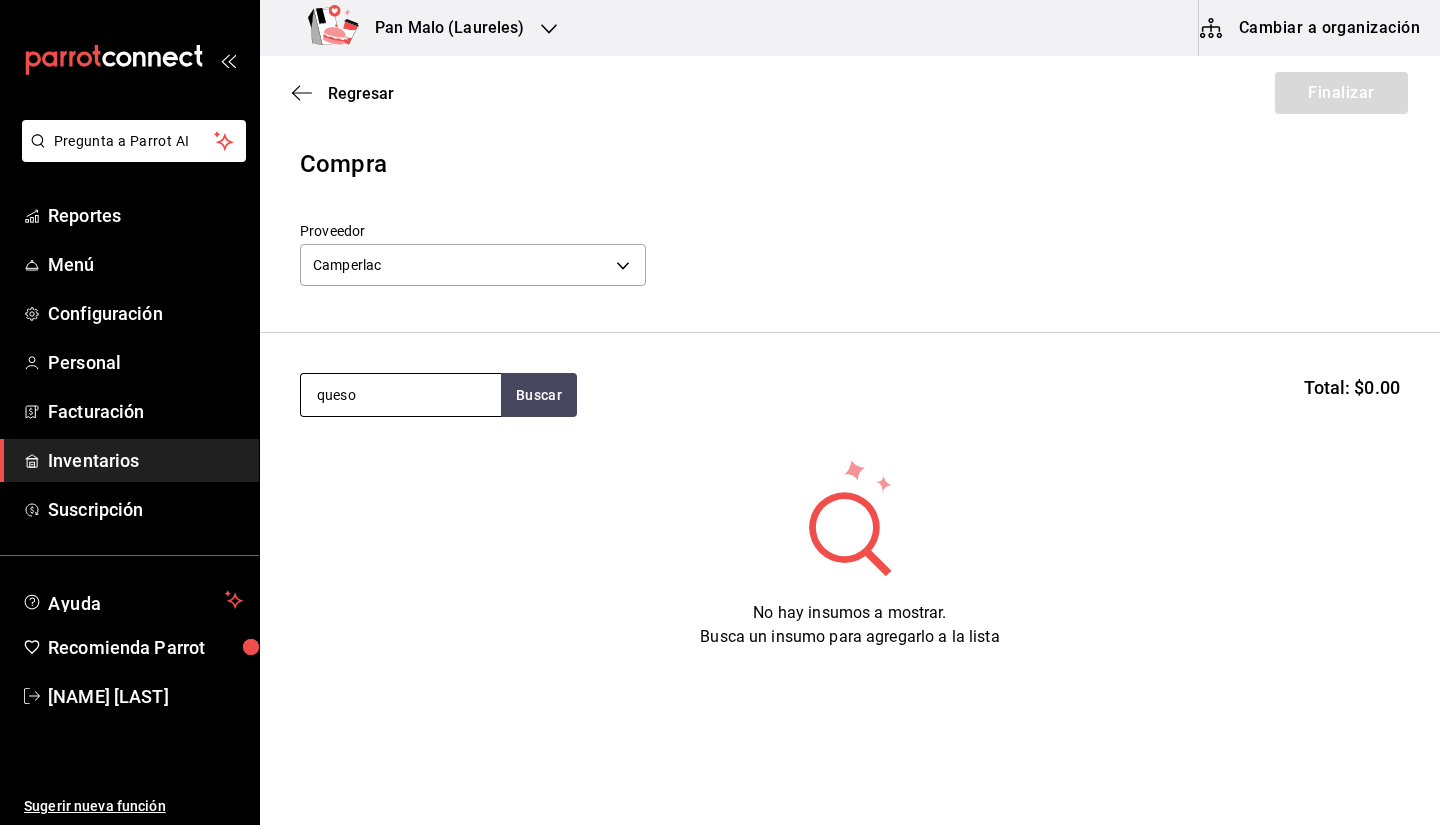 type on "queso" 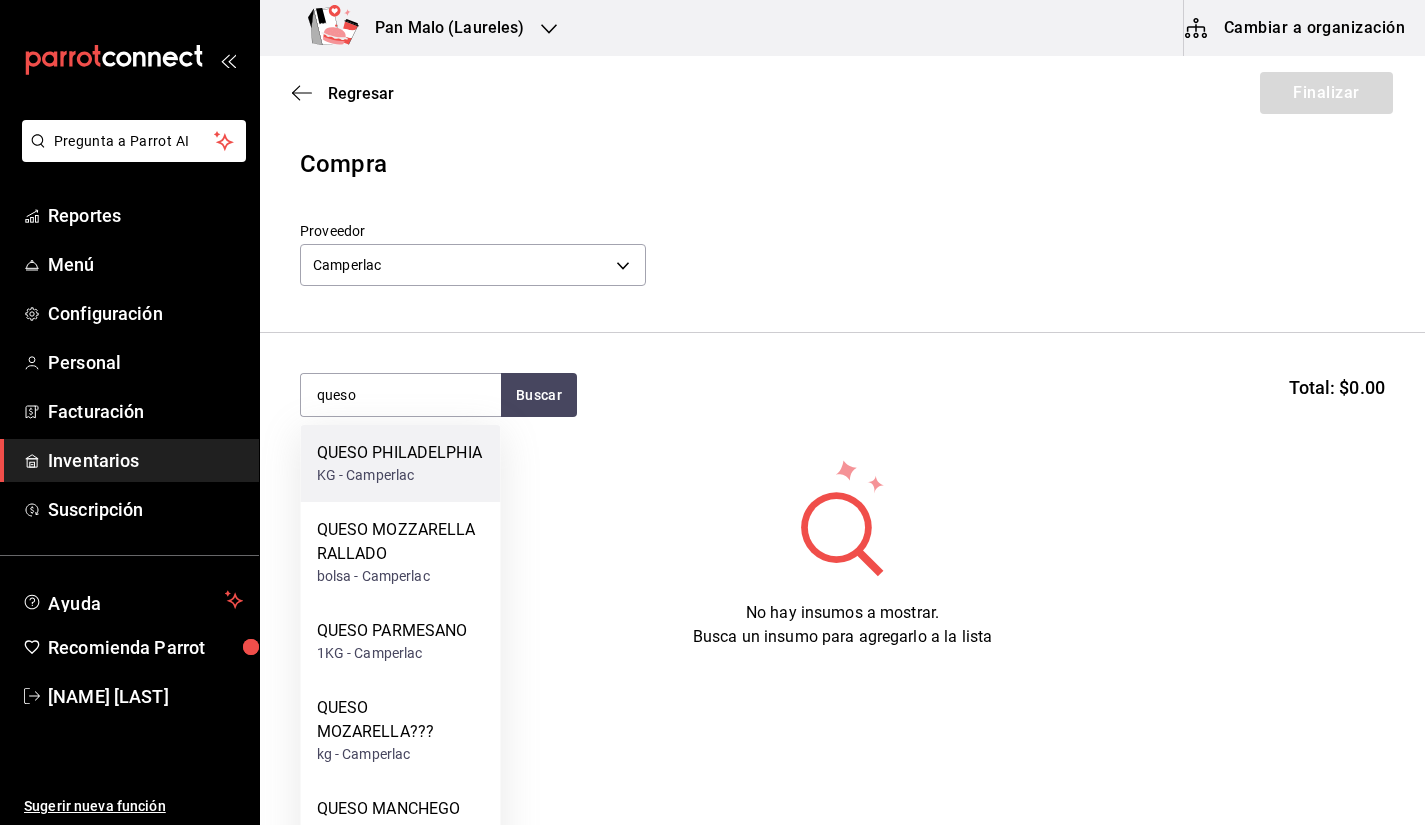 click on "QUESO PHILADELPHIA  KG - Camperlac" at bounding box center [401, 463] 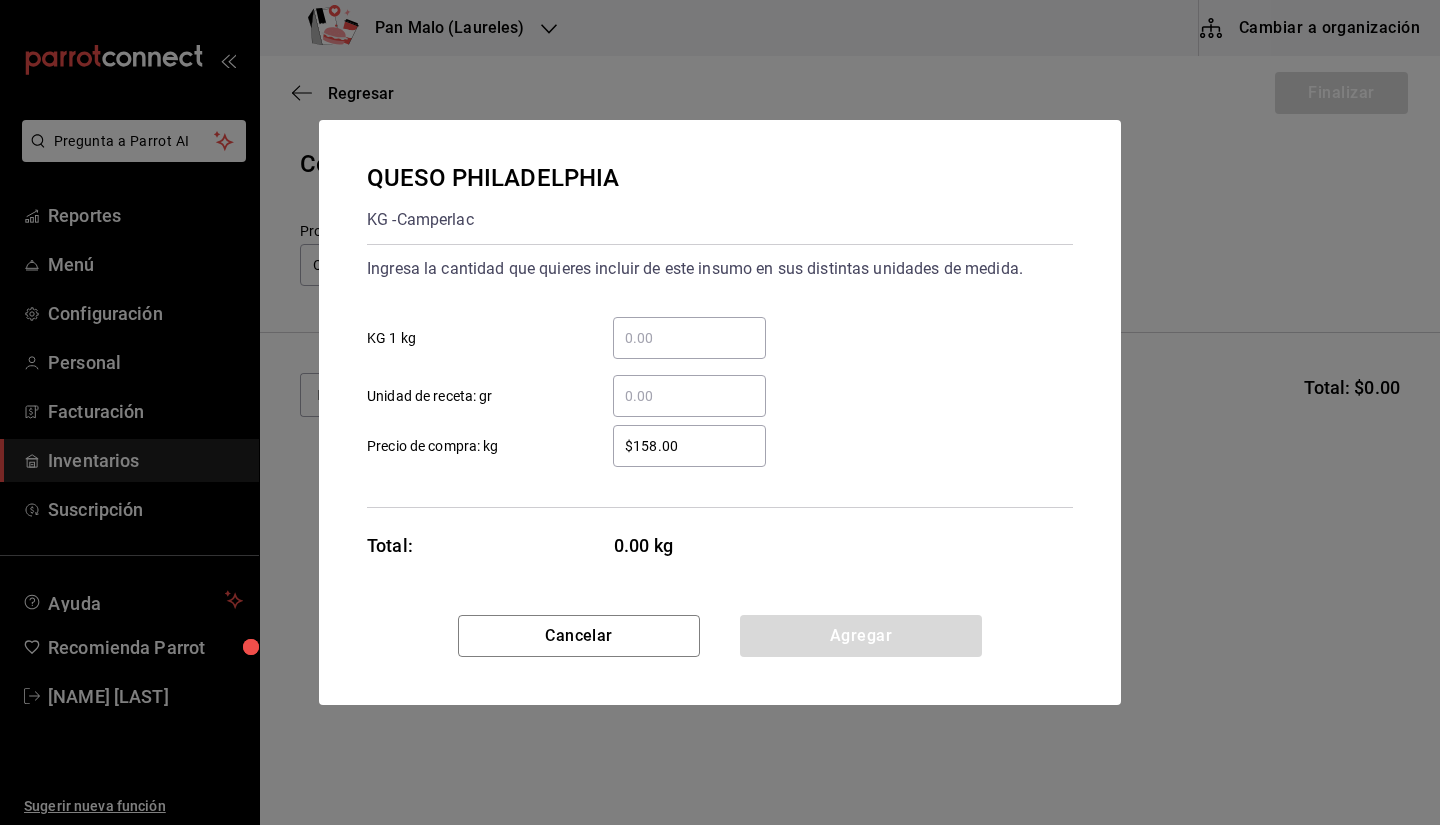 click on "​ KG 1 kg" at bounding box center (689, 338) 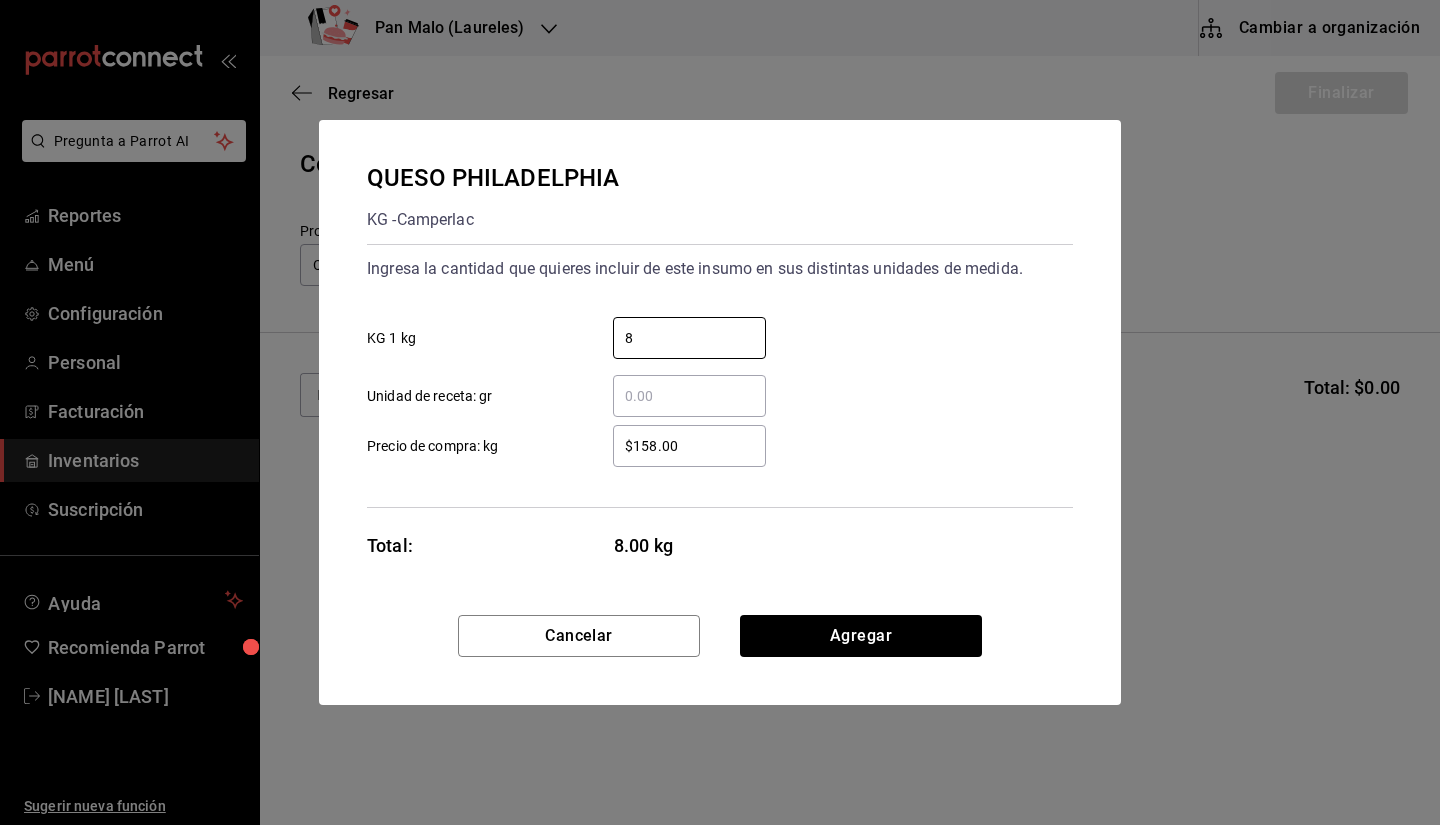 type on "8" 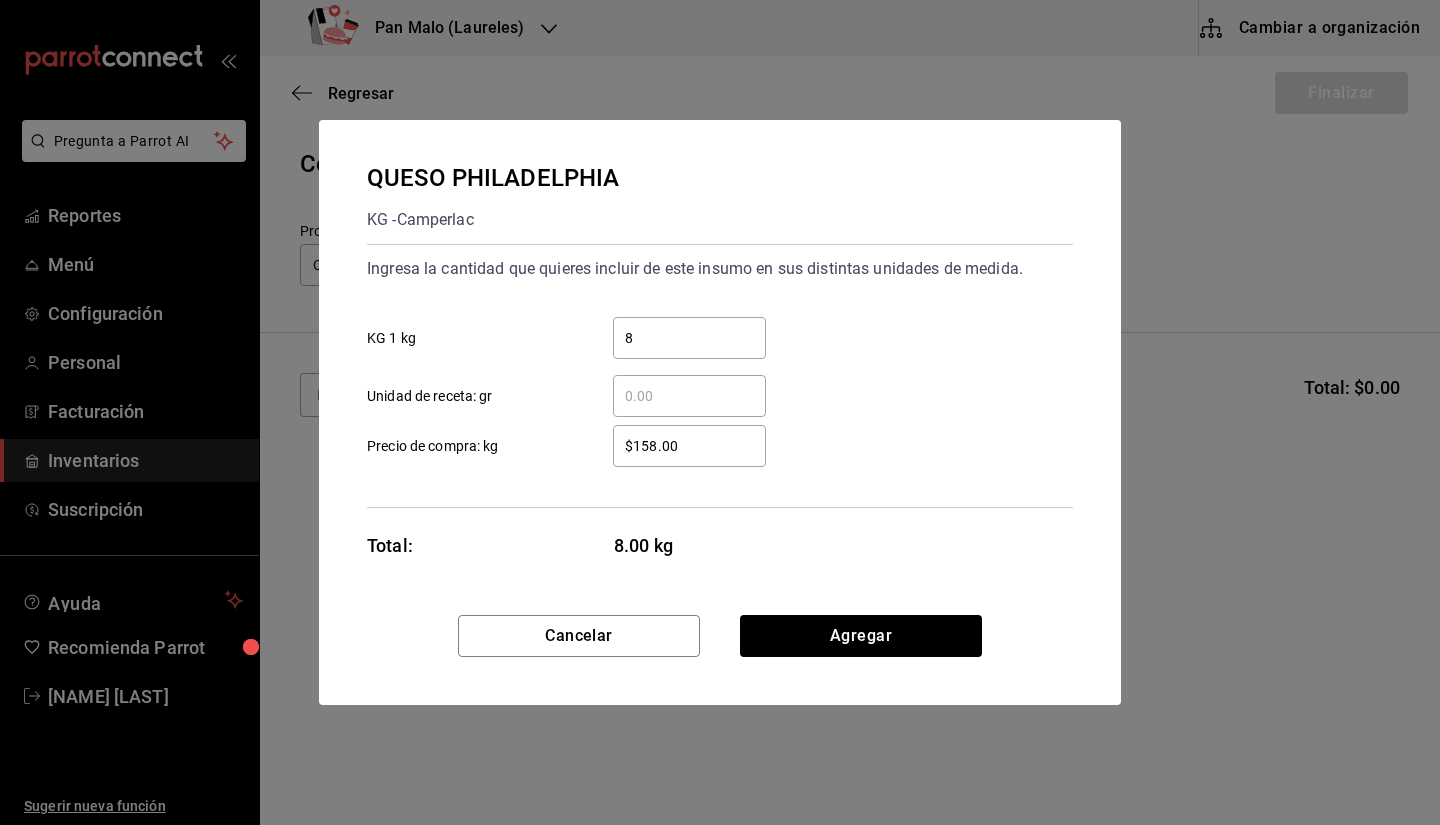 click on "8 ​ KG 1 kg" at bounding box center [712, 330] 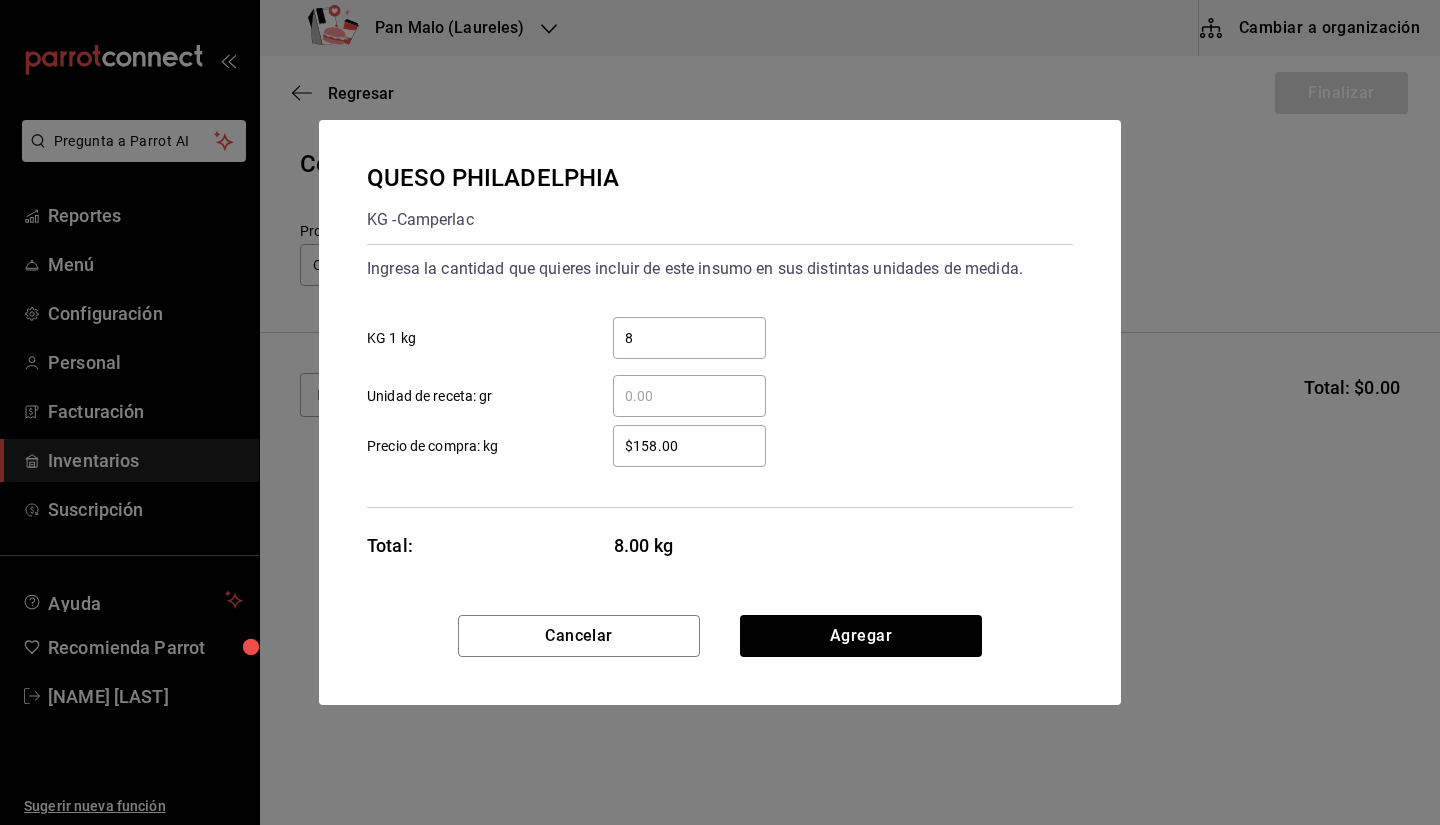 click on "​ Unidad de receta: gr" at bounding box center (689, 396) 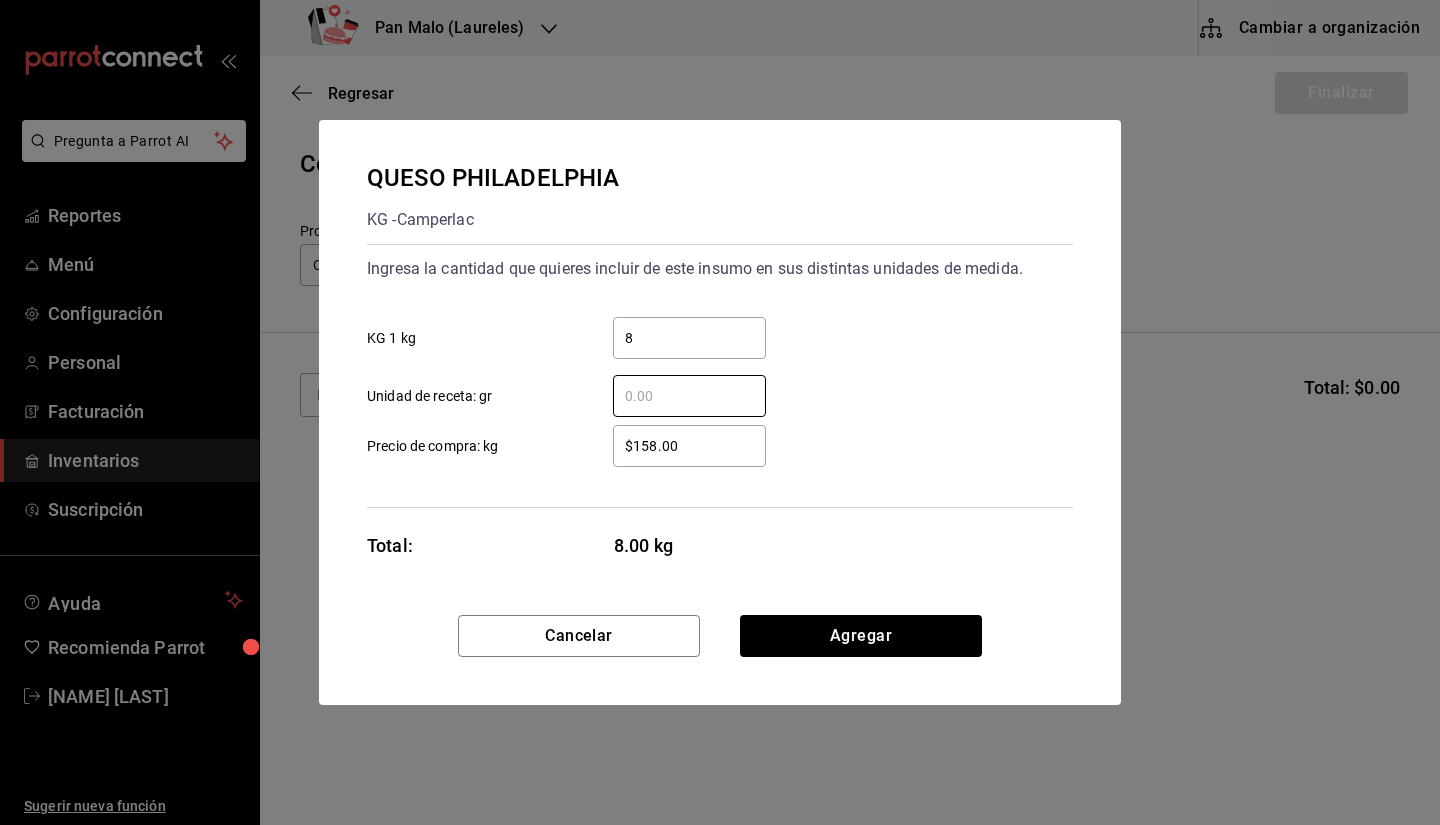 click on "$158.00" at bounding box center [689, 446] 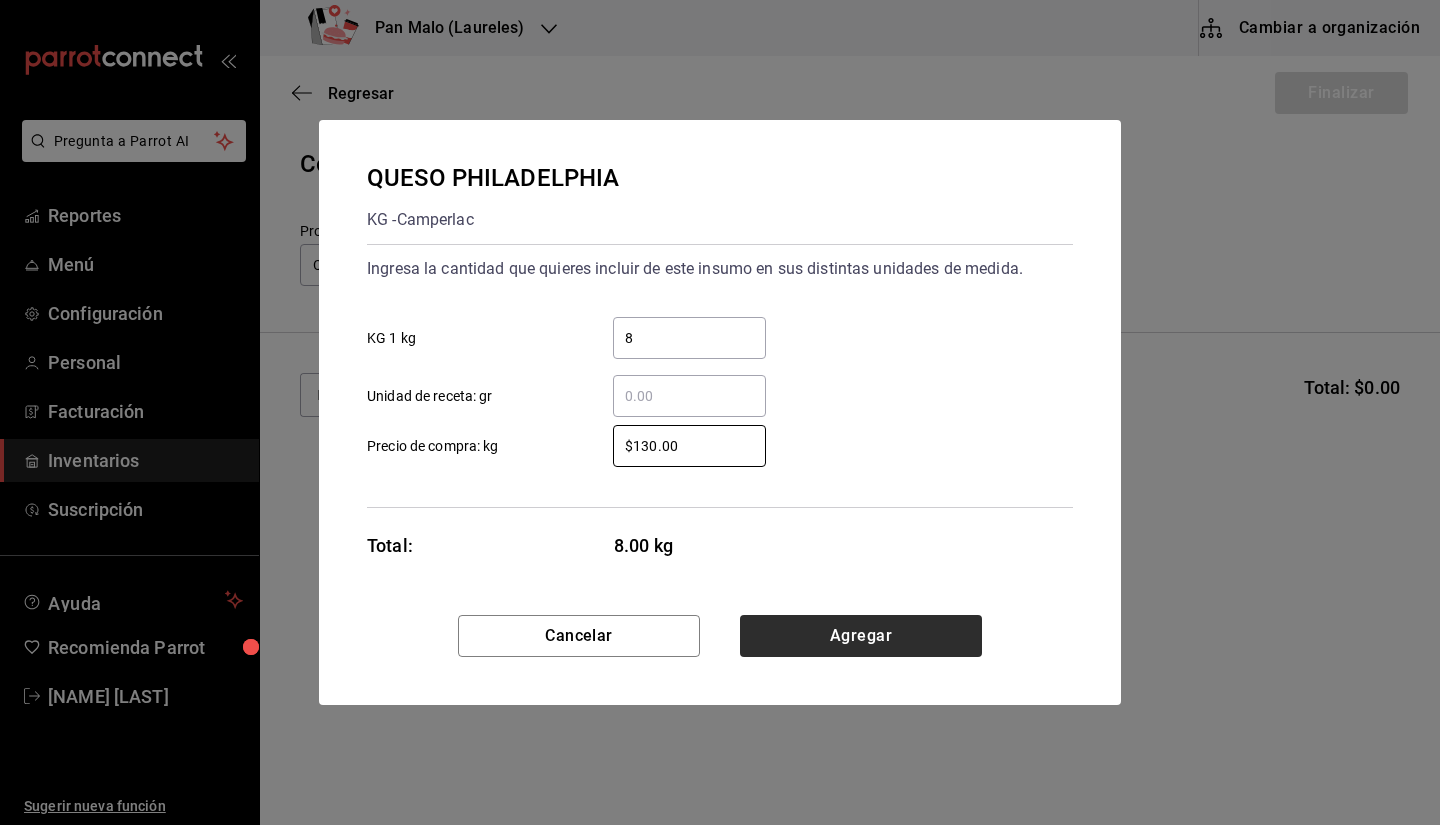 type on "$130.00" 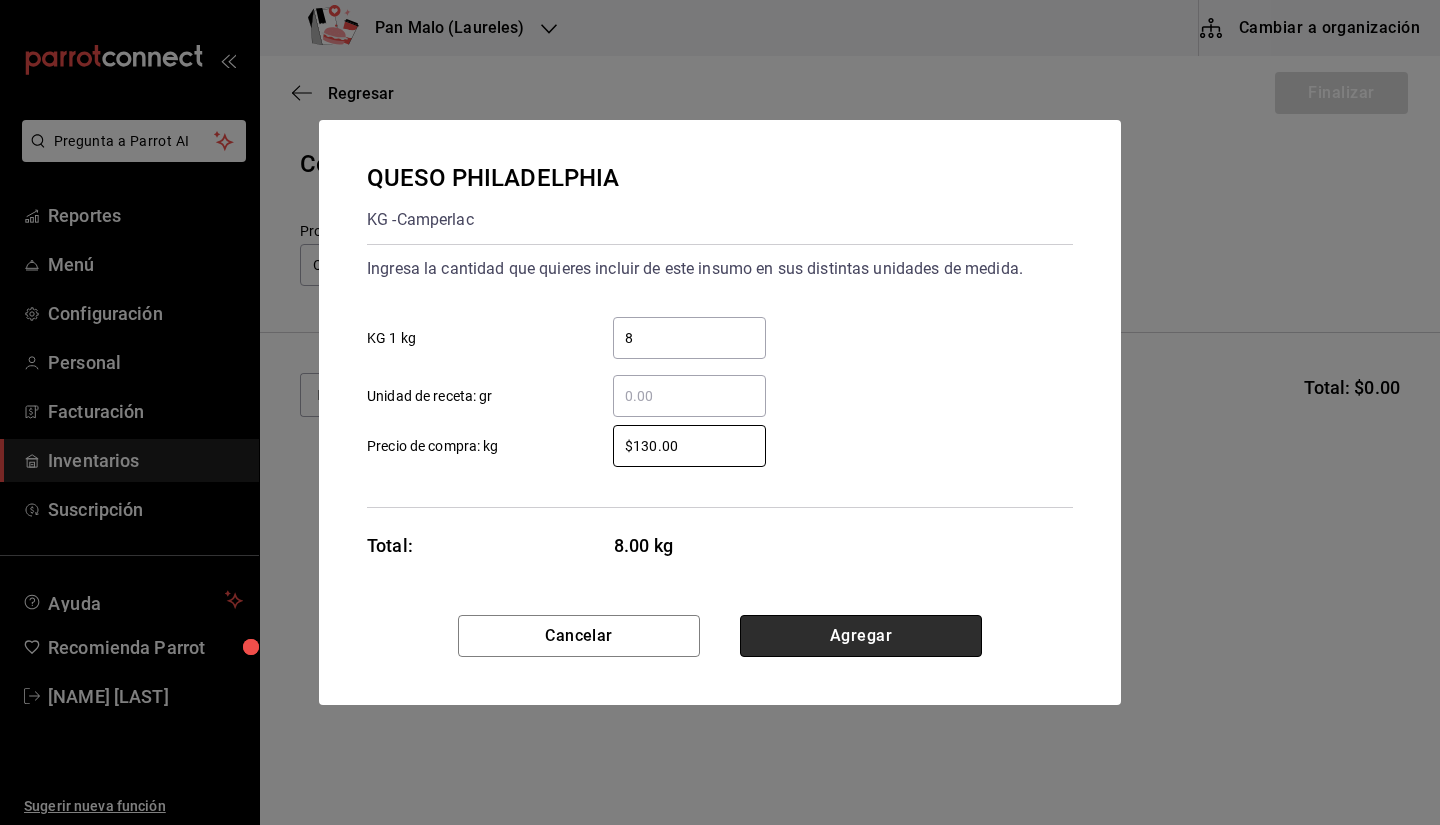 click on "Agregar" at bounding box center (861, 636) 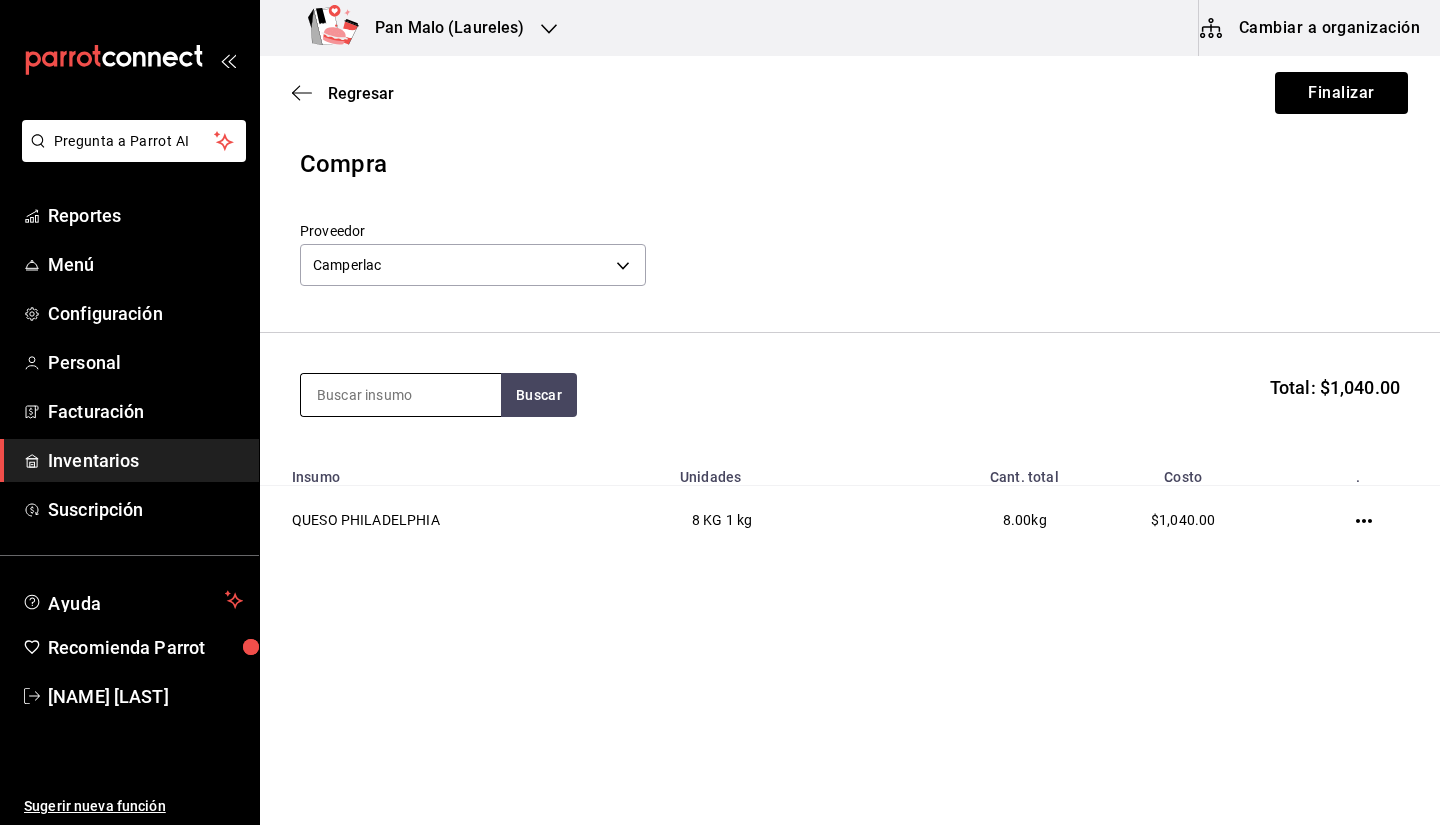 click at bounding box center (401, 395) 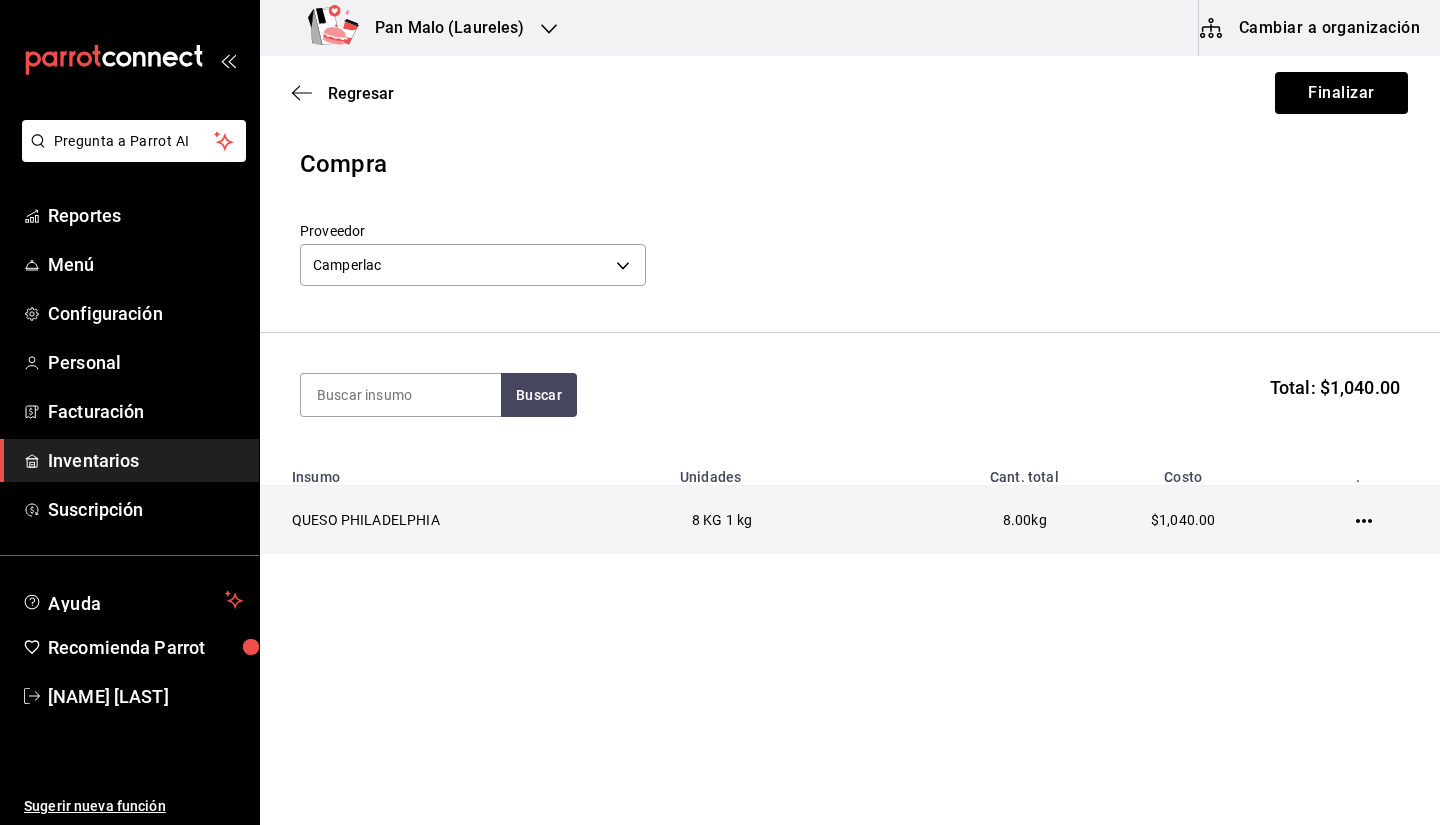 click at bounding box center [1368, 520] 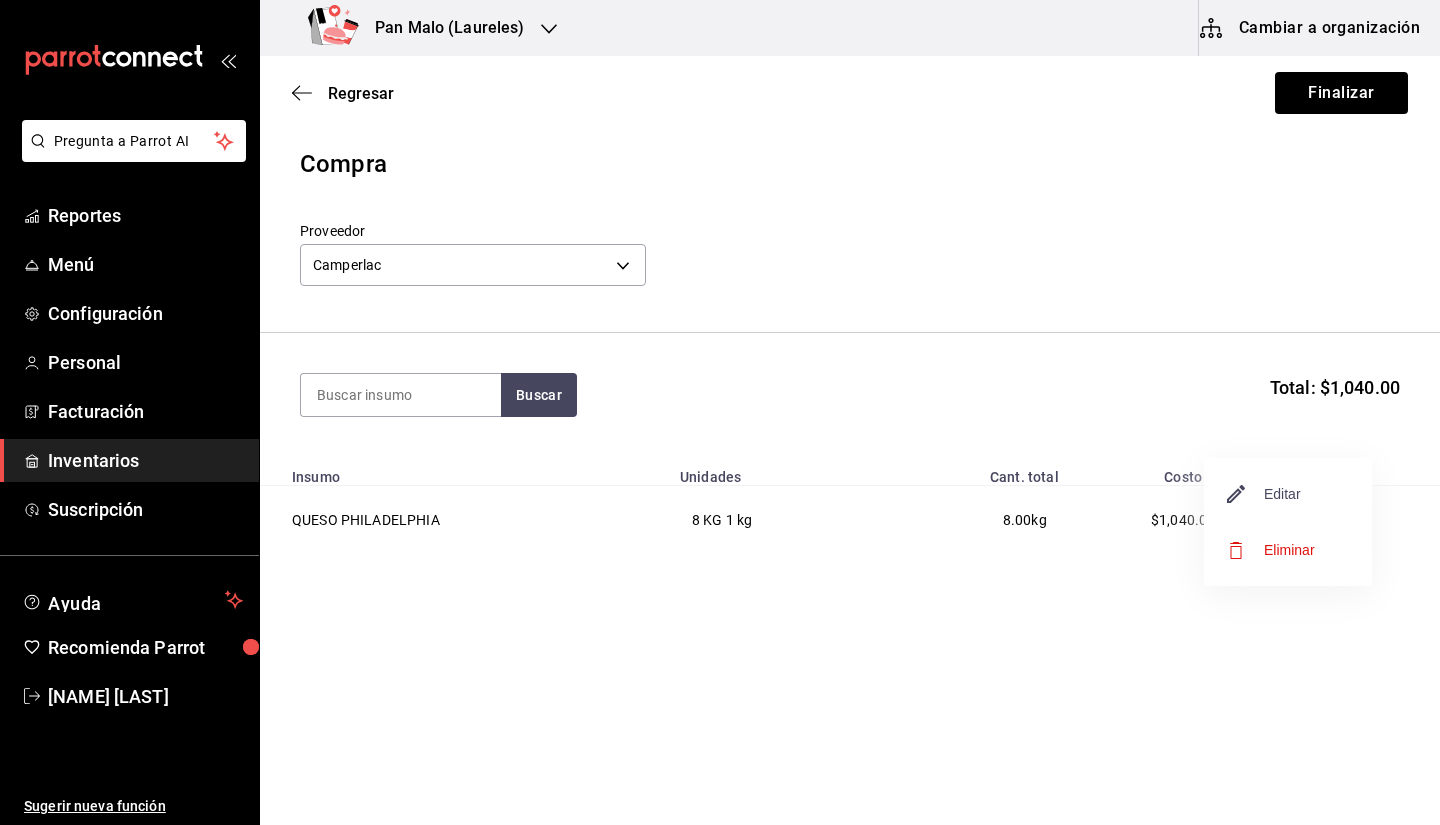 click on "Editar" at bounding box center [1264, 494] 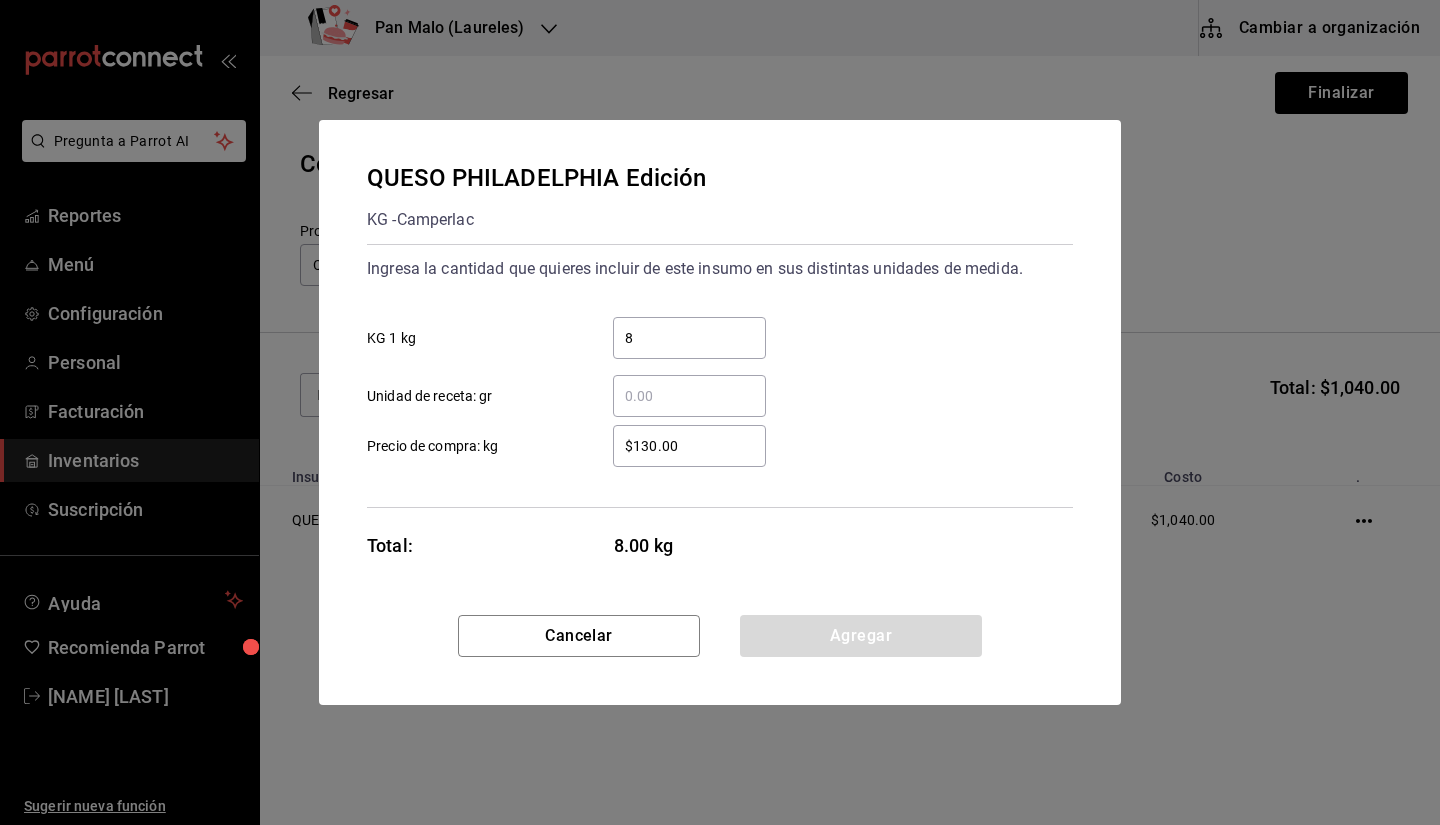 click on "$130.00" at bounding box center (689, 446) 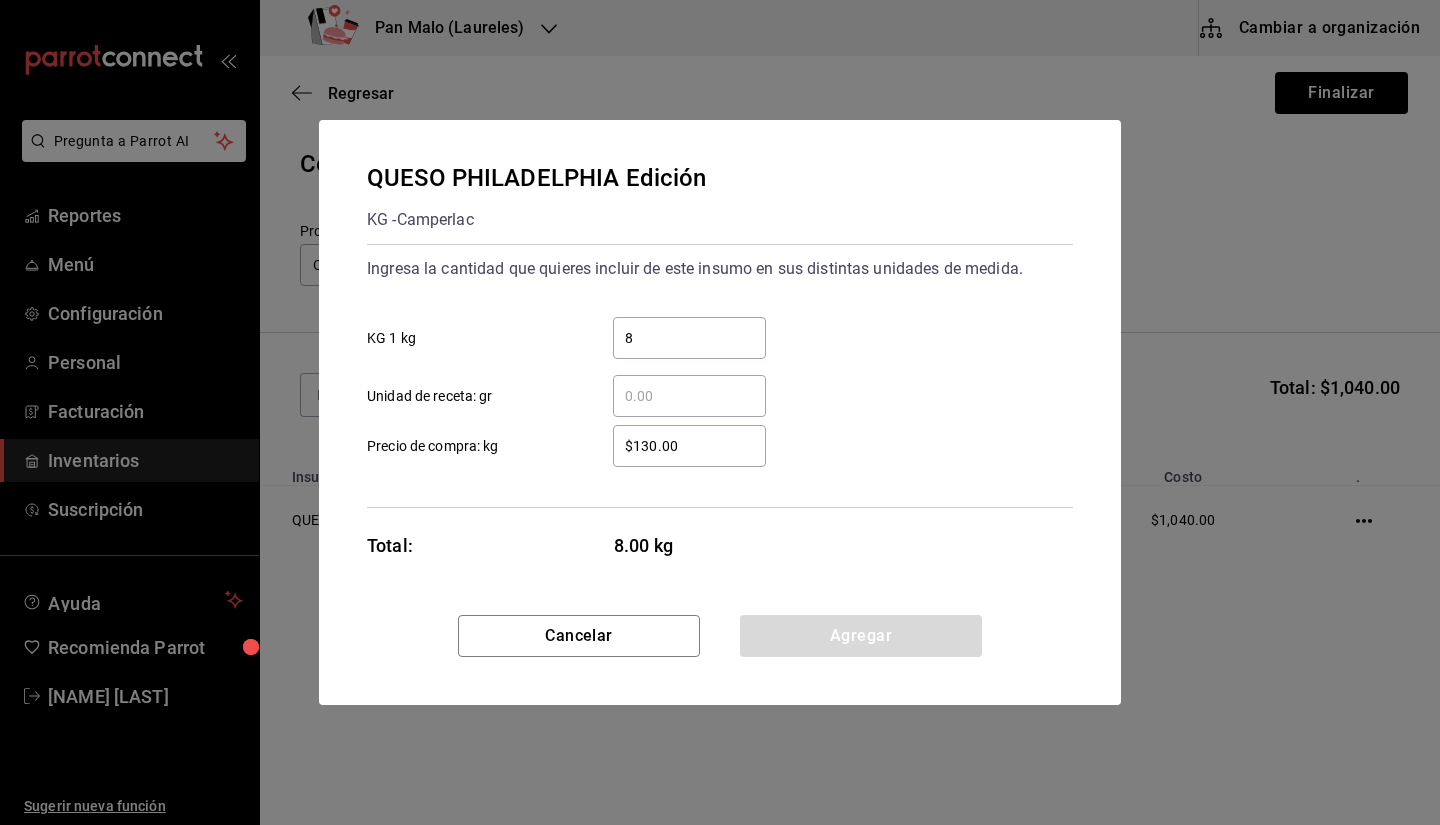 click on "8 ​ KG 1 kg" at bounding box center [712, 330] 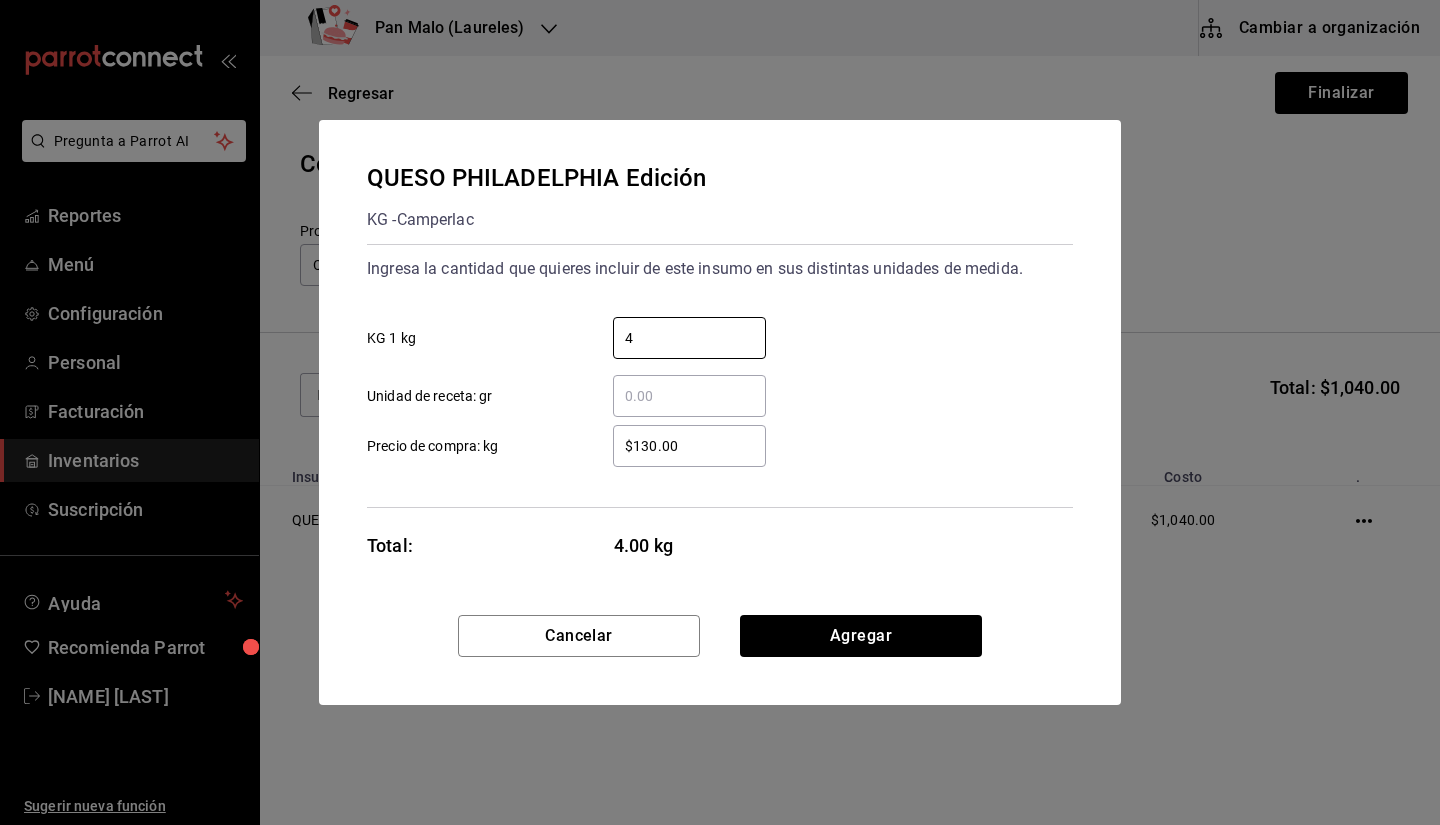 type on "4" 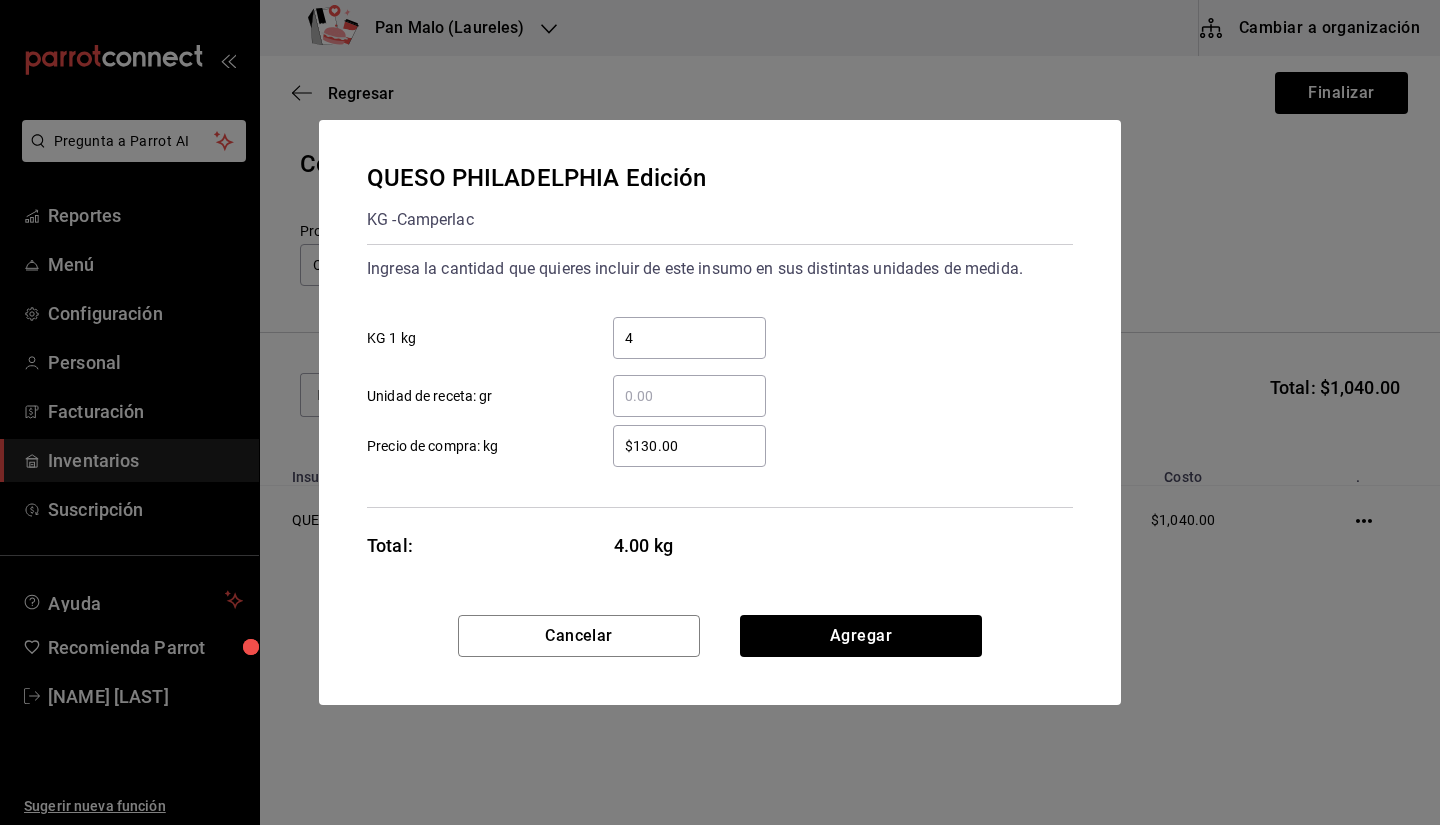 click on "$130.00" at bounding box center [689, 446] 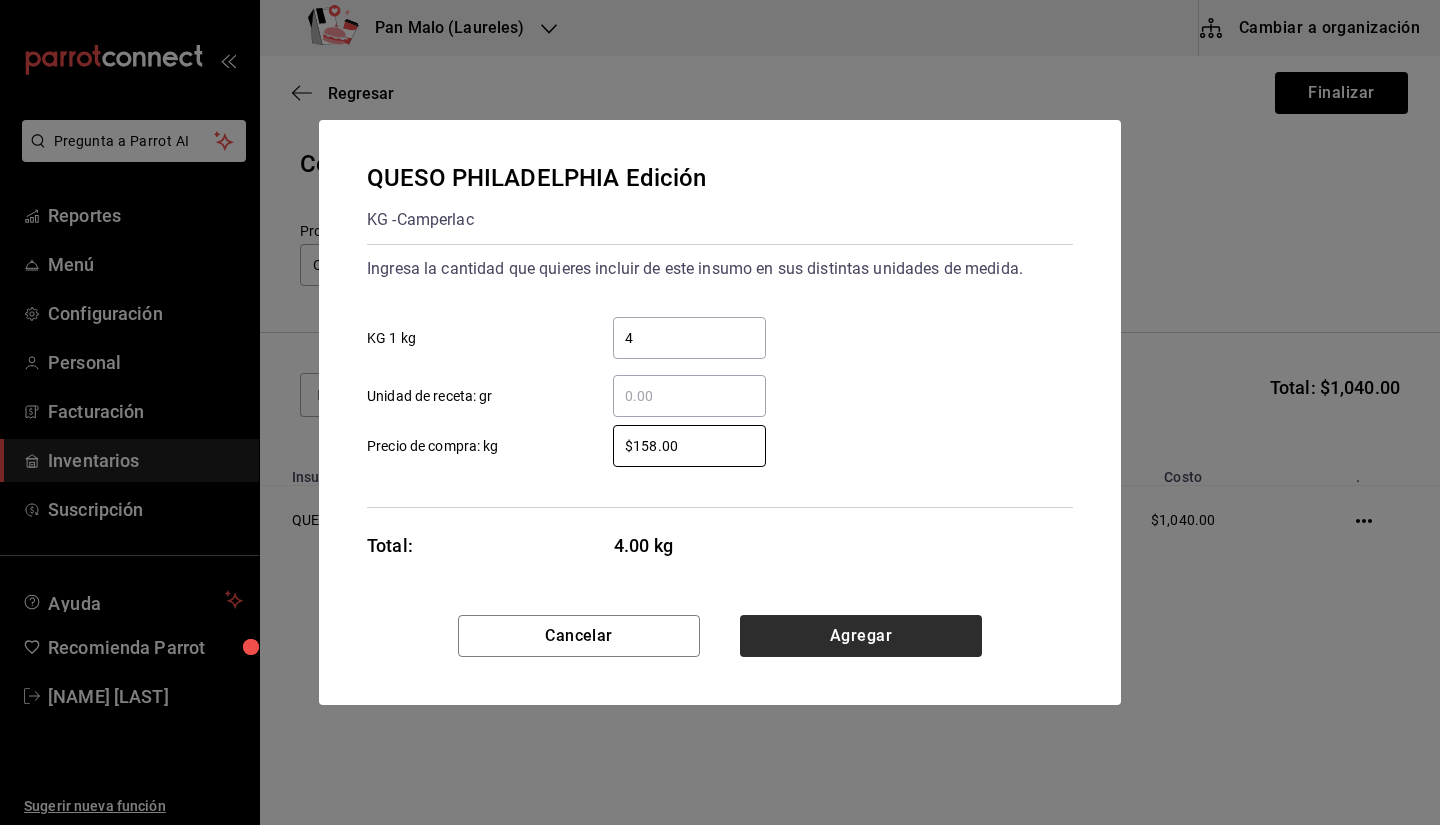 type on "$158.00" 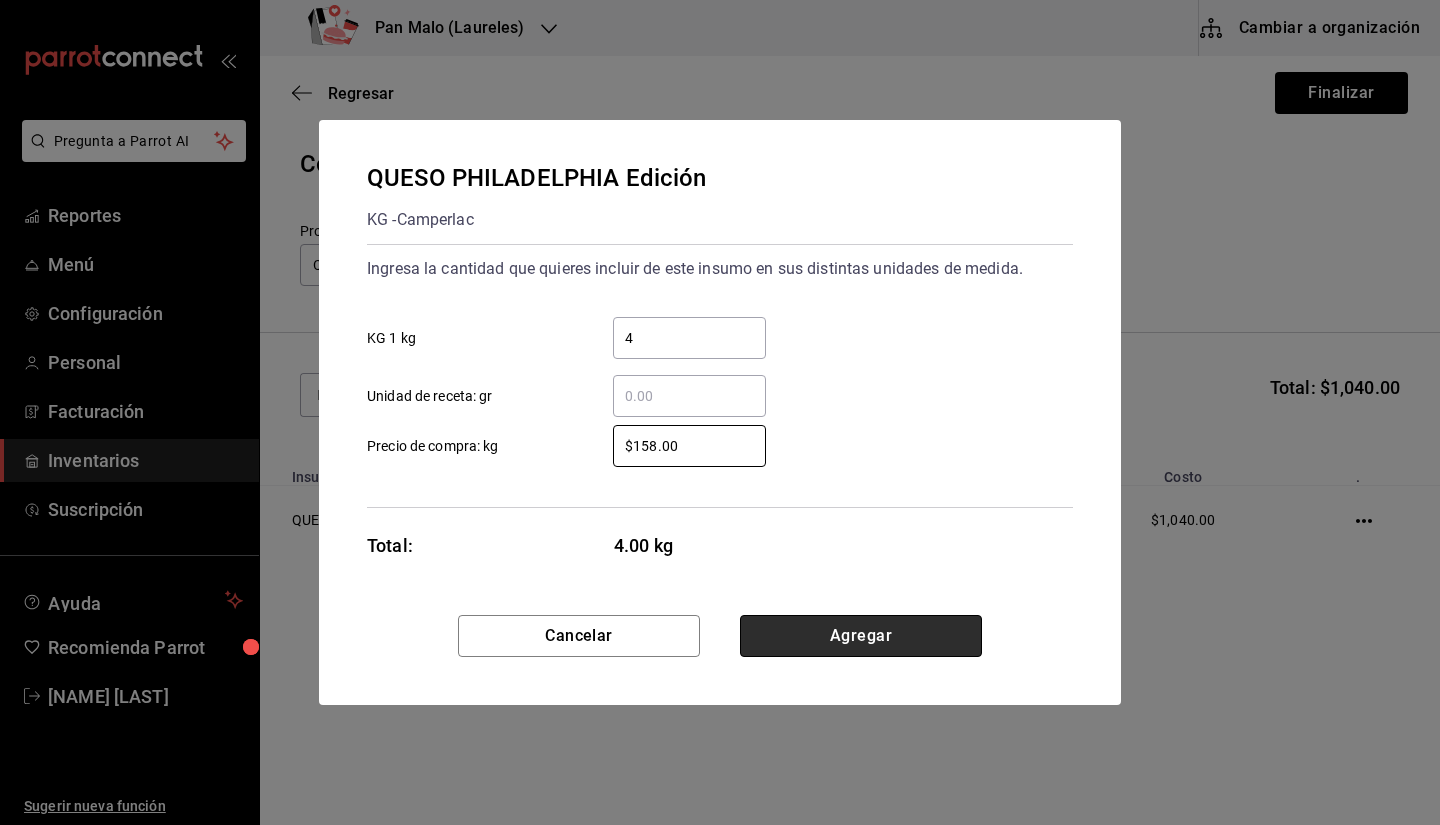 click on "Agregar" at bounding box center (861, 636) 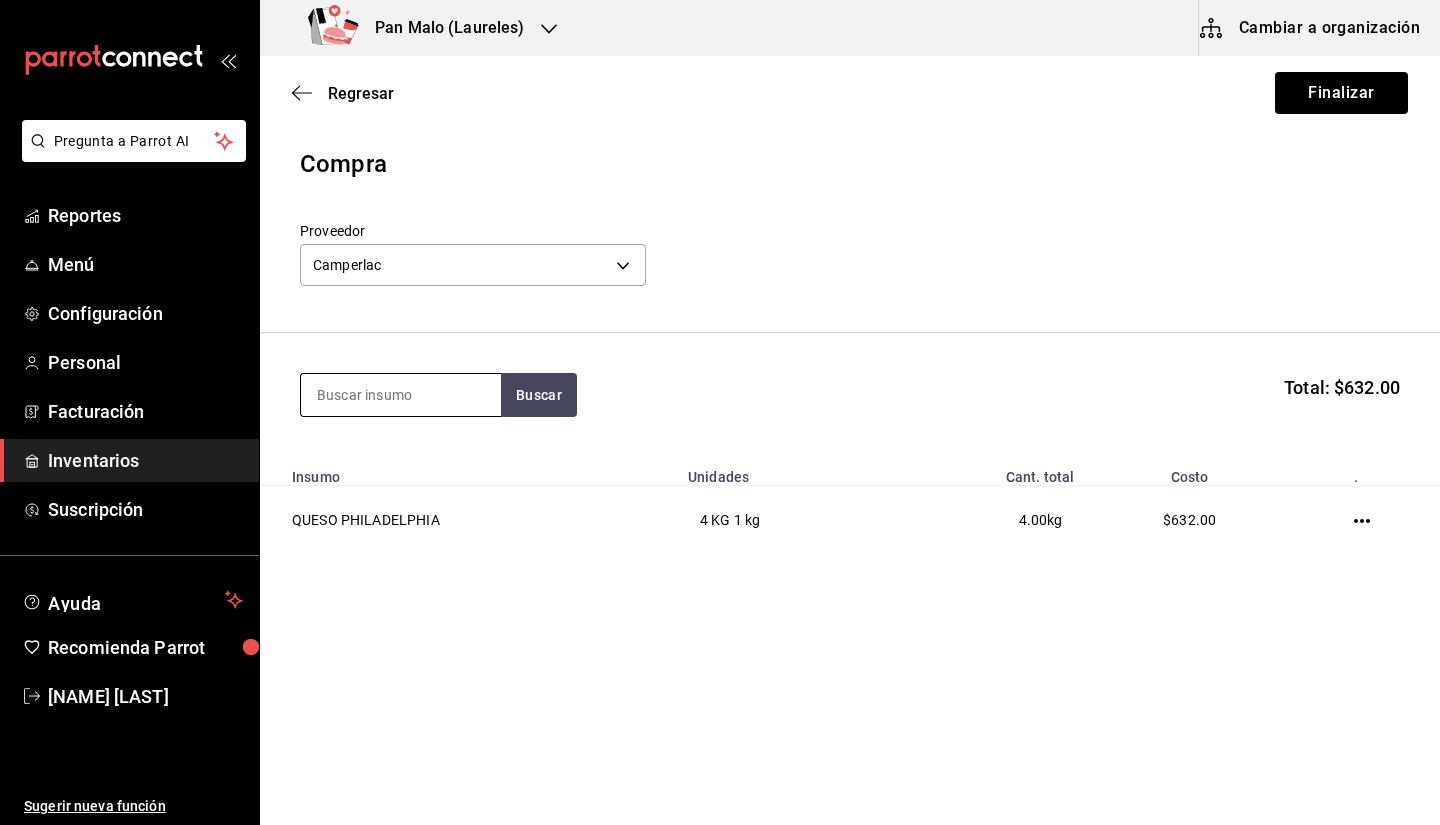 click at bounding box center (401, 395) 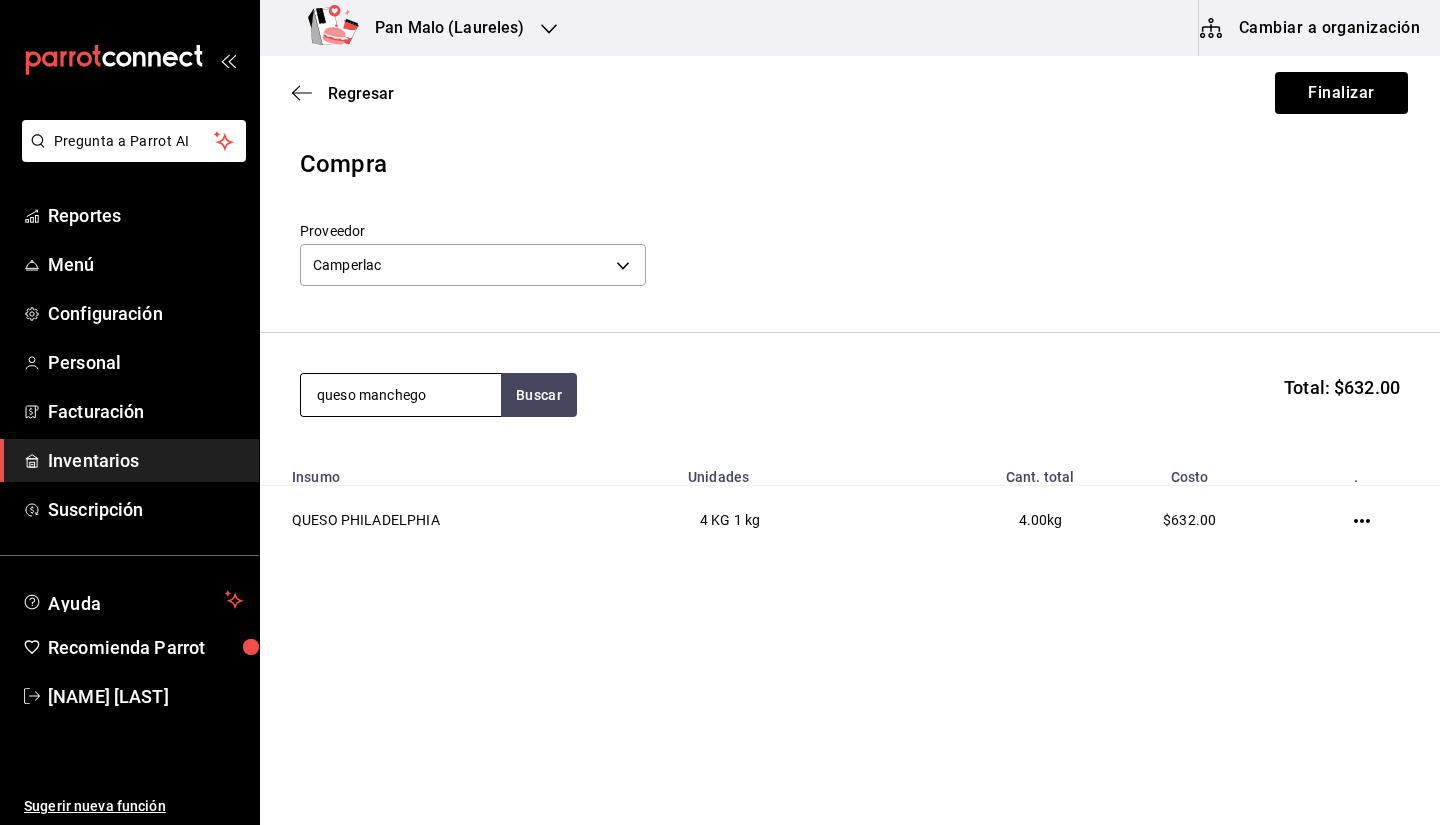 type on "queso manchego" 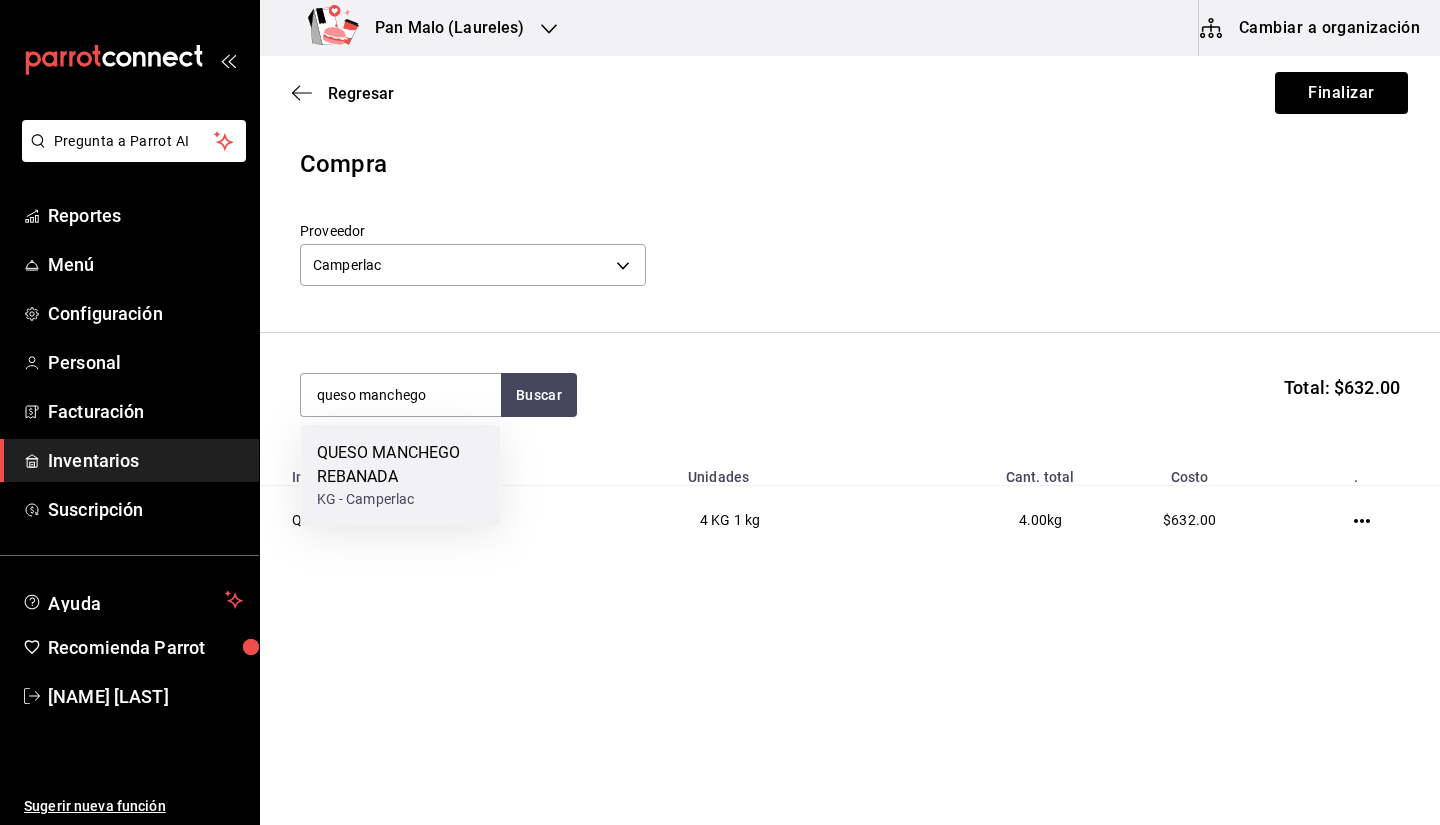 click on "QUESO MANCHEGO REBANADA" at bounding box center (401, 465) 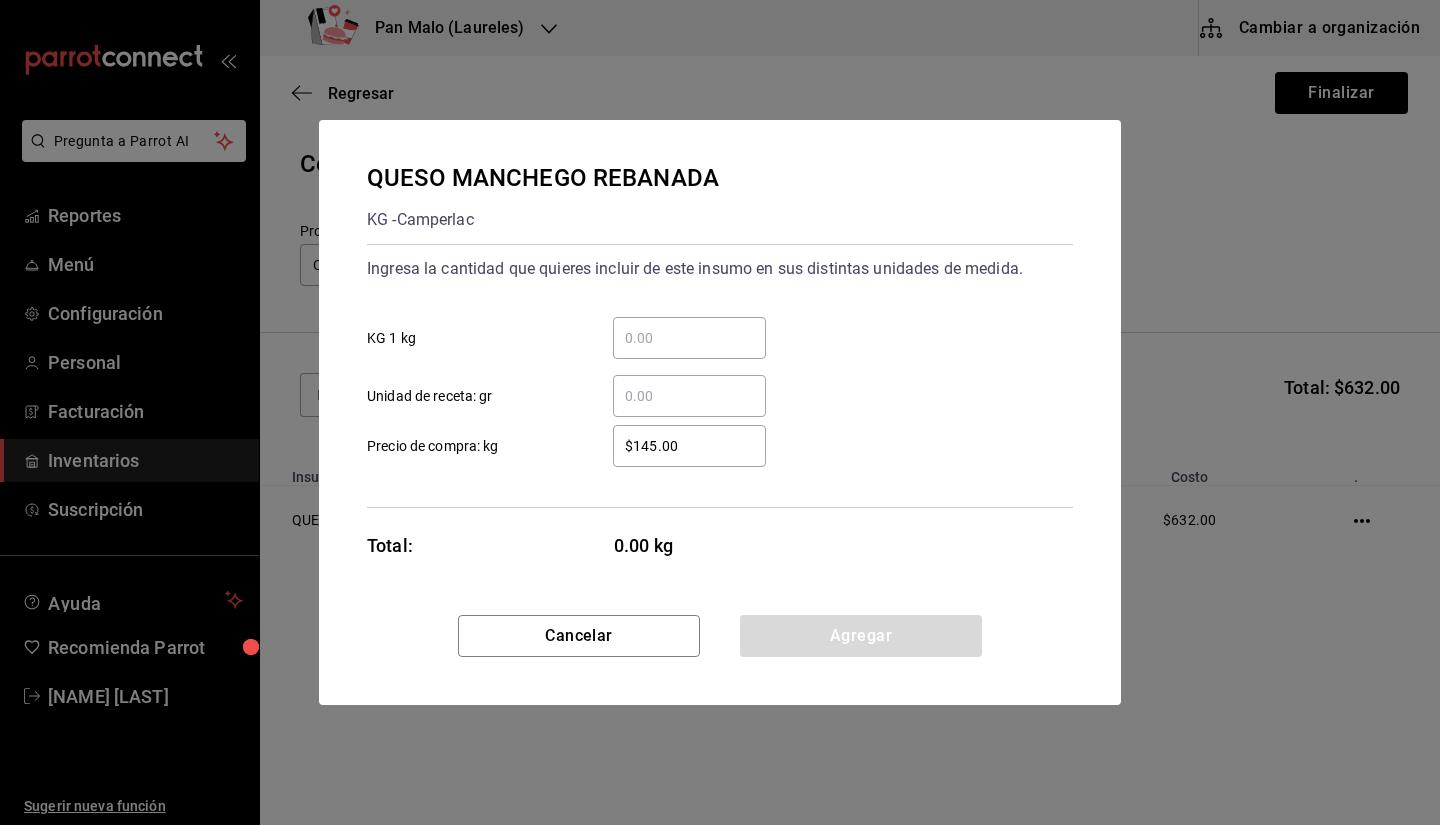 click on "​ Unidad de receta: gr" at bounding box center (712, 388) 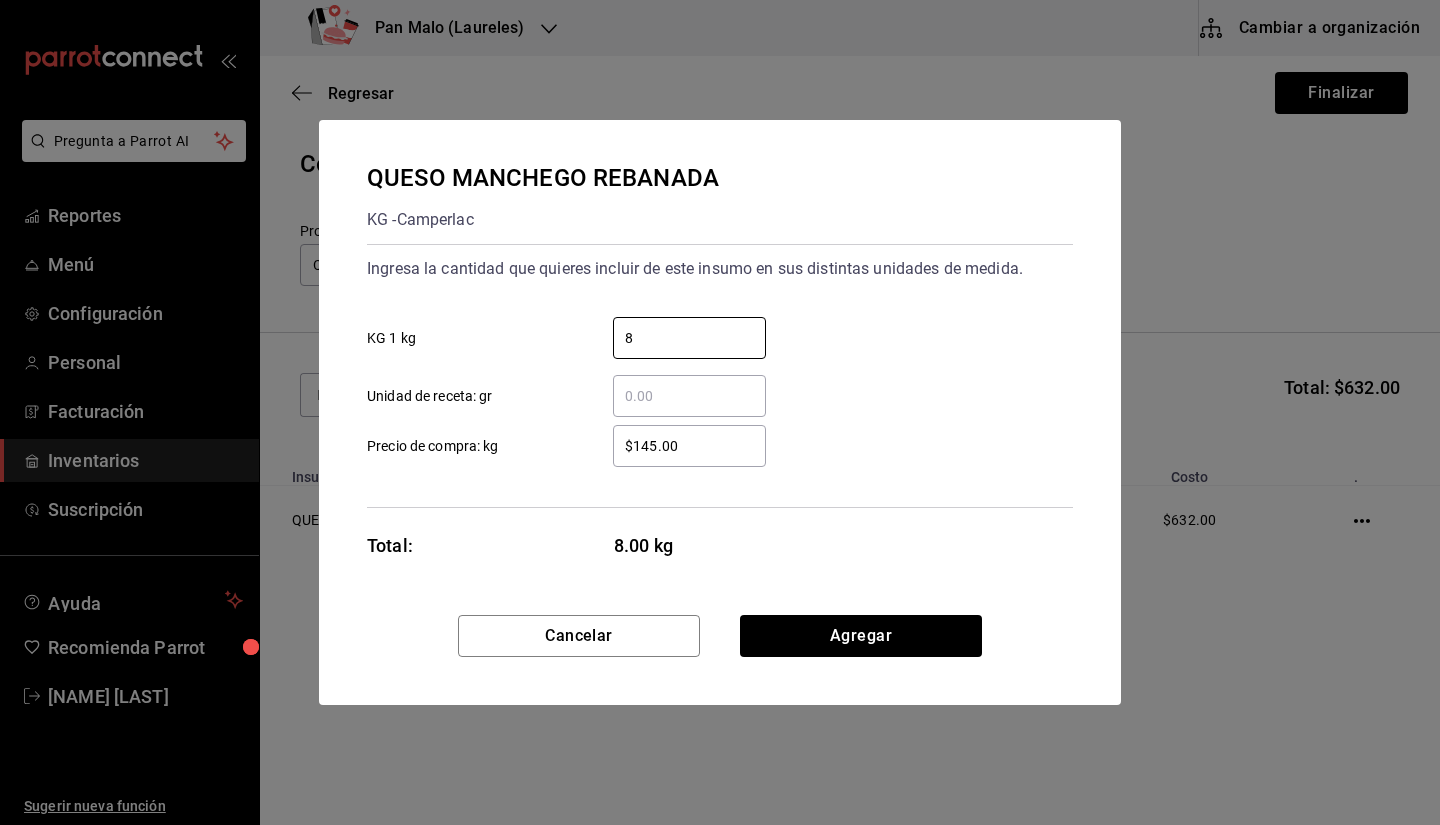 type on "8" 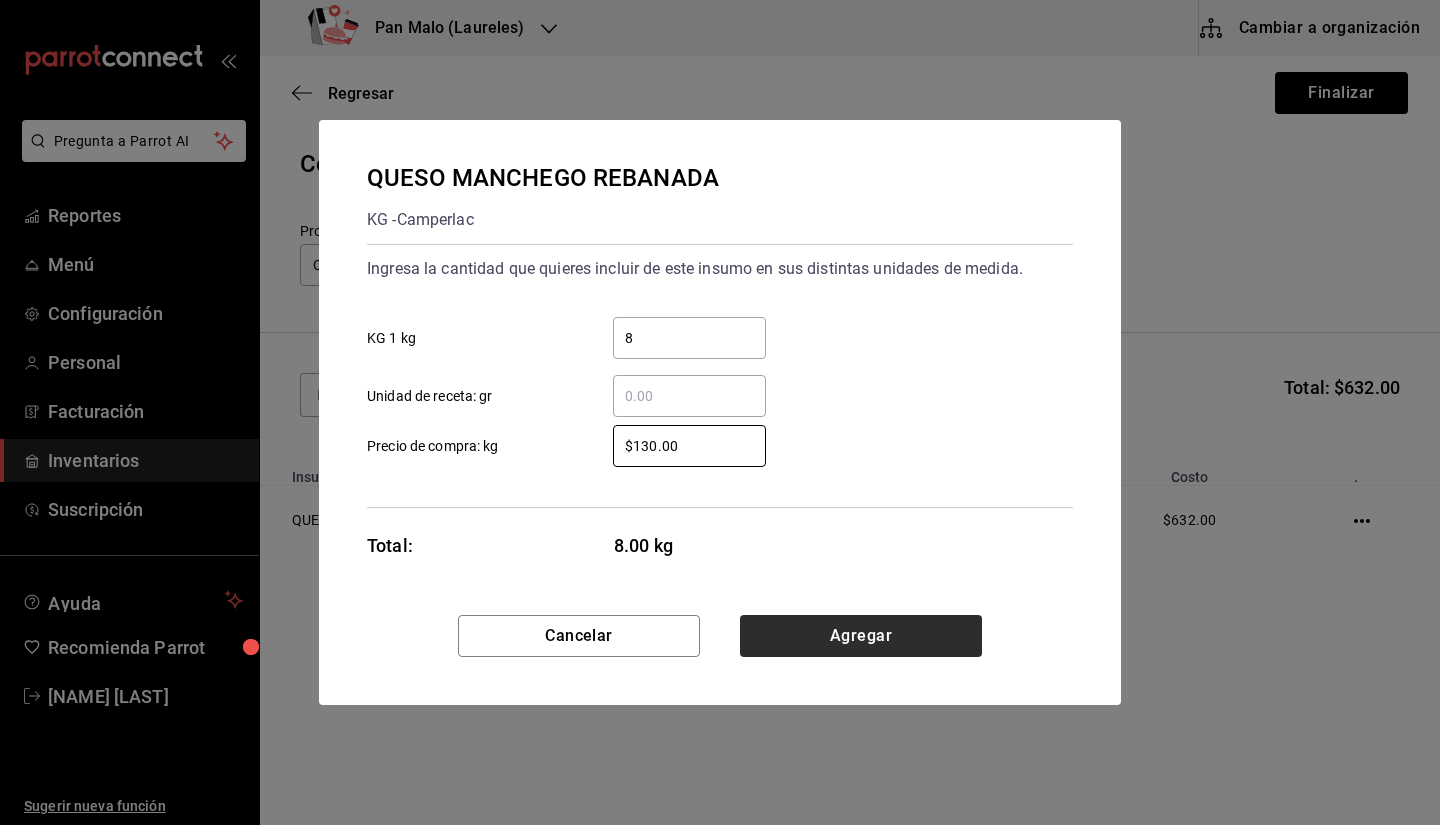 type on "$130.00" 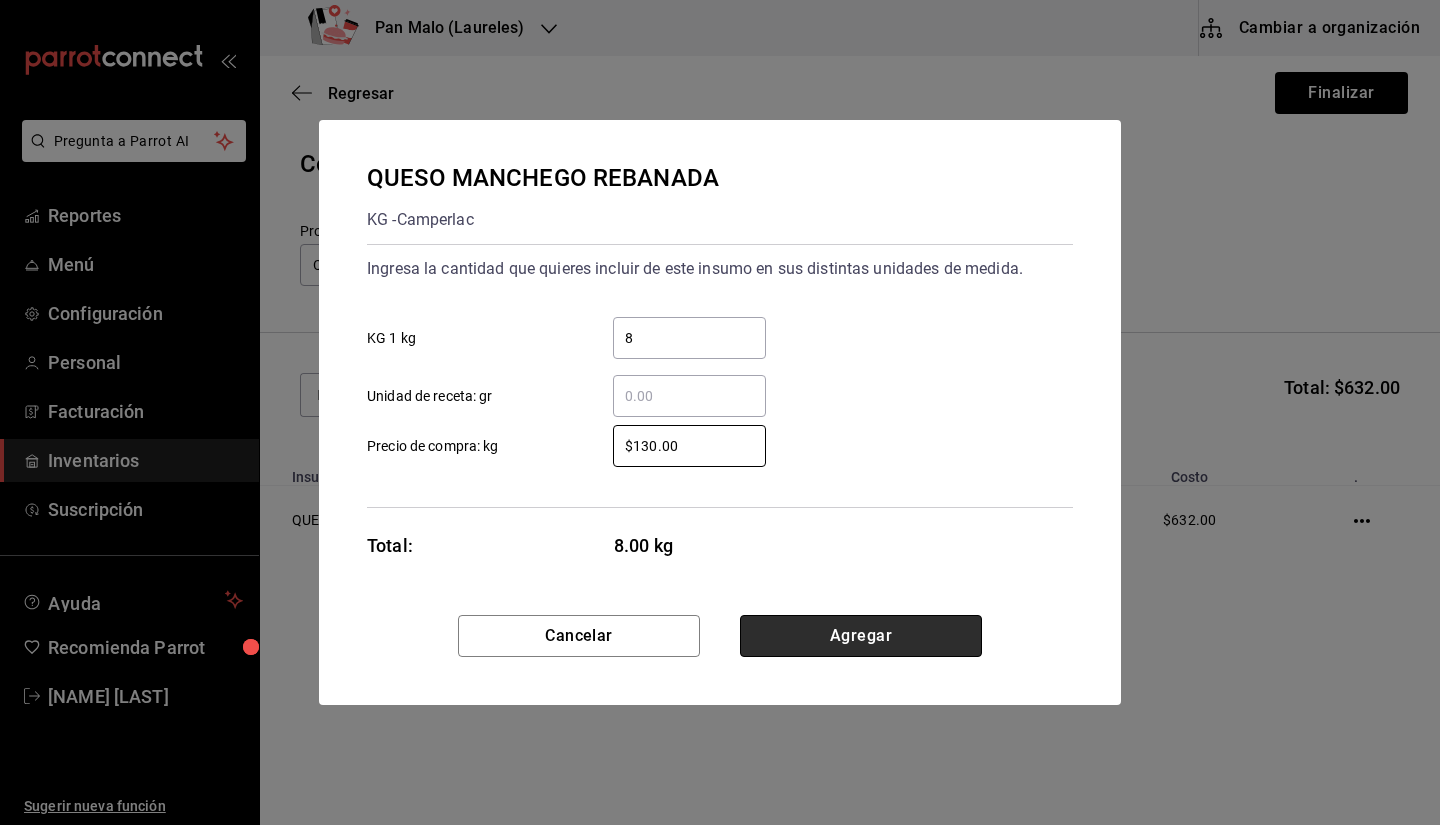 click on "Agregar" at bounding box center (861, 636) 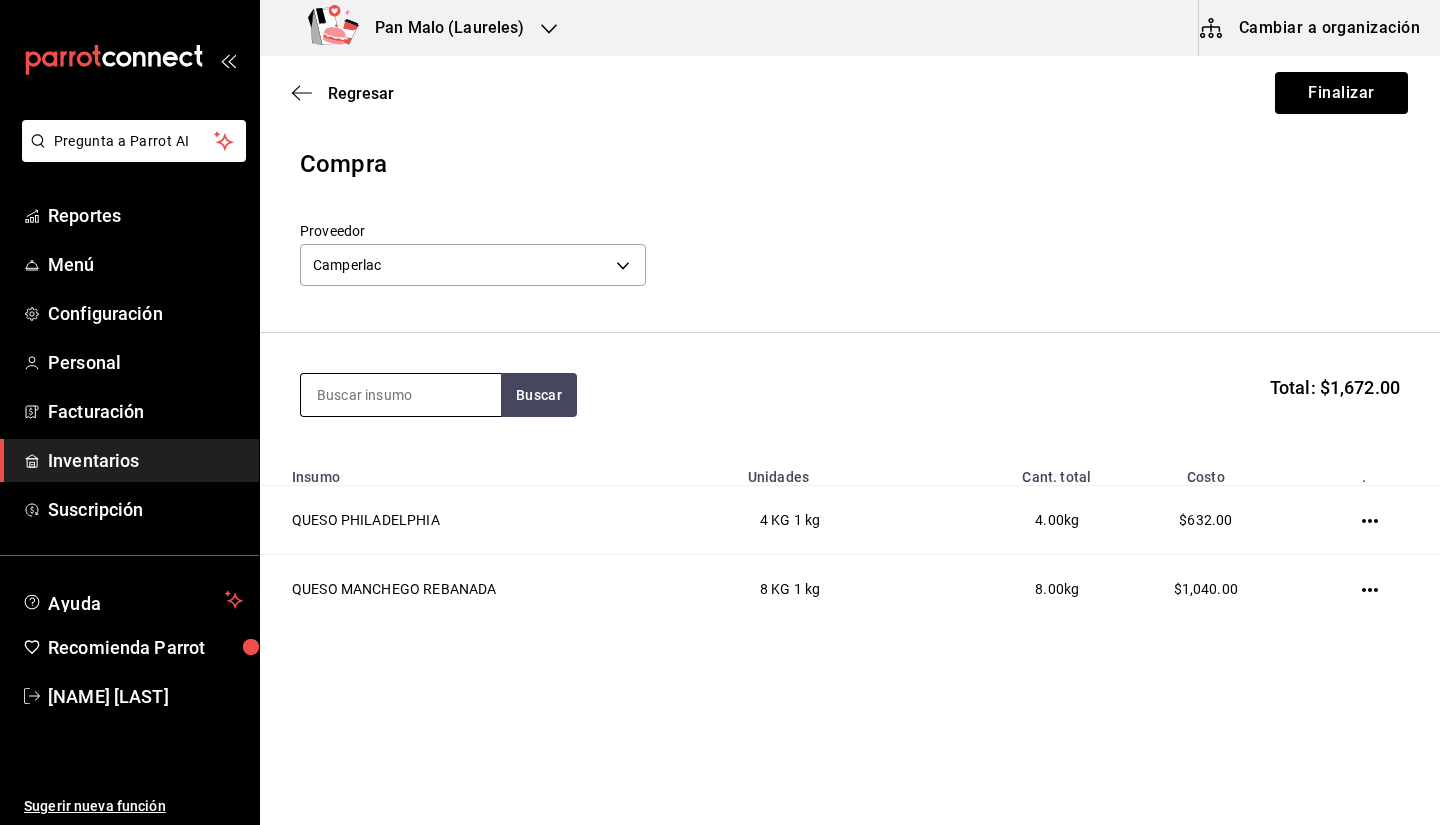 click at bounding box center (401, 395) 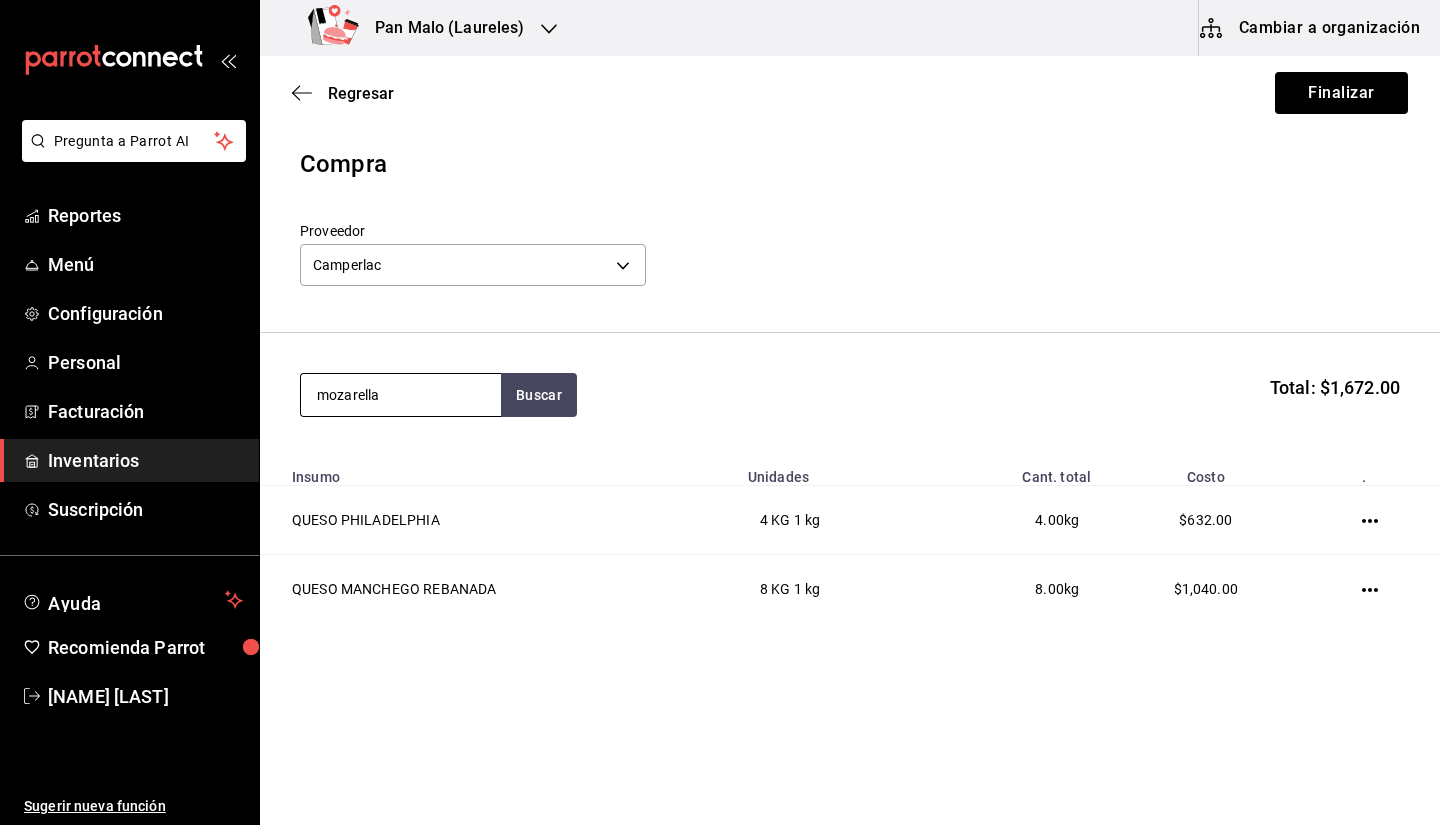 type on "mozarella" 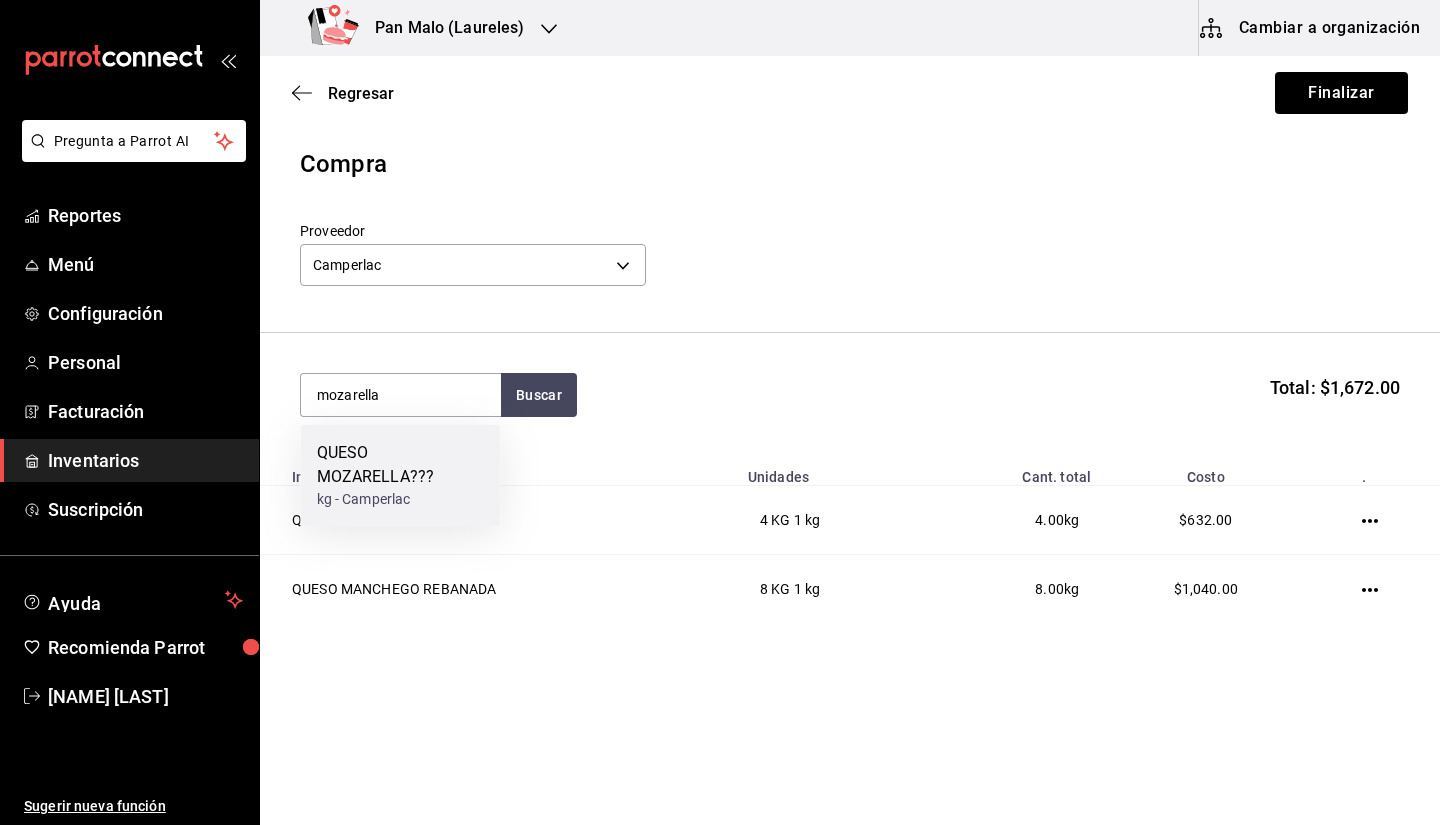 click on "QUESO MOZARELLA???" at bounding box center (401, 465) 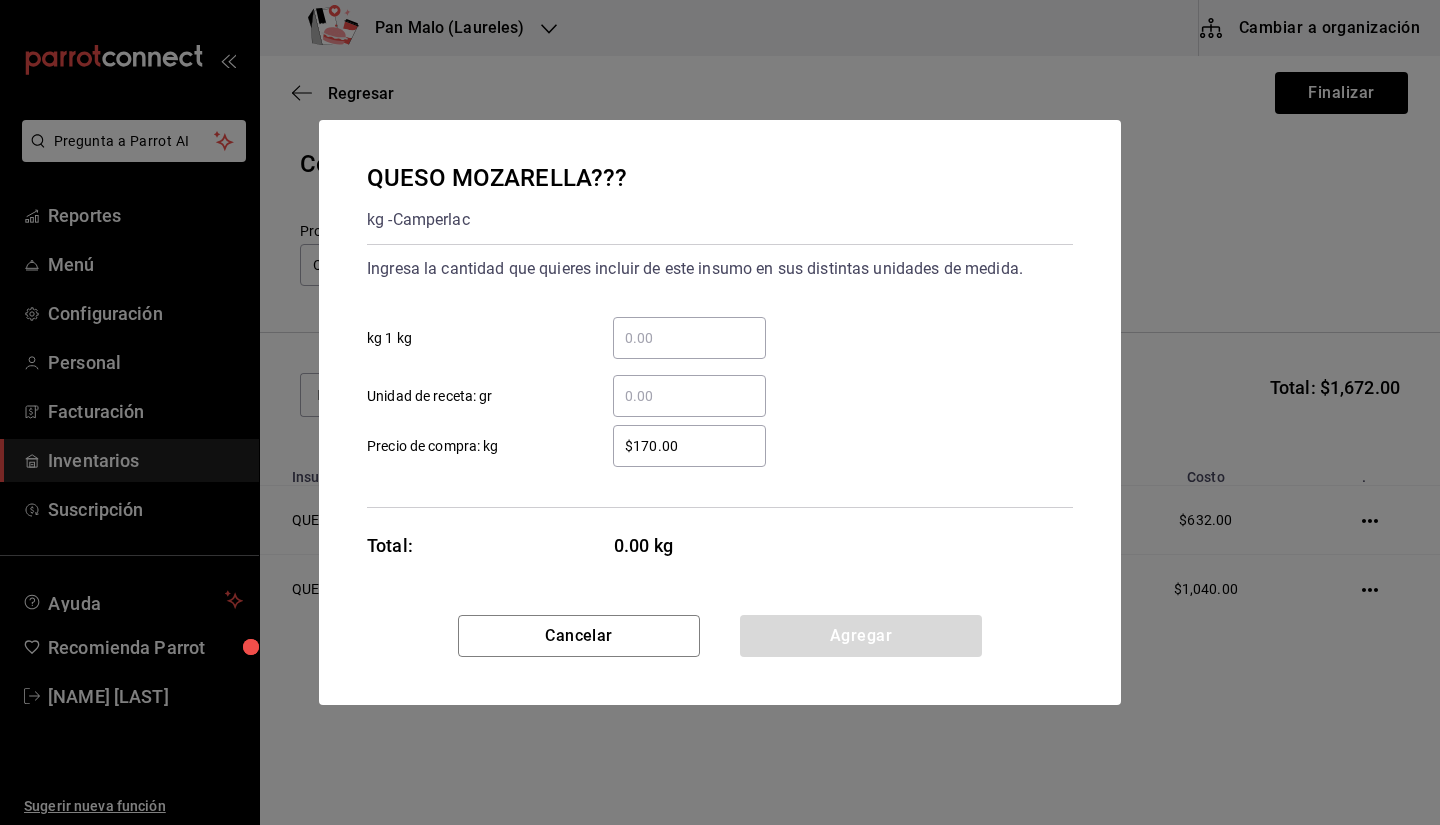 click on "$170.00 ​" at bounding box center [689, 446] 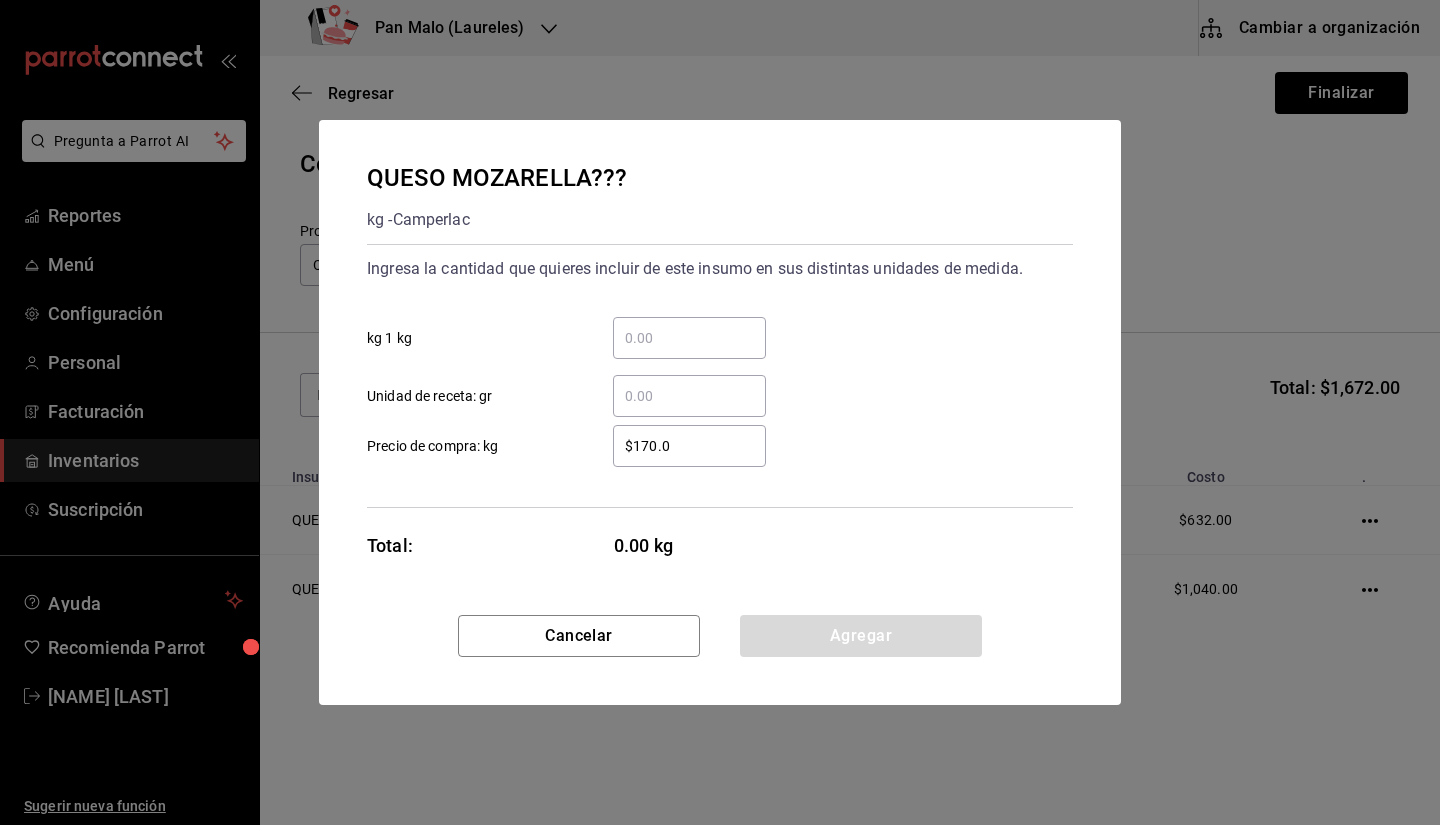 type on "$170.00" 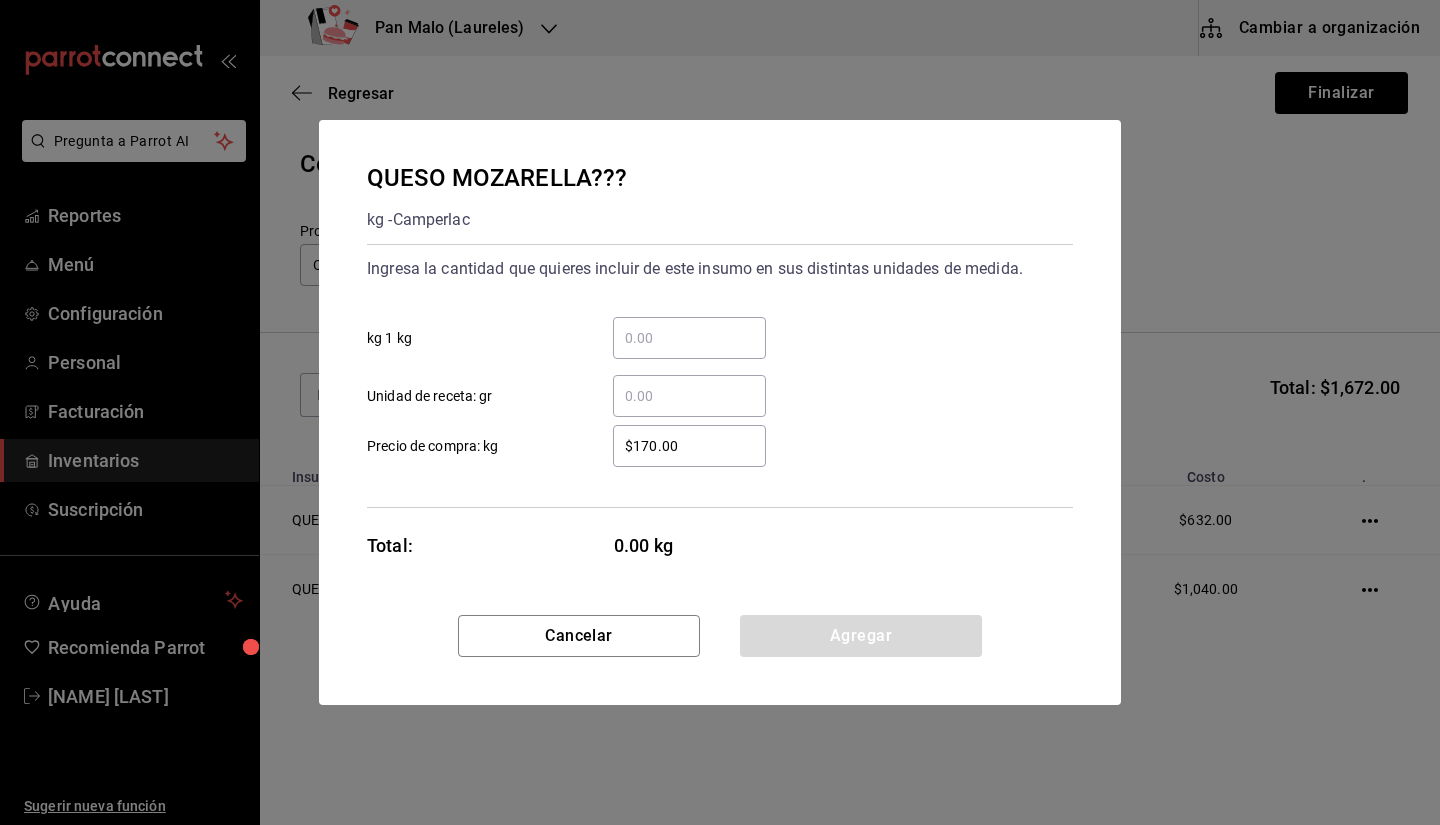 click on "​ kg 1 kg" at bounding box center [689, 338] 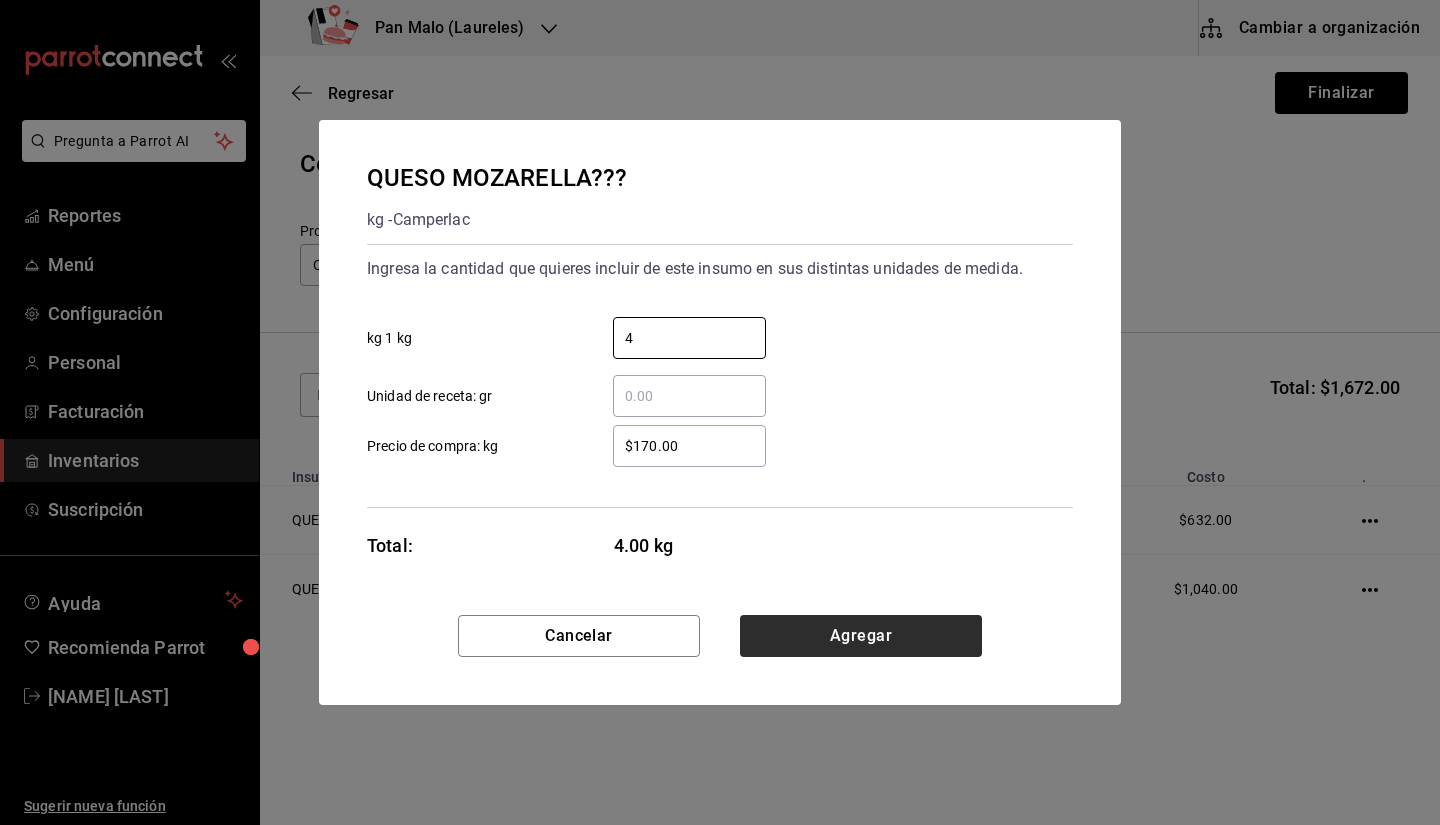 type on "4" 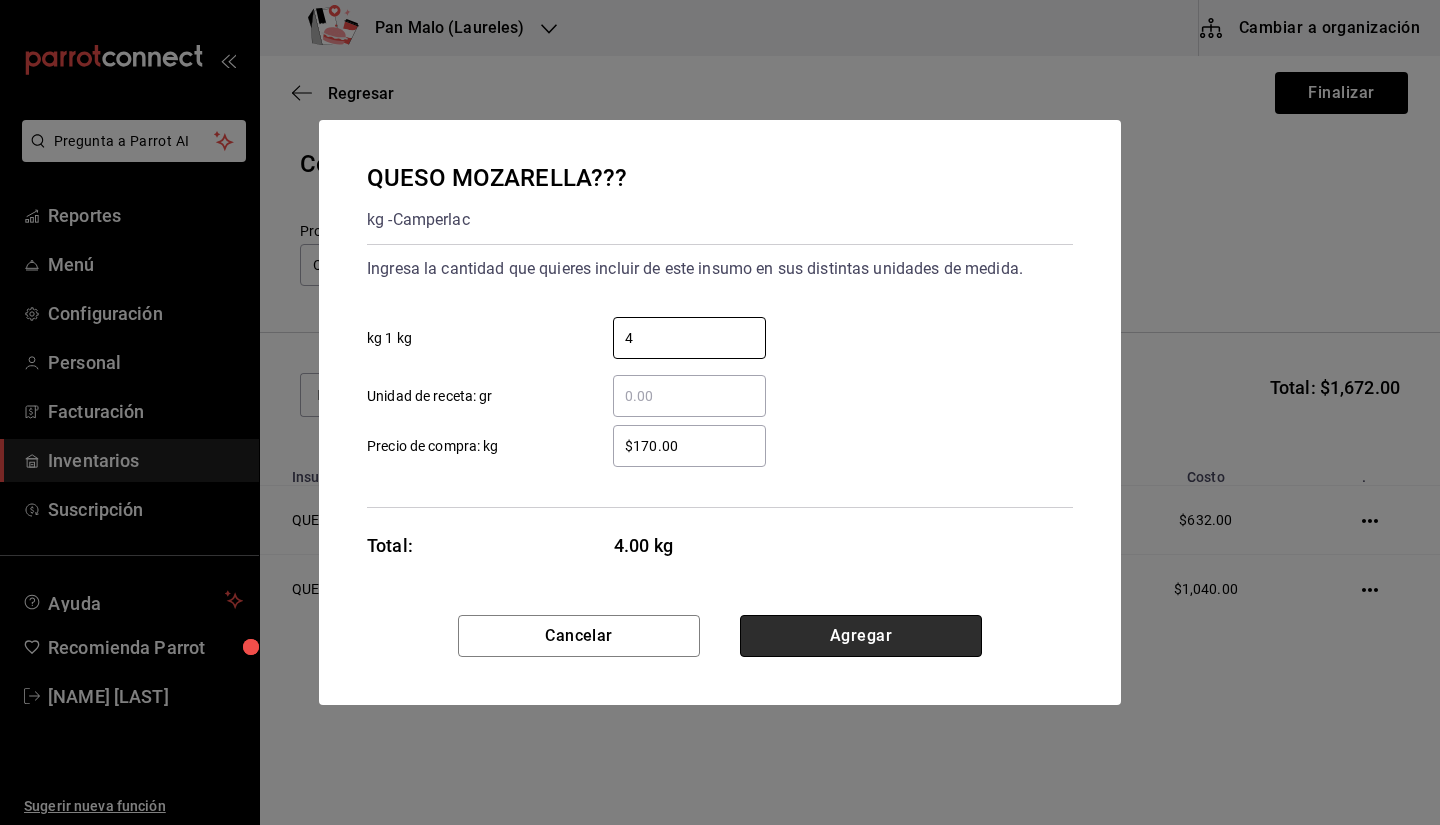 click on "Agregar" at bounding box center (861, 636) 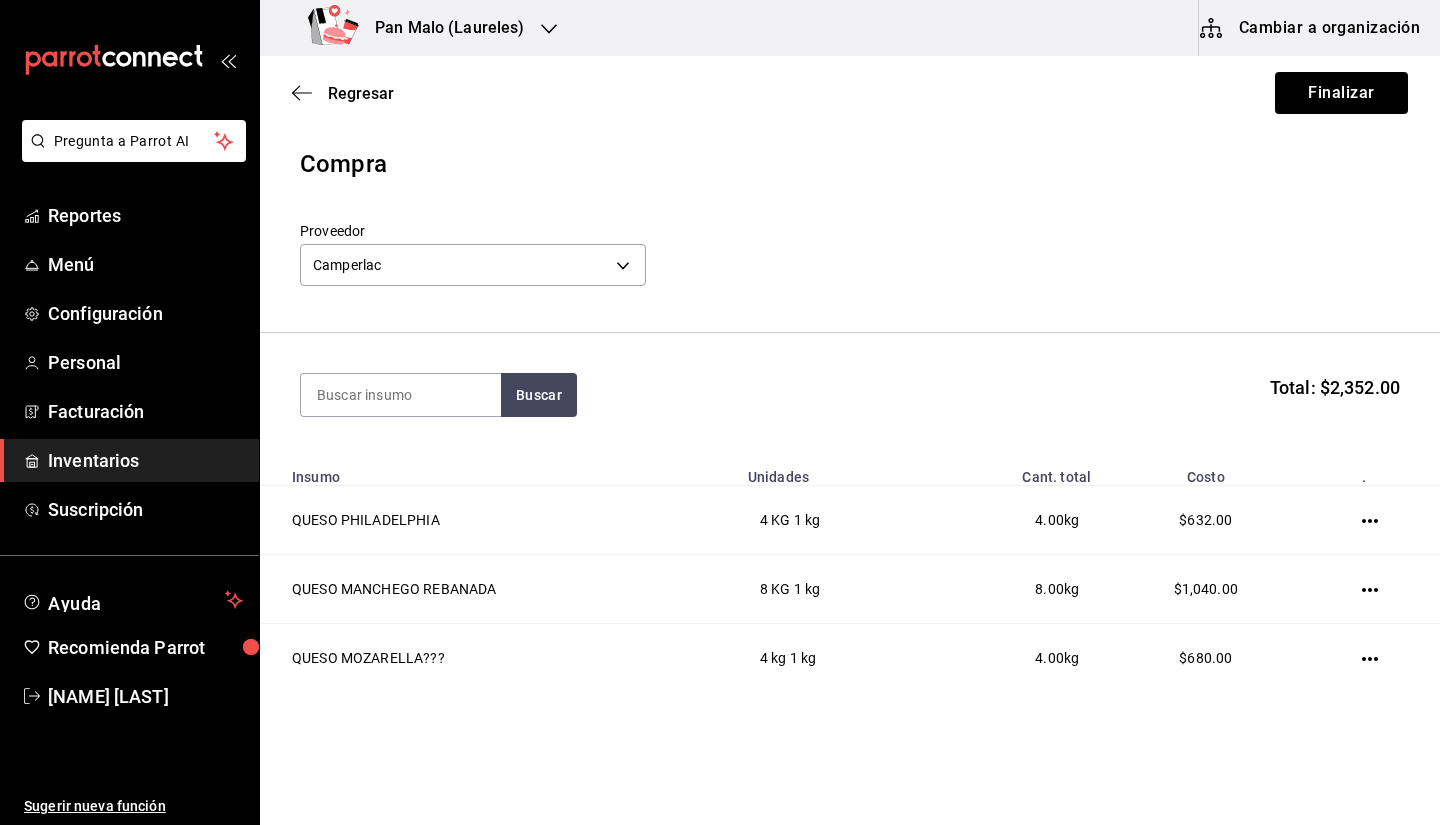 scroll, scrollTop: 45, scrollLeft: 0, axis: vertical 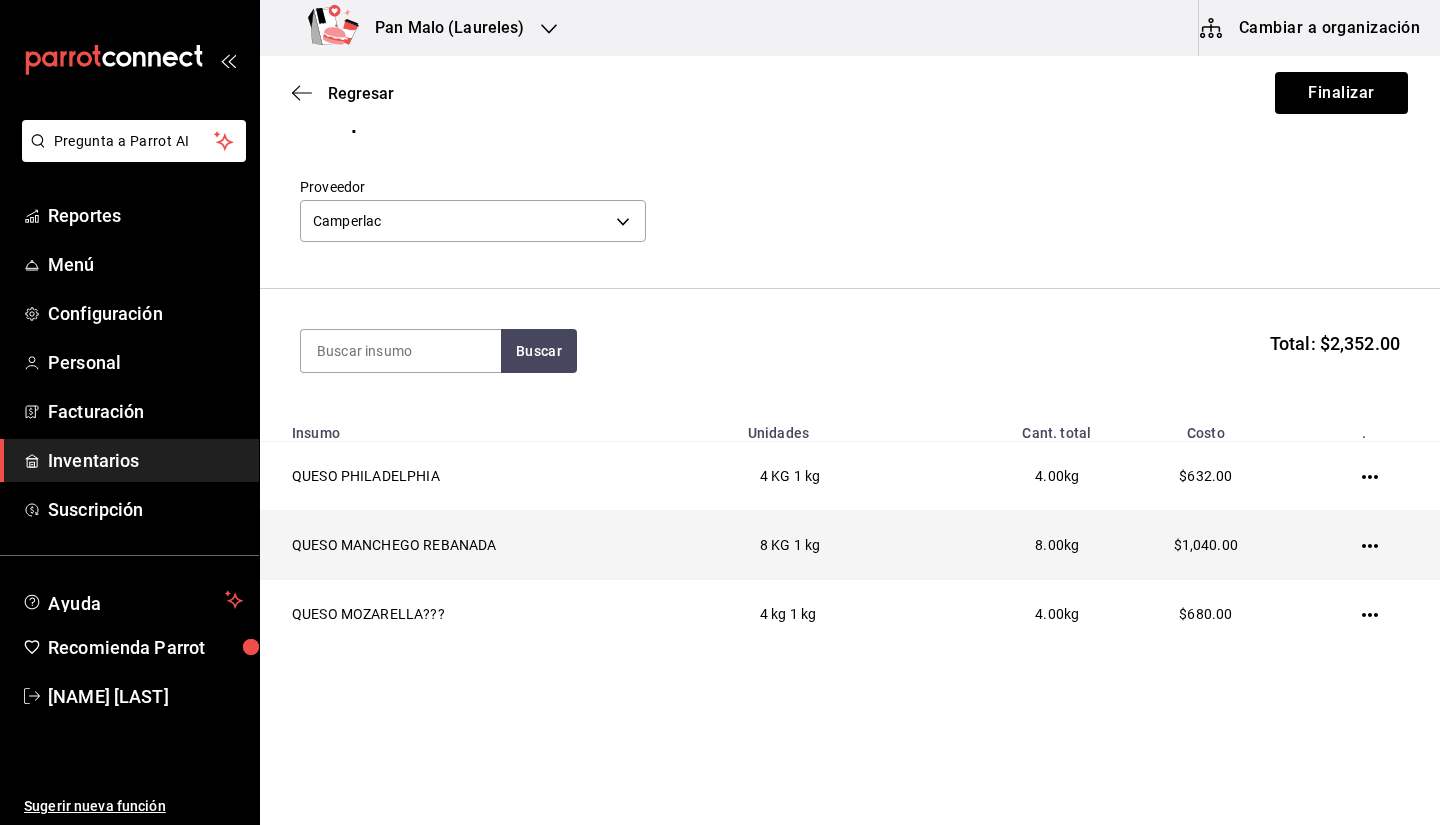 click 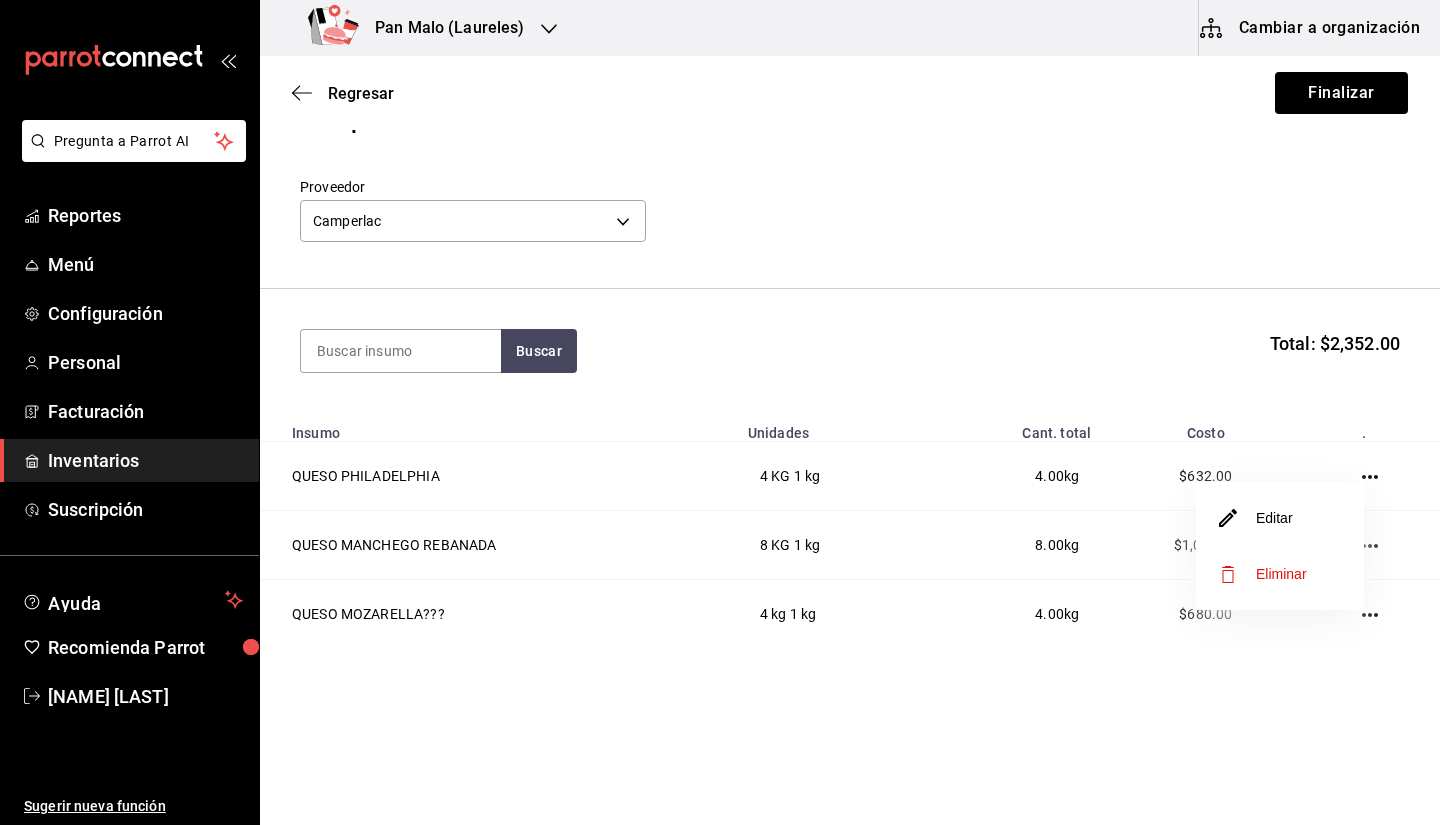 click on "Editar" at bounding box center [1280, 518] 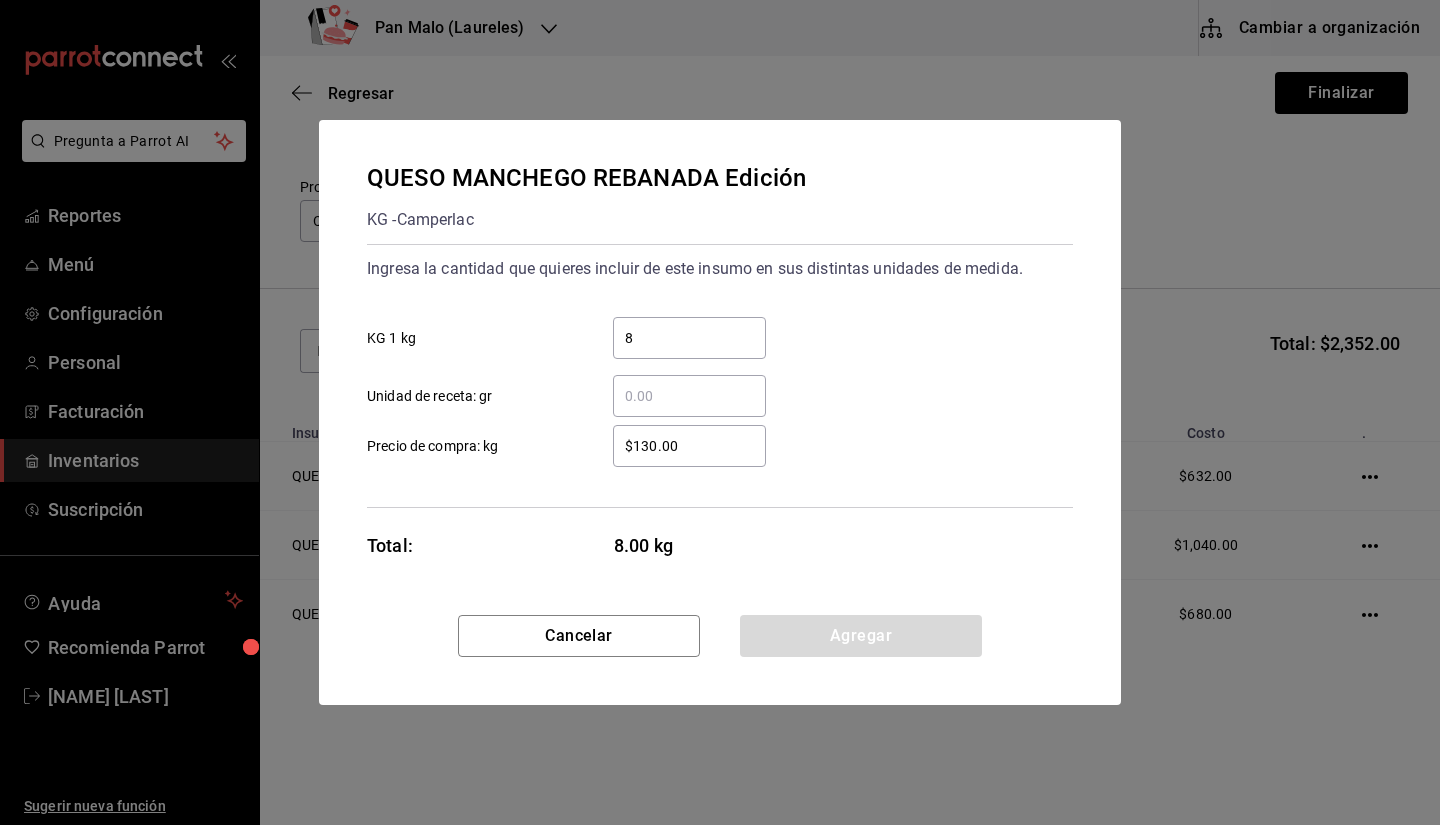 click on "$130.00" at bounding box center (689, 446) 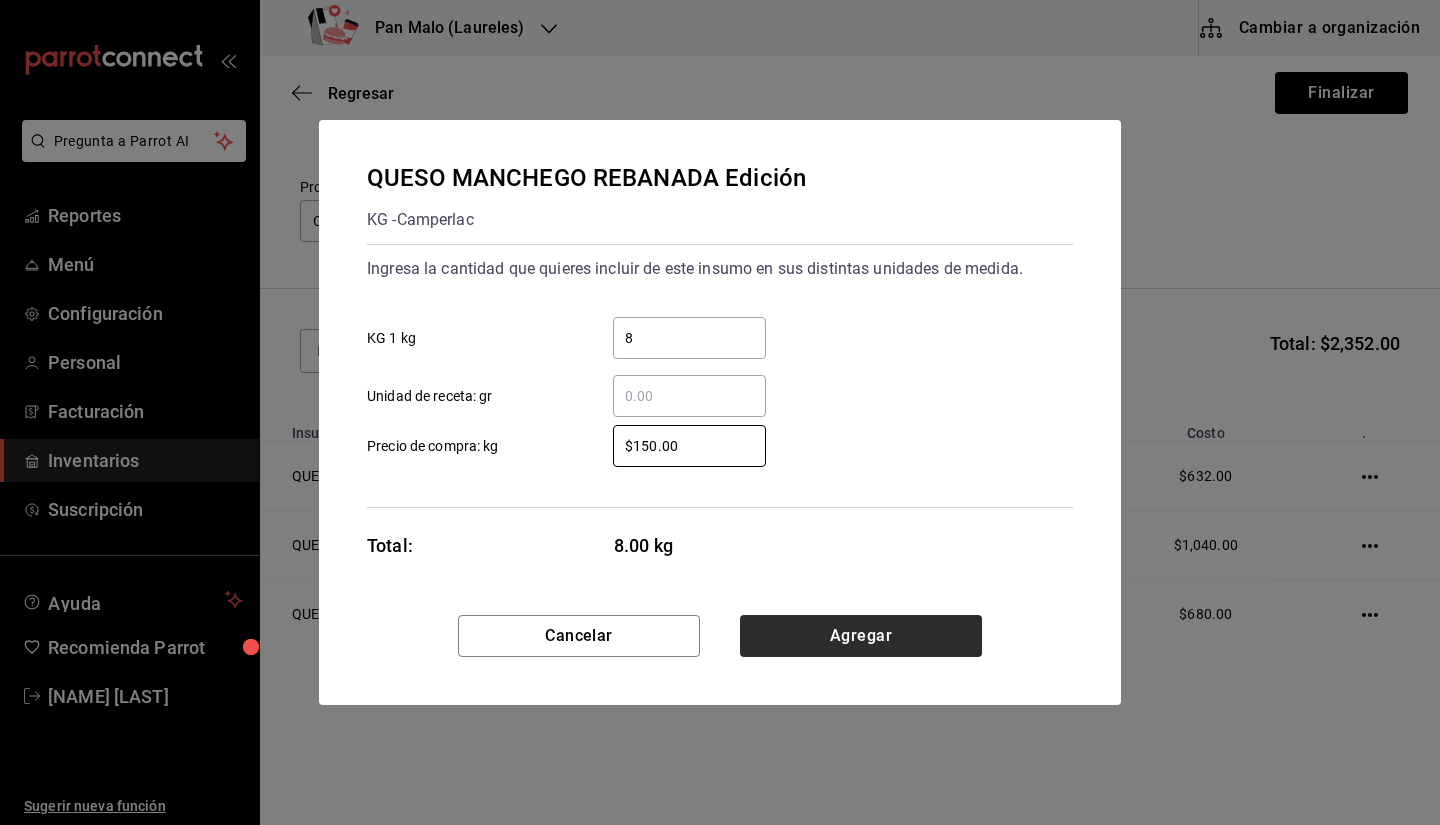 type on "$150.00" 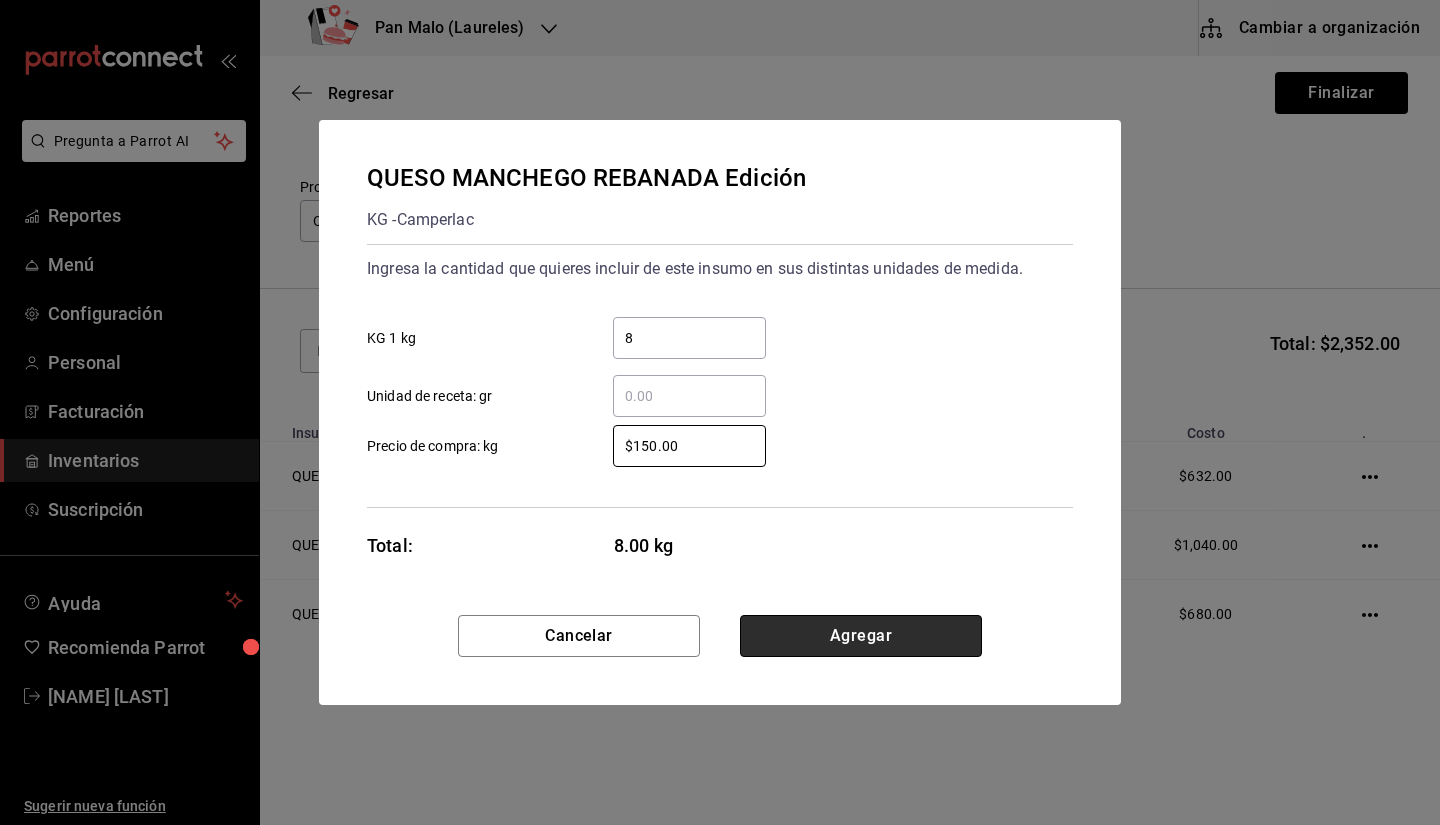 click on "Agregar" at bounding box center (861, 636) 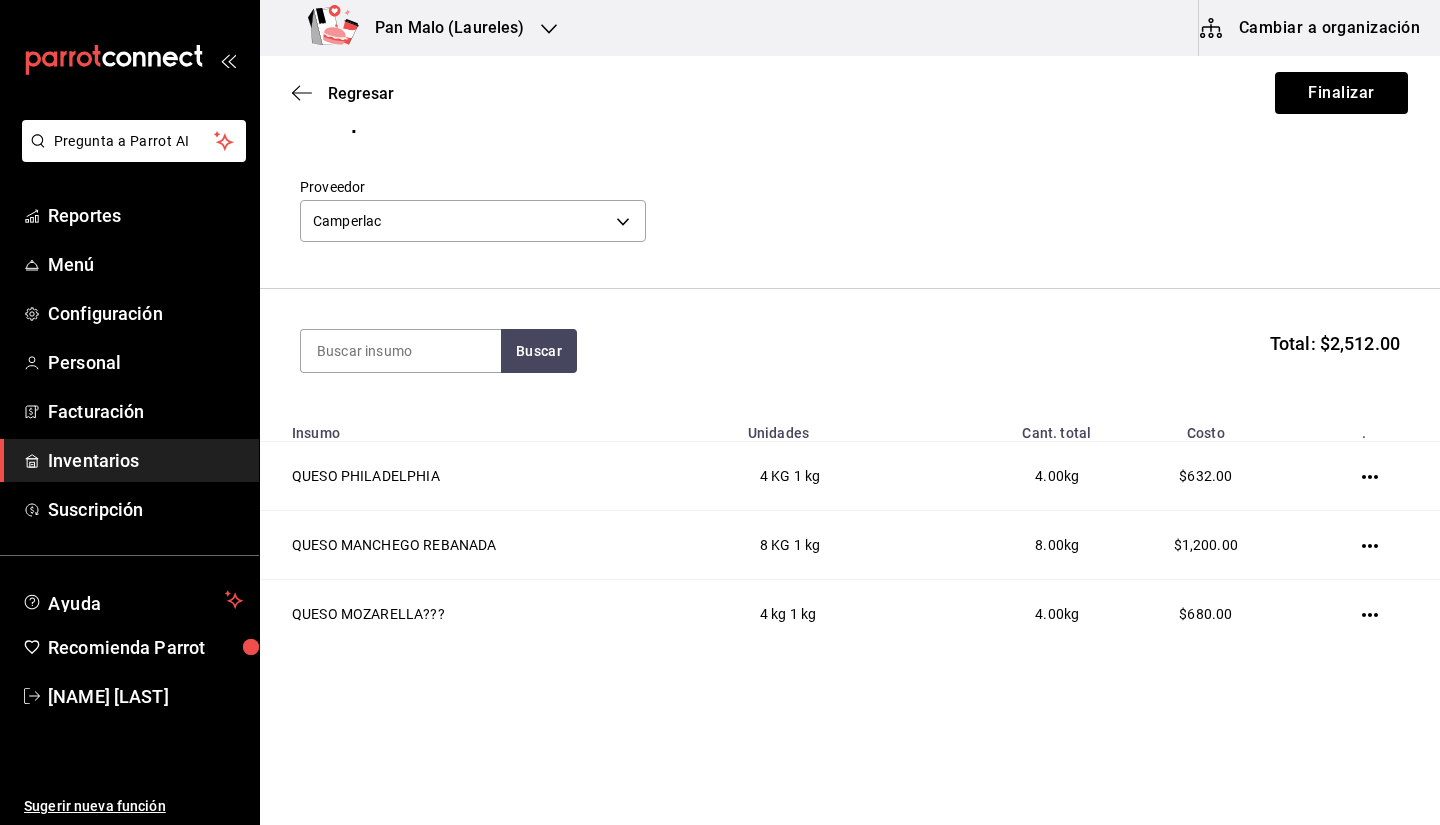 click on "Regresar Finalizar" at bounding box center [850, 93] 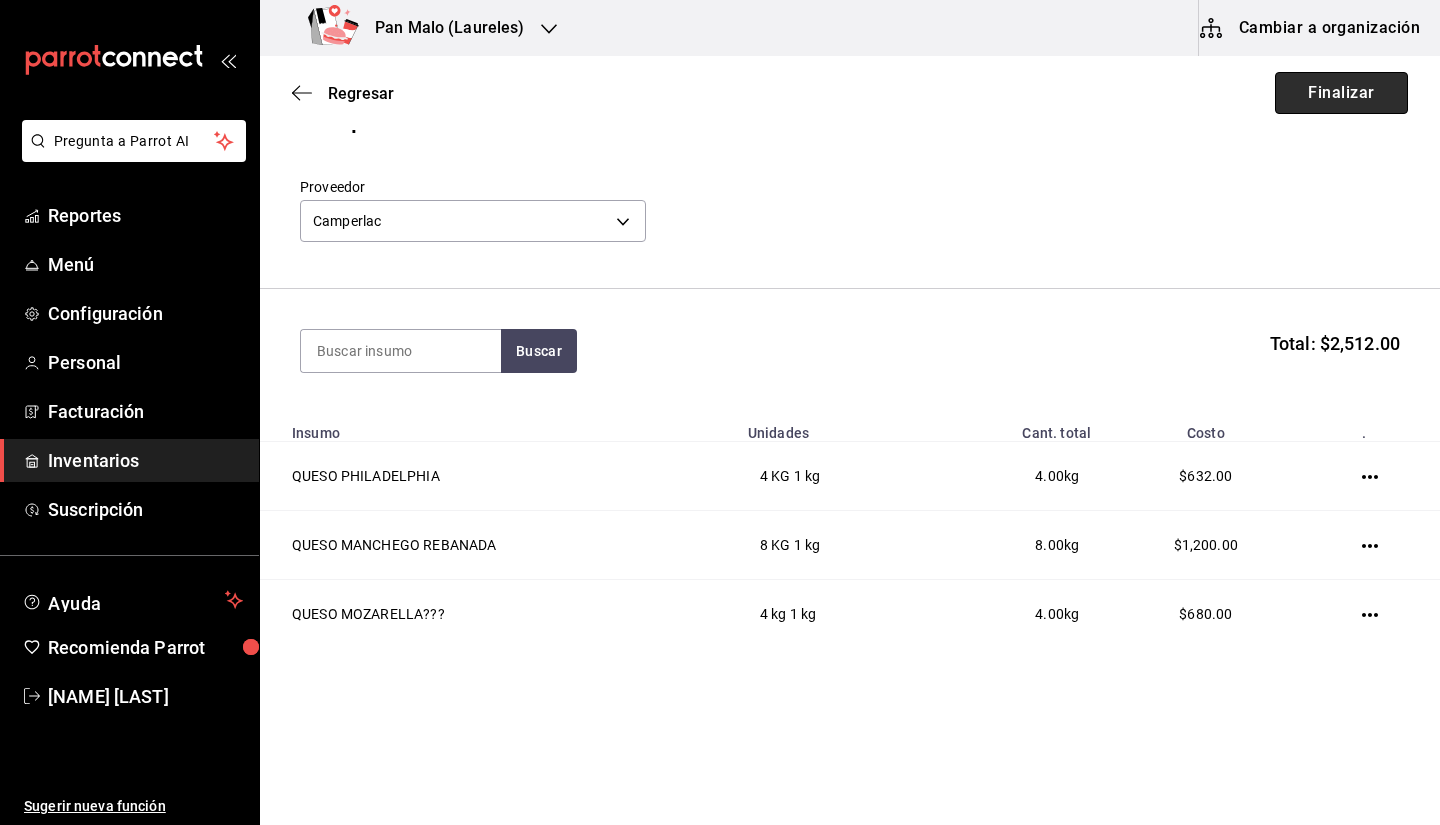 click on "Finalizar" at bounding box center [1341, 93] 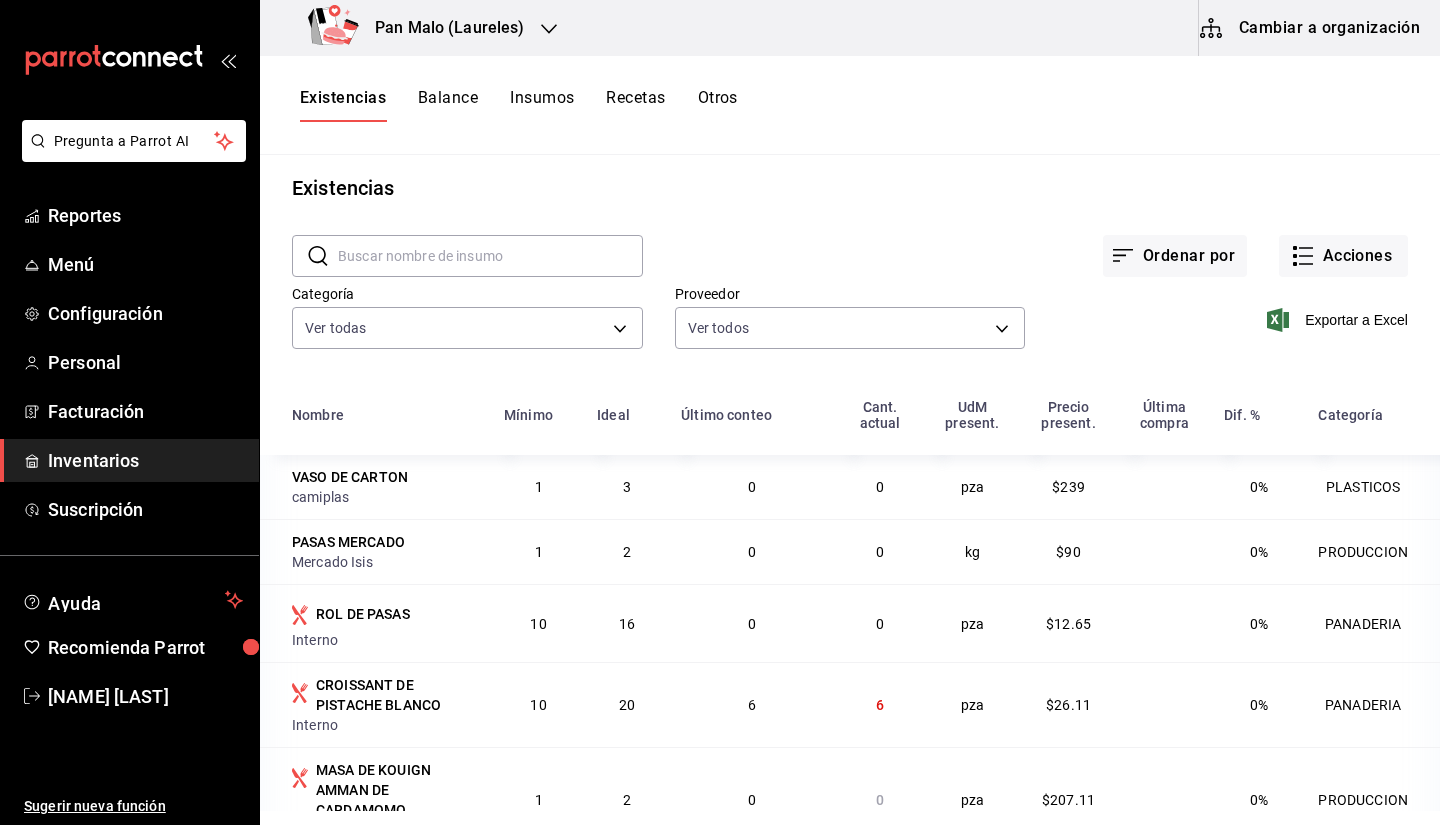 scroll, scrollTop: 88, scrollLeft: 0, axis: vertical 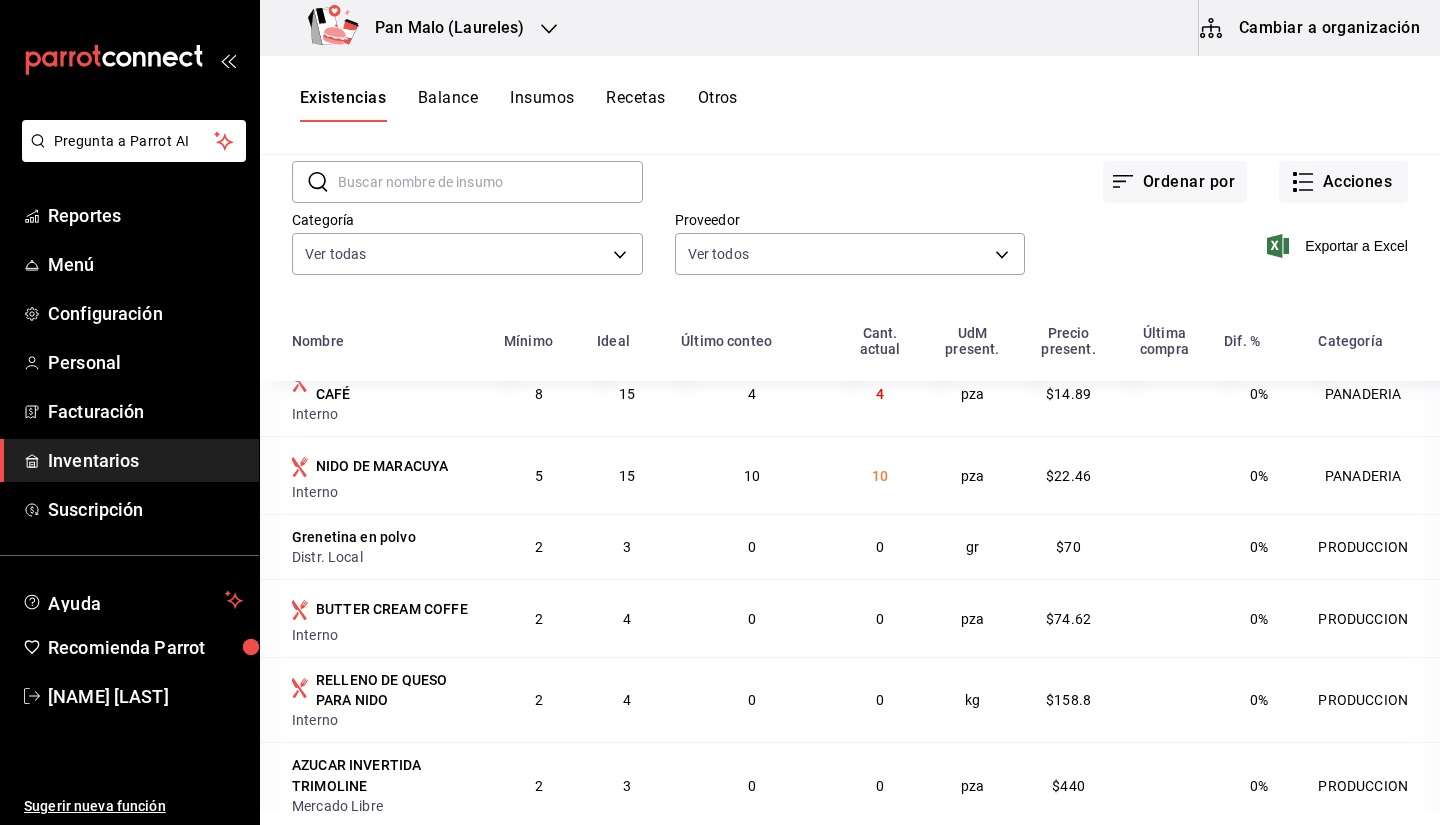 click on "​ ​ Ordenar por Acciones Categoría Ver todas 845d24ca-60dd-4e7e-b3c9-ca2702778d83,d258234b-eb86-4f23-b0af-7f39f8376d1d,b487d5ec-9a72-45d0-bbdf-ace0a58857df,b7fa4d3f-7896-4504-b4eb-29f52eb713d6,244b5d13-ccc3-40e0-adb2-1f470b7c2b02,5221ede4-7101-46e2-abe0-c56c9f57c453,97c4540b-fae9-4f1d-bf52-72ae5b7112b3,dfca19a1-d0af-4dd2-9161-d29e1e6480e6,845fc0d5-bafa-4929-a86e-e534cf7c03f2 Proveedor Ver todos Exportar a Excel" at bounding box center (850, 221) 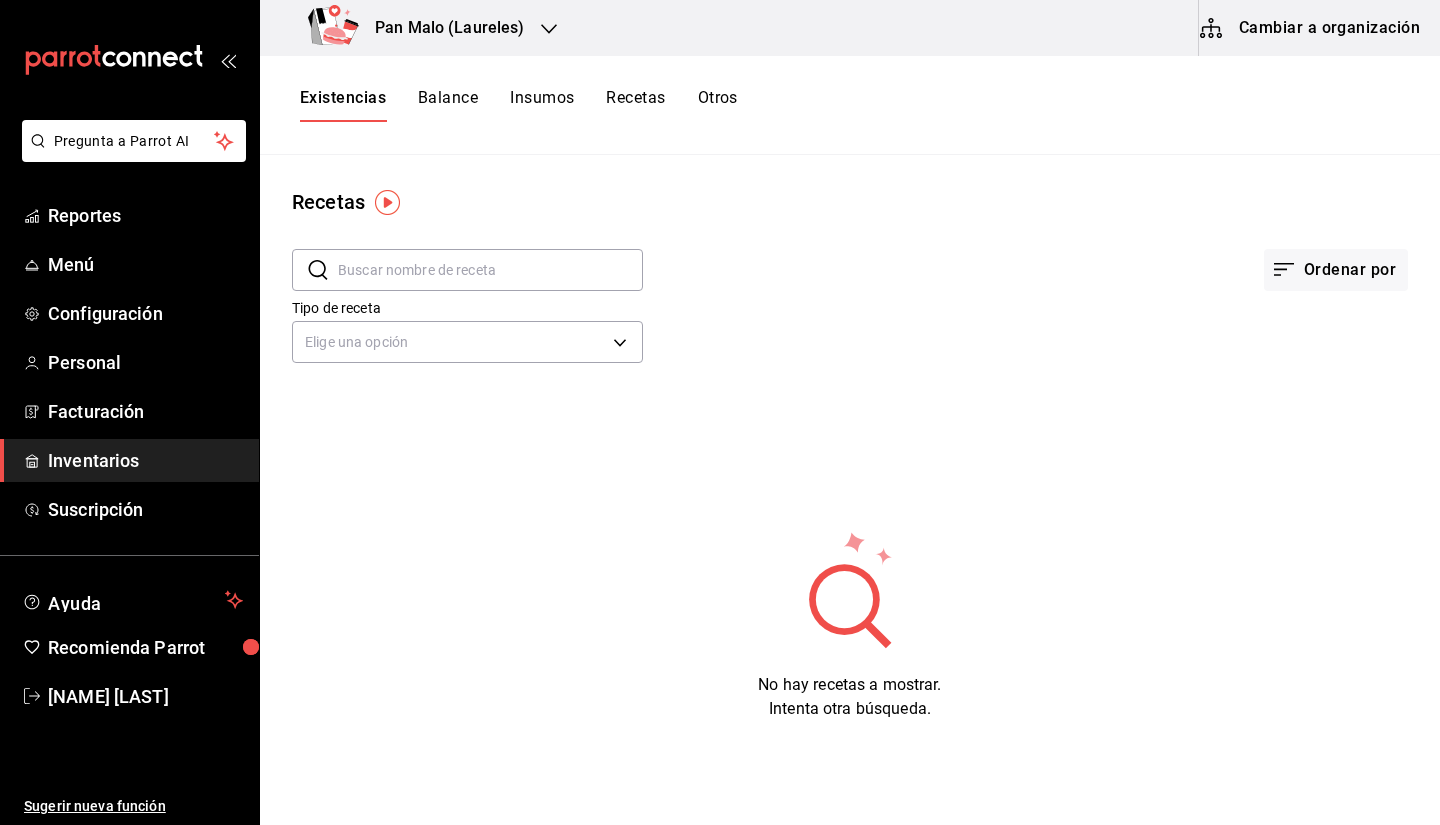scroll, scrollTop: 0, scrollLeft: 0, axis: both 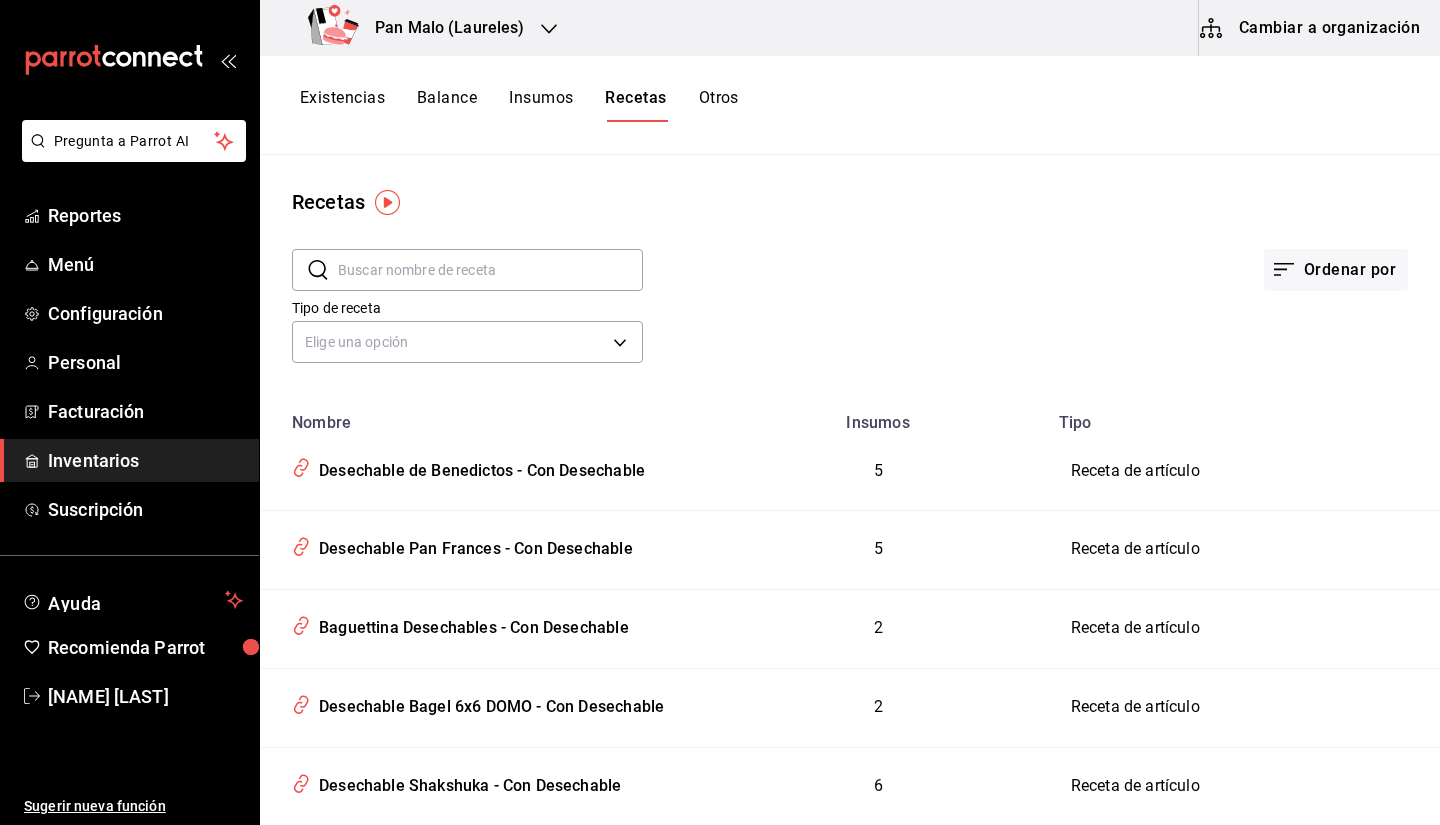 click on "Cambiar a organización" at bounding box center (1311, 28) 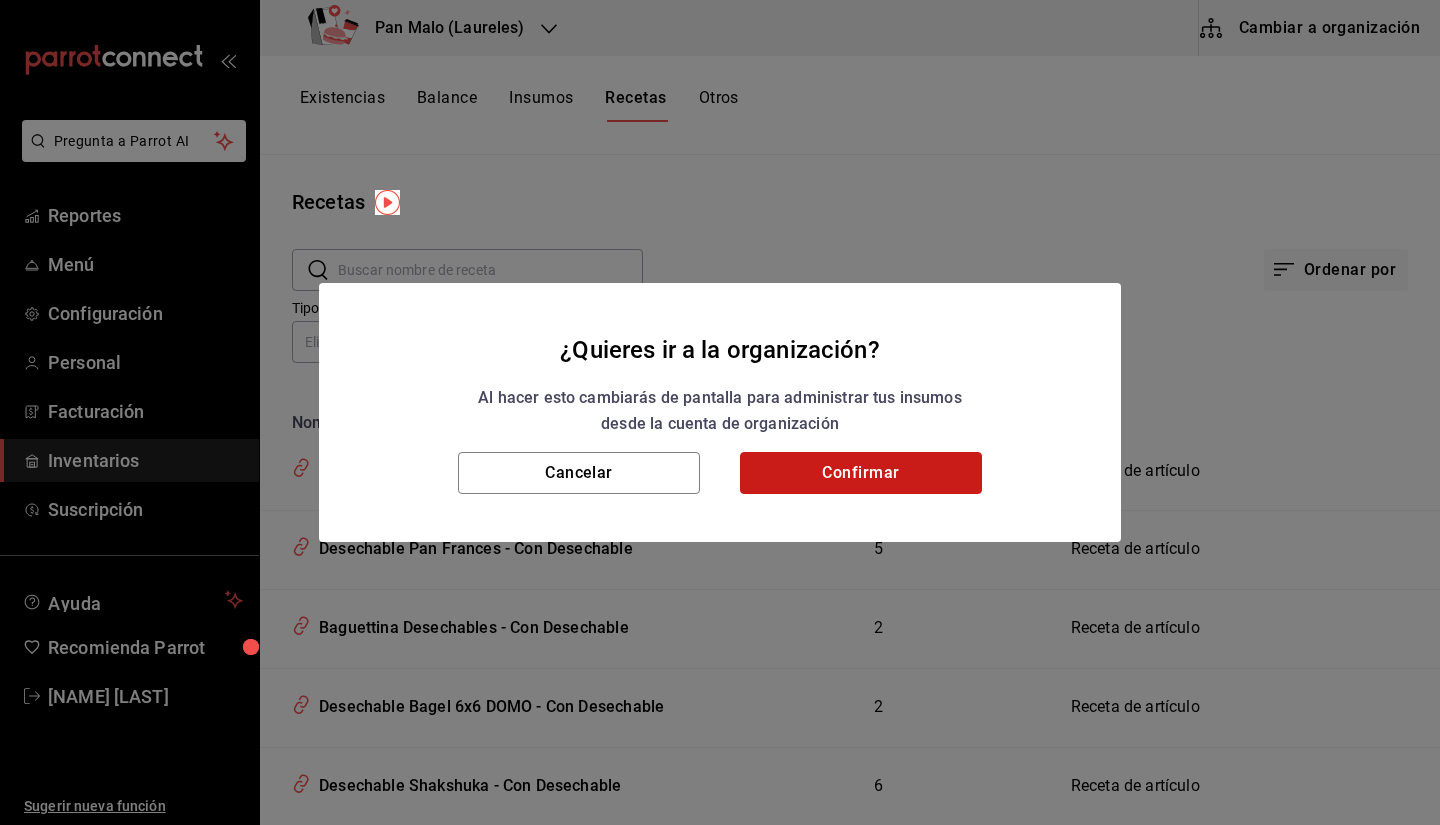 click on "Confirmar" at bounding box center [861, 473] 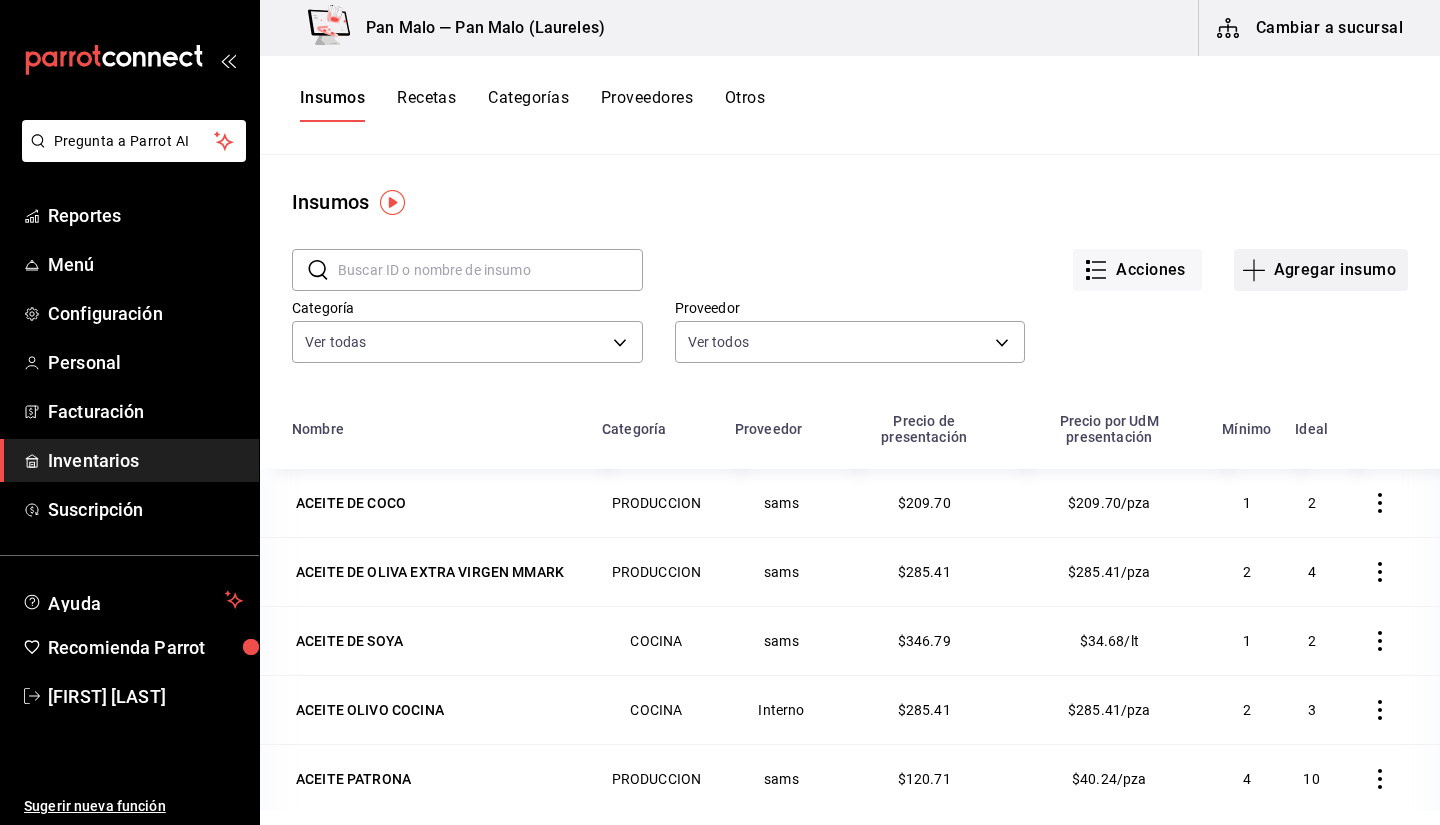 scroll, scrollTop: 0, scrollLeft: 0, axis: both 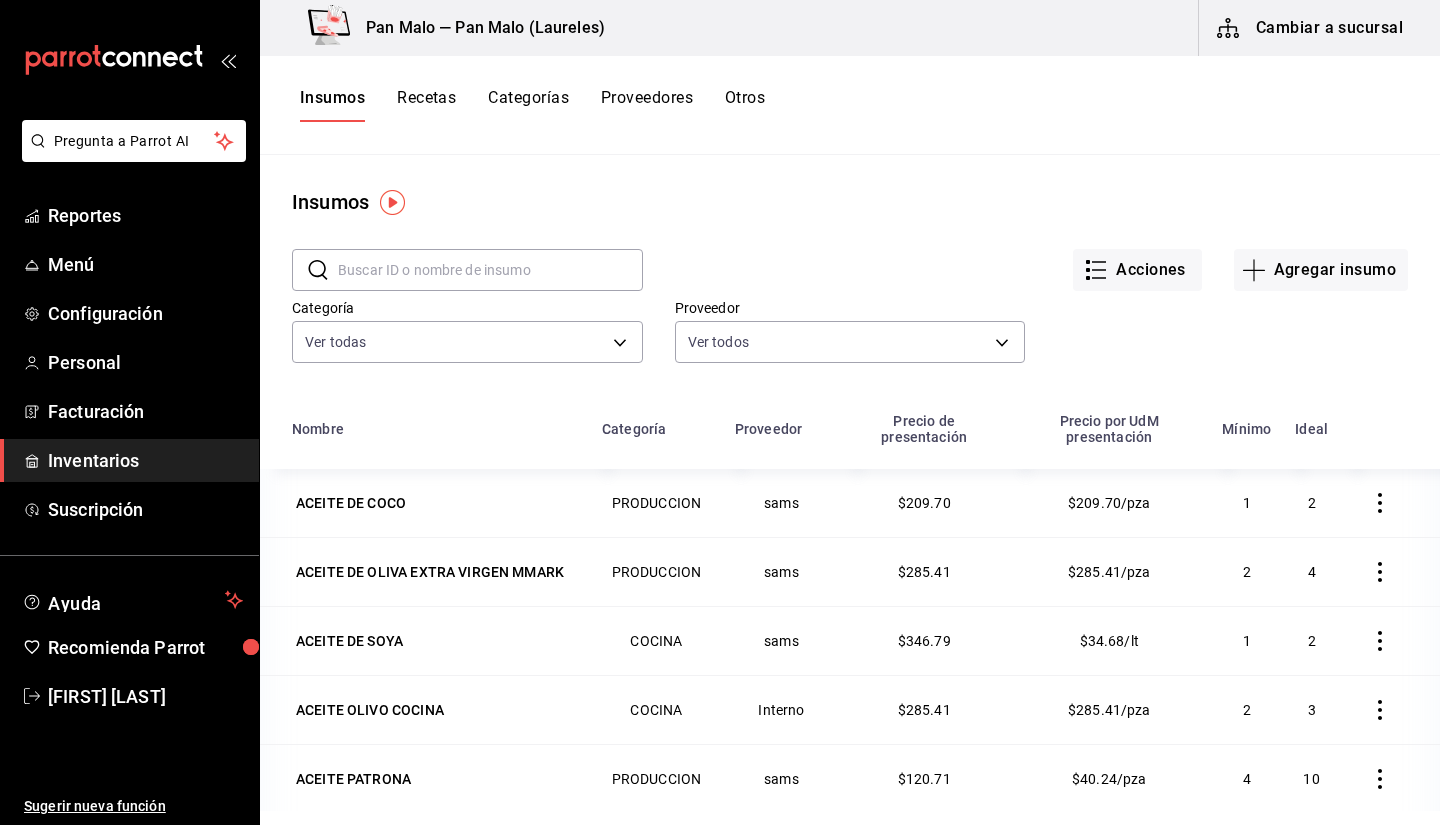 click on "Recetas" at bounding box center [426, 105] 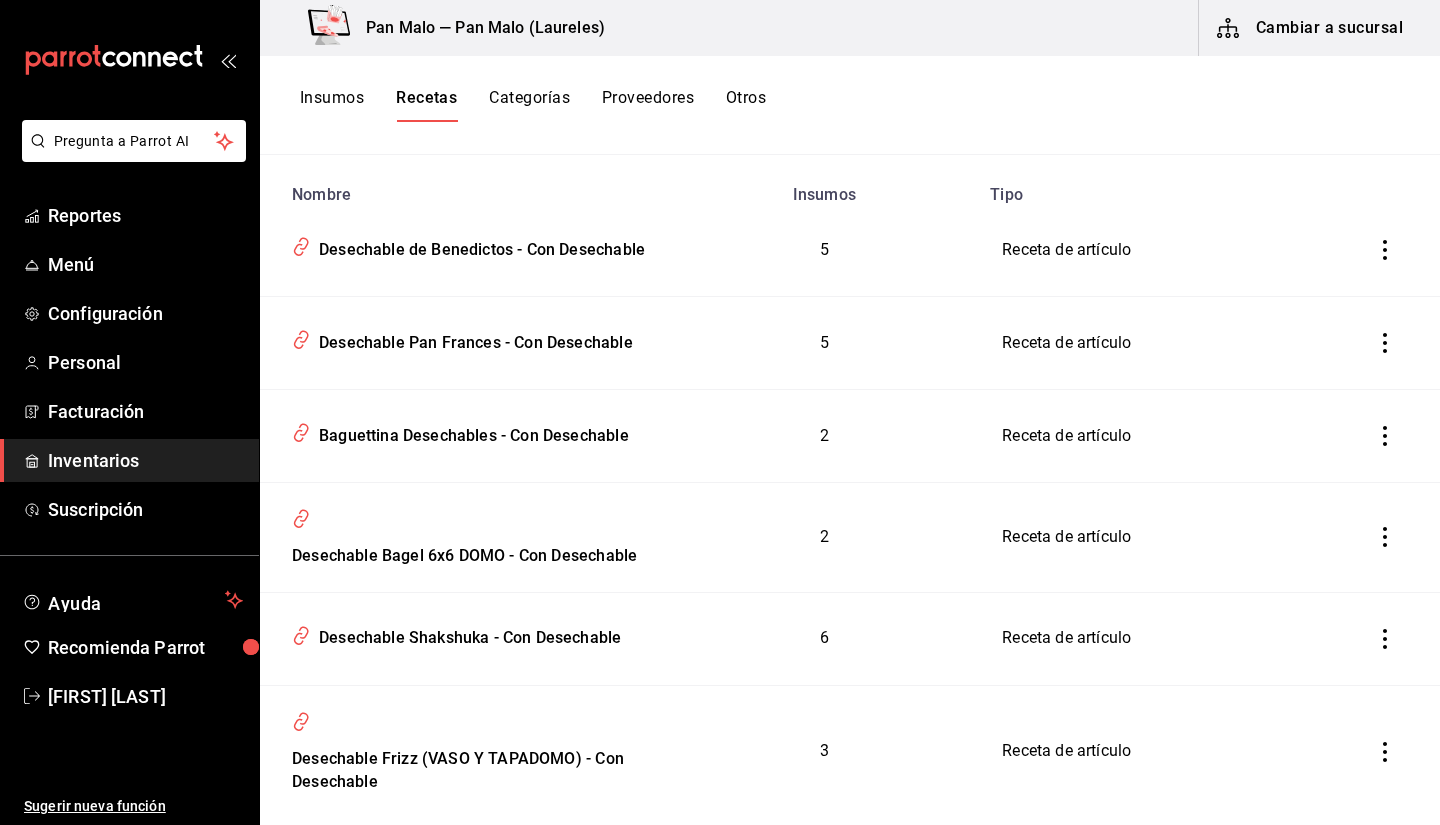 scroll, scrollTop: 283, scrollLeft: 0, axis: vertical 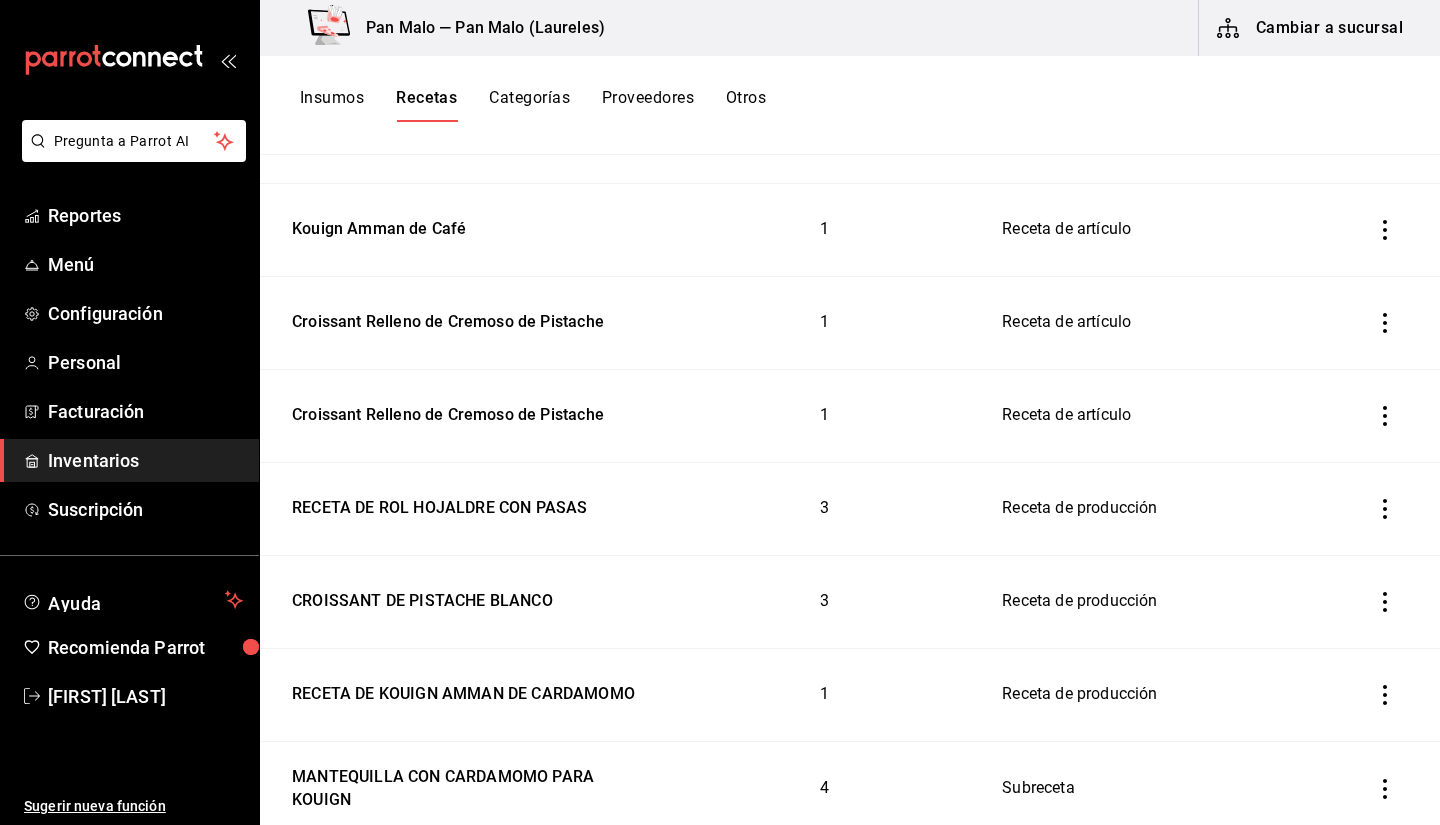 click 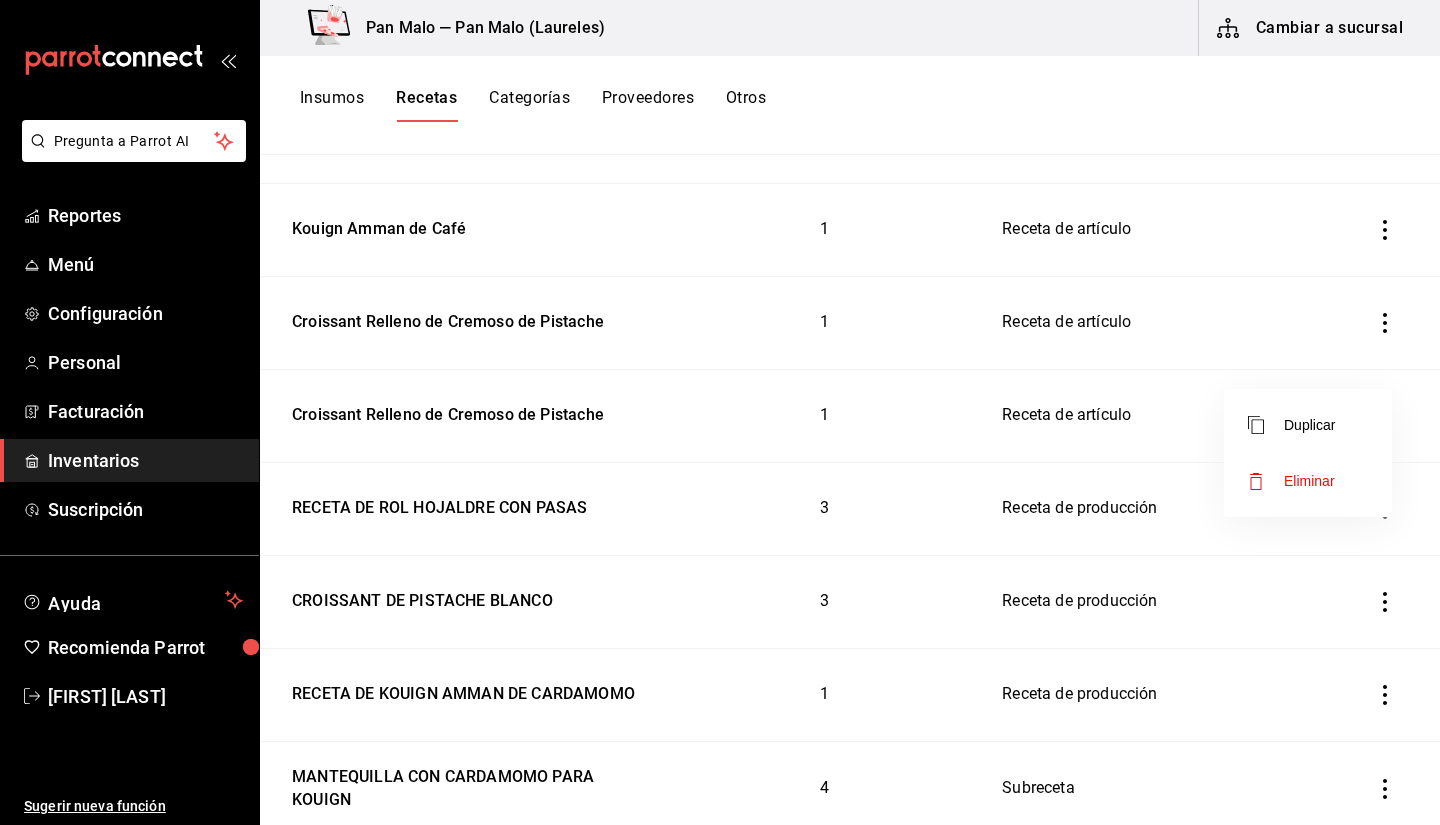click on "Eliminar" at bounding box center [1309, 481] 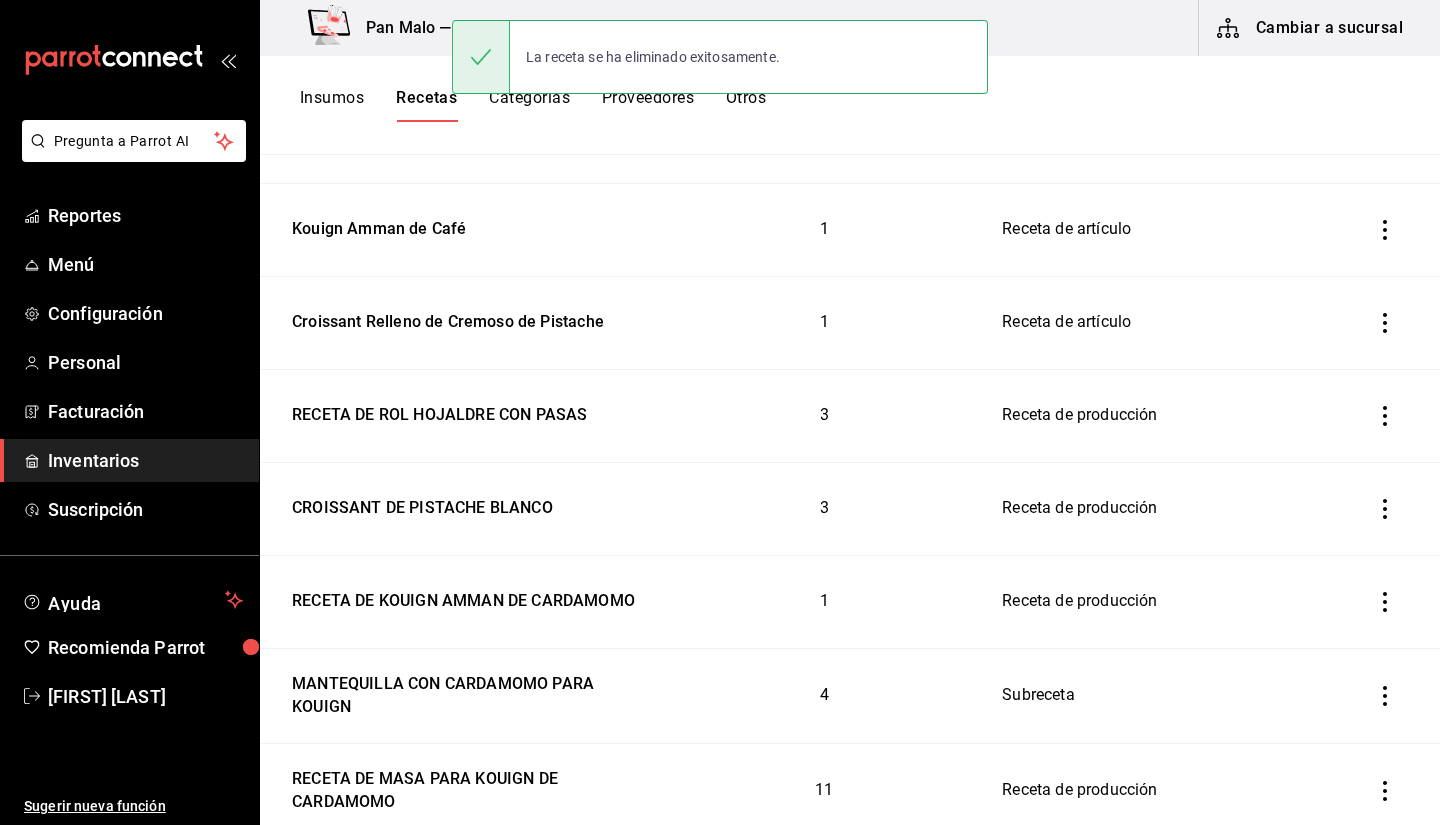 click at bounding box center (1385, 323) 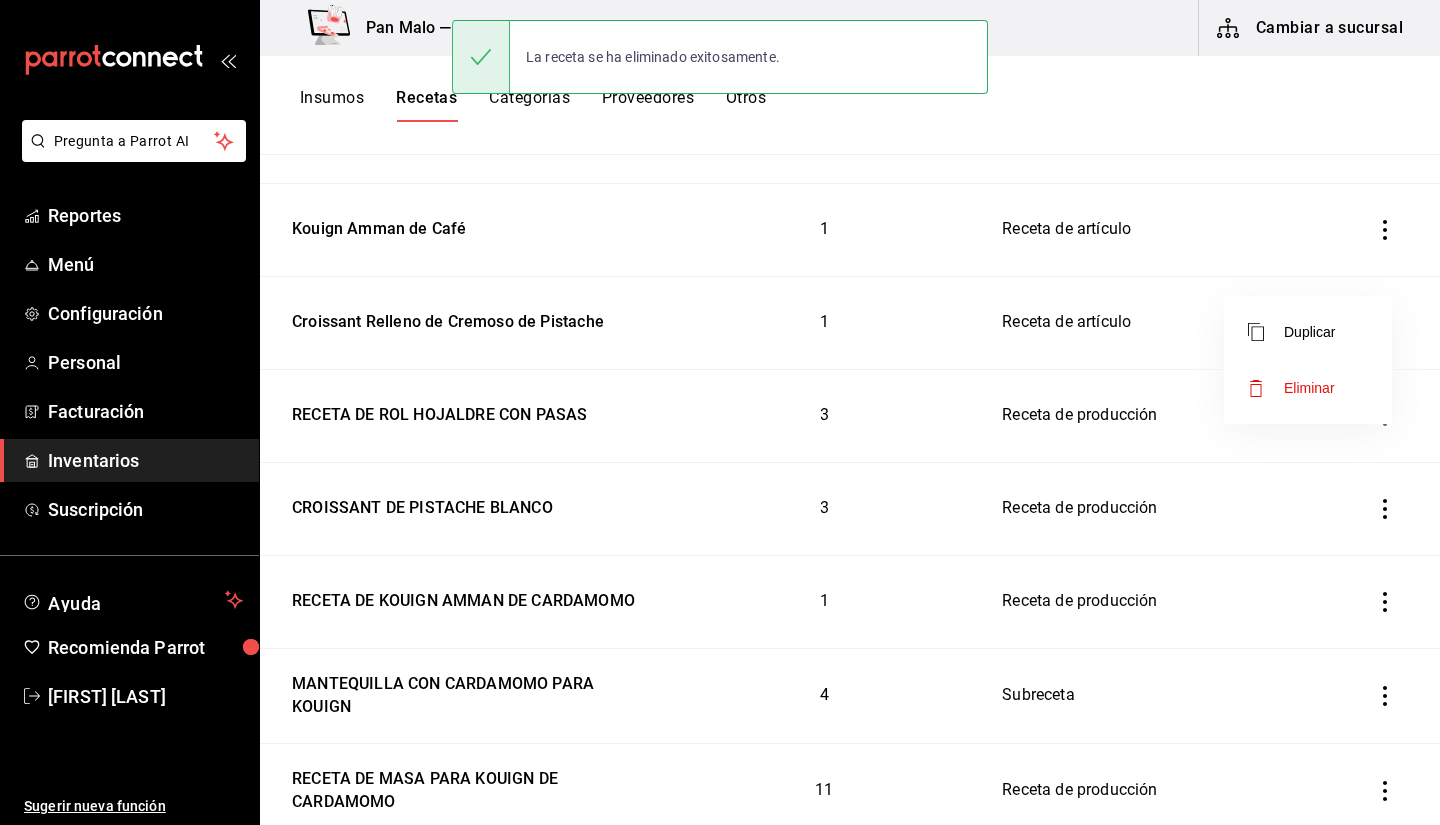 click on "Eliminar" at bounding box center (1309, 388) 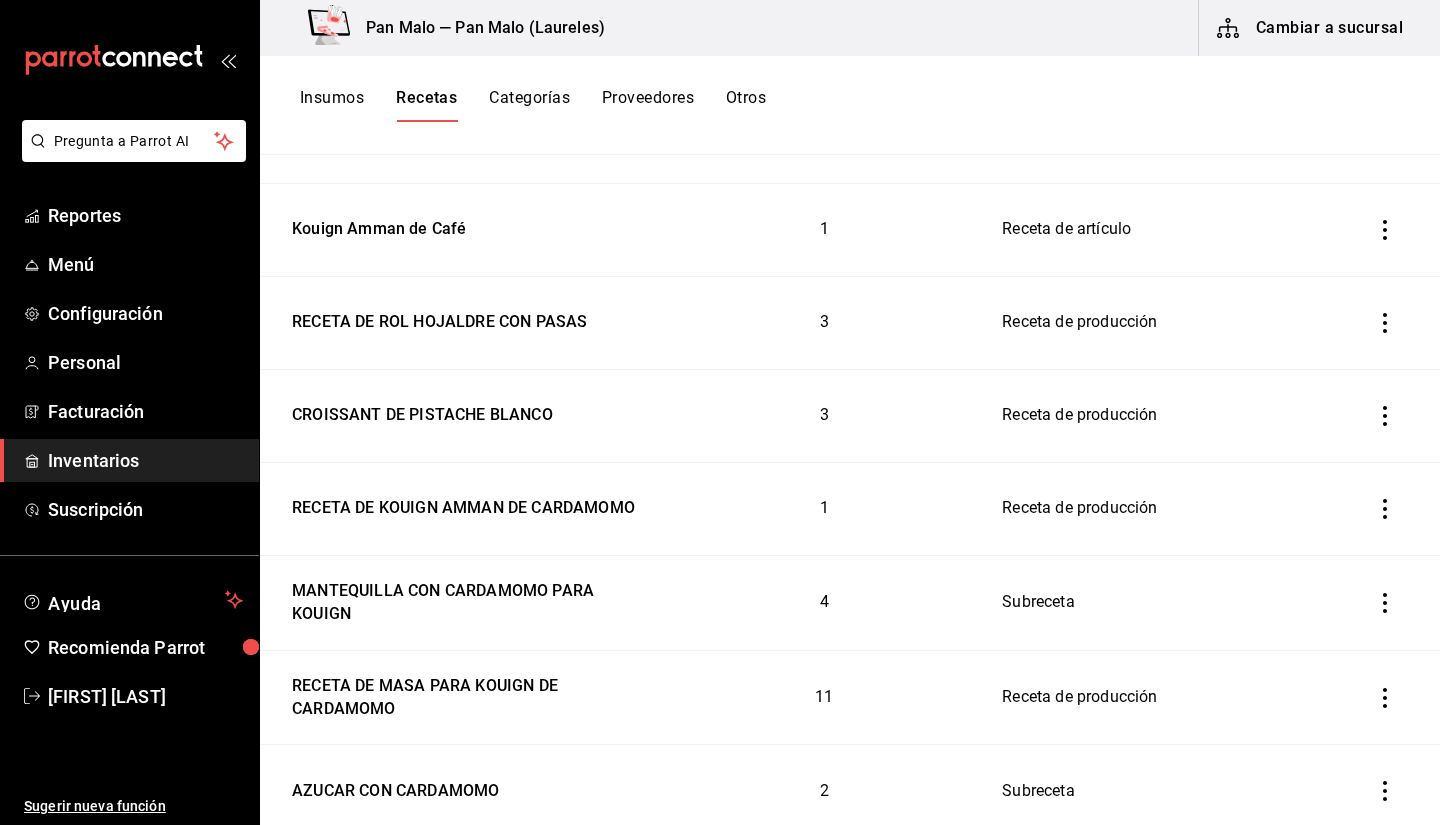 click 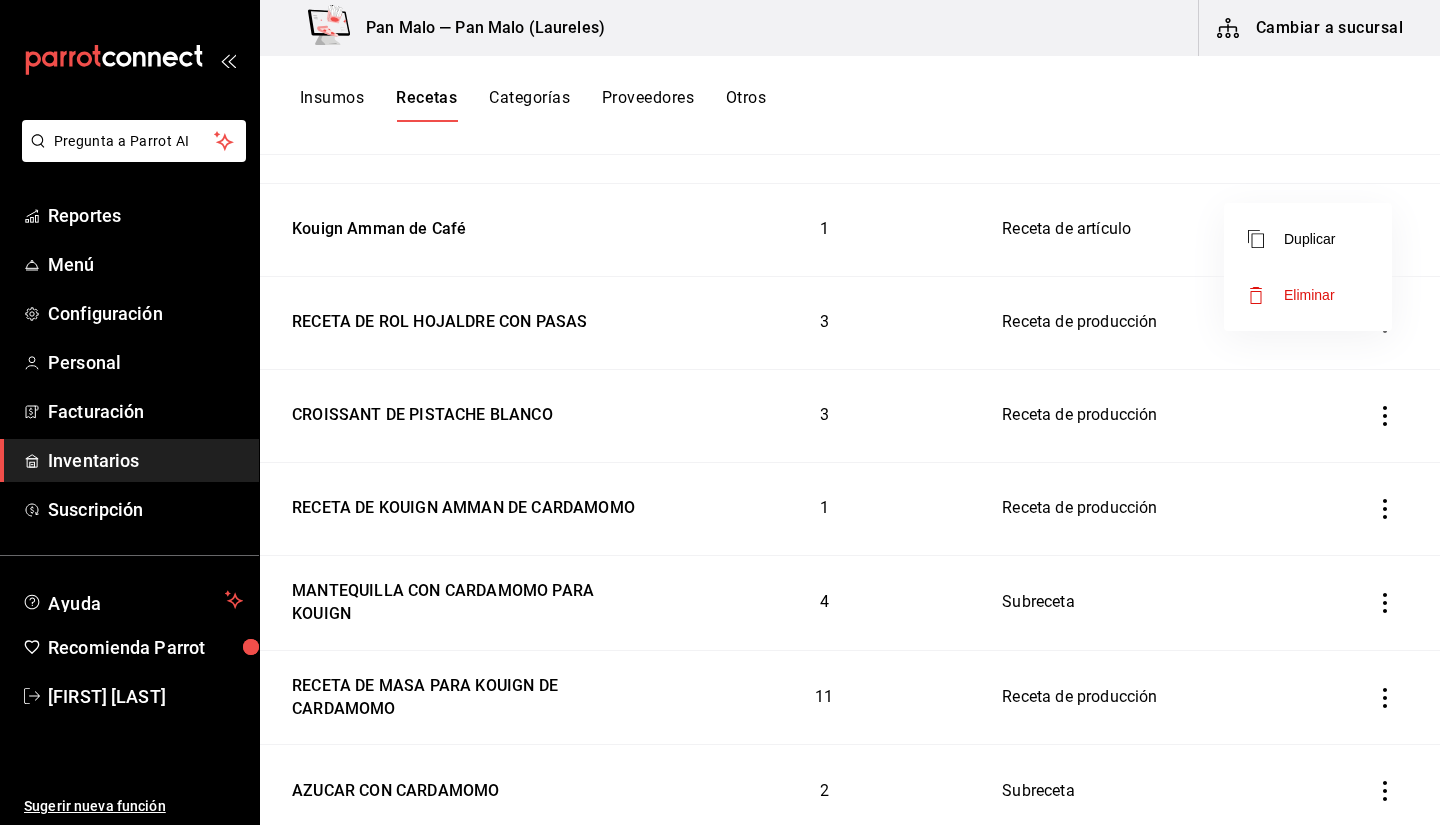 click on "Eliminar" at bounding box center [1309, 295] 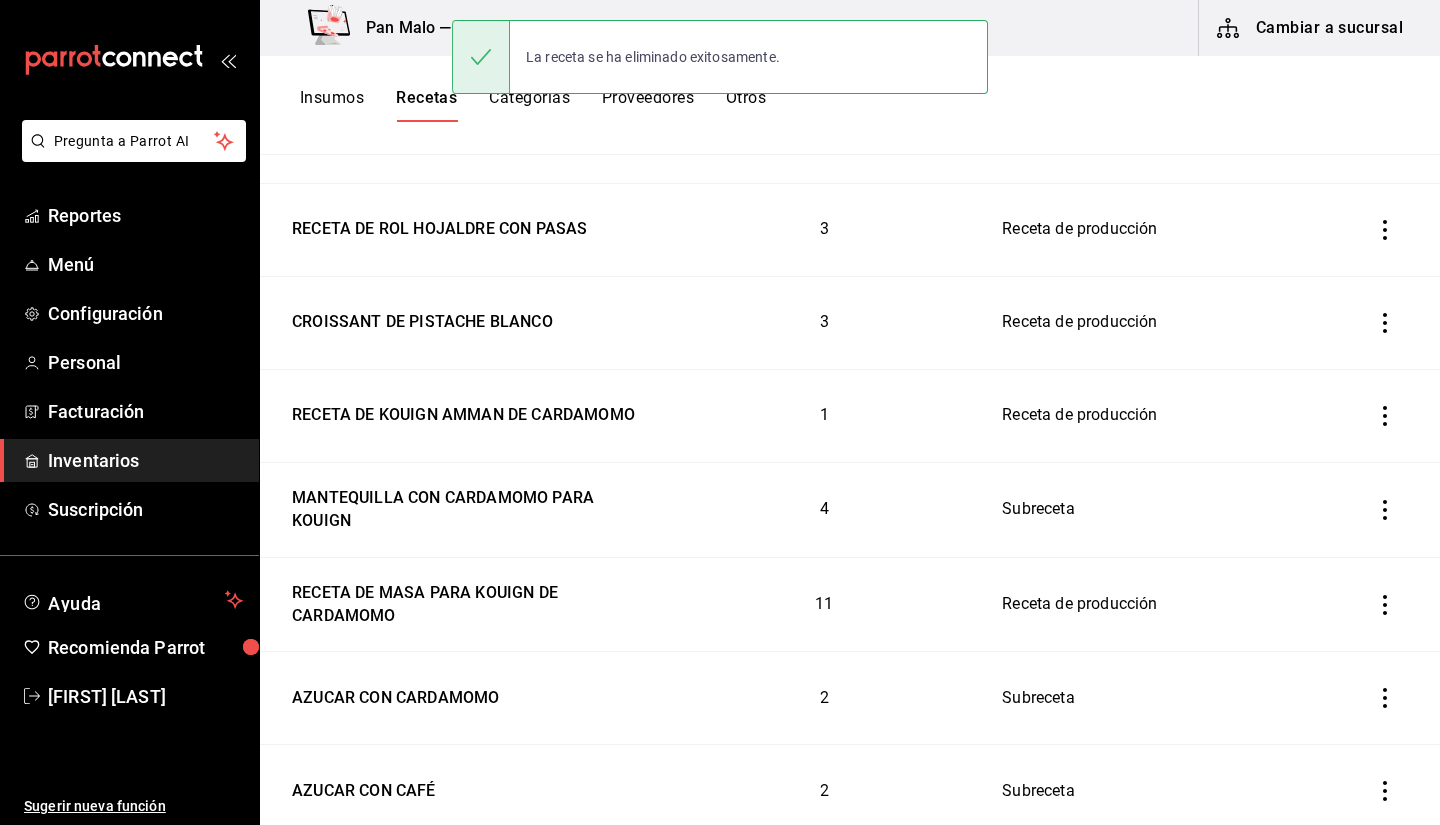 click on "Pregunta a Parrot AI Reportes   Menú   Configuración   Personal   Facturación   Inventarios   Suscripción   Ayuda Recomienda Parrot   Sebastian Viadero   Sugerir nueva función   Pan Malo — Pan Malo (Laureles) Cambiar a sucursal Insumos Recetas Categorías Proveedores Otros Recetas ​ ​ Ordenar por Asociar recetas Agregar receta Tipo de receta Elige una opción default Nombre Insumos Tipo Desechable de Benedictos - Con Desechable 5 Receta de artículo Desechable Pan Frances - Con Desechable 5 Receta de artículo Baguettina Desechables - Con Desechable 2 Receta de artículo Desechable Bagel 6x6 DOMO - Con Desechable 2 Receta de artículo Desechable Shakshuka - Con Desechable 6 Receta de artículo Desechable Frizz (VASO Y TAPADOMO) - Con Desechable 3 Receta de artículo Desechable Chilaquiles - Con Desechable 7 Receta de artículo Desechable Bebidas Frias - Con Desechable 3 Receta de artículo Desechable Bebidas Calientes - Con Desechable 3 Receta de artículo Alimentos Domo 9x9 - Con Desechable 5 1 1" at bounding box center (720, 405) 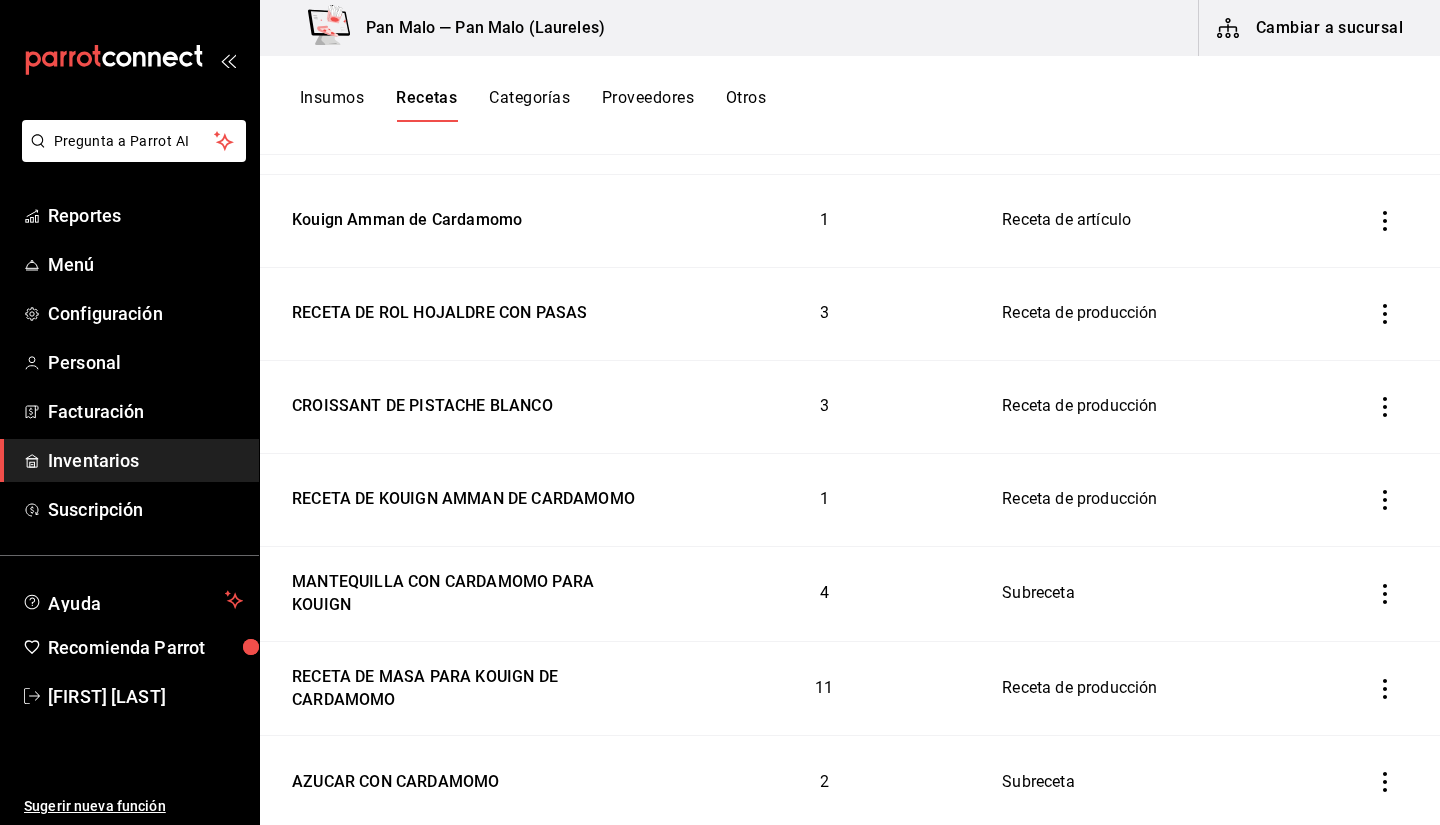 scroll, scrollTop: 1735, scrollLeft: 0, axis: vertical 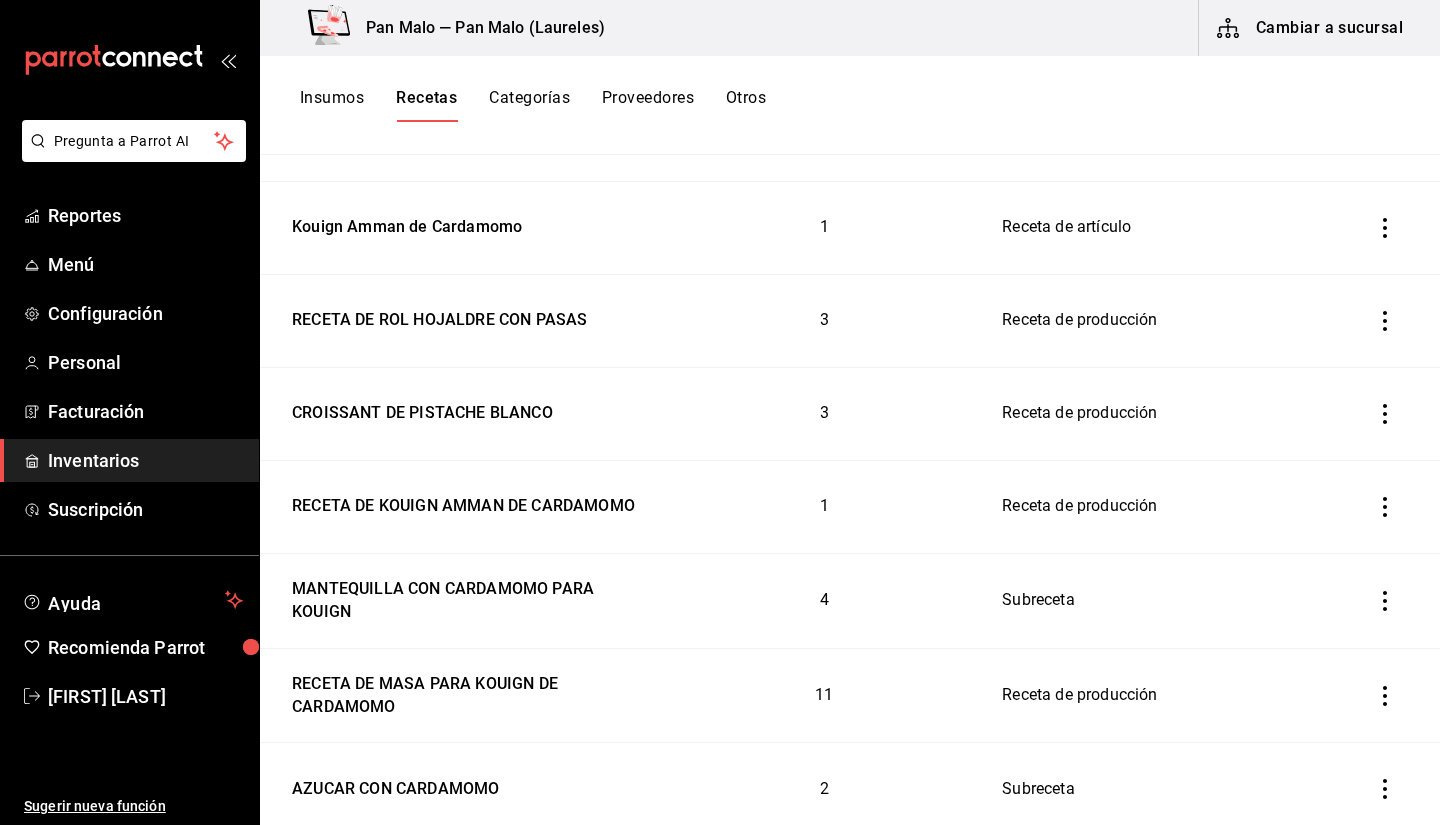 click 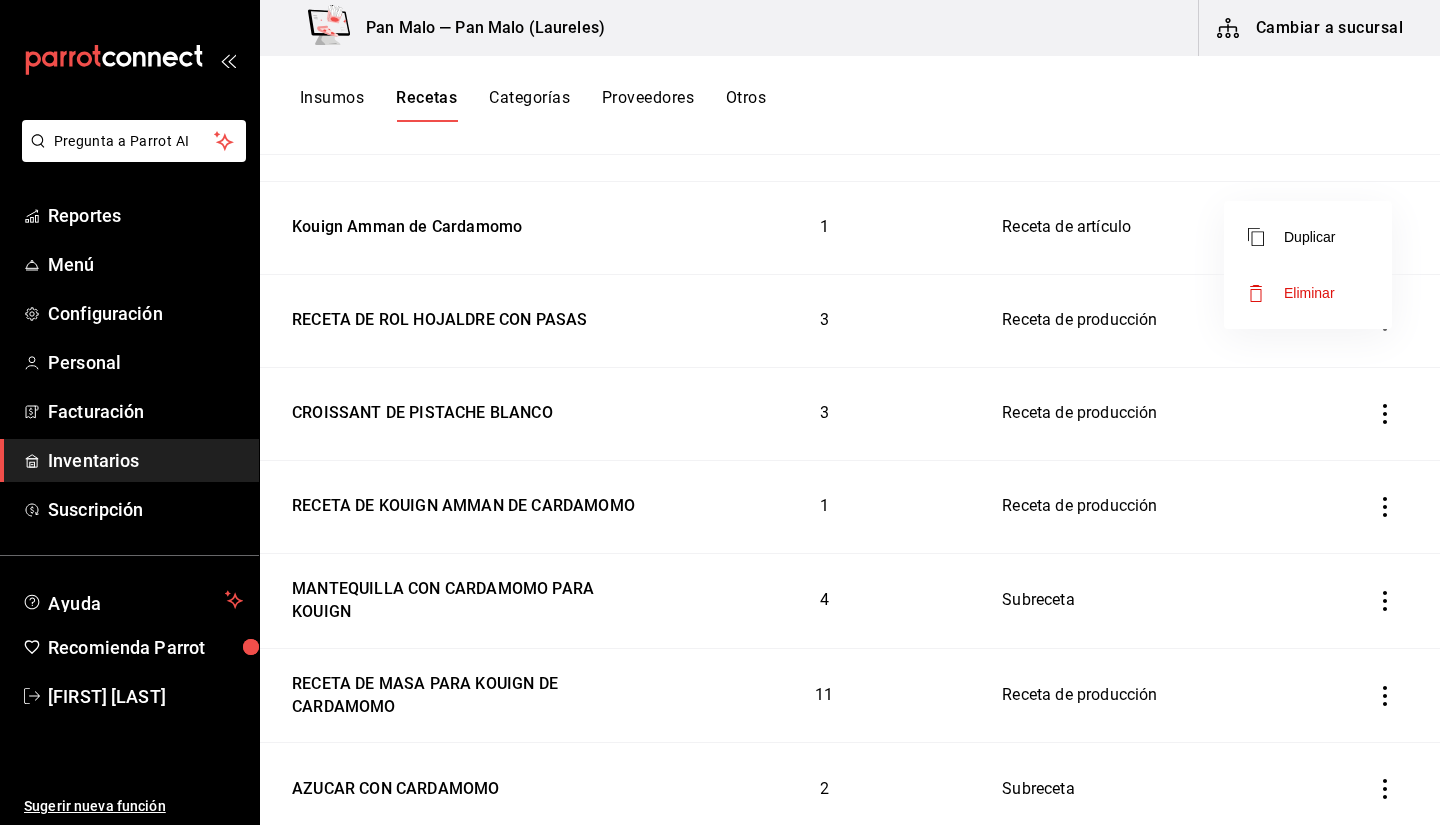 click on "Eliminar" at bounding box center [1308, 293] 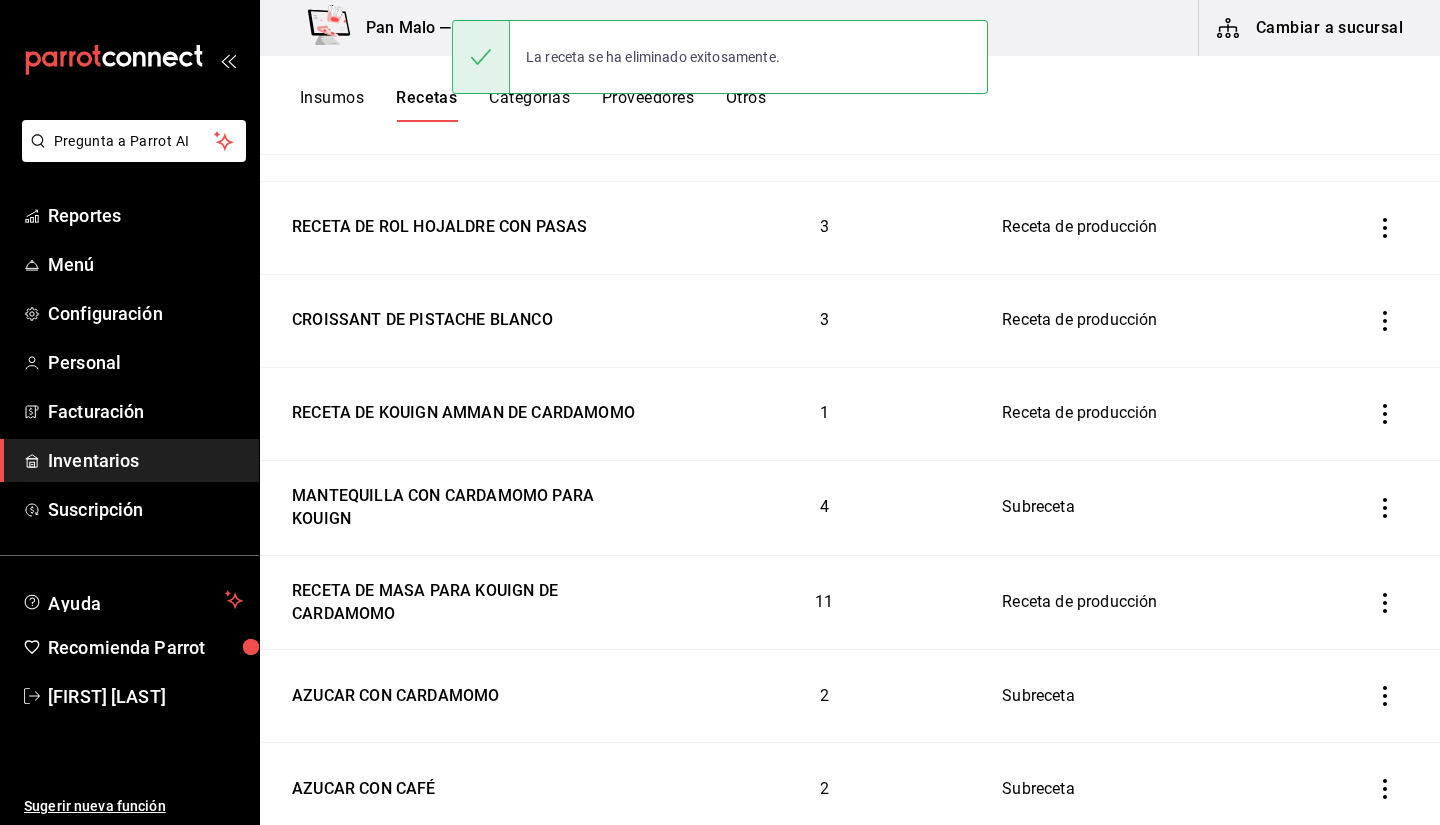 click 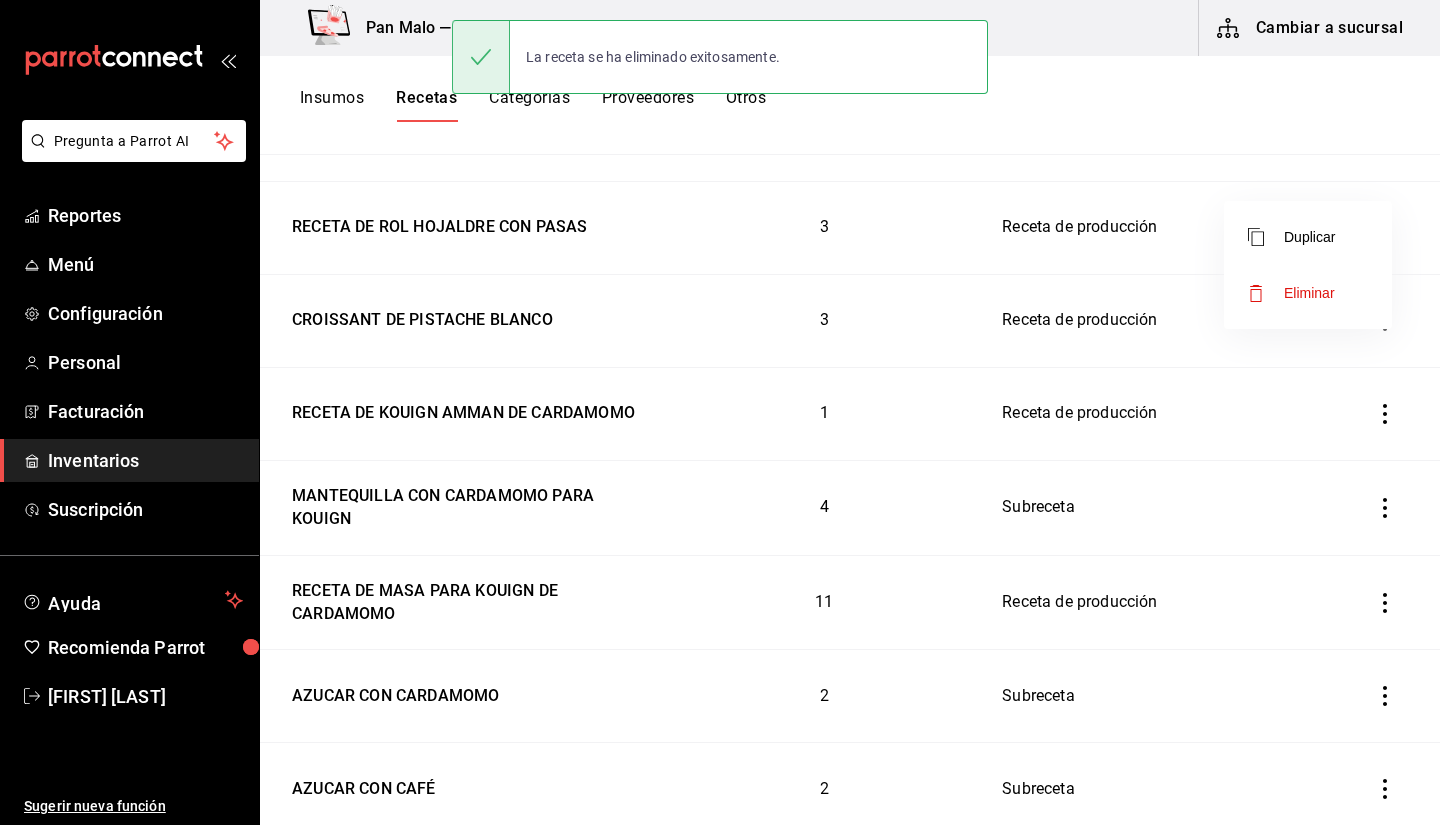 click at bounding box center [720, 412] 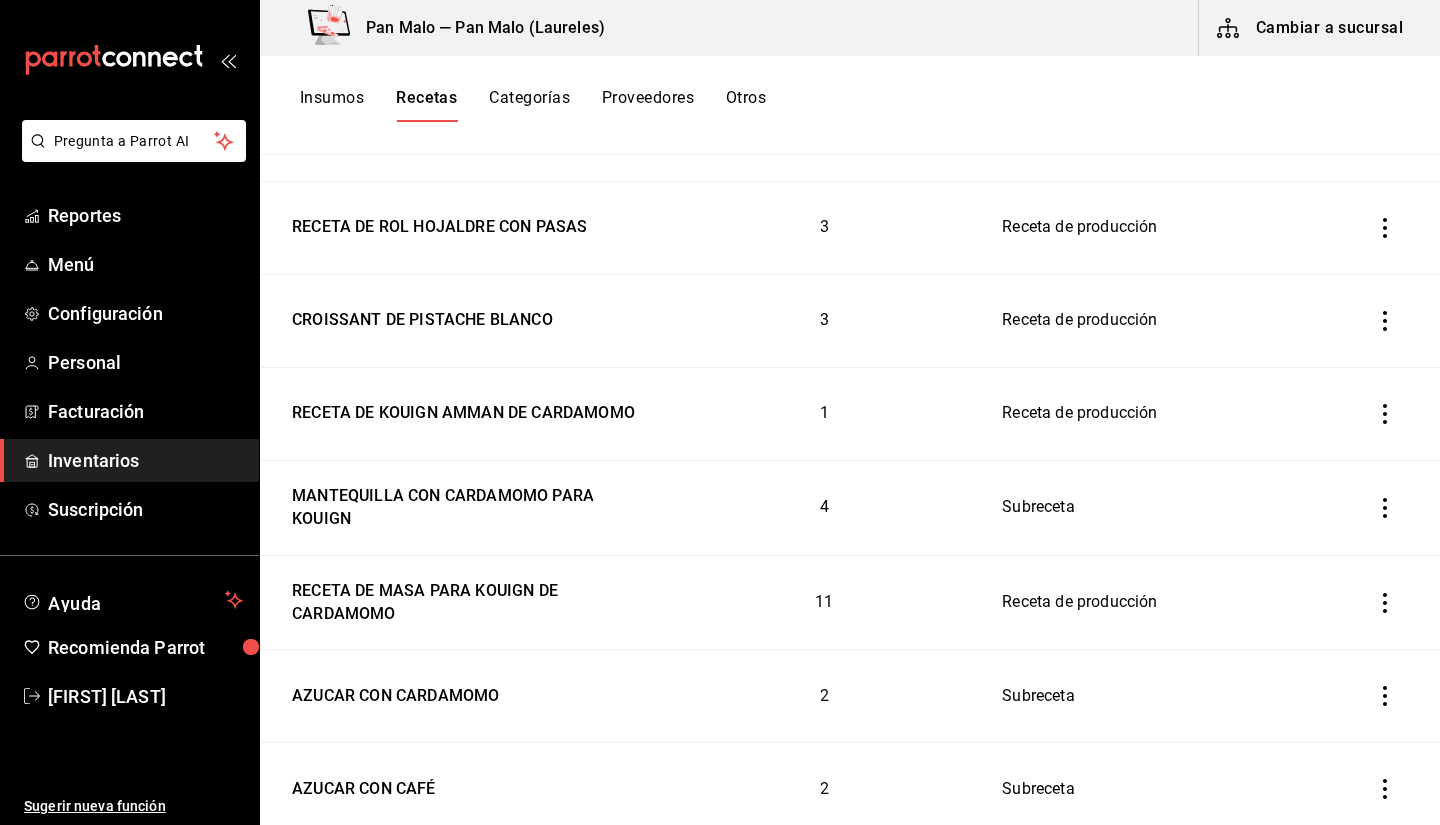 type 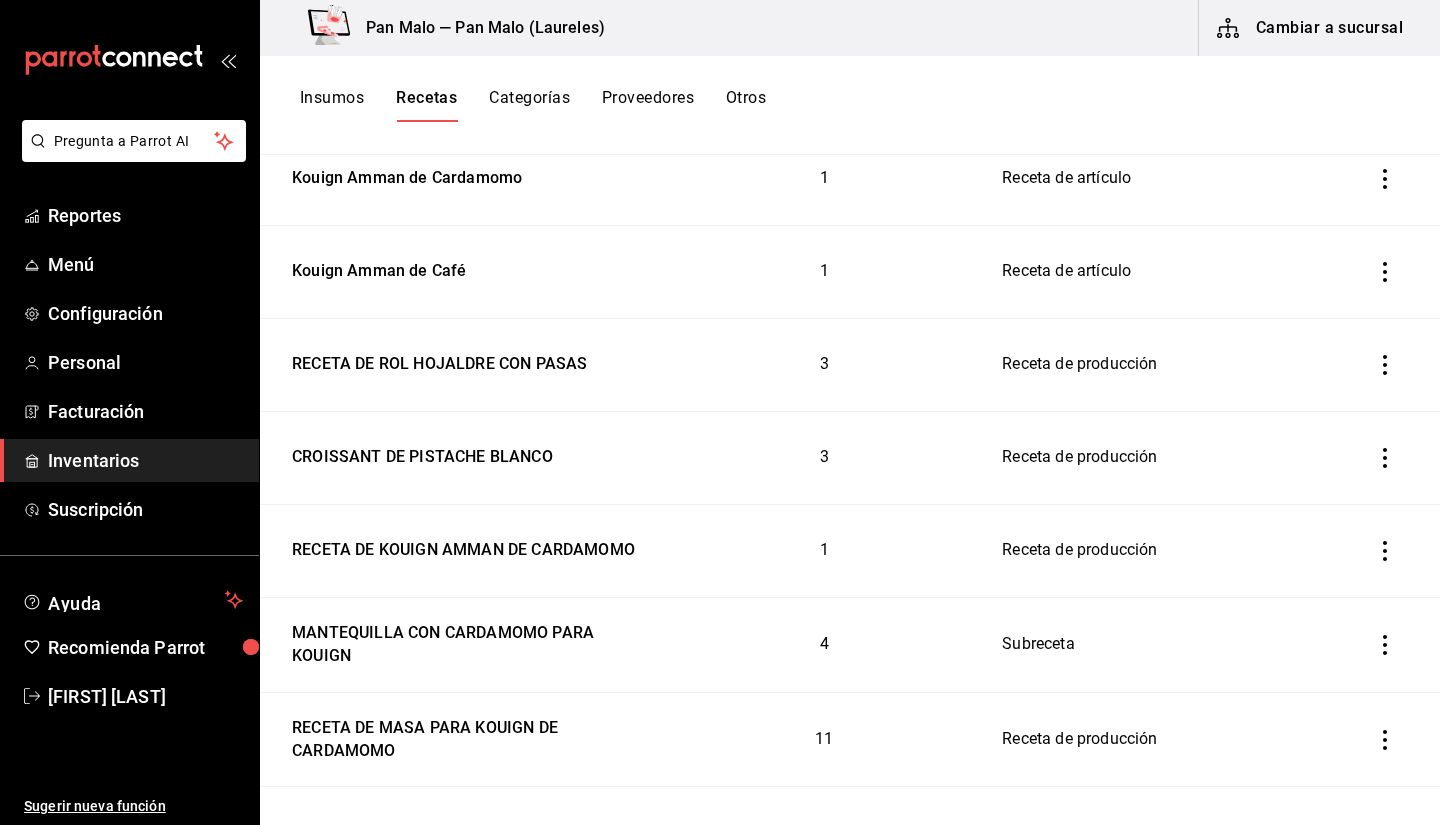 scroll, scrollTop: 1591, scrollLeft: 0, axis: vertical 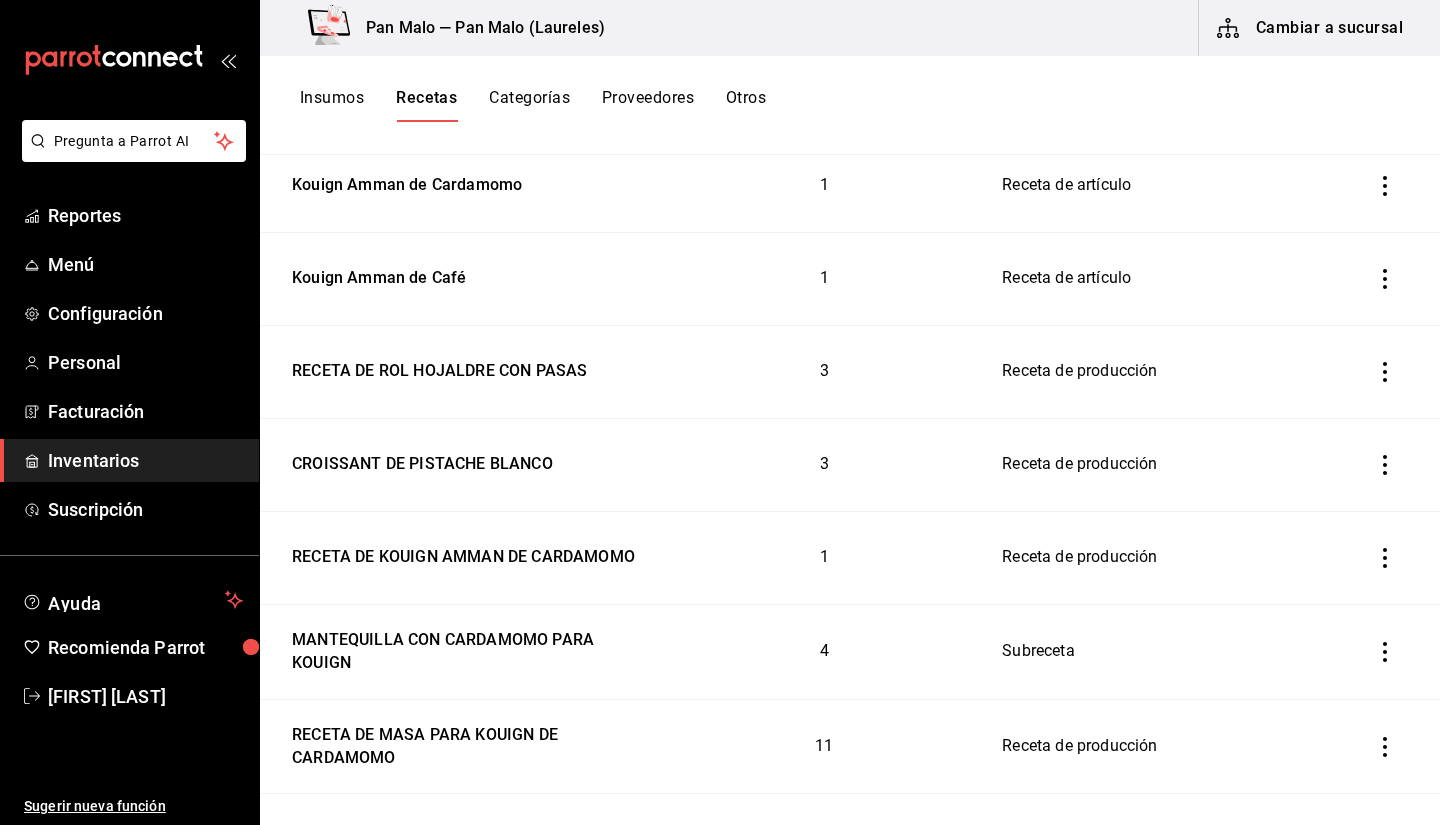click 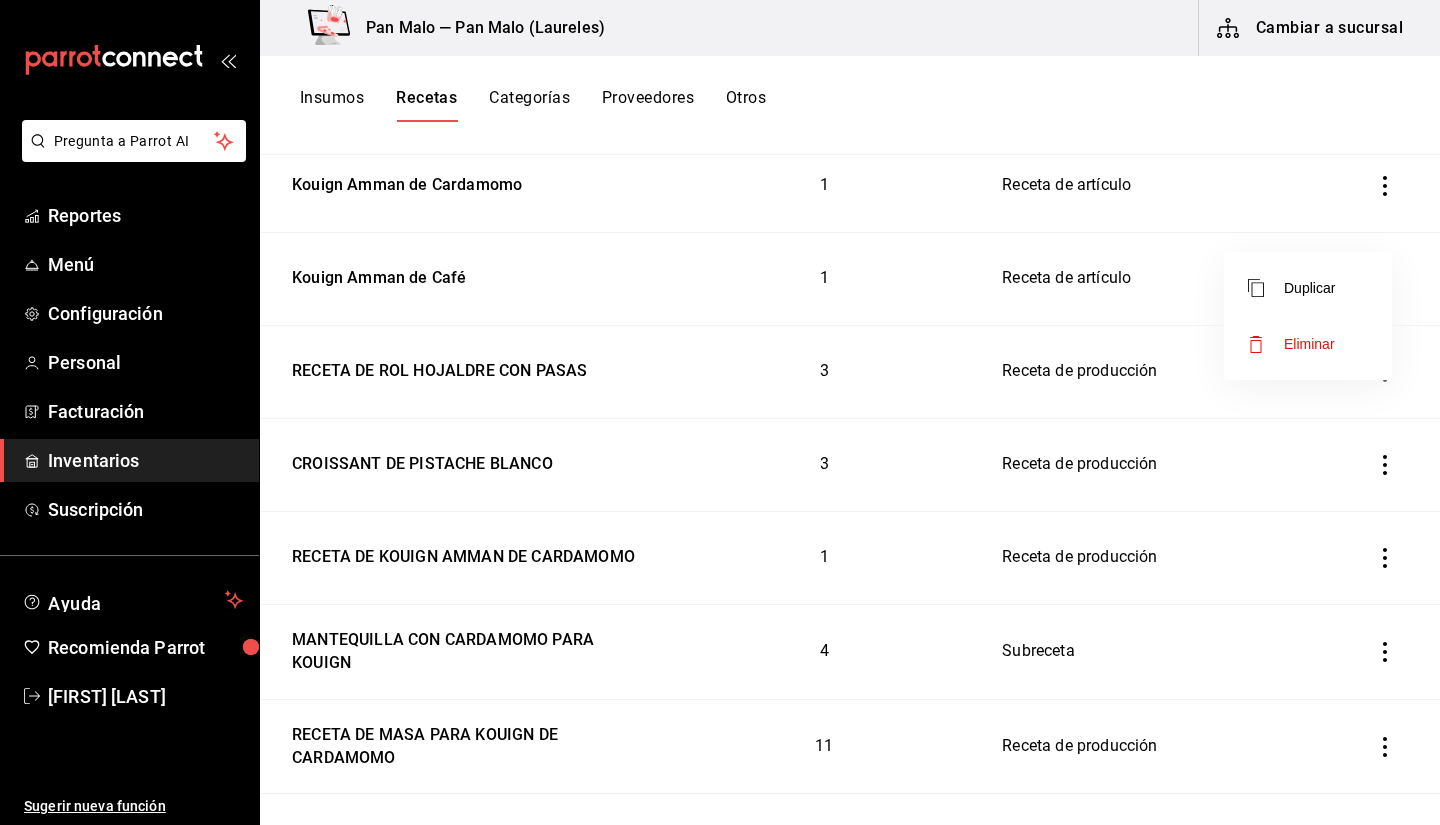 click on "Eliminar" at bounding box center (1309, 344) 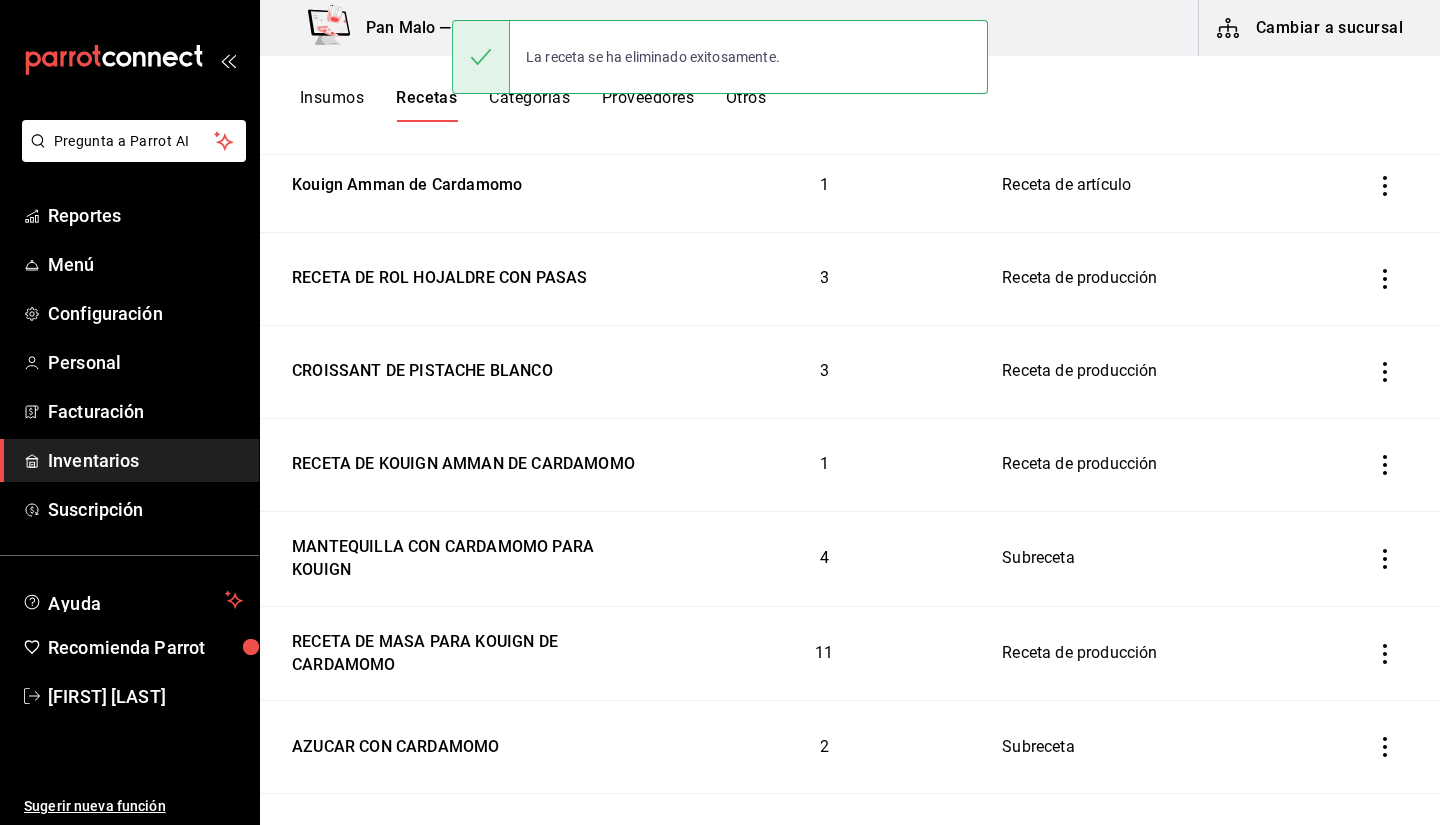 click 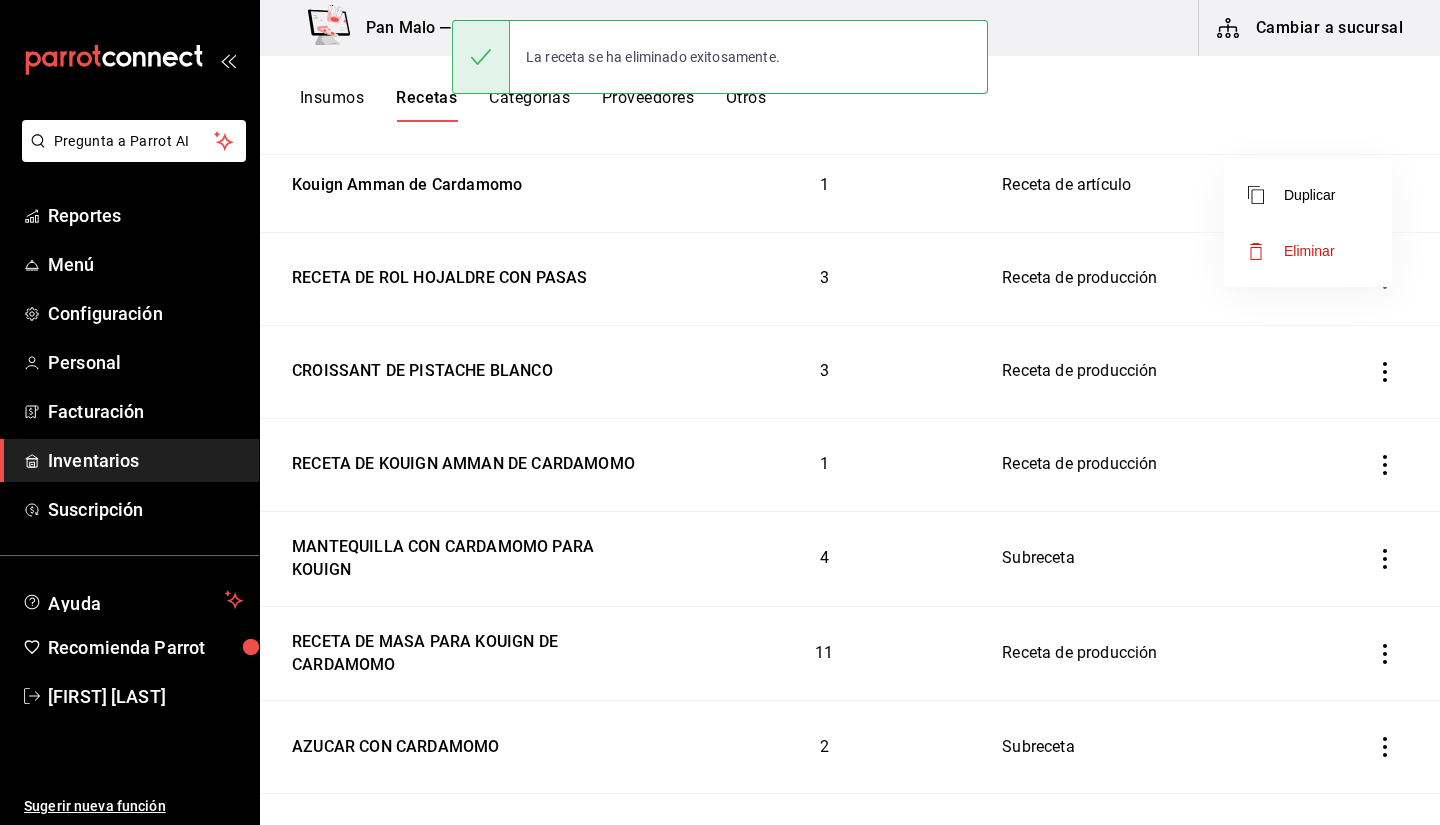 click on "Eliminar" at bounding box center [1308, 251] 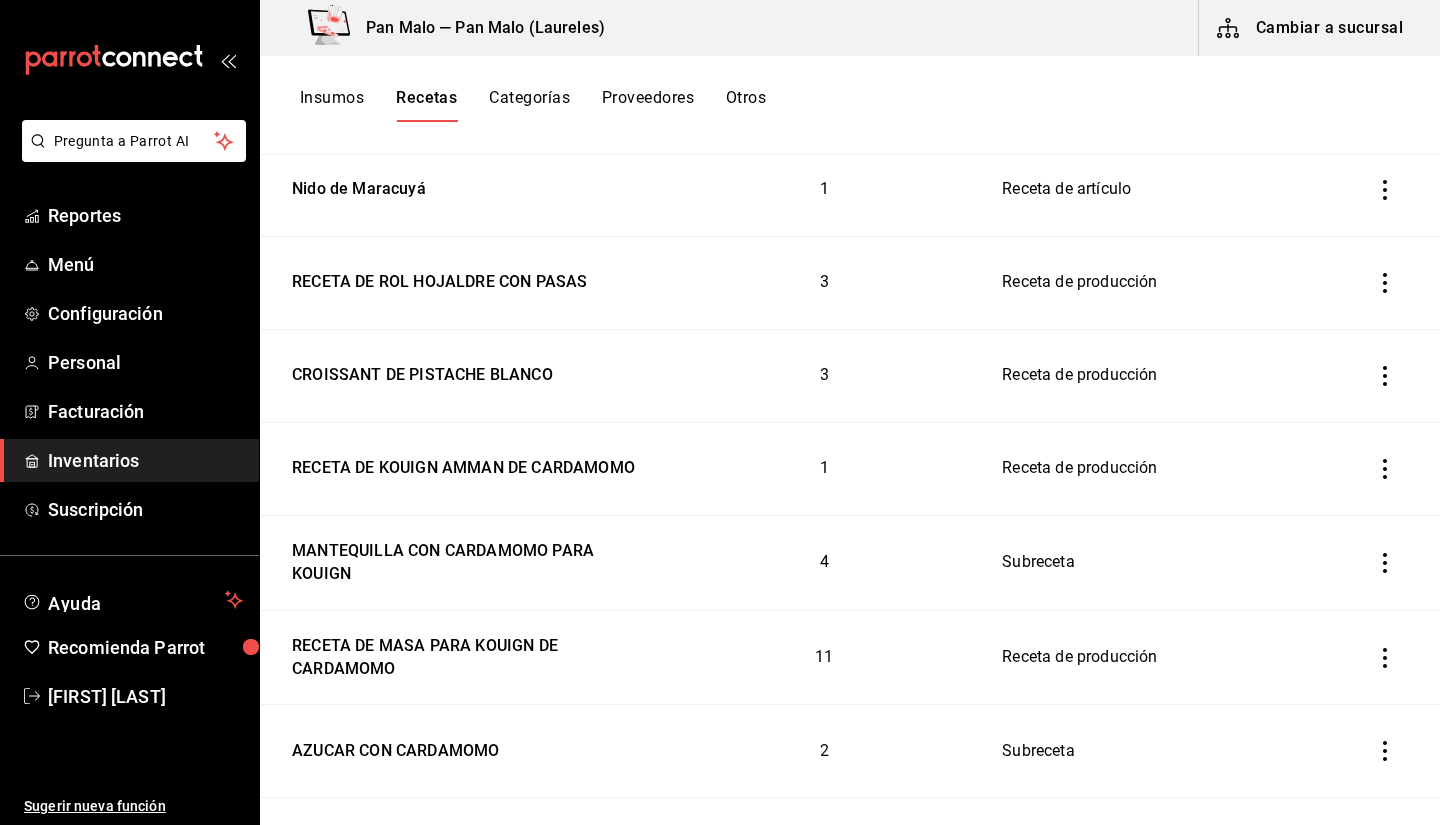 scroll, scrollTop: 1435, scrollLeft: 0, axis: vertical 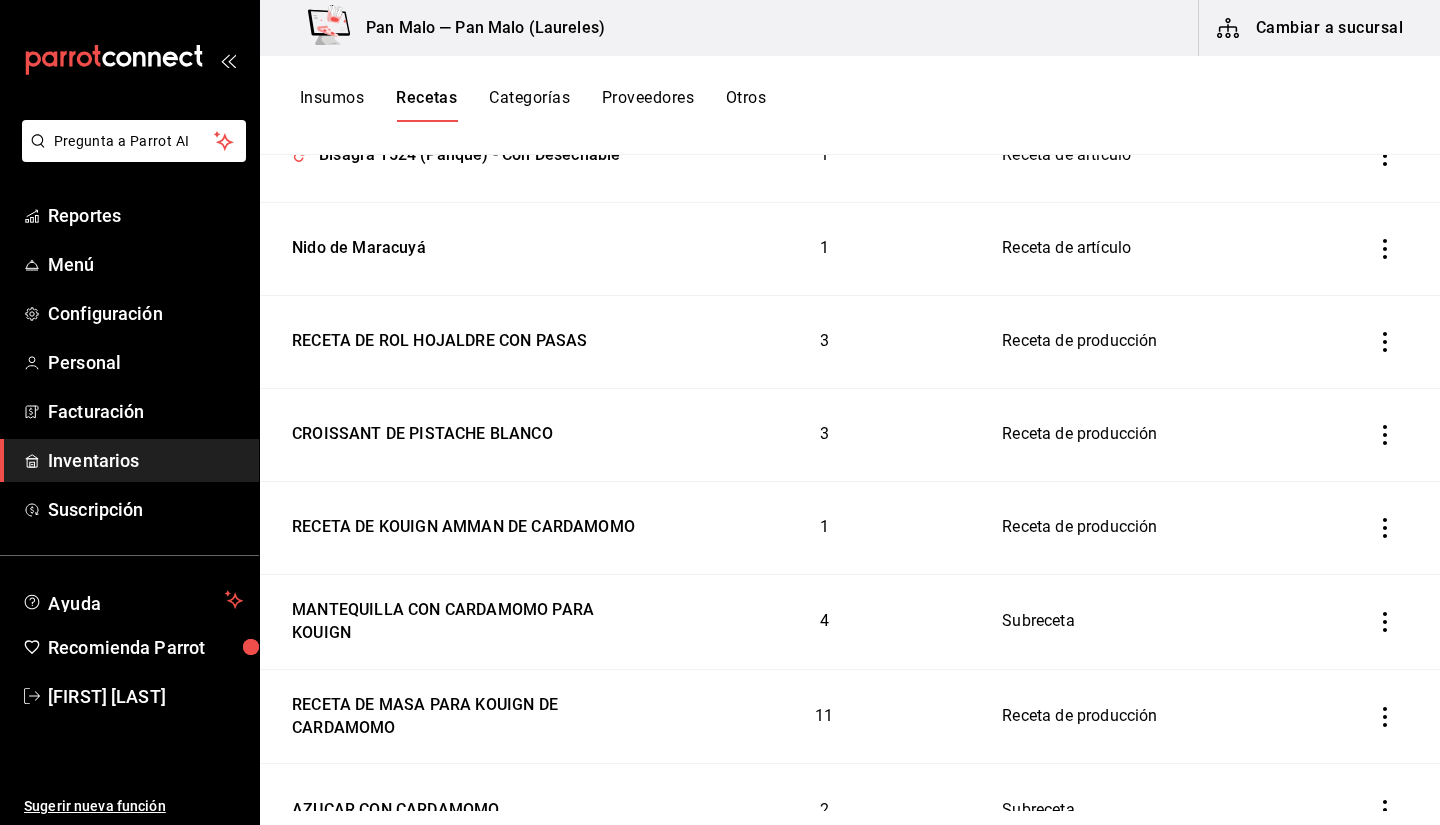 click at bounding box center [1385, 249] 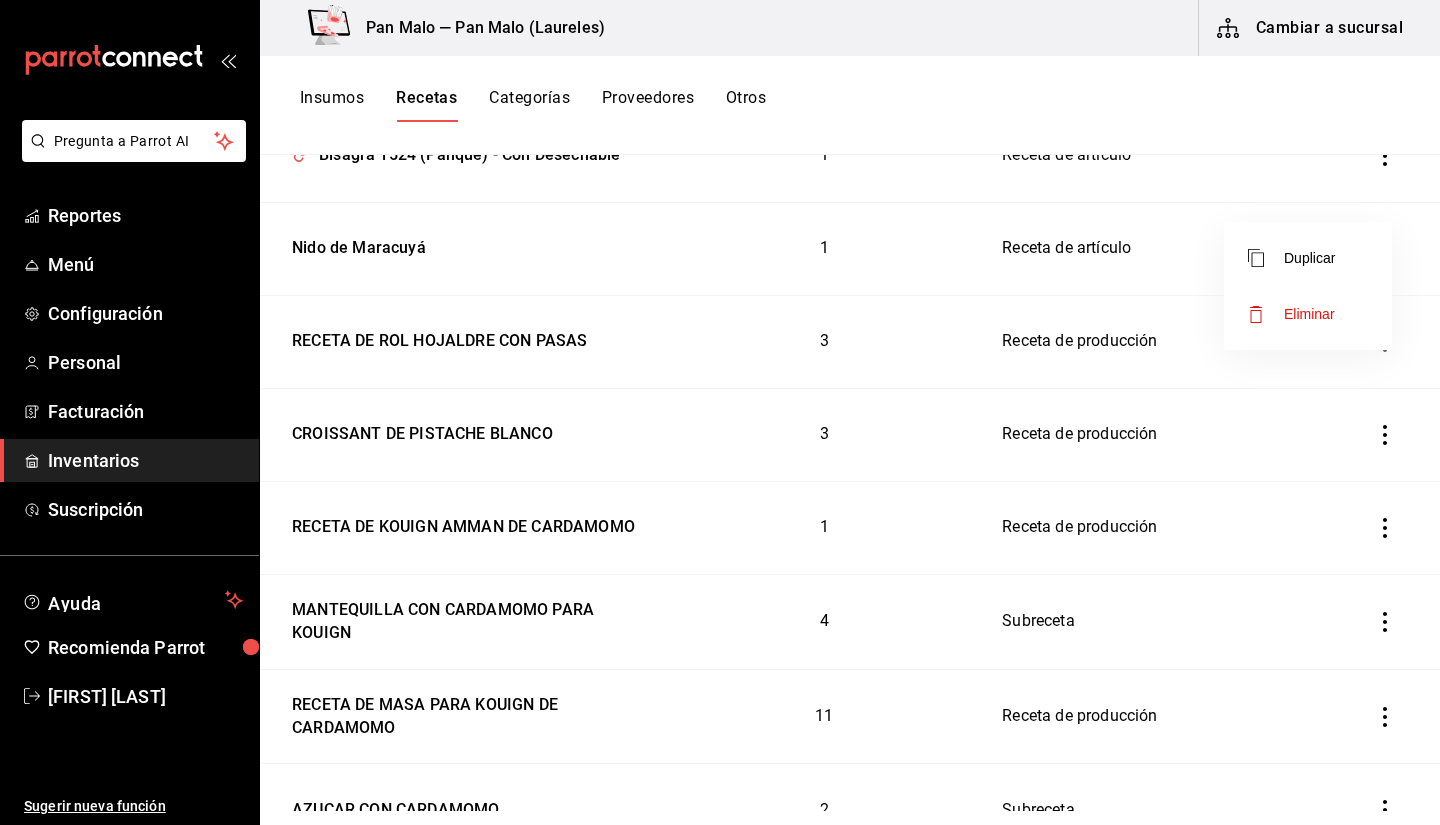 click on "Eliminar" at bounding box center (1308, 314) 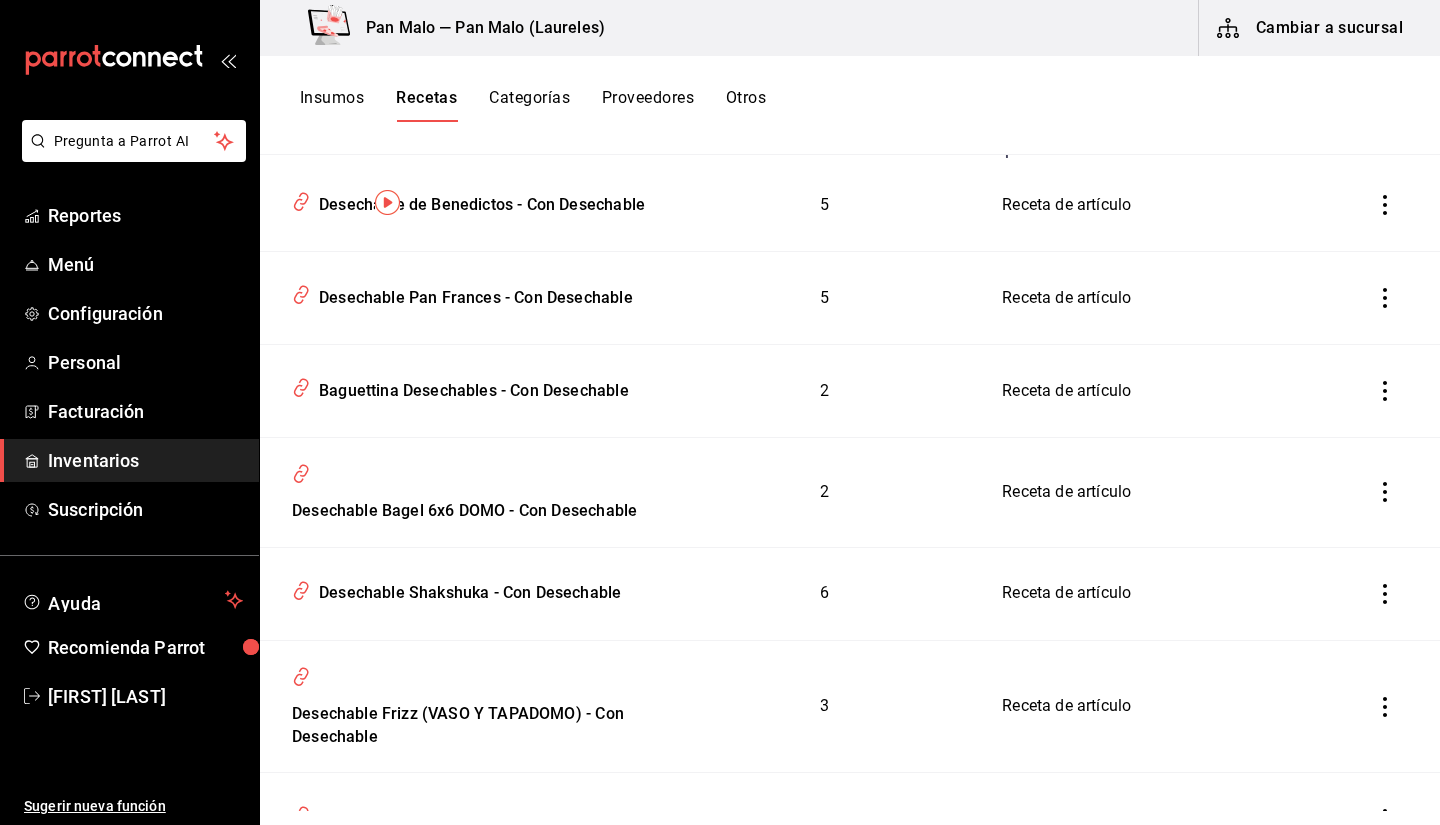 scroll, scrollTop: 0, scrollLeft: 0, axis: both 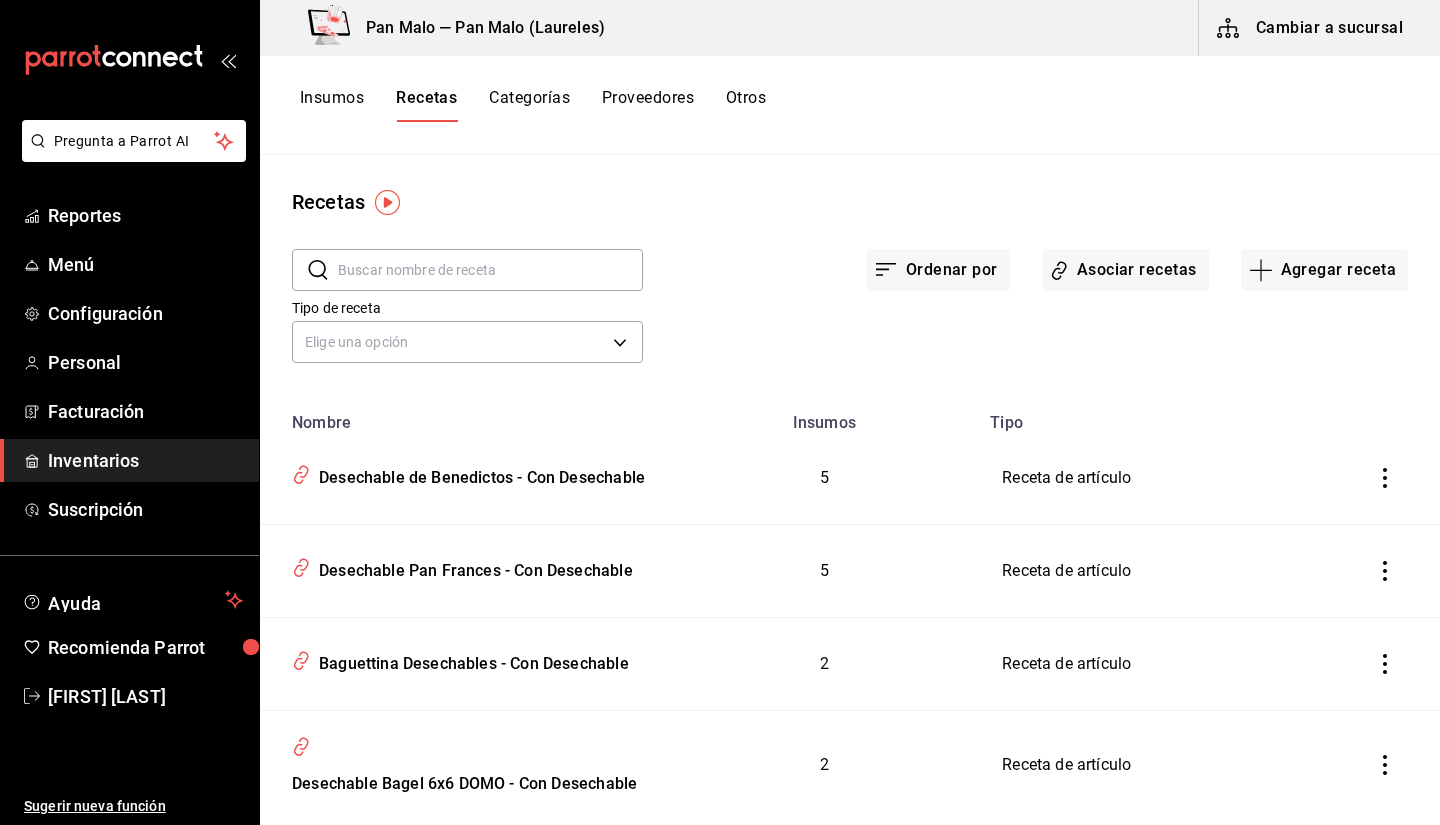 click on "Categorías" at bounding box center (529, 105) 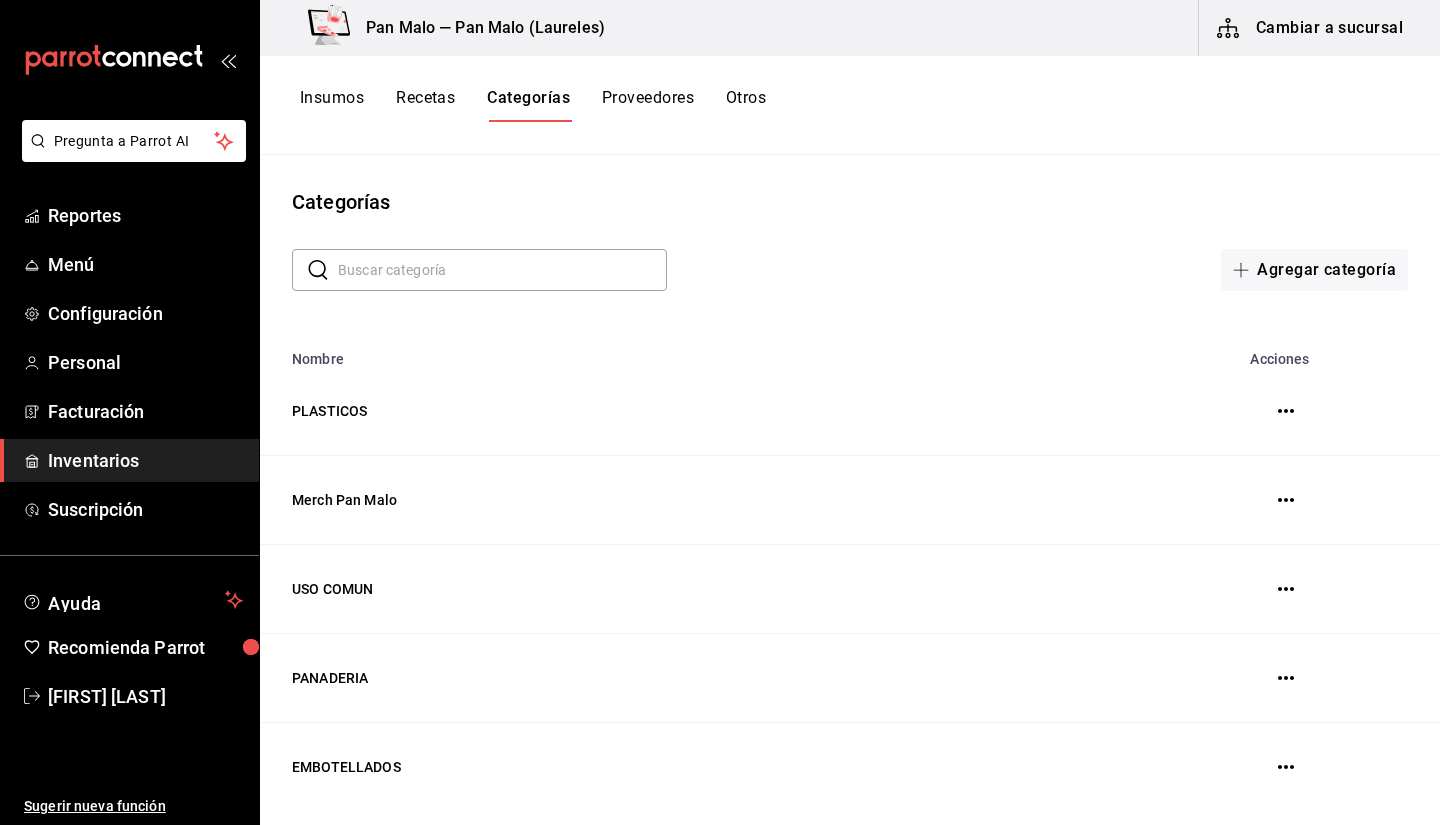 click on "Recetas" at bounding box center (425, 105) 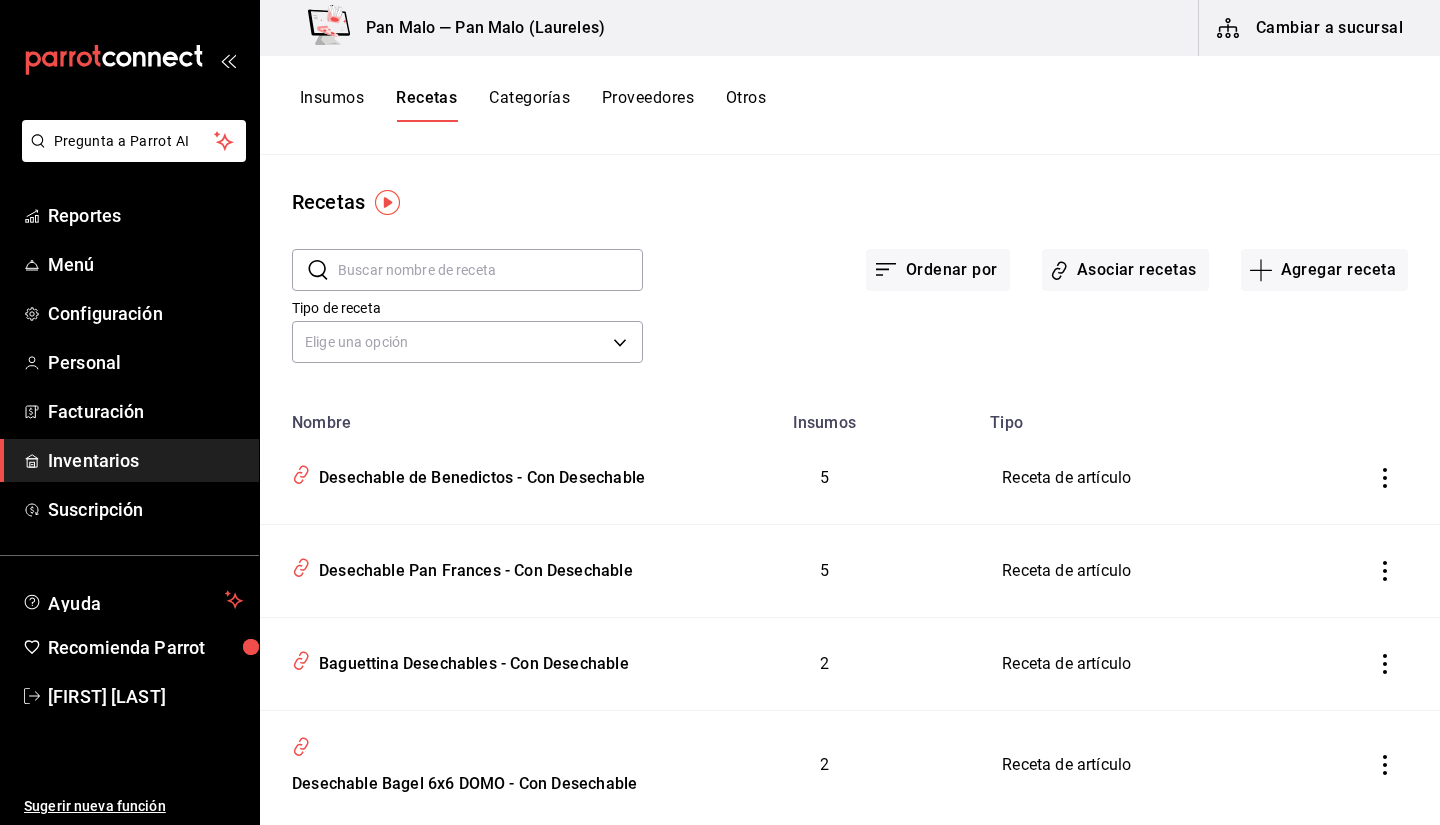 type 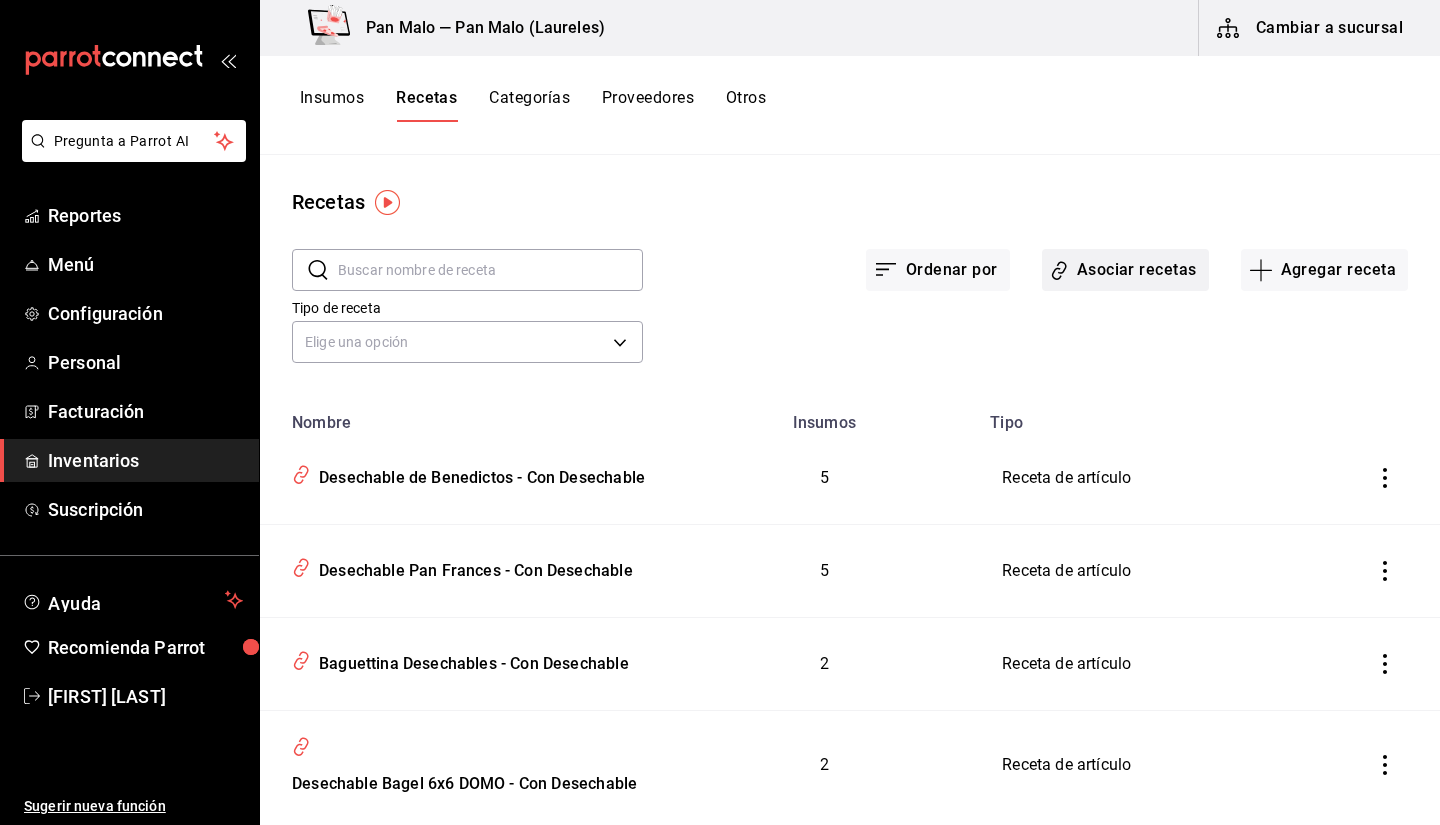 click on "Asociar recetas" at bounding box center (1125, 270) 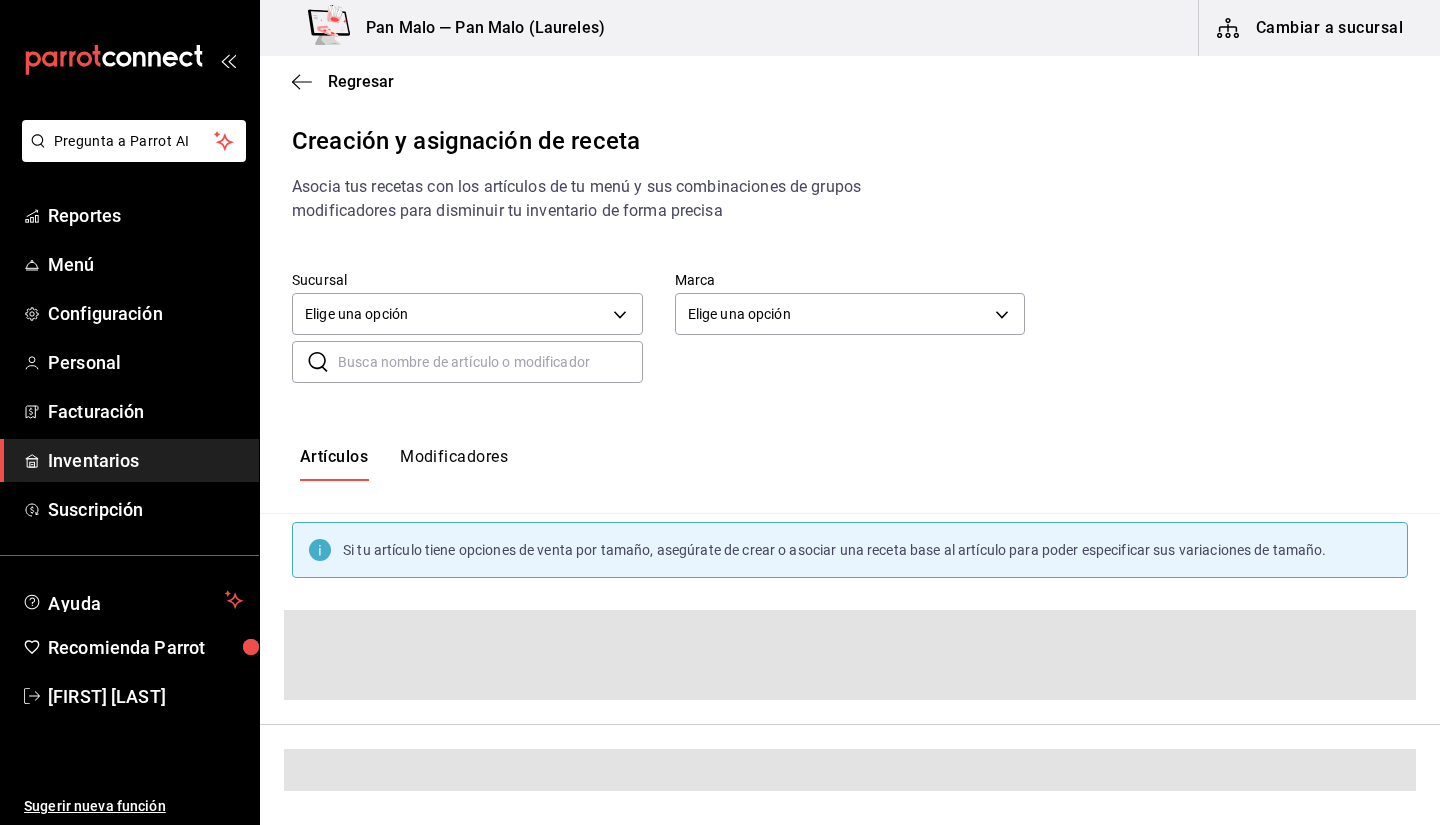 click at bounding box center (490, 362) 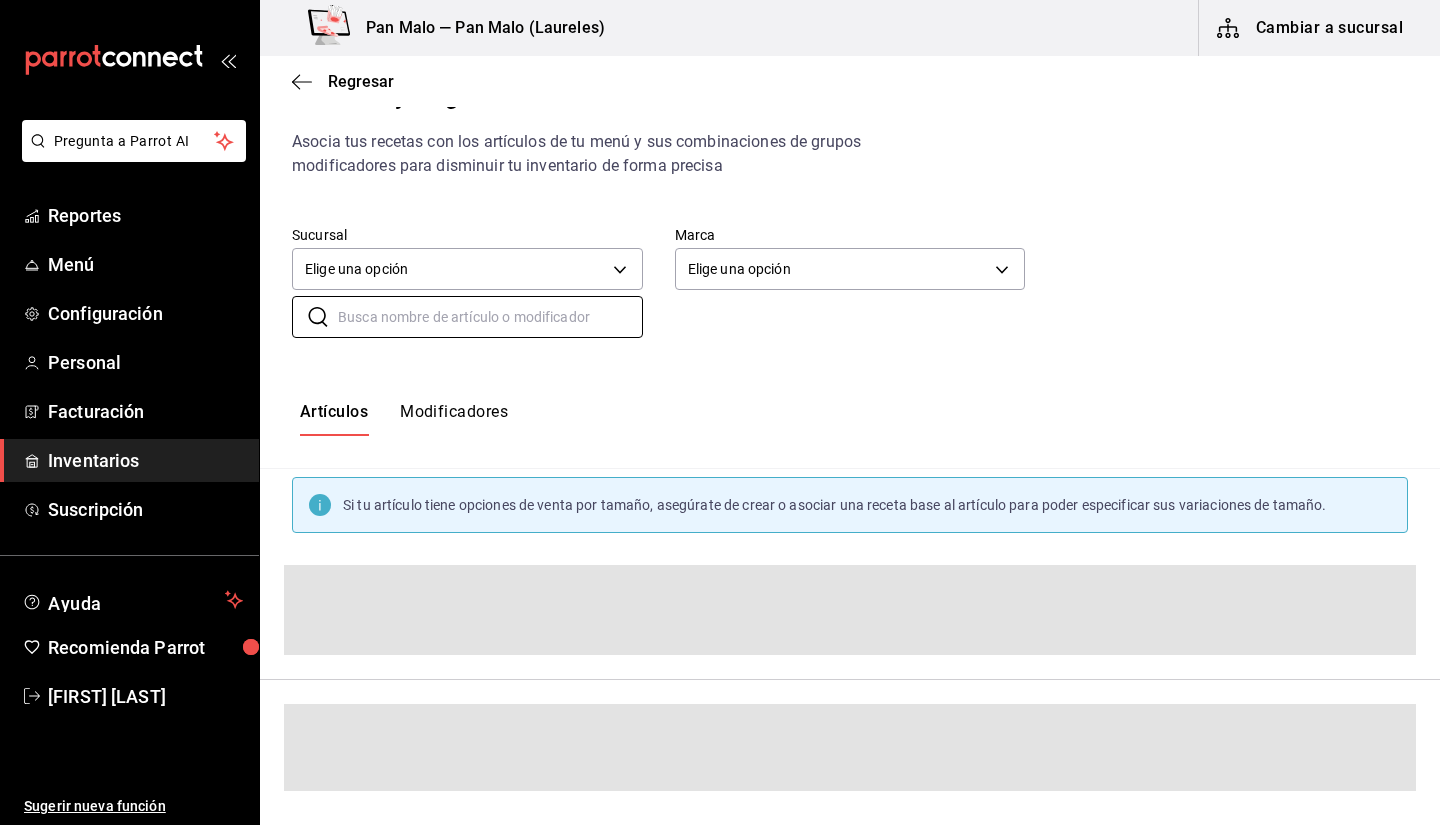 scroll, scrollTop: 59, scrollLeft: 0, axis: vertical 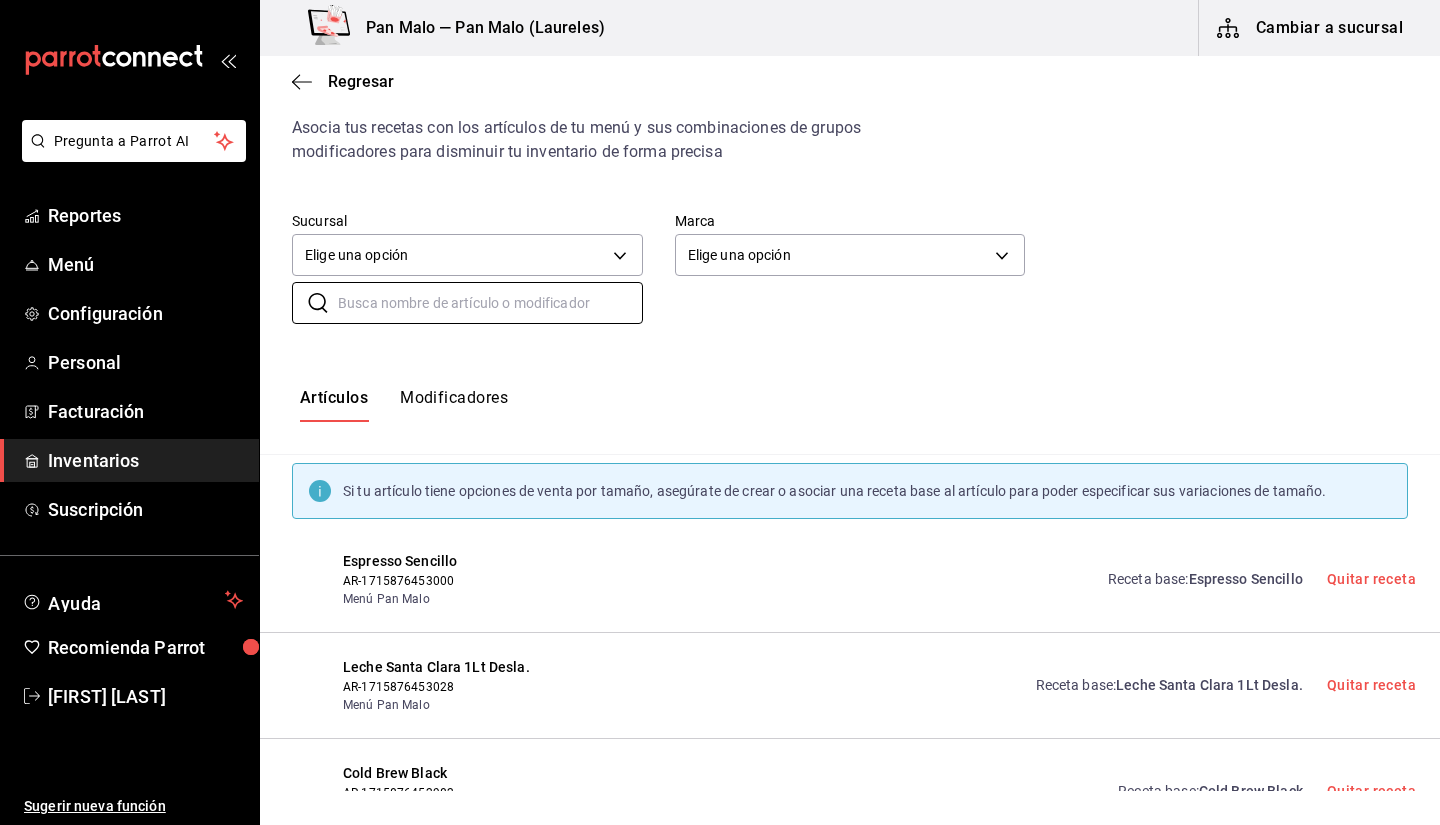 click on "Artículos Modificadores" at bounding box center [850, 405] 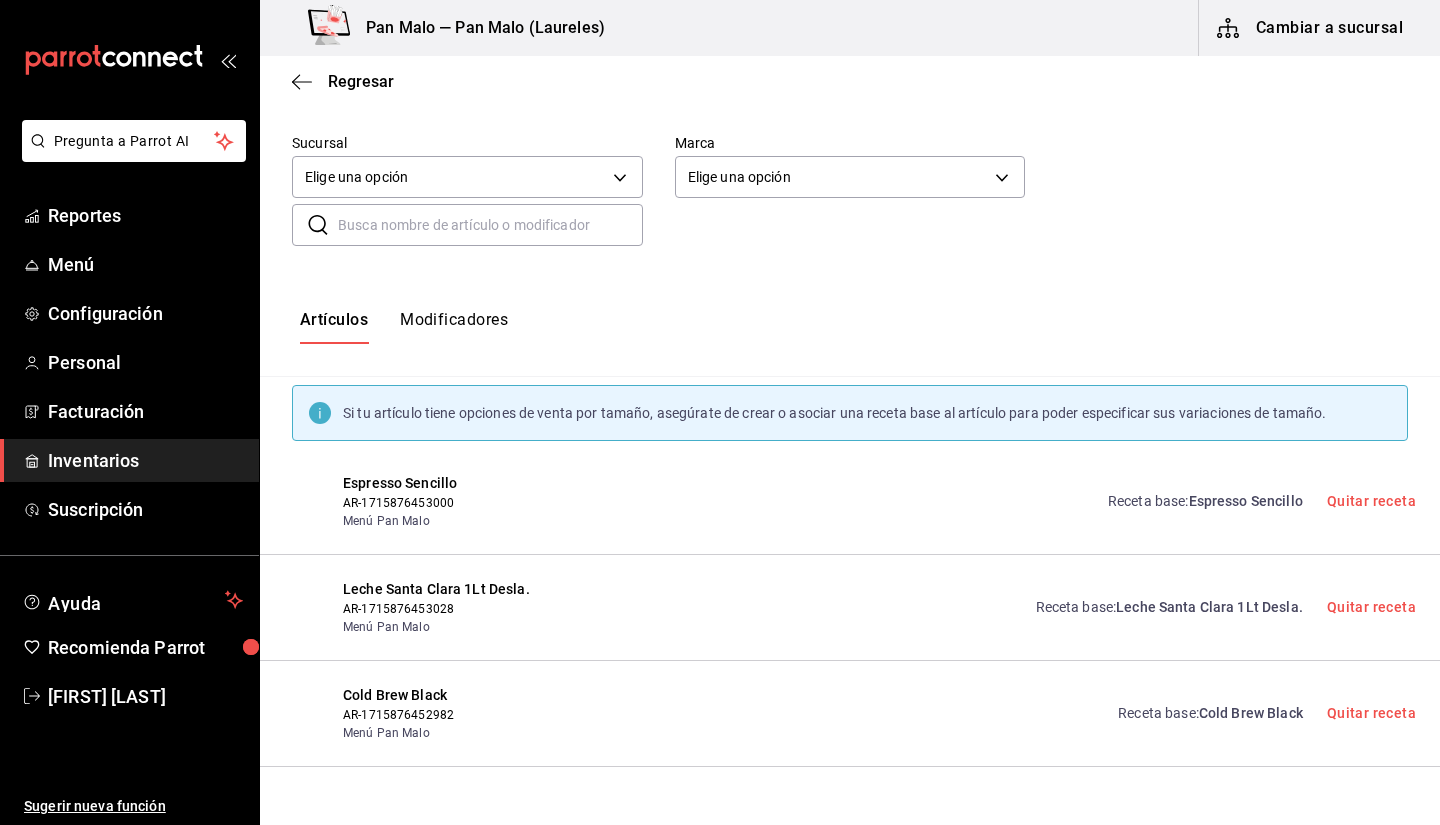 scroll, scrollTop: 176, scrollLeft: 0, axis: vertical 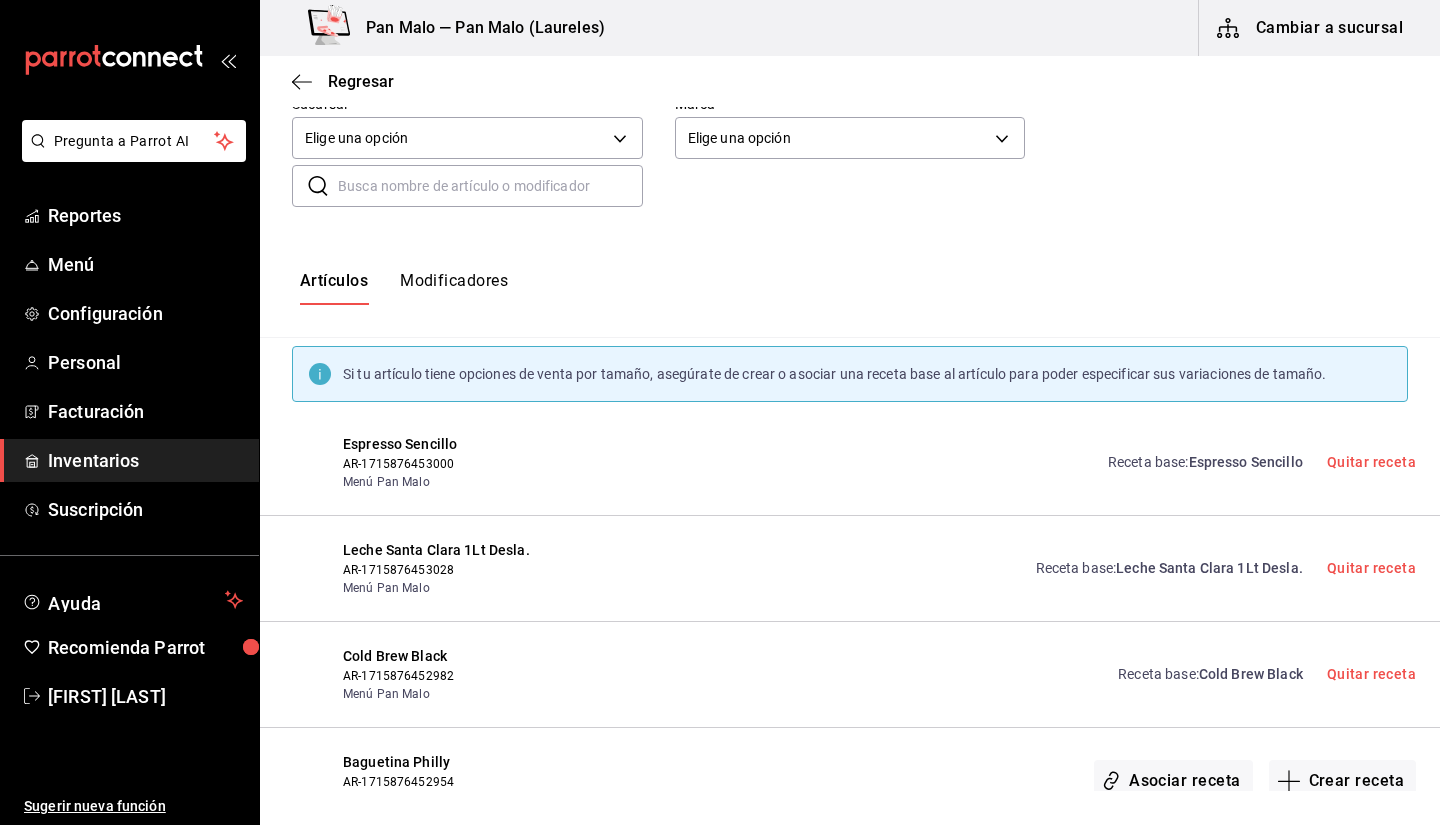 click at bounding box center (490, 186) 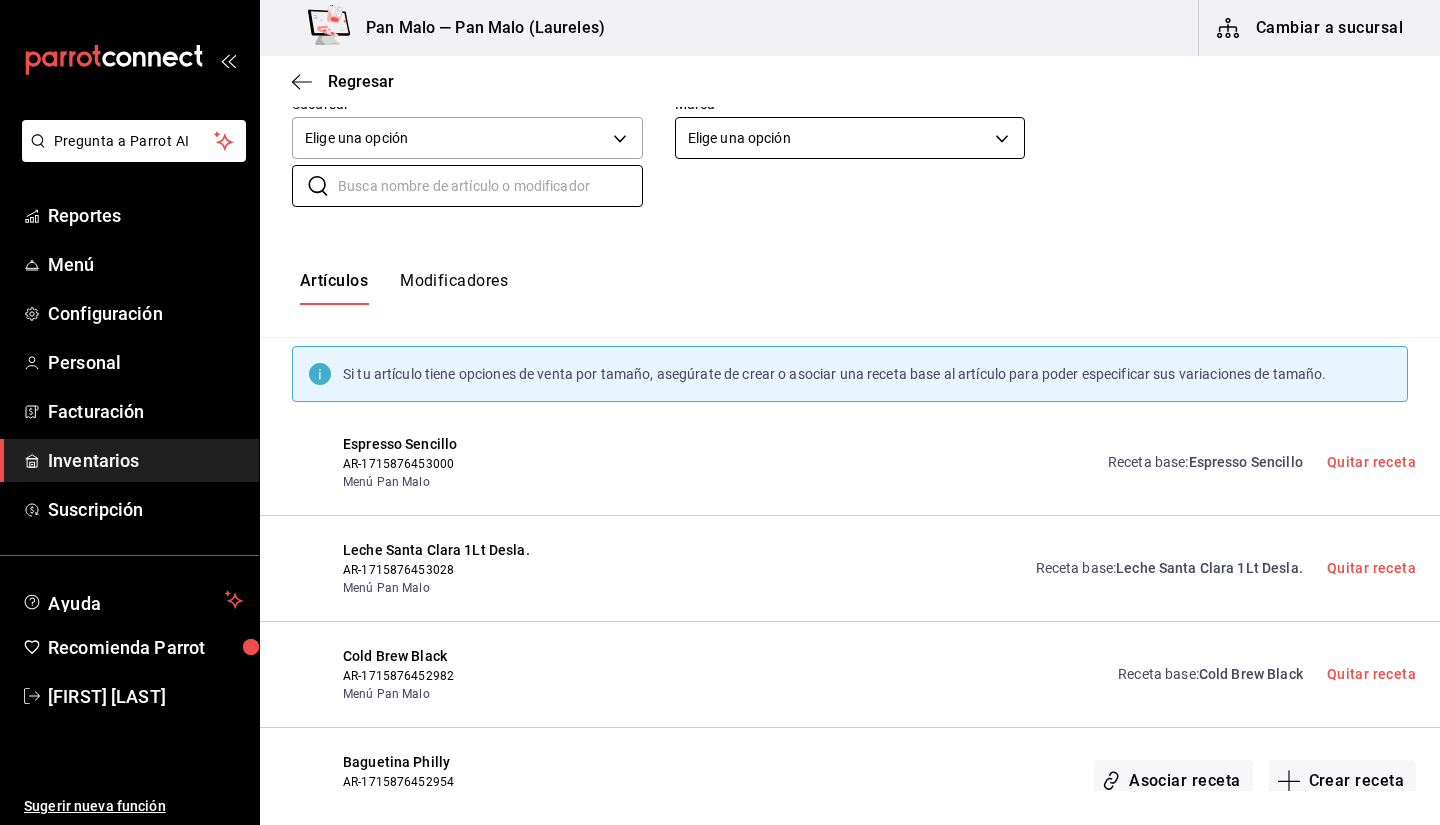 click on "Pregunta a Parrot AI Reportes   Menú   Configuración   Personal   Facturación   Inventarios   Suscripción   Ayuda Recomienda Parrot   Sebastian Viadero   Sugerir nueva función   Pan Malo — Pan Malo (Laureles) Cambiar a sucursal Regresar Creación y asignación de receta Asocia tus recetas con los artículos de tu menú y sus combinaciones de grupos modificadores para disminuir tu inventario de forma precisa Sucursal Elige una opción default Marca Elige una opción default ​ ​ Artículos Modificadores Si tu artículo tiene opciones de venta por tamaño, asegúrate de crear o asociar una receta base al artículo para poder especificar sus variaciones de tamaño. Espresso Sencillo AR-1715876453000 Menú Pan Malo Receta base :  Espresso Sencillo Quitar receta Leche Santa Clara 1Lt Desla. AR-1715876453028 Menú Pan Malo Receta base :  Leche Santa Clara 1Lt Desla. Quitar receta Cold Brew Black AR-1715876452982 Menú Pan Malo Receta base :  Cold Brew Black Quitar receta Baguetina Philly AR-1715876452954" at bounding box center [720, 395] 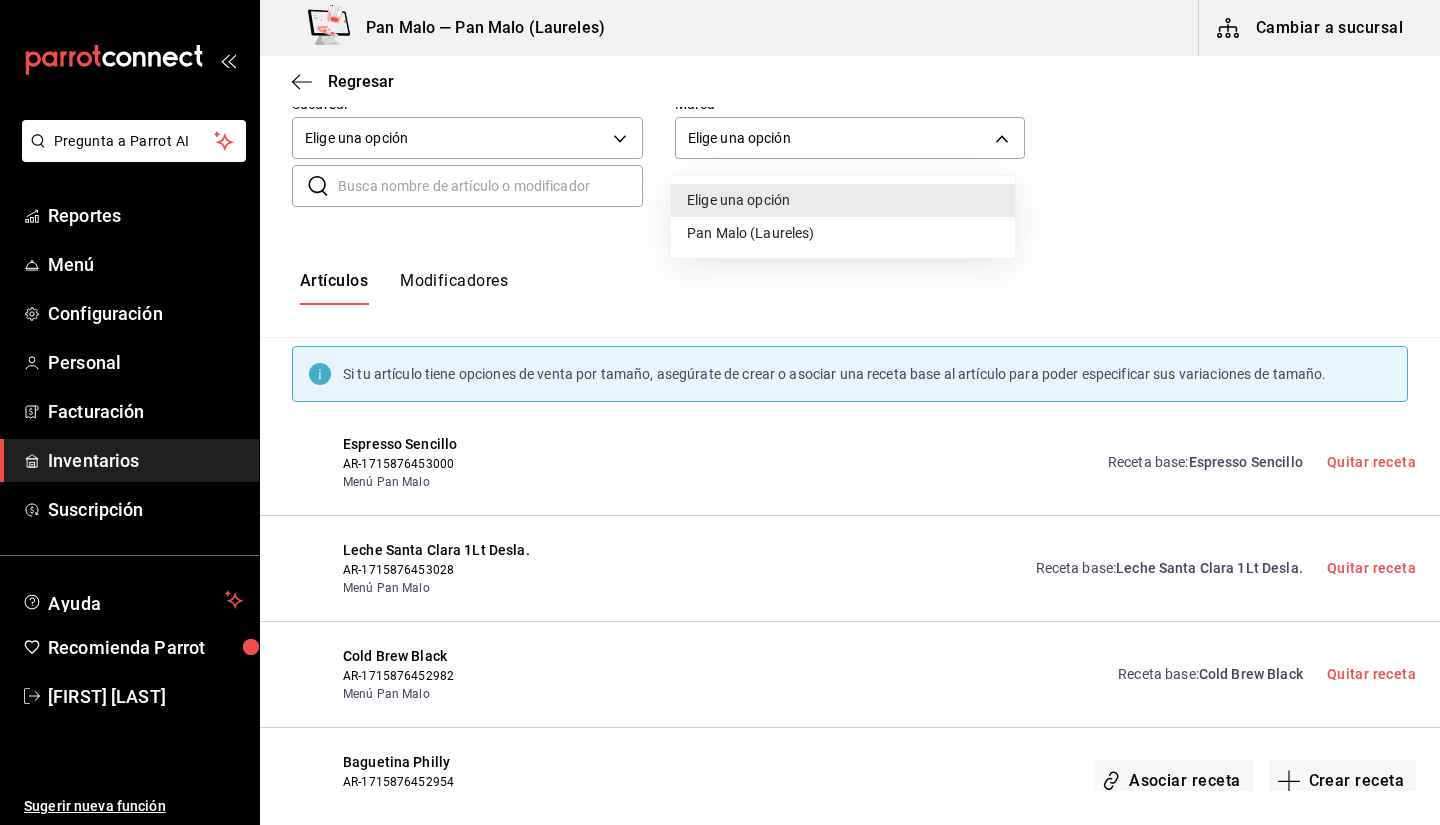 click at bounding box center (720, 412) 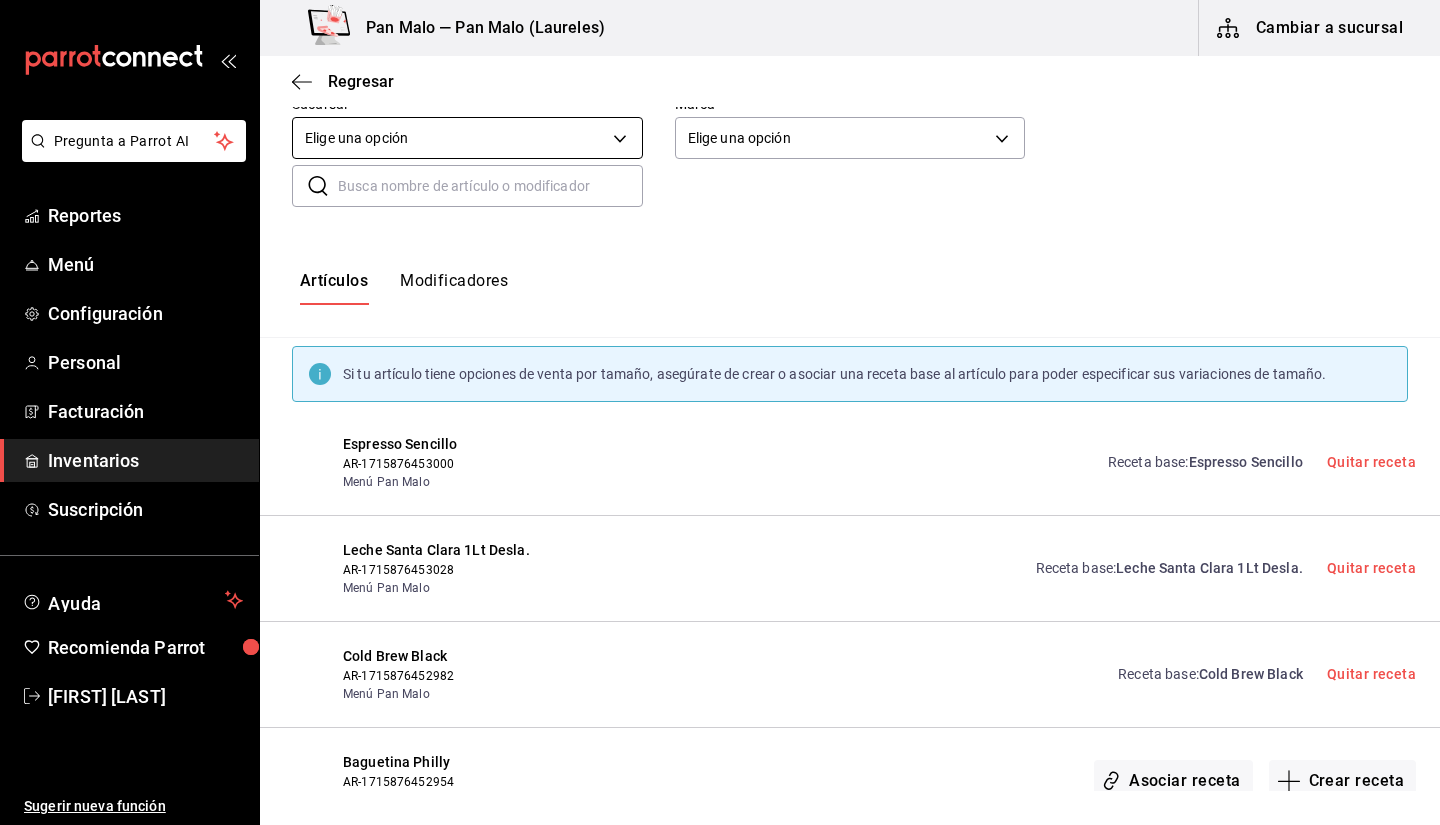 click on "Pregunta a Parrot AI Reportes   Menú   Configuración   Personal   Facturación   Inventarios   Suscripción   Ayuda Recomienda Parrot   Sebastian Viadero   Sugerir nueva función   Pan Malo — Pan Malo (Laureles) Cambiar a sucursal Regresar Creación y asignación de receta Asocia tus recetas con los artículos de tu menú y sus combinaciones de grupos modificadores para disminuir tu inventario de forma precisa Sucursal Elige una opción default Marca Elige una opción default ​ ​ Artículos Modificadores Si tu artículo tiene opciones de venta por tamaño, asegúrate de crear o asociar una receta base al artículo para poder especificar sus variaciones de tamaño. Espresso Sencillo AR-1715876453000 Menú Pan Malo Receta base :  Espresso Sencillo Quitar receta Leche Santa Clara 1Lt Desla. AR-1715876453028 Menú Pan Malo Receta base :  Leche Santa Clara 1Lt Desla. Quitar receta Cold Brew Black AR-1715876452982 Menú Pan Malo Receta base :  Cold Brew Black Quitar receta Baguetina Philly AR-1715876452954" at bounding box center [720, 395] 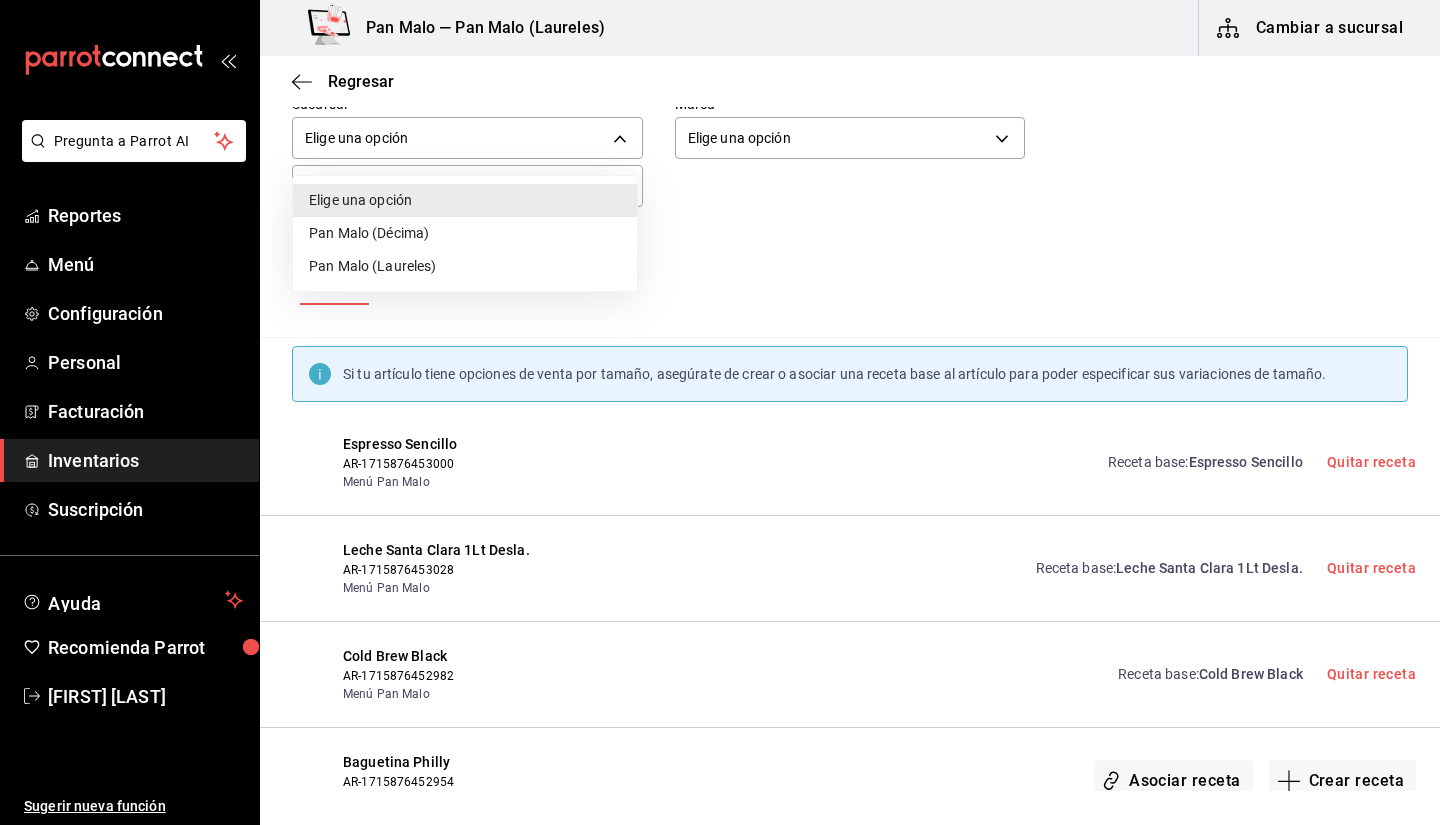 click at bounding box center (720, 412) 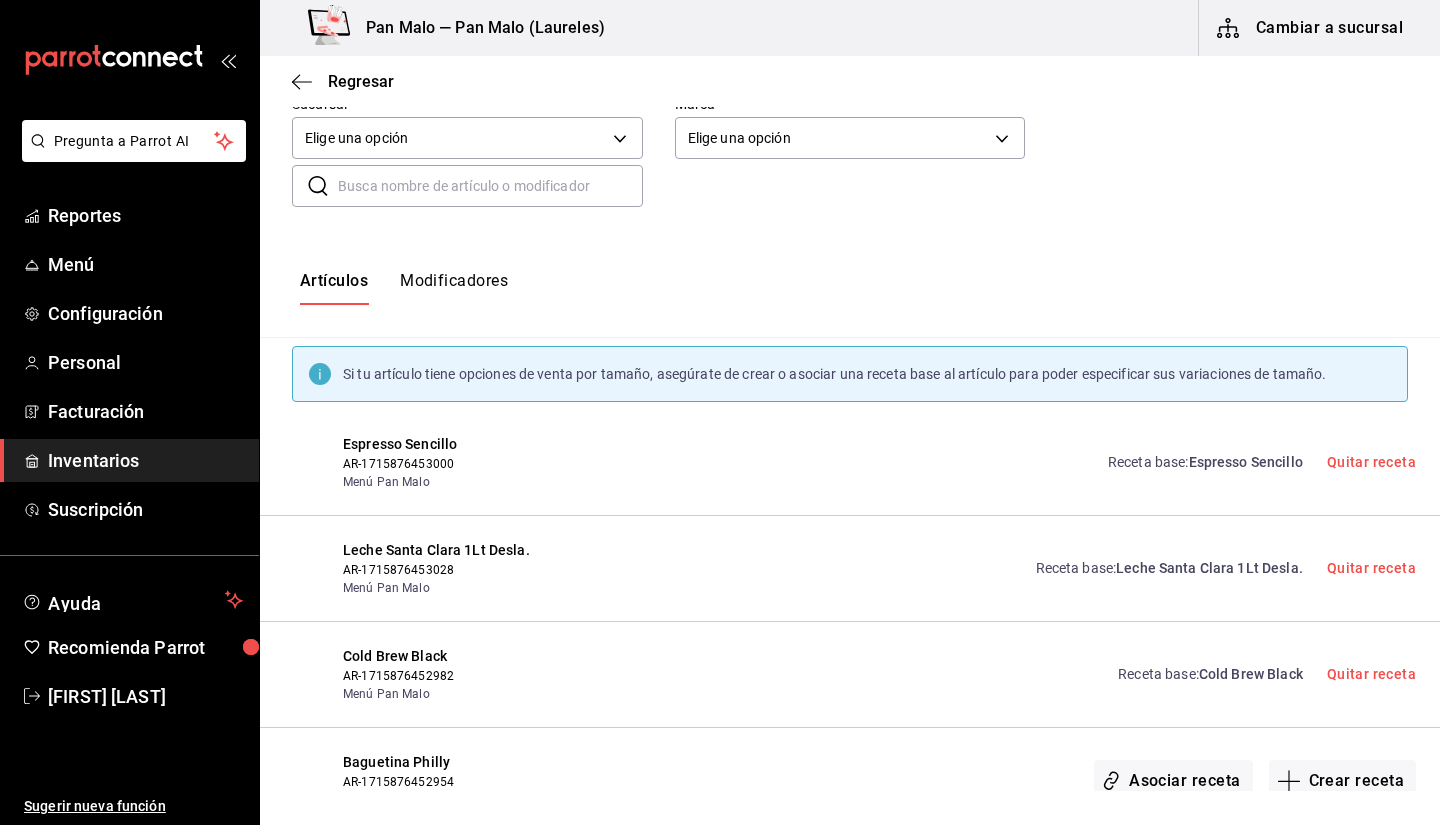 click at bounding box center (490, 186) 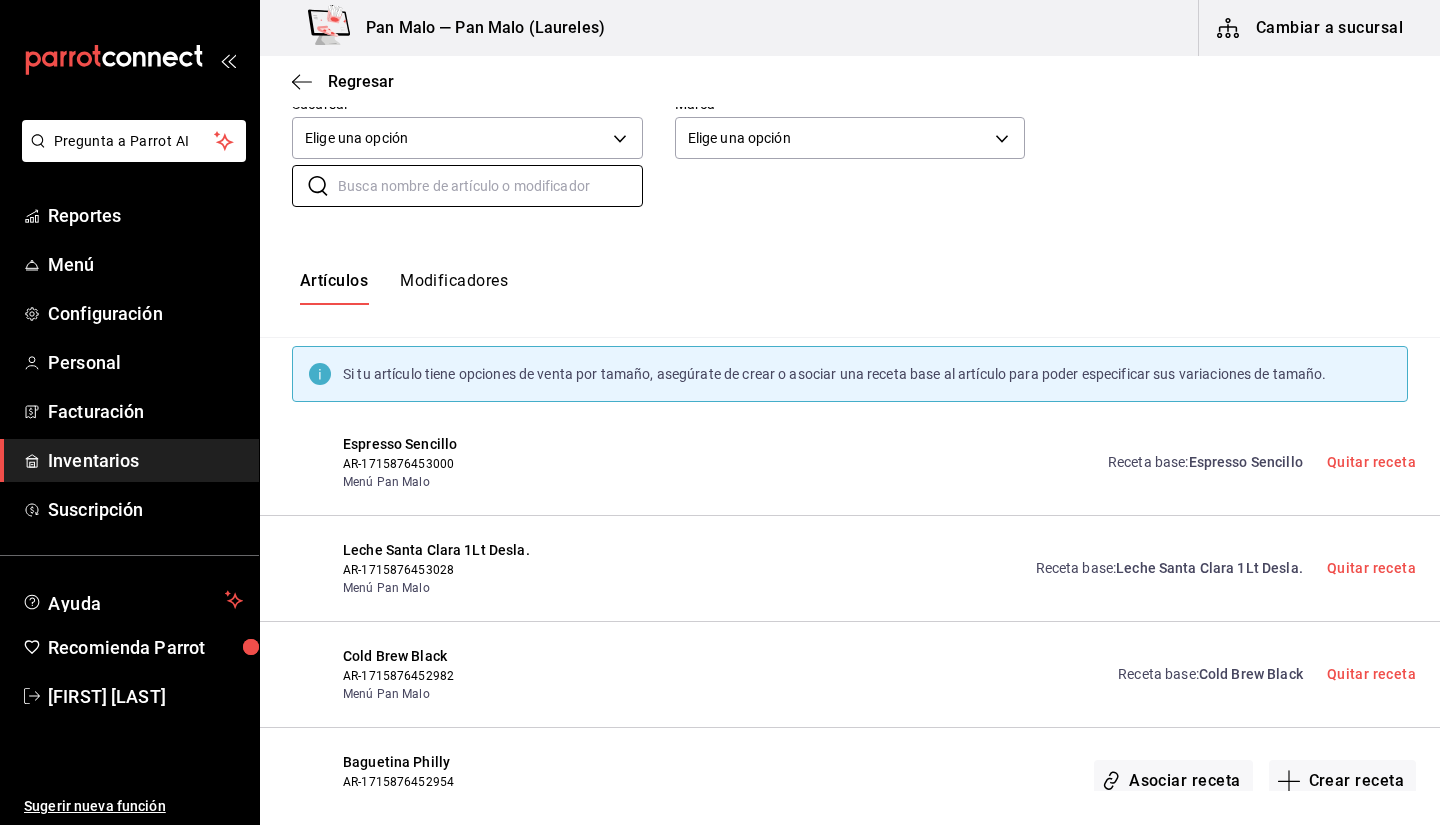 scroll, scrollTop: 0, scrollLeft: 0, axis: both 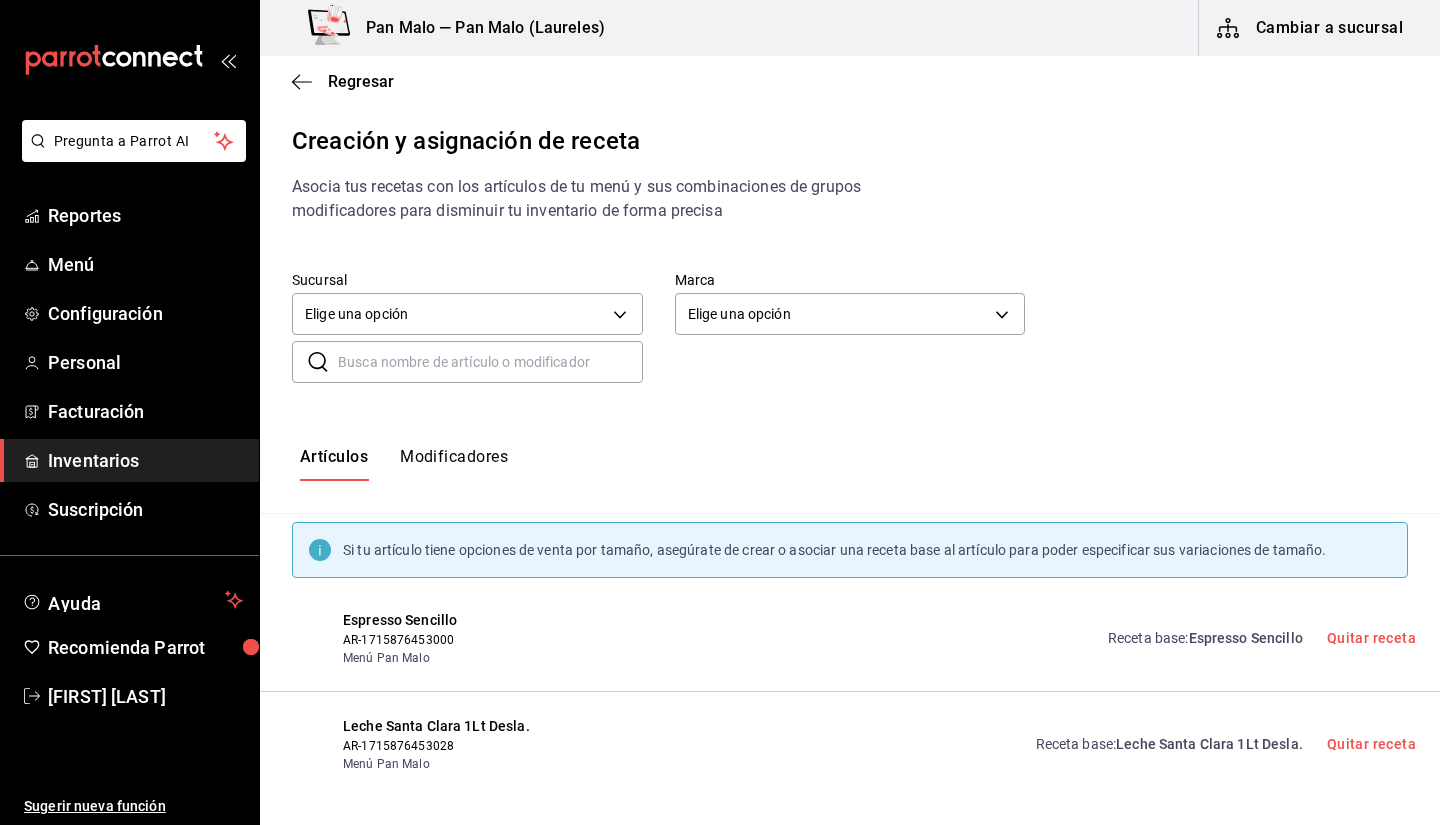 click on "Creación y asignación de receta" at bounding box center [850, 141] 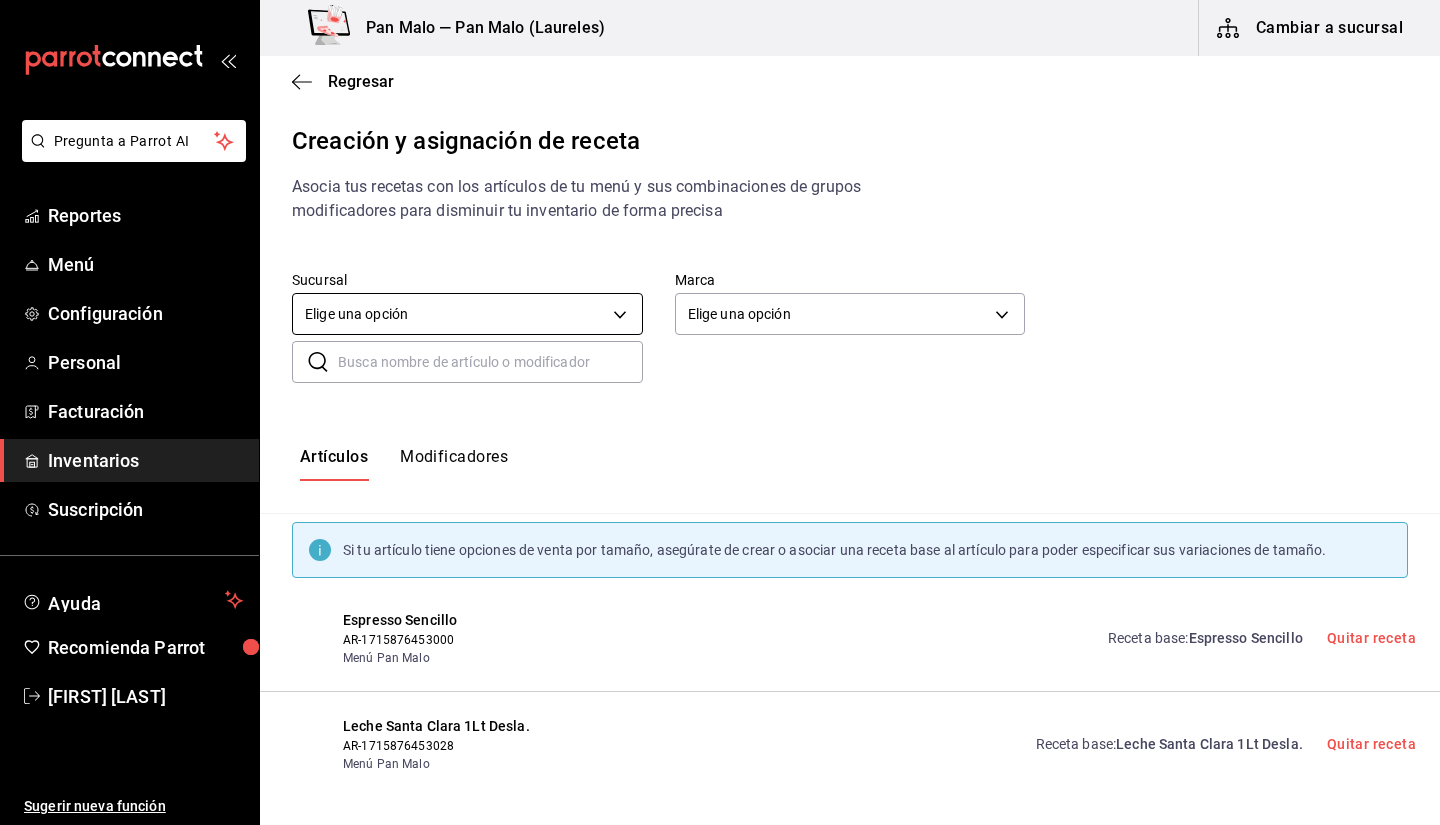 click on "Pregunta a Parrot AI Reportes   Menú   Configuración   Personal   Facturación   Inventarios   Suscripción   Ayuda Recomienda Parrot   Sebastian Viadero   Sugerir nueva función   Pan Malo — Pan Malo (Laureles) Cambiar a sucursal Regresar Creación y asignación de receta Asocia tus recetas con los artículos de tu menú y sus combinaciones de grupos modificadores para disminuir tu inventario de forma precisa Sucursal Elige una opción default Marca Elige una opción default ​ ​ Artículos Modificadores Si tu artículo tiene opciones de venta por tamaño, asegúrate de crear o asociar una receta base al artículo para poder especificar sus variaciones de tamaño. Espresso Sencillo AR-1715876453000 Menú Pan Malo Receta base :  Espresso Sencillo Quitar receta Leche Santa Clara 1Lt Desla. AR-1715876453028 Menú Pan Malo Receta base :  Leche Santa Clara 1Lt Desla. Quitar receta Cold Brew Black AR-1715876452982 Menú Pan Malo Receta base :  Cold Brew Black Quitar receta Baguetina Philly AR-1715876452954" at bounding box center (720, 395) 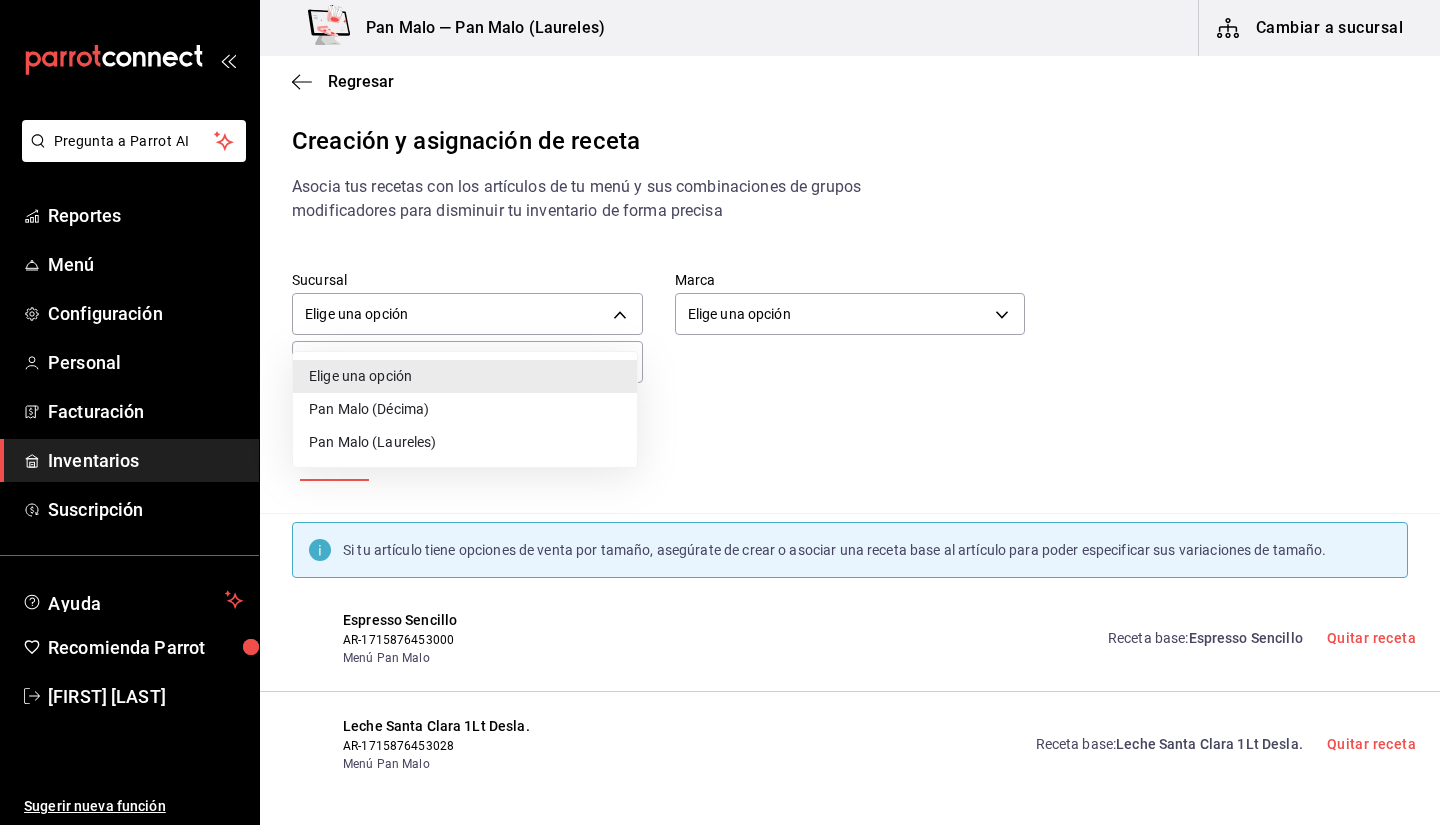click on "Pan Malo (Décima)" at bounding box center [465, 409] 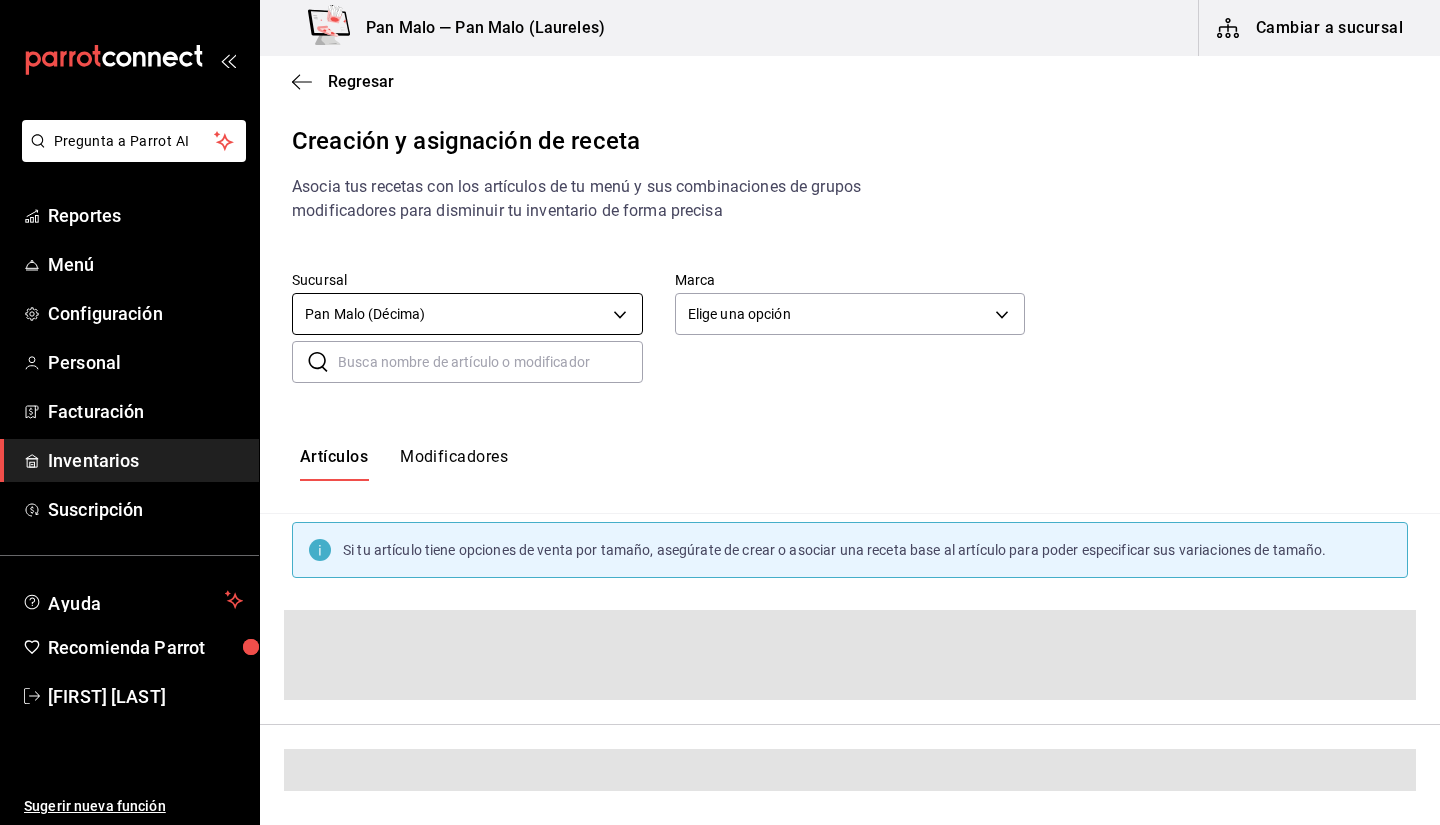 click on "Pregunta a Parrot AI Reportes   Menú   Configuración   Personal   Facturación   Inventarios   Suscripción   Ayuda Recomienda Parrot   Sebastian Viadero   Sugerir nueva función   Pan Malo — Pan Malo (Laureles) Cambiar a sucursal Regresar Creación y asignación de receta Asocia tus recetas con los artículos de tu menú y sus combinaciones de grupos modificadores para disminuir tu inventario de forma precisa Sucursal Pan Malo (Décima) 8062c678-13be-4de1-a984-eb1faf8621b2 Marca Elige una opción default ​ ​ Artículos Modificadores Si tu artículo tiene opciones de venta por tamaño, asegúrate de crear o asociar una receta base al artículo para poder especificar sus variaciones de tamaño. Guardar Receta de artículo GANA 1 MES GRATIS EN TU SUSCRIPCIÓN AQUÍ Pregunta a Parrot AI Reportes   Menú   Configuración   Personal   Facturación   Inventarios   Suscripción   Ayuda Recomienda Parrot   Sebastian Viadero   Sugerir nueva función   Visitar centro de ayuda (81) 2046 6363 (81) 2046 6363" at bounding box center (720, 395) 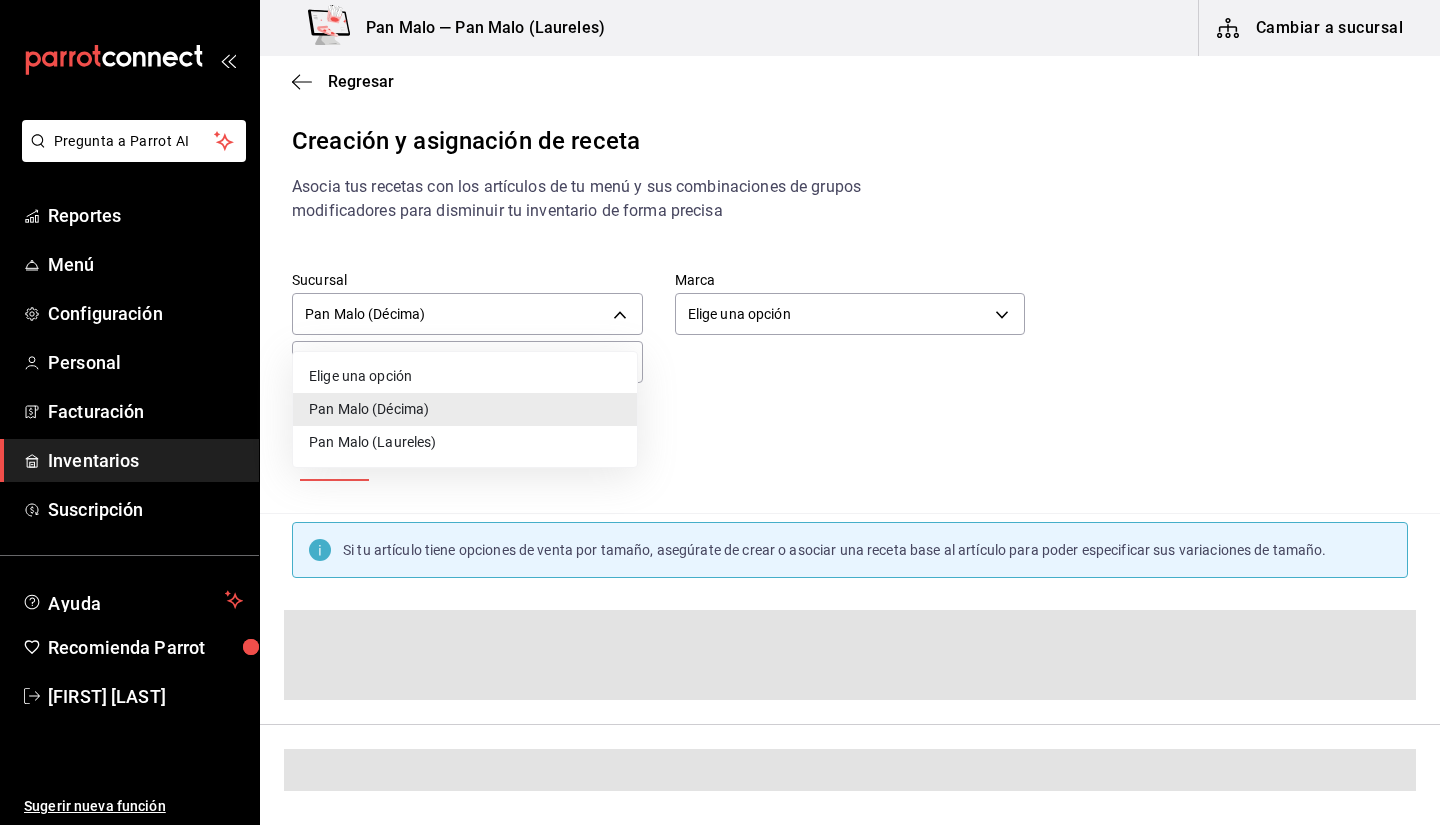 click on "Elige una opción" at bounding box center (465, 376) 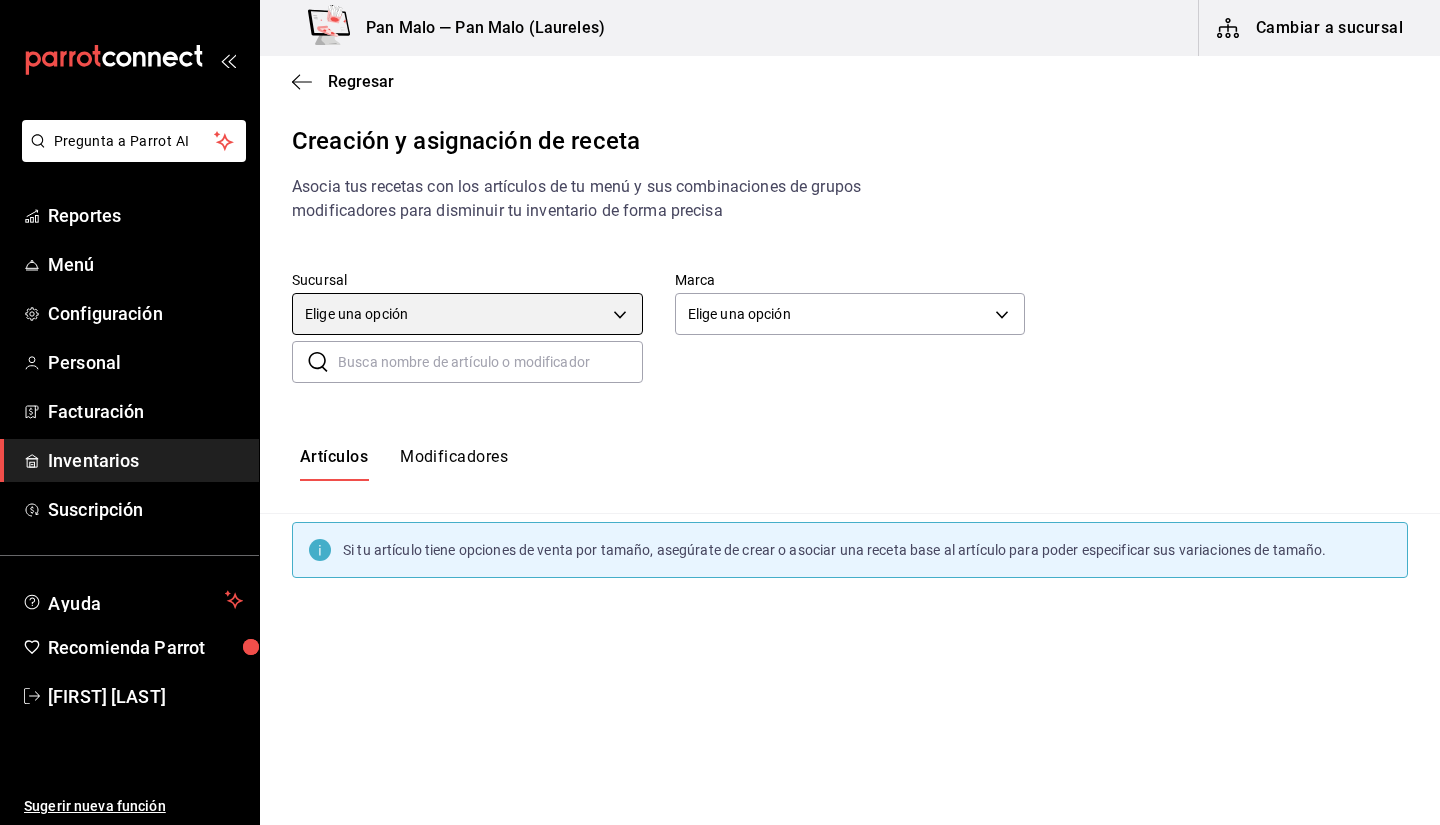 type on "default" 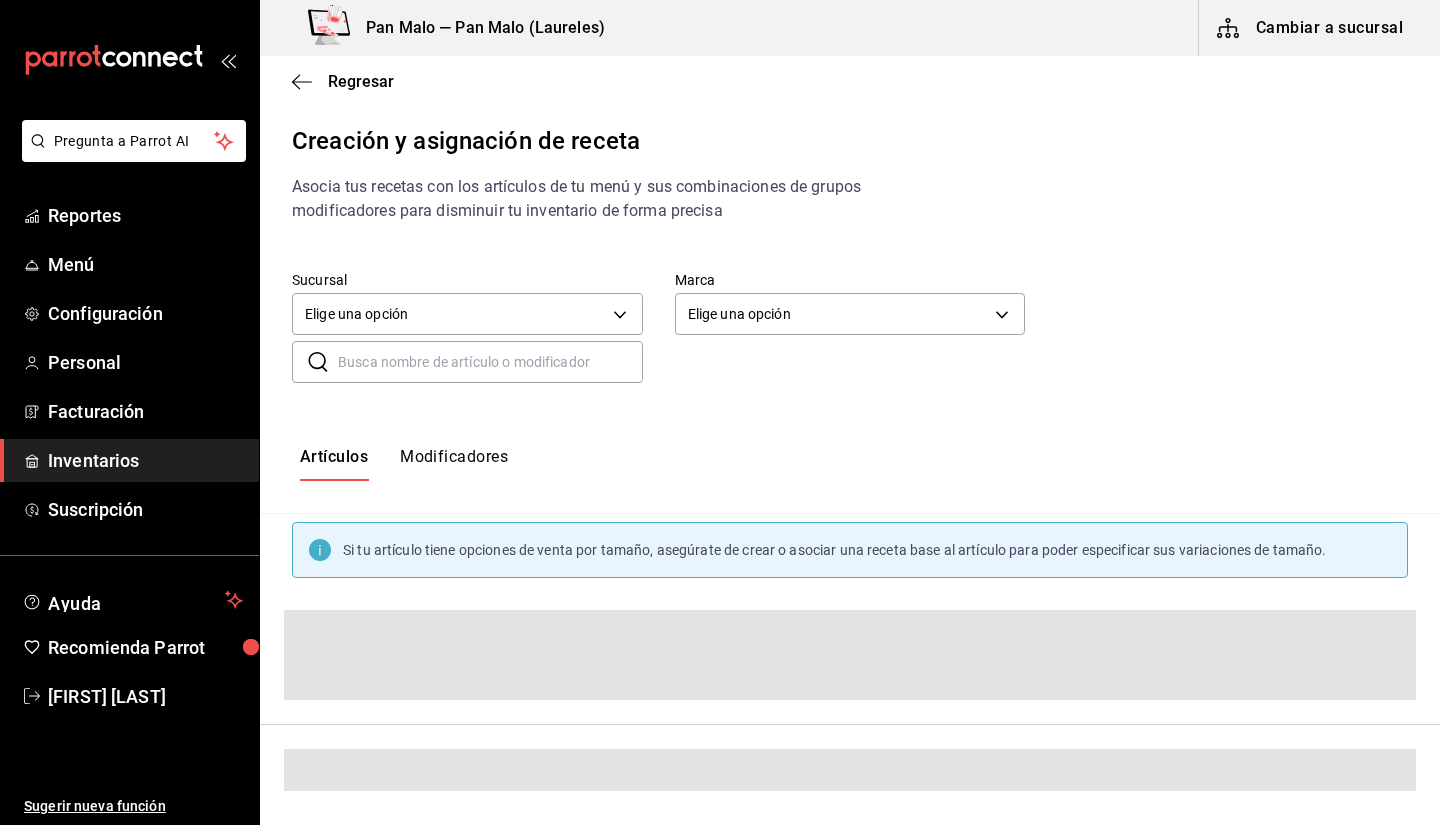 click at bounding box center [490, 362] 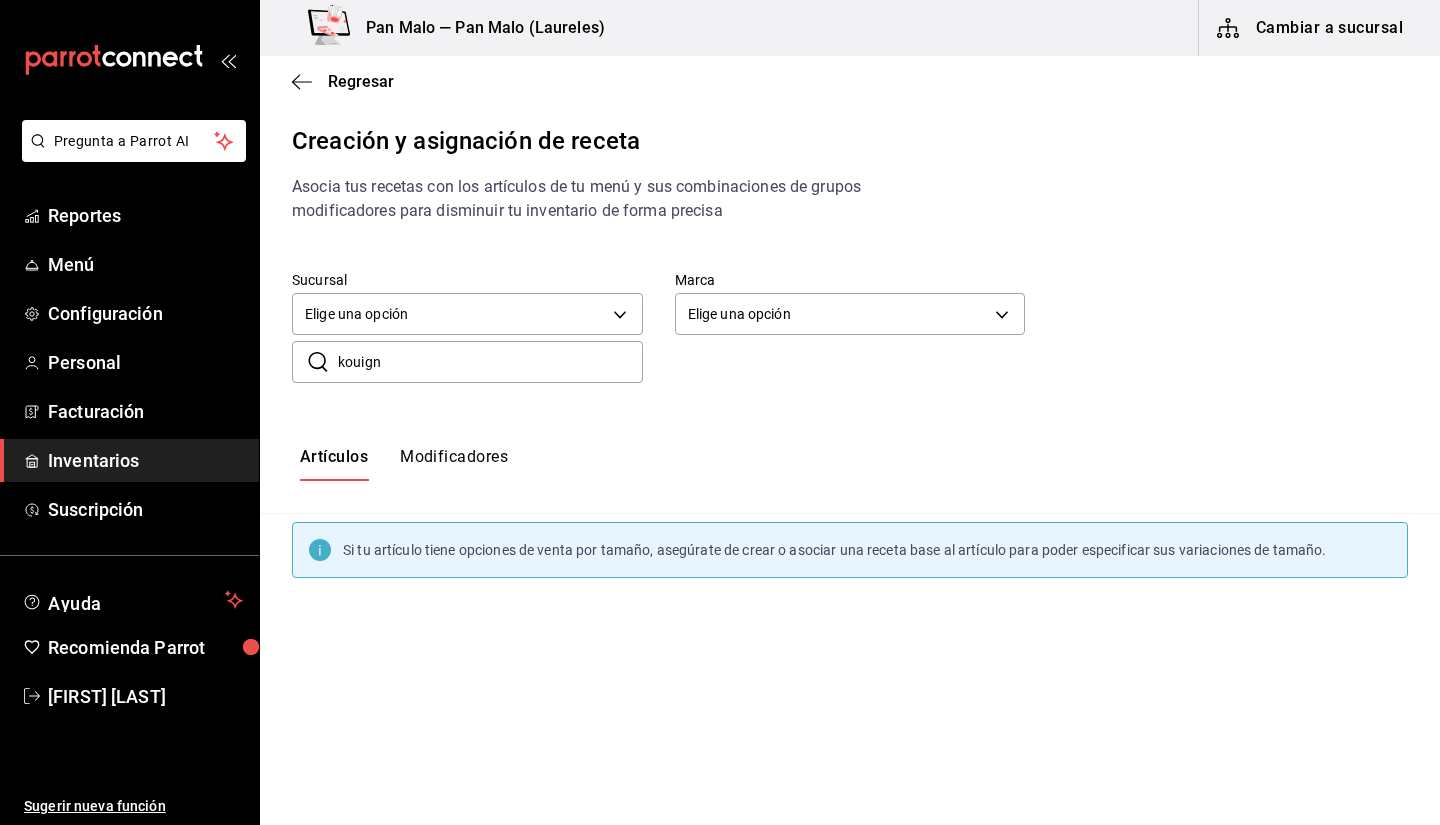 type on "kouign" 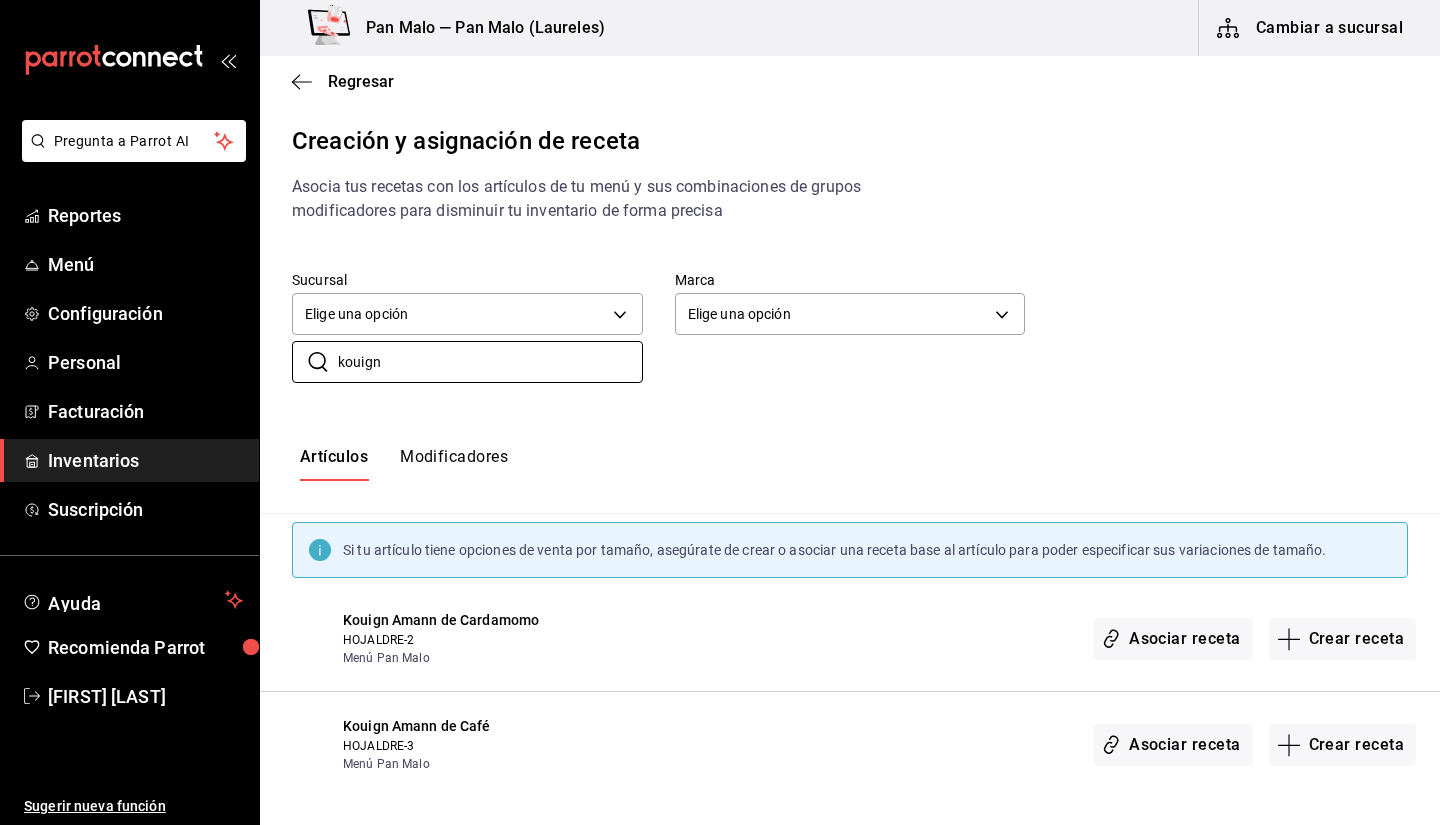 scroll, scrollTop: 7, scrollLeft: 0, axis: vertical 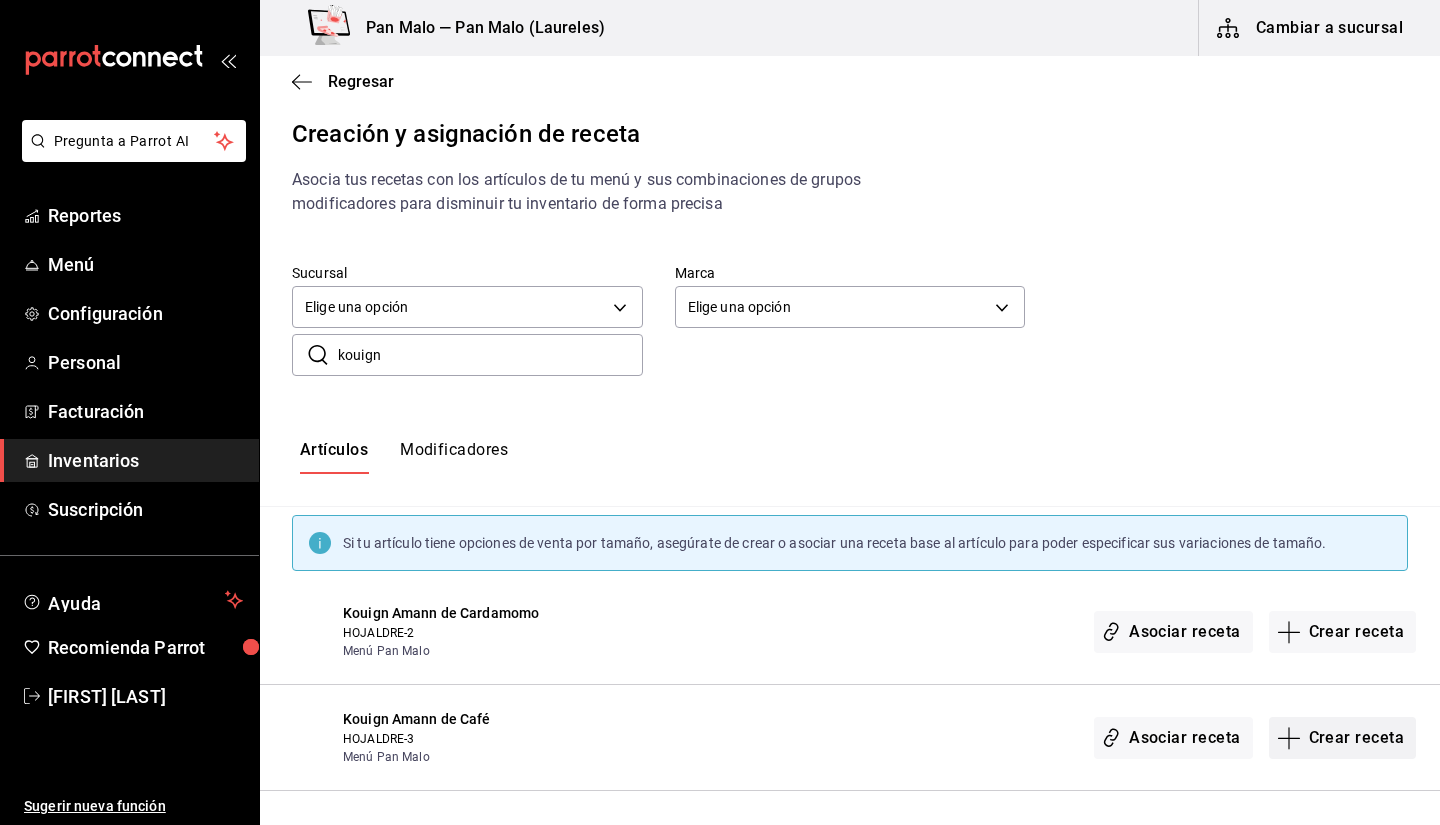 click on "Crear receta" at bounding box center [1343, 738] 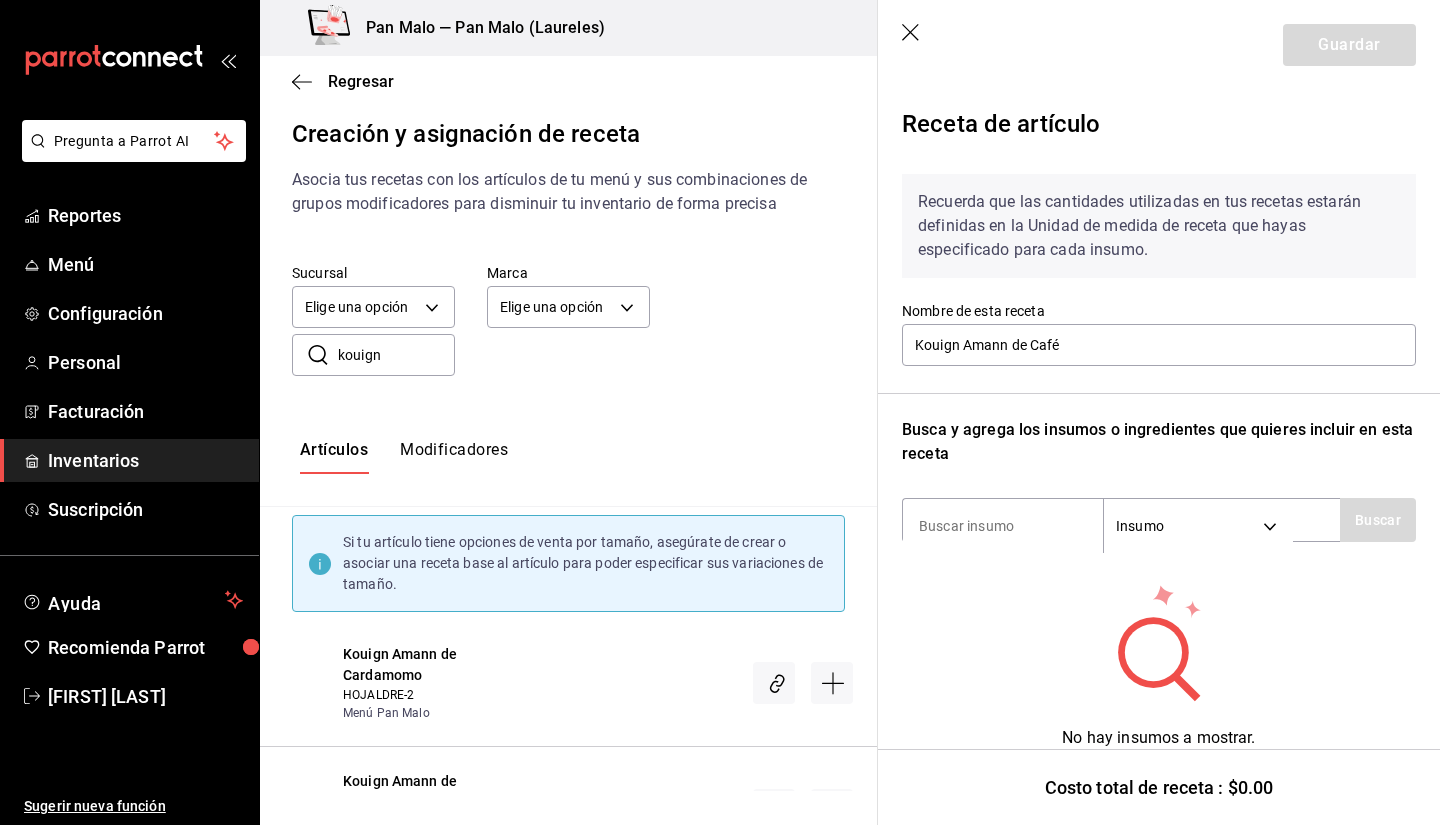 scroll, scrollTop: 29, scrollLeft: 0, axis: vertical 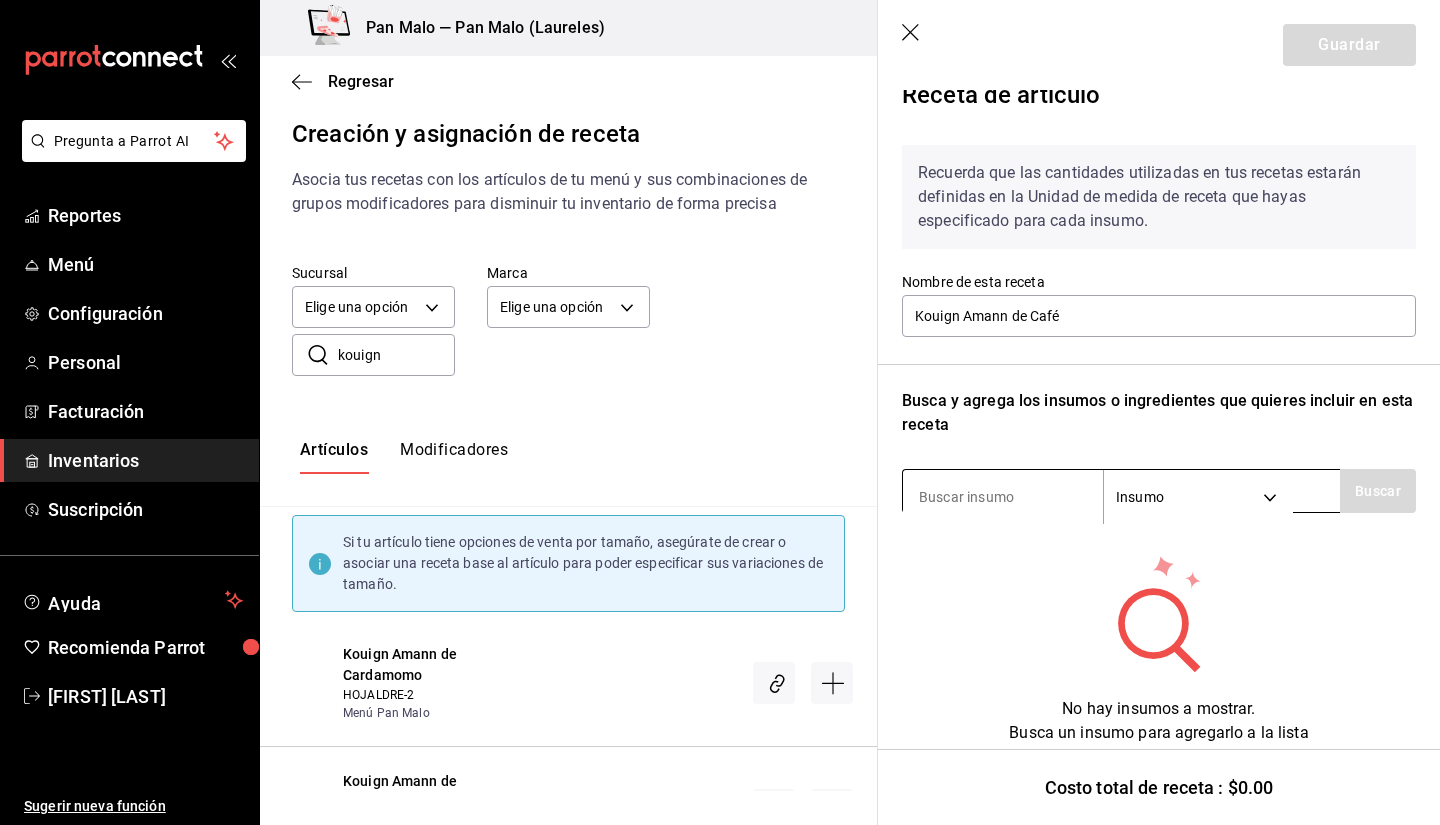 click at bounding box center [1003, 497] 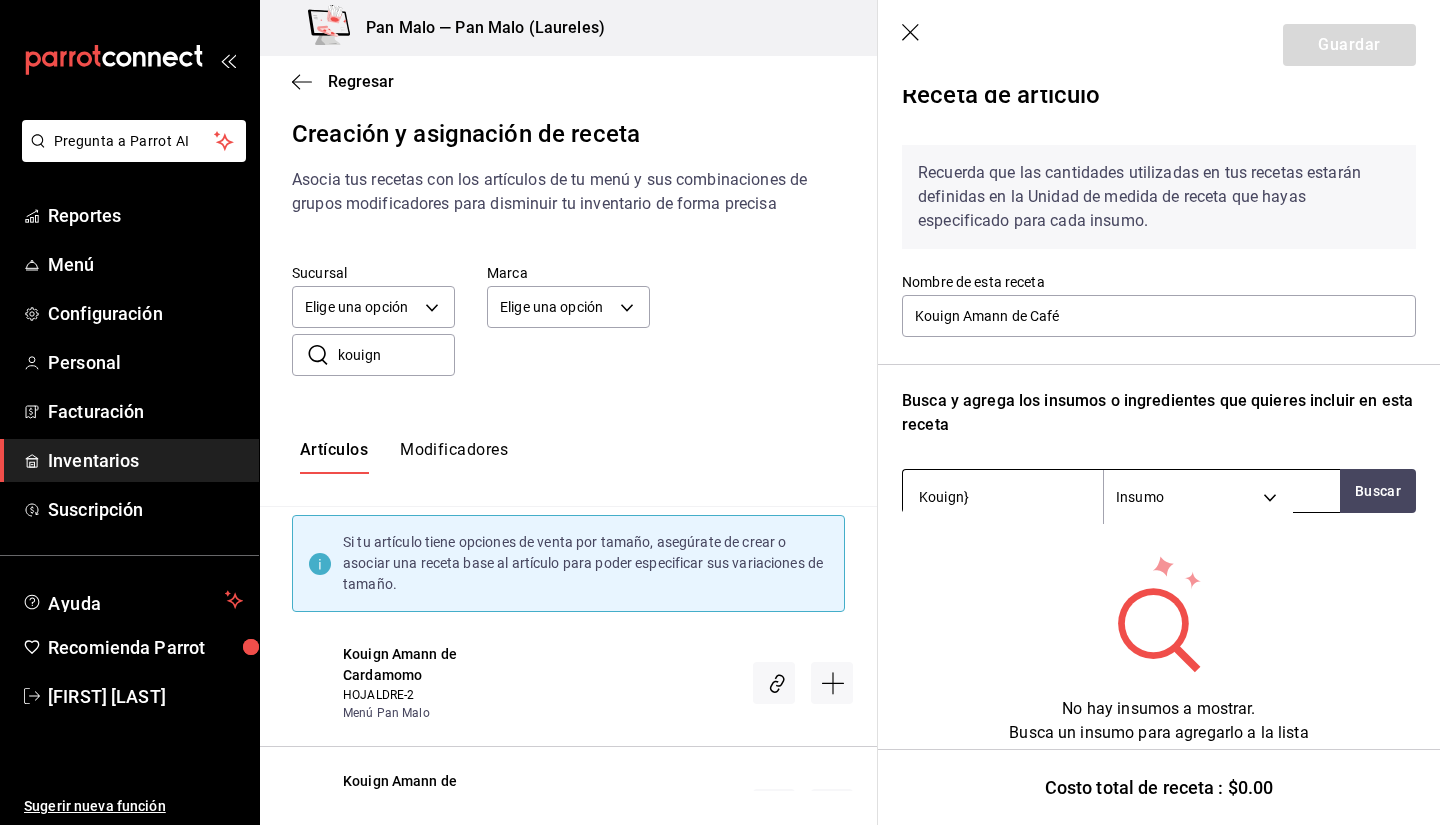 type on "Kouign" 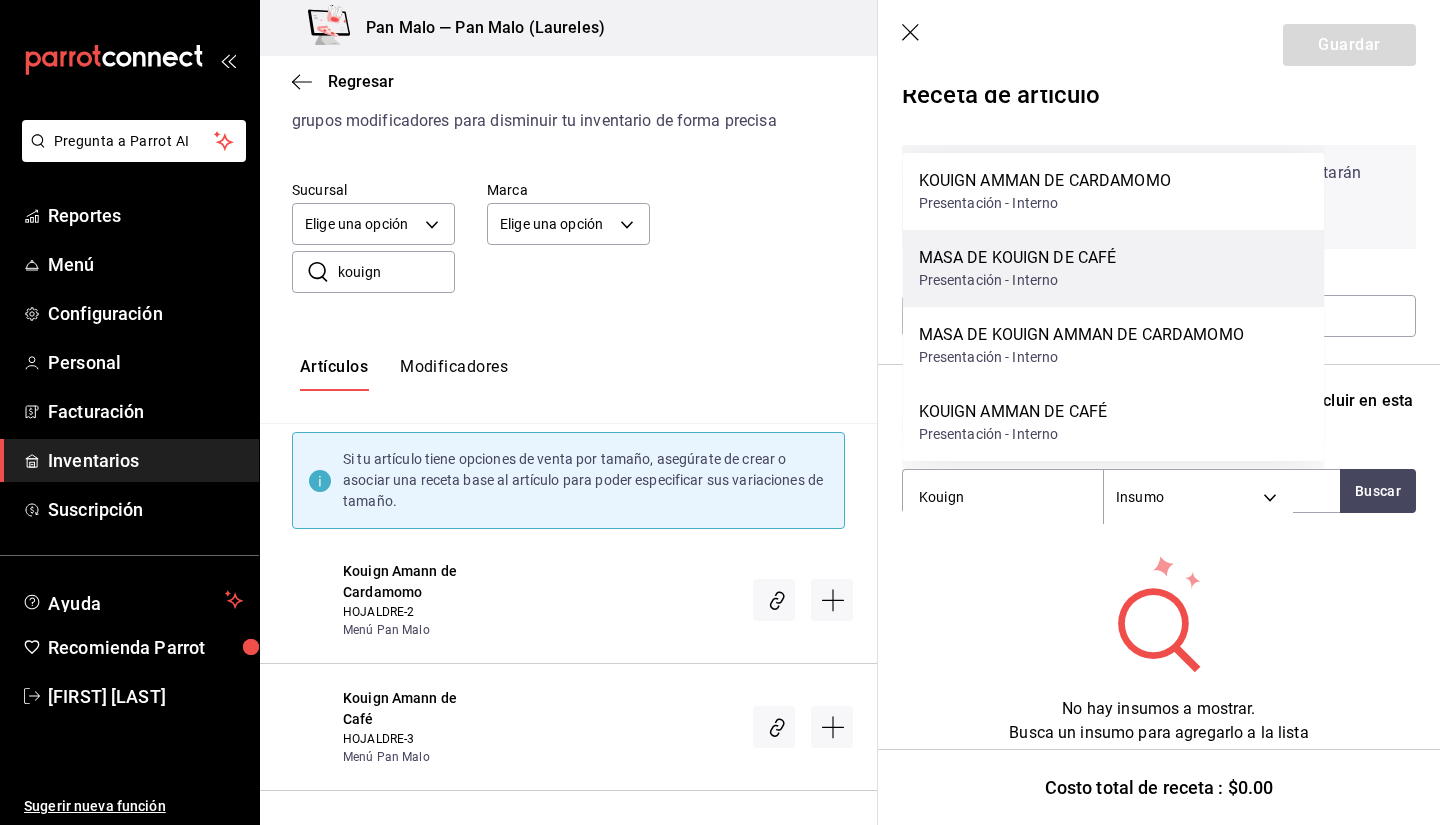 scroll, scrollTop: 90, scrollLeft: 0, axis: vertical 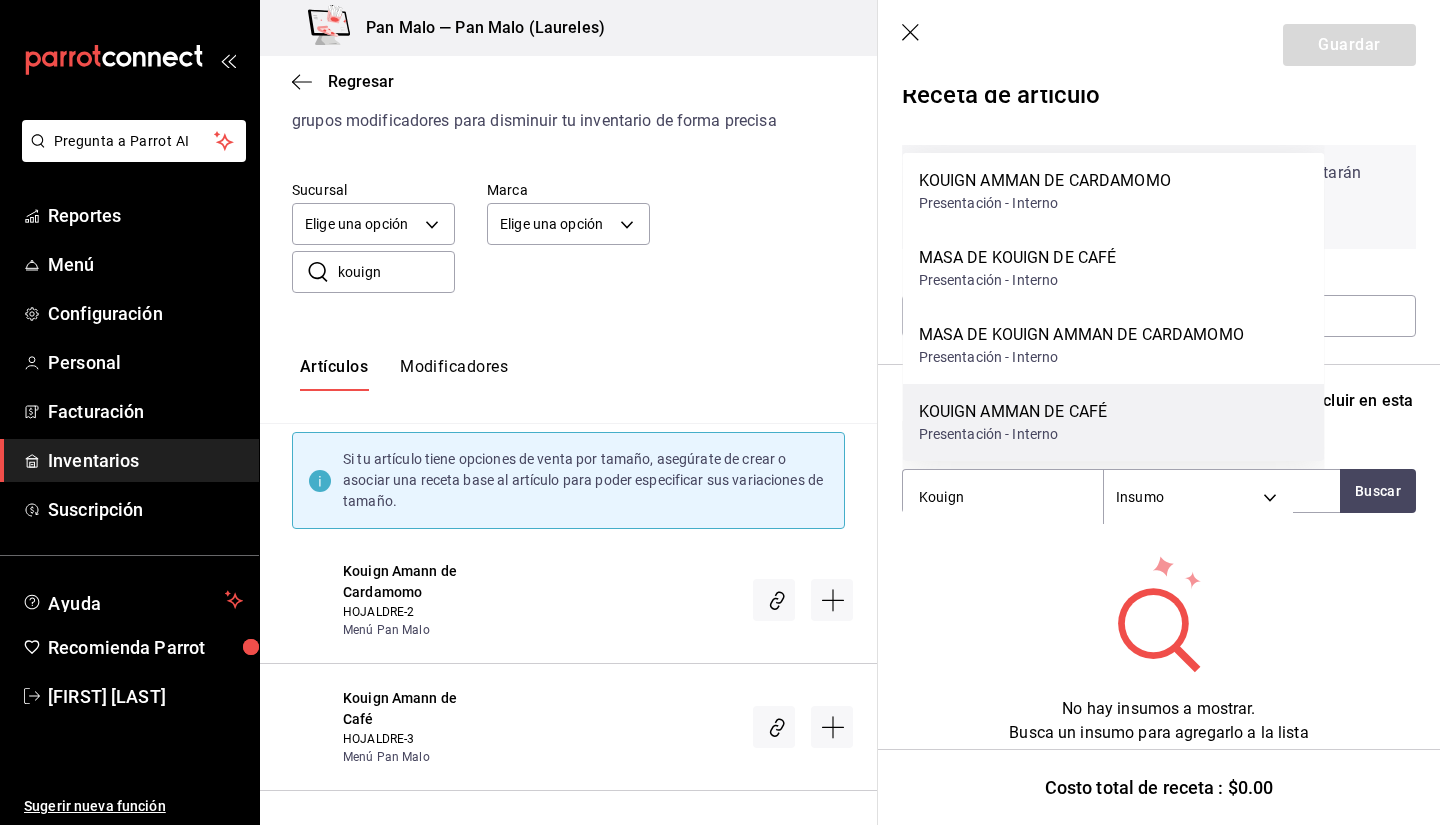 click on "KOUIGN AMMAN DE CAFÉ Presentación - Interno" at bounding box center (1114, 422) 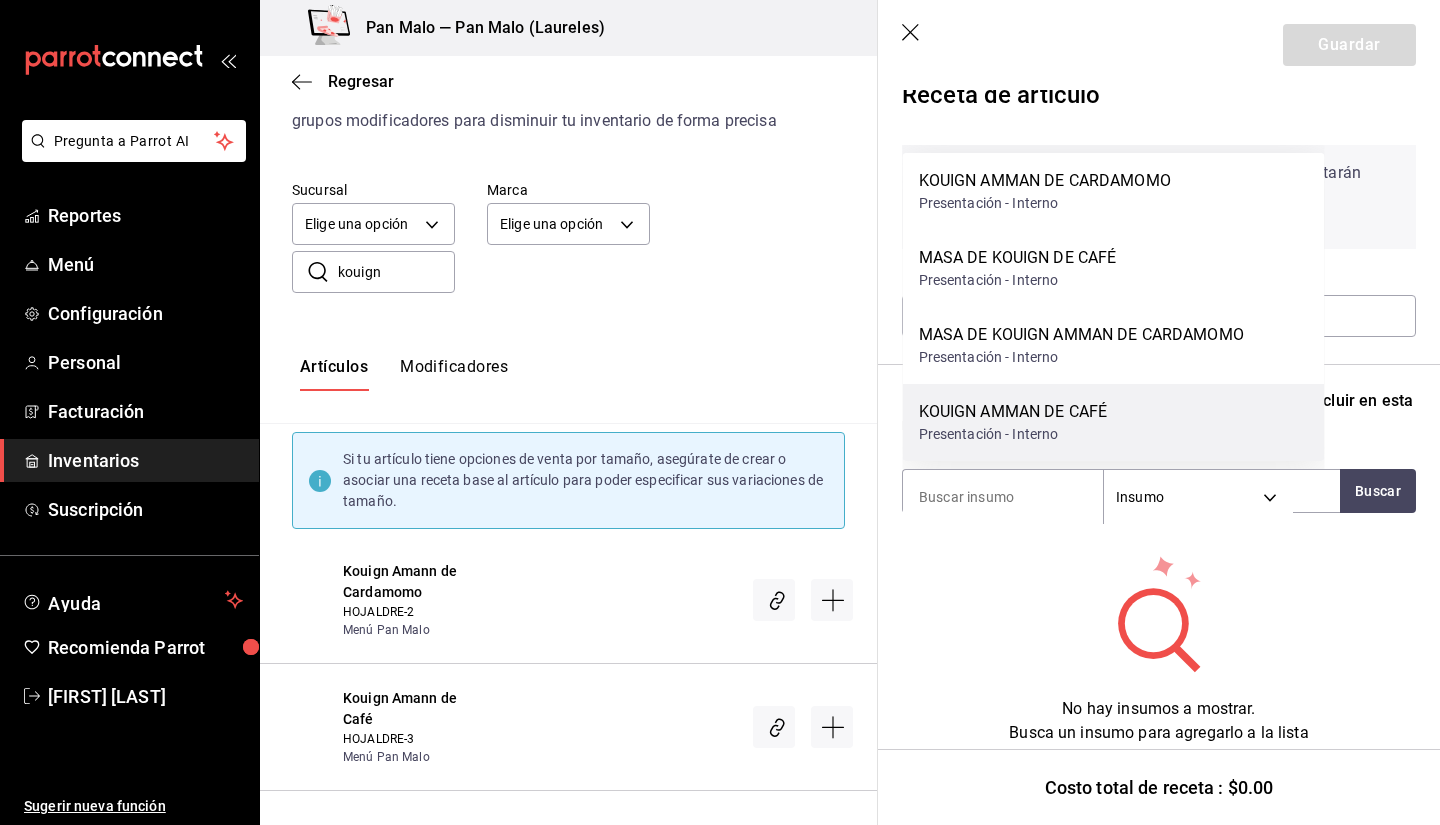 scroll, scrollTop: 13, scrollLeft: 0, axis: vertical 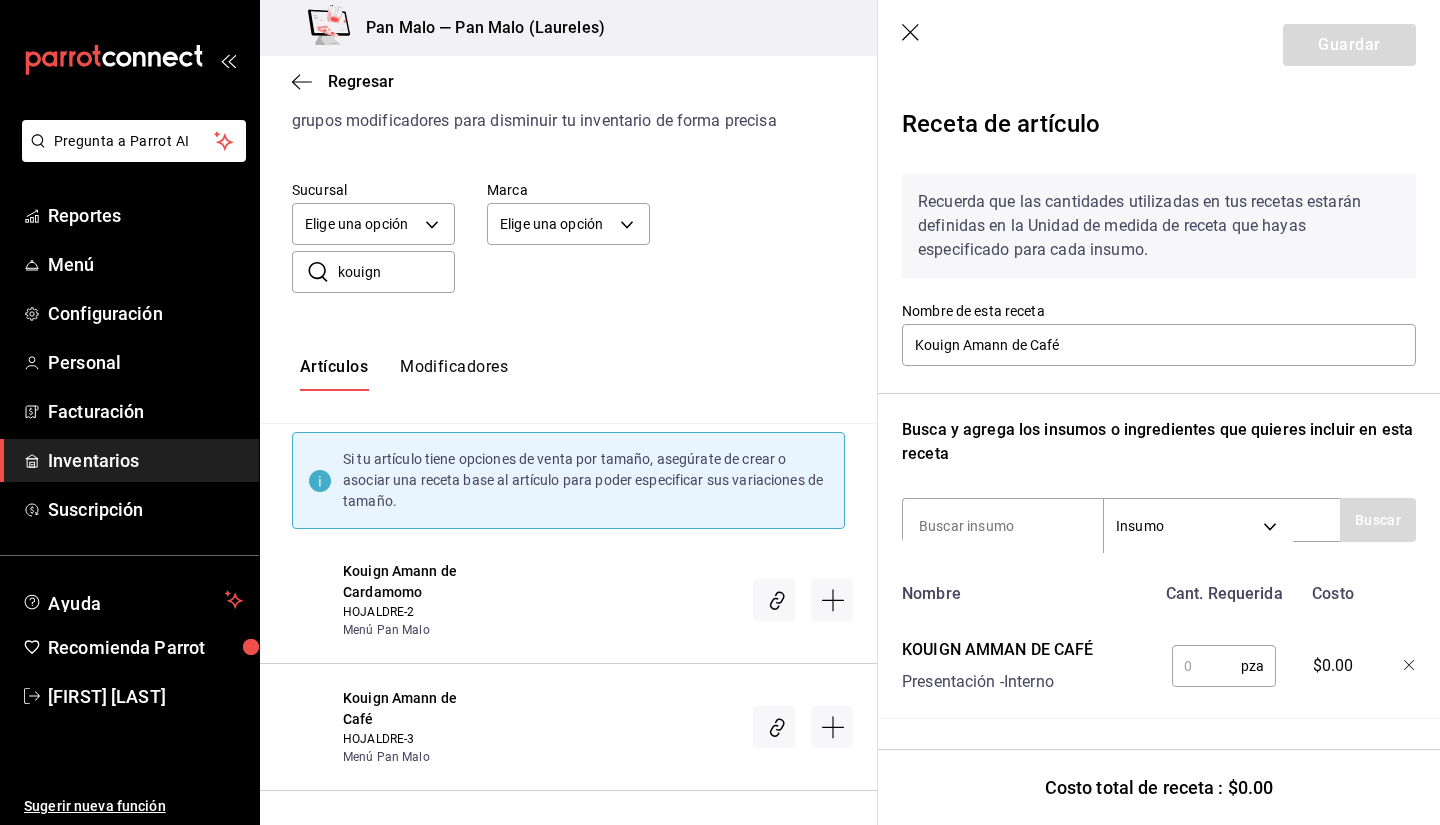 click at bounding box center (1206, 666) 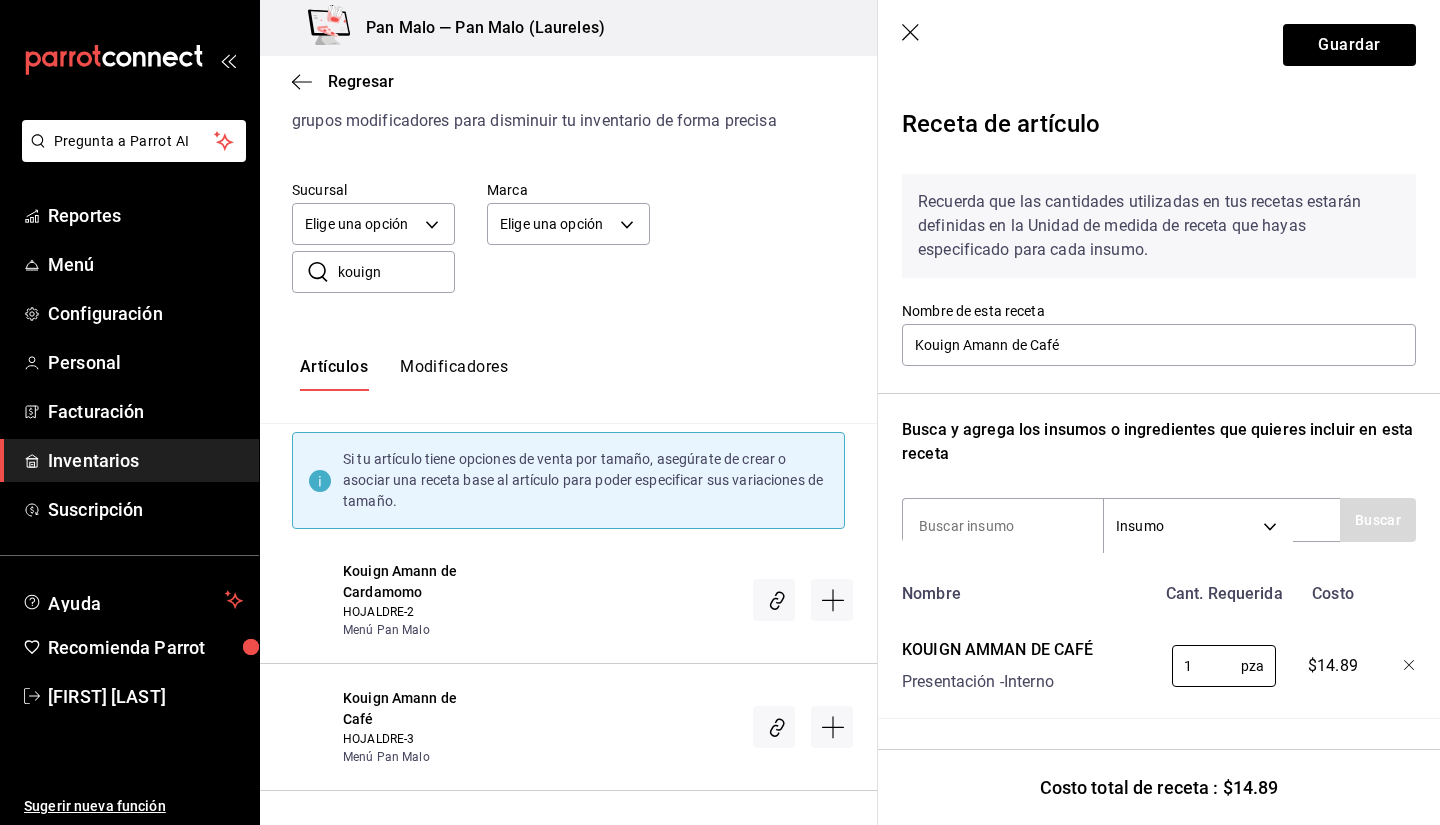 type on "1" 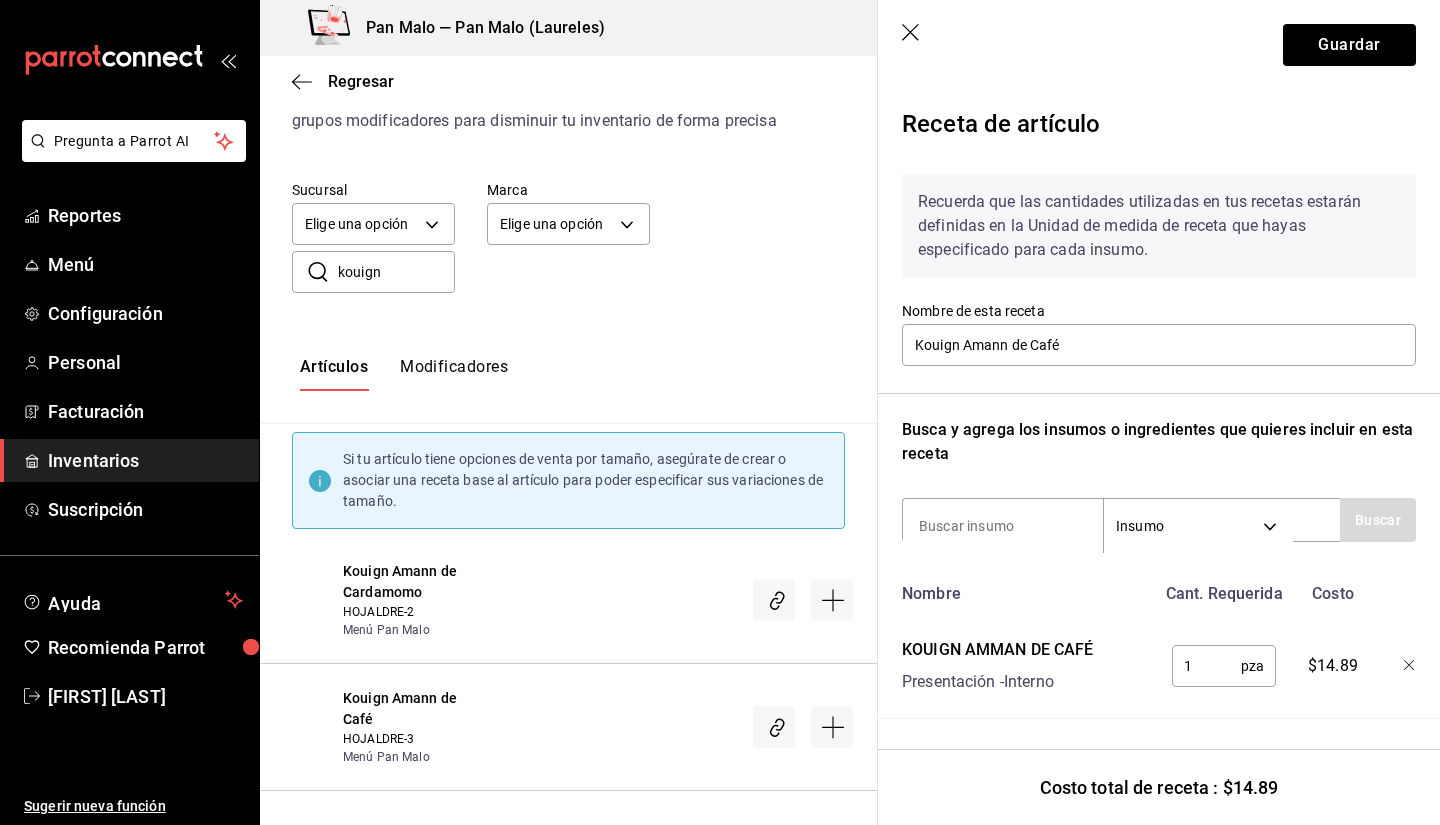 click on "Recuerda que las cantidades utilizadas en tus recetas estarán definidas en la Unidad de medida de receta que hayas especificado para cada insumo. Nombre de esta receta Kouign Amann de Café Busca y agrega los insumos o ingredientes que quieres incluir en esta receta Insumo SUPPLY Buscar Nombre Cant. Requerida Costo KOUIGN AMMAN DE CAFÉ Presentación -  Interno 1 pza ​ $14.89" at bounding box center (1159, 438) 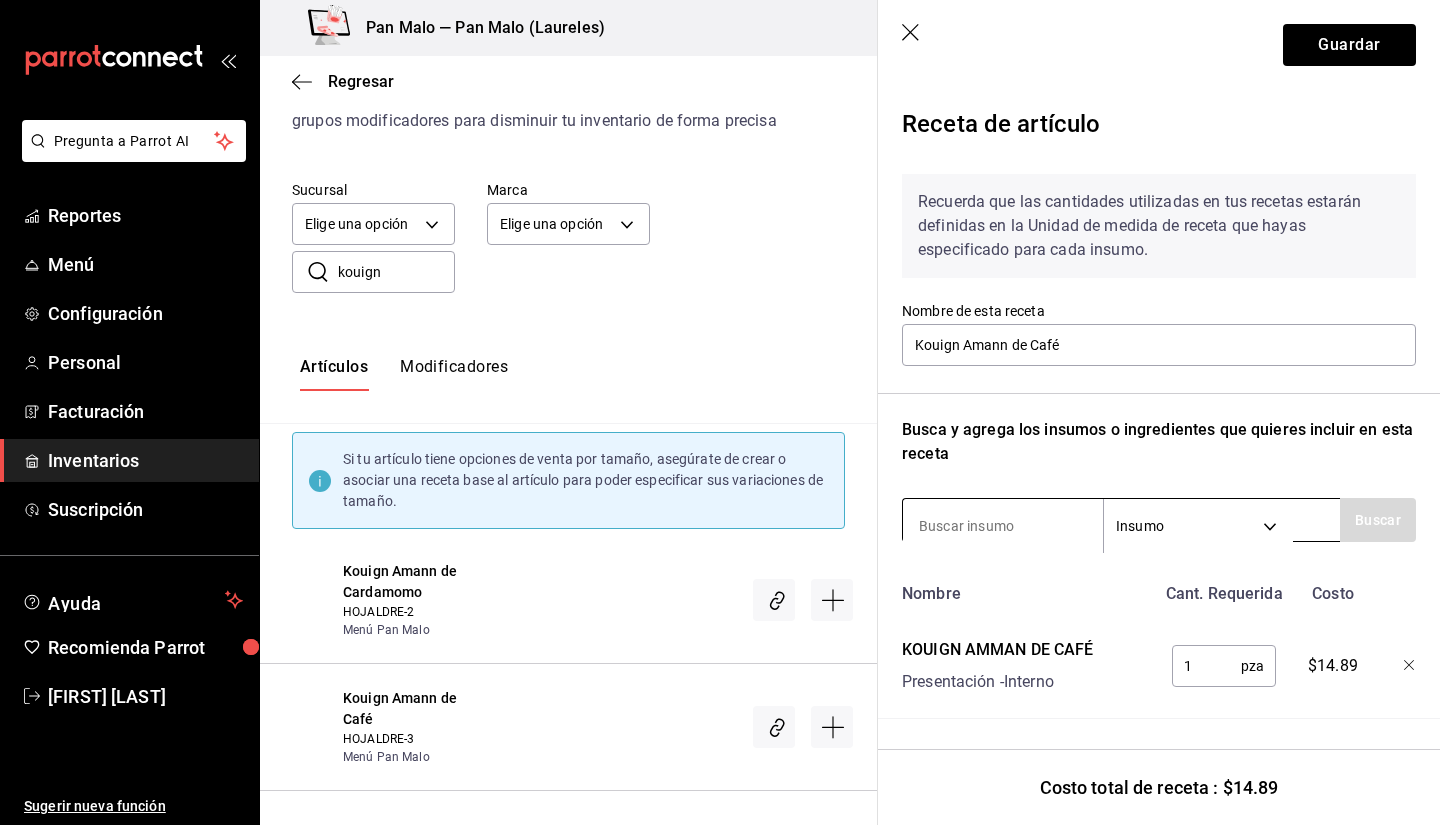 click at bounding box center [1003, 526] 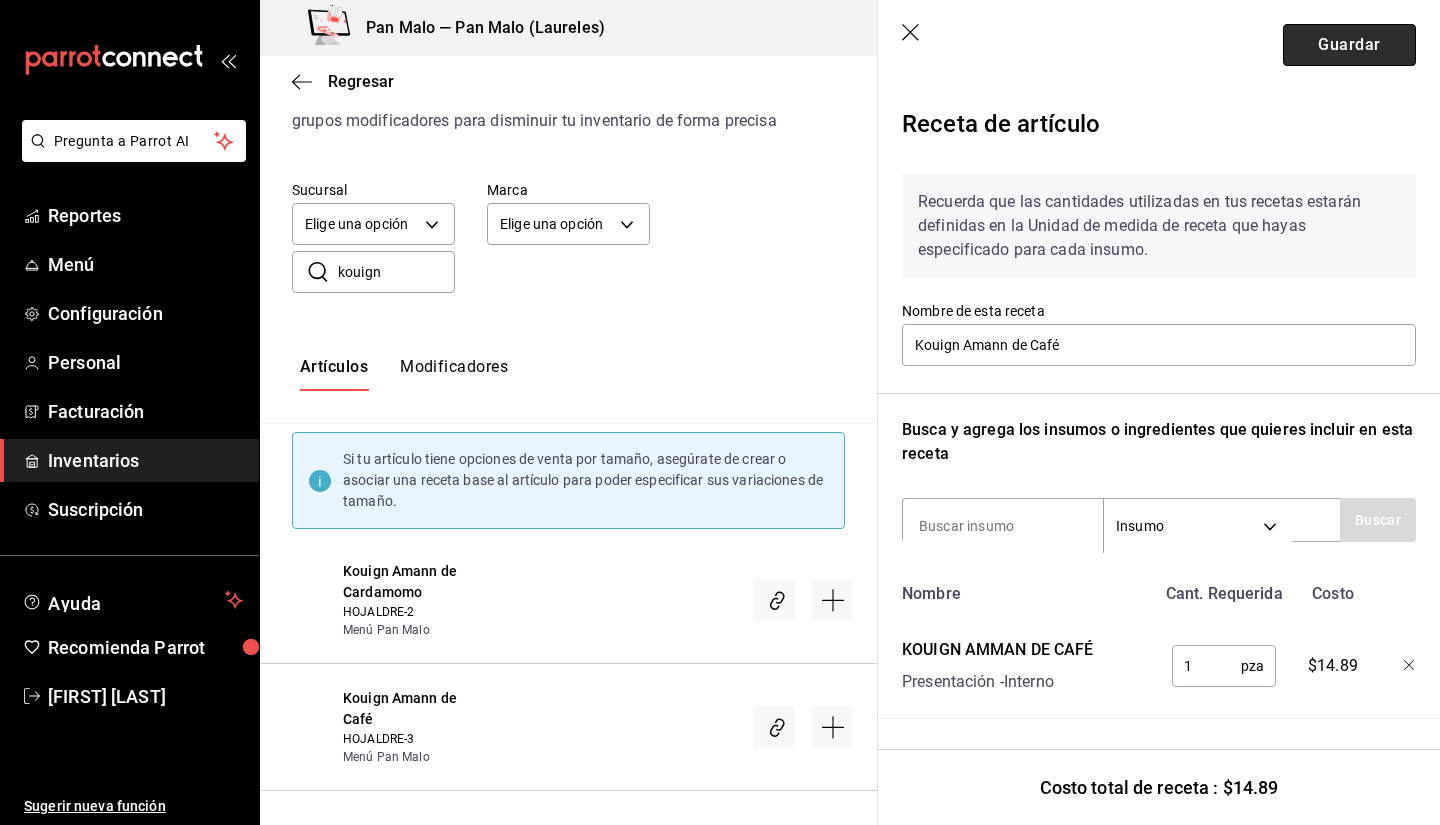 click on "Guardar" at bounding box center (1349, 45) 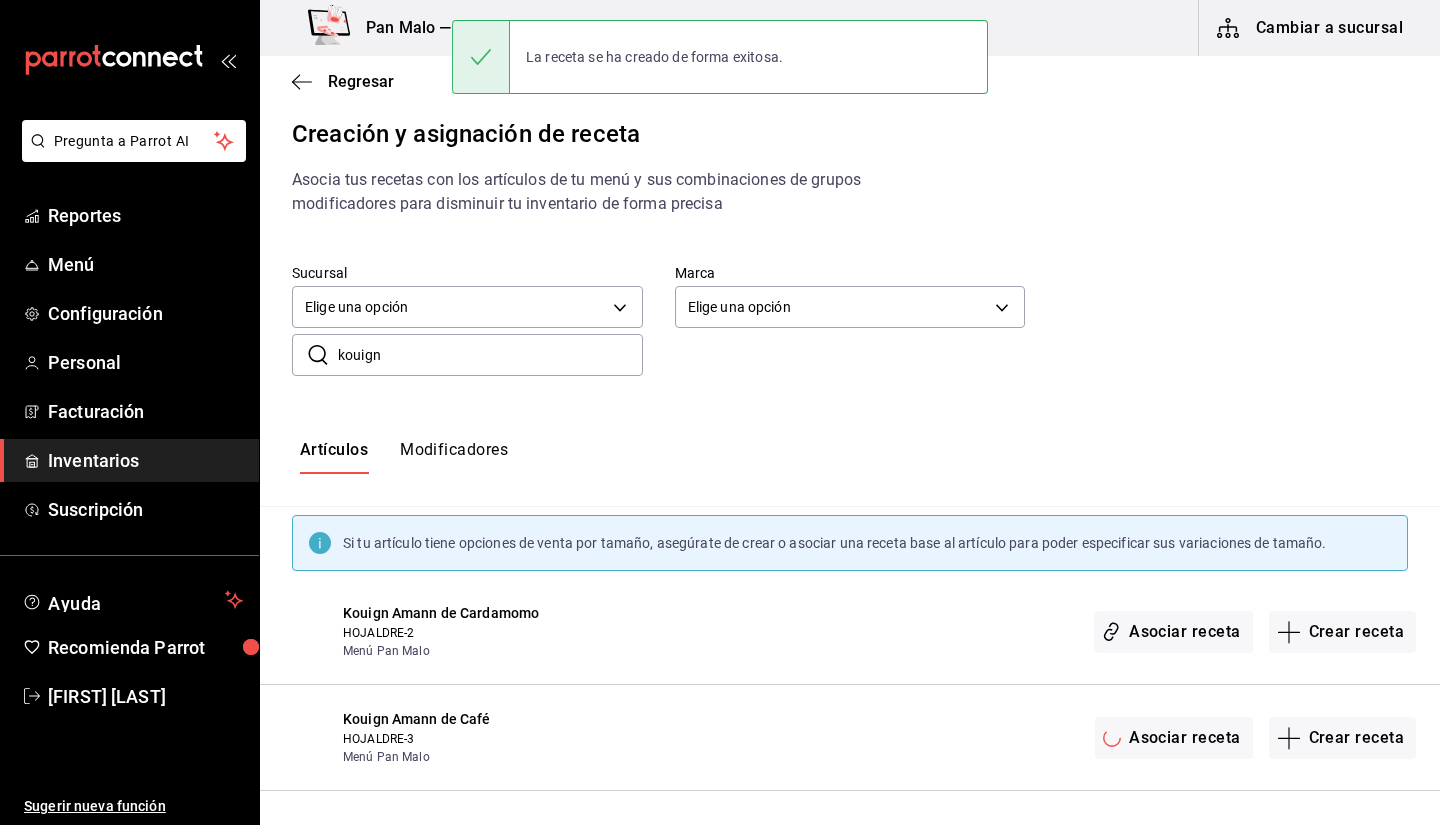 scroll, scrollTop: 0, scrollLeft: 0, axis: both 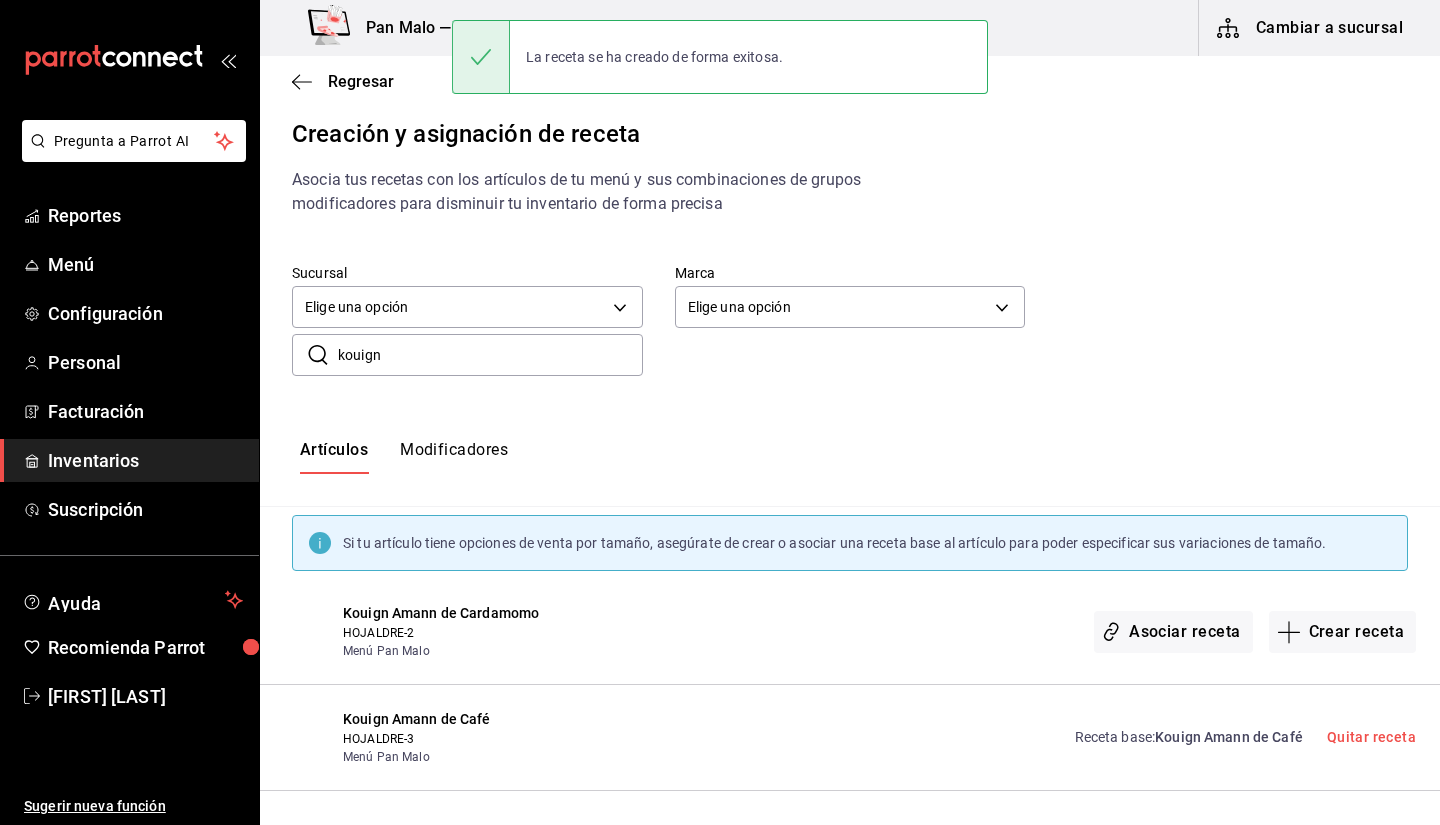 click on "kouign" at bounding box center (490, 355) 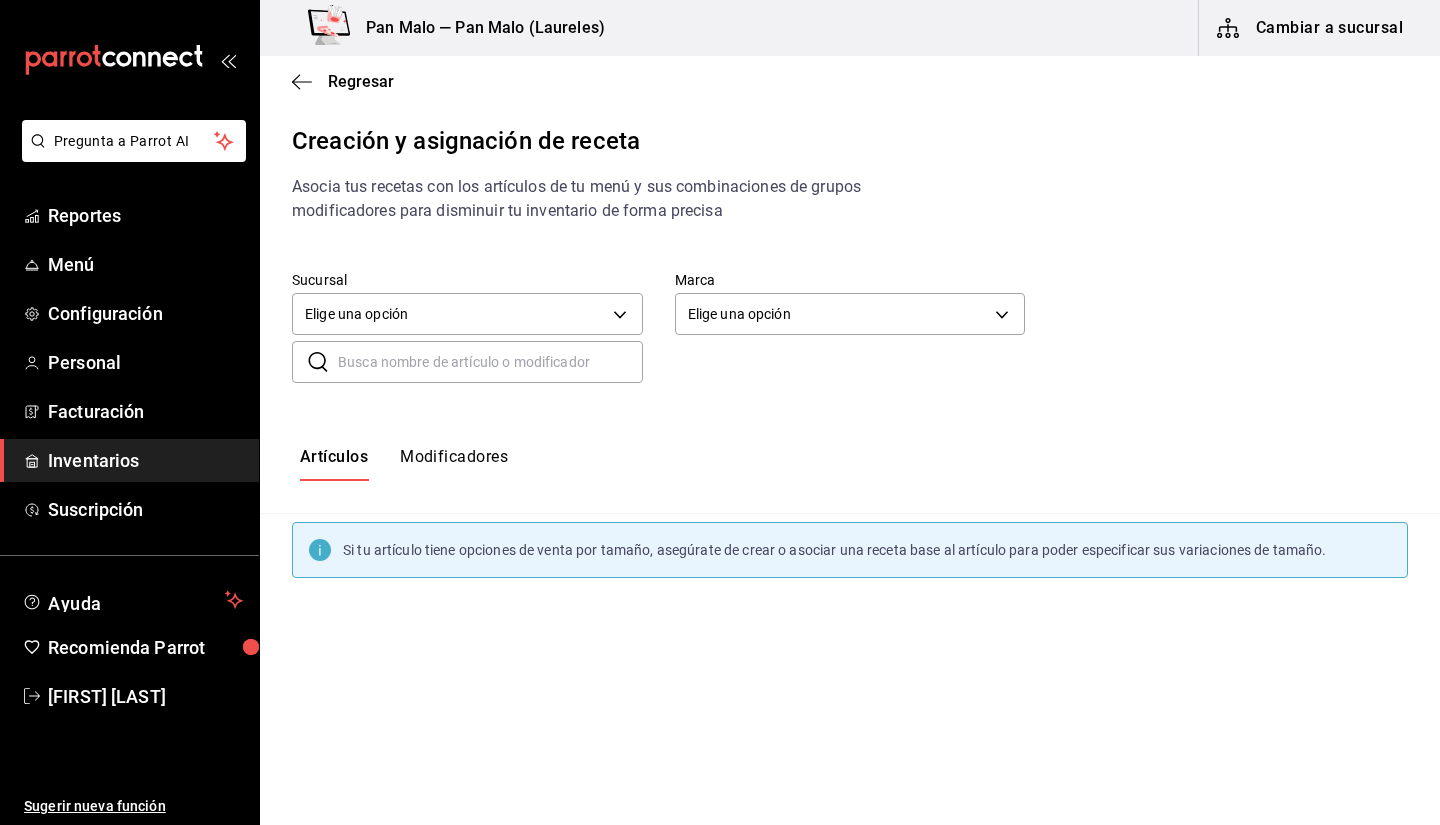 scroll, scrollTop: 0, scrollLeft: 0, axis: both 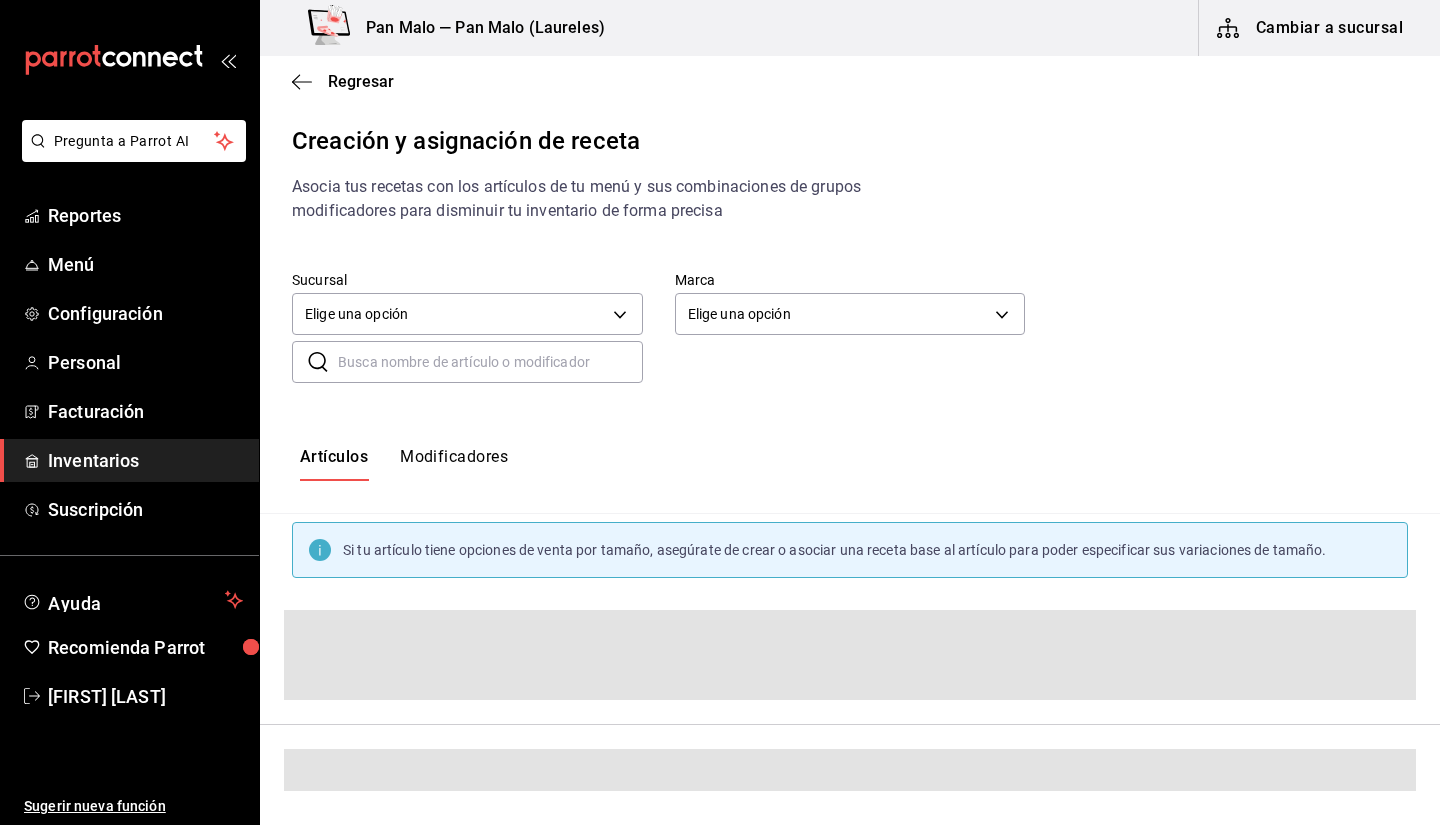 type on "K" 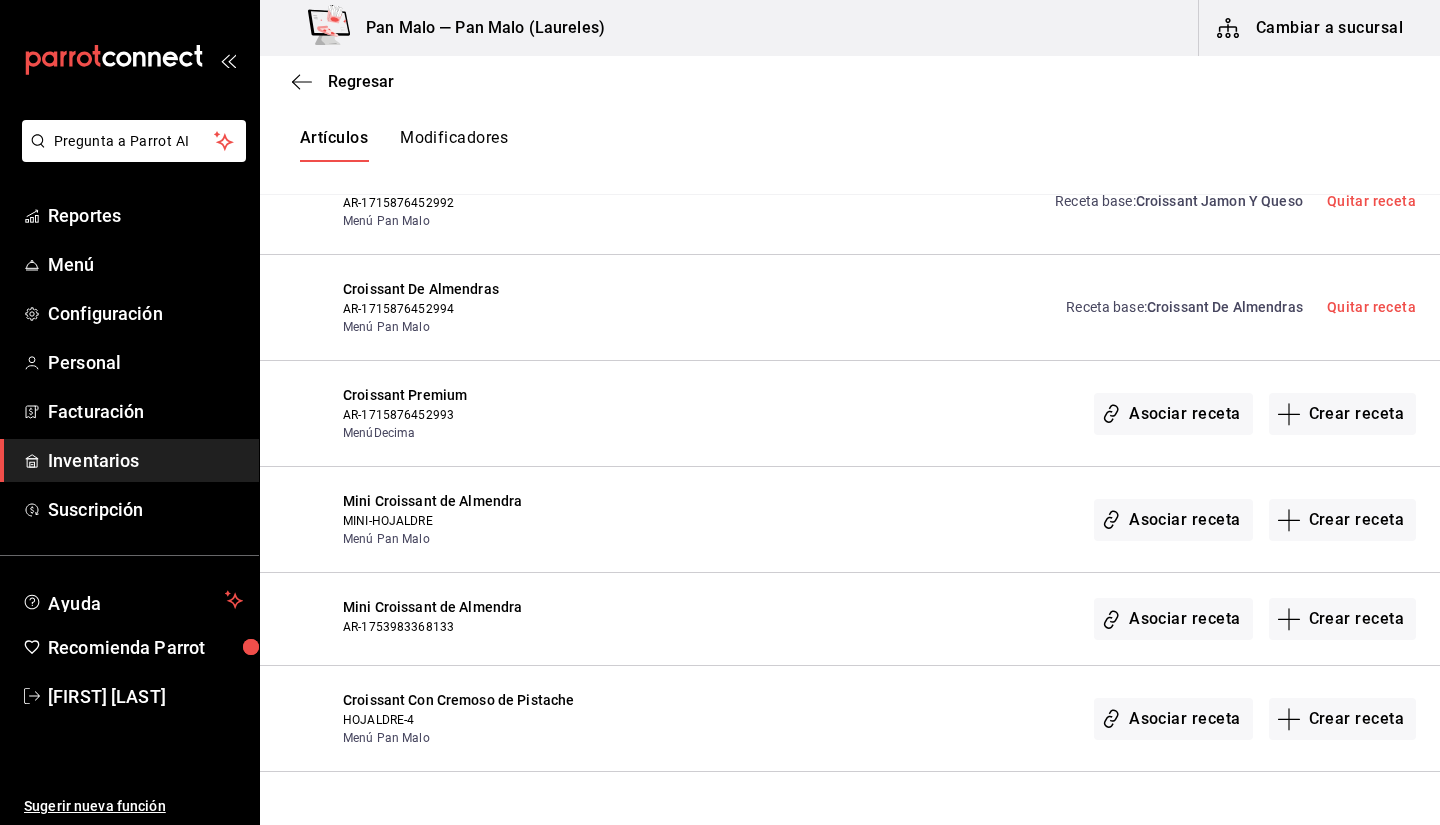 scroll, scrollTop: 764, scrollLeft: 0, axis: vertical 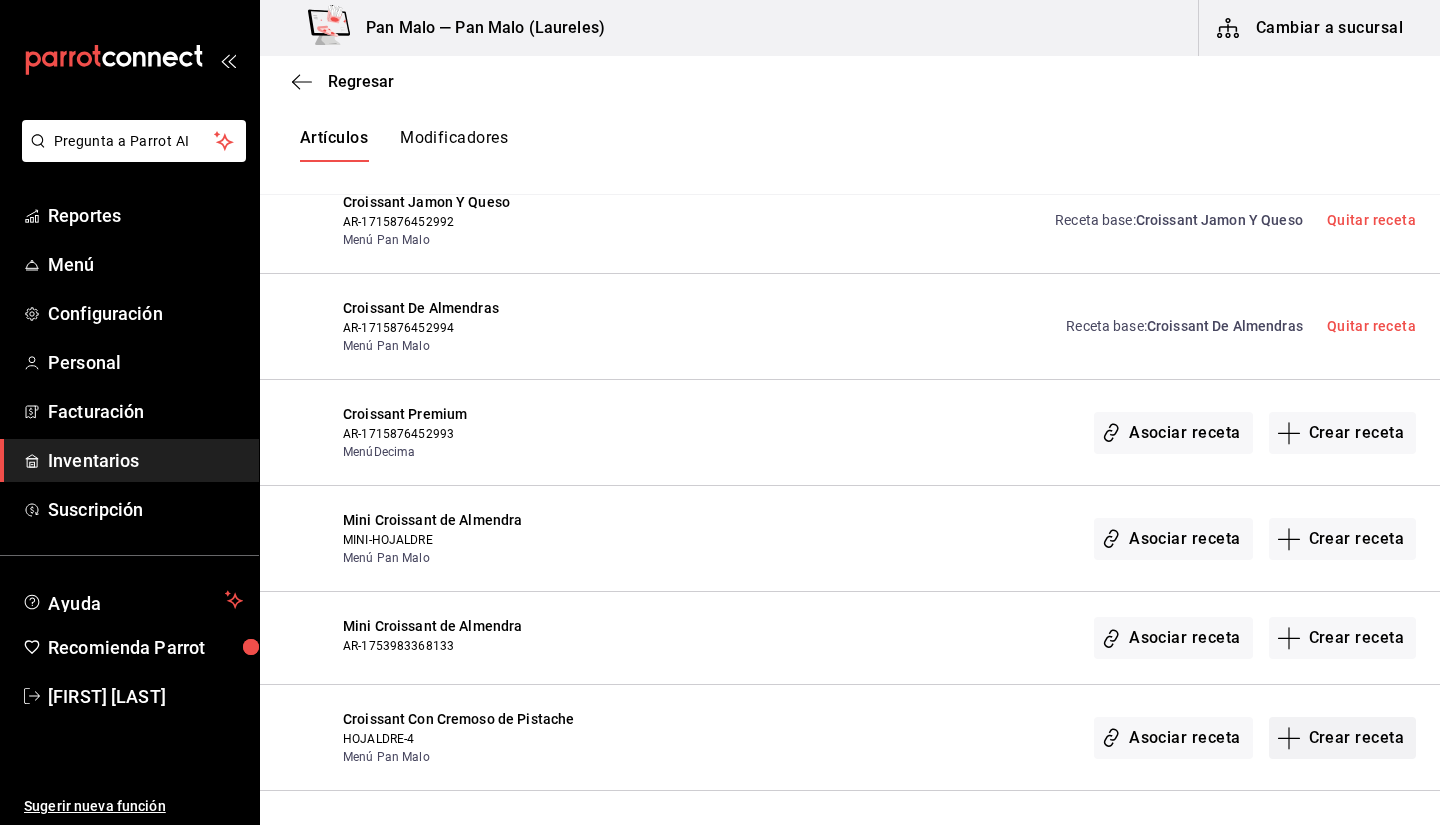 type on "croissant" 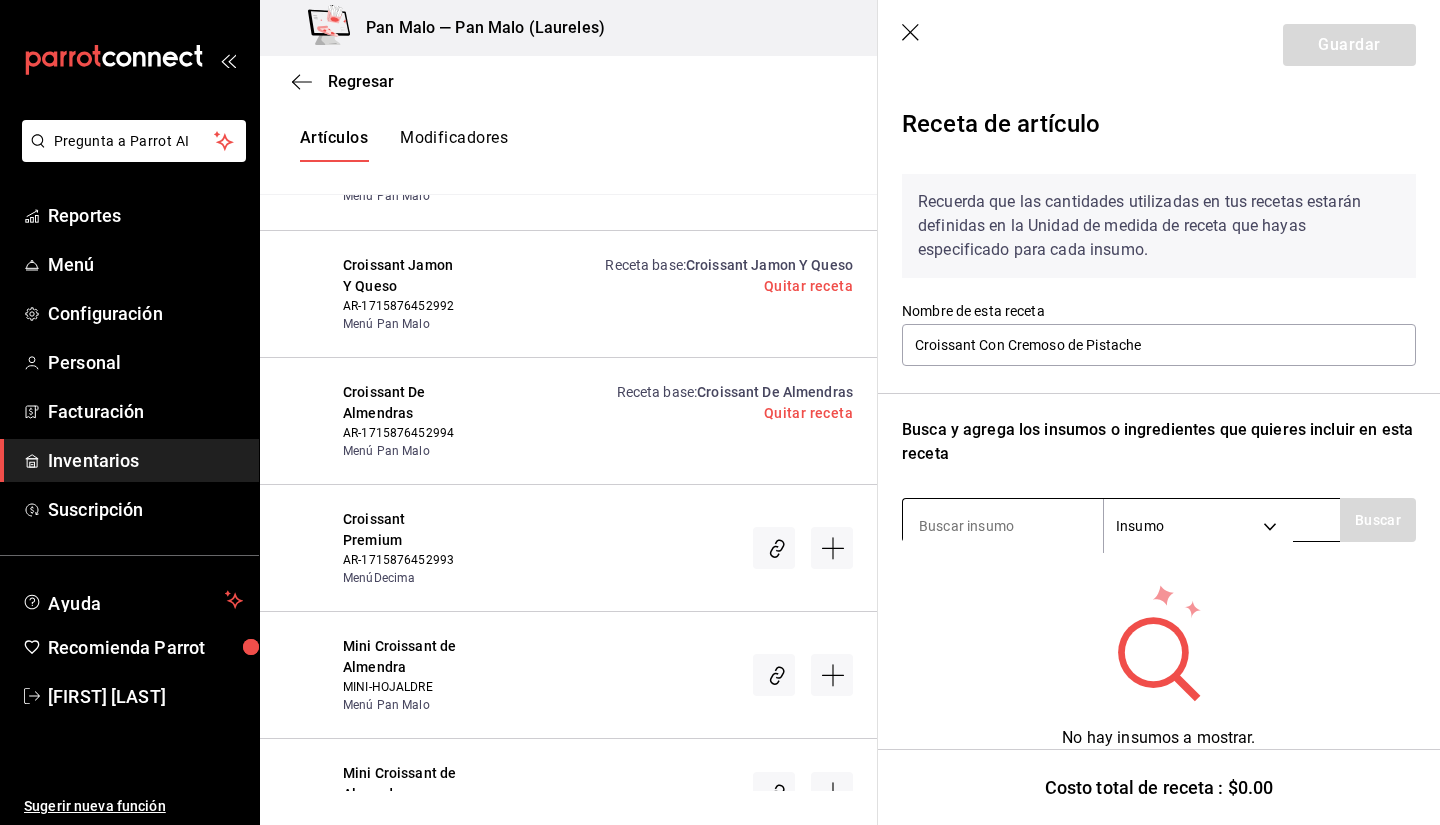 click at bounding box center [1003, 526] 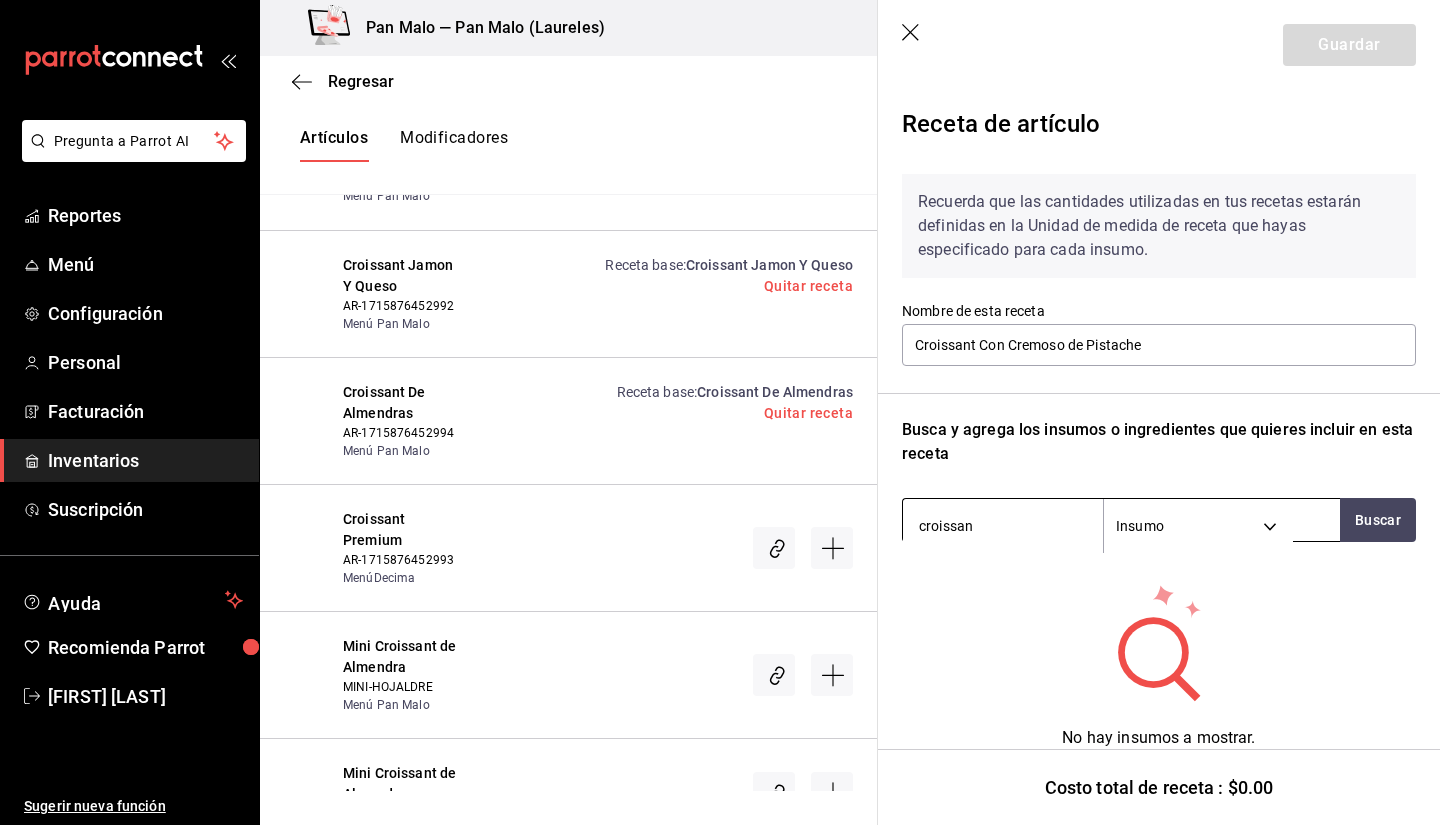 type on "croissant" 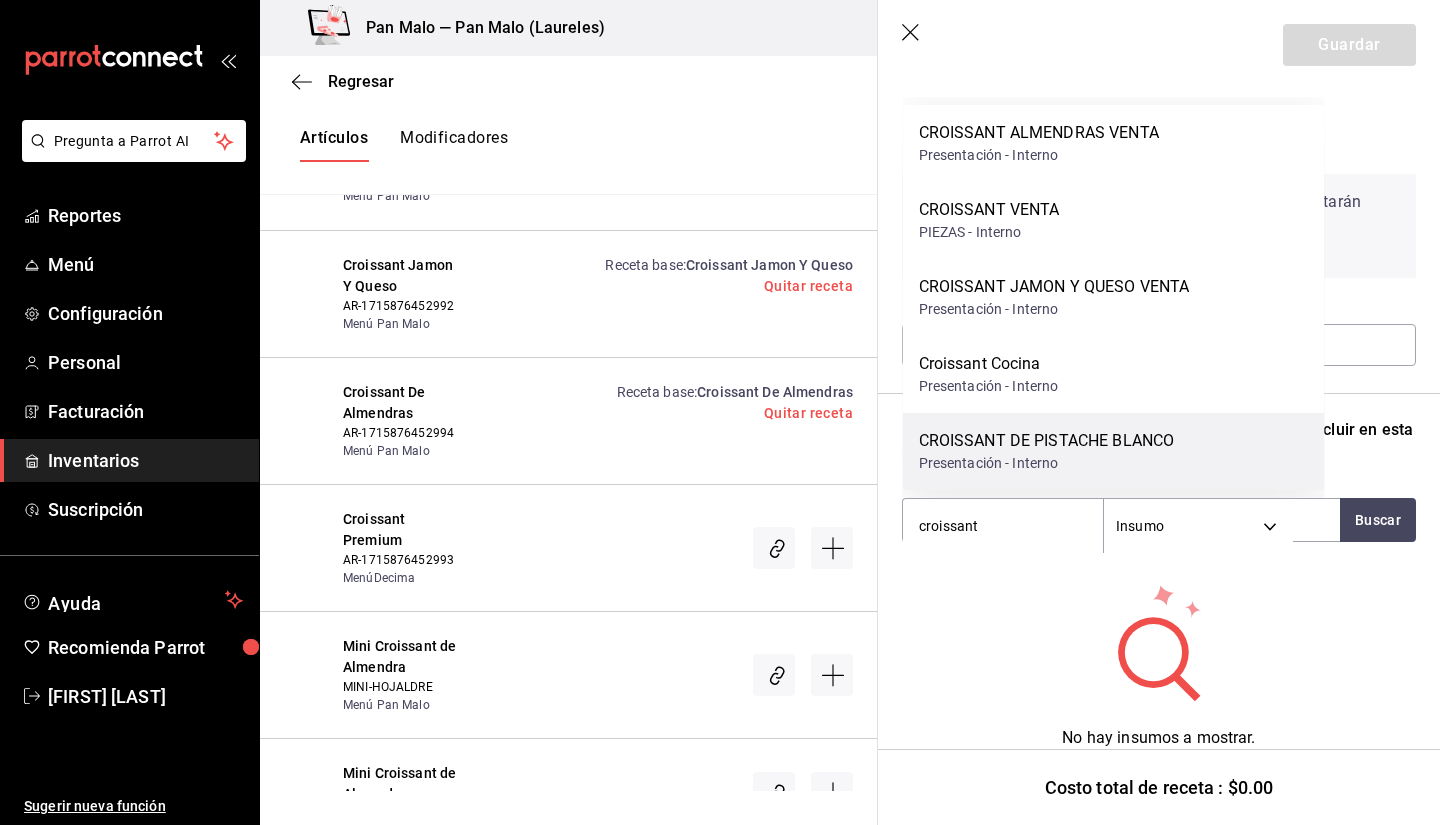 click on "CROISSANT DE PISTACHE BLANCO" at bounding box center [1047, 441] 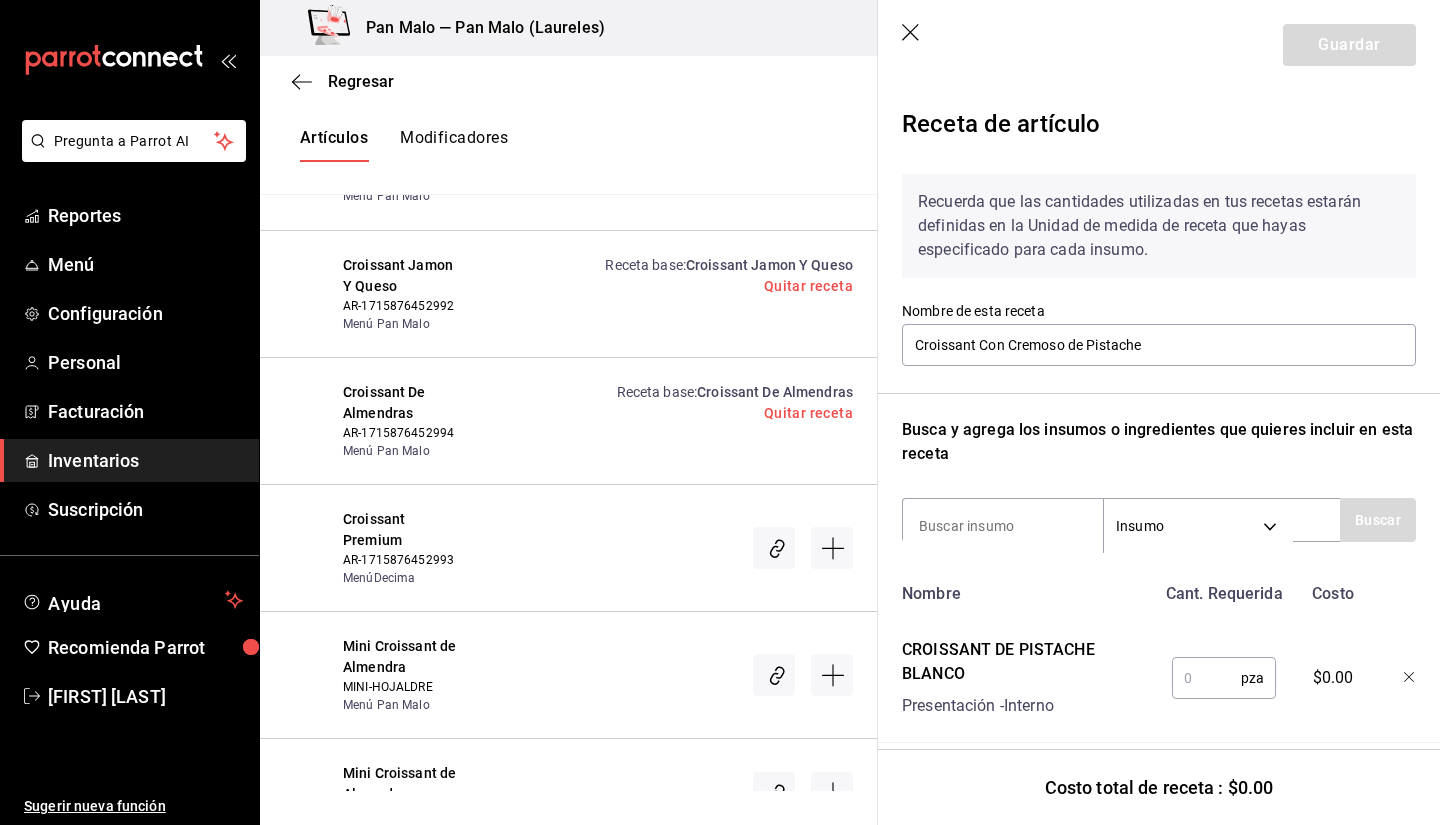 click at bounding box center [1206, 678] 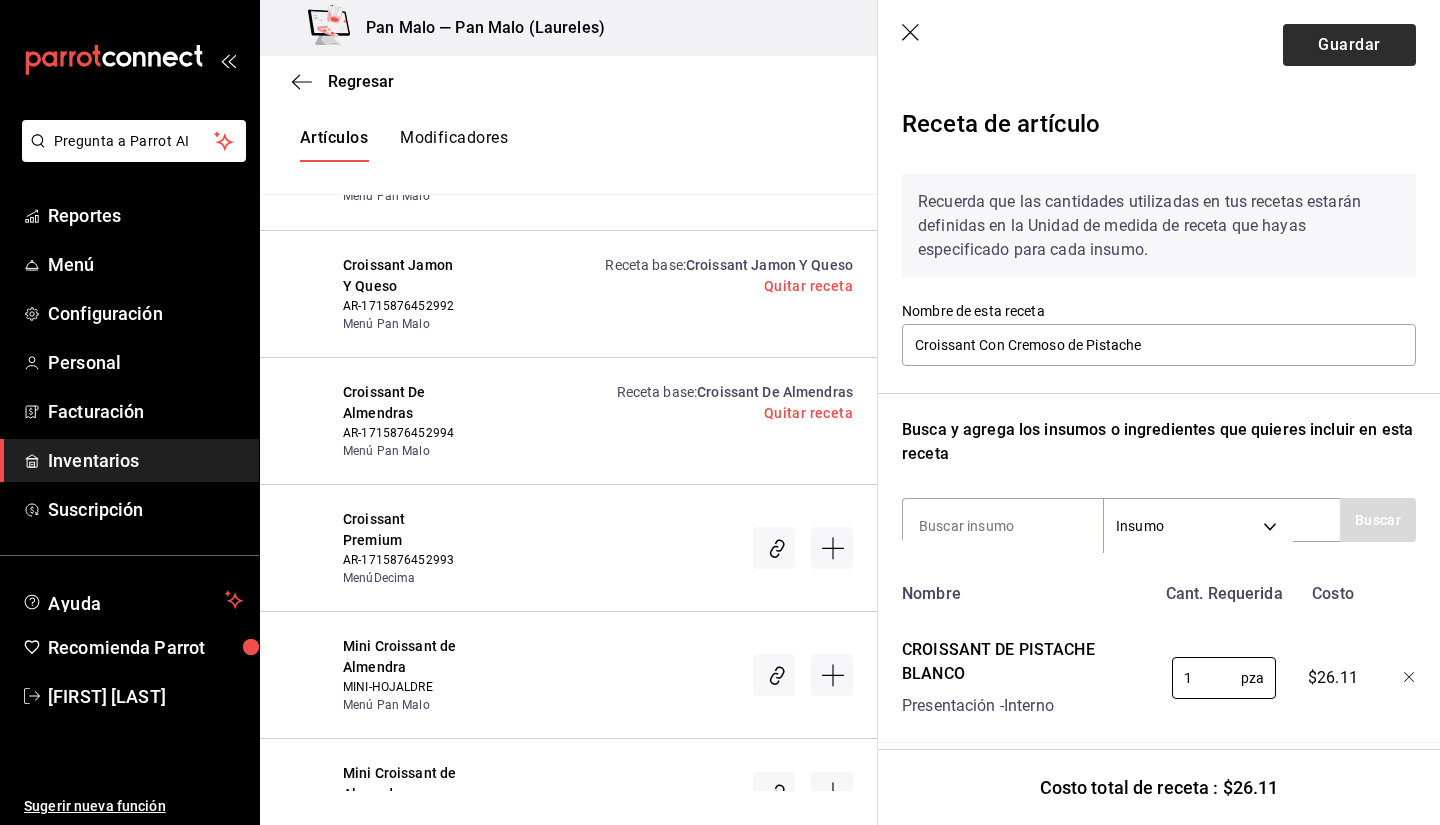 type on "1" 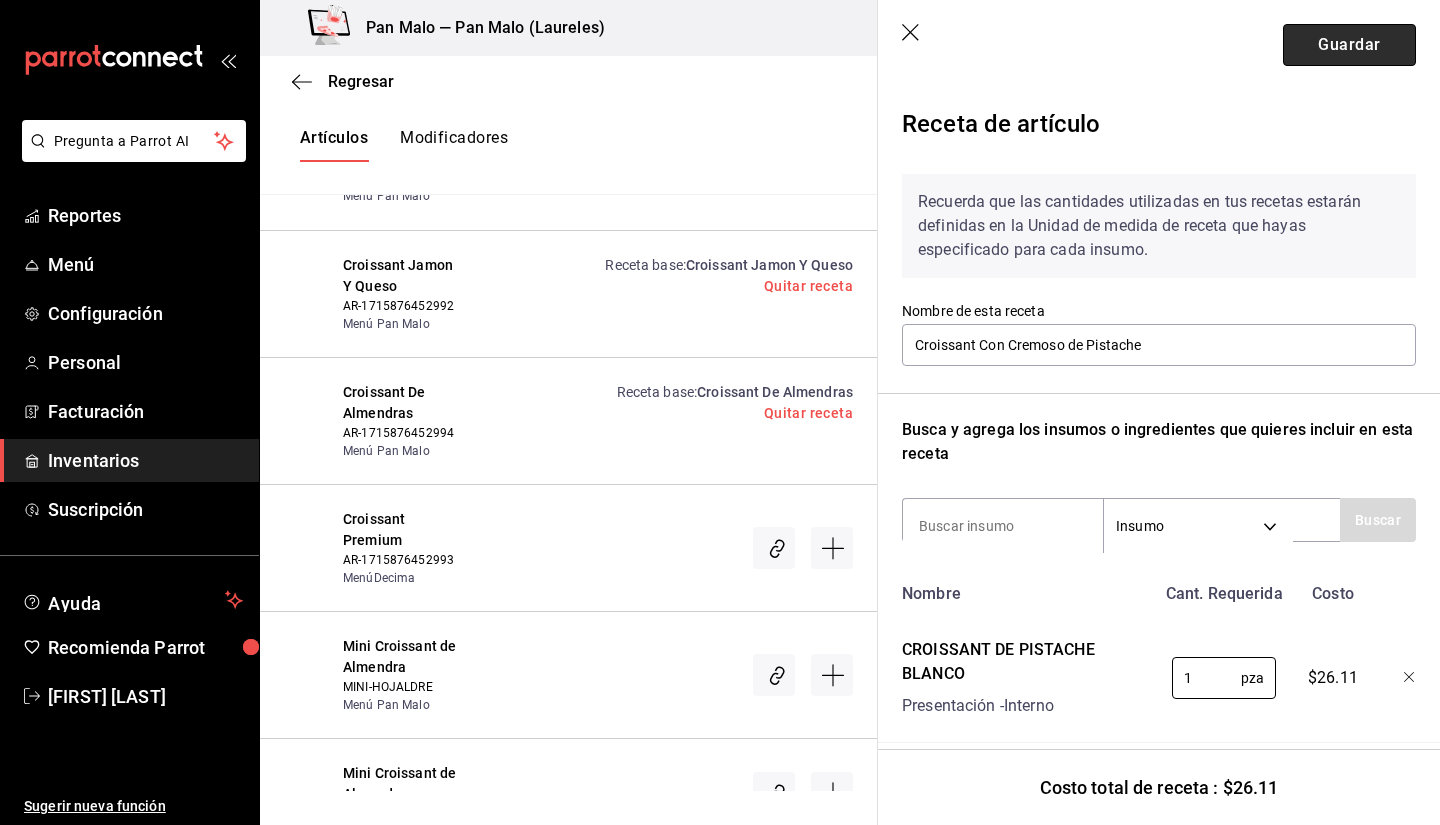 click on "Guardar" at bounding box center [1349, 45] 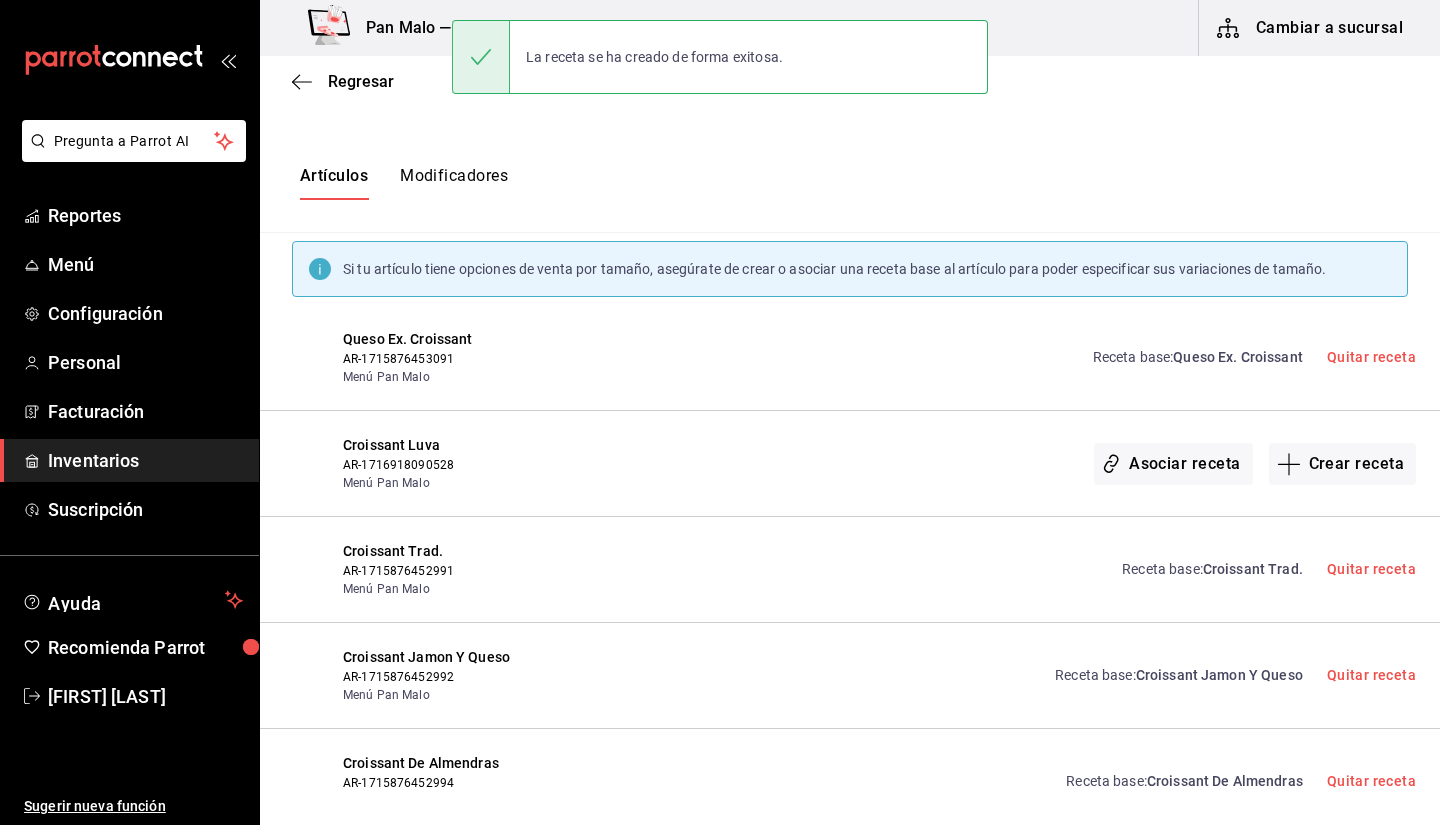 scroll, scrollTop: 96, scrollLeft: 0, axis: vertical 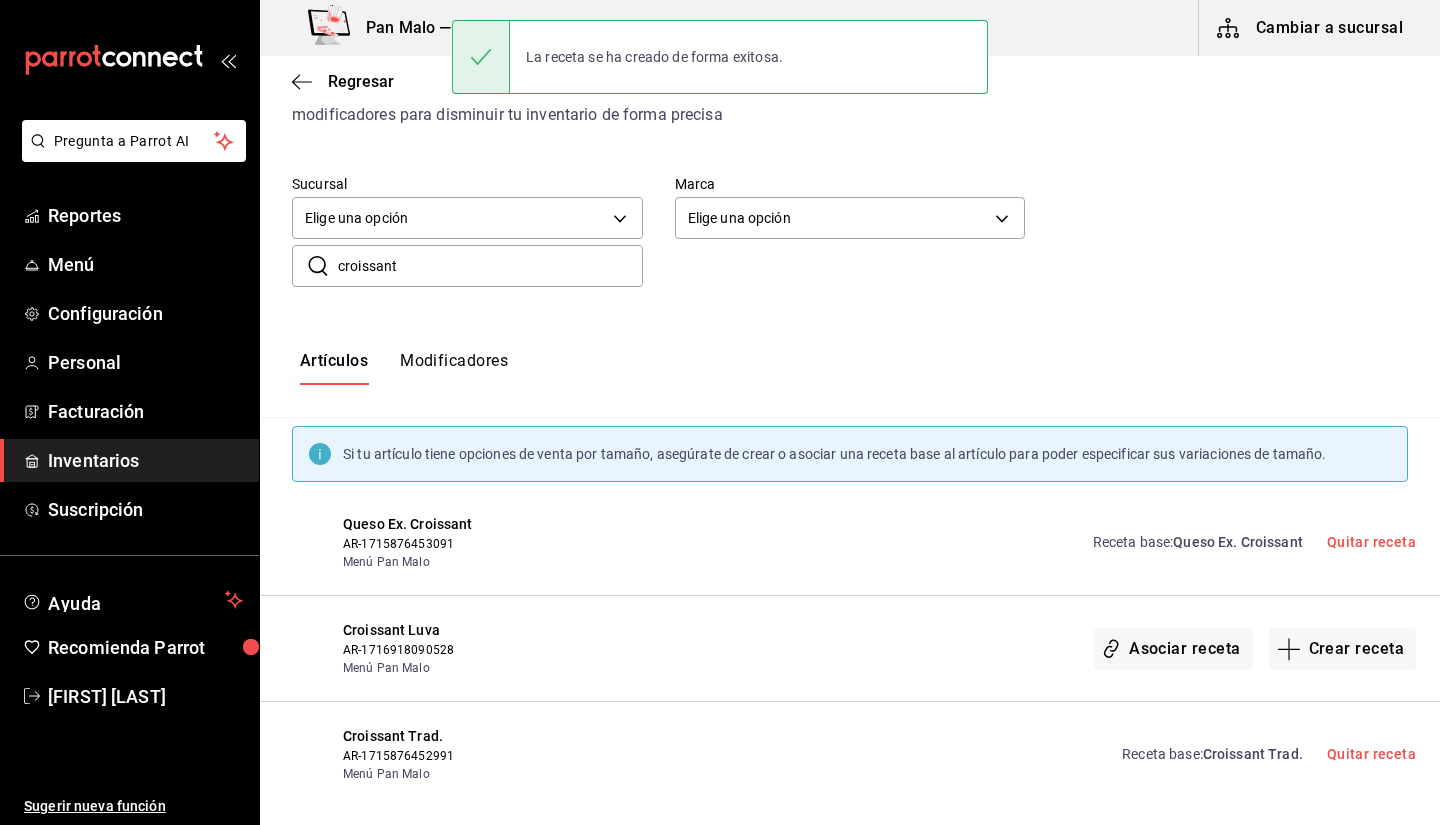 click on "croissant" at bounding box center [490, 266] 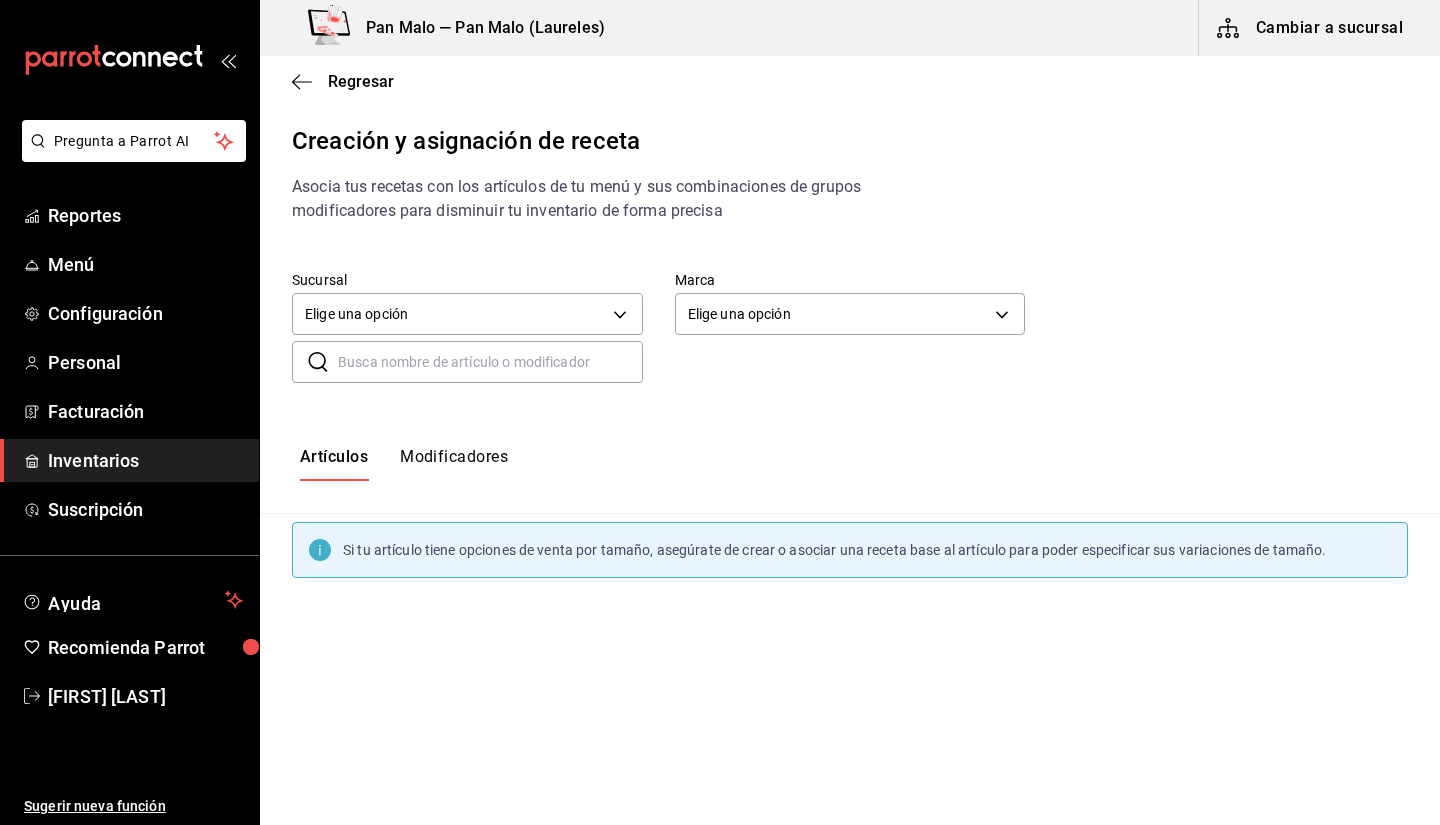 scroll, scrollTop: 0, scrollLeft: 0, axis: both 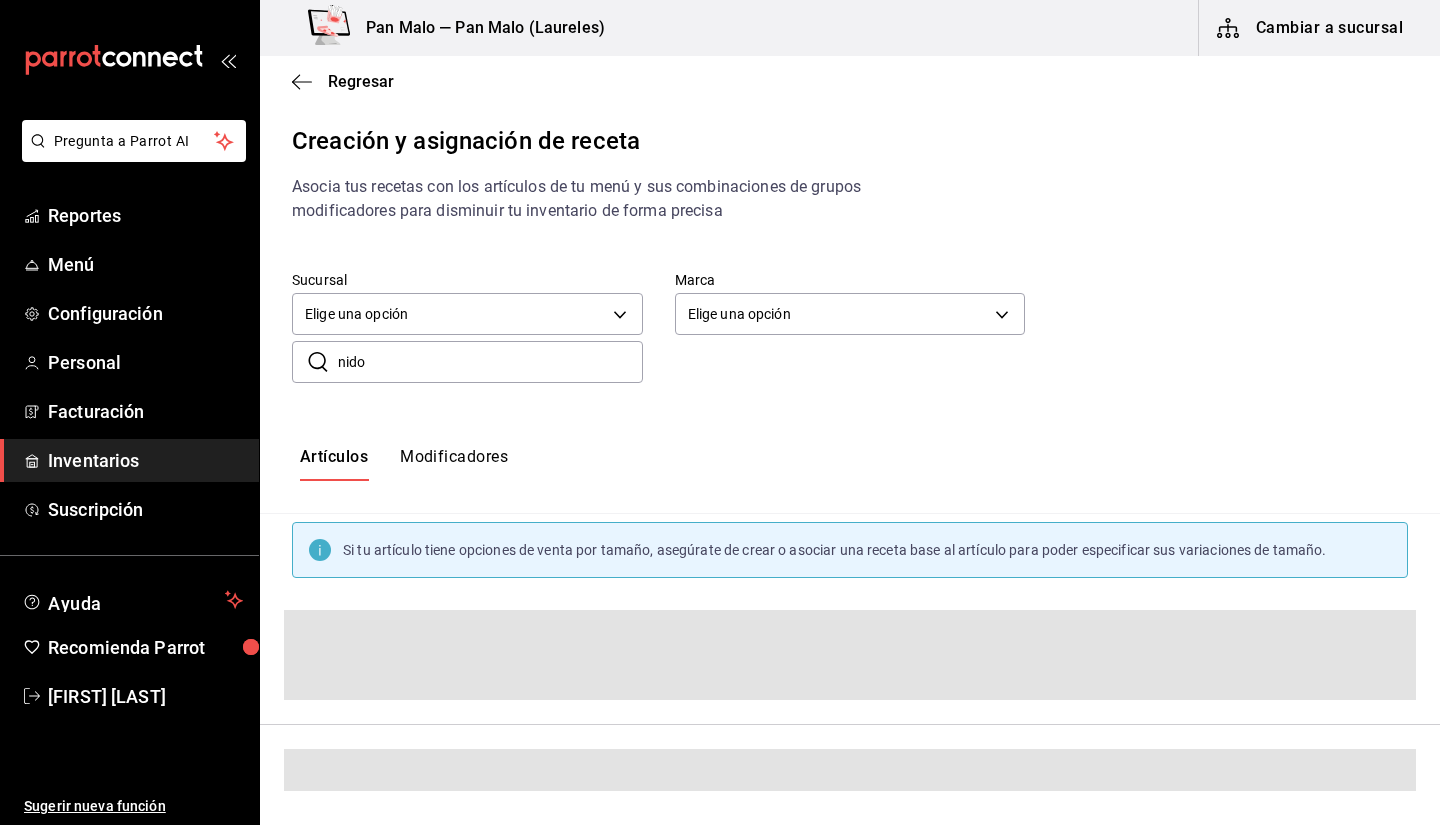 type on "nido" 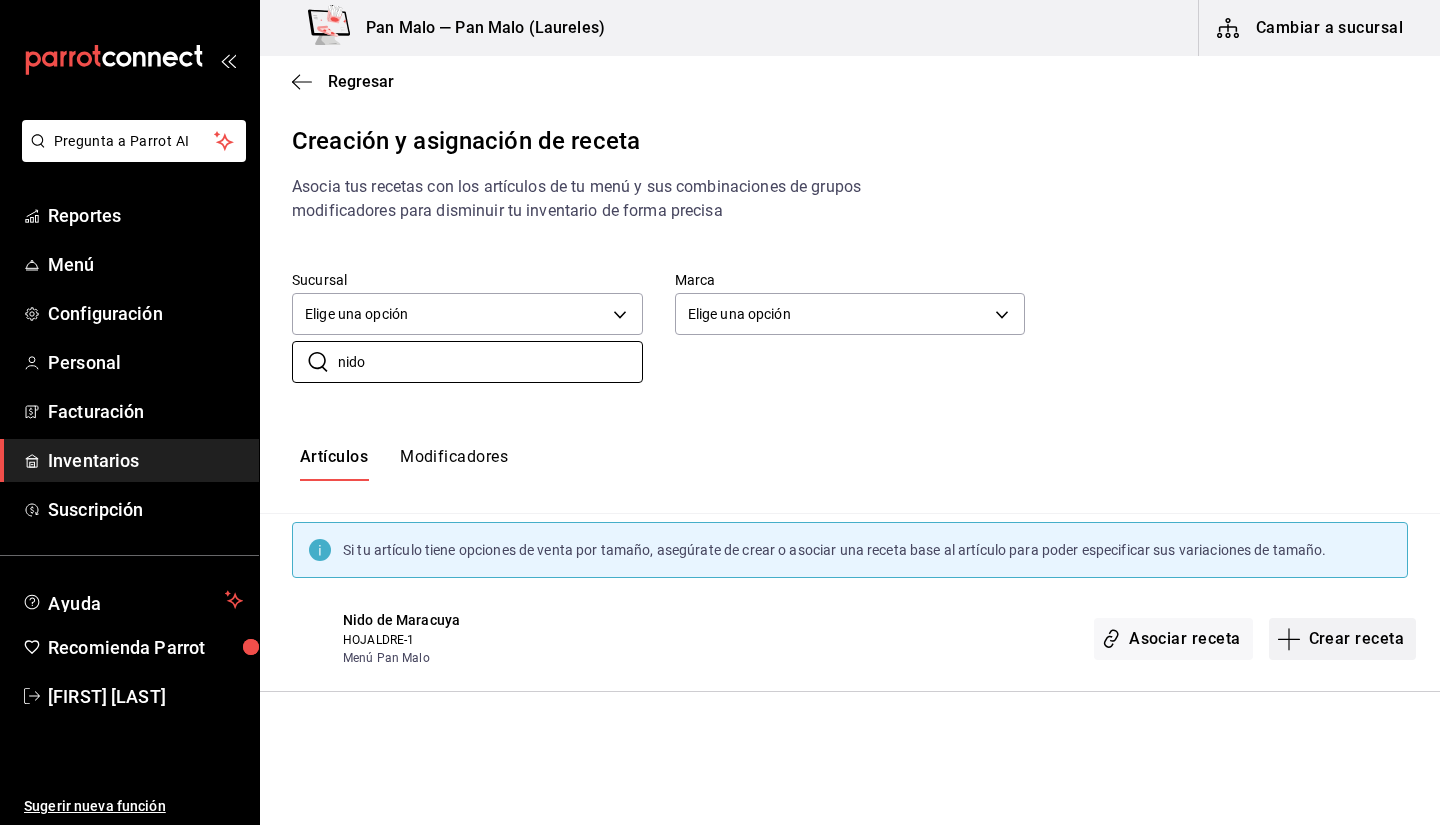 click on "Crear receta" at bounding box center (1343, 639) 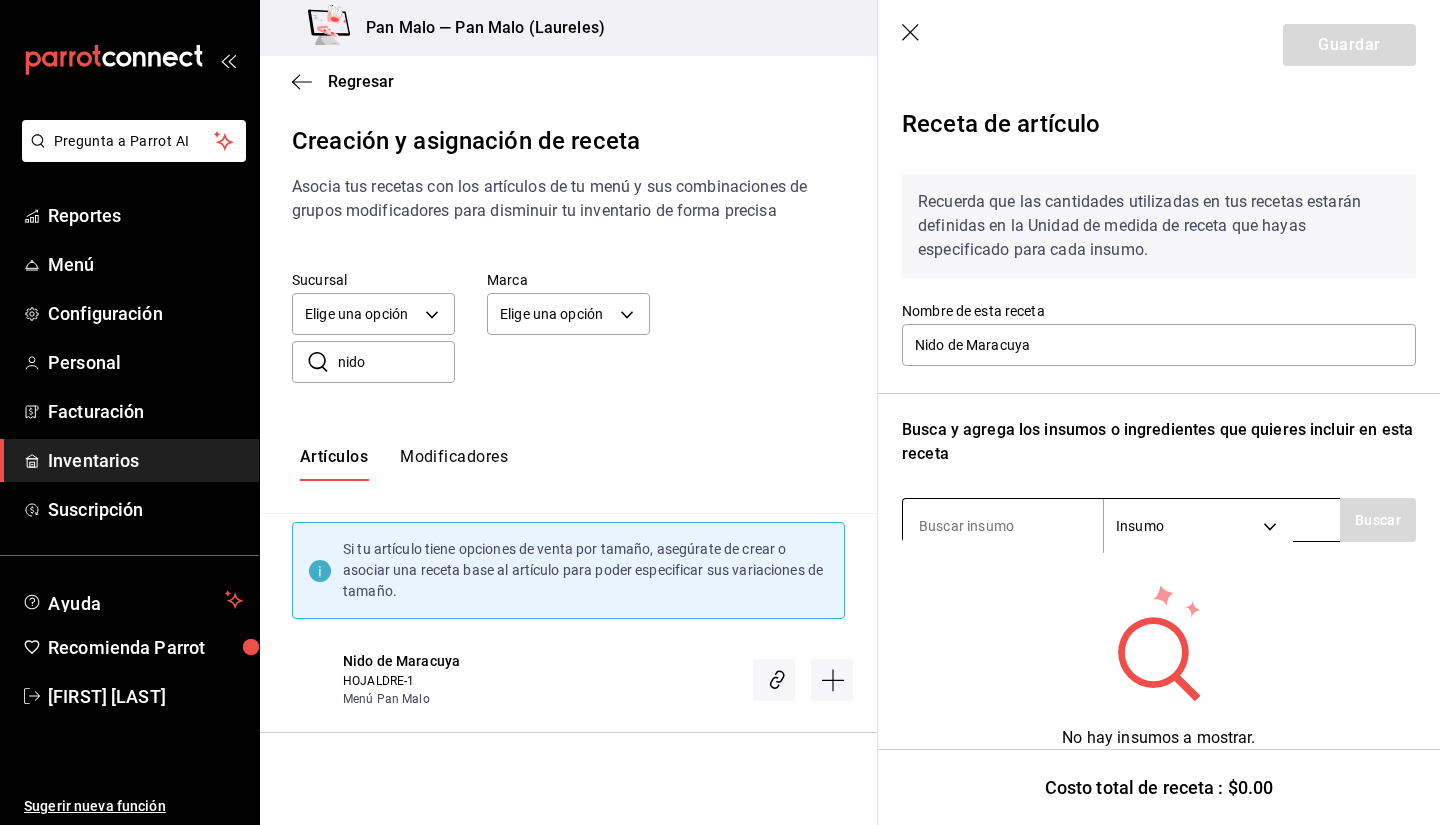 click at bounding box center (1003, 526) 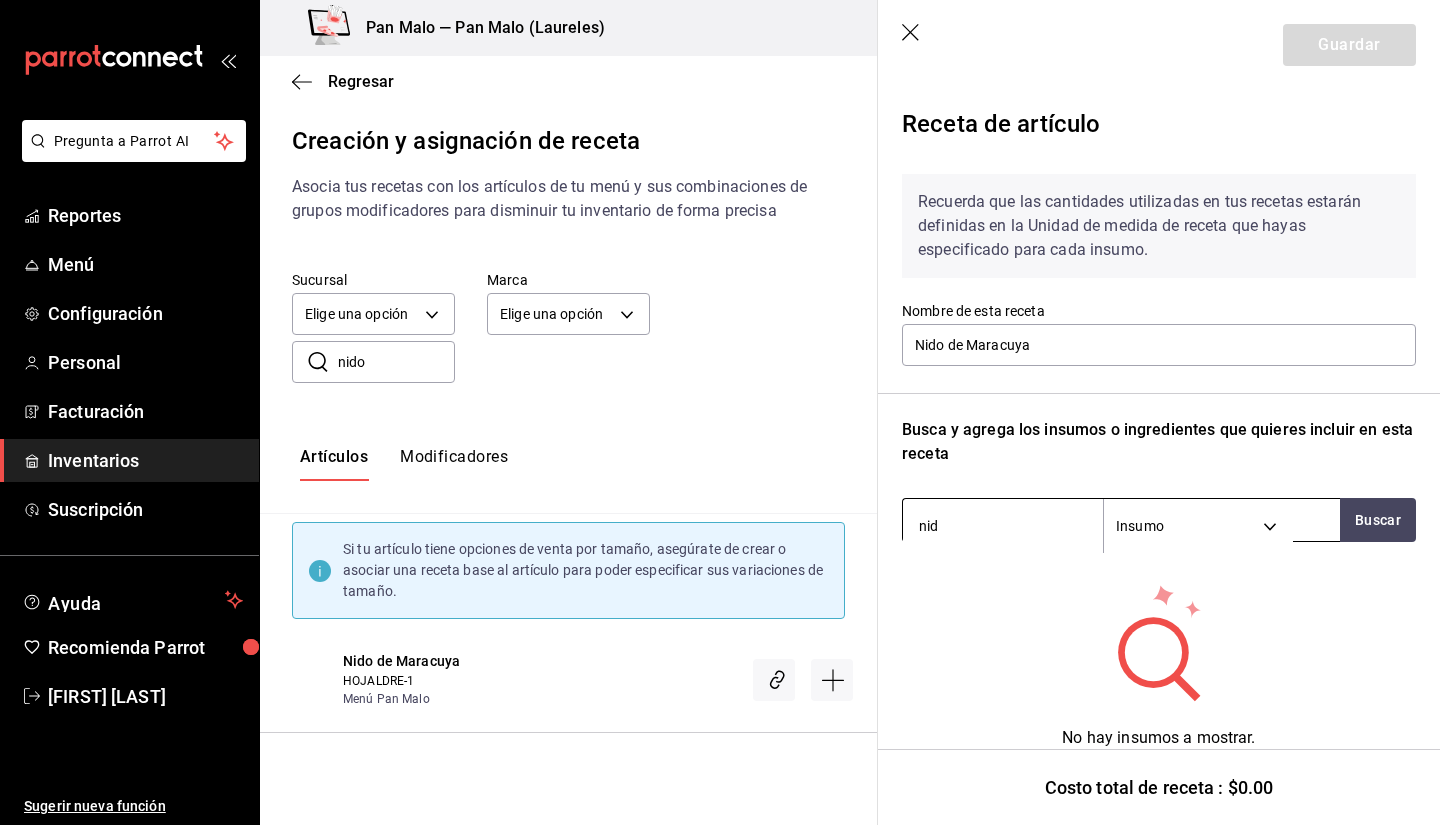 type on "nido" 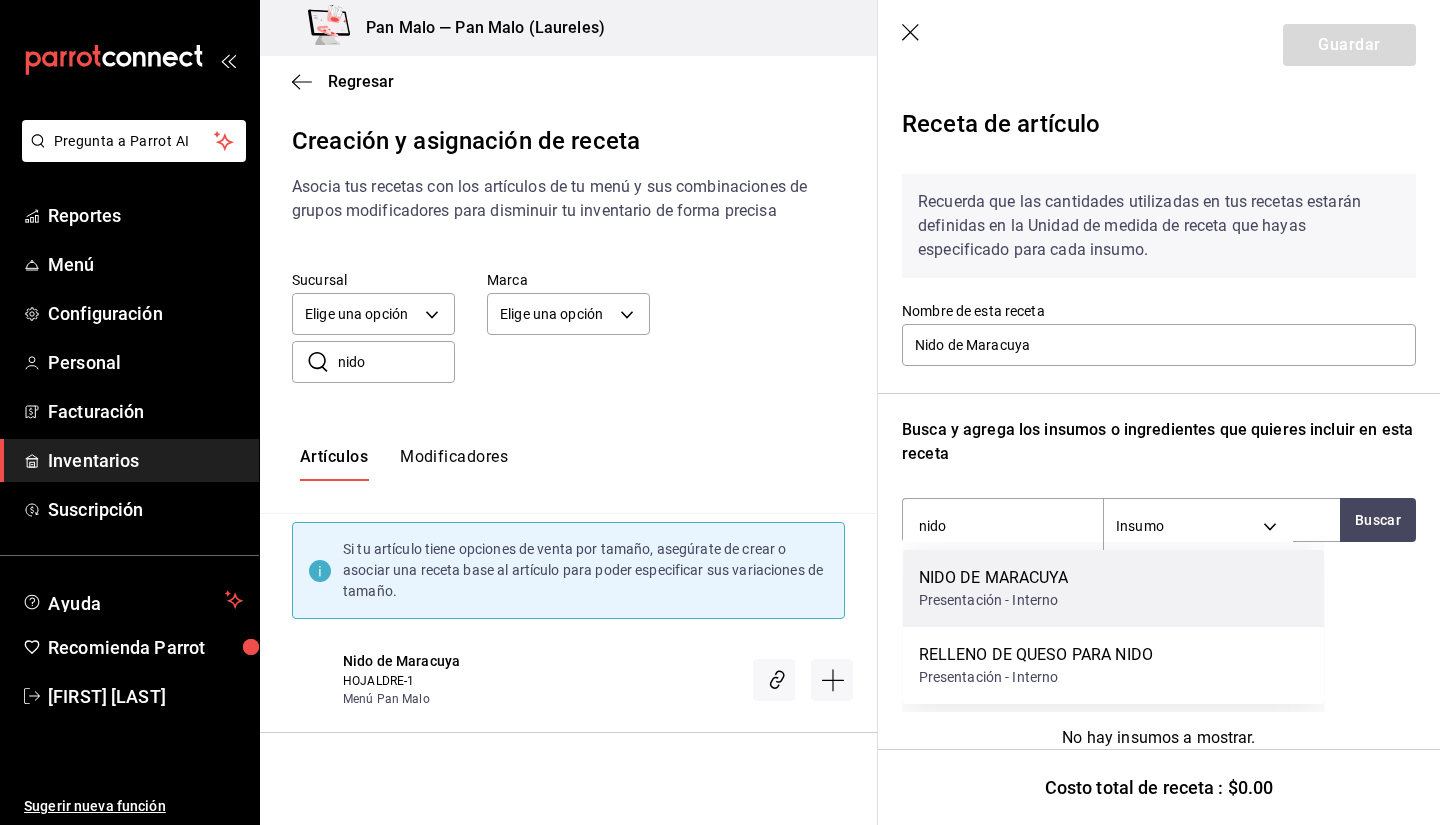 click on "Presentación - Interno" at bounding box center (994, 600) 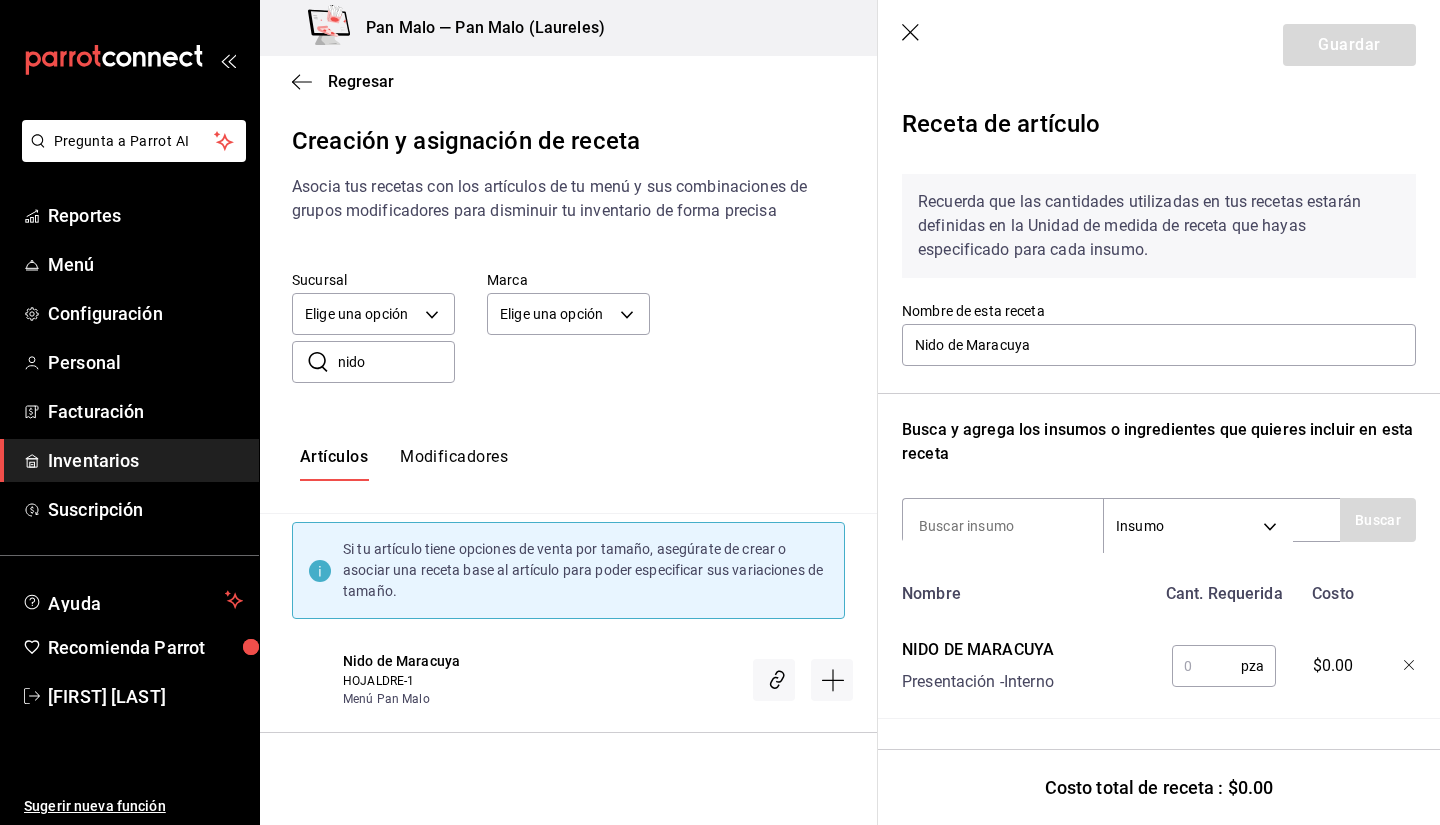 click at bounding box center [1206, 666] 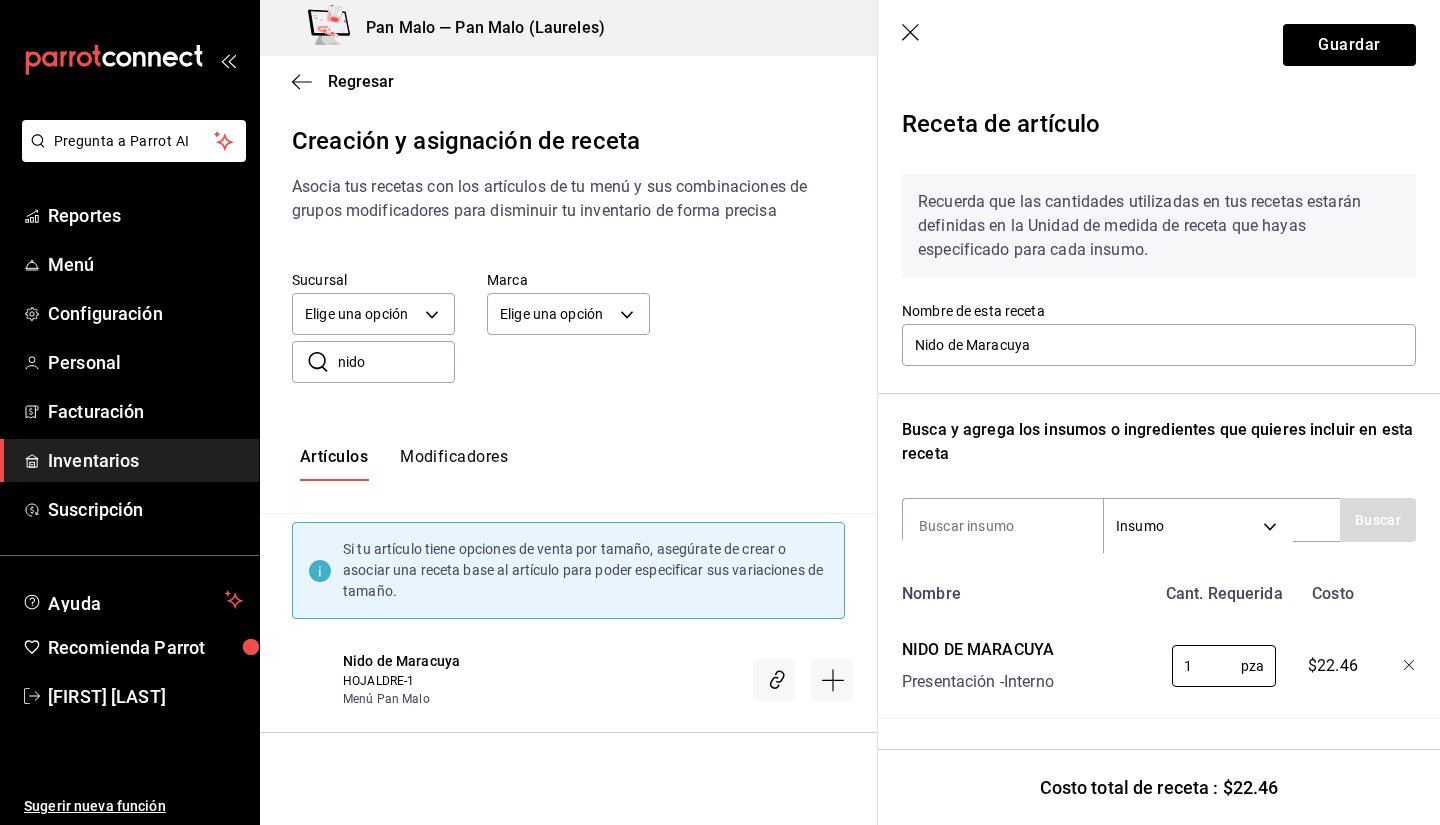 type on "1" 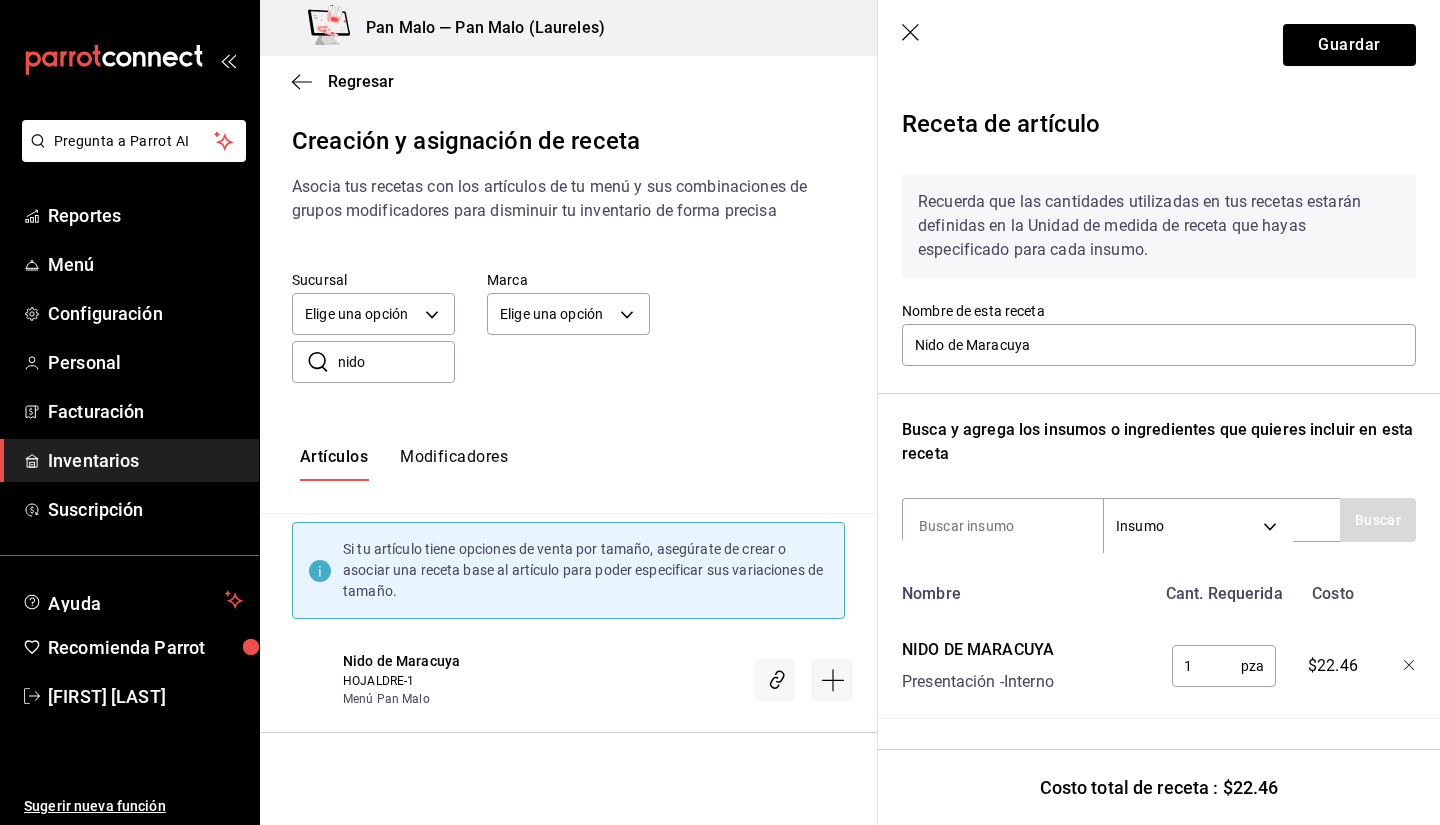 click on "Guardar" at bounding box center (1159, 45) 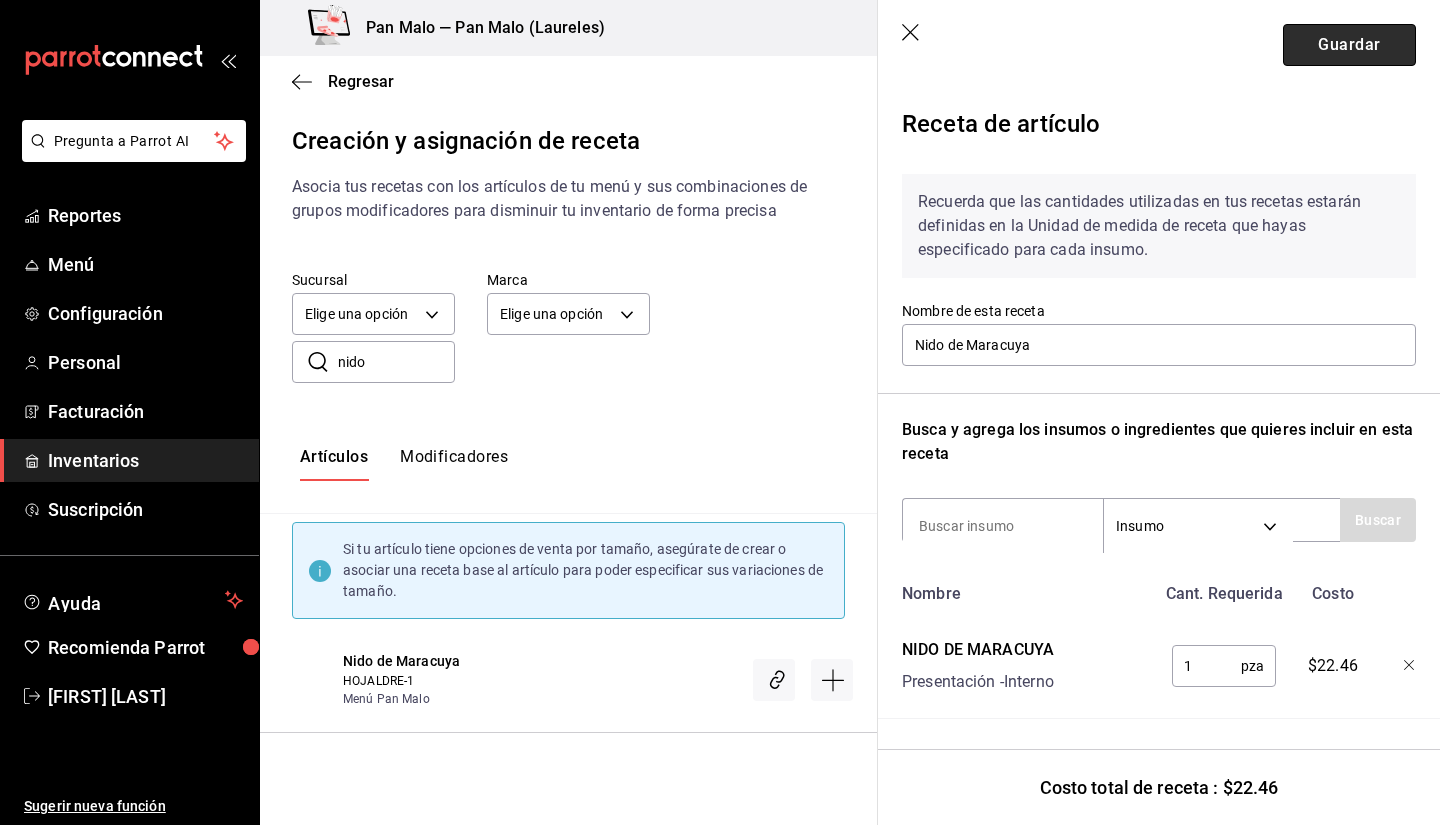 click on "Guardar" at bounding box center (1349, 45) 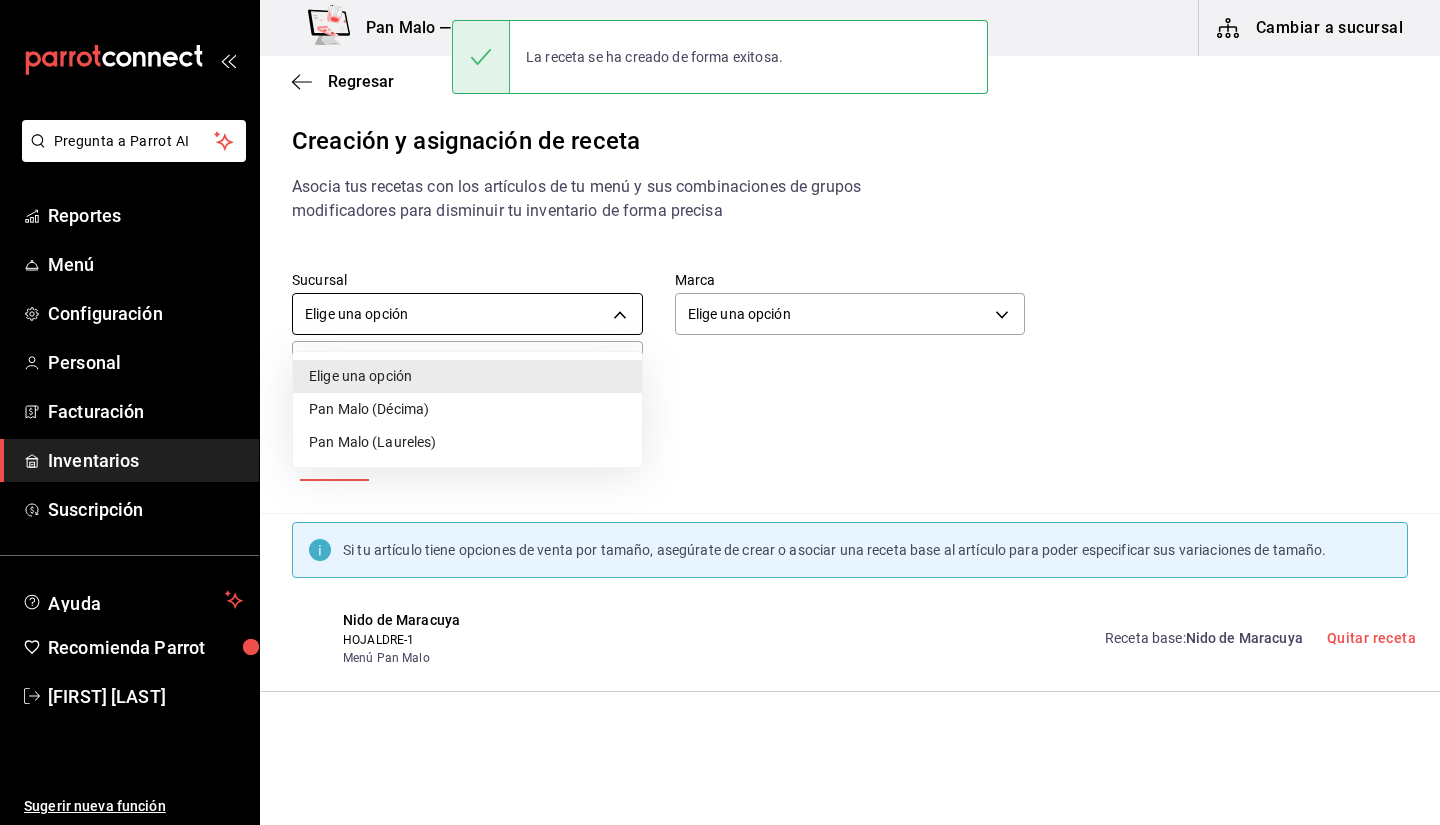 click on "Pregunta a Parrot AI Reportes   Menú   Configuración   Personal   Facturación   Inventarios   Suscripción   Ayuda Recomienda Parrot   Sebastian Viadero   Sugerir nueva función   Pan Malo — Pan Malo (Laureles) Cambiar a sucursal Regresar Creación y asignación de receta Asocia tus recetas con los artículos de tu menú y sus combinaciones de grupos modificadores para disminuir tu inventario de forma precisa Sucursal Elige una opción default Marca Elige una opción default ​ nido ​ Artículos Modificadores Si tu artículo tiene opciones de venta por tamaño, asegúrate de crear o asociar una receta base al artículo para poder especificar sus variaciones de tamaño. Nido de Maracuya HOJALDRE-1 Menú Pan Malo Receta base :  Nido de Maracuya Quitar receta Guardar Receta de artículo La receta se ha creado de forma exitosa. GANA 1 MES GRATIS EN TU SUSCRIPCIÓN AQUÍ Pregunta a Parrot AI Reportes   Menú   Configuración   Personal   Facturación   Inventarios   Suscripción   Ayuda Recomienda Parrot" at bounding box center (720, 395) 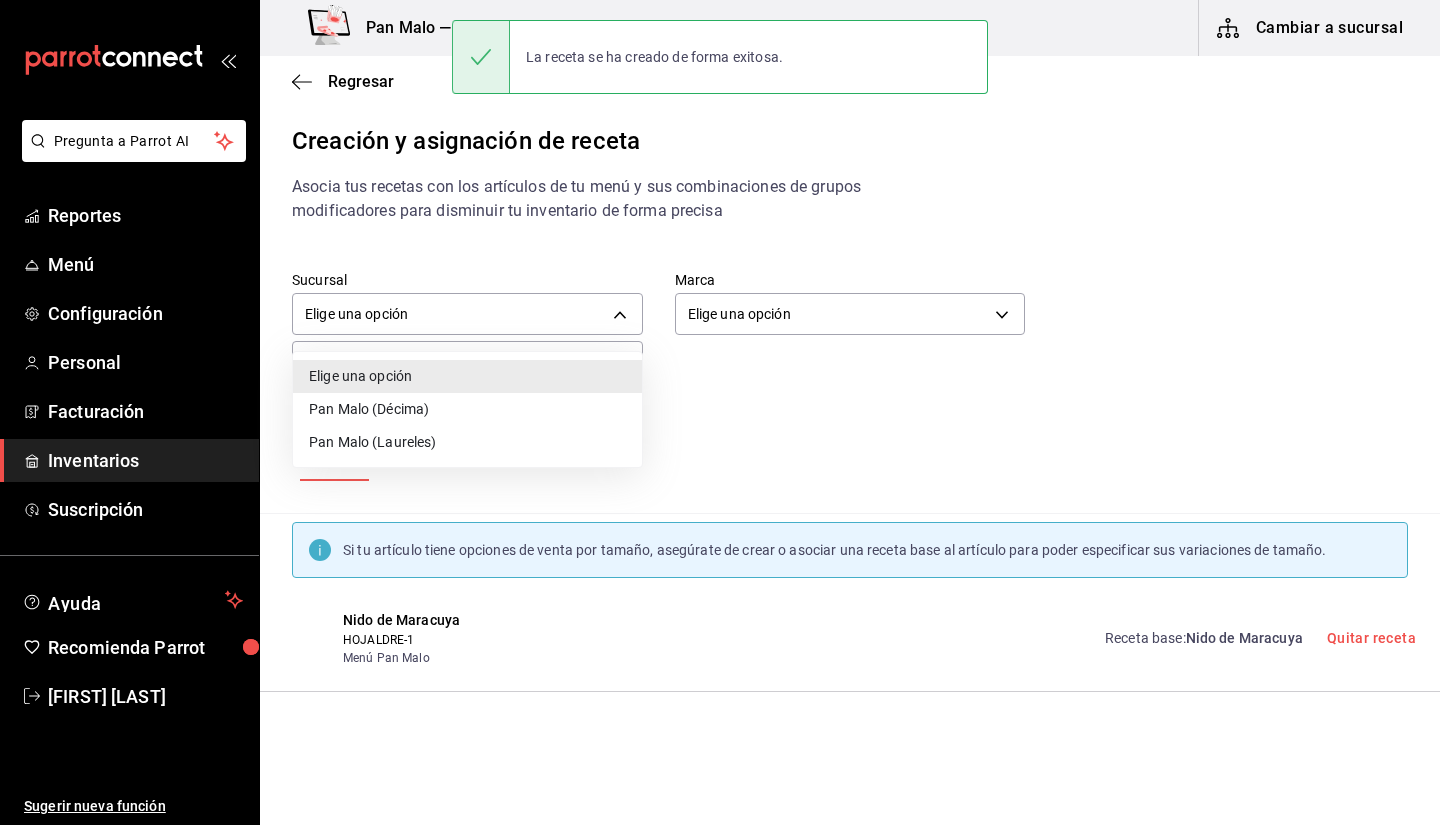 click at bounding box center [720, 412] 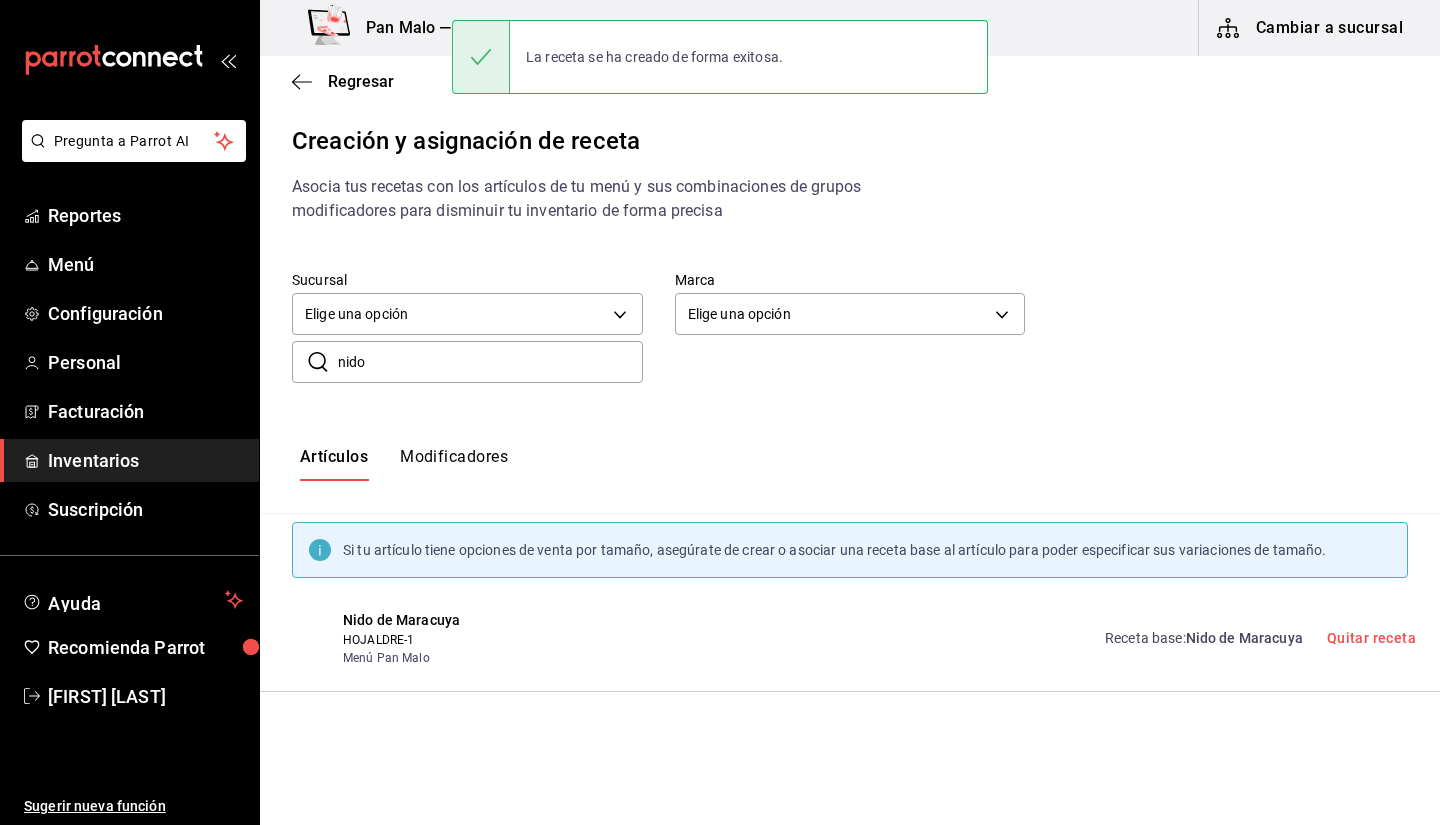 click on "Marca Elige una opción default" at bounding box center (834, 290) 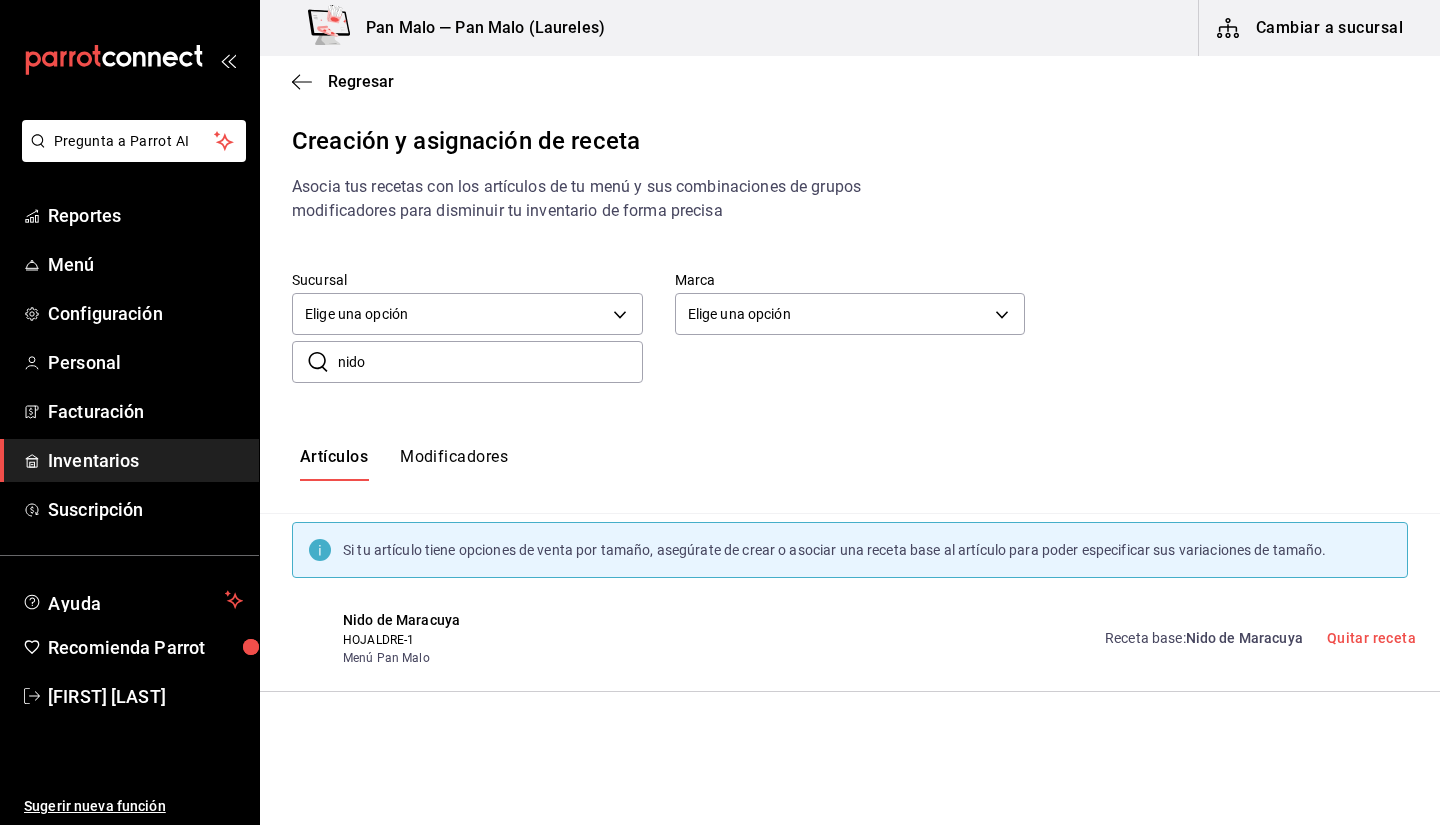 click on "nido" at bounding box center [490, 362] 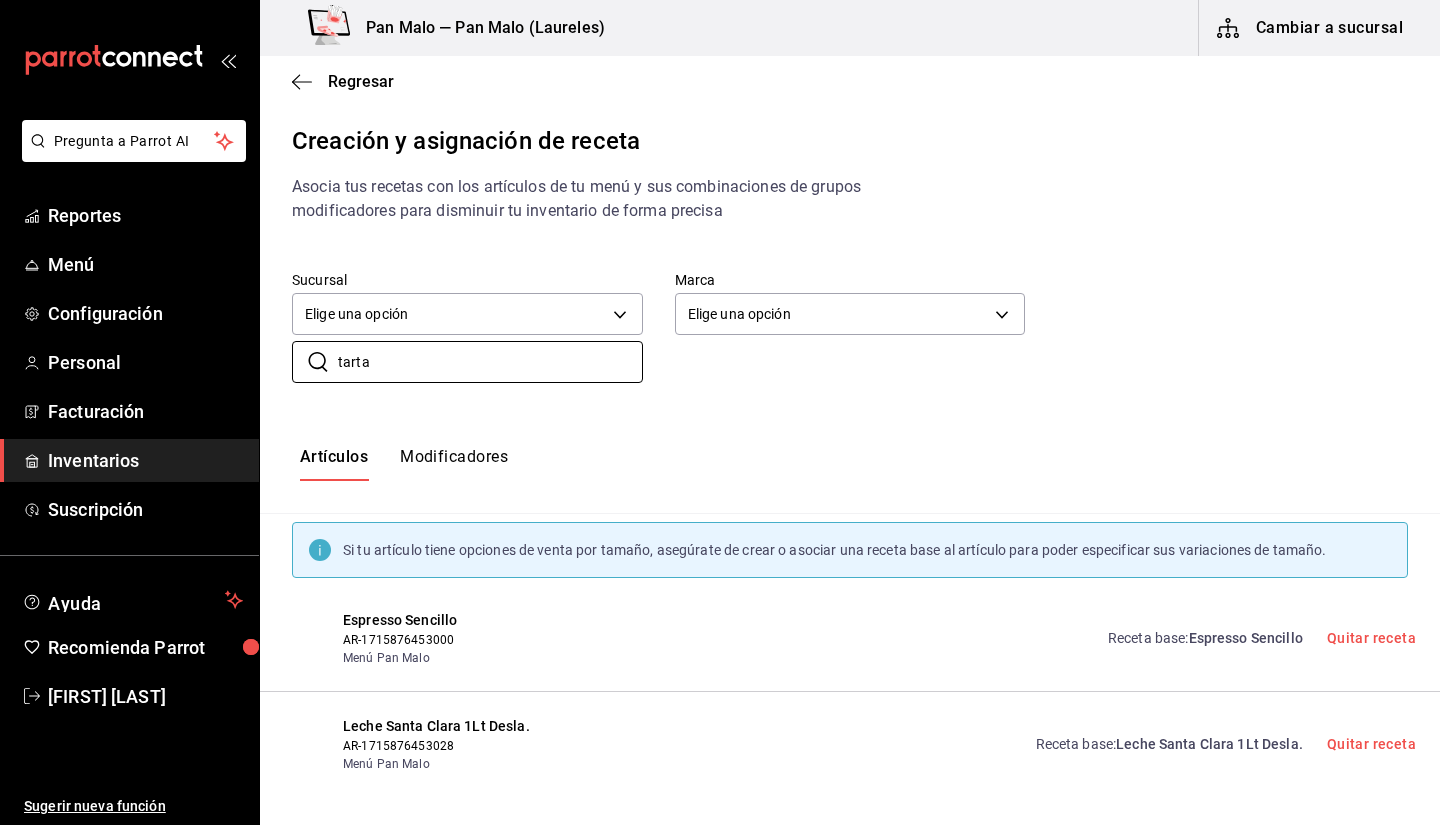 type on "tarta" 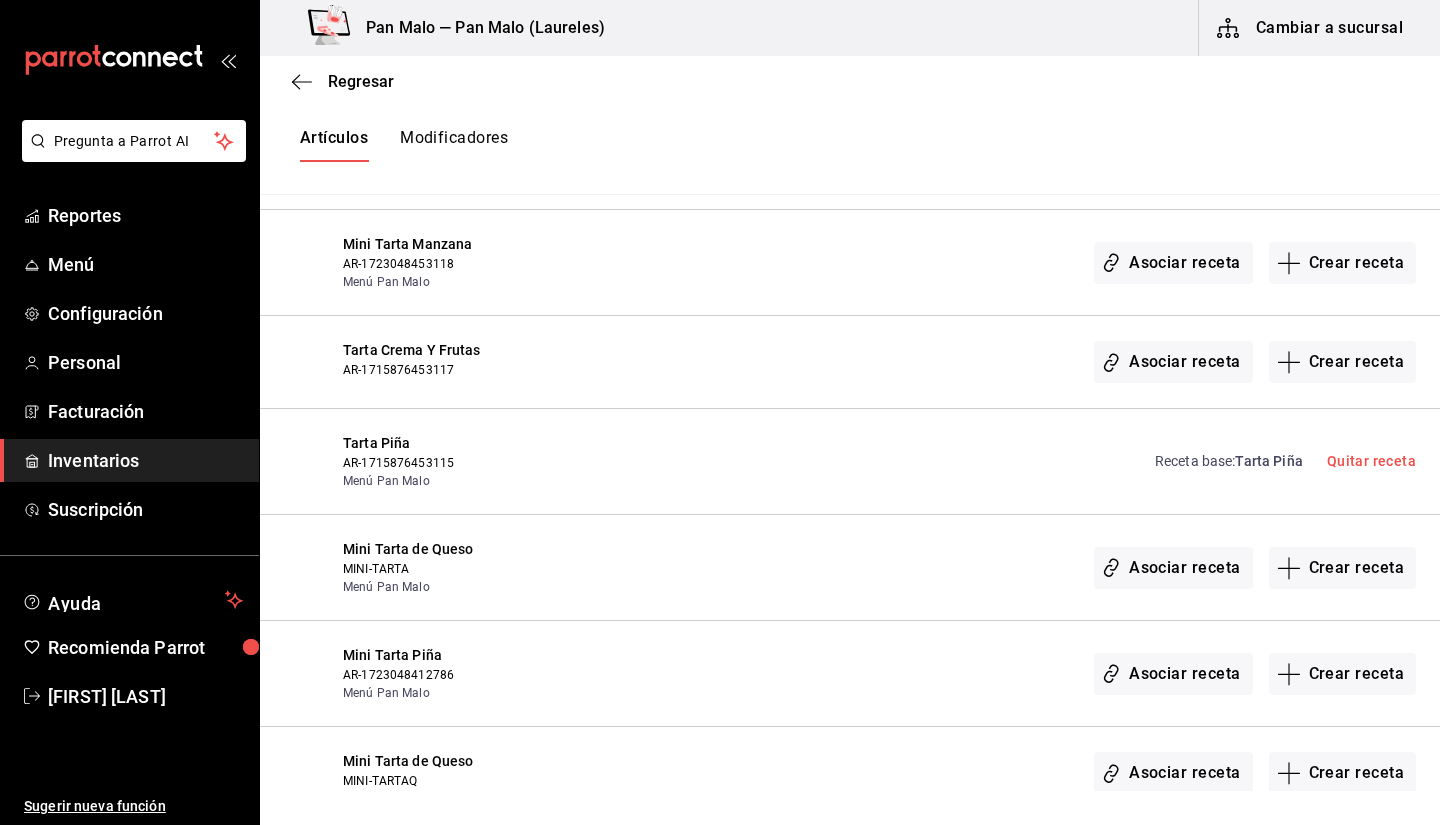 scroll, scrollTop: 1657, scrollLeft: 0, axis: vertical 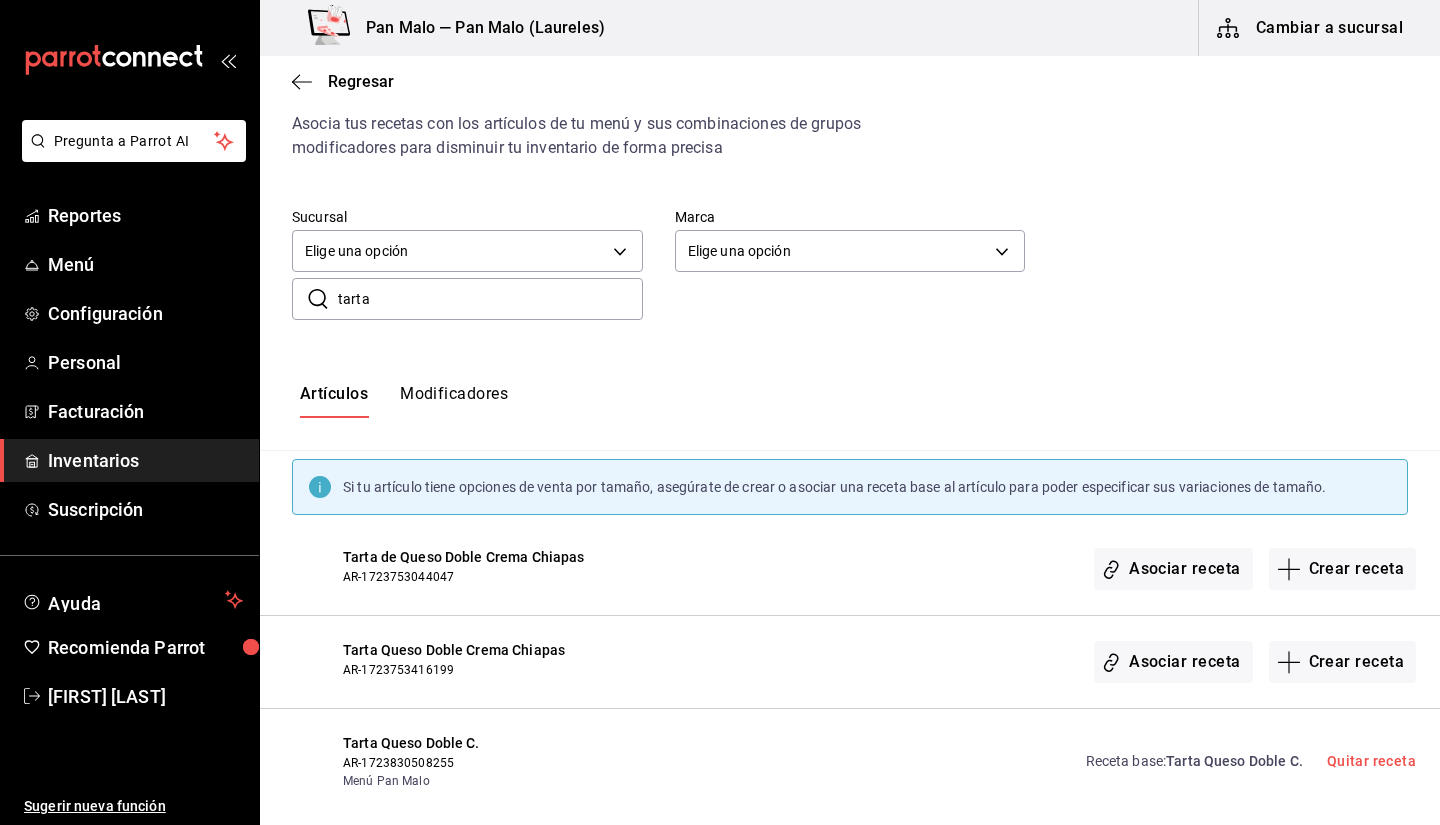 click on "tarta" at bounding box center (490, 299) 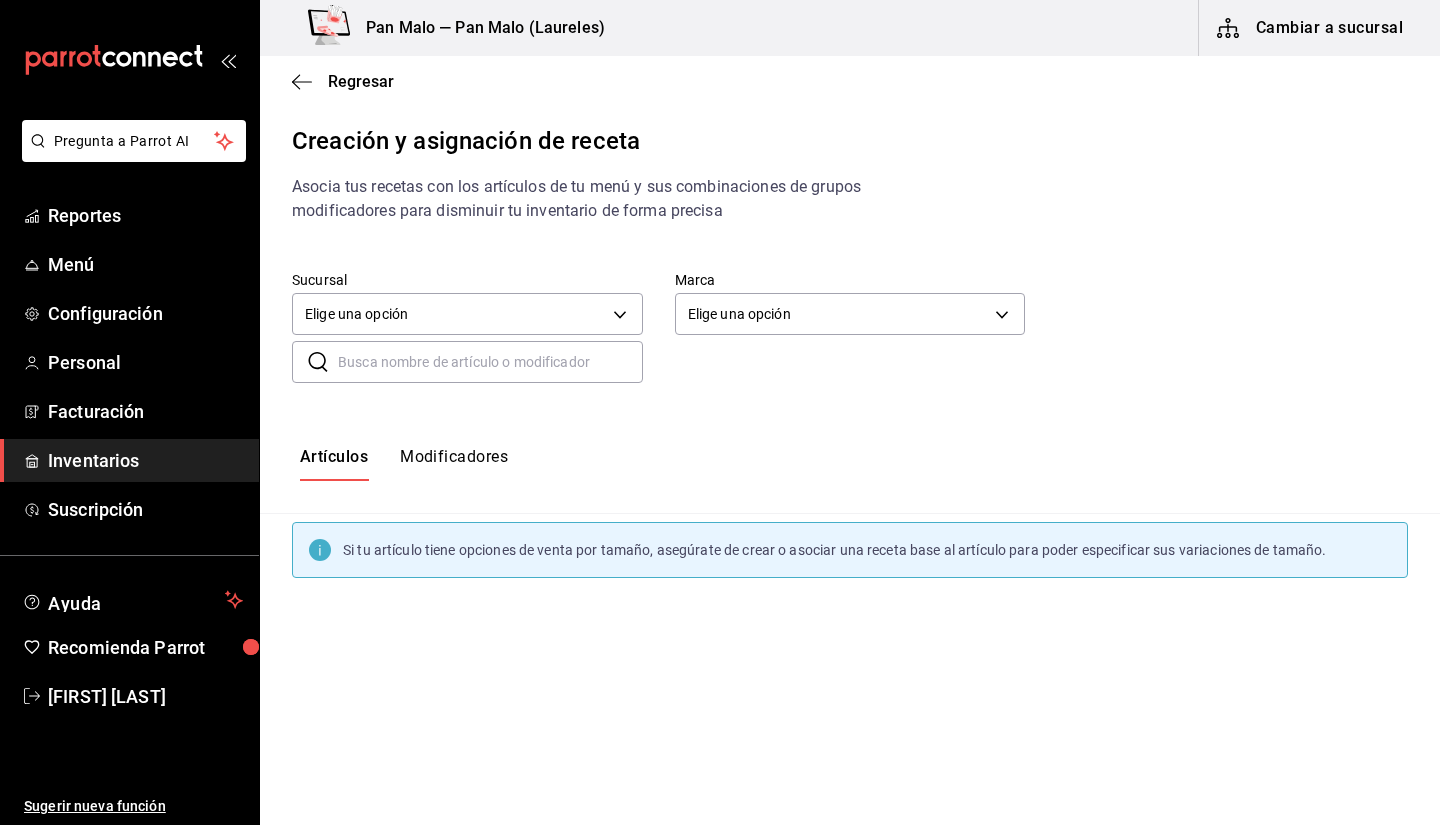 scroll, scrollTop: 0, scrollLeft: 0, axis: both 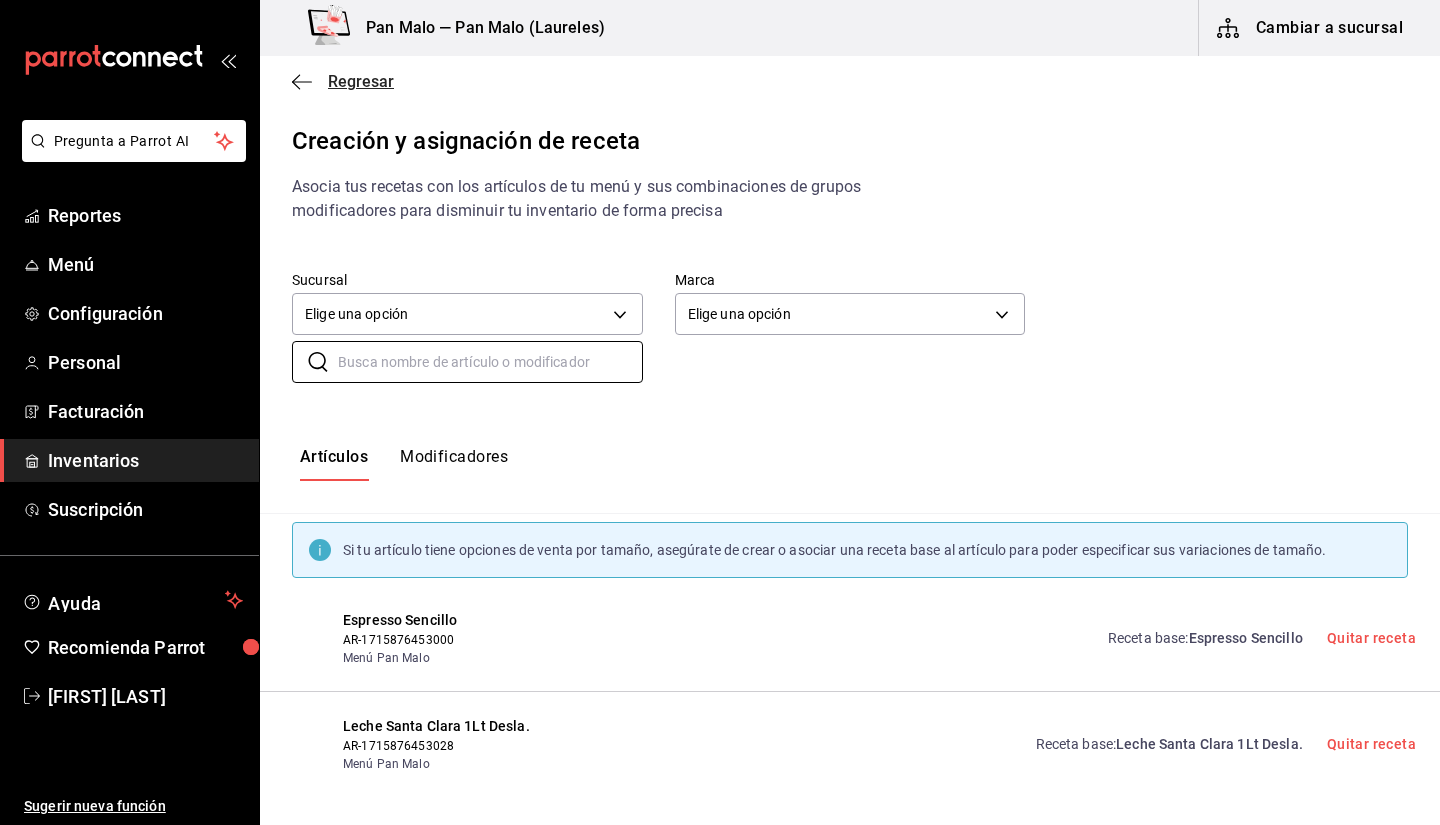 type 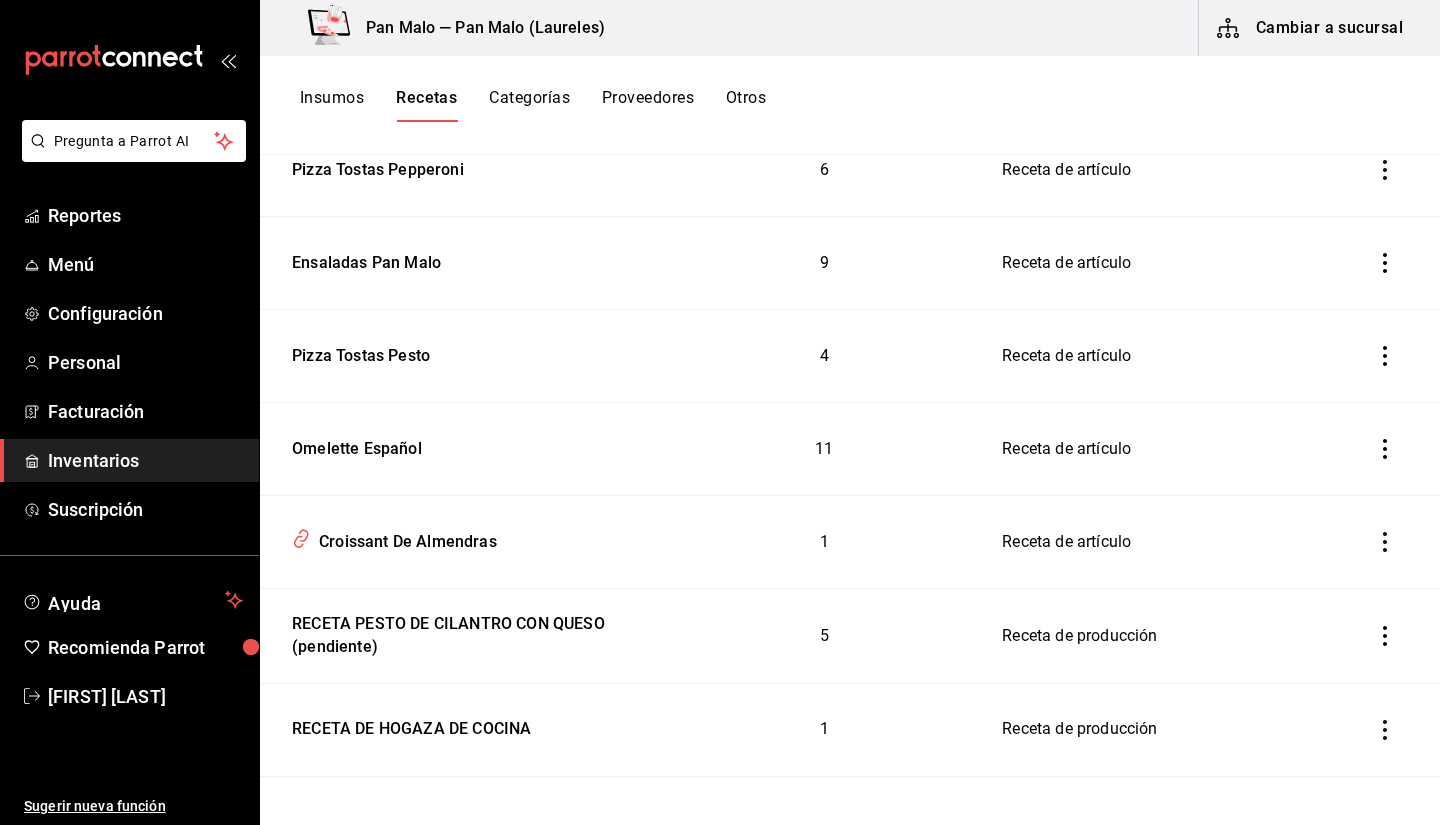 scroll, scrollTop: 5913, scrollLeft: 0, axis: vertical 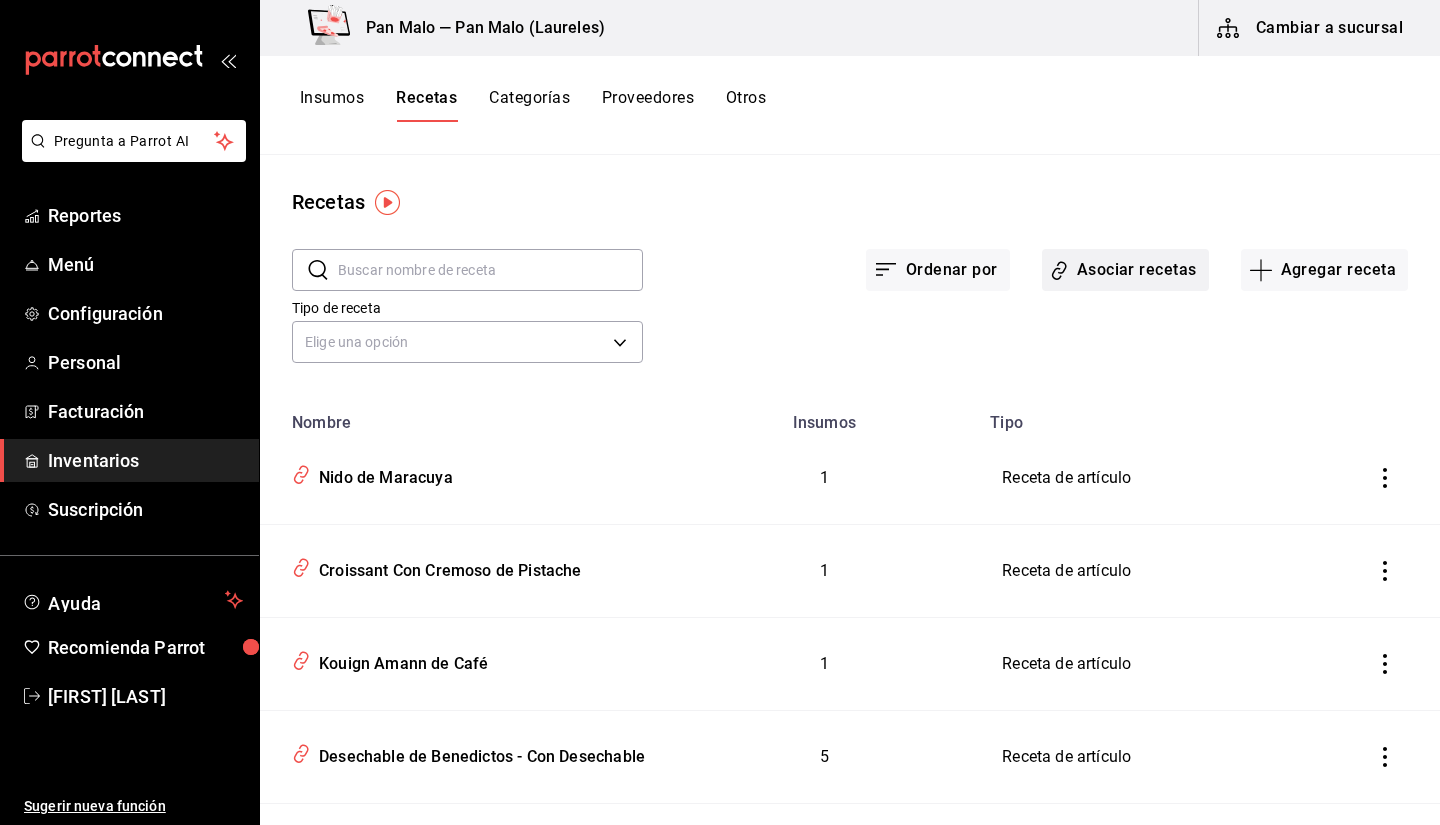 click on "Asociar recetas" at bounding box center [1125, 270] 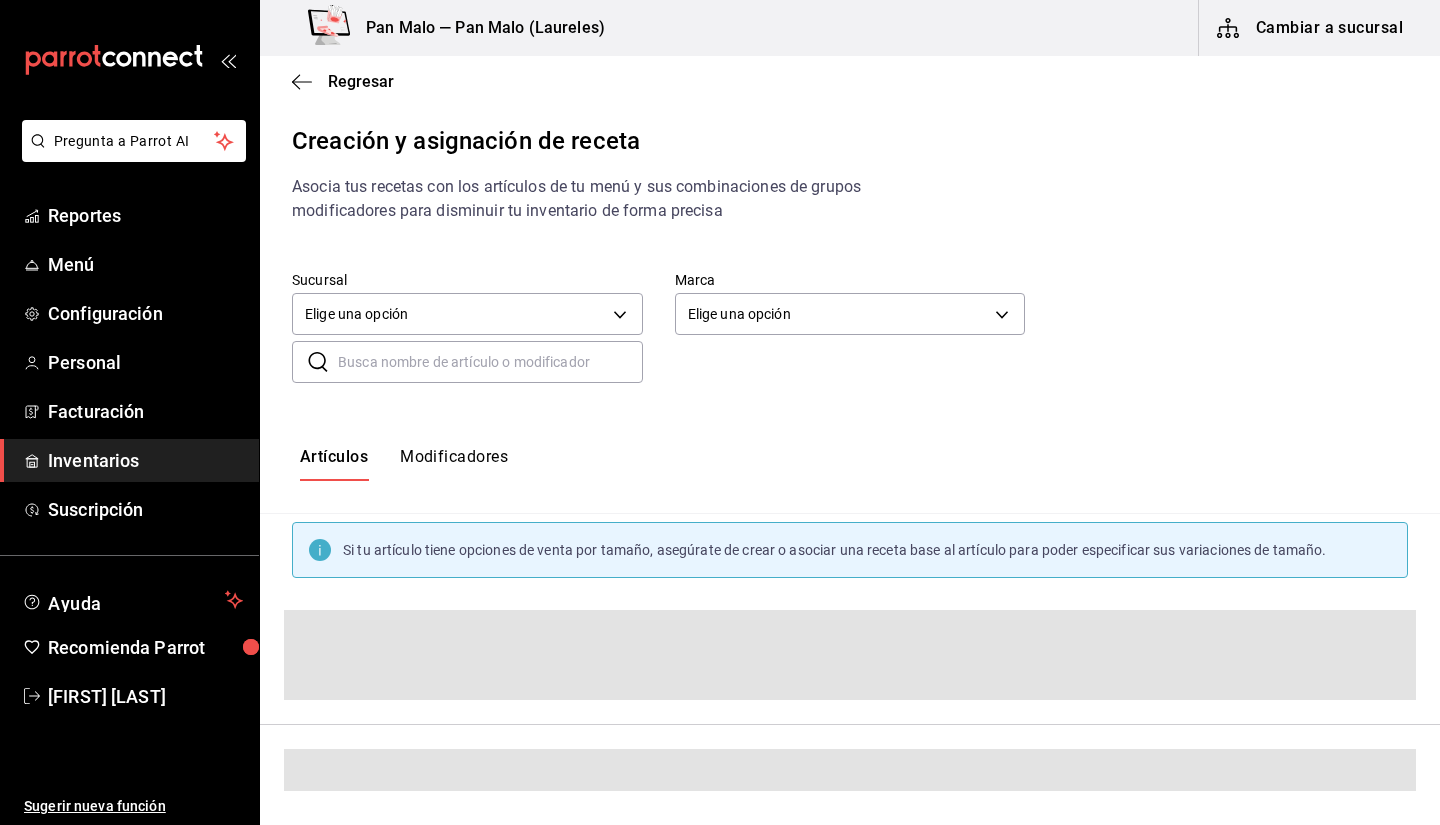 click at bounding box center (490, 362) 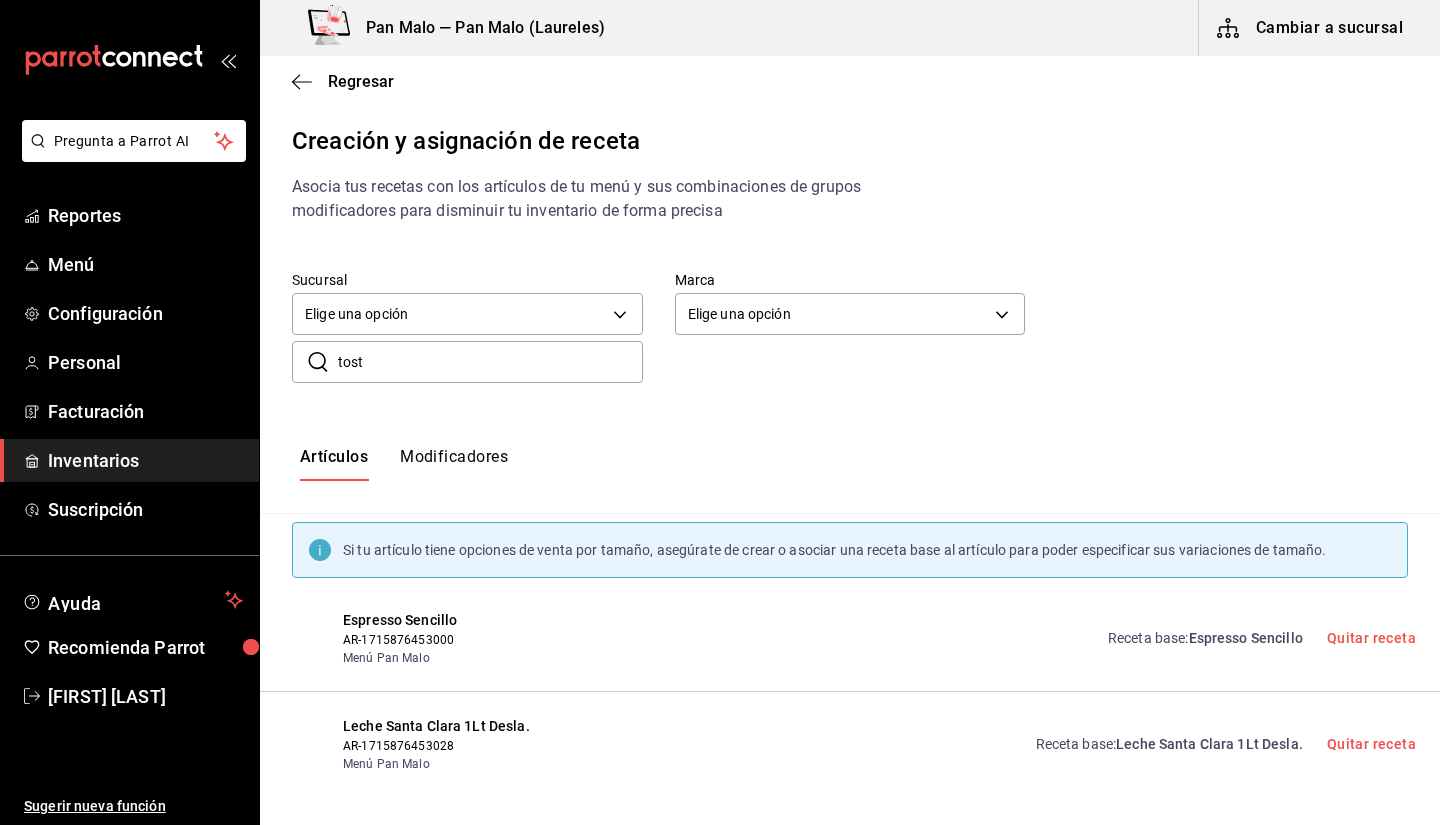 type on "tosta" 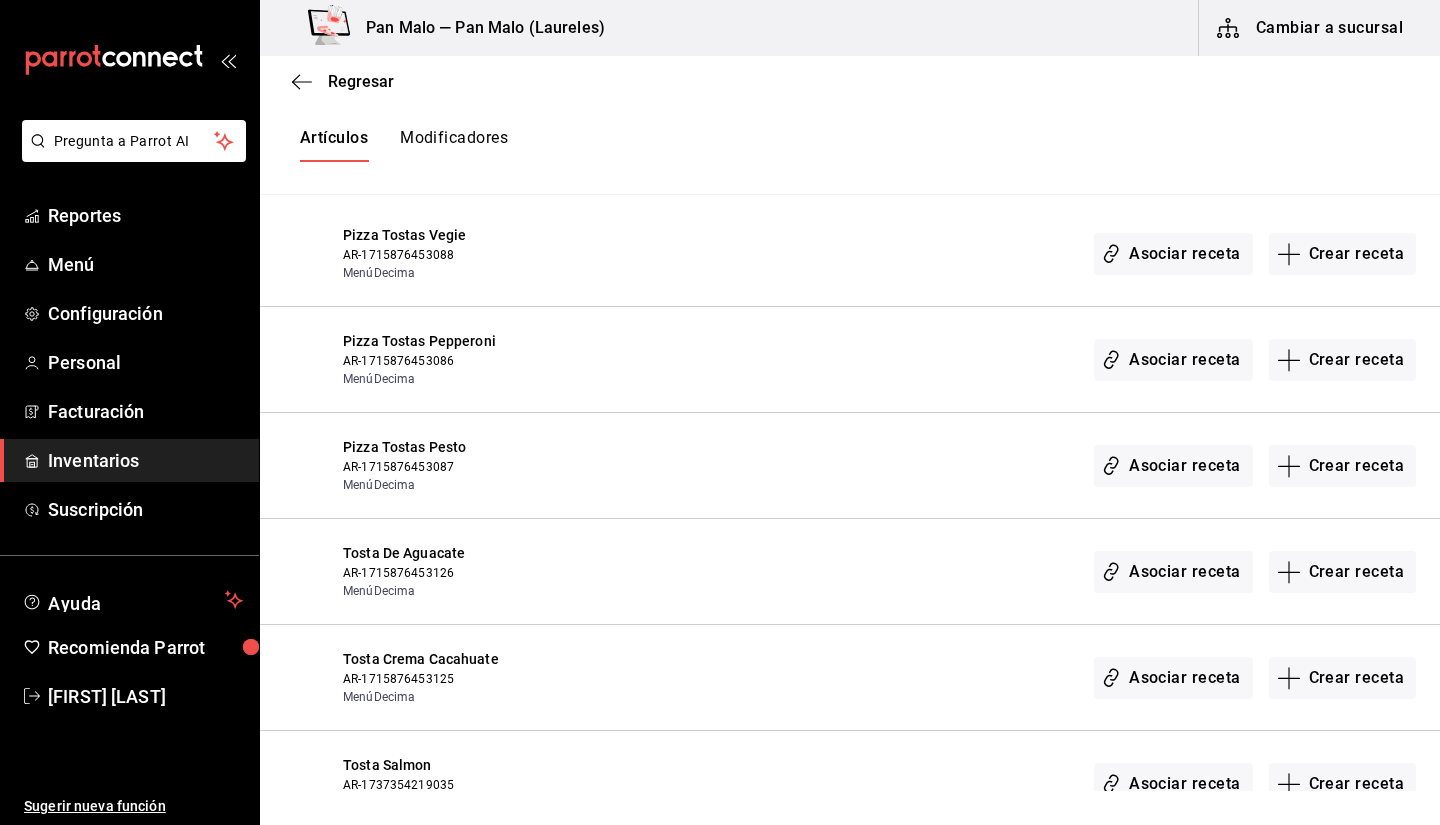scroll, scrollTop: 431, scrollLeft: 0, axis: vertical 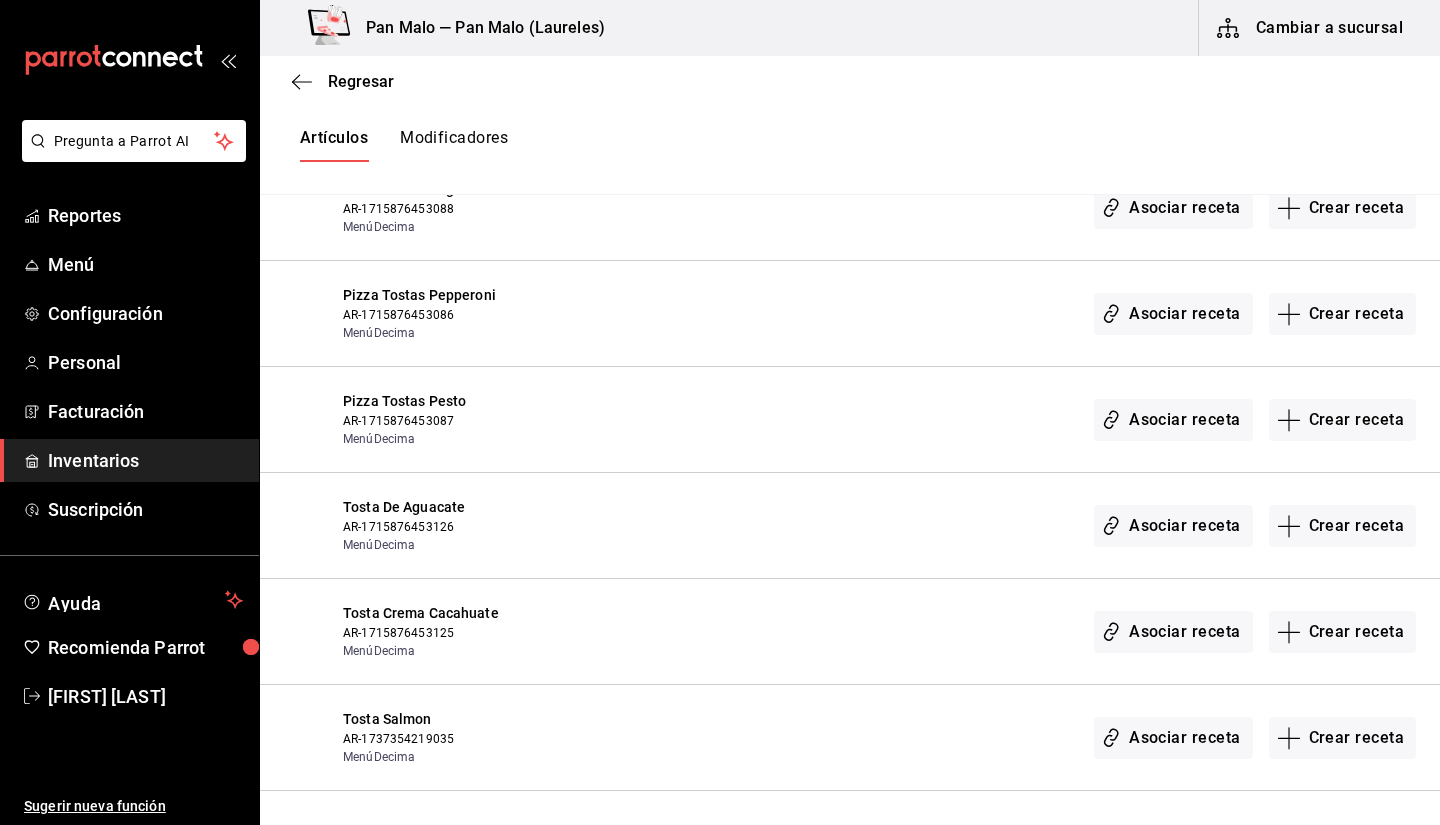click on "Tosta De Aguacate AR-1715876453126 MenúDecima Asociar receta Crear receta" at bounding box center (850, 526) 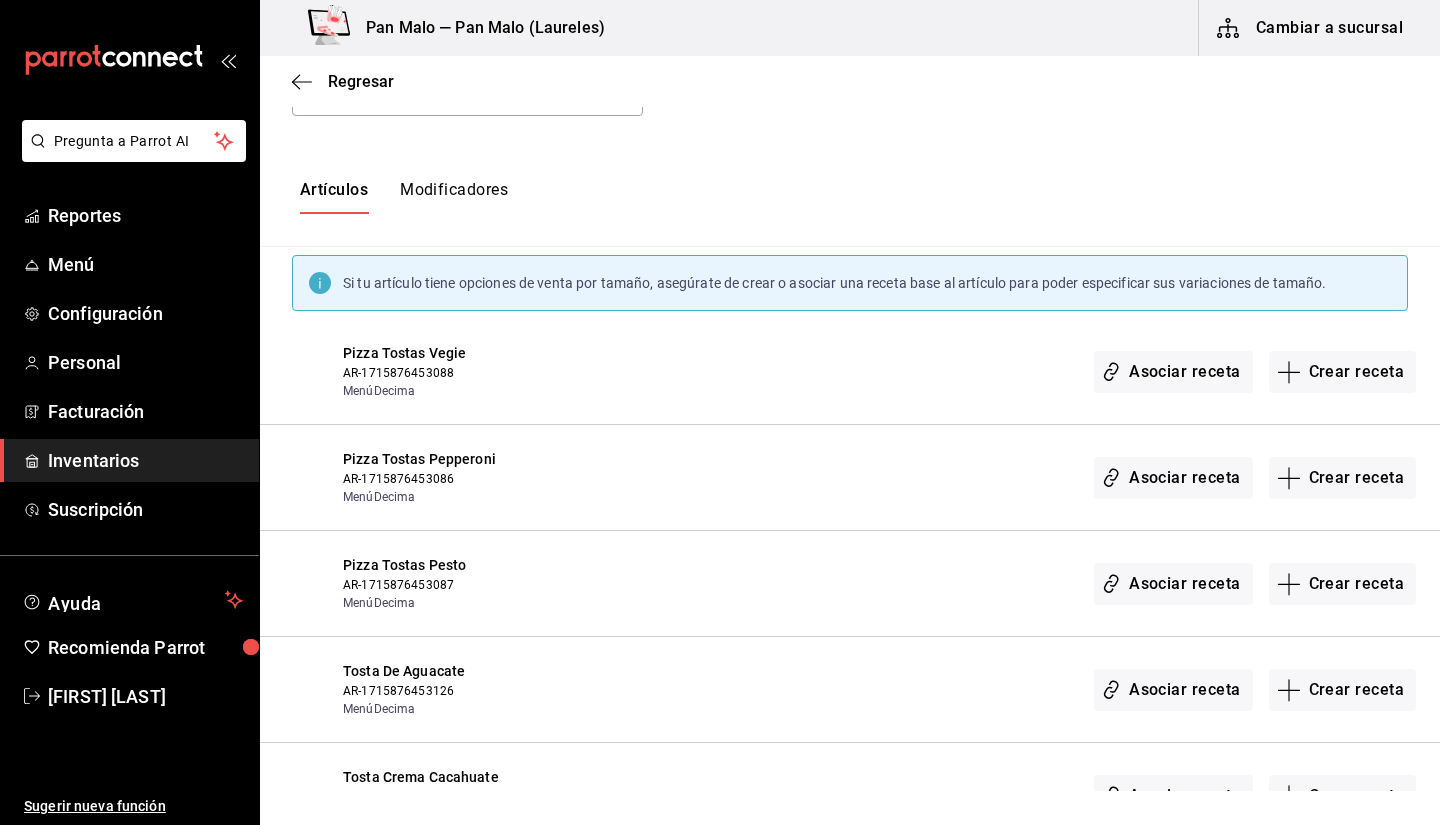 scroll, scrollTop: 267, scrollLeft: 0, axis: vertical 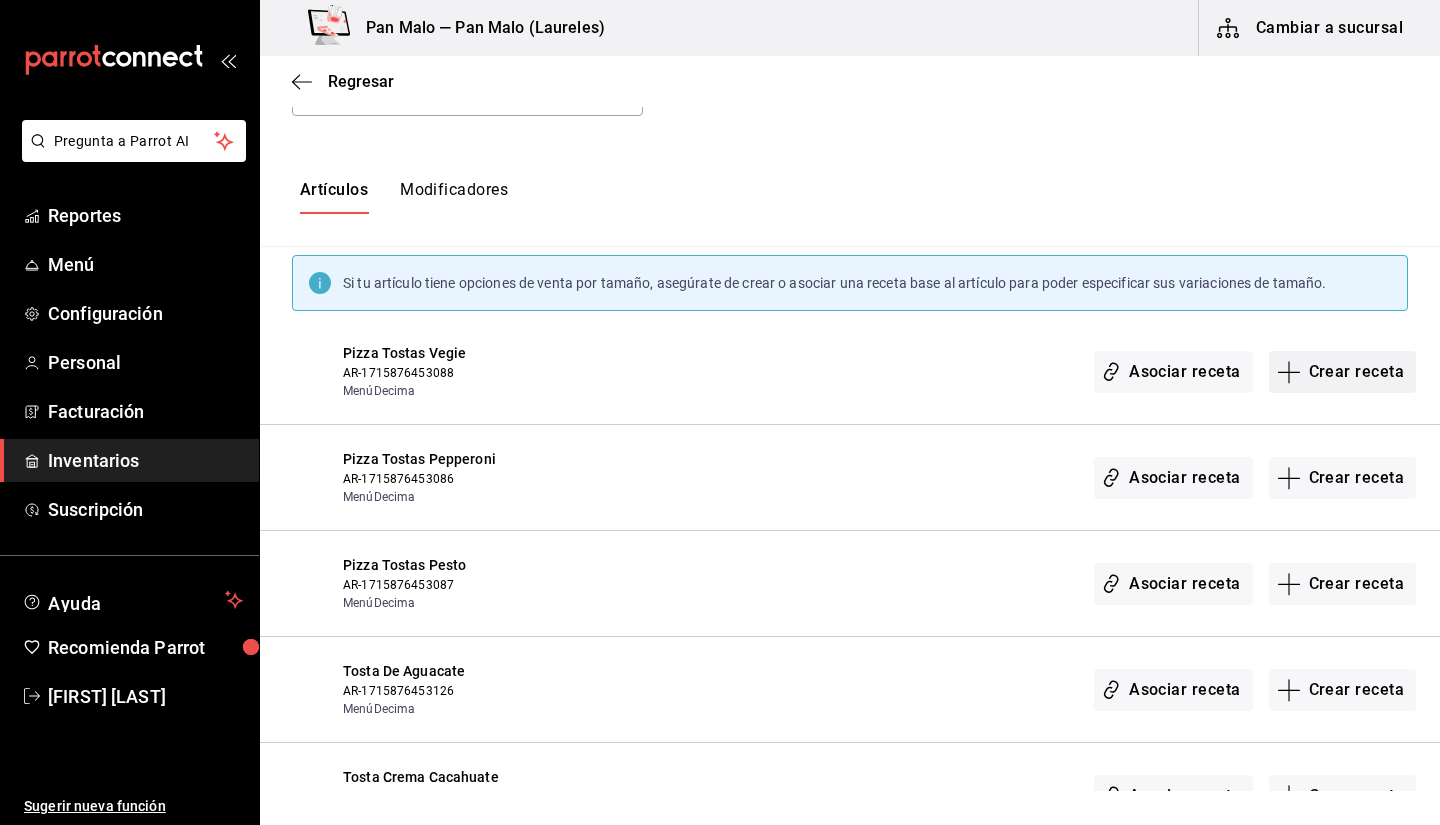 click on "Crear receta" at bounding box center (1343, 372) 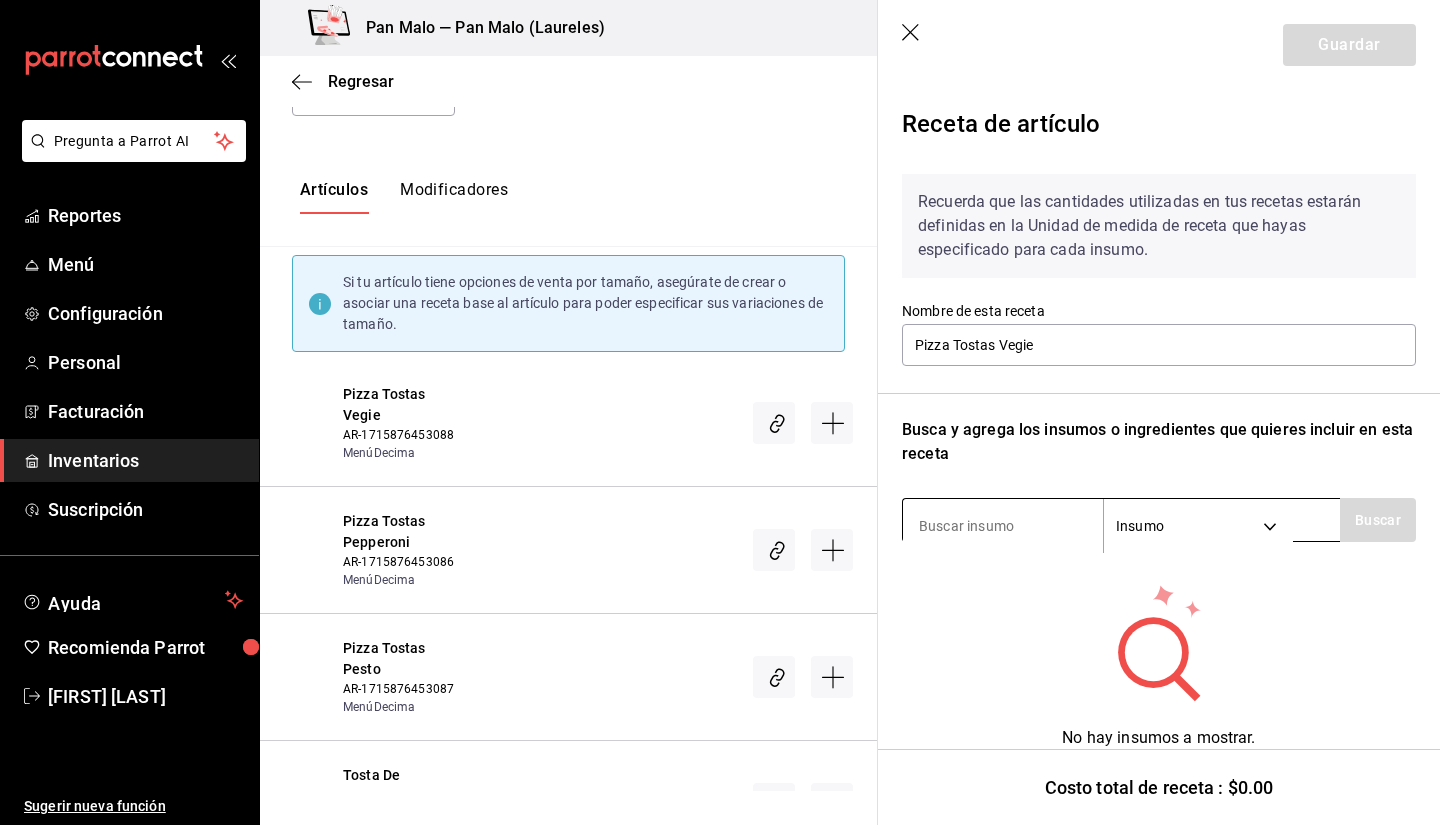 click at bounding box center (1003, 526) 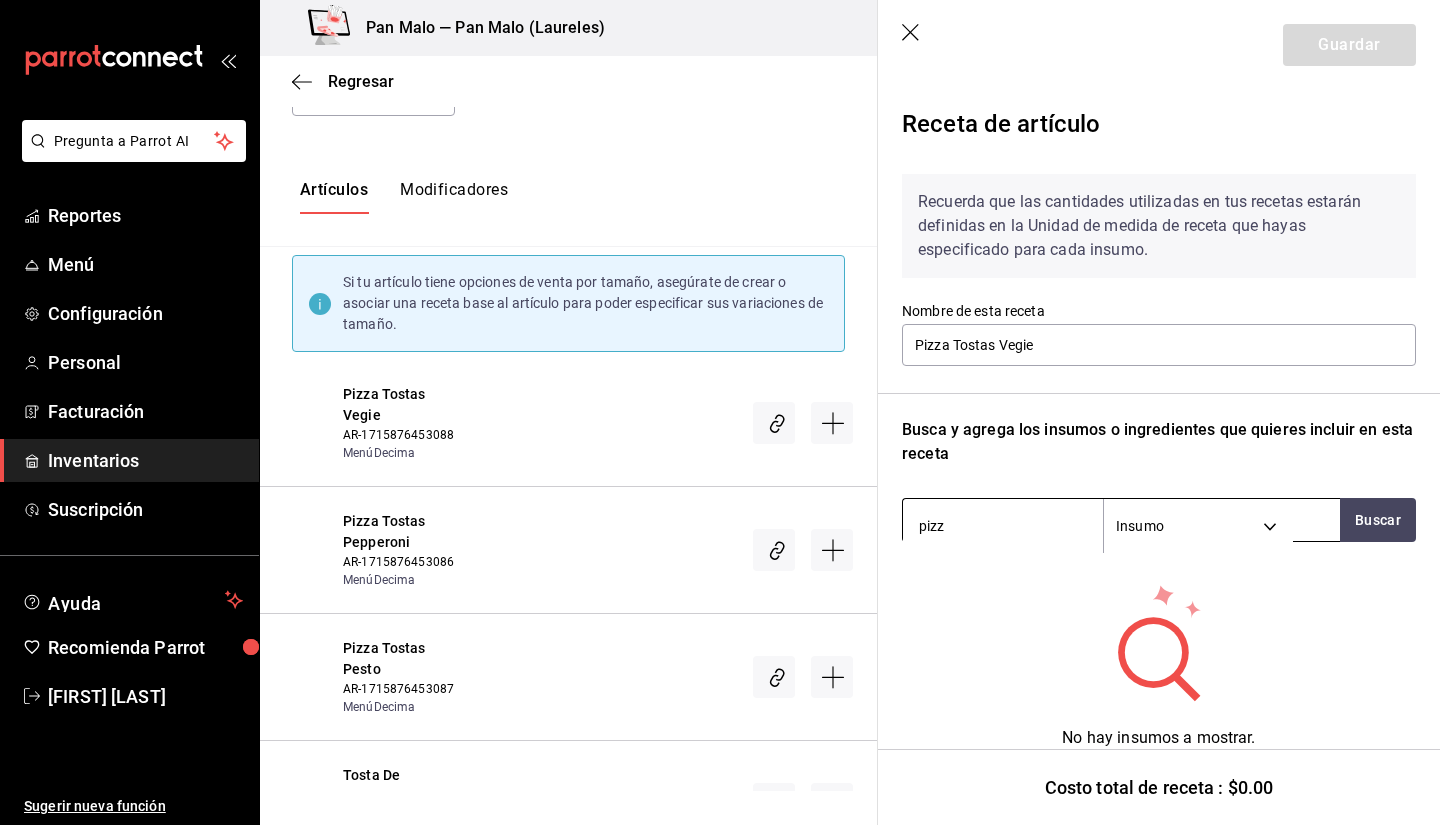 type on "pizza" 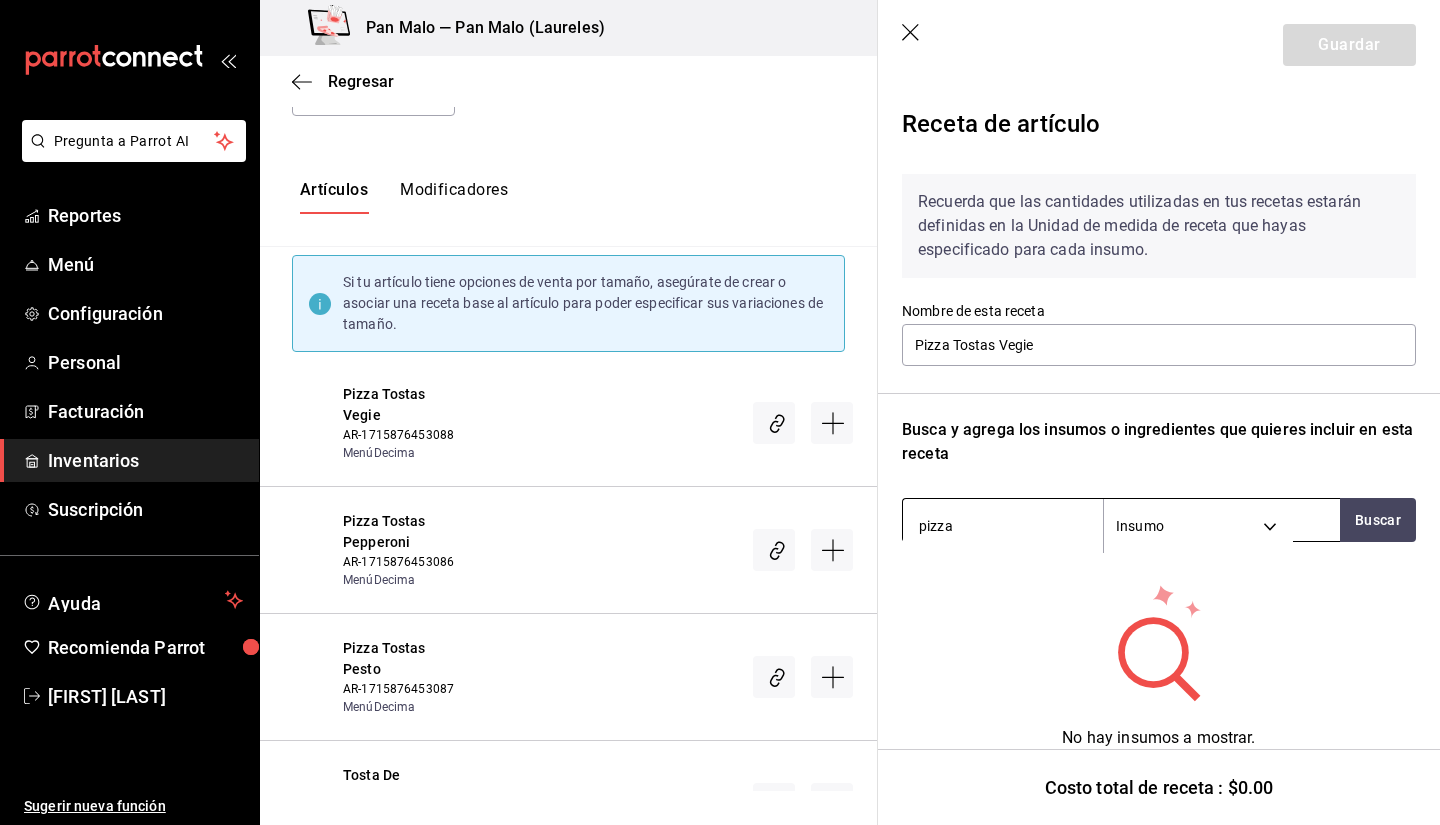 click on "pizza" at bounding box center [1003, 526] 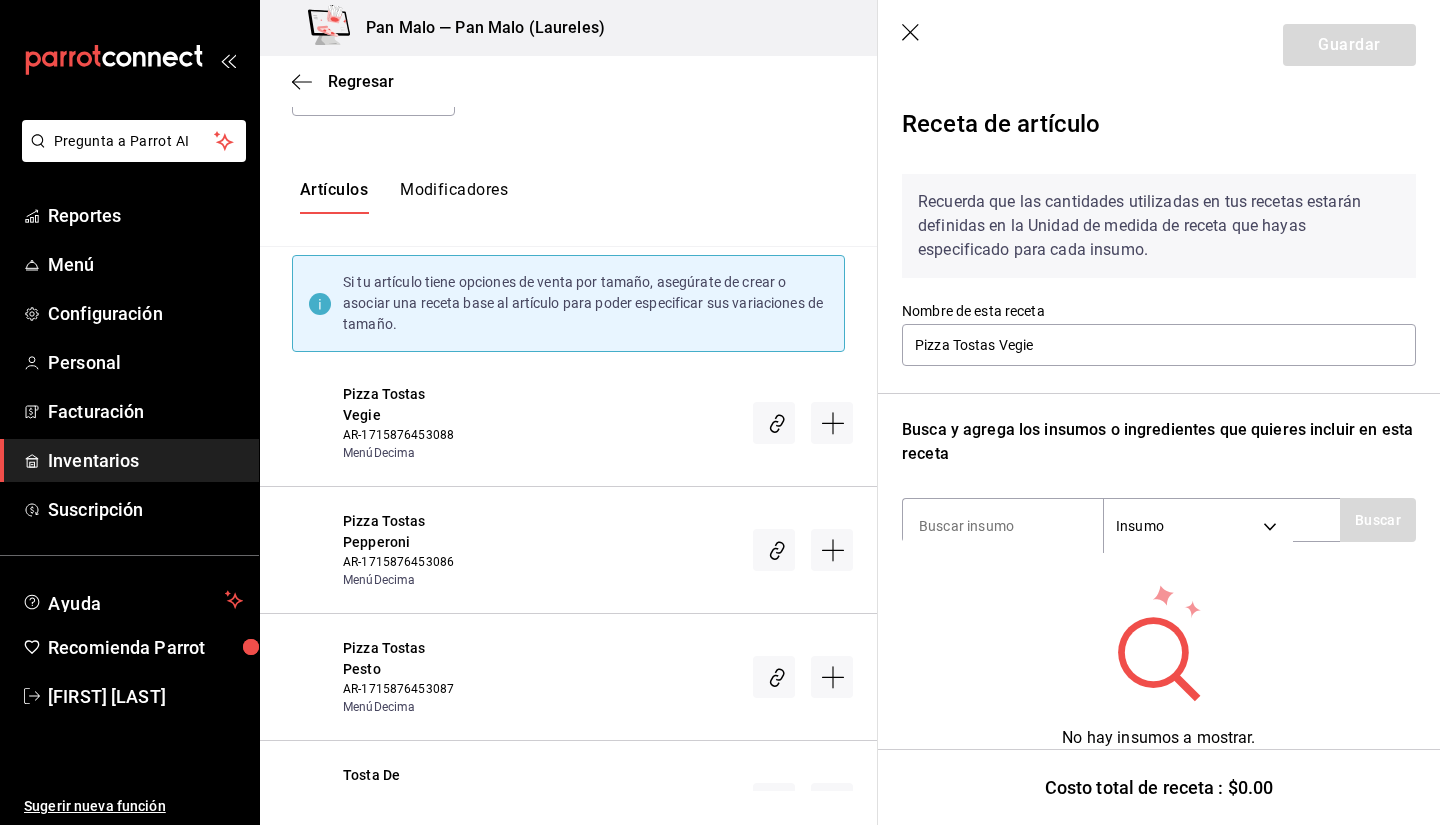 click on "Guardar" at bounding box center (1159, 45) 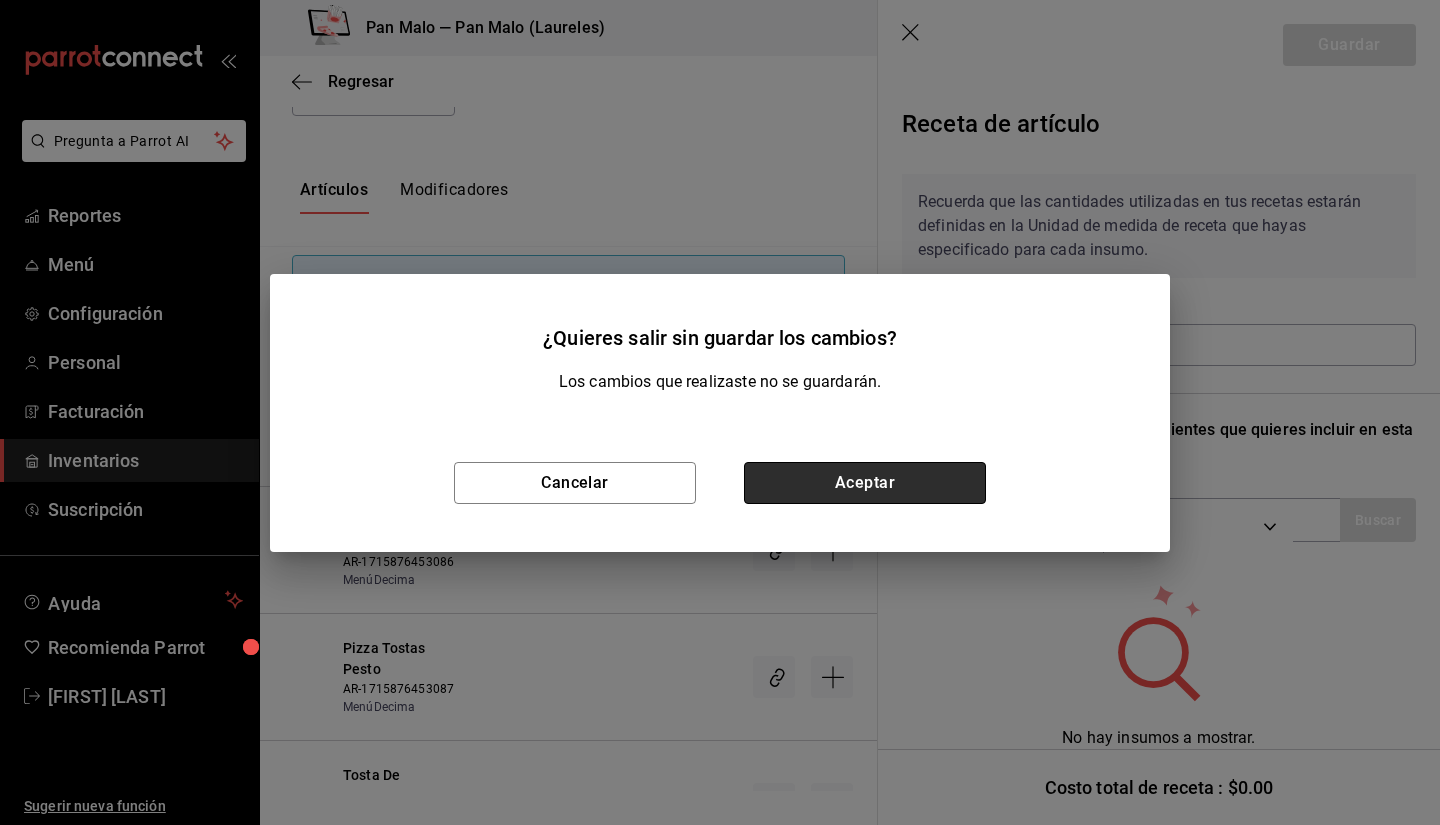 click on "Aceptar" at bounding box center (865, 483) 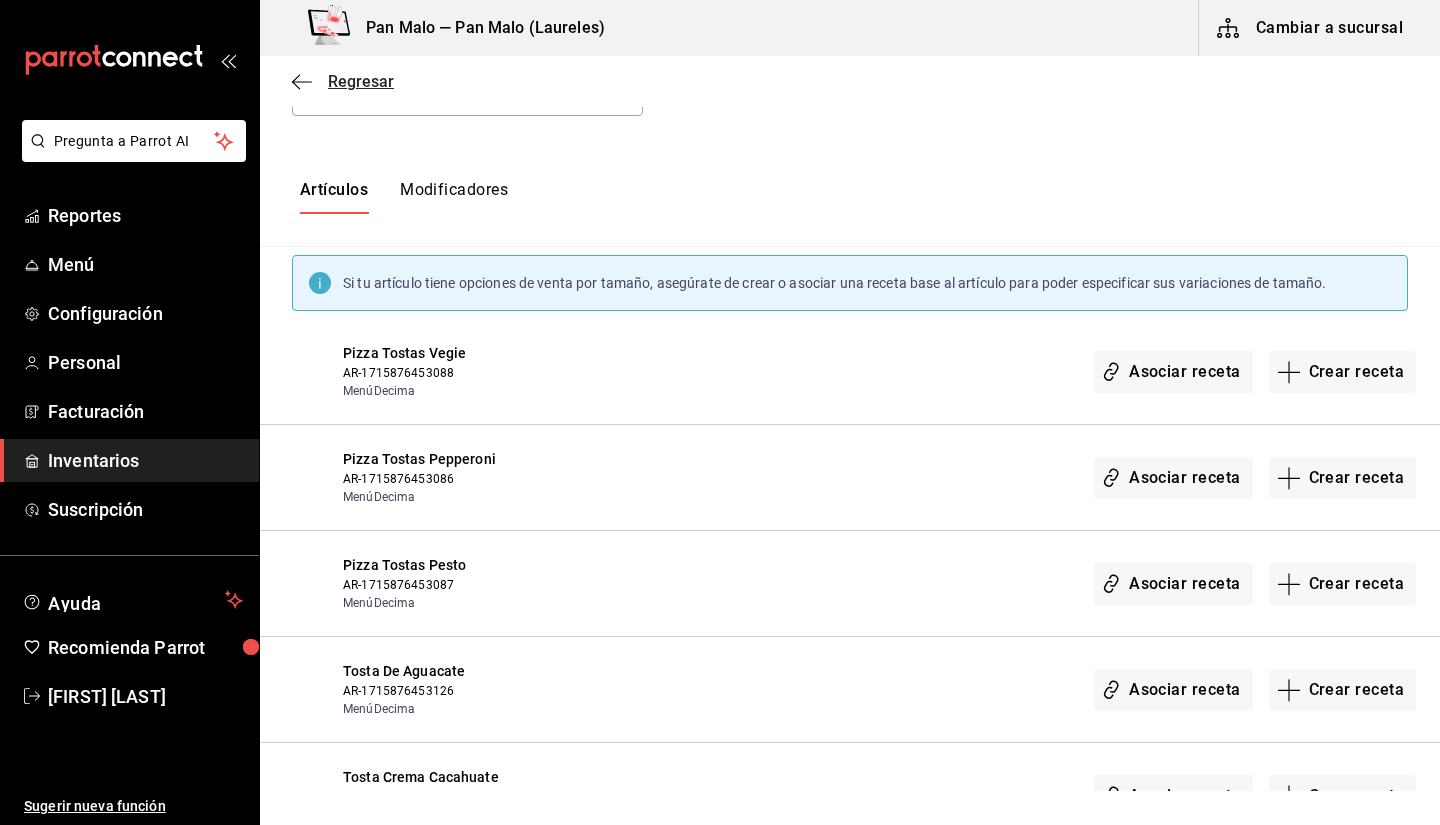 click on "Regresar" at bounding box center (343, 81) 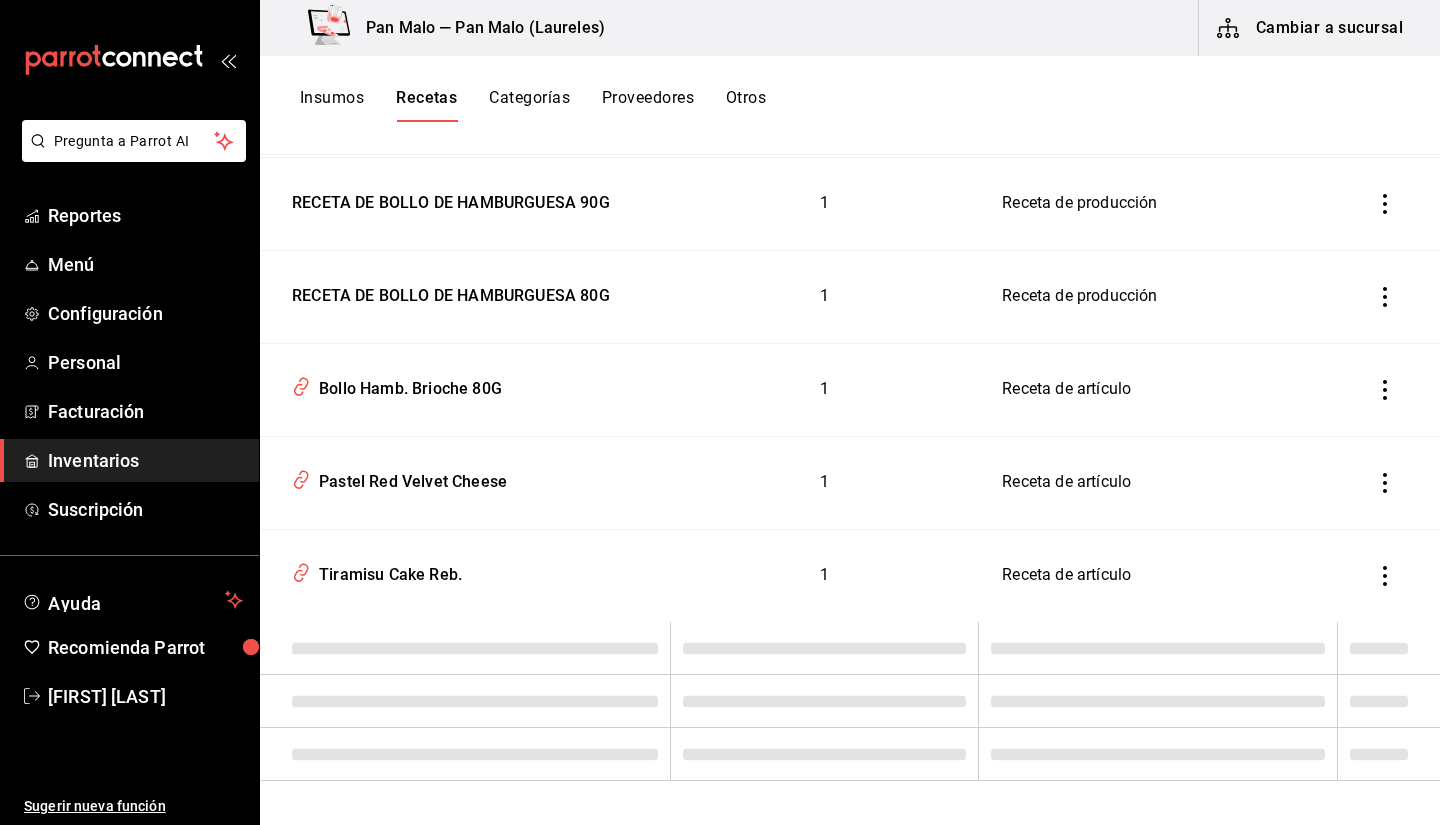 scroll, scrollTop: 9261, scrollLeft: 0, axis: vertical 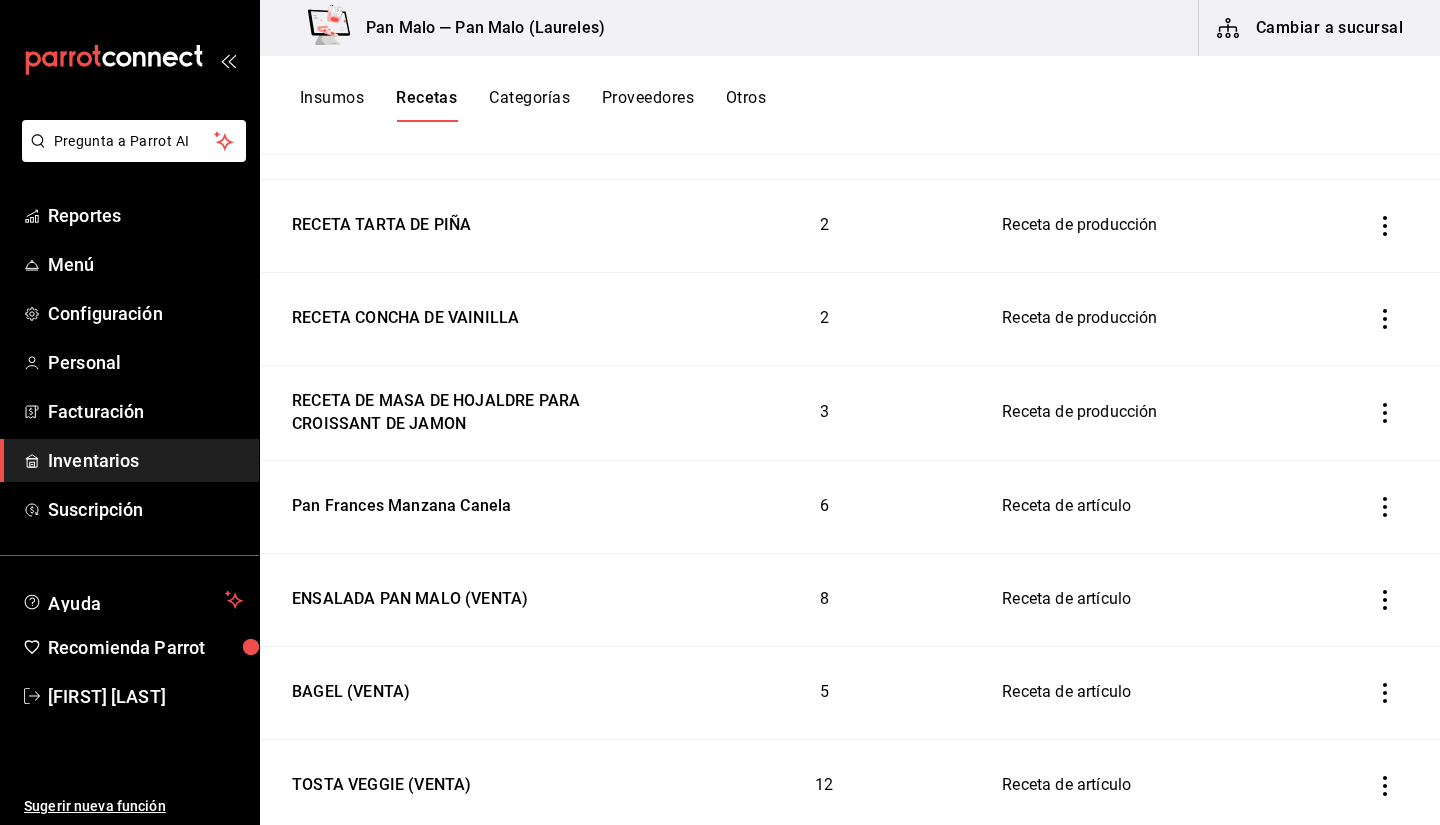 click at bounding box center [1388, 599] 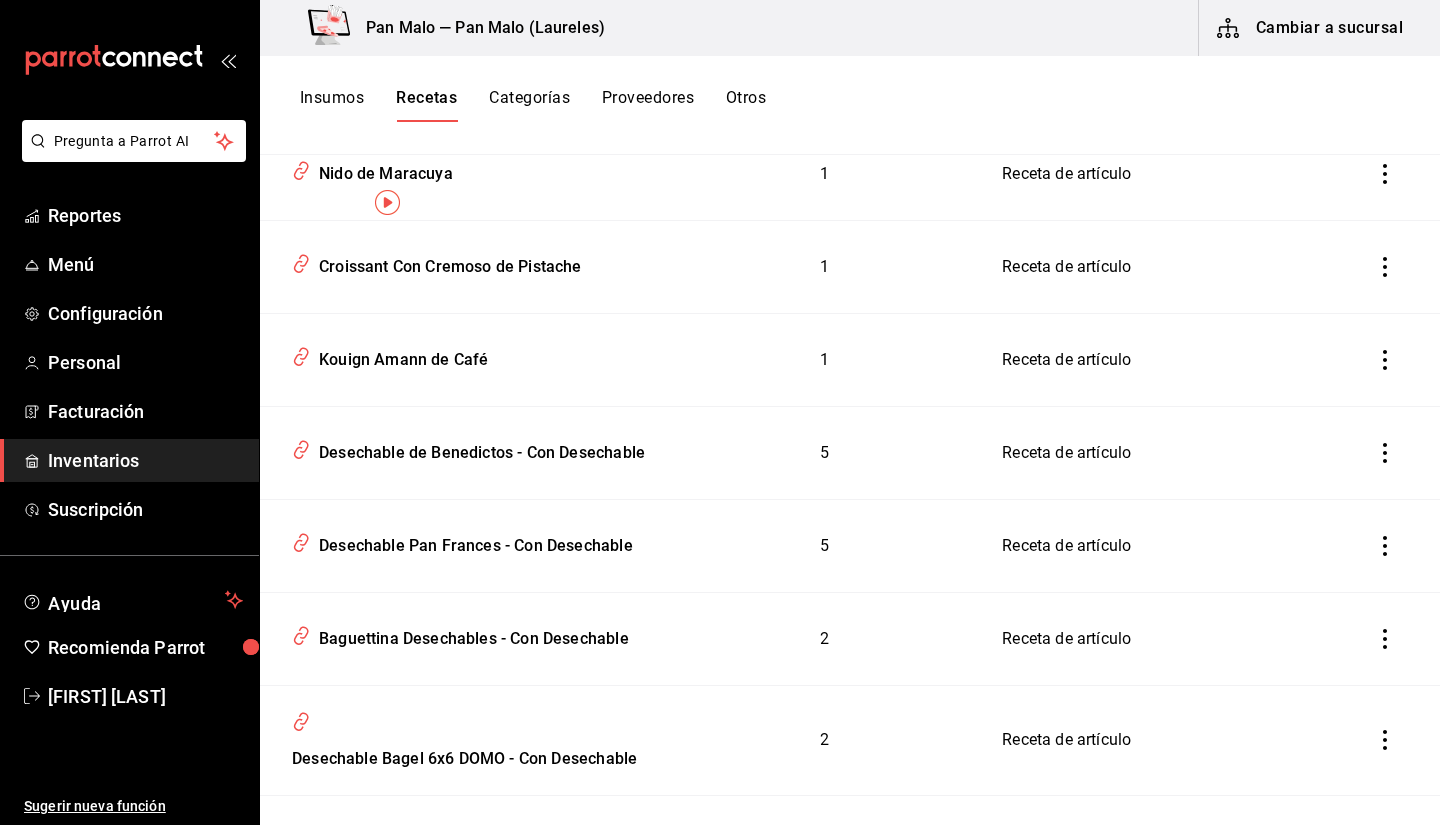 scroll, scrollTop: 0, scrollLeft: 0, axis: both 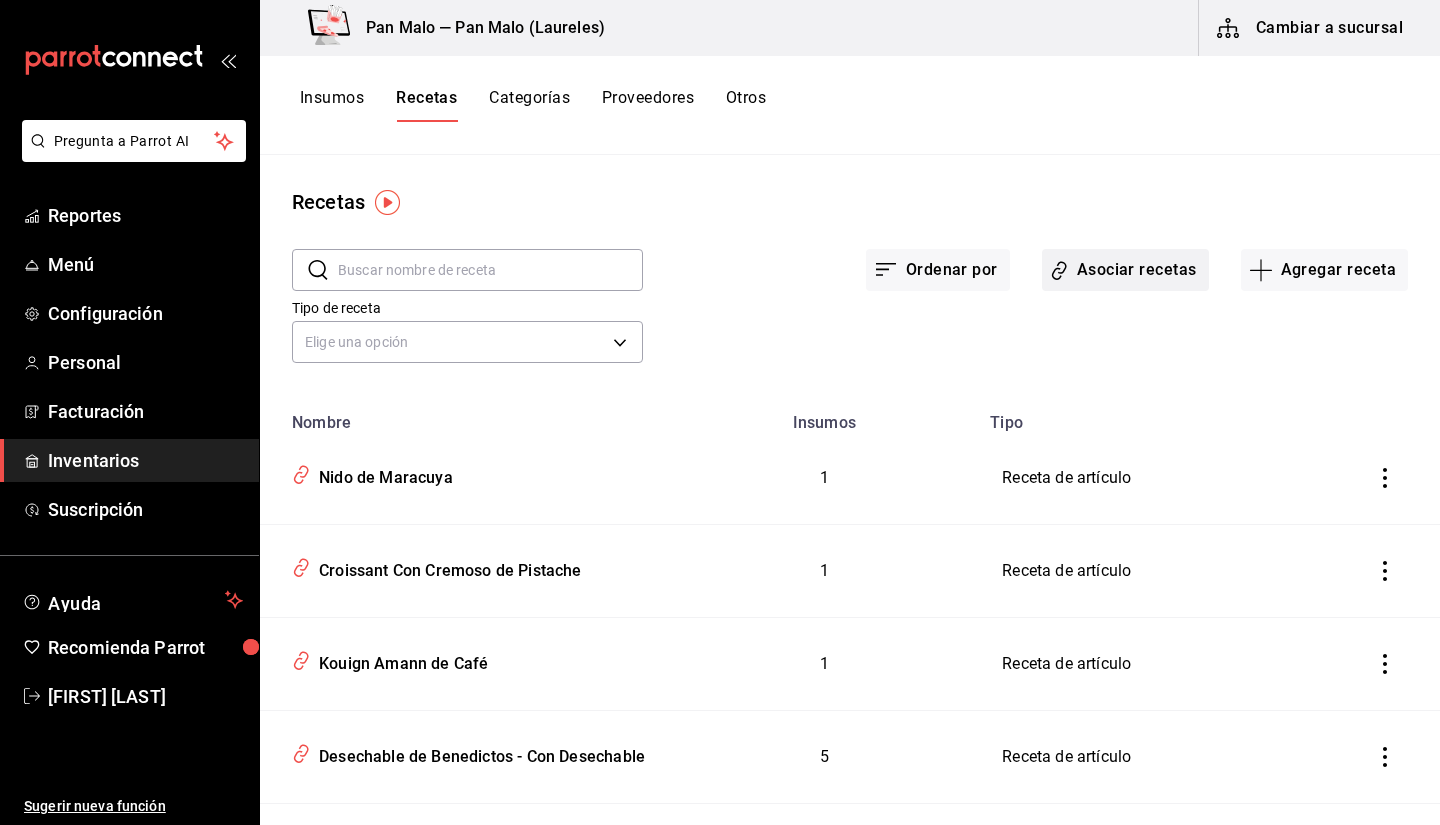 click on "Asociar recetas" at bounding box center (1125, 270) 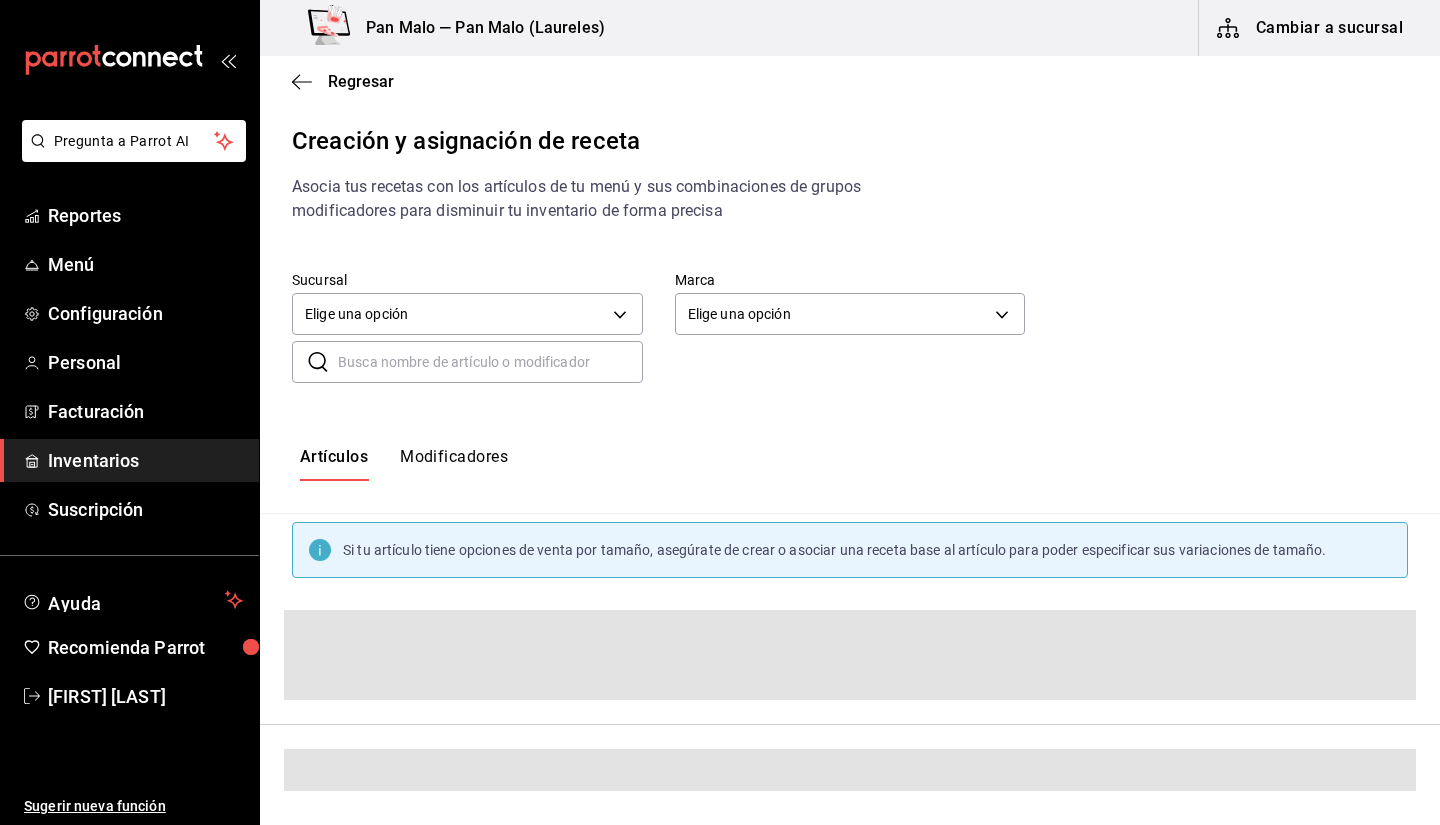 click at bounding box center [490, 362] 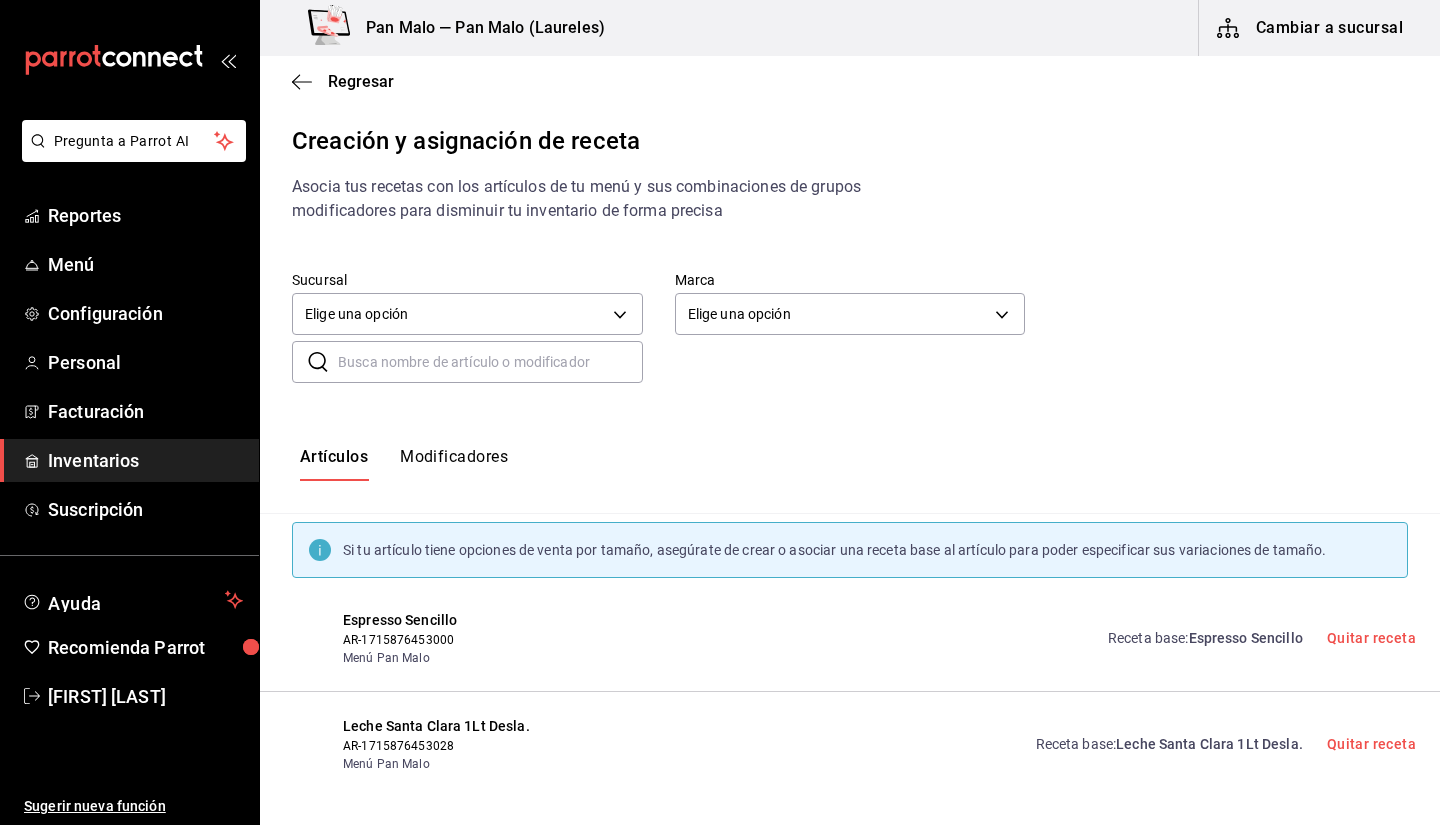 click at bounding box center [490, 362] 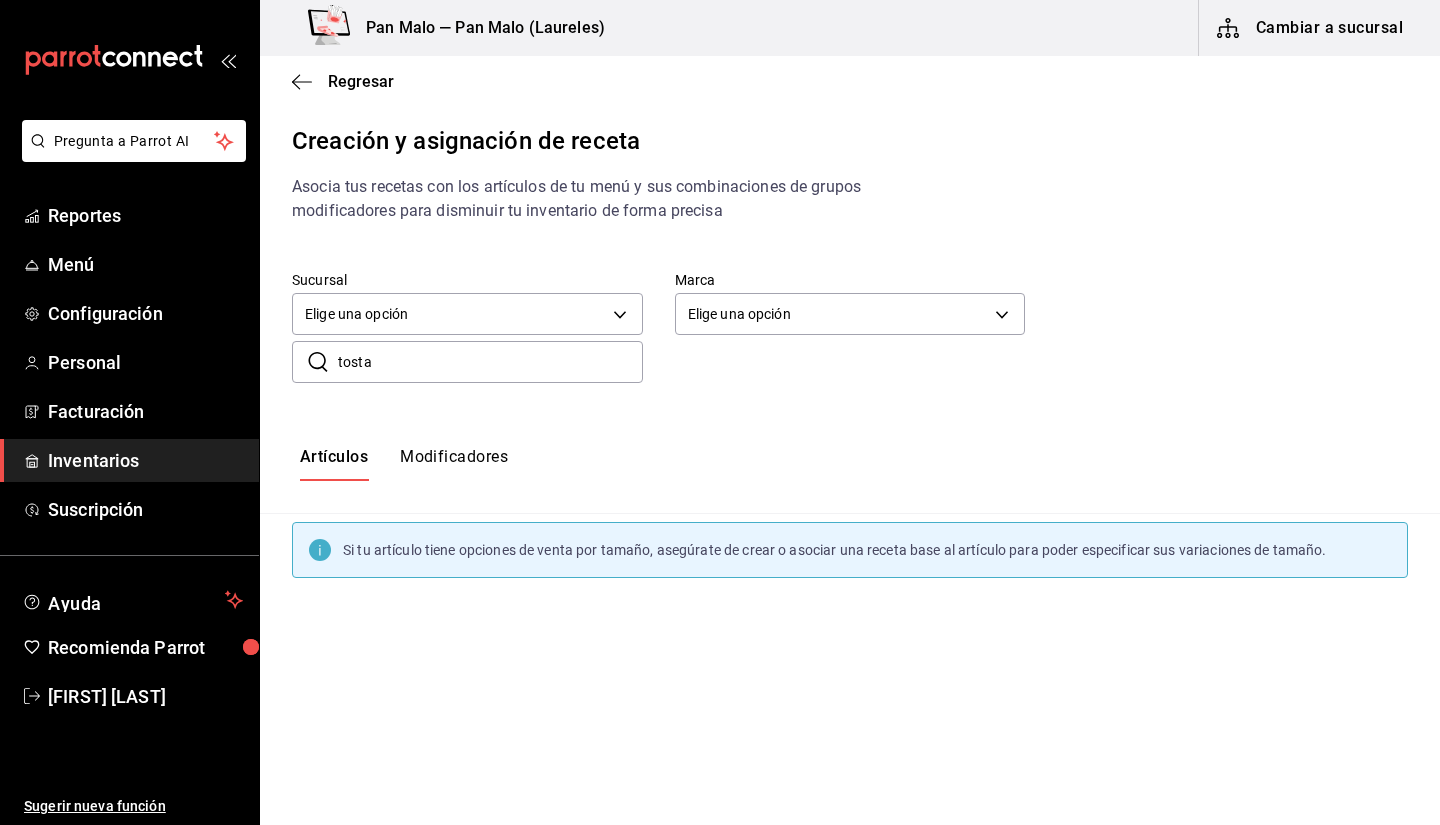 type on "tosta" 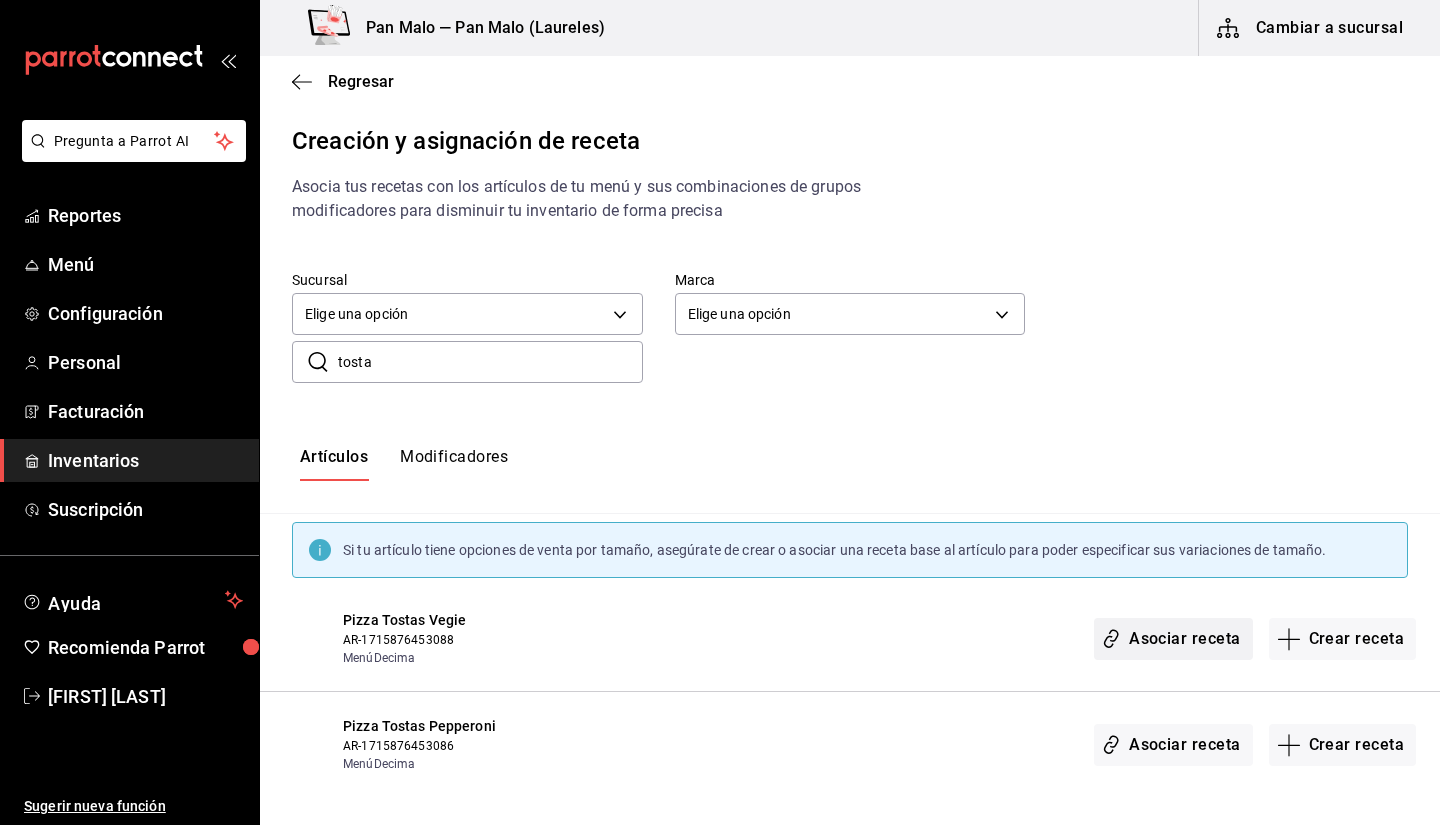 click on "Asociar receta" at bounding box center (1173, 639) 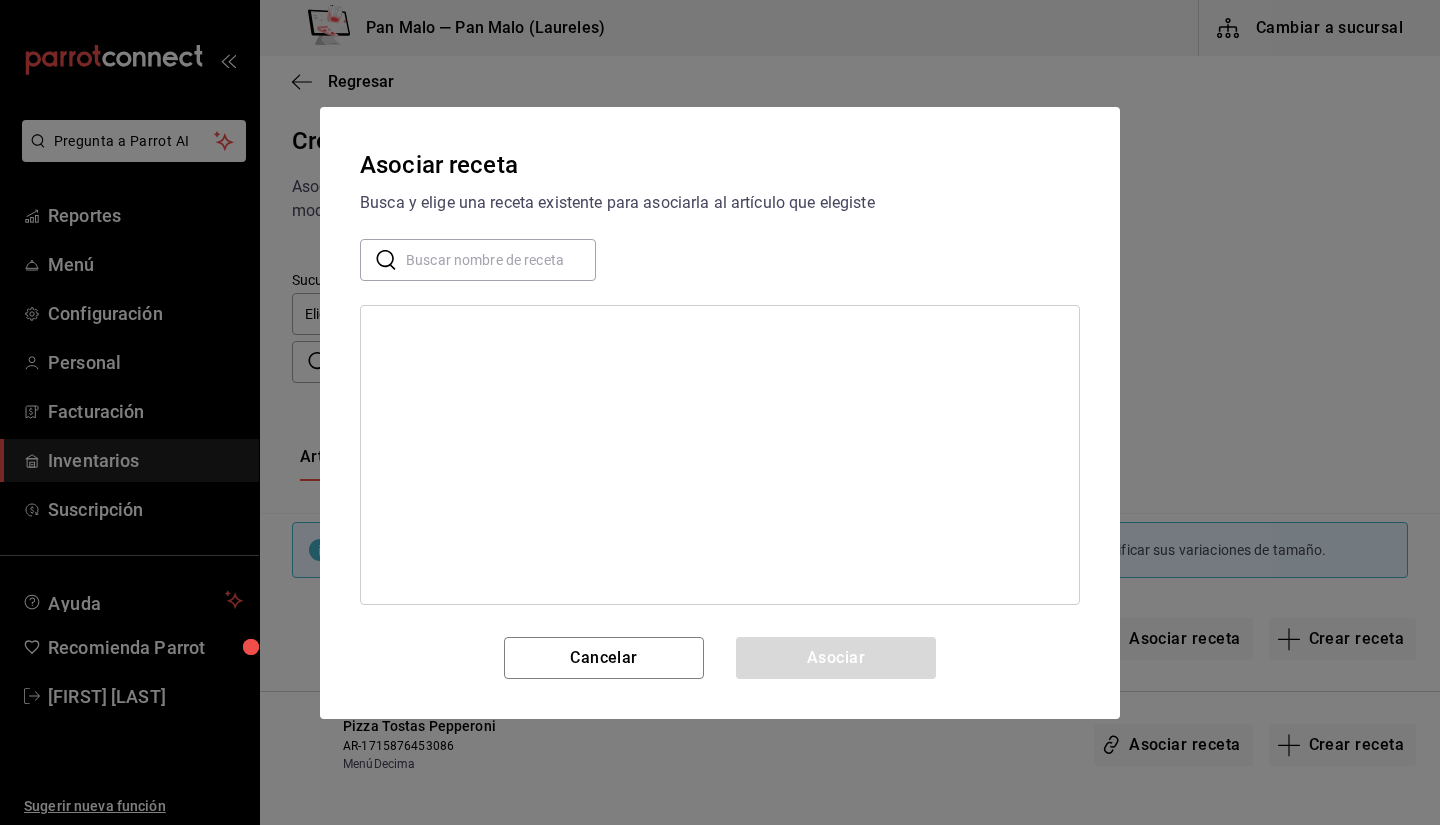 click at bounding box center (720, 455) 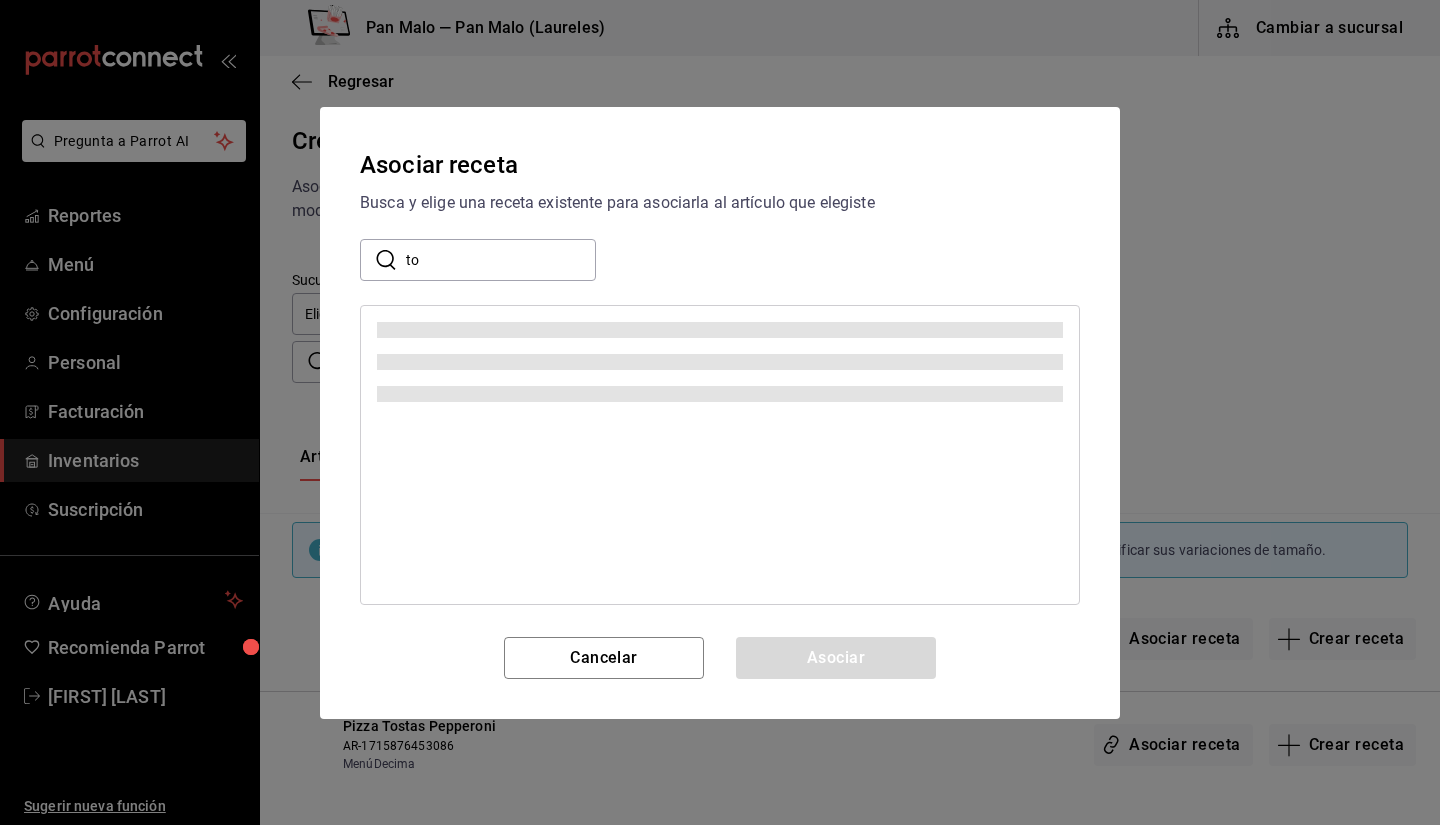 type on "t" 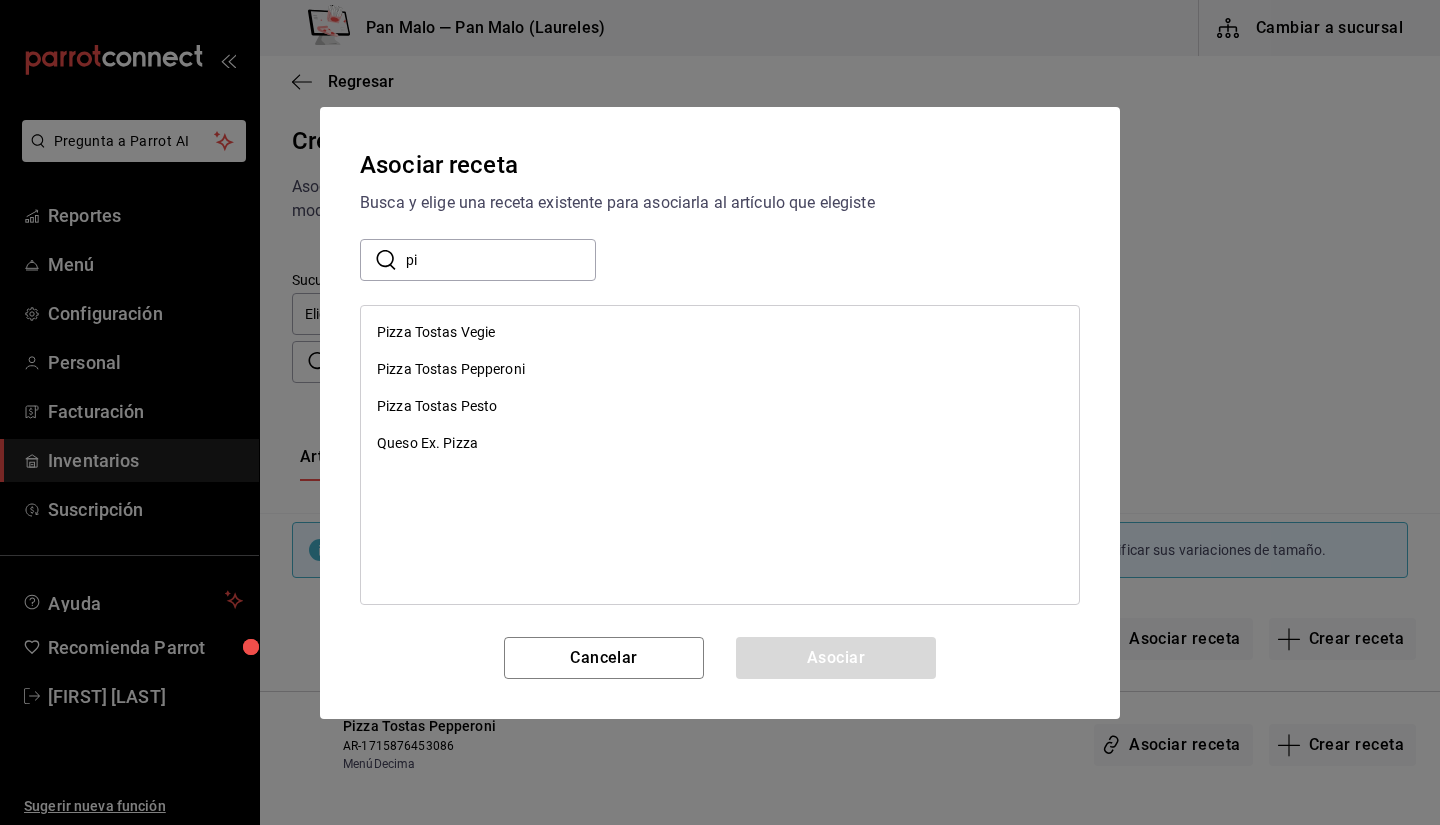 type on "p" 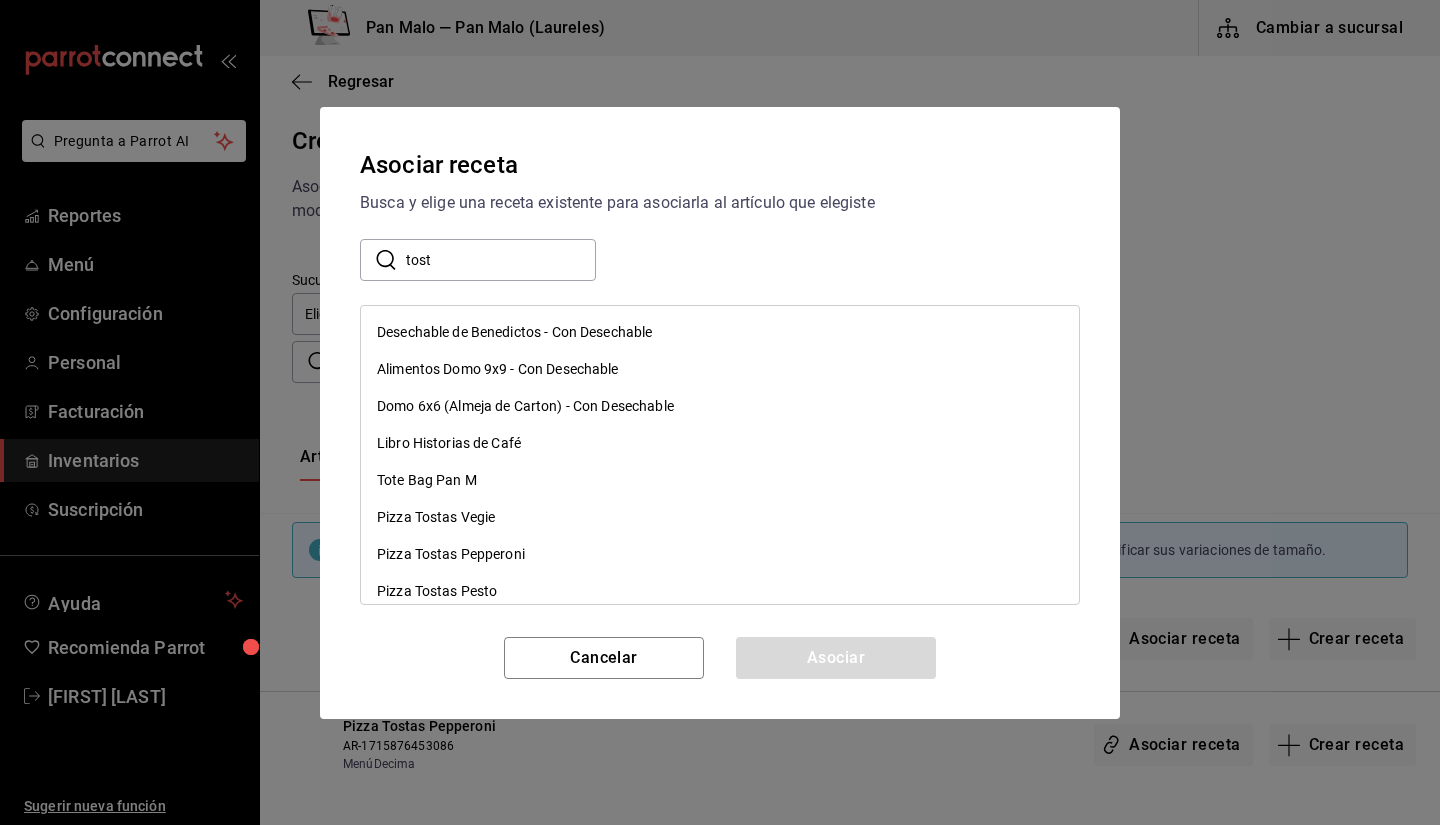 type on "tosta" 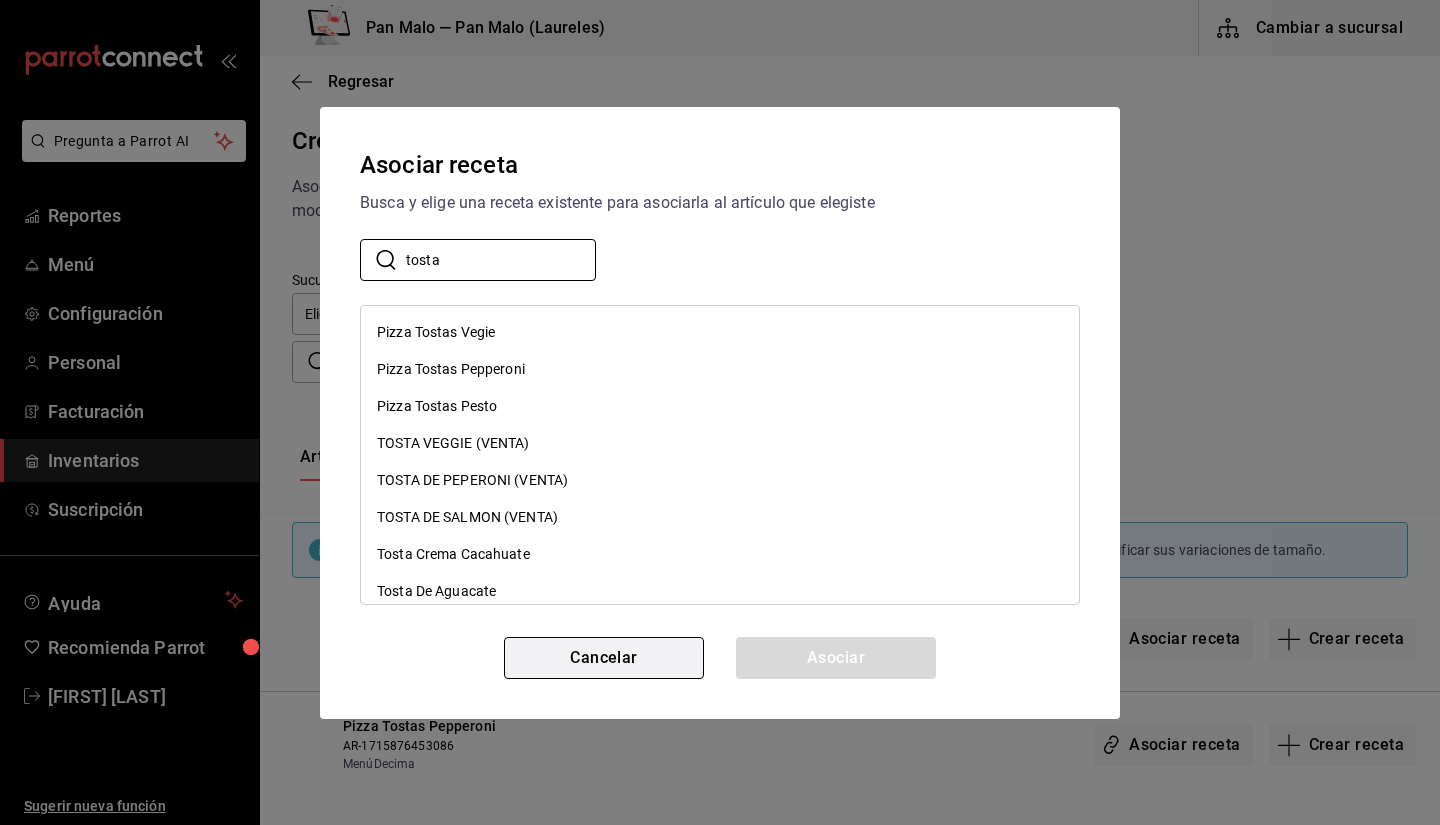 click on "Cancelar" at bounding box center [604, 658] 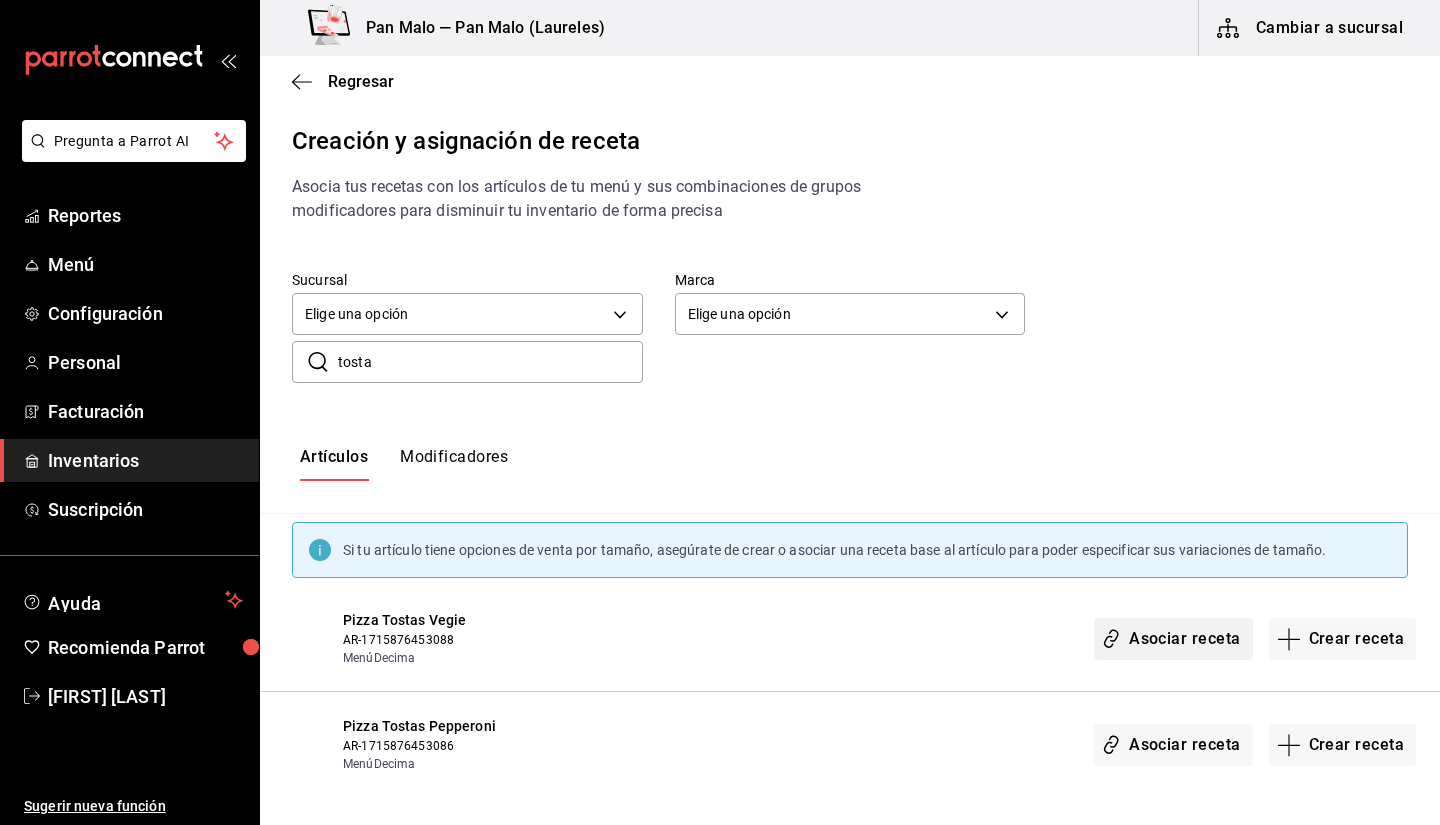 click on "Asociar receta" at bounding box center [1173, 639] 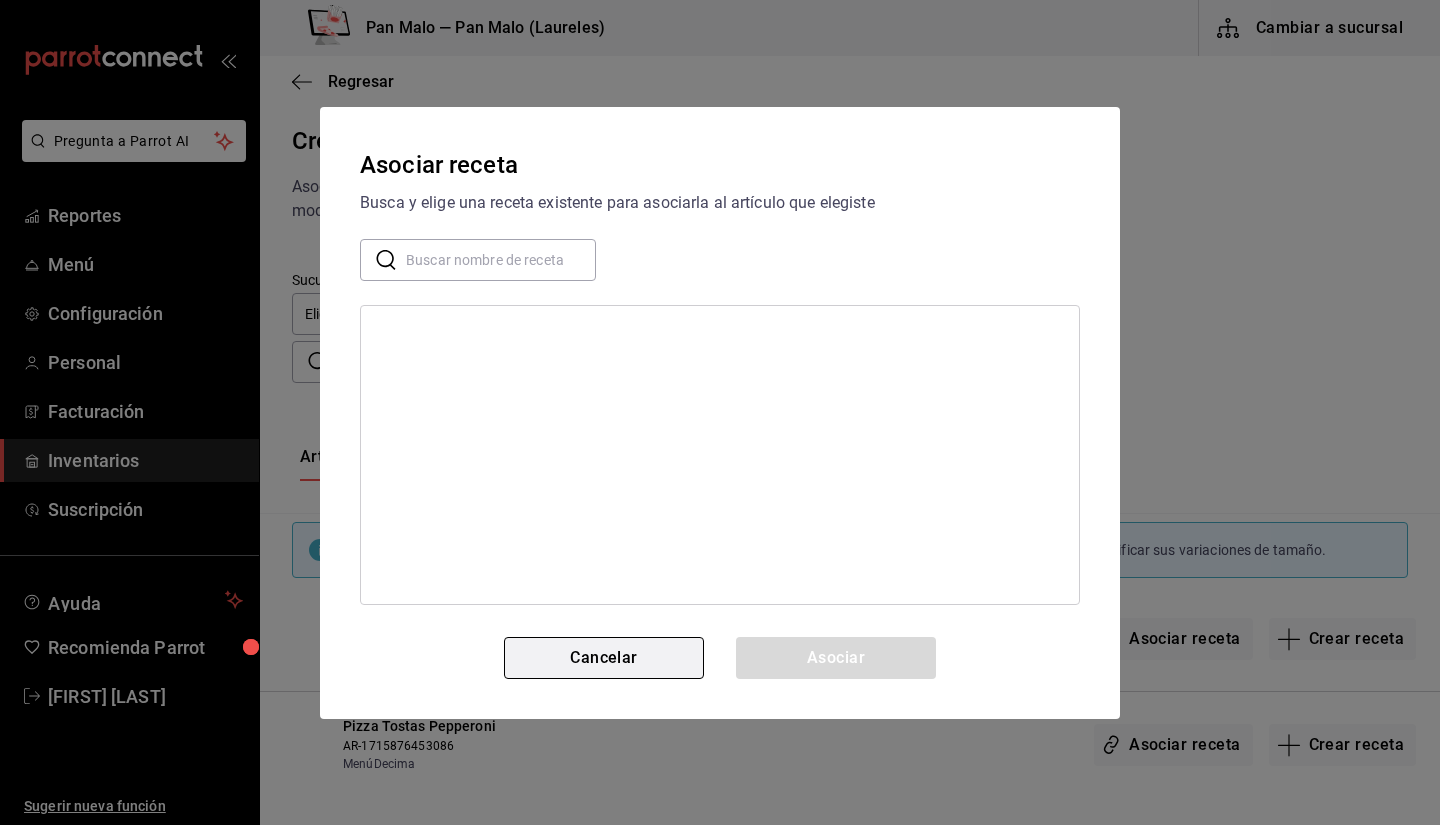 click on "Cancelar" at bounding box center [604, 658] 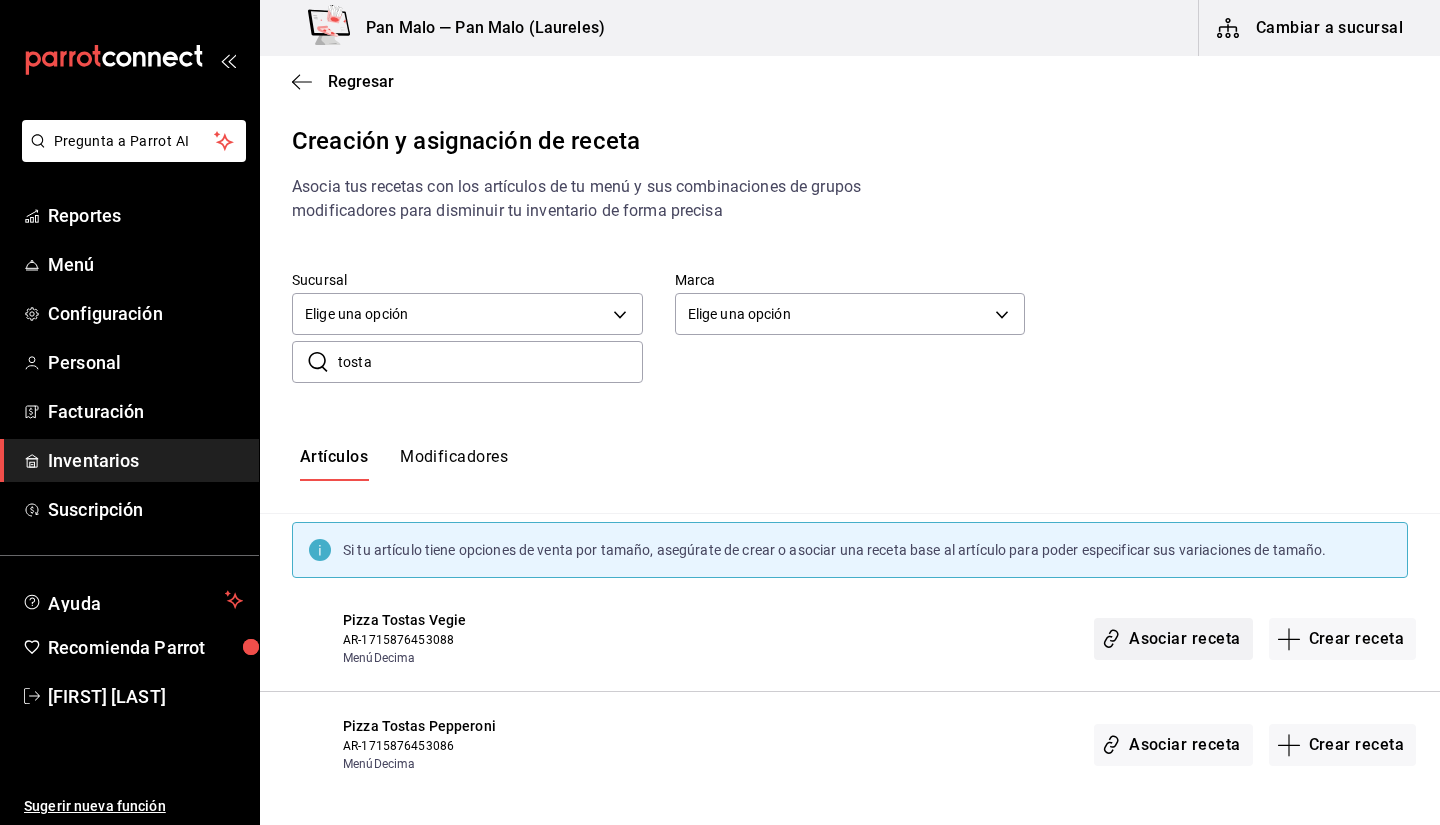 click on "Asociar receta" at bounding box center (1173, 639) 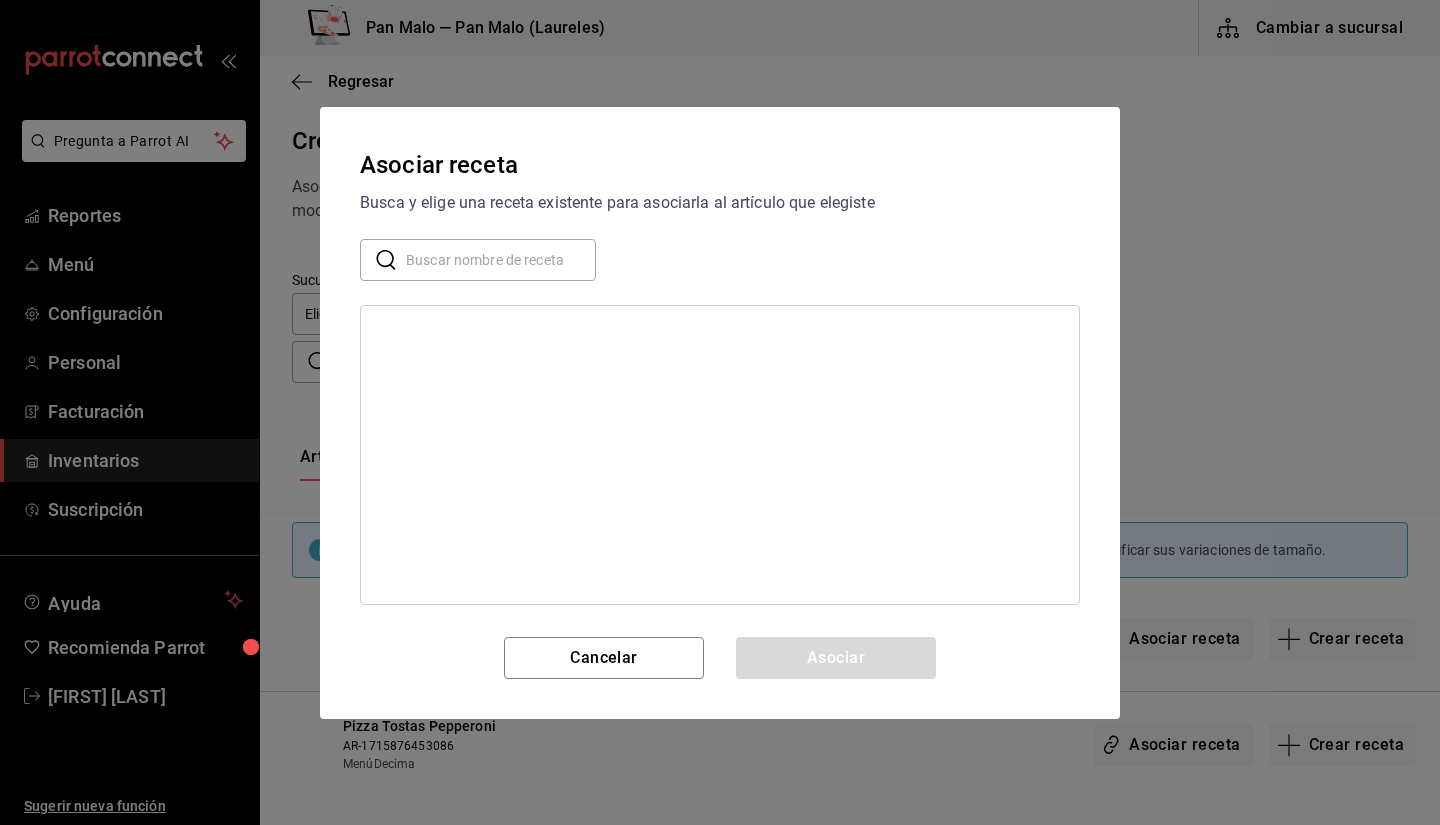 click at bounding box center [501, 259] 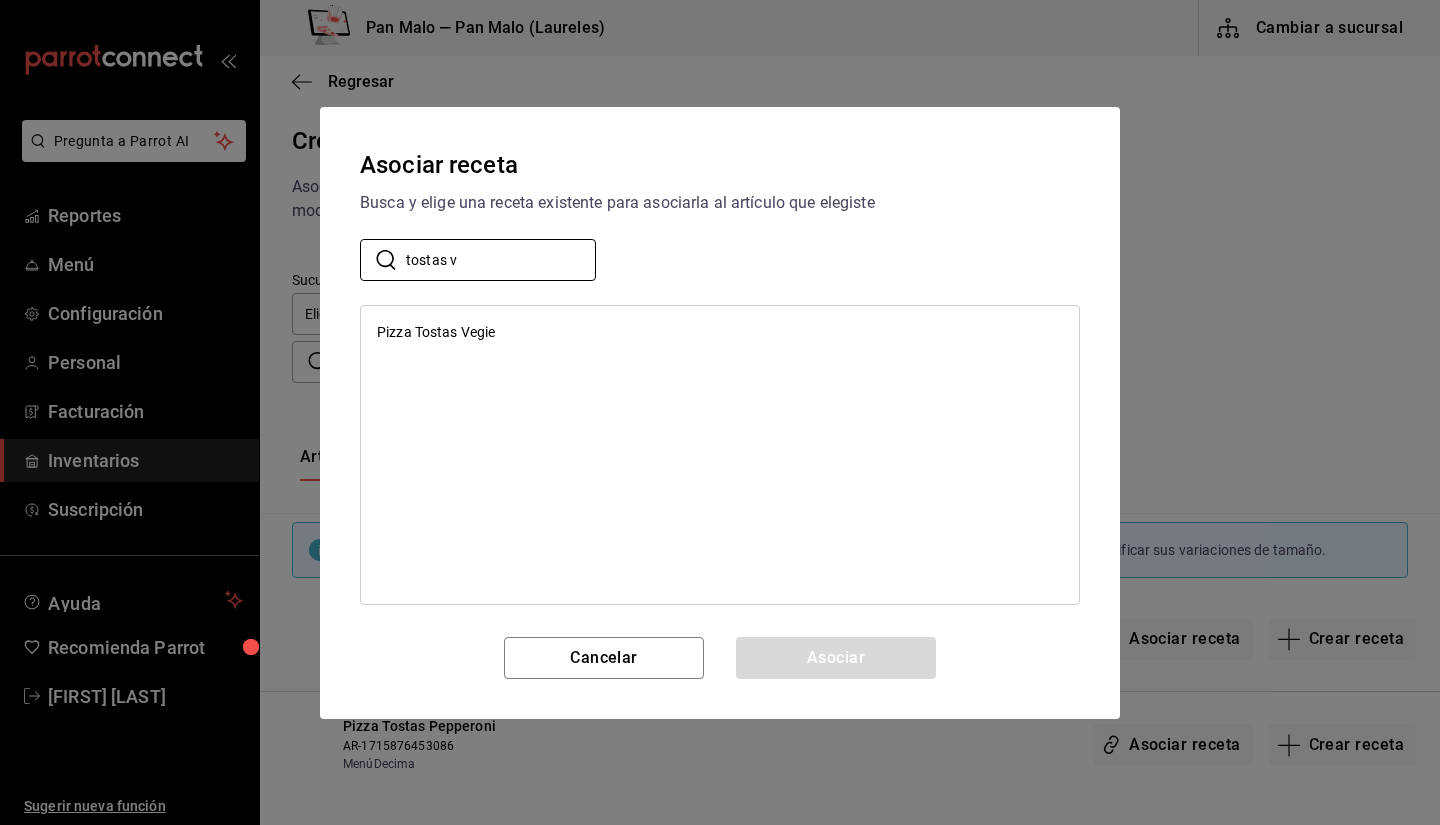type on "tostas v" 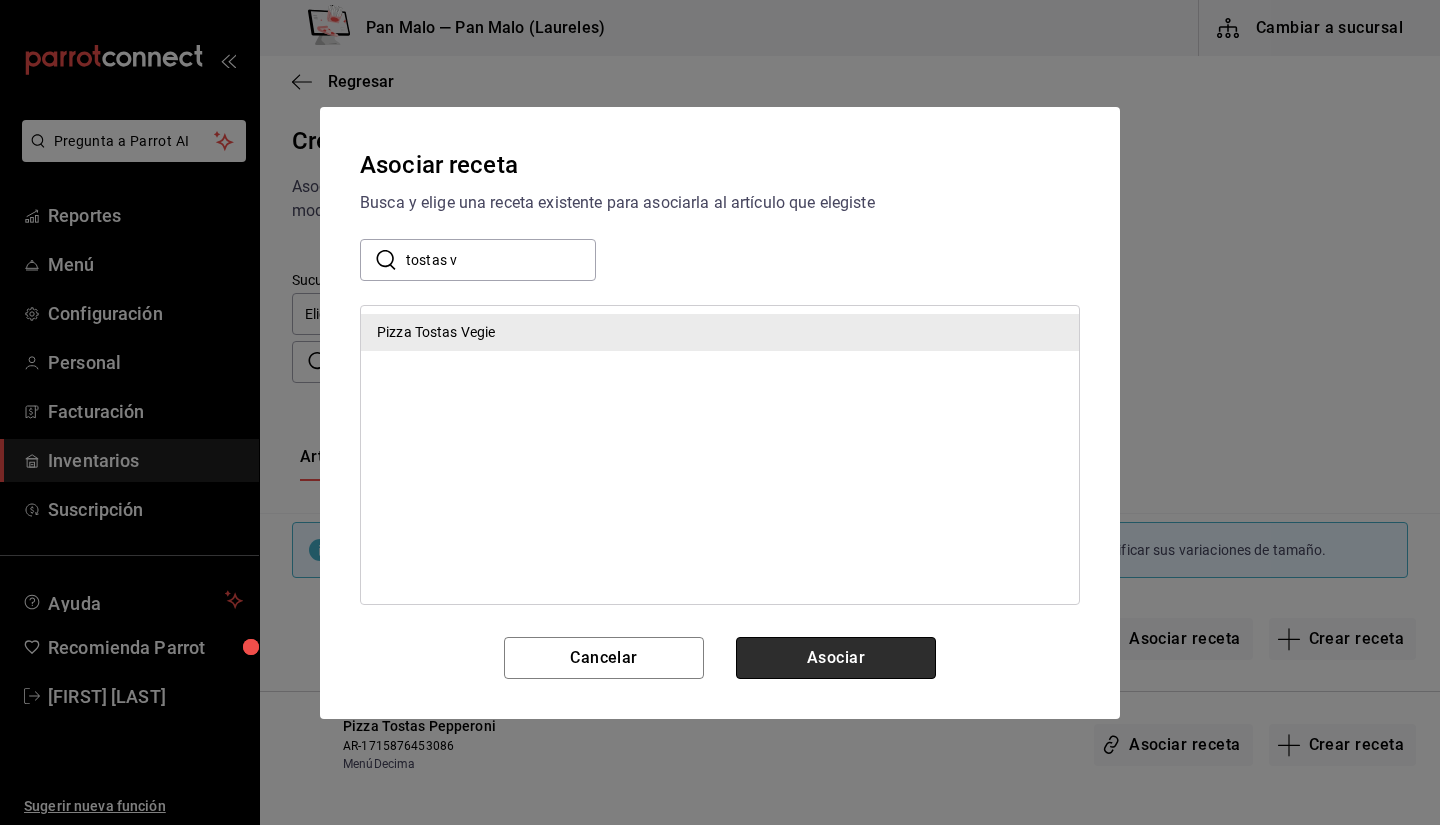 click on "Asociar" at bounding box center (836, 658) 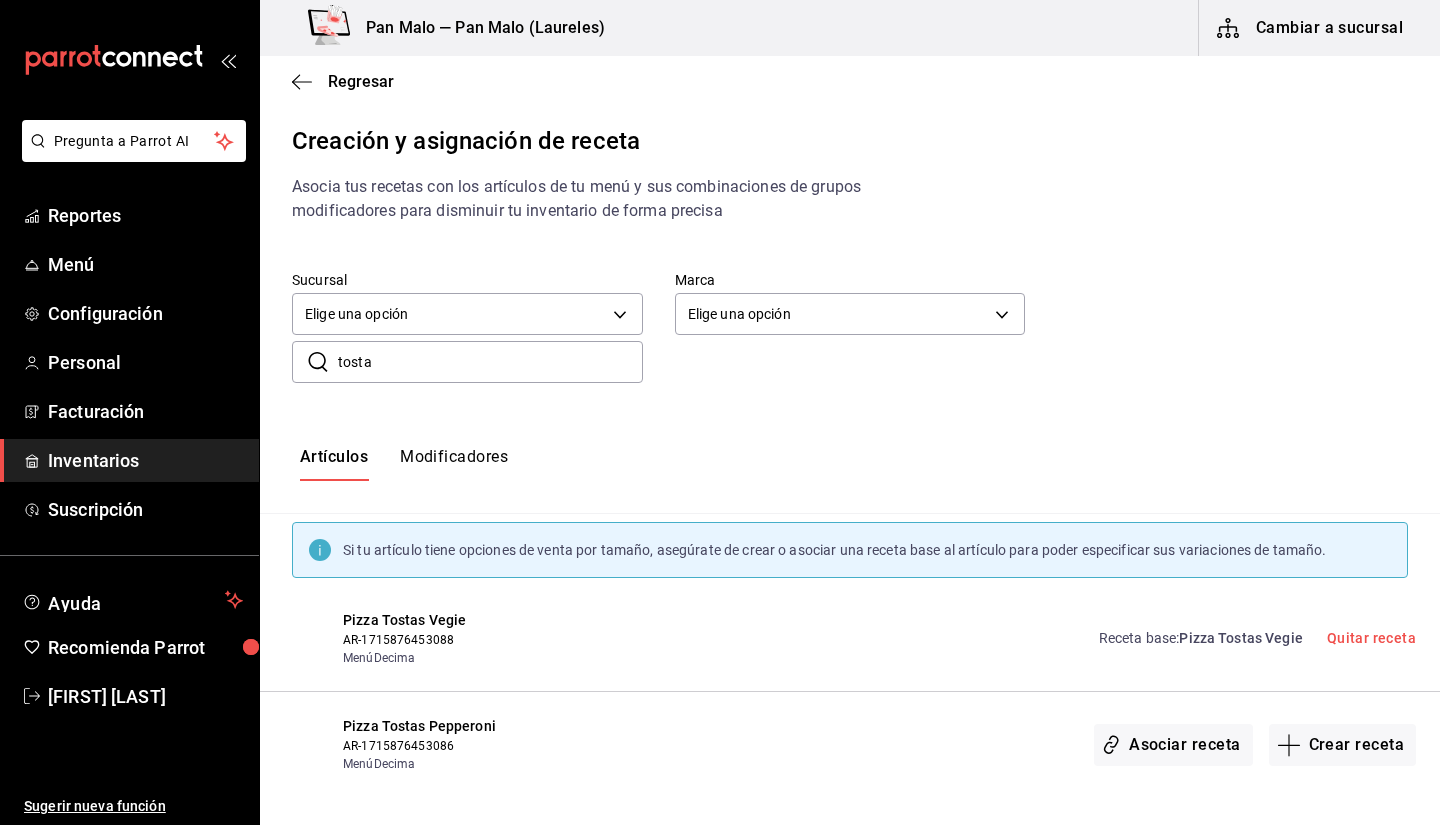 click on "Receta base :  Pizza Tostas Vegie Quitar receta" at bounding box center [1245, 638] 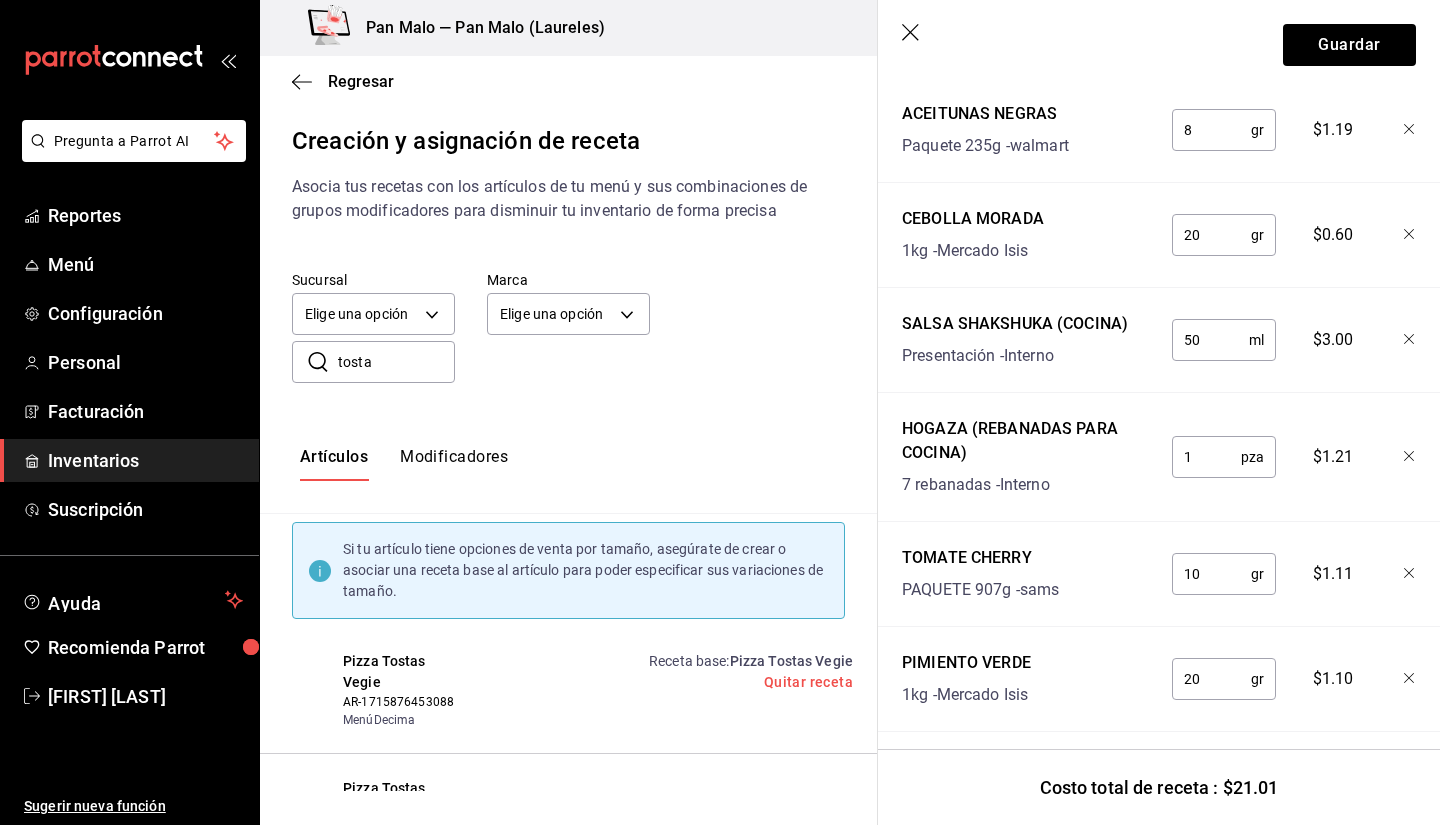 scroll, scrollTop: 1135, scrollLeft: 0, axis: vertical 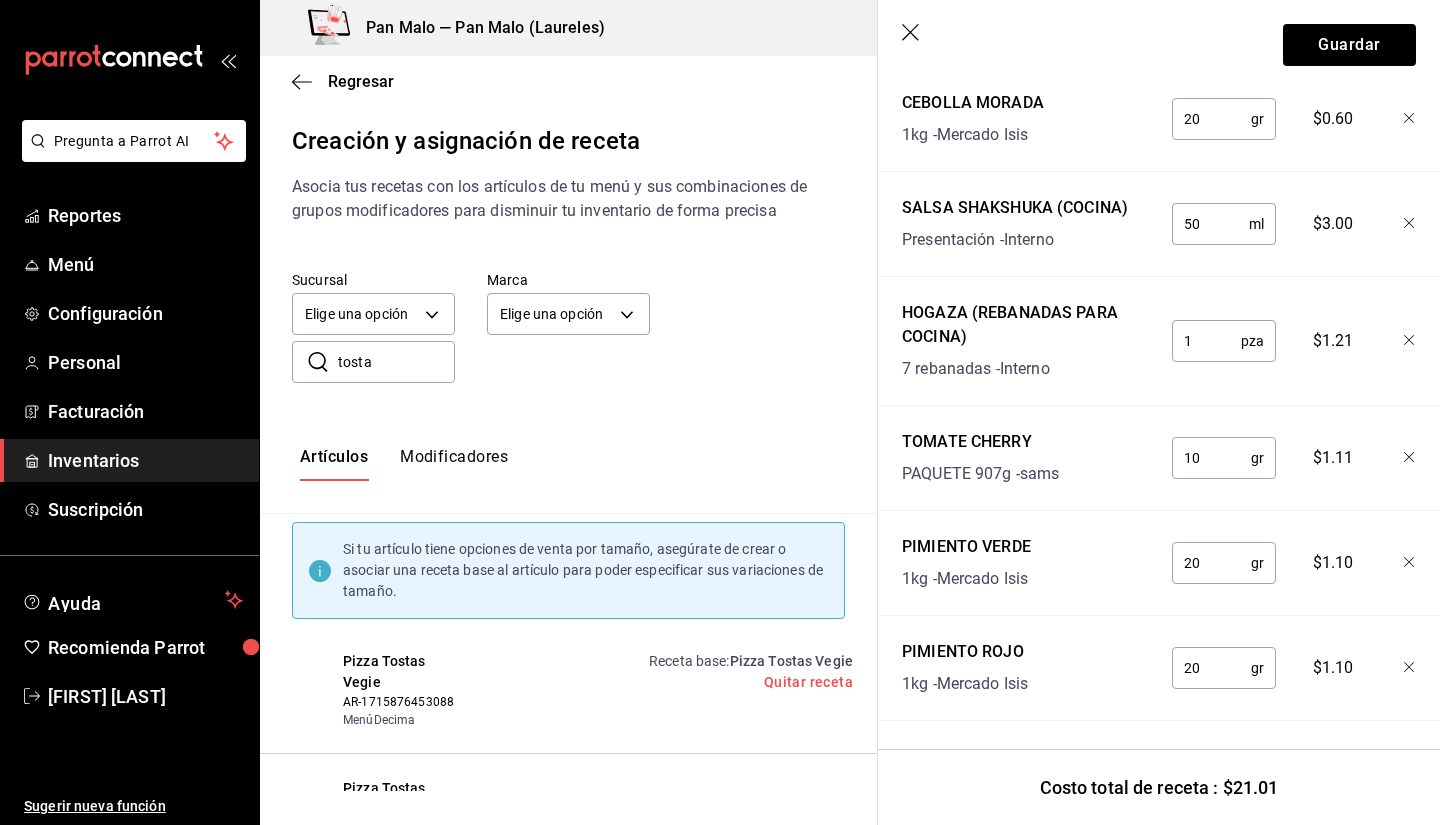 click on "CEBOLLA MORADA 1kg -  Mercado Isis" at bounding box center [1024, 115] 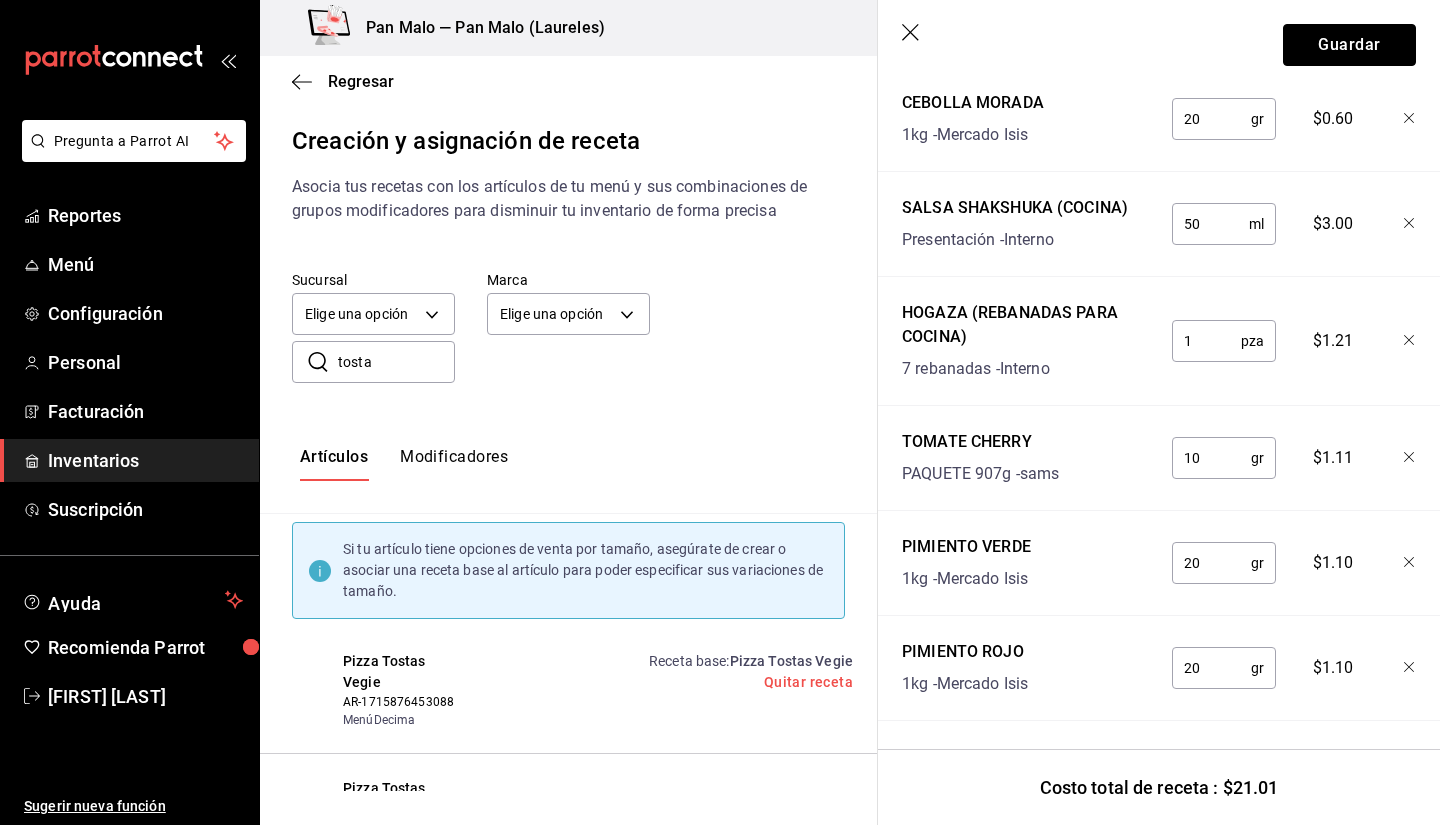 drag, startPoint x: 1306, startPoint y: 53, endPoint x: 1161, endPoint y: 68, distance: 145.7738 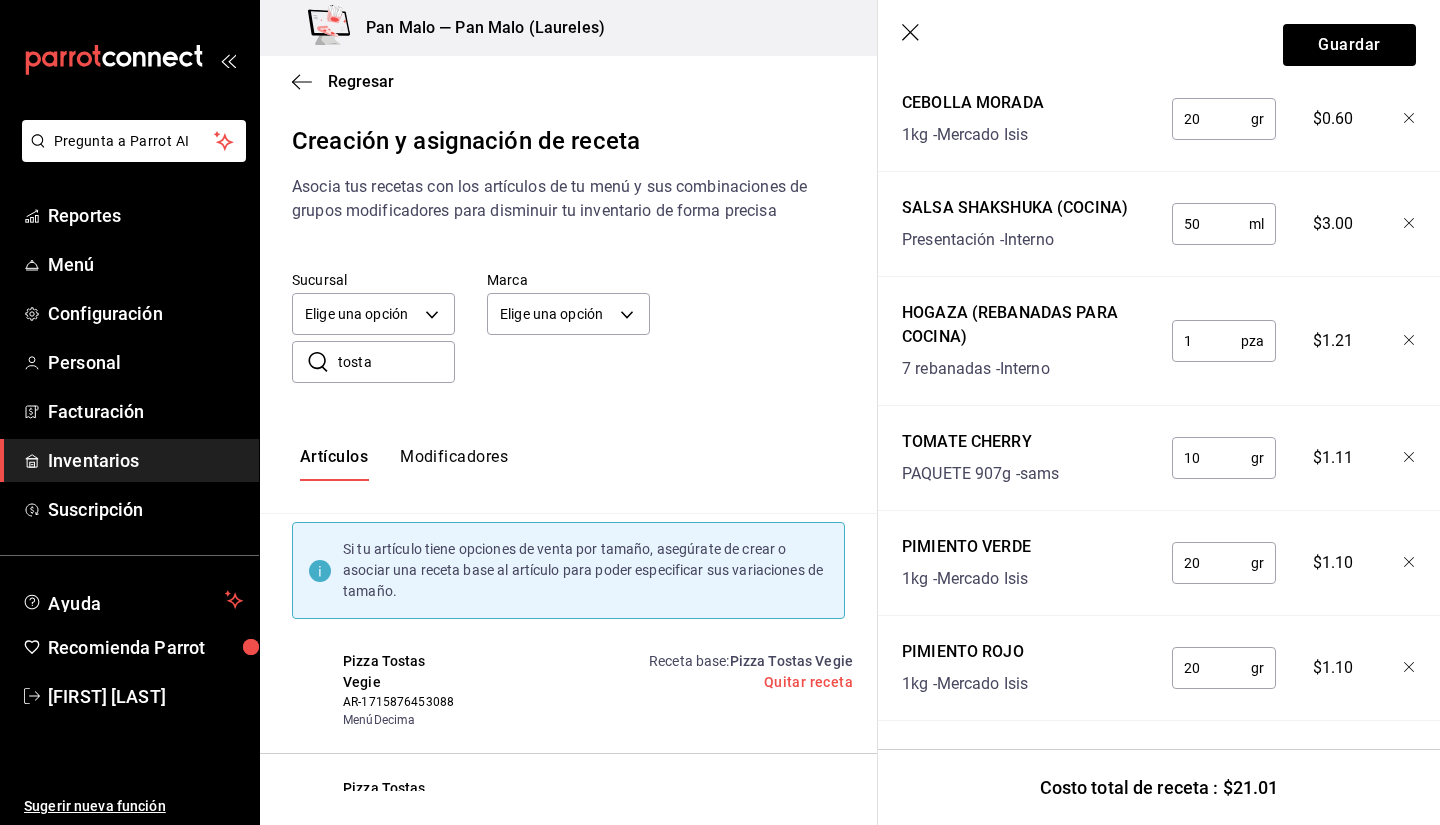 click on "50" at bounding box center [1210, 224] 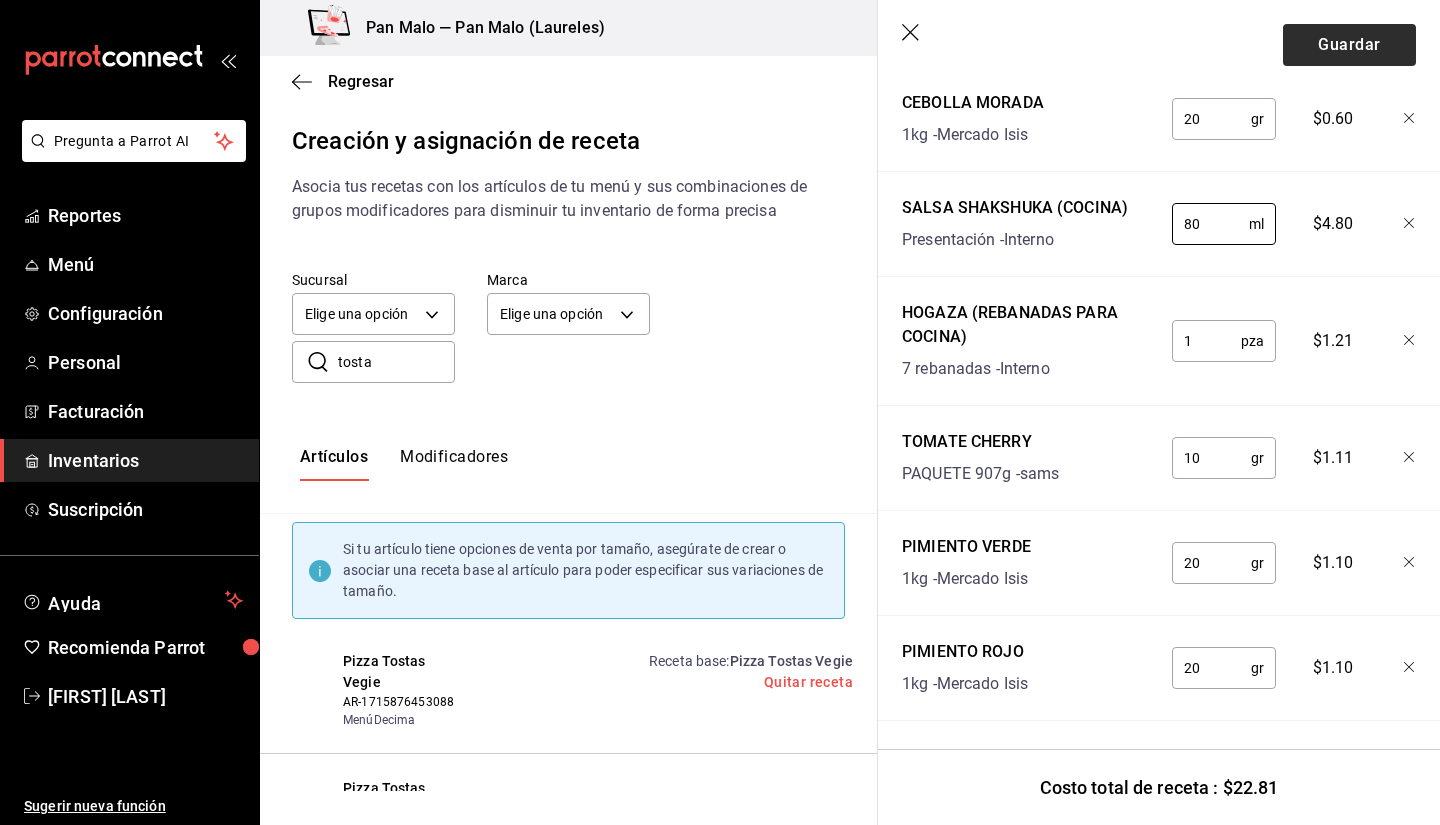 type on "80" 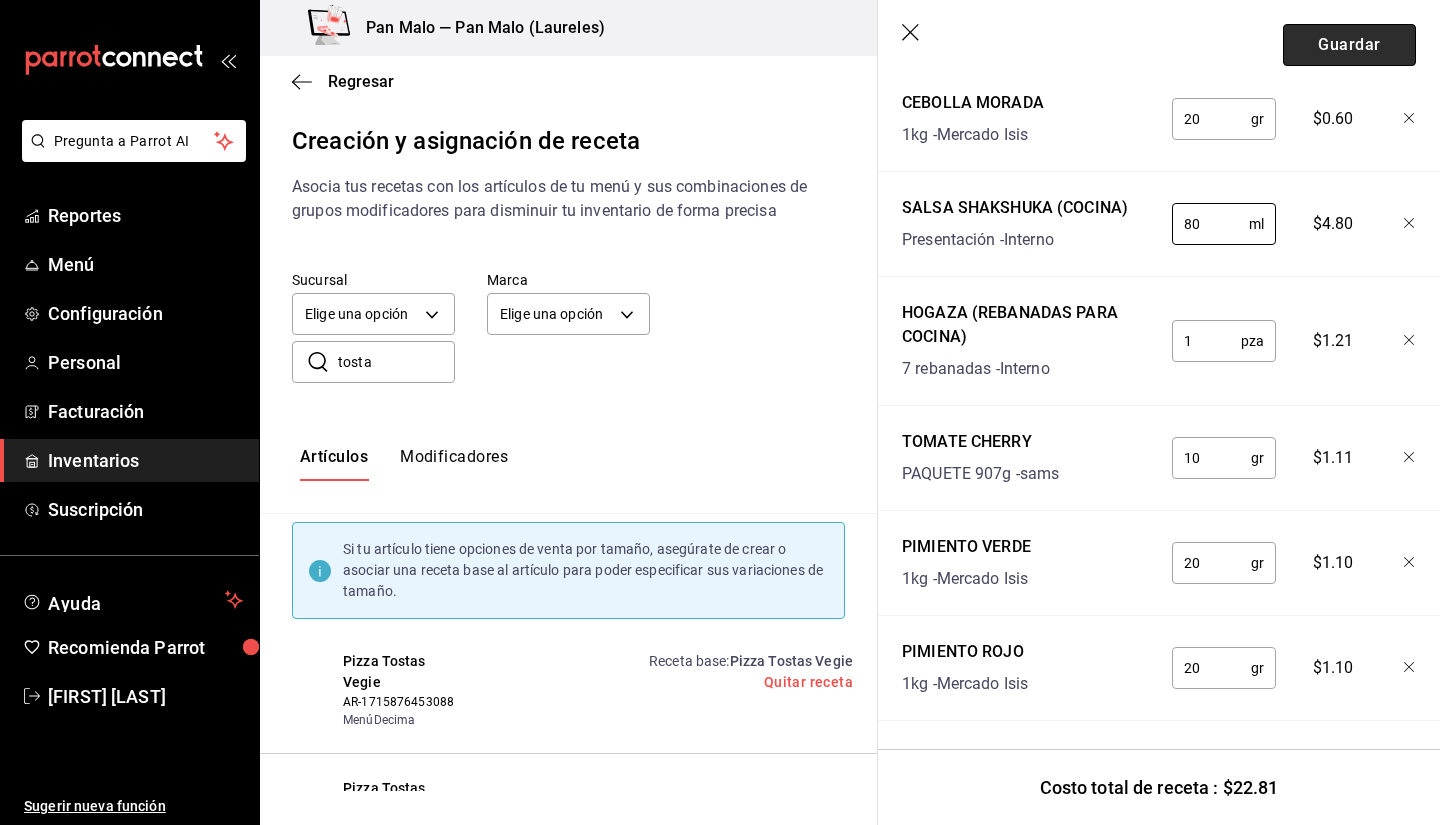 click on "Guardar" at bounding box center [1349, 45] 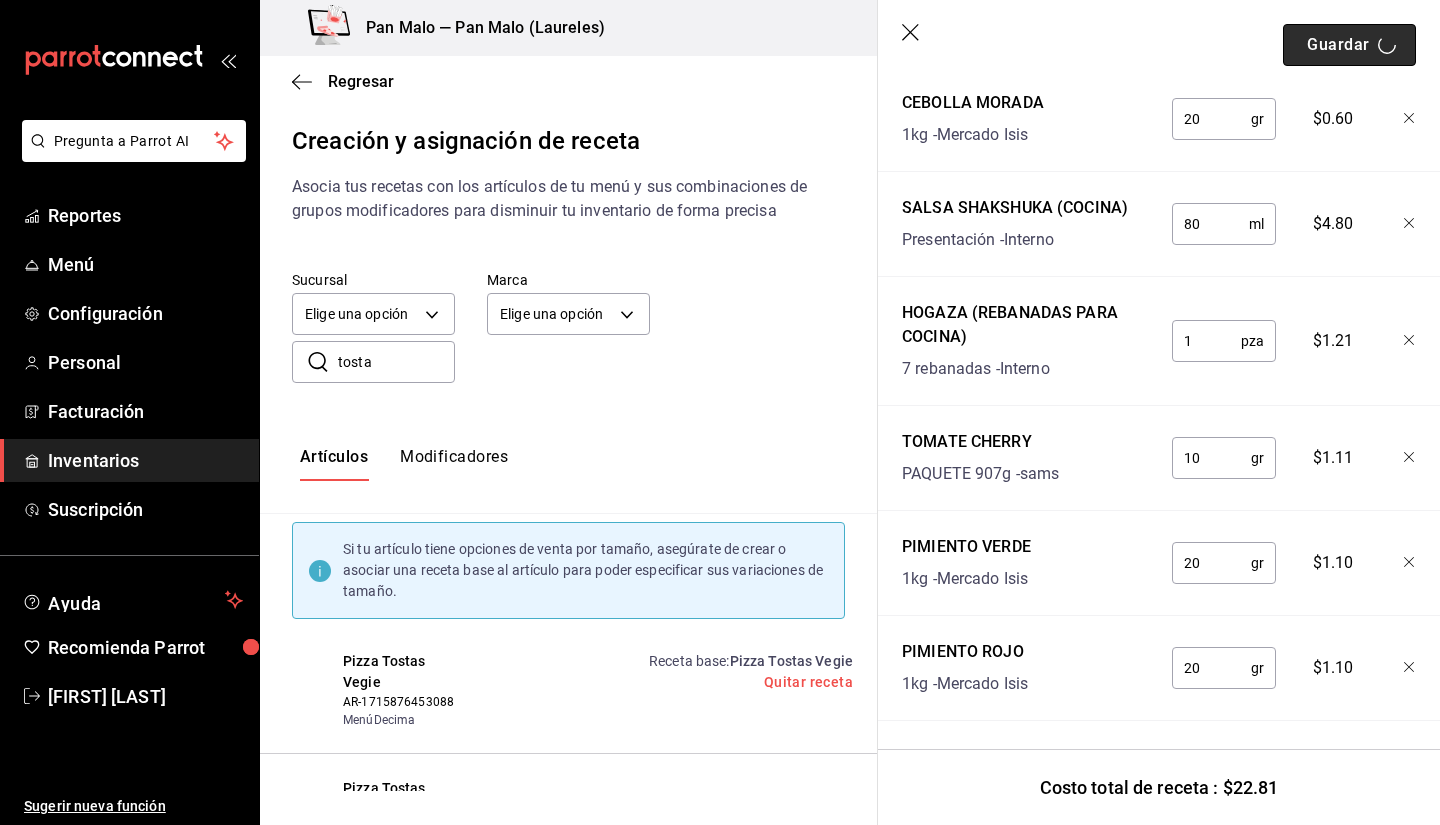 scroll, scrollTop: 0, scrollLeft: 0, axis: both 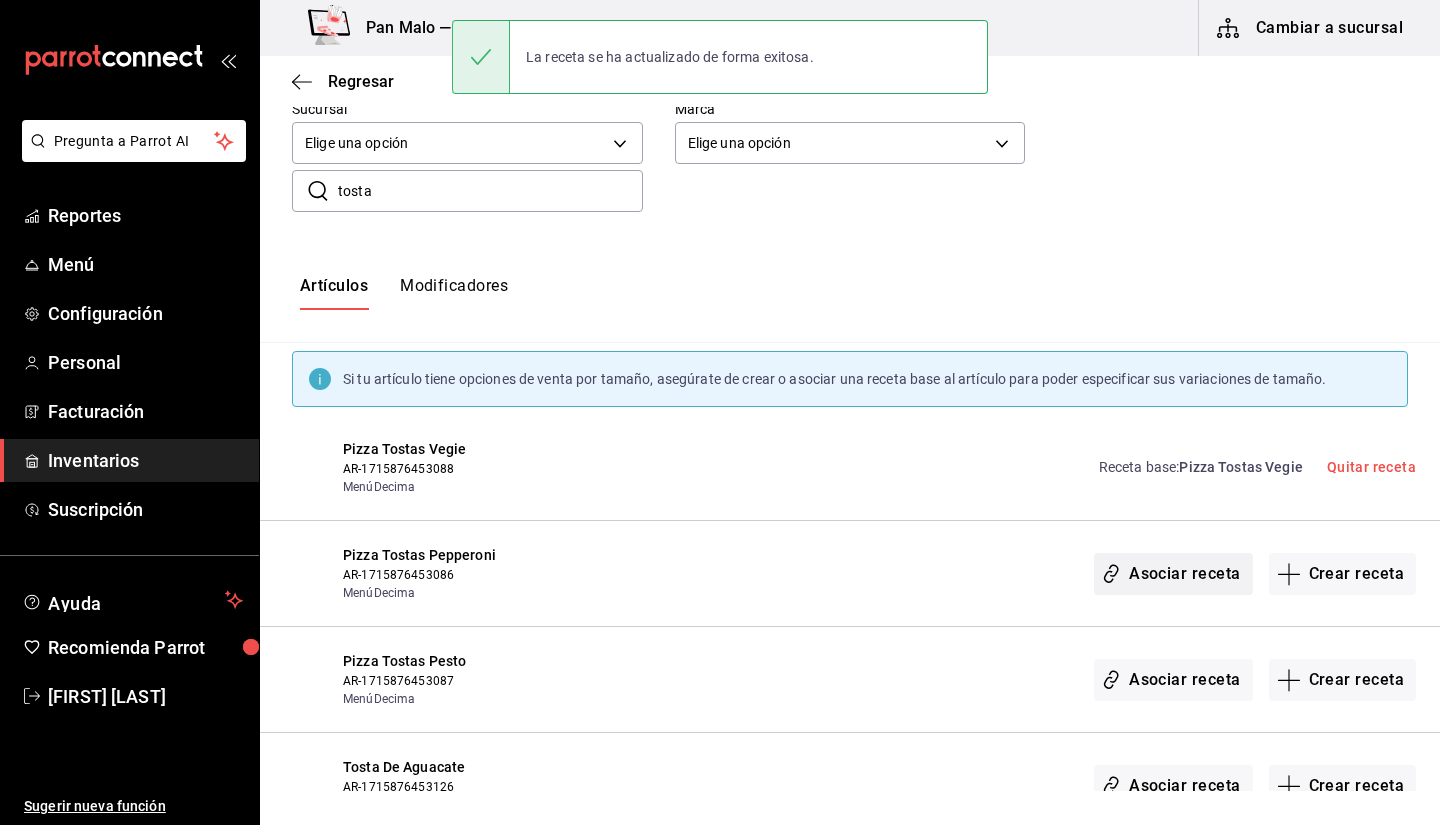 click on "Asociar receta" at bounding box center [1173, 574] 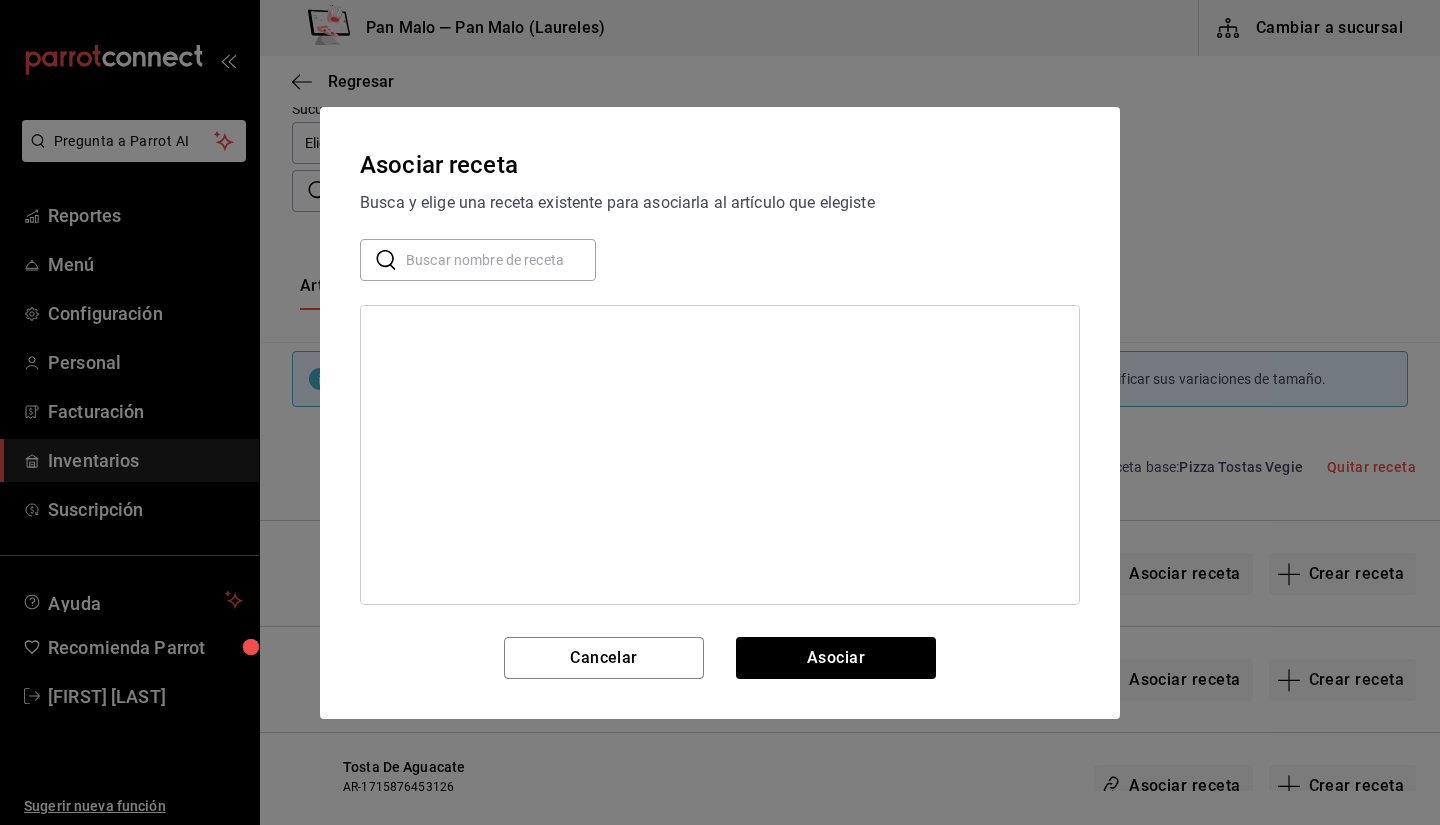 click at bounding box center (720, 455) 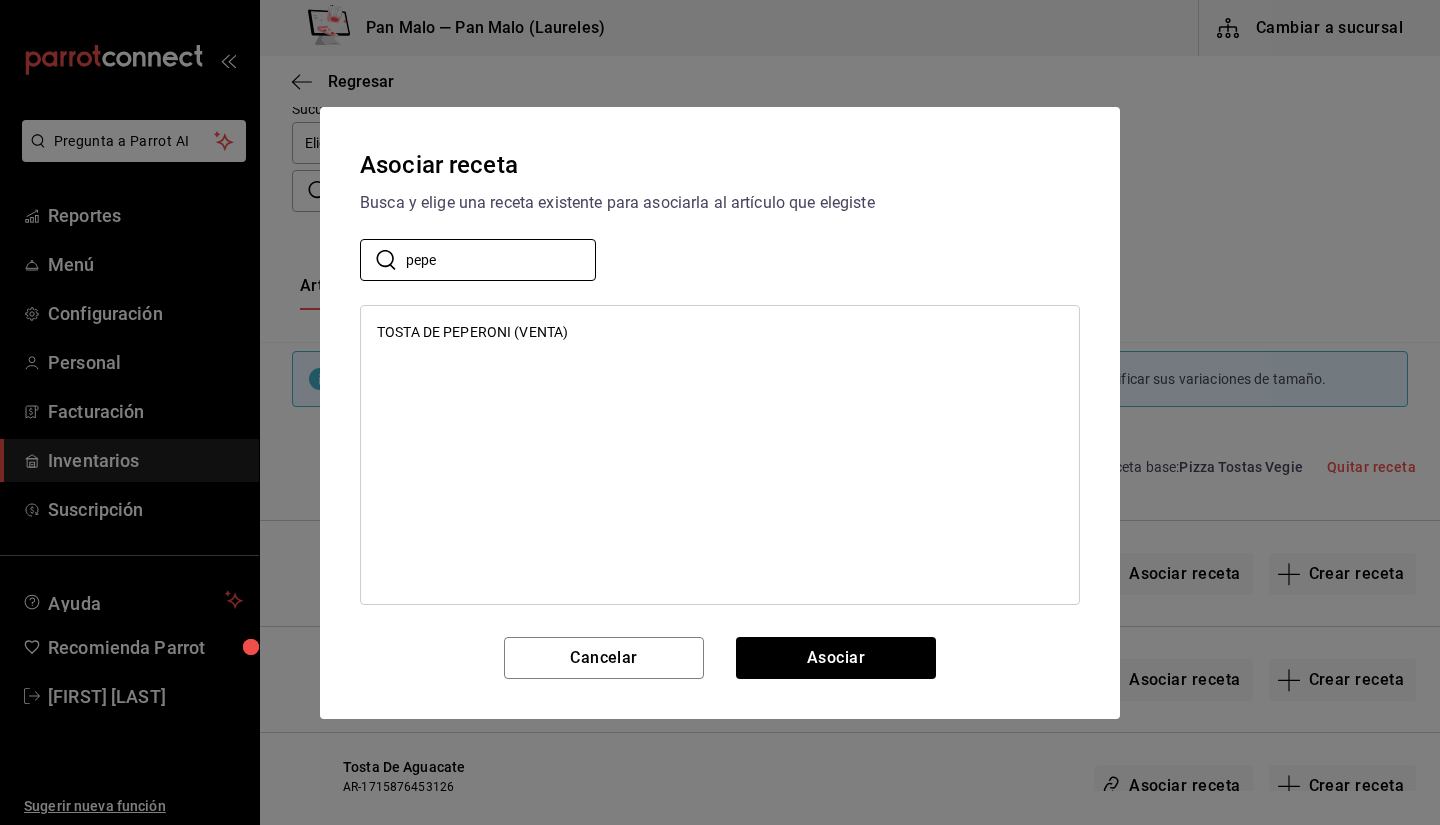 type on "pepe" 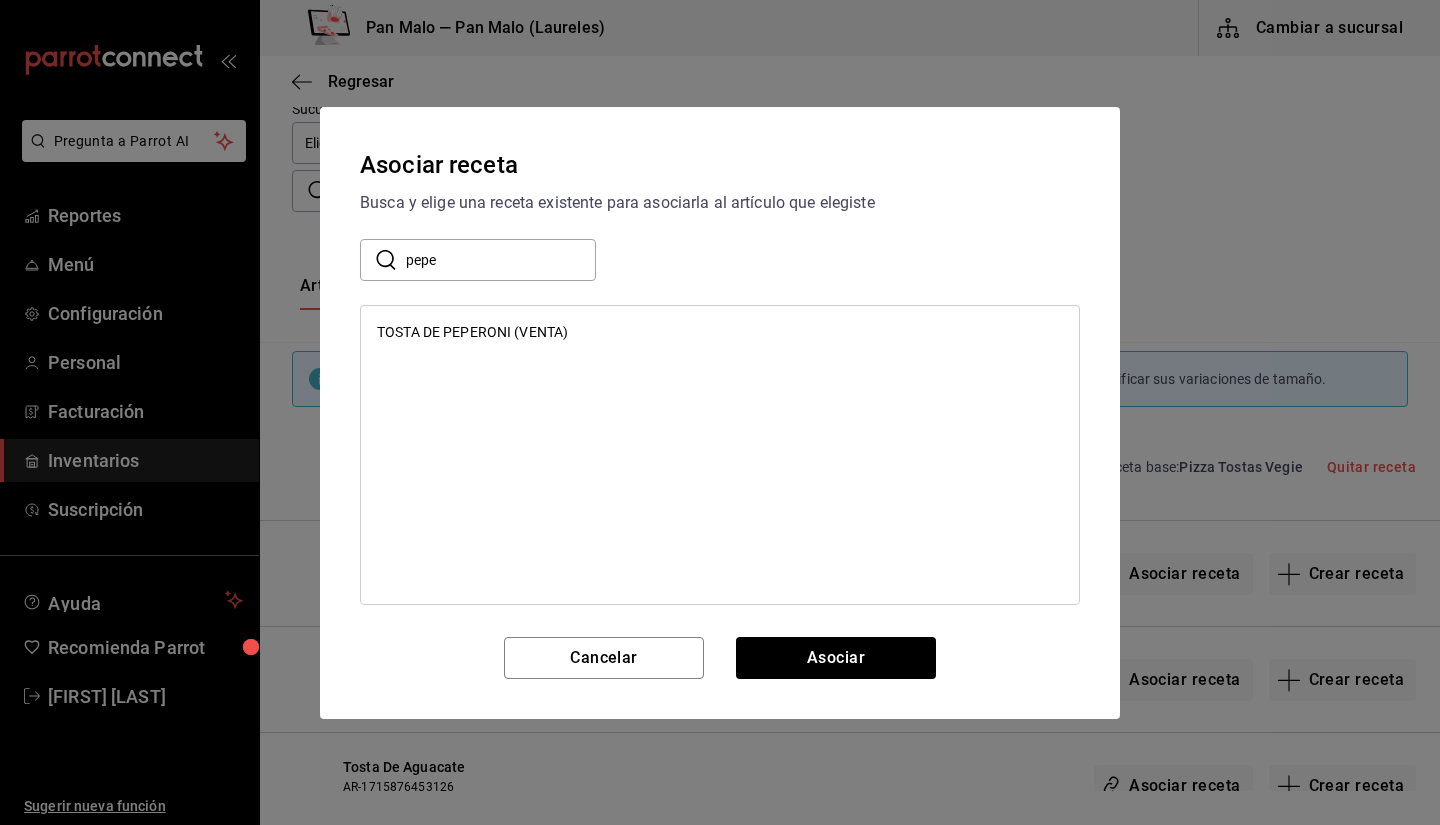 click on "Asociar receta Busca y elige una receta existente para asociarla al artículo que elegiste ​ pepe ​ TOSTA DE PEPERONI (VENTA) Cancelar Asociar" at bounding box center (720, 413) 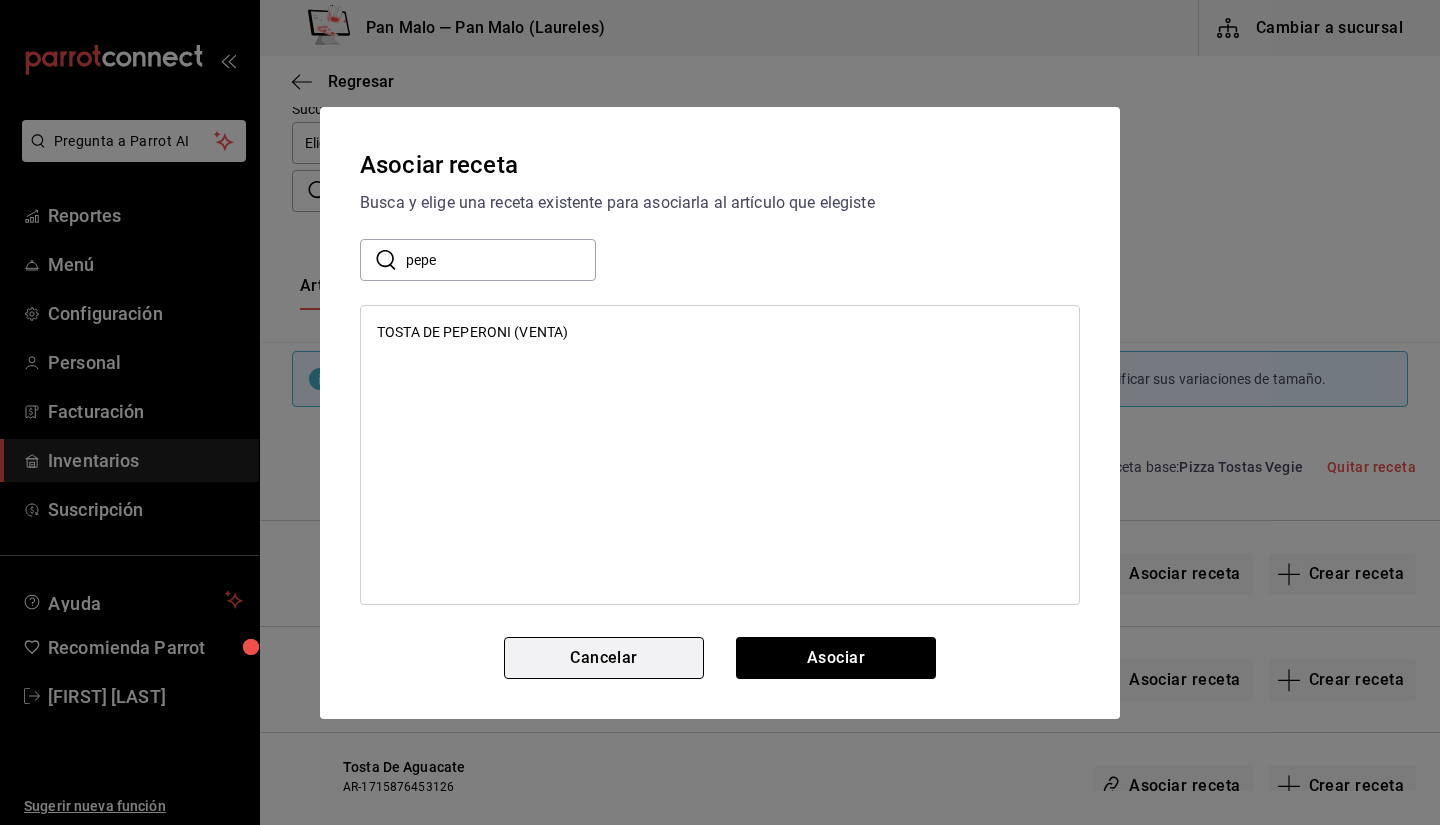 click on "Cancelar" at bounding box center (604, 658) 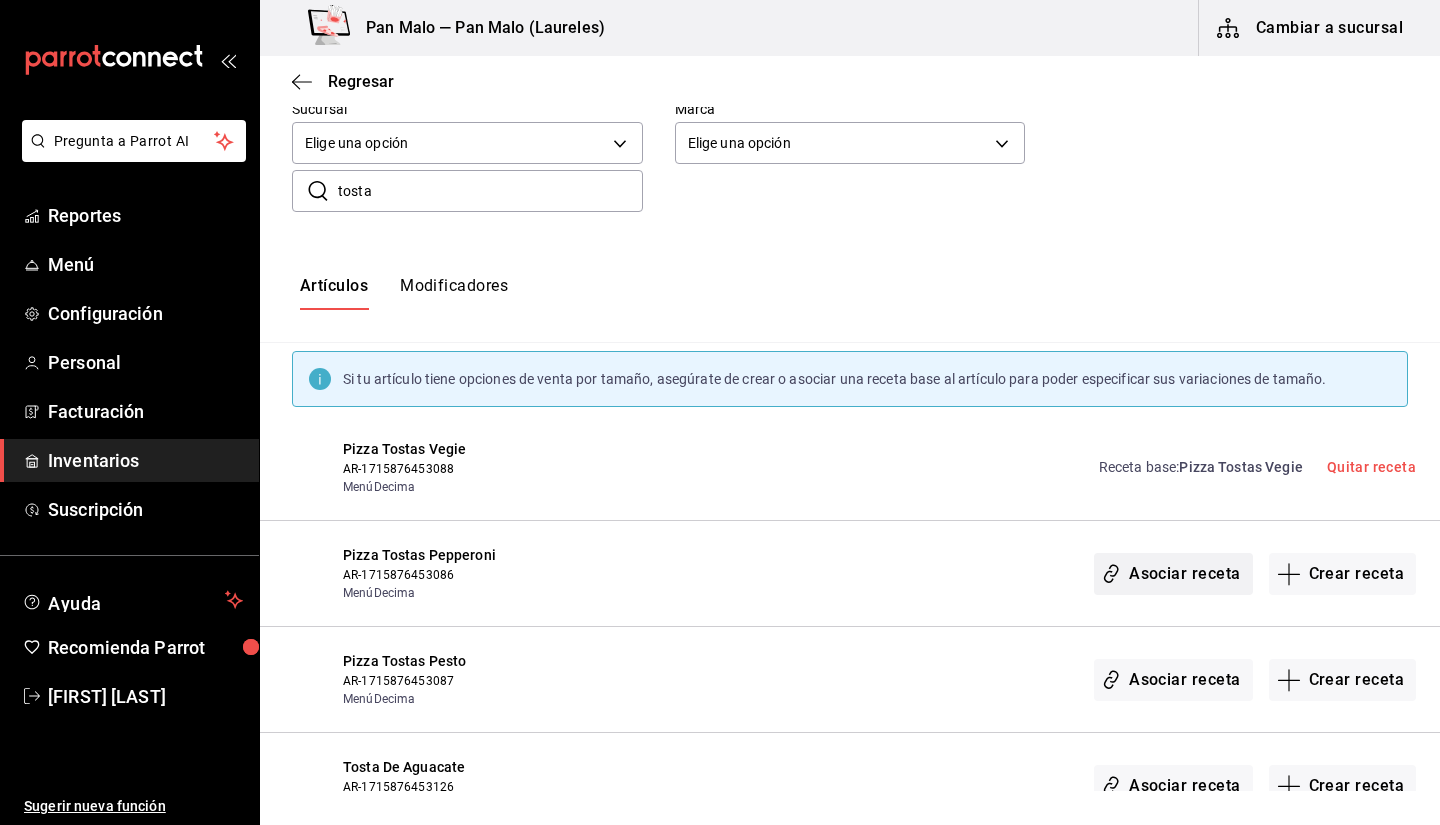 click on "Asociar receta" at bounding box center [1173, 574] 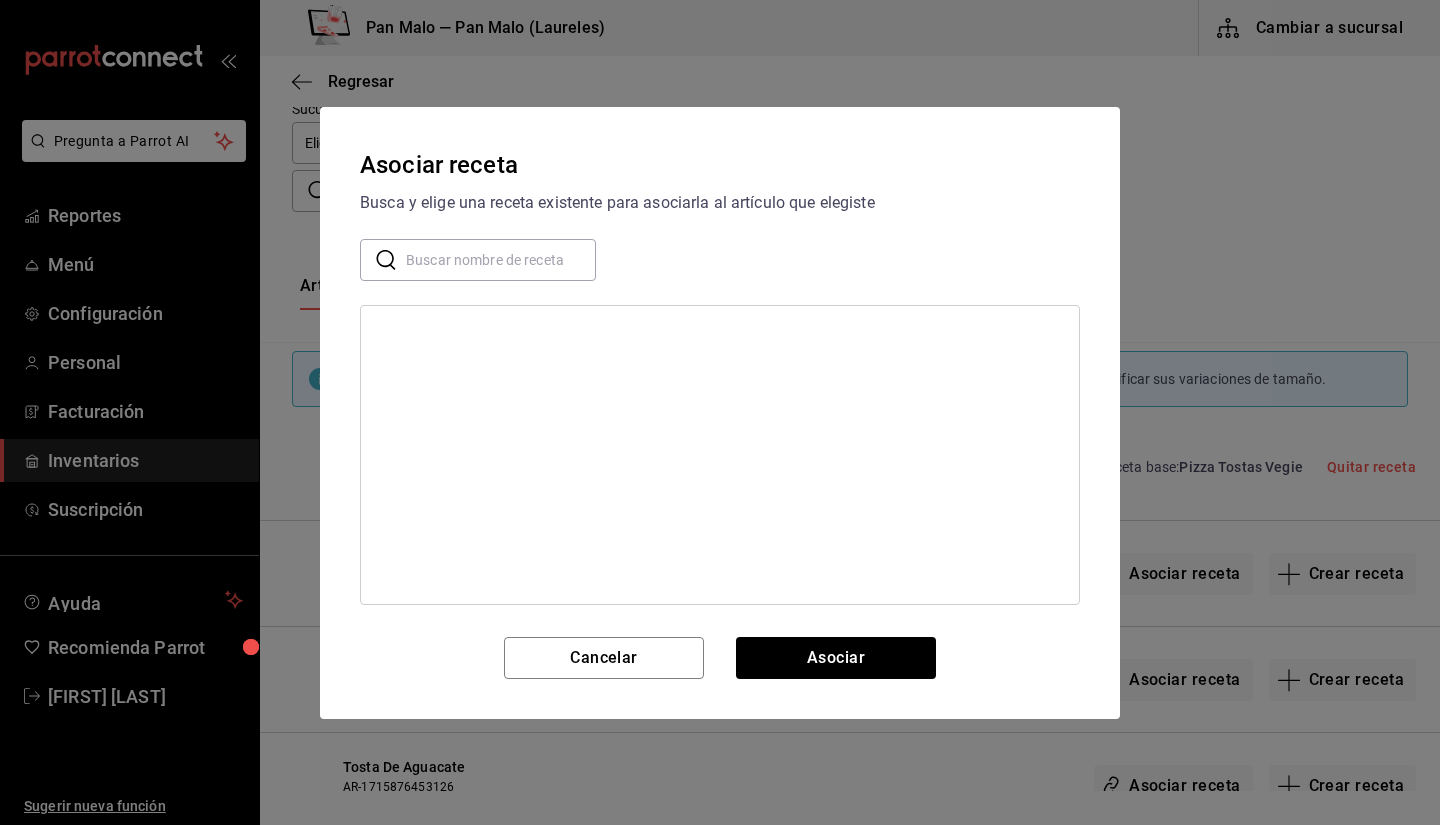 click at bounding box center (501, 259) 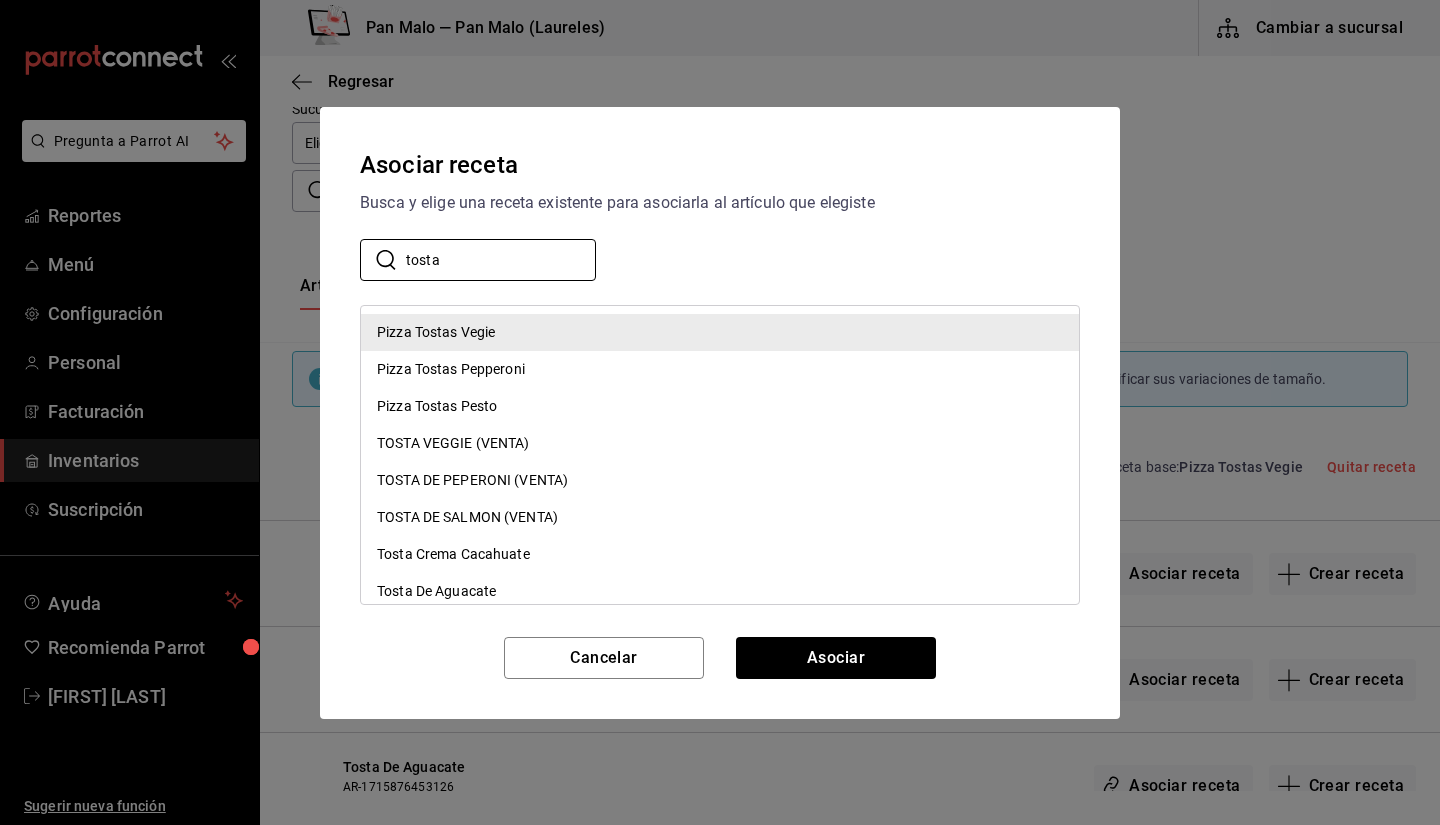 type on "tosta" 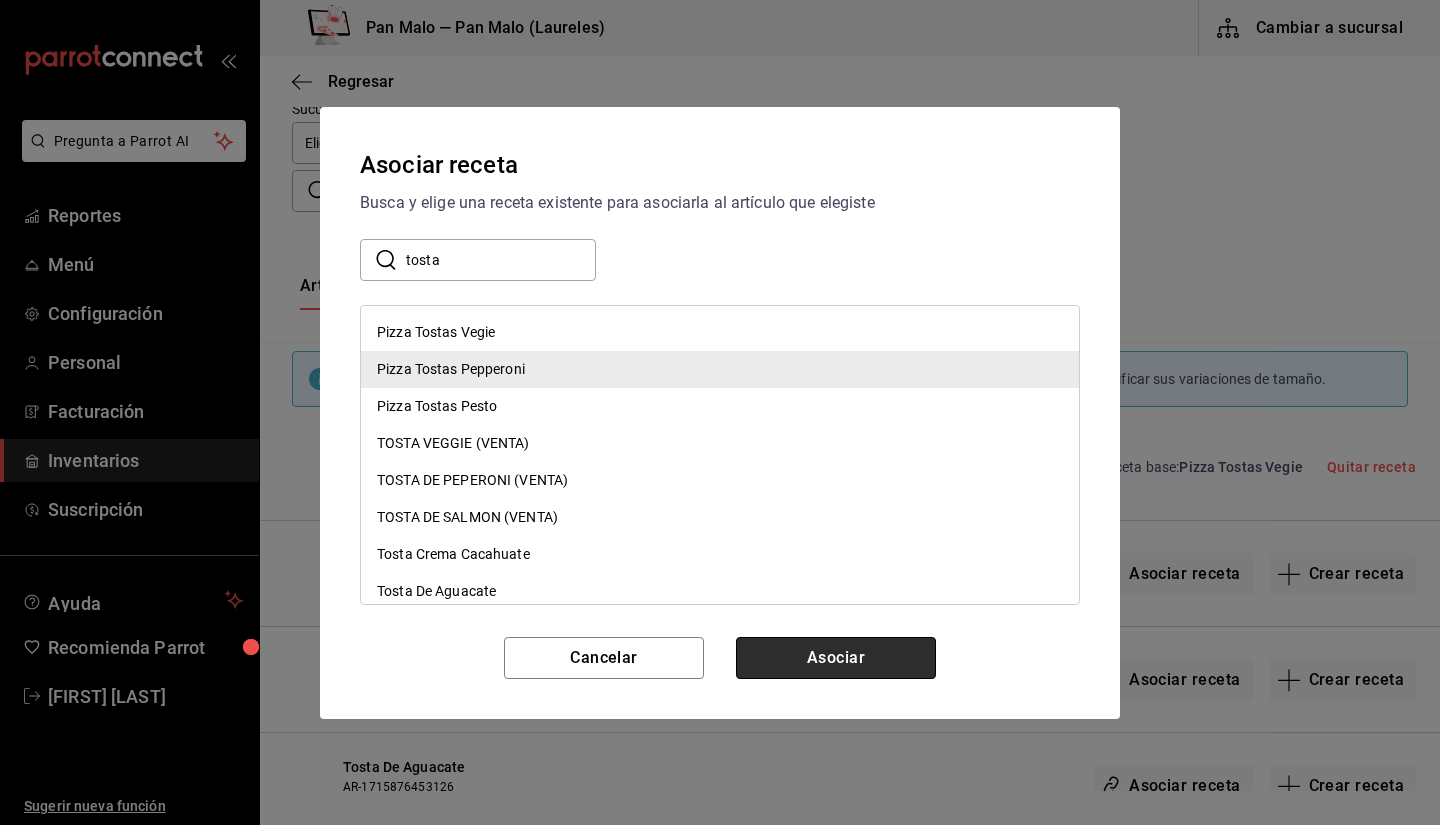 click on "Asociar" at bounding box center (836, 658) 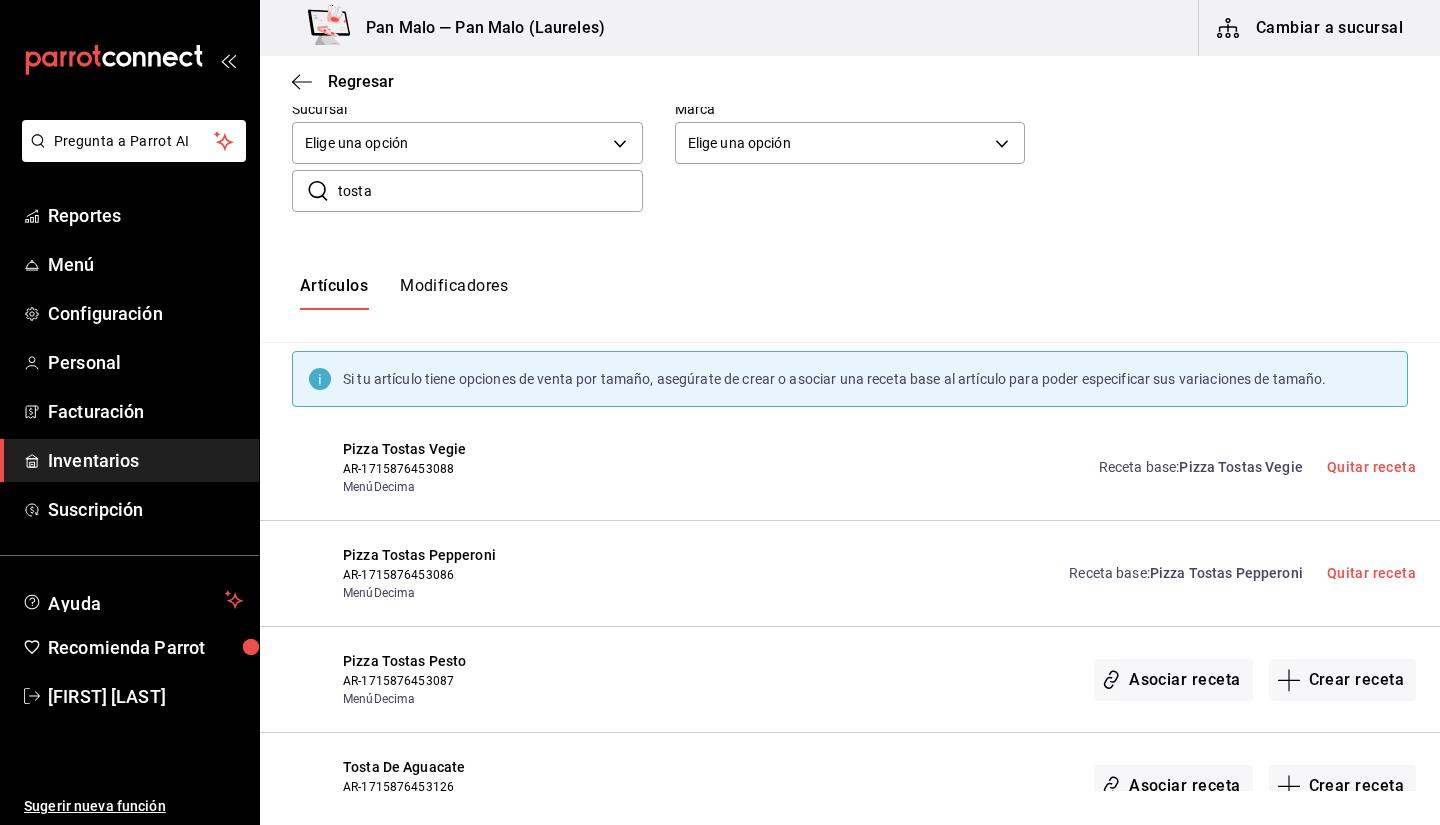 click on "Pizza Tostas Pepperoni" at bounding box center [1226, 573] 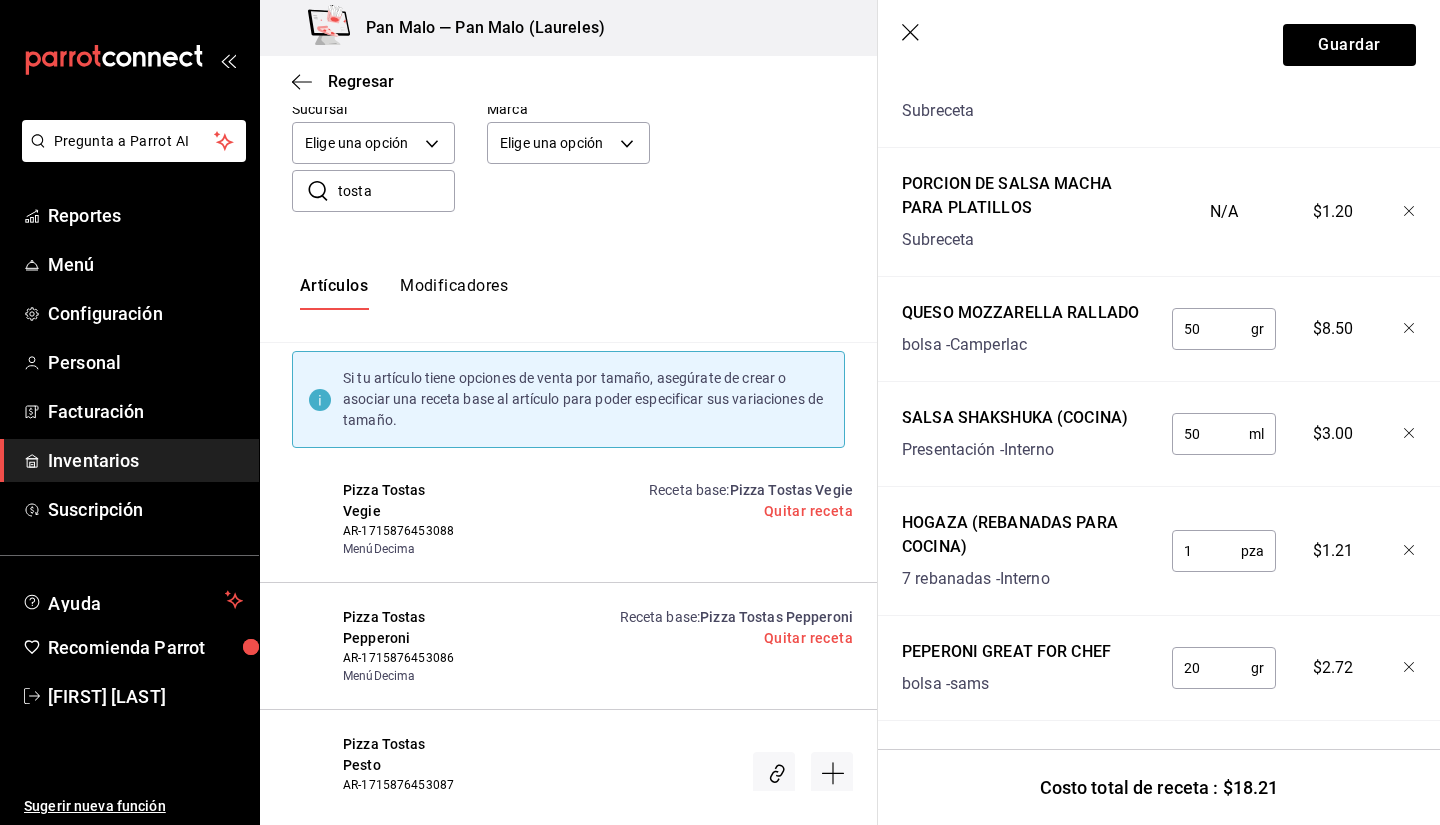 scroll, scrollTop: 610, scrollLeft: 0, axis: vertical 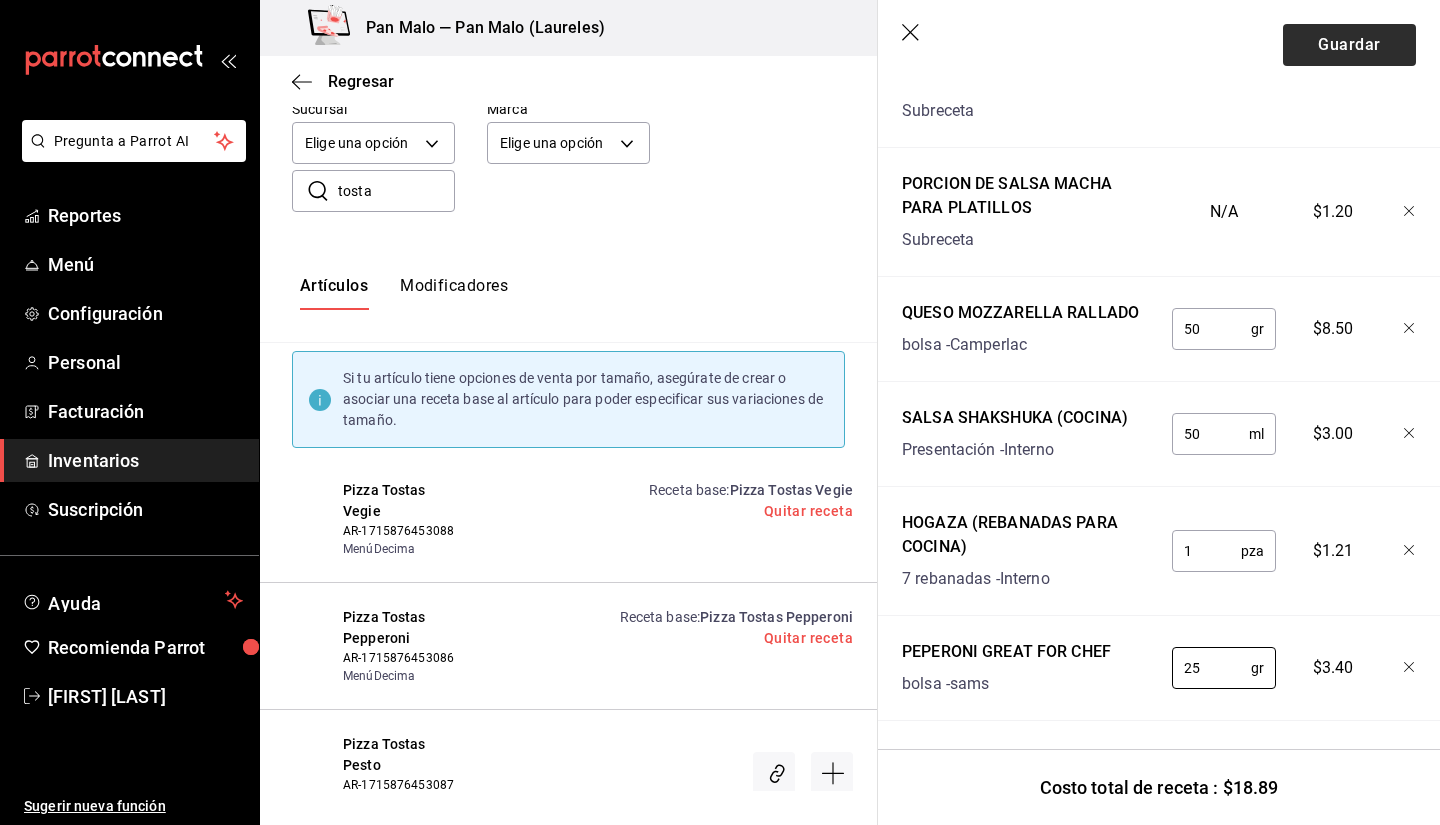 type on "25" 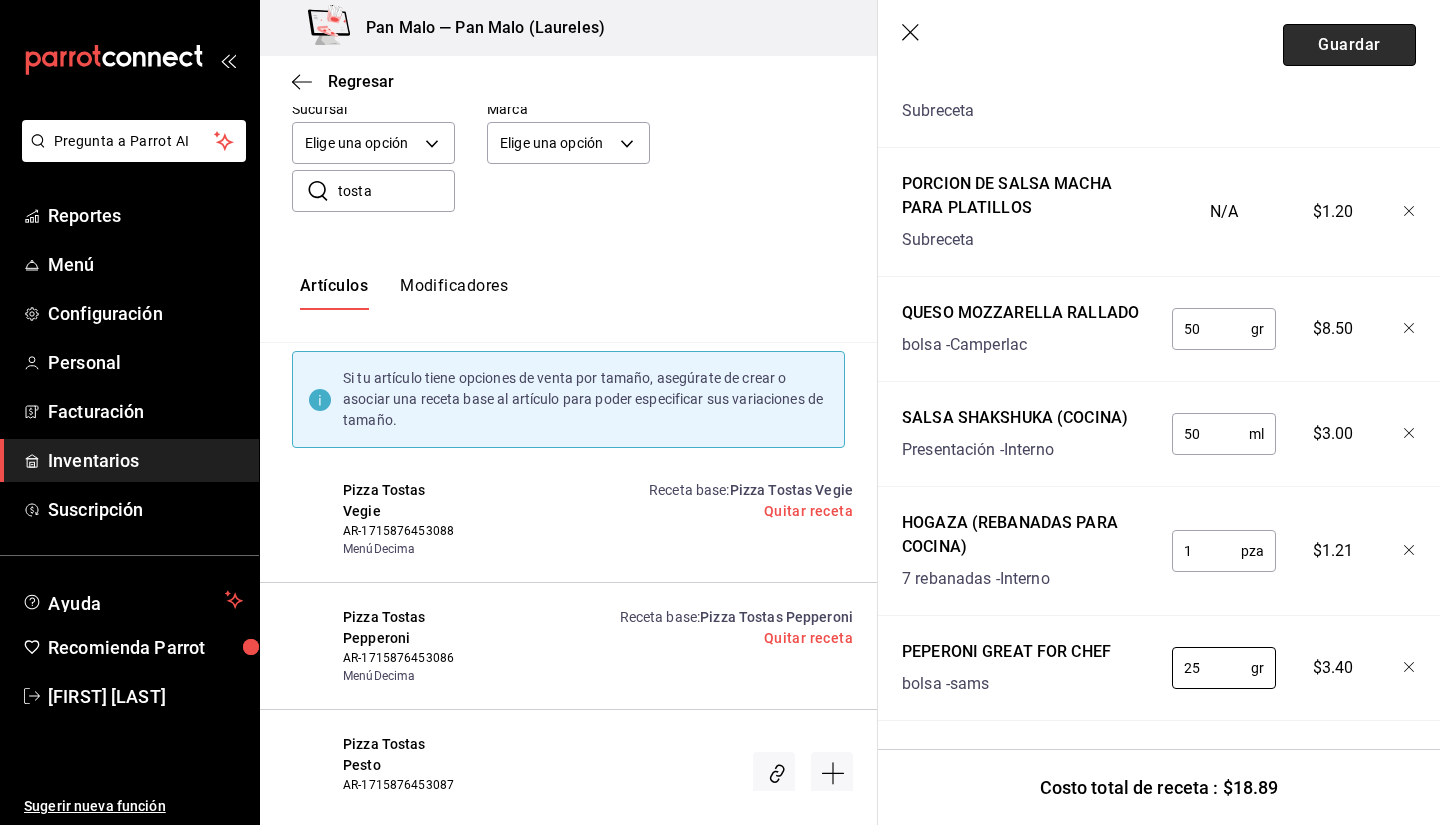 click on "Guardar" at bounding box center (1349, 45) 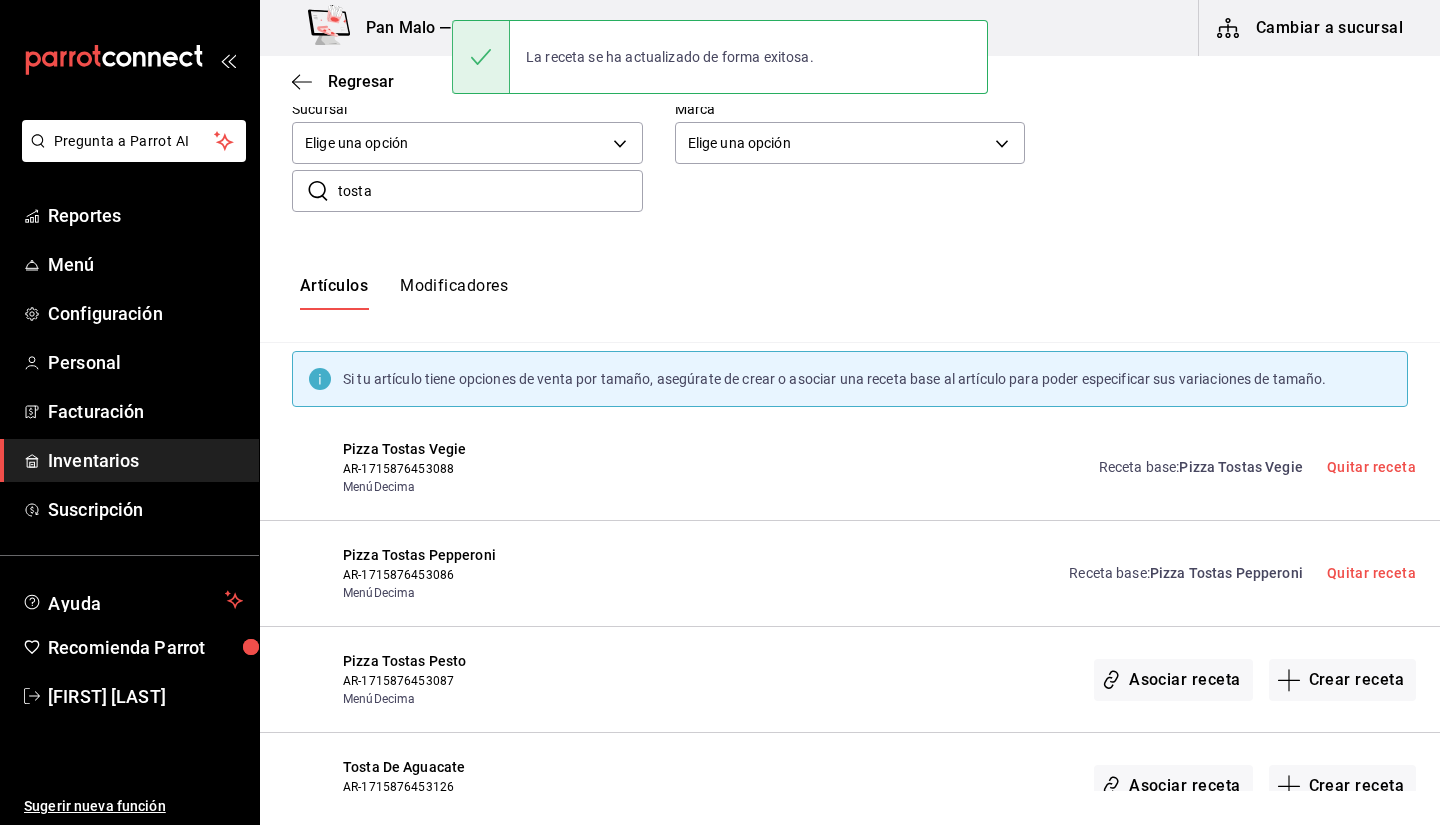 scroll, scrollTop: 0, scrollLeft: 0, axis: both 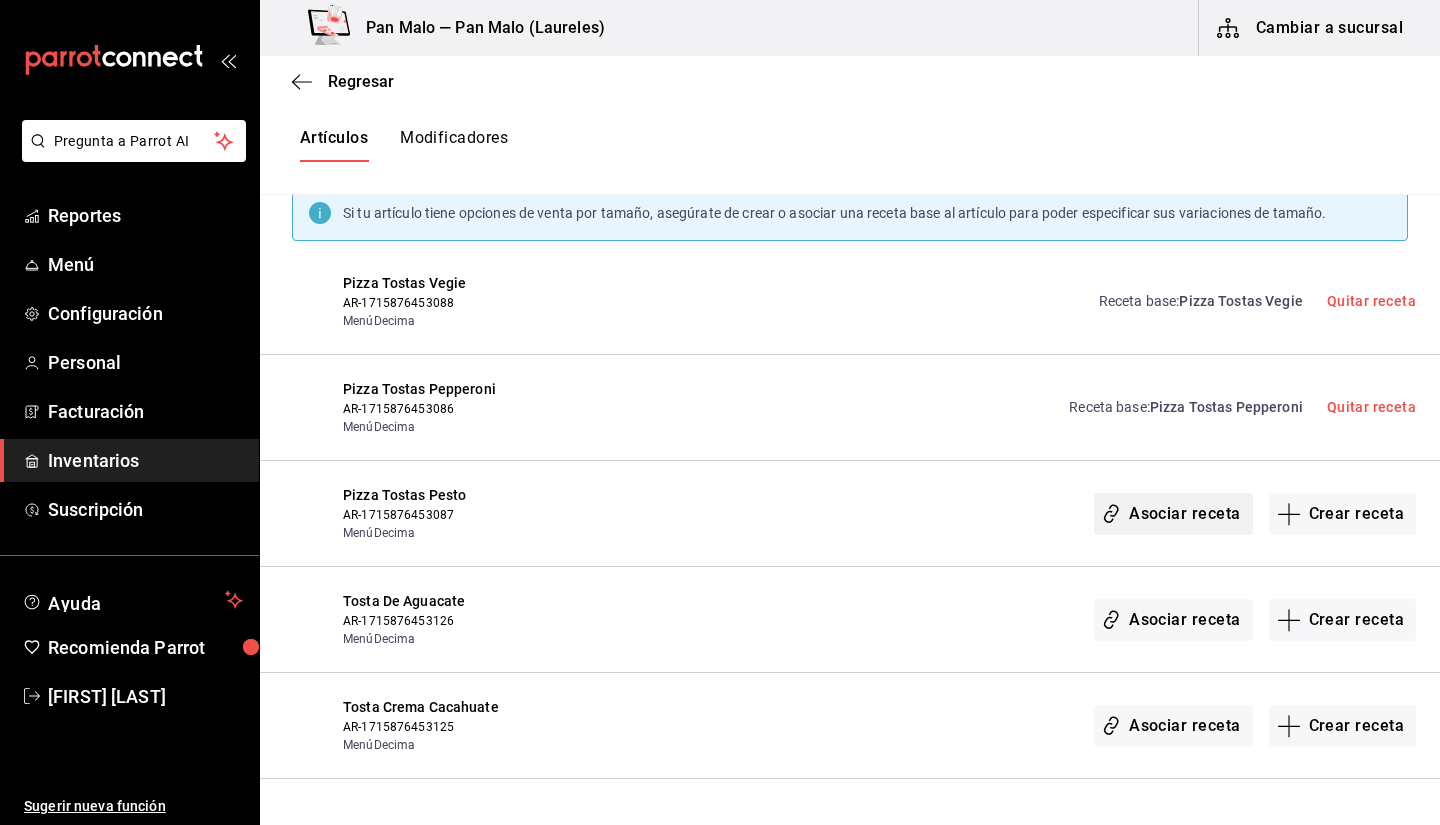 click on "Asociar receta" at bounding box center (1173, 514) 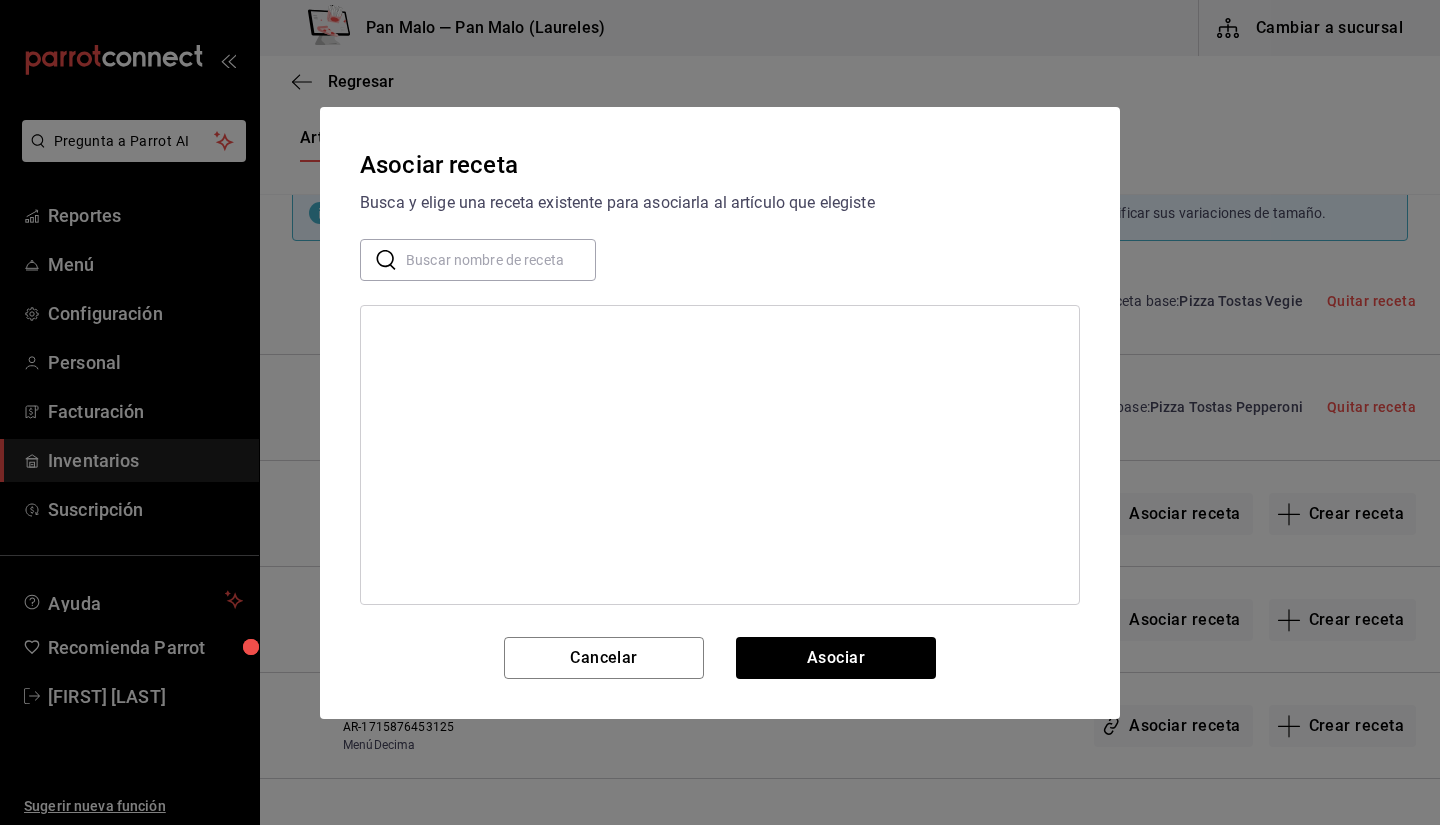 click at bounding box center (501, 259) 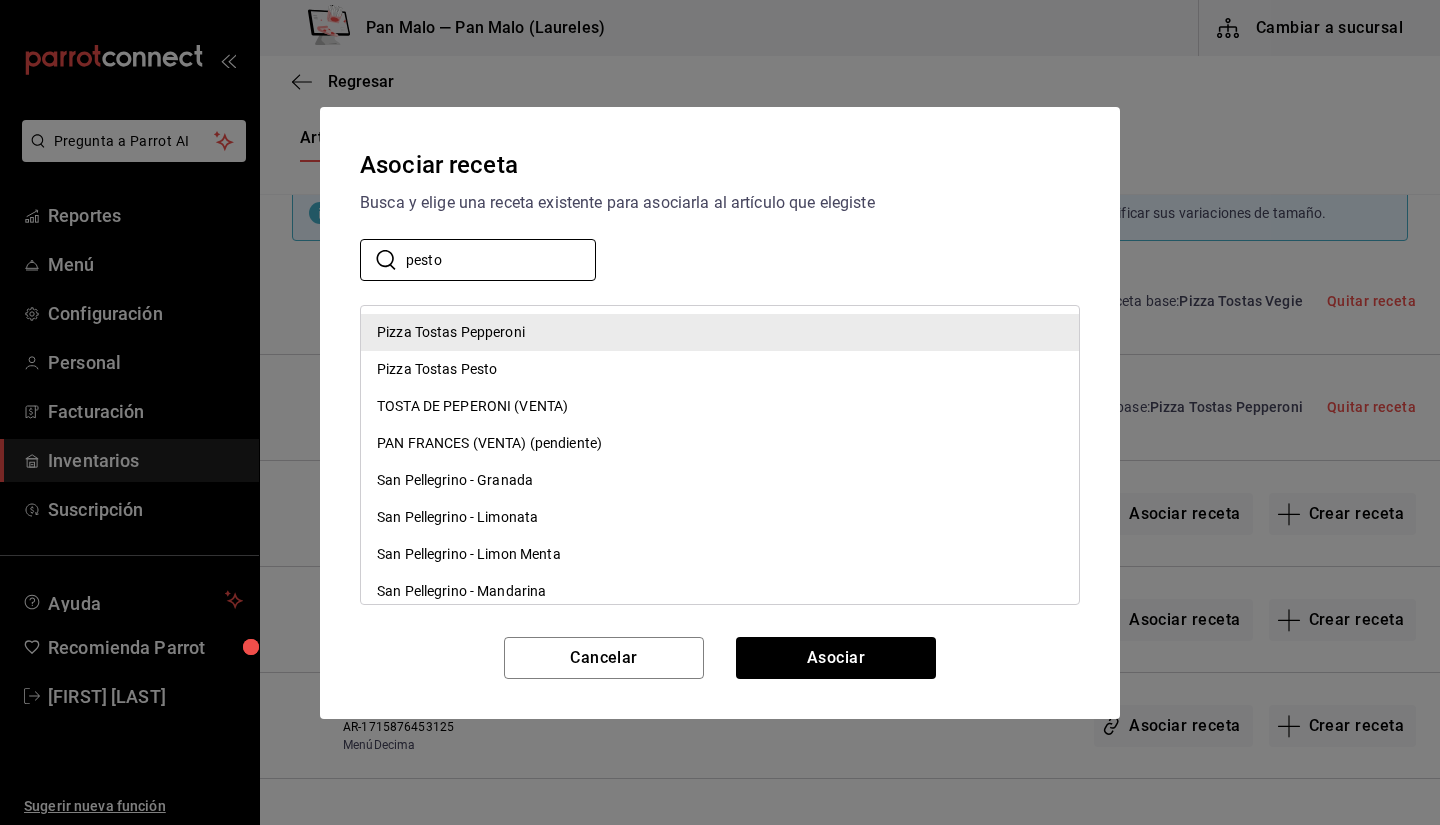 type on "pesto" 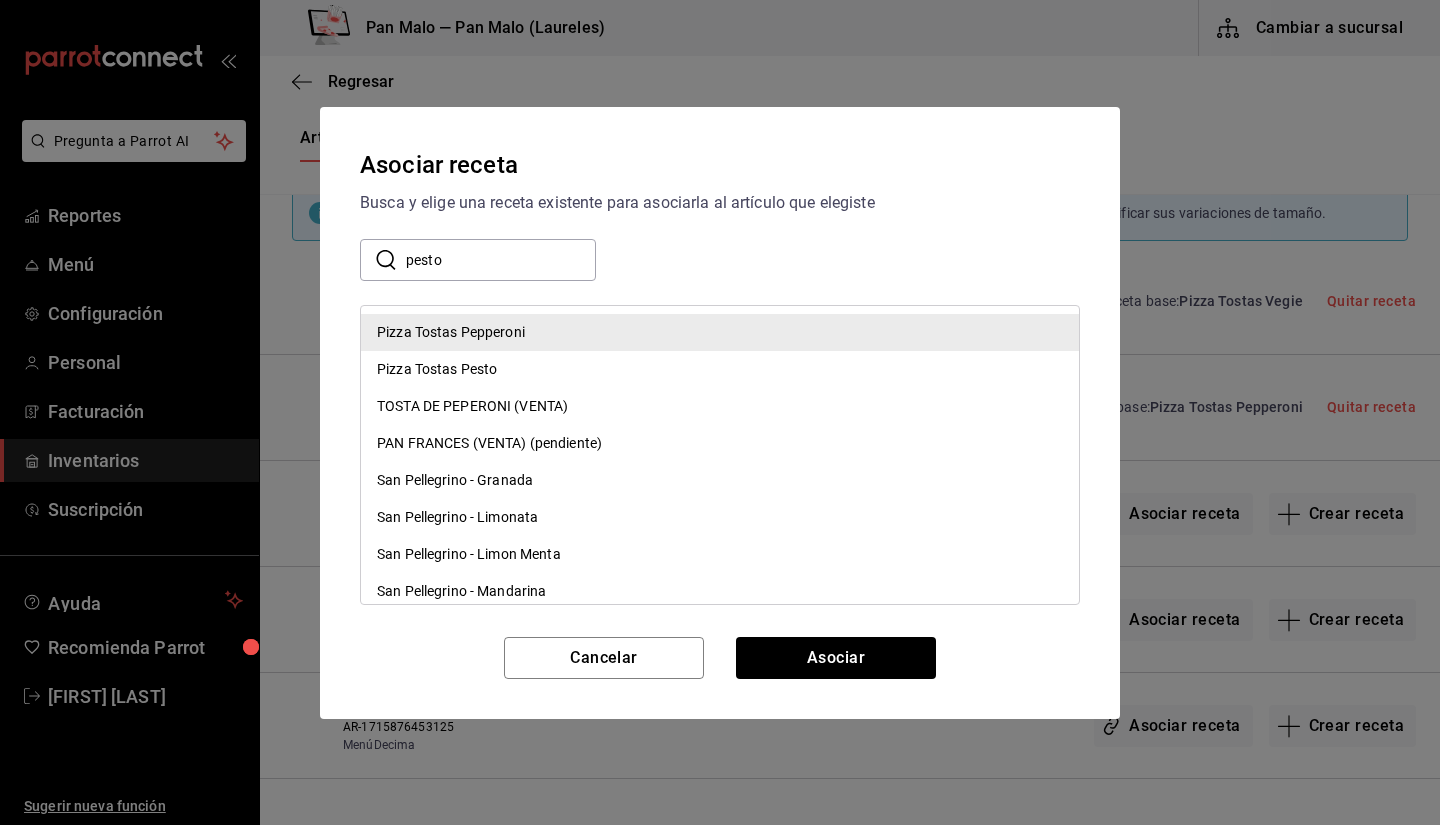 click on "​ pesto ​" at bounding box center [720, 260] 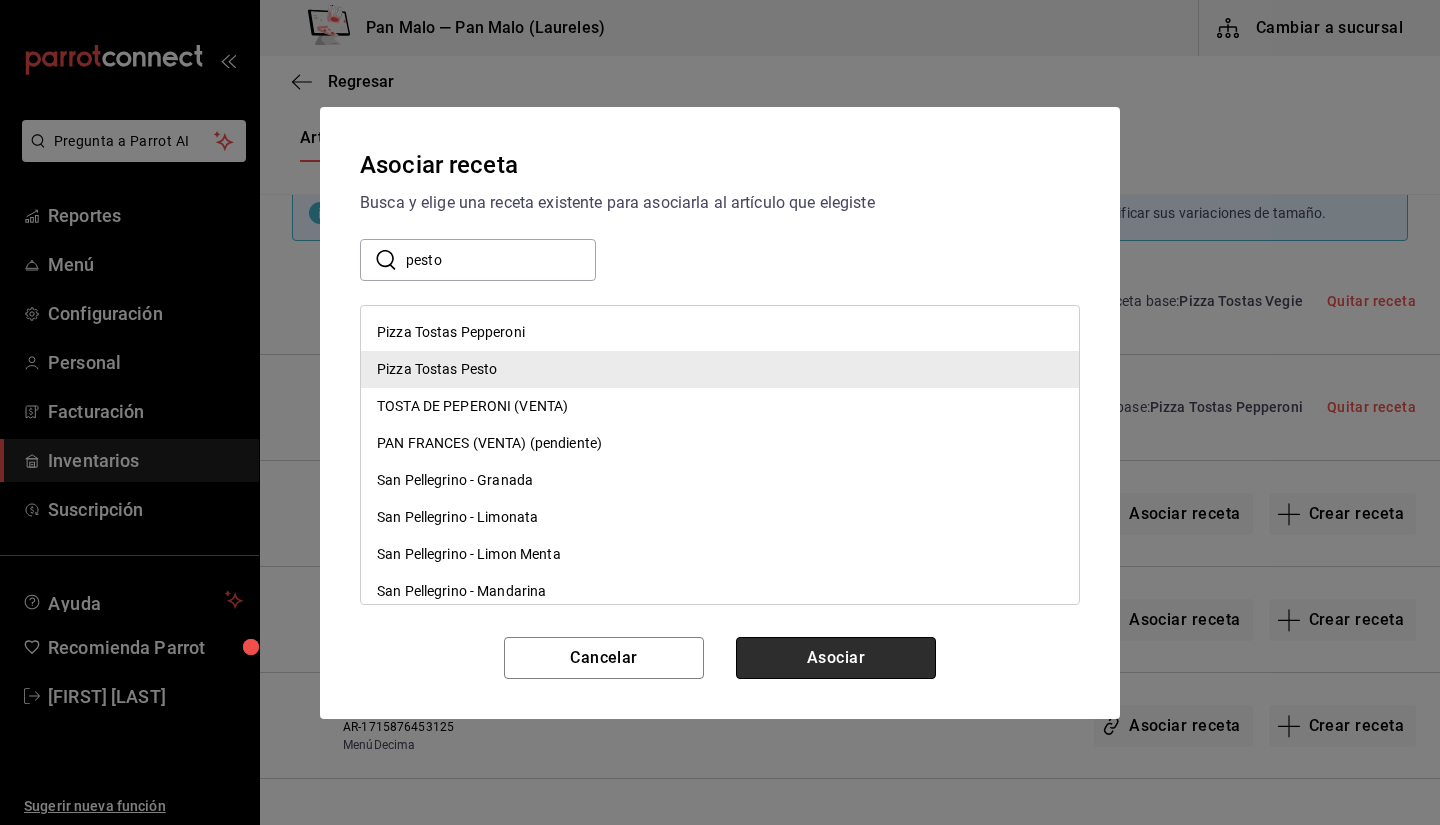 click on "Asociar" at bounding box center [836, 658] 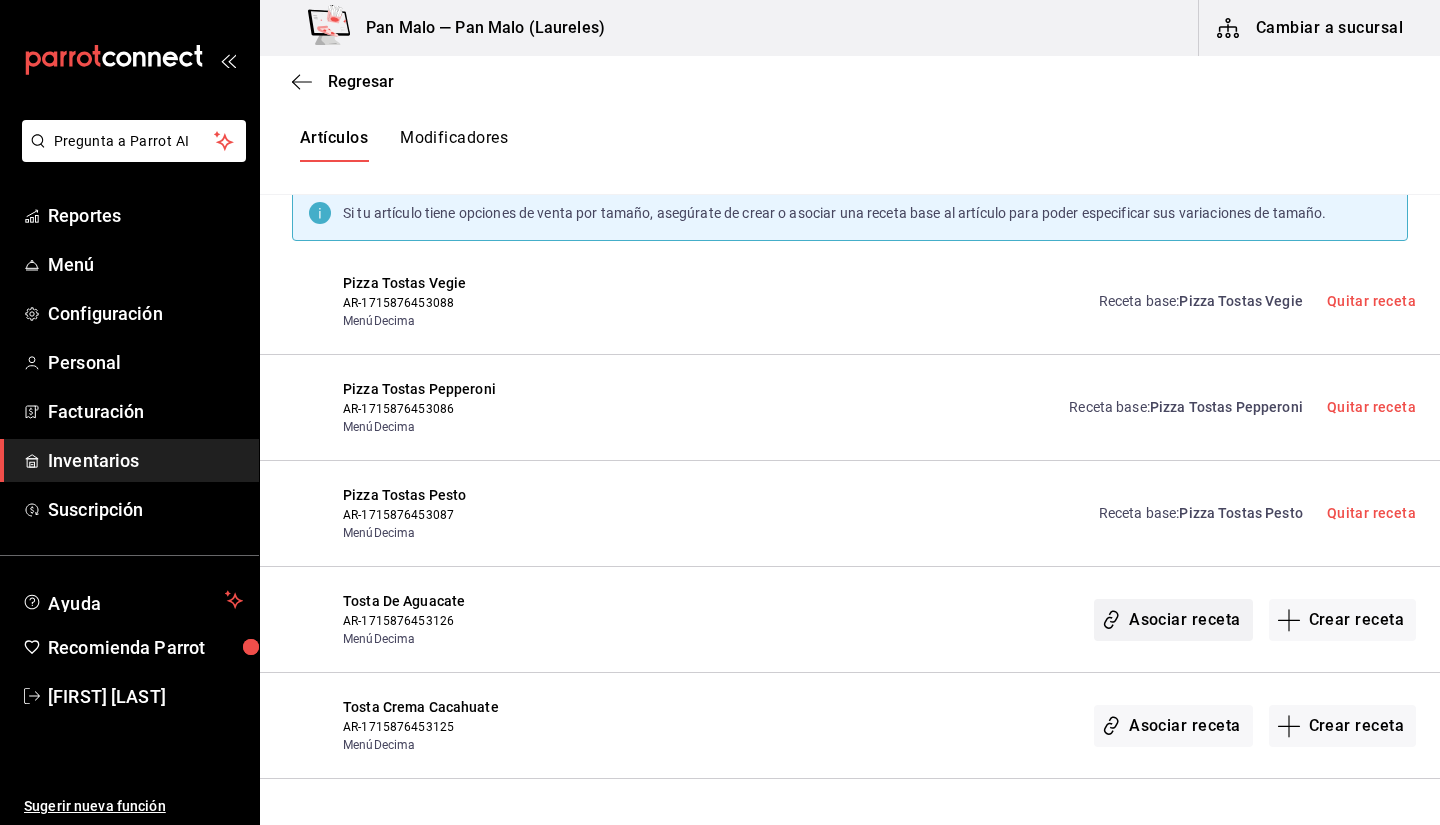 click on "Asociar receta" at bounding box center (1173, 620) 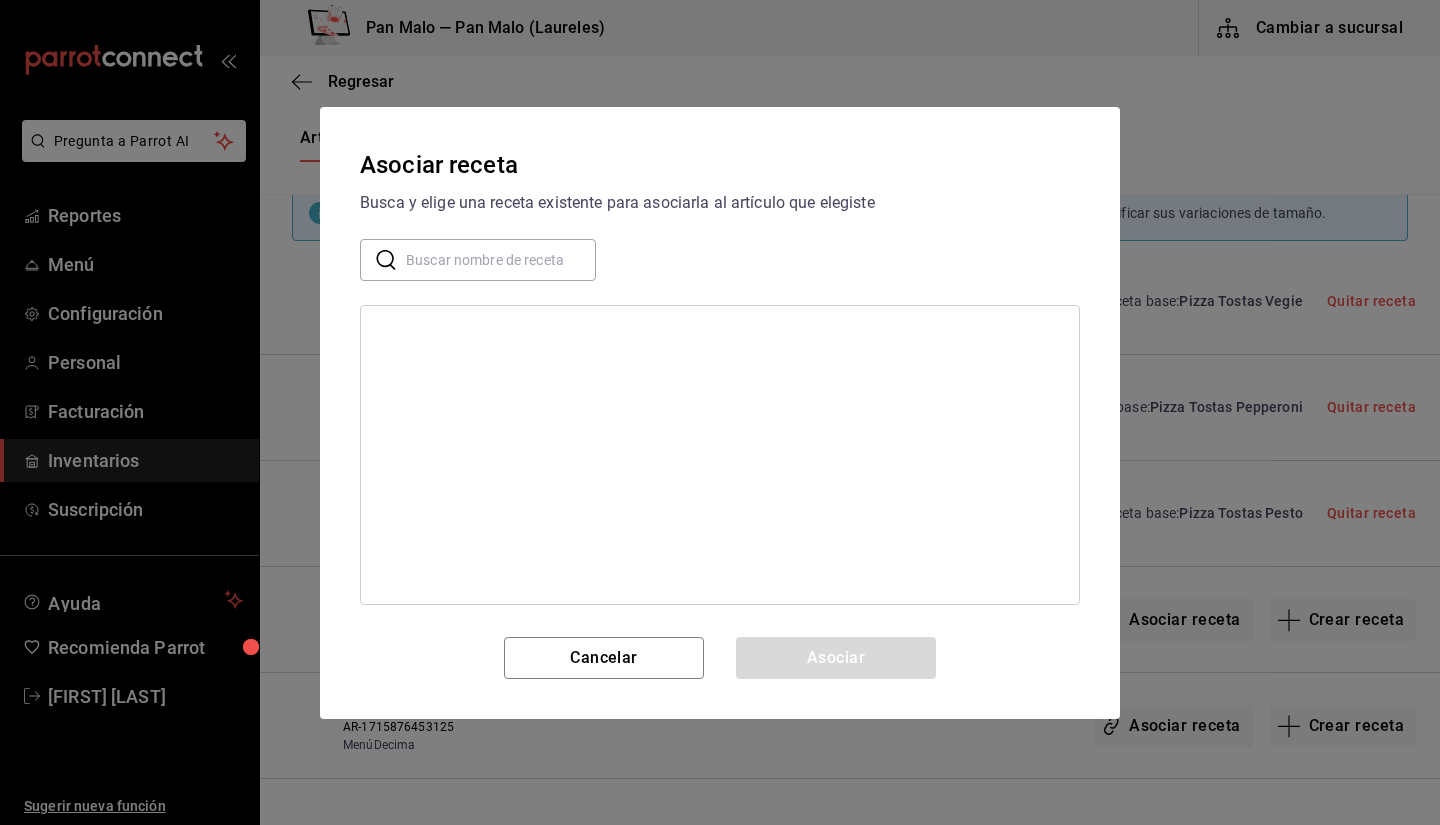 click at bounding box center (501, 259) 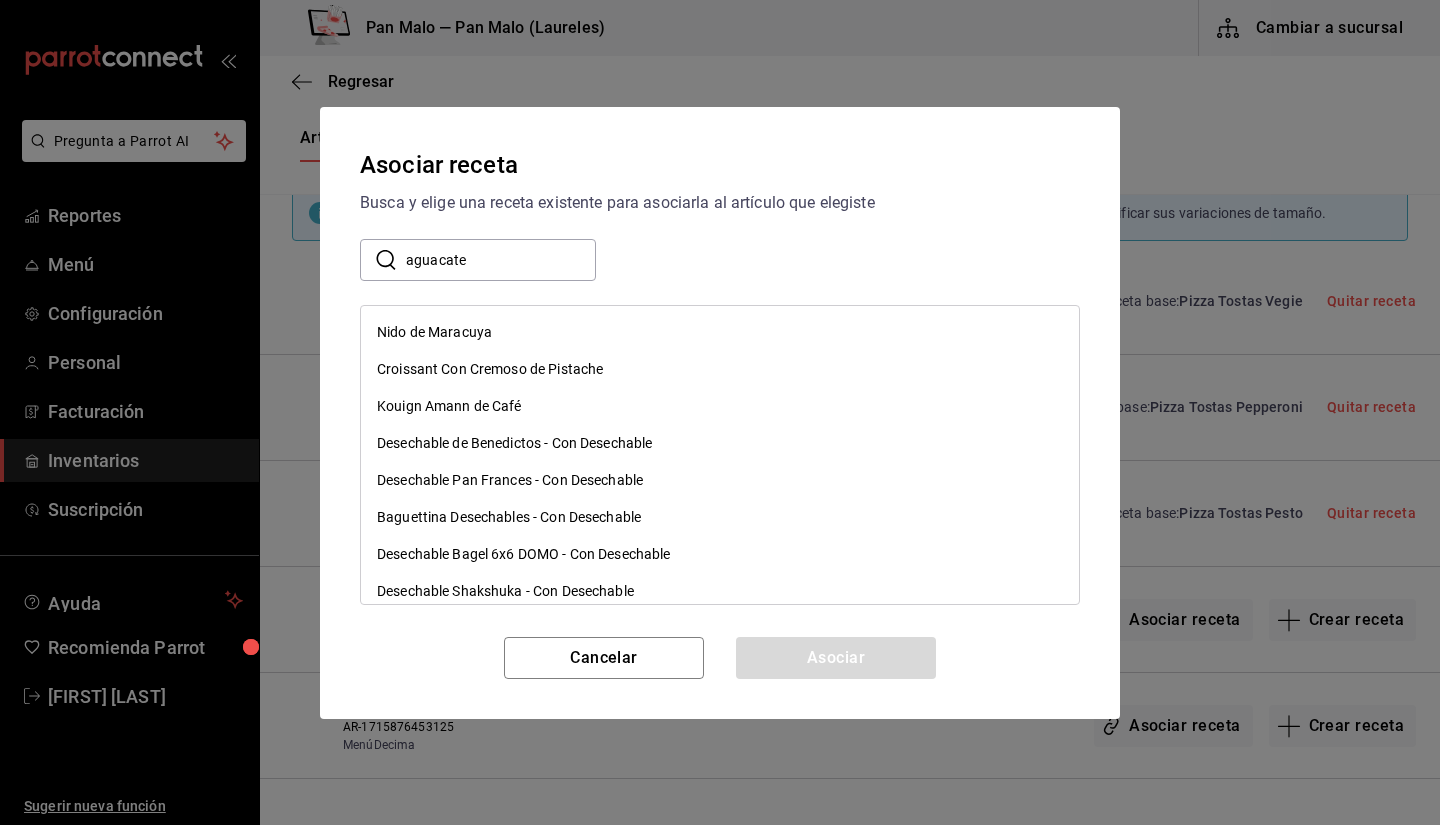 click on "​ aguacate ​" at bounding box center (720, 260) 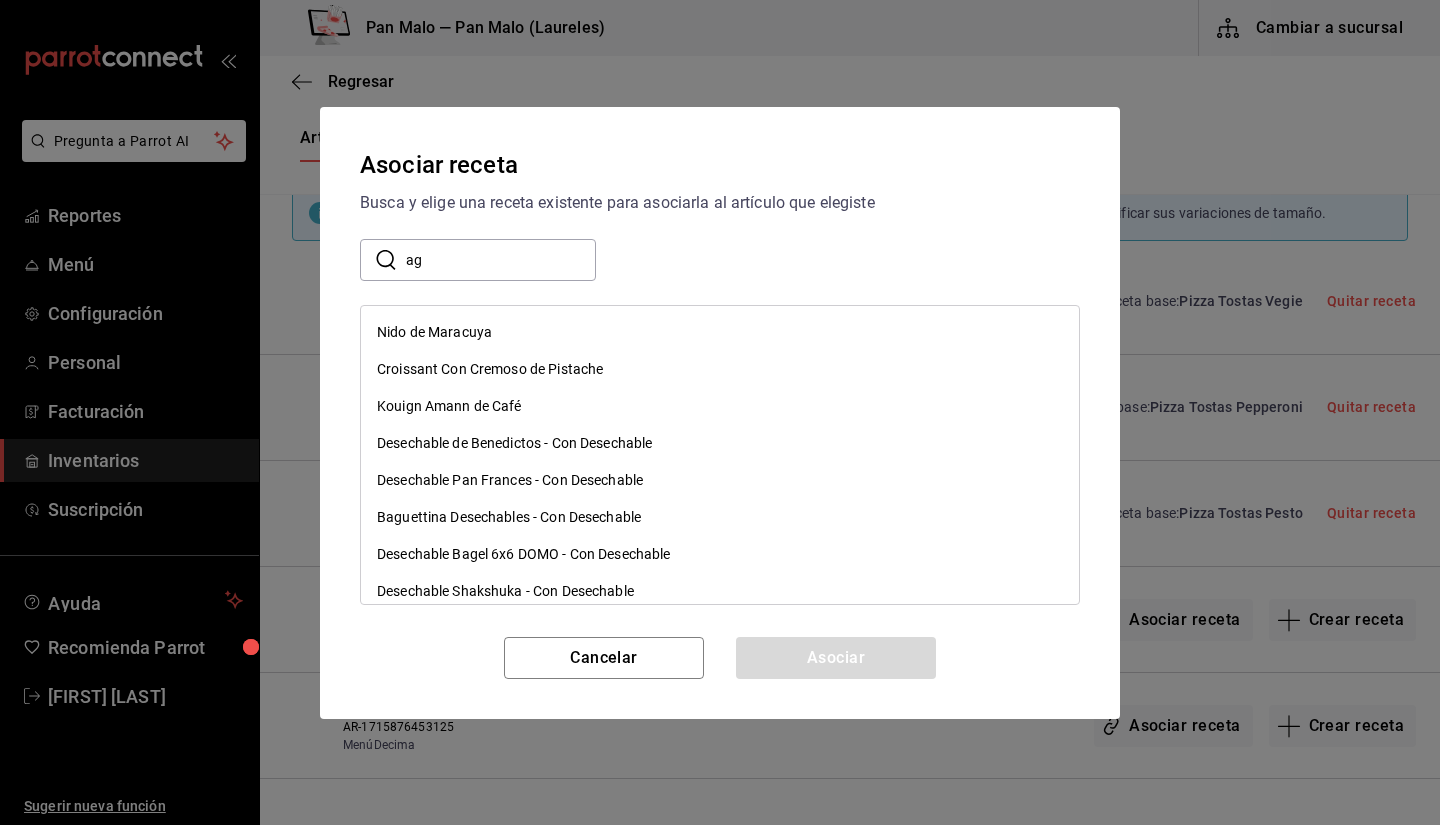 type on "a" 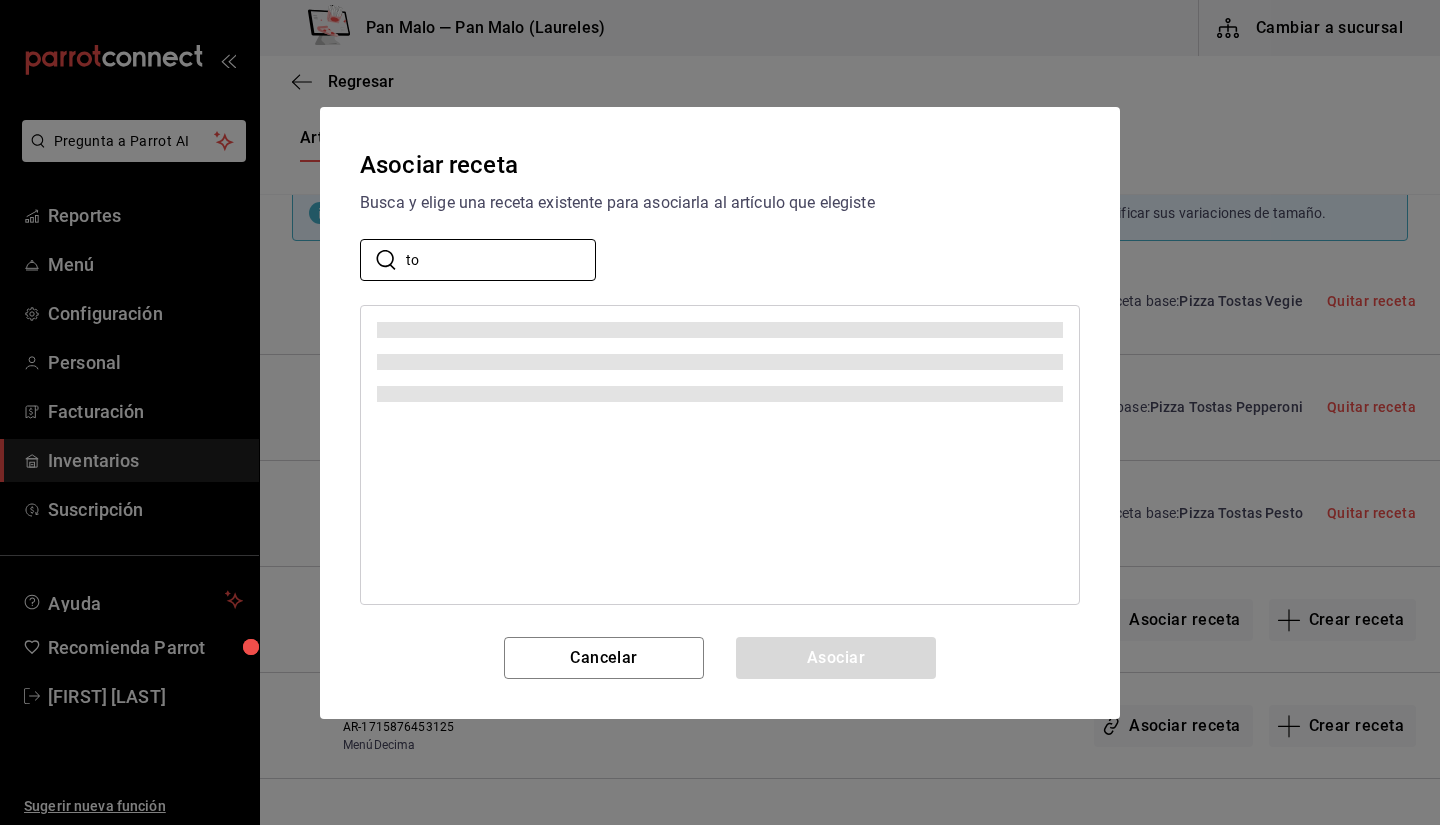 type on "t" 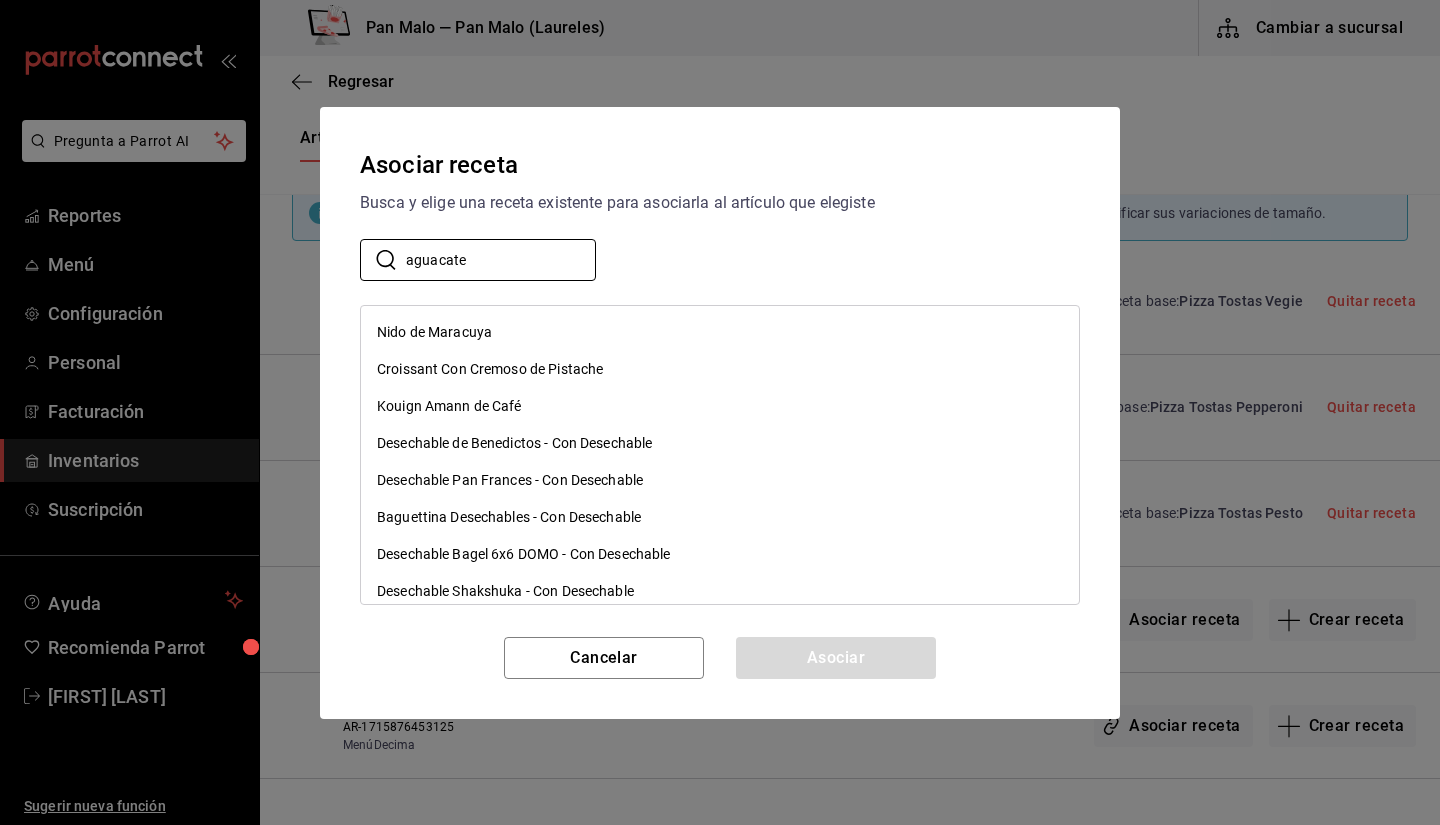type on "aguacate" 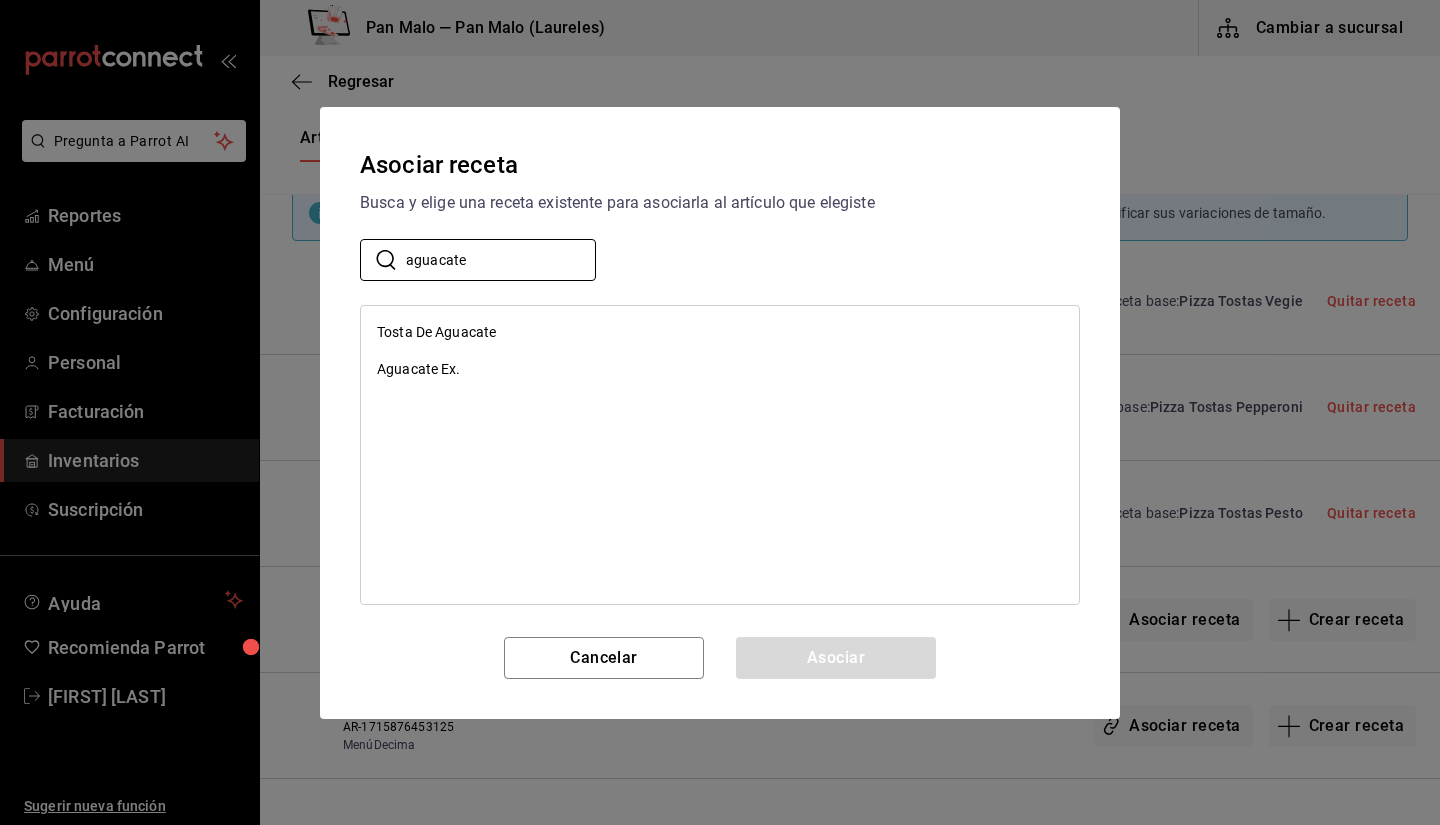 click on "Tosta De Aguacate" at bounding box center (720, 332) 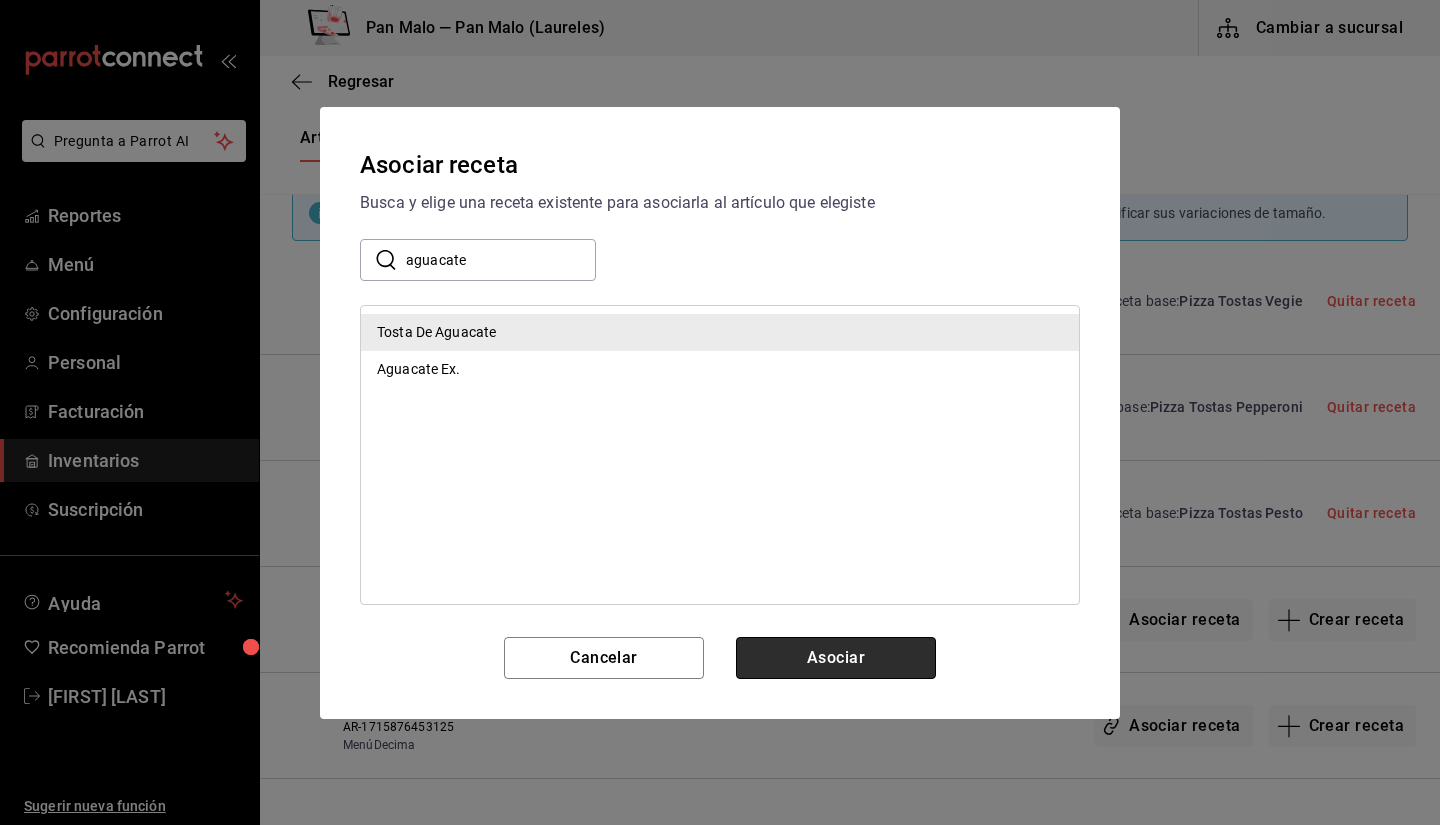 click on "Asociar" at bounding box center (836, 658) 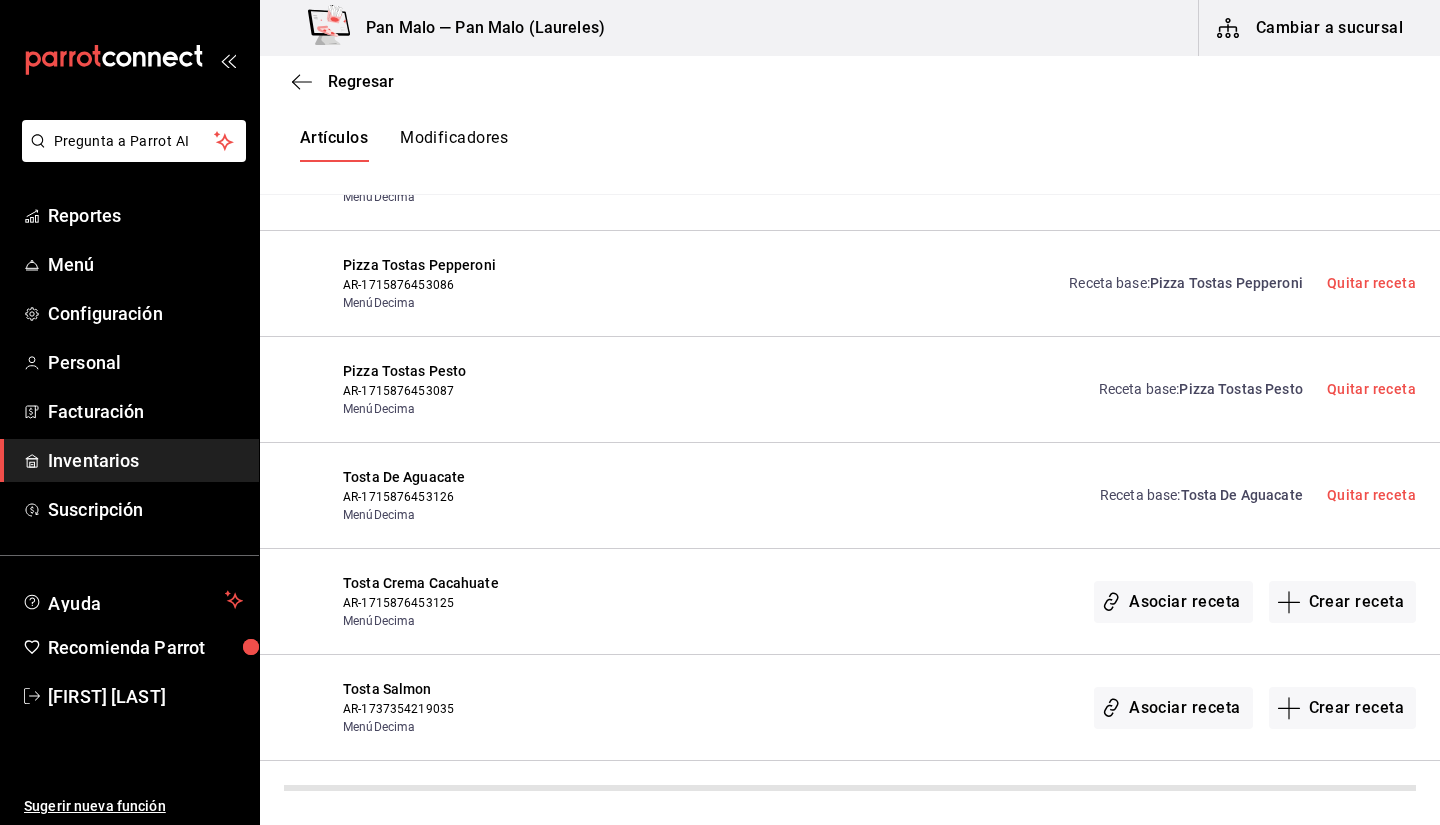 scroll, scrollTop: 431, scrollLeft: 0, axis: vertical 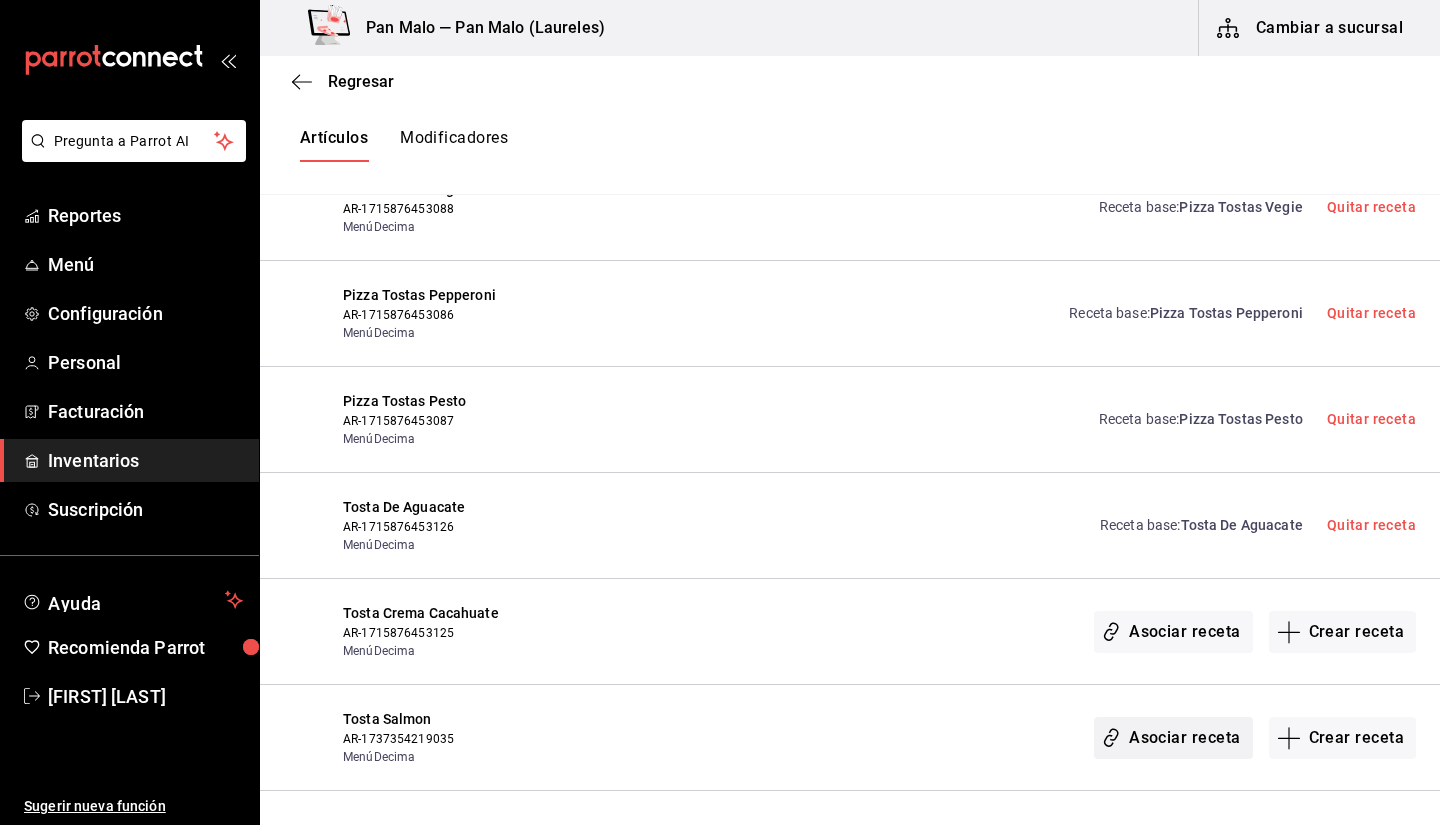 click on "Asociar receta" at bounding box center (1173, 738) 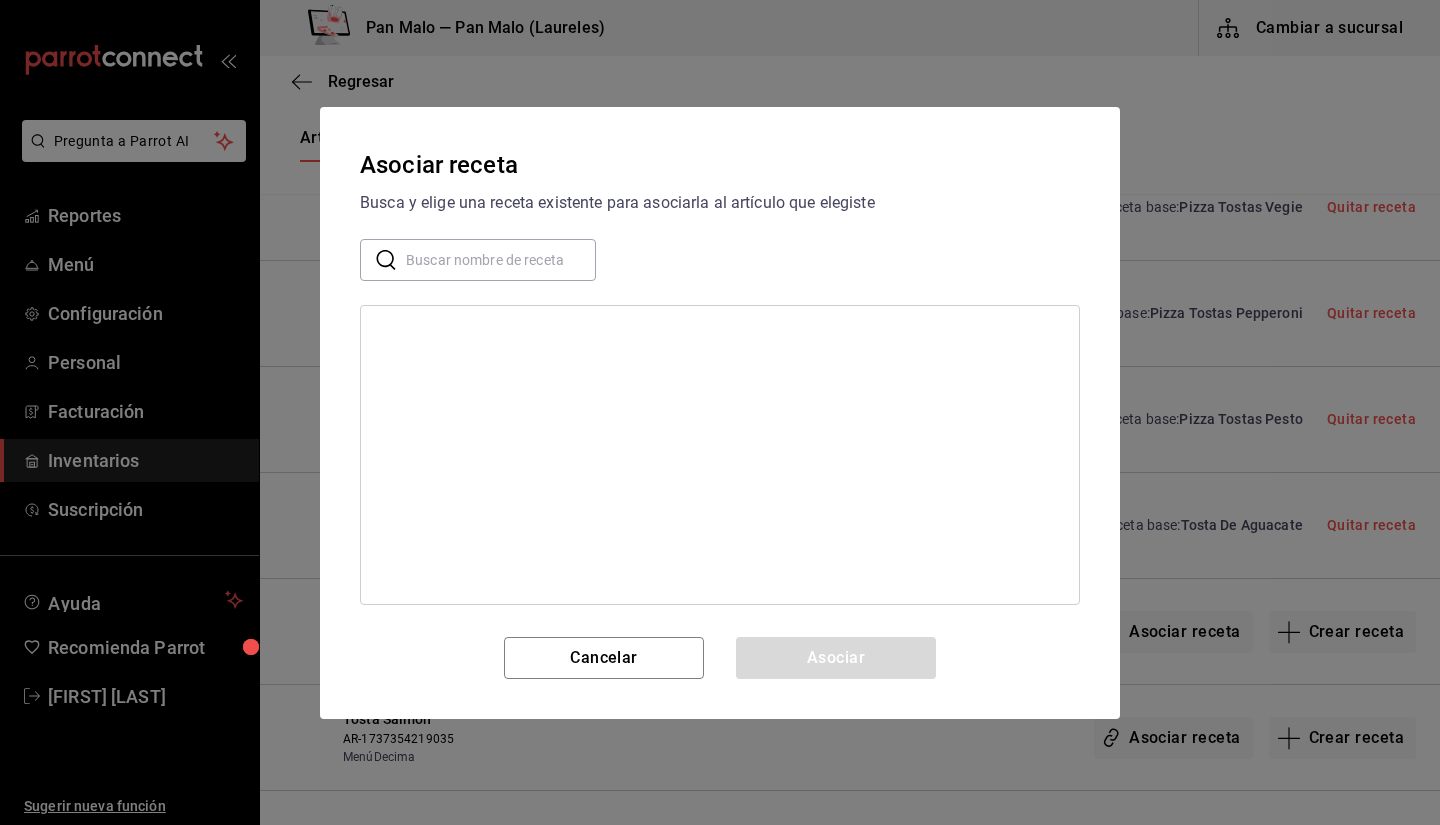 click on "Asociar receta Busca y elige una receta existente para asociarla al artículo que elegiste ​ ​ Cancelar Asociar" at bounding box center [720, 413] 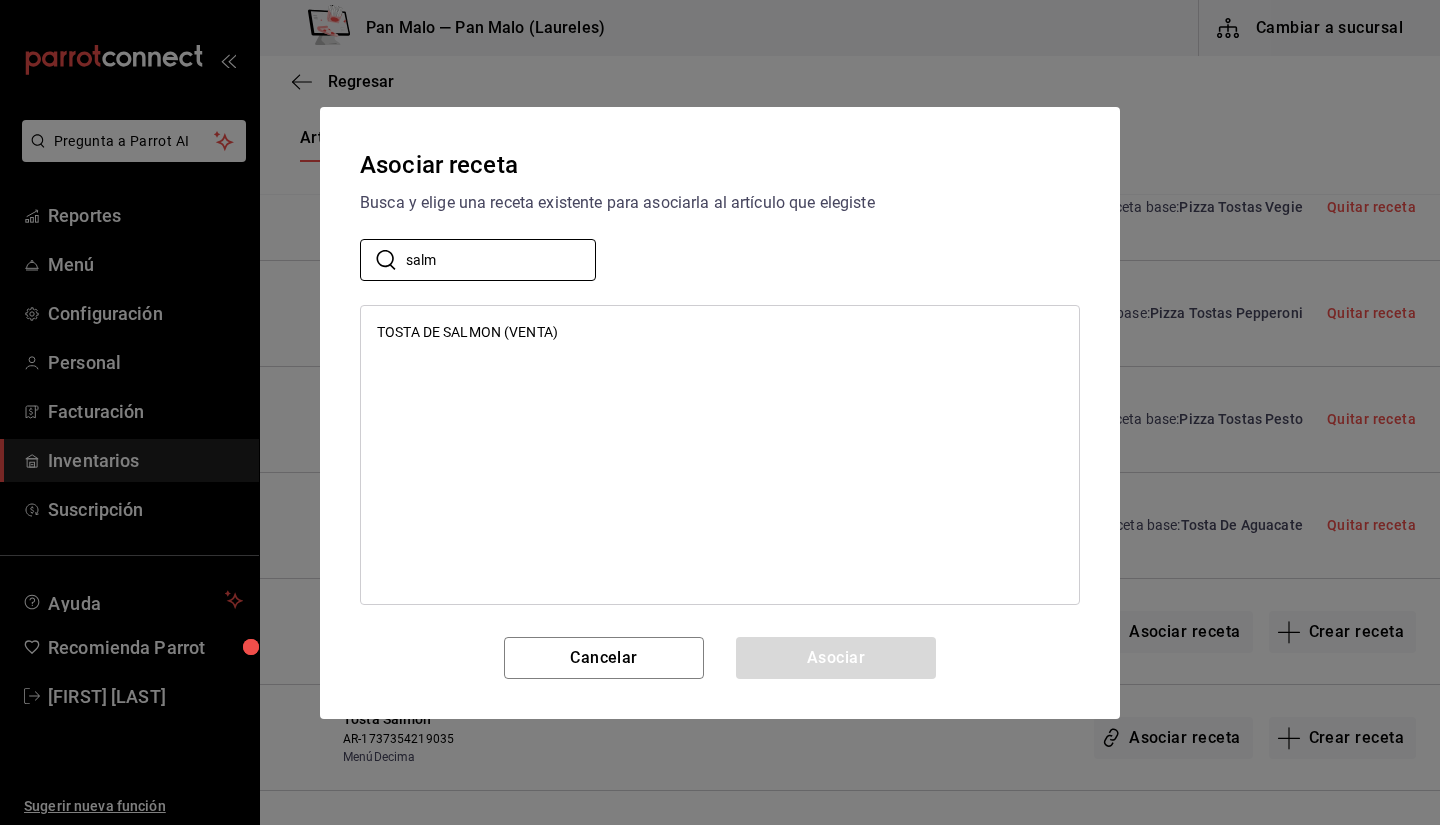 type on "salm" 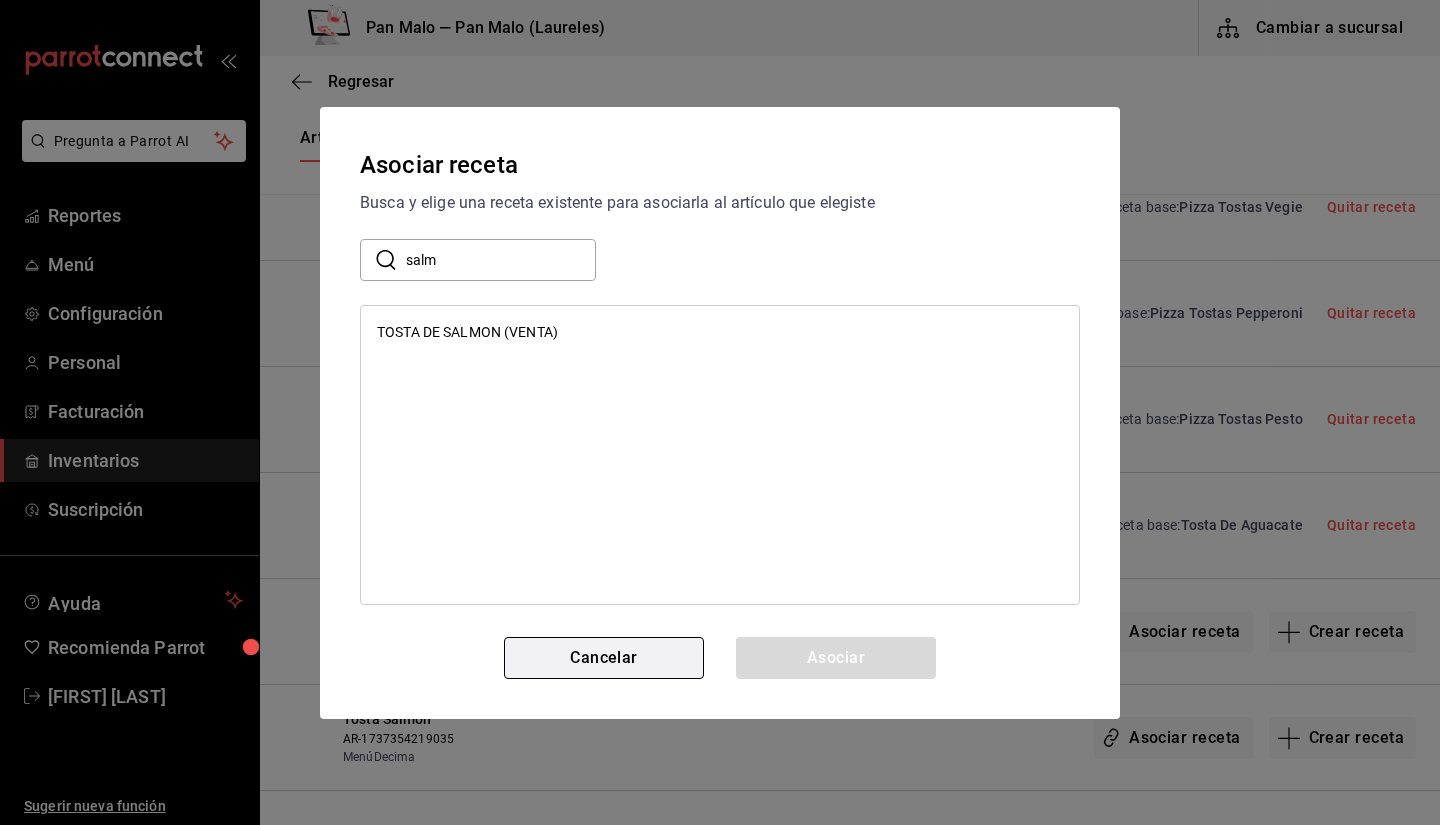 click on "Cancelar" at bounding box center [604, 658] 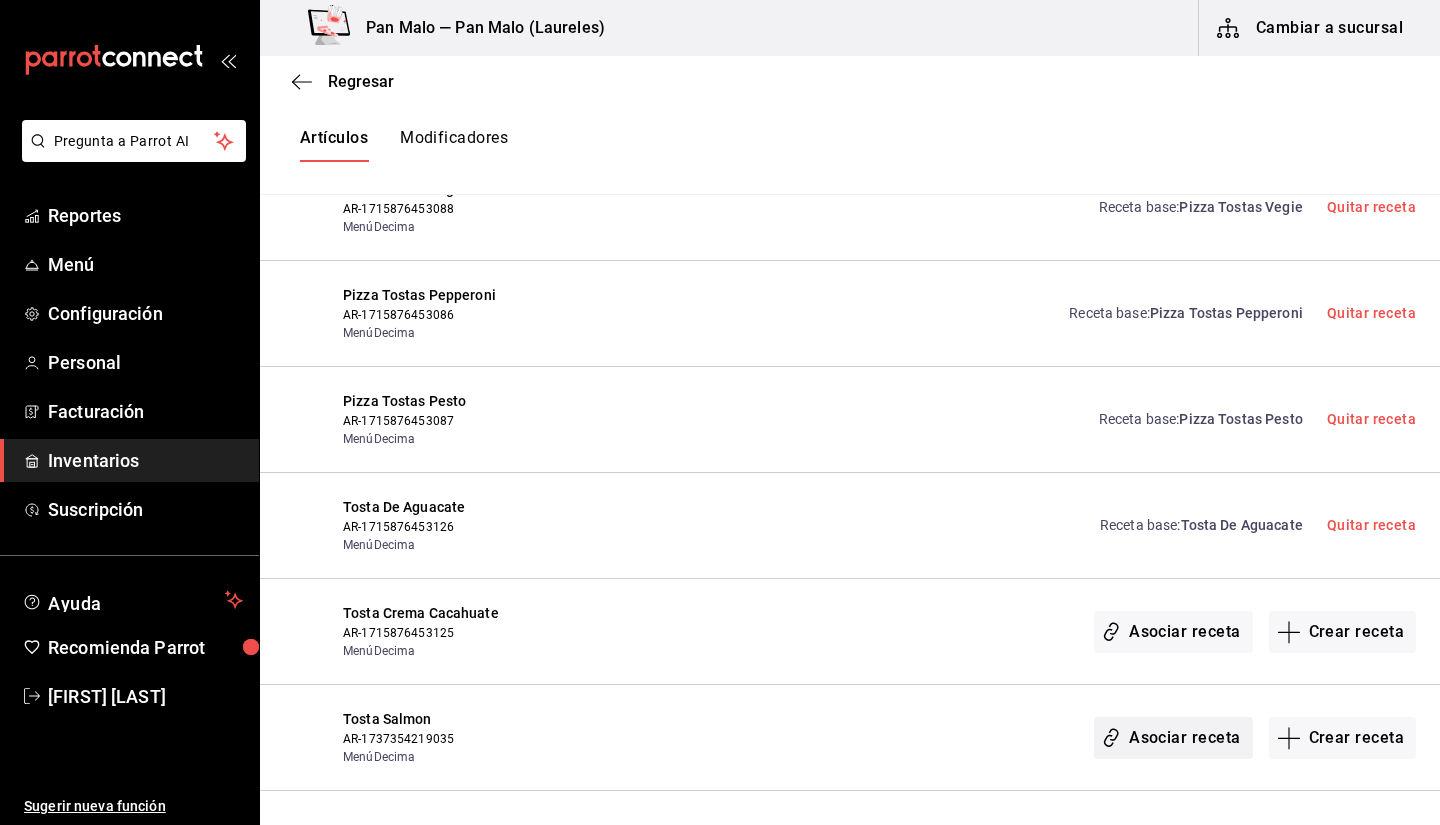 click on "Asociar receta" at bounding box center [1173, 738] 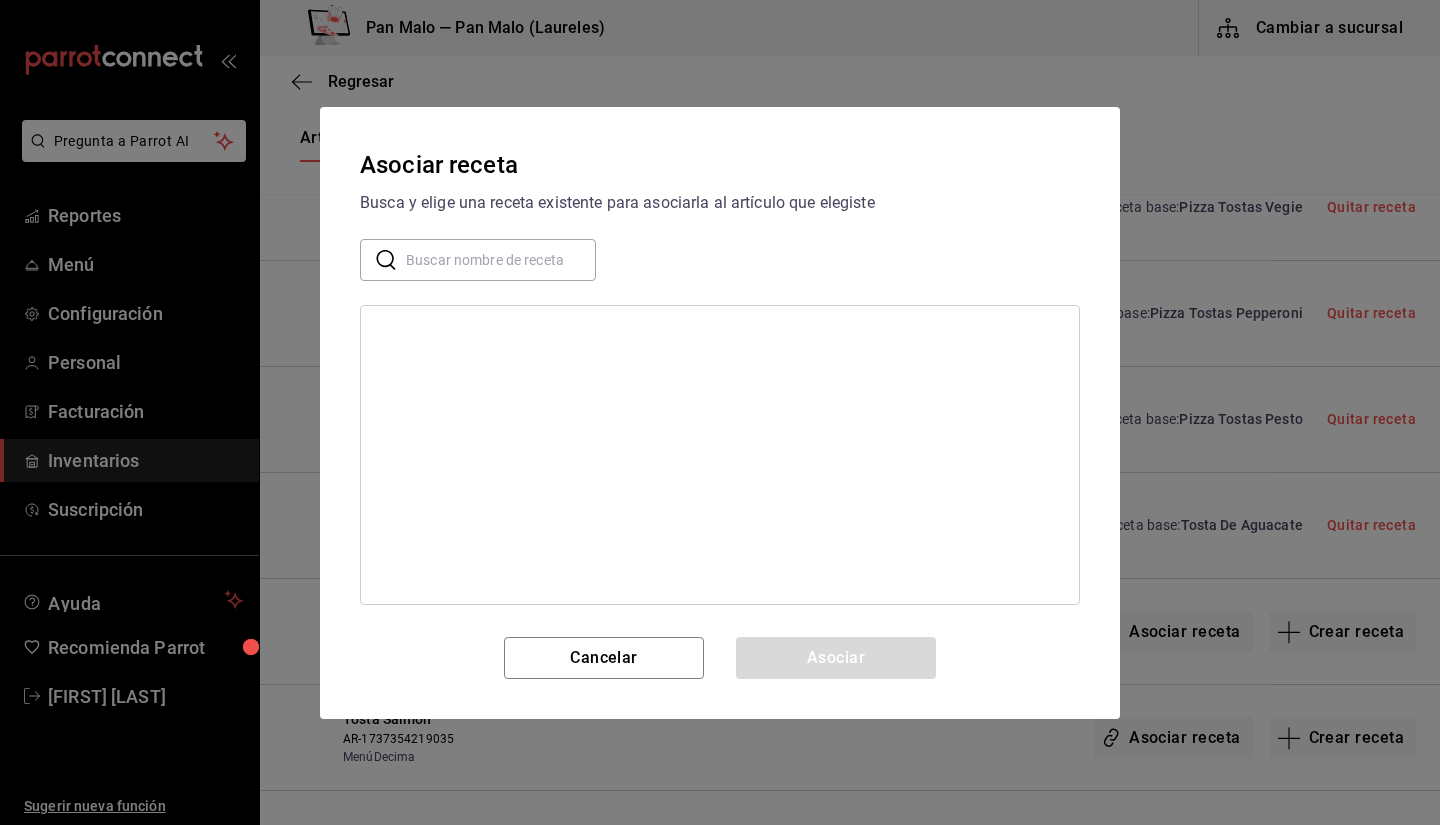 click at bounding box center (501, 259) 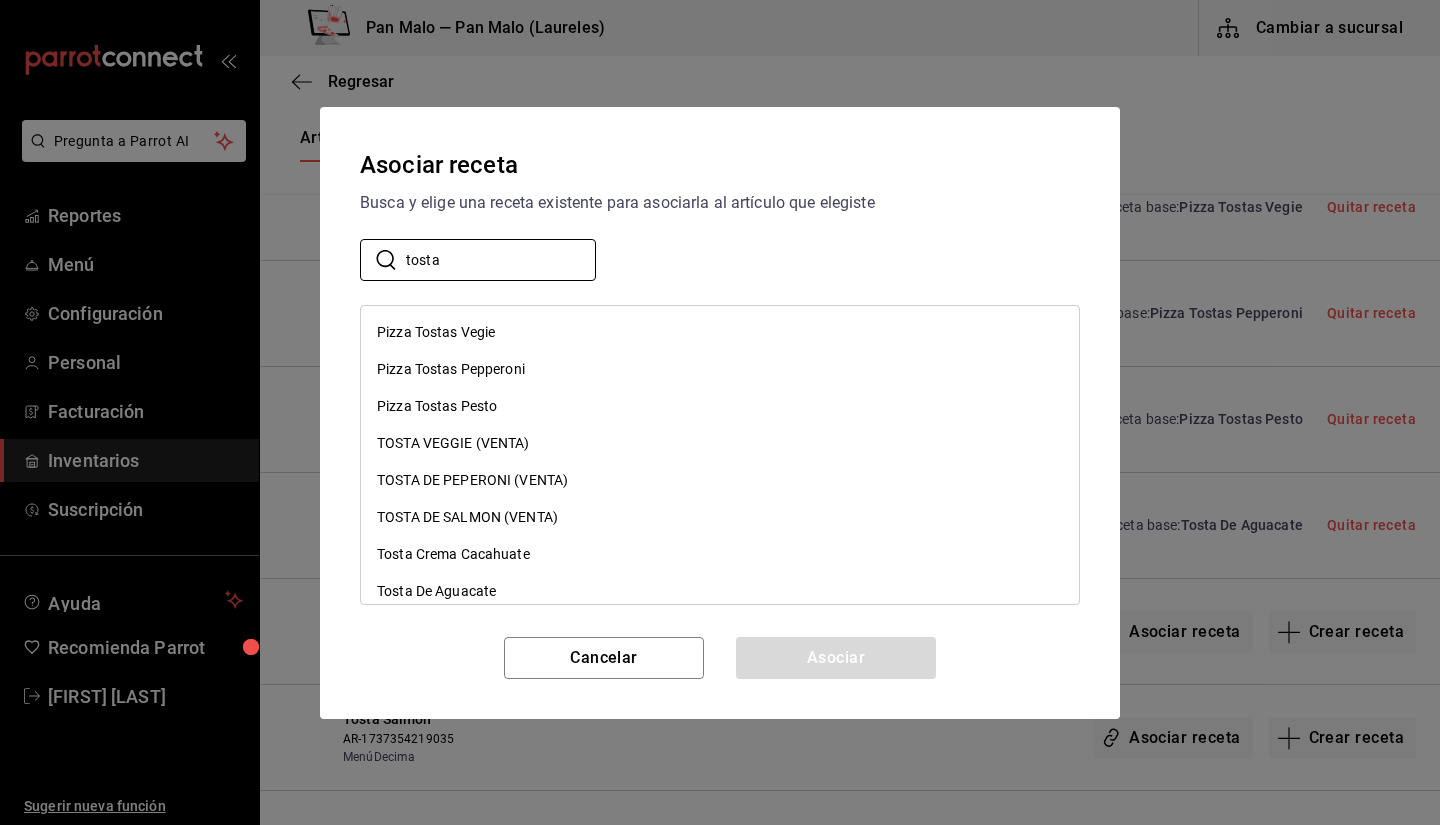 type on "tosta" 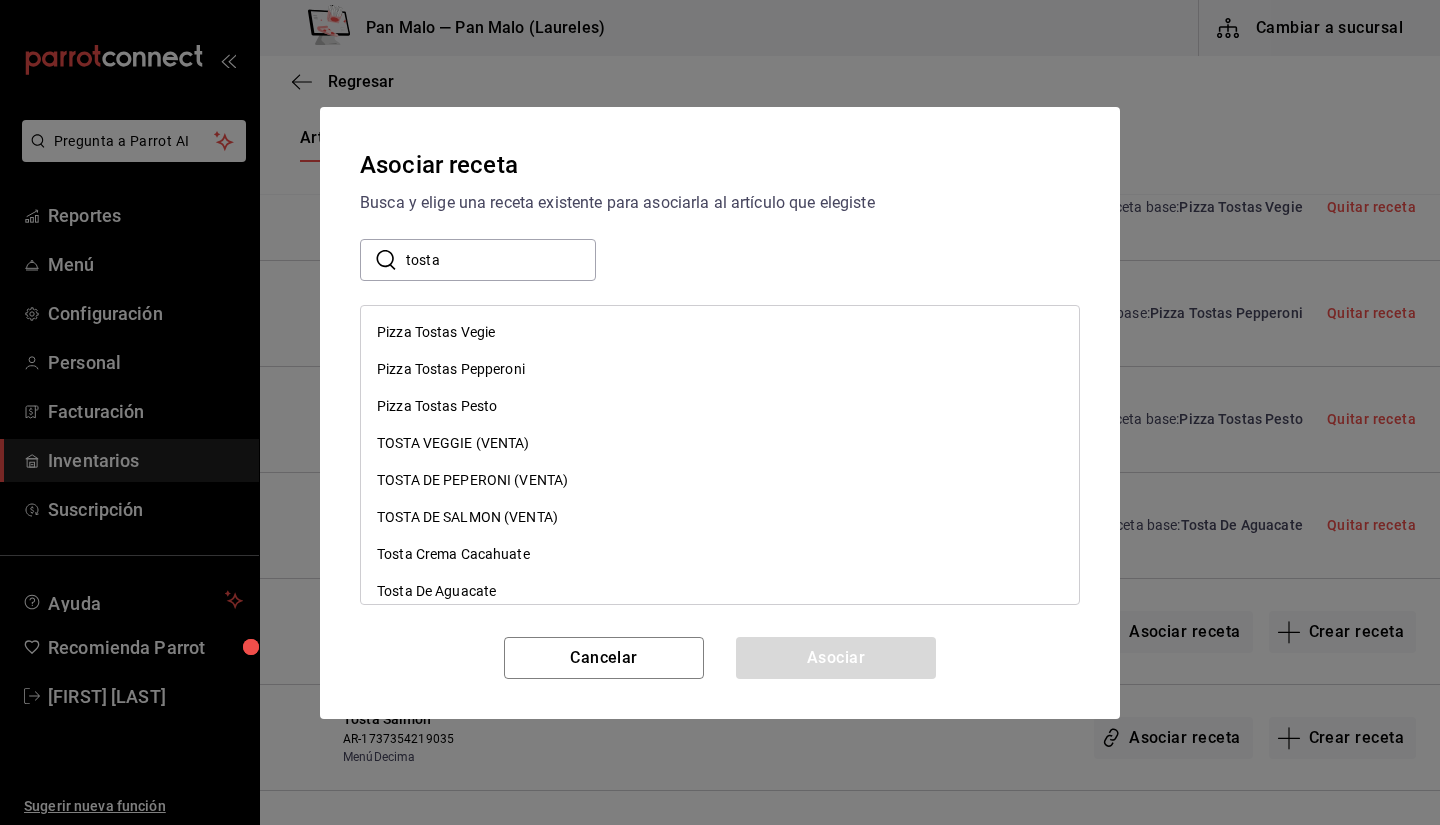 click on "​ tosta ​" at bounding box center [720, 260] 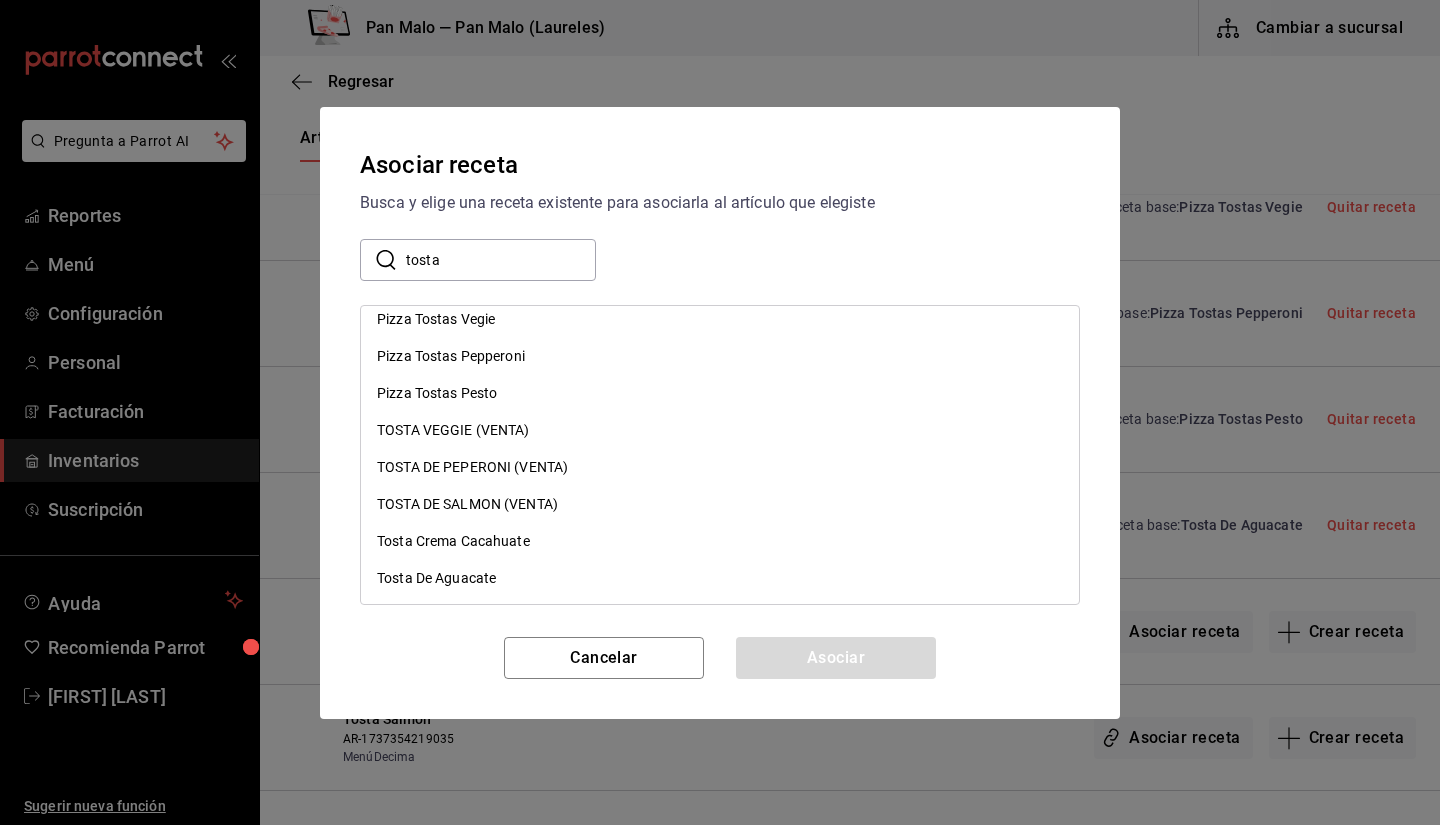 scroll, scrollTop: 14, scrollLeft: 0, axis: vertical 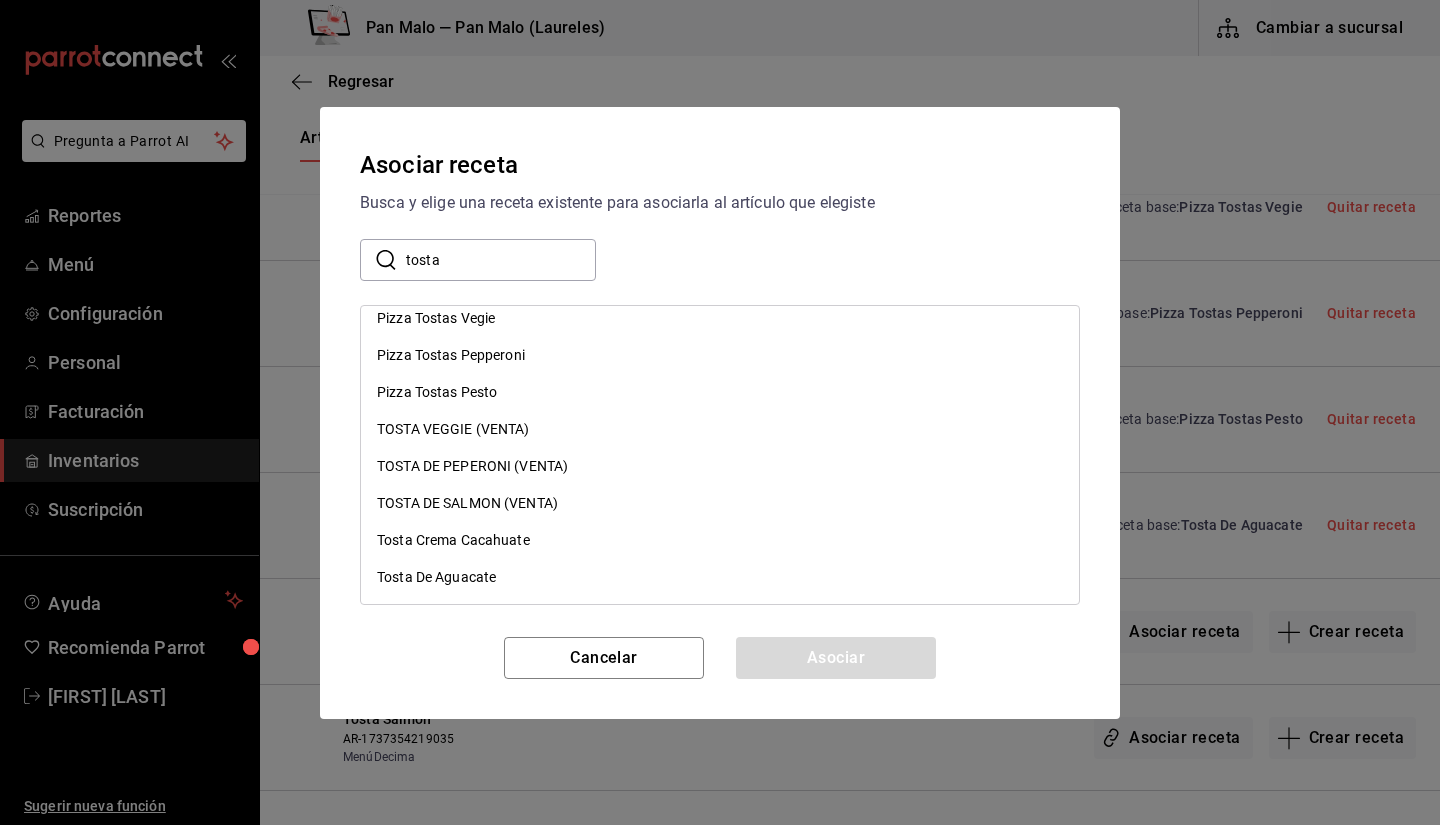 click on "TOSTA DE SALMON (VENTA)" at bounding box center (720, 503) 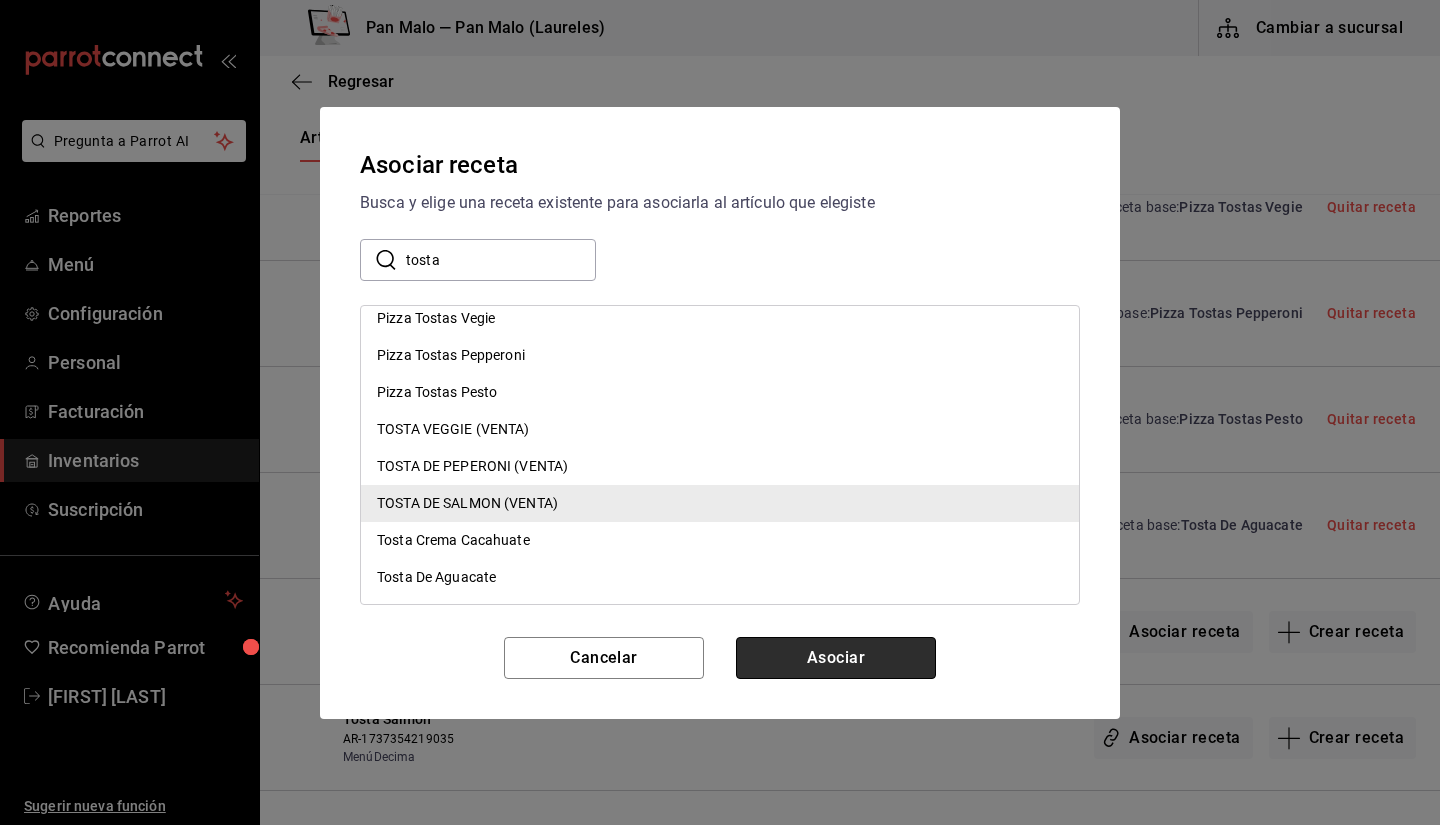 click on "Asociar" at bounding box center [836, 658] 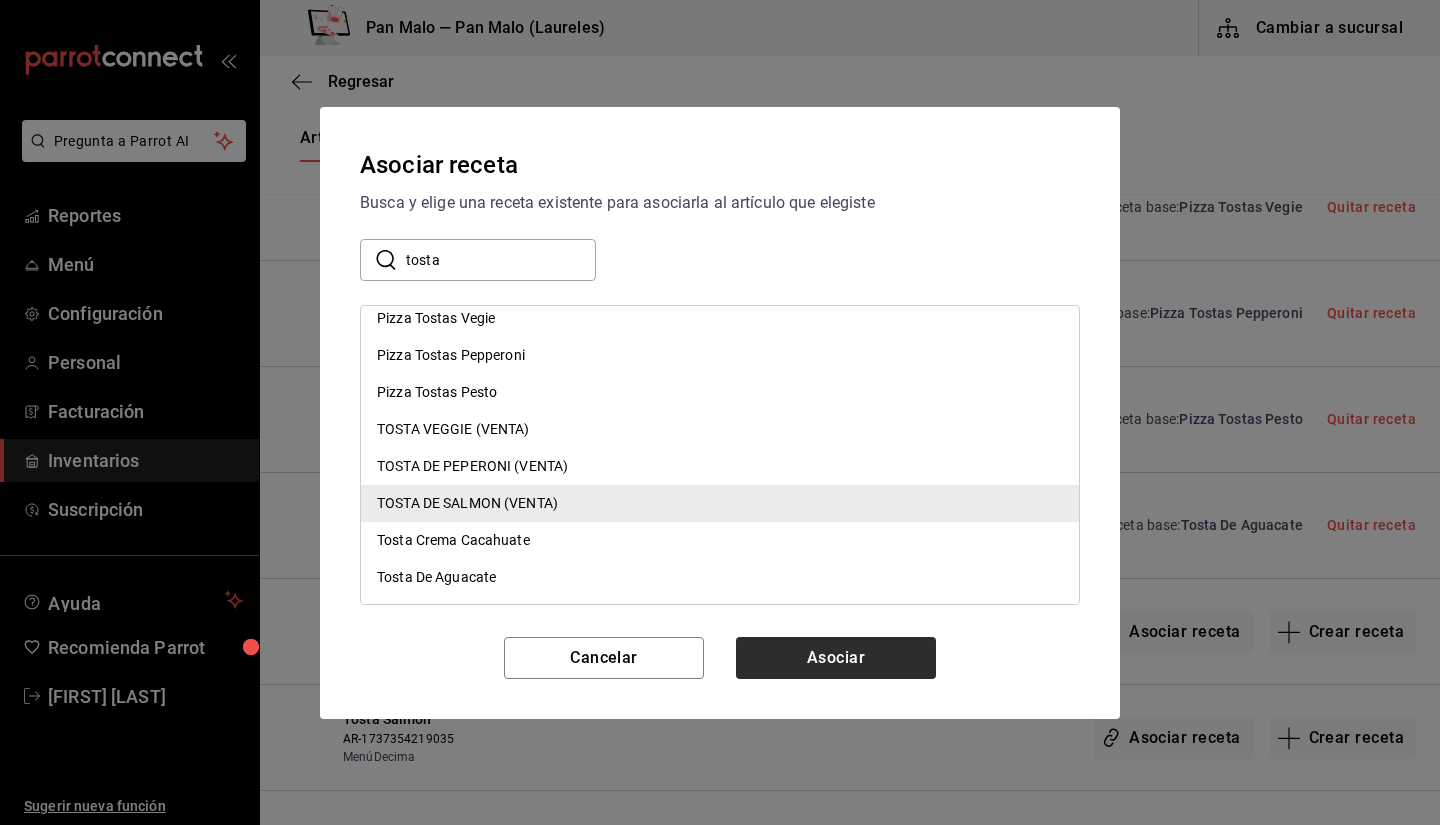 scroll, scrollTop: 0, scrollLeft: 0, axis: both 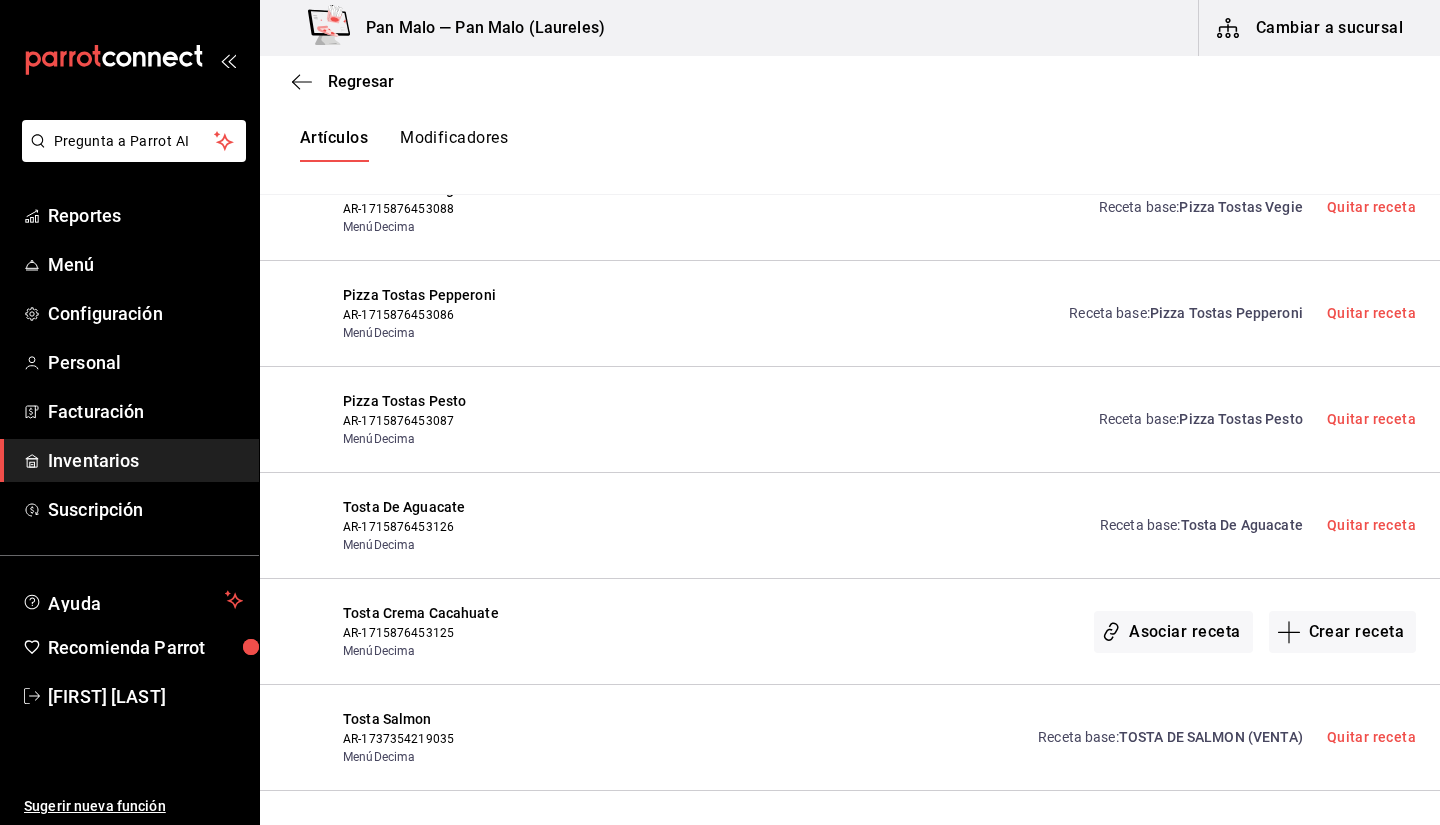 click on "TOSTA DE SALMON (VENTA)" at bounding box center (1211, 737) 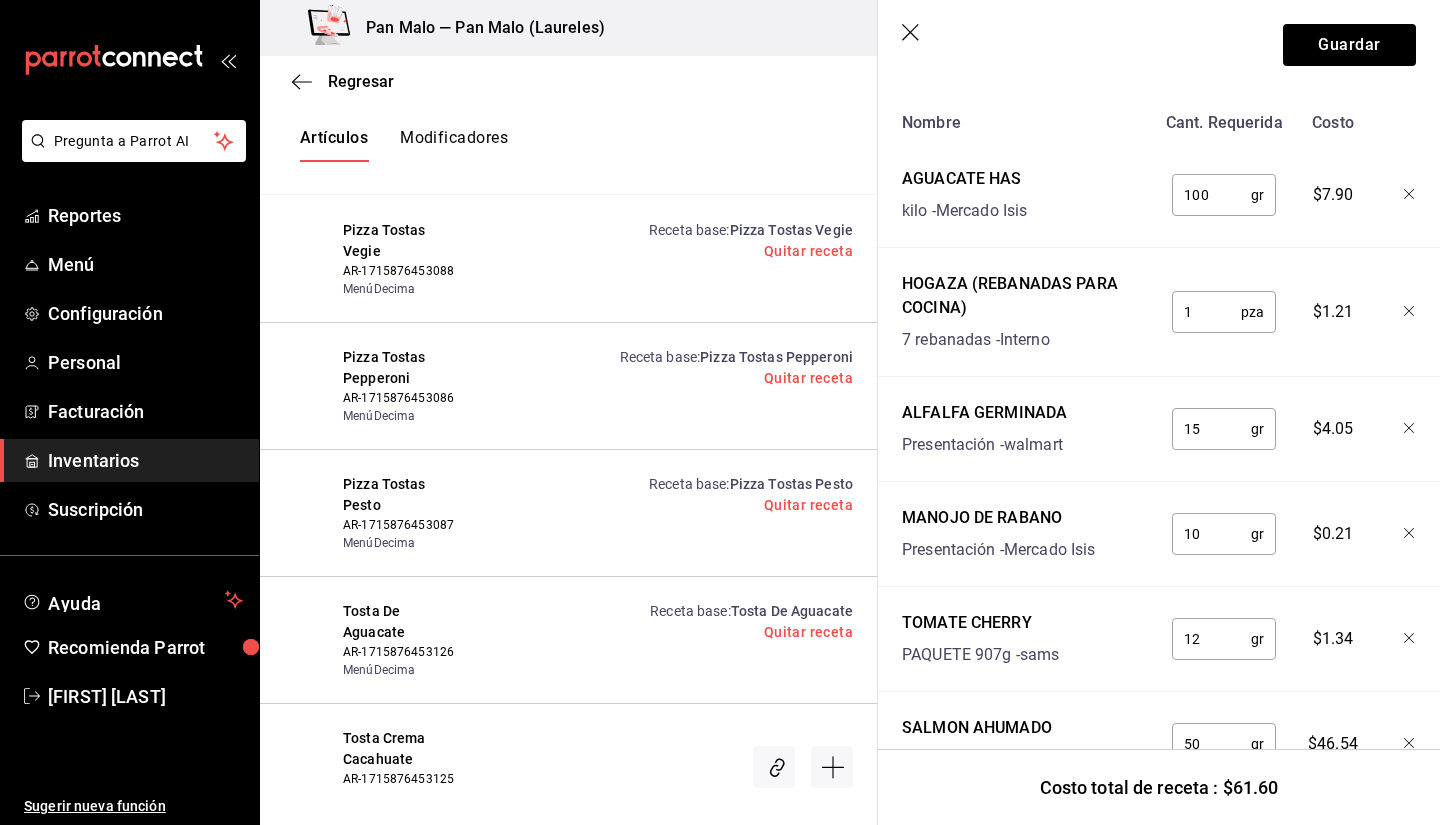 scroll, scrollTop: 453, scrollLeft: 0, axis: vertical 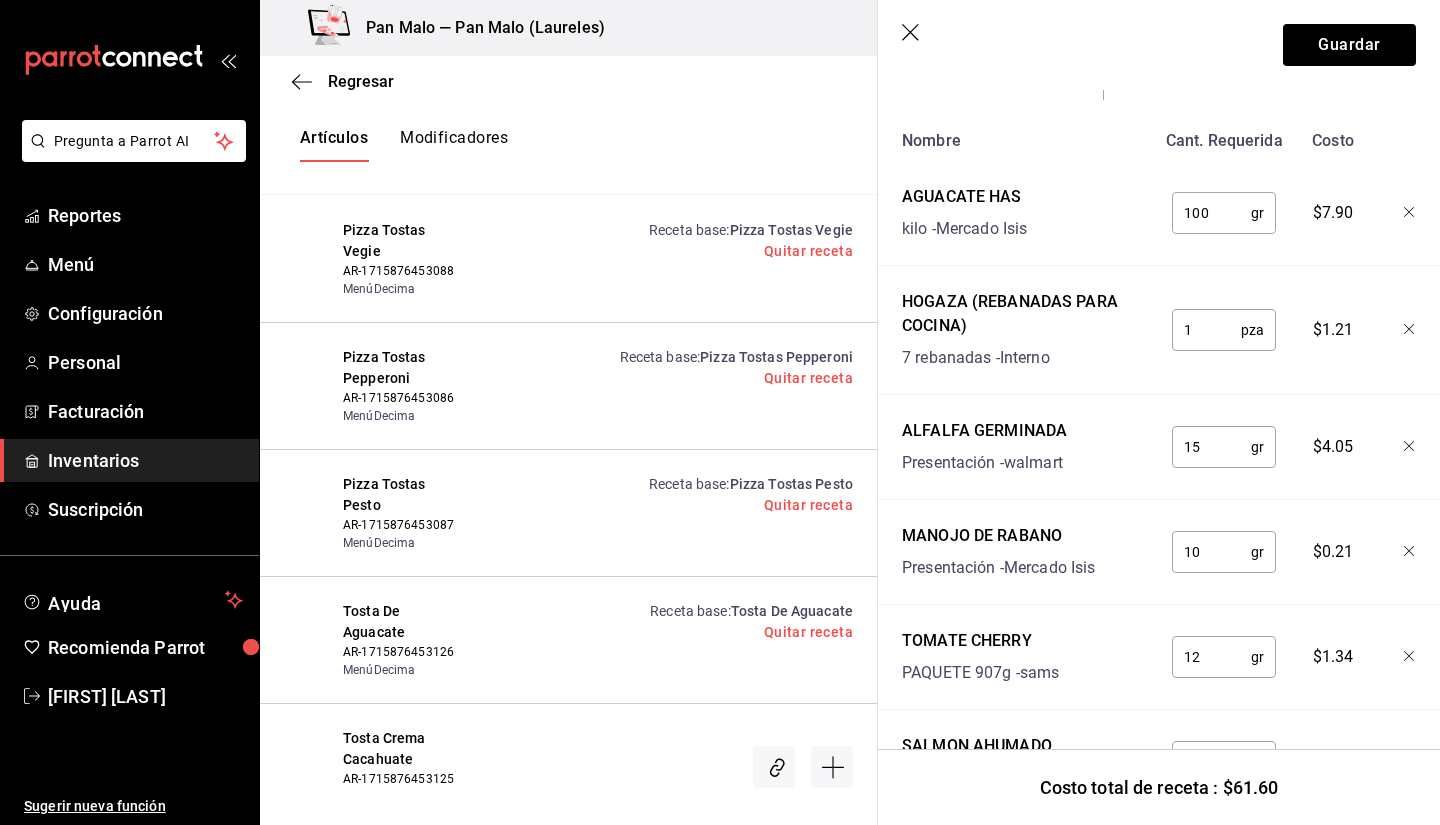 click on "15" at bounding box center (1211, 447) 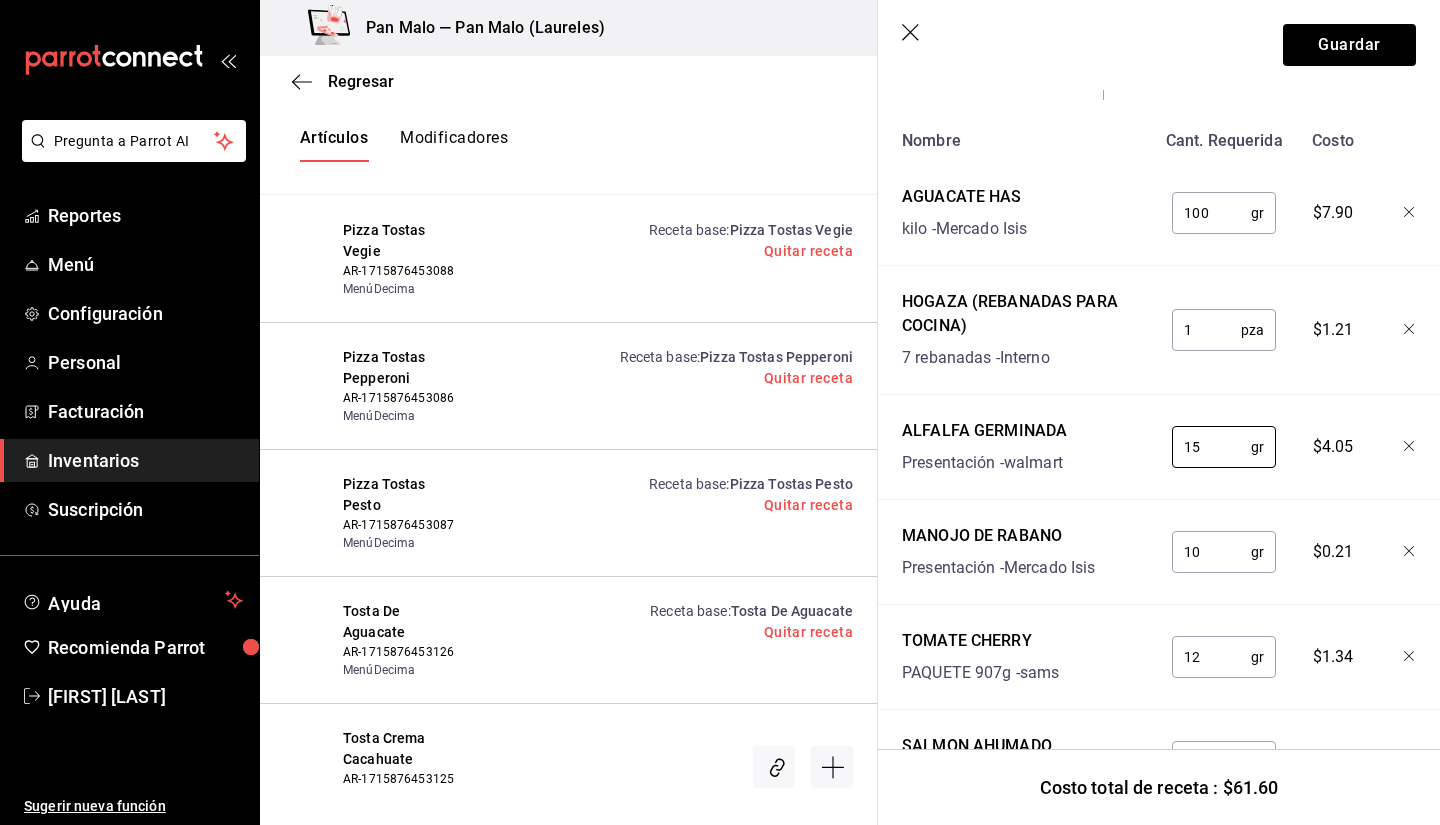 type on "1" 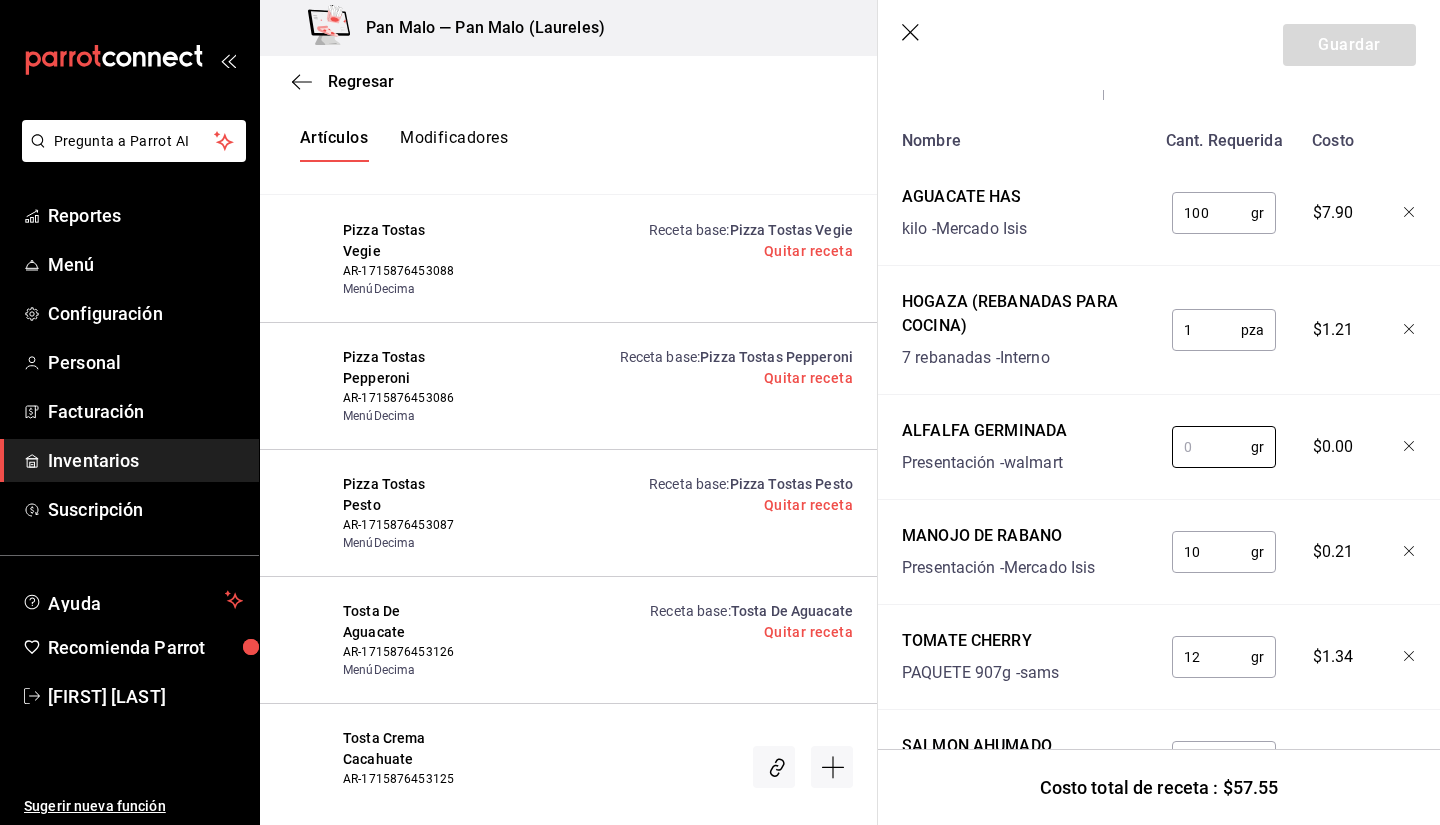 type on "3" 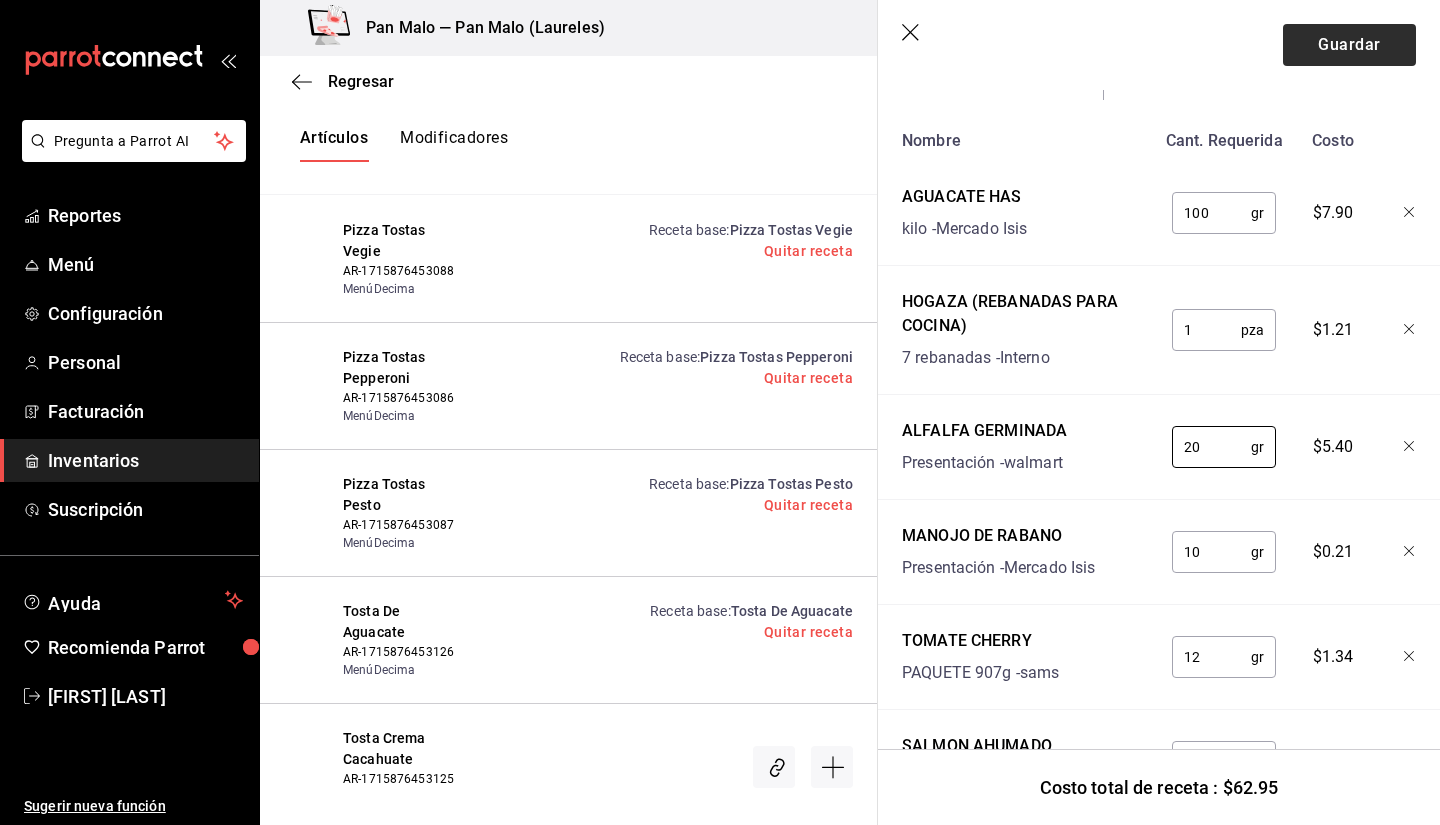 type on "20" 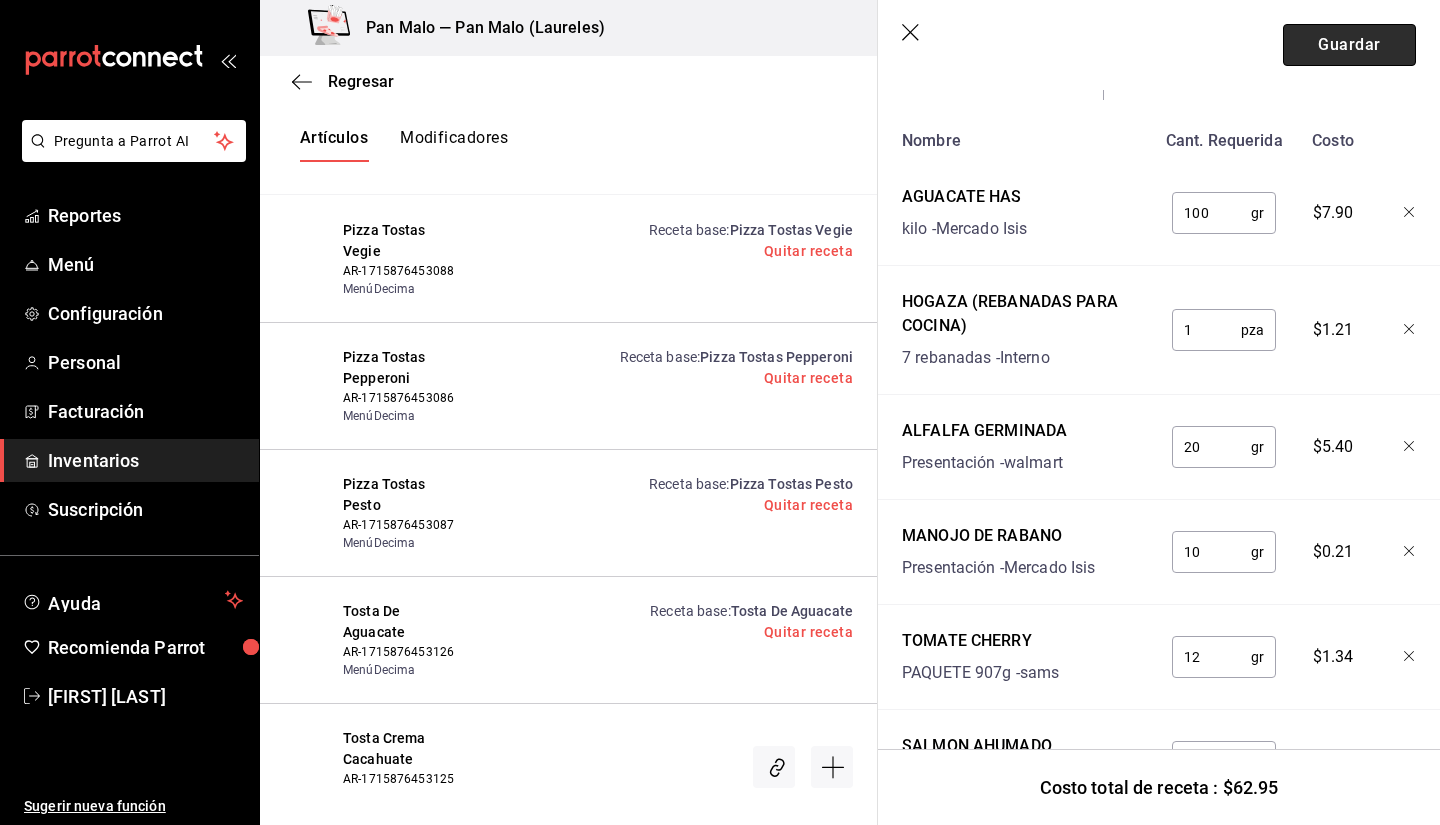 click on "Guardar" at bounding box center (1349, 45) 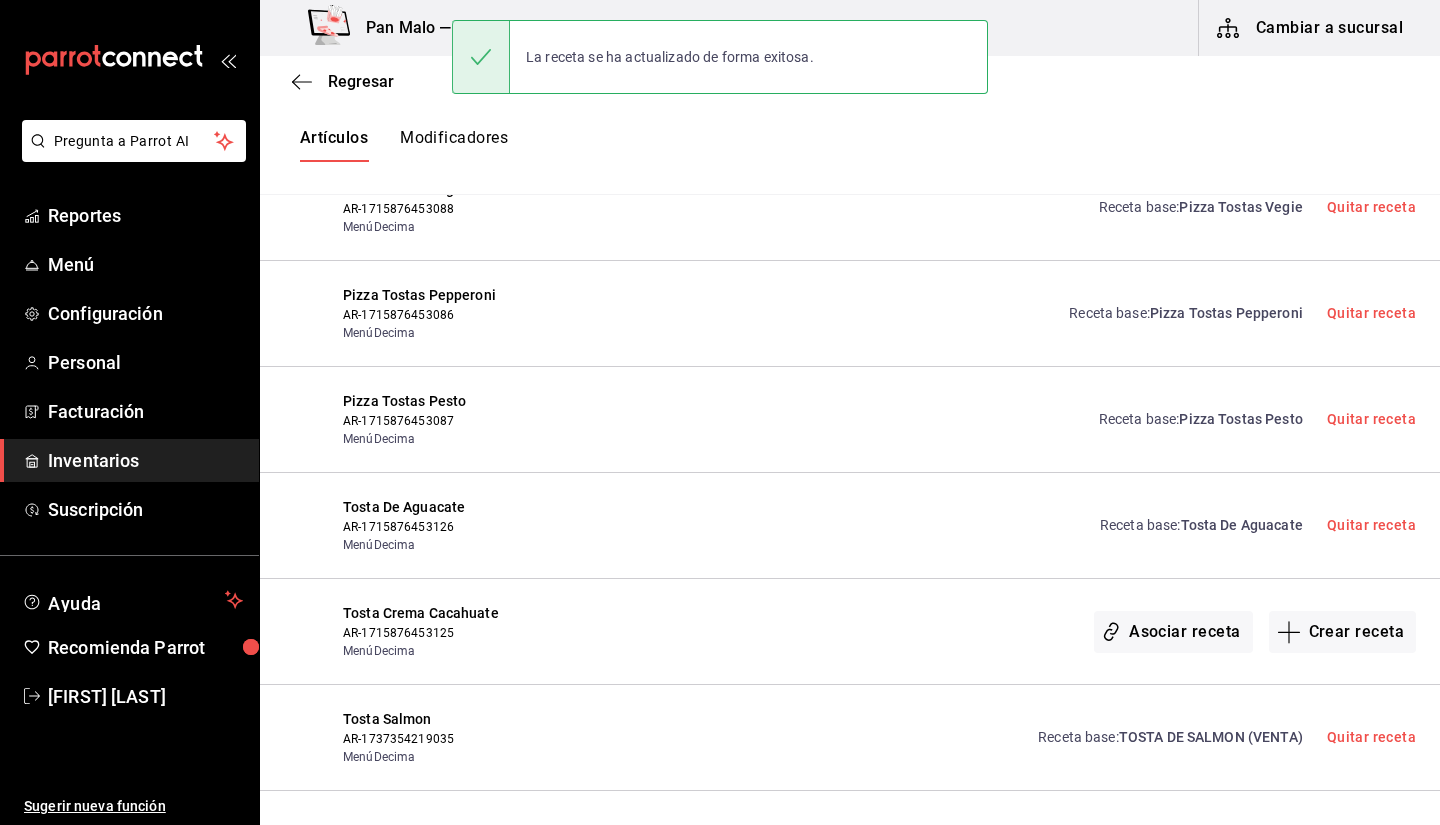 scroll, scrollTop: 0, scrollLeft: 0, axis: both 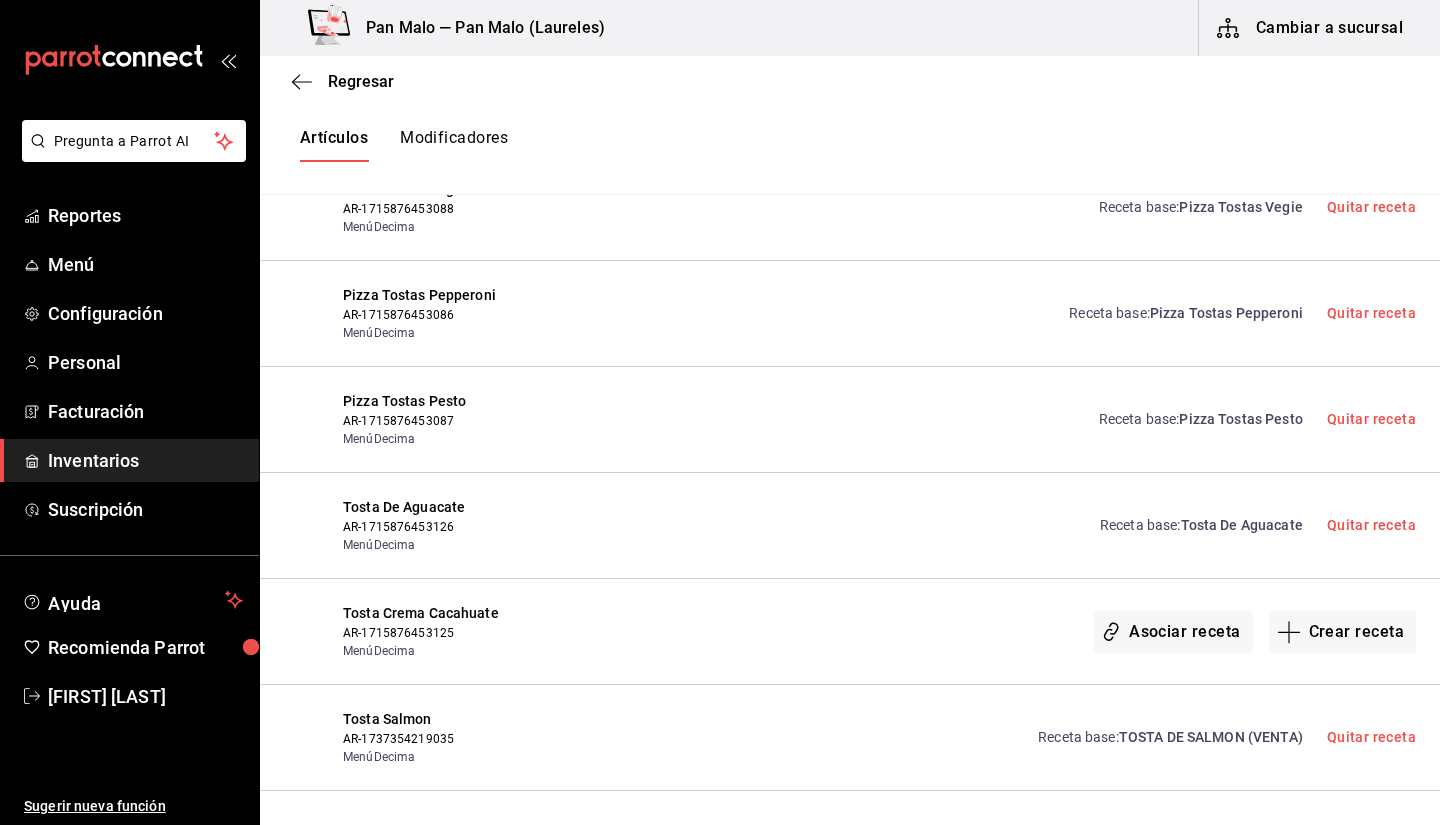 click on "Receta base :  TOSTA DE SALMON (VENTA)" at bounding box center (1170, 737) 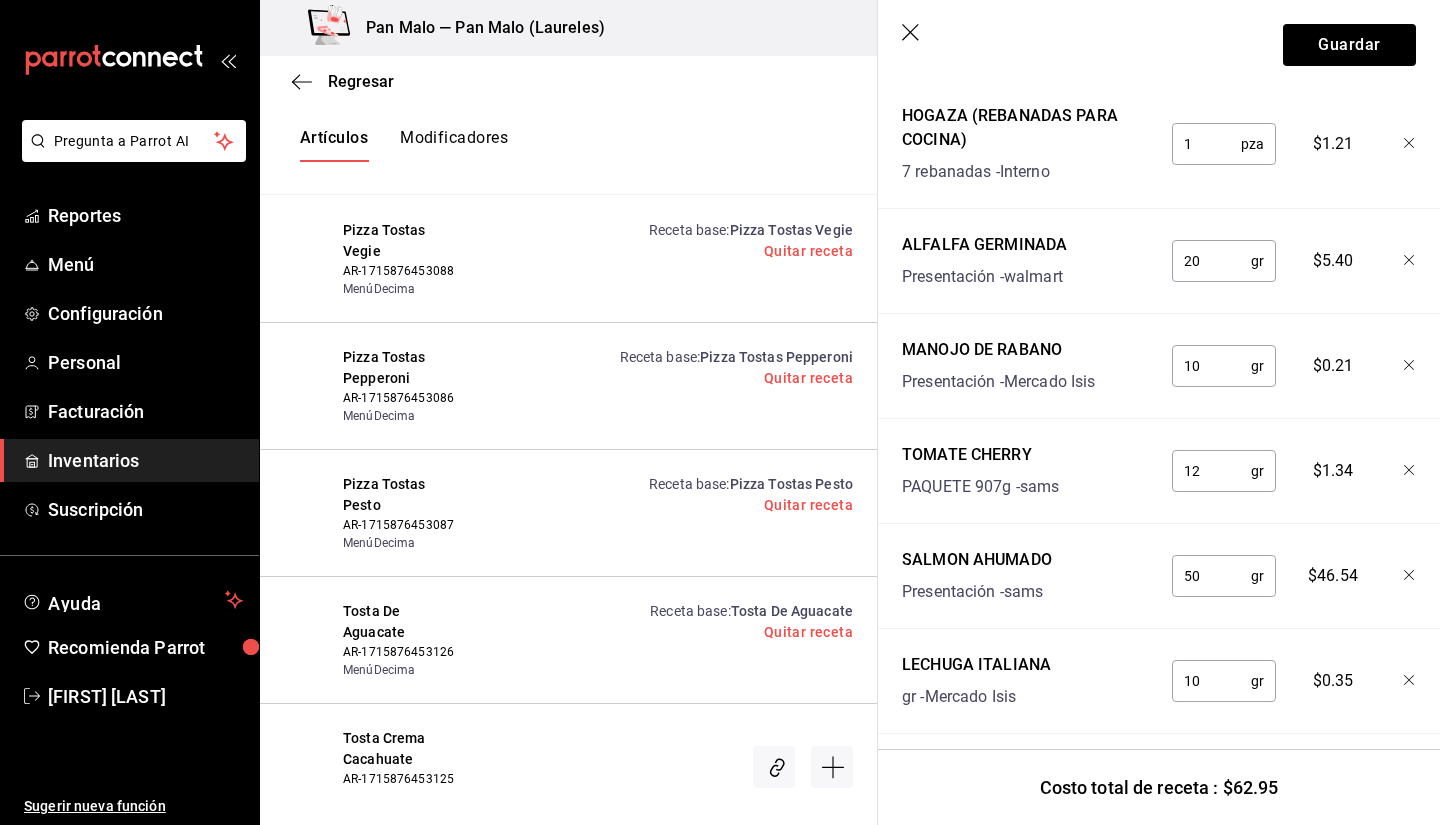 scroll, scrollTop: 667, scrollLeft: 0, axis: vertical 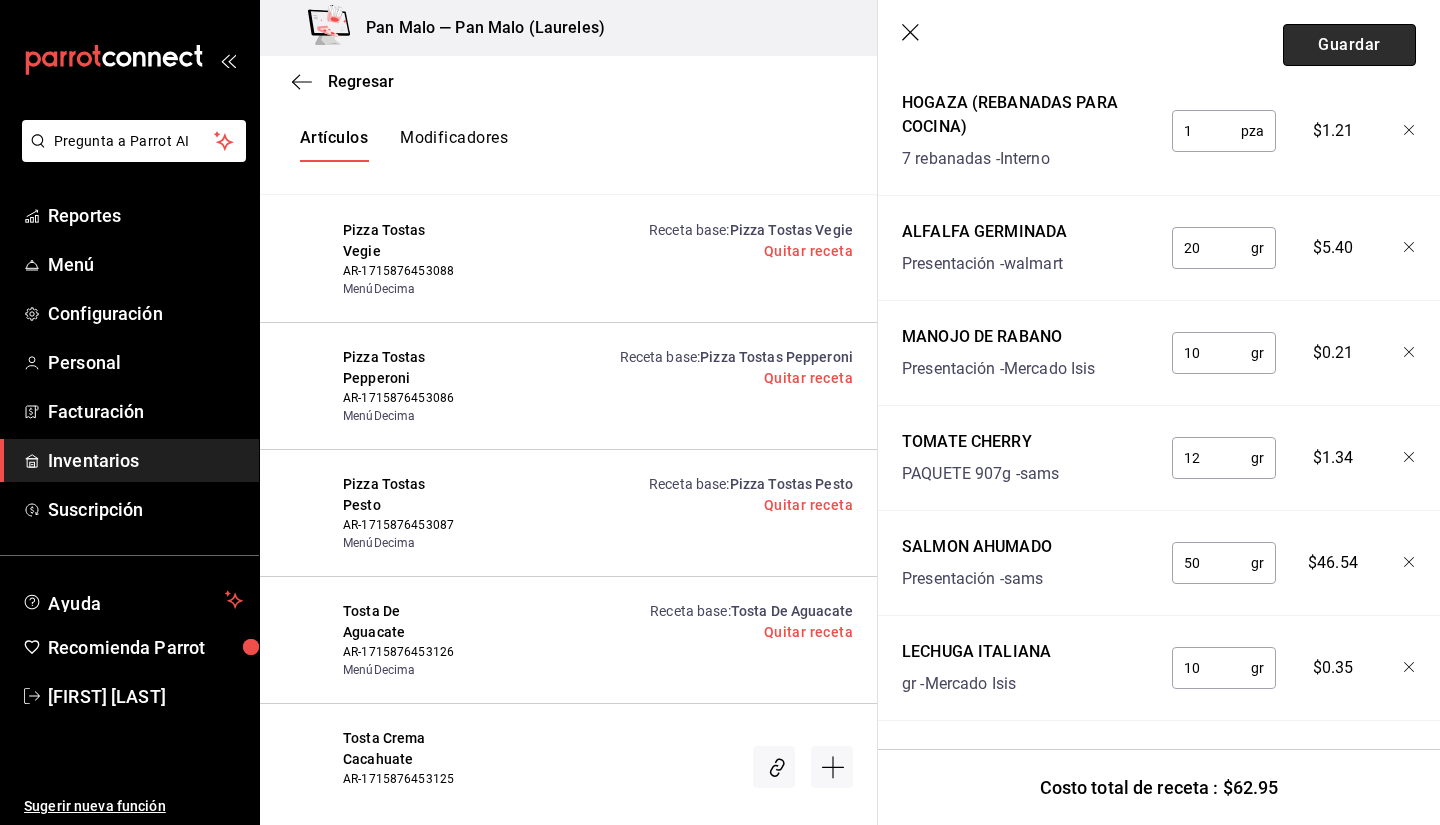 click on "Guardar" at bounding box center [1349, 45] 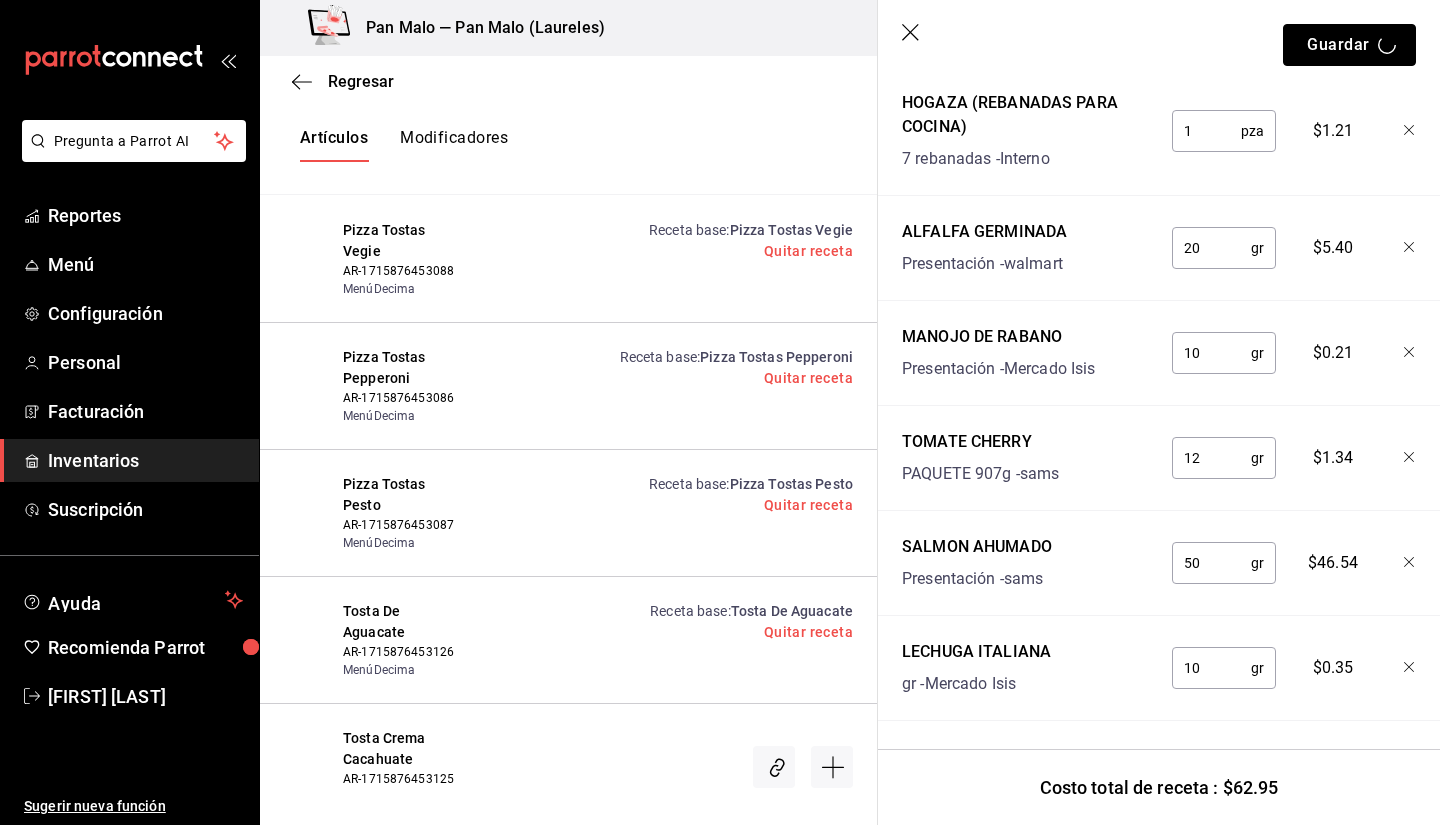 scroll, scrollTop: 0, scrollLeft: 0, axis: both 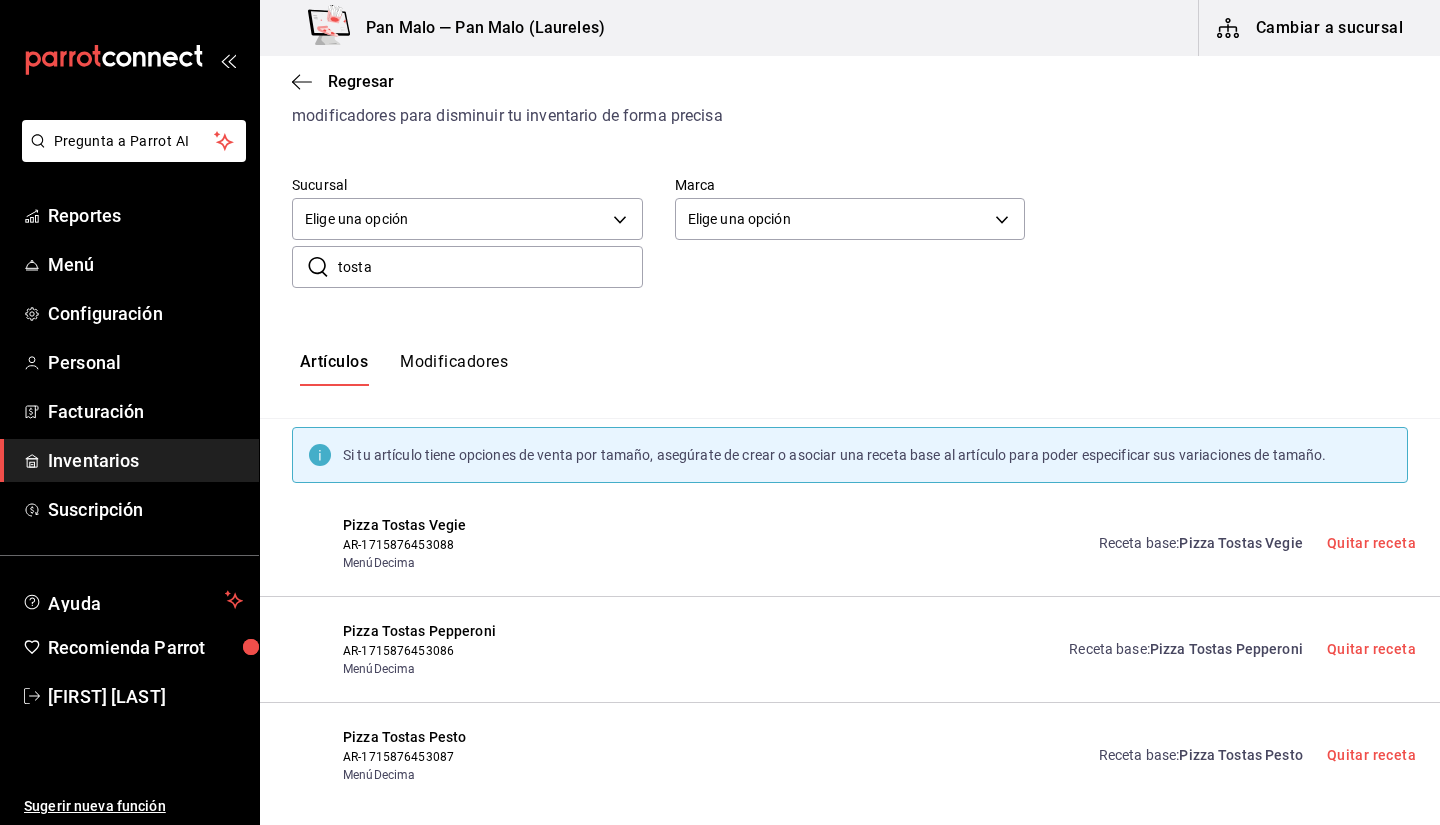 click on "tosta" at bounding box center (490, 267) 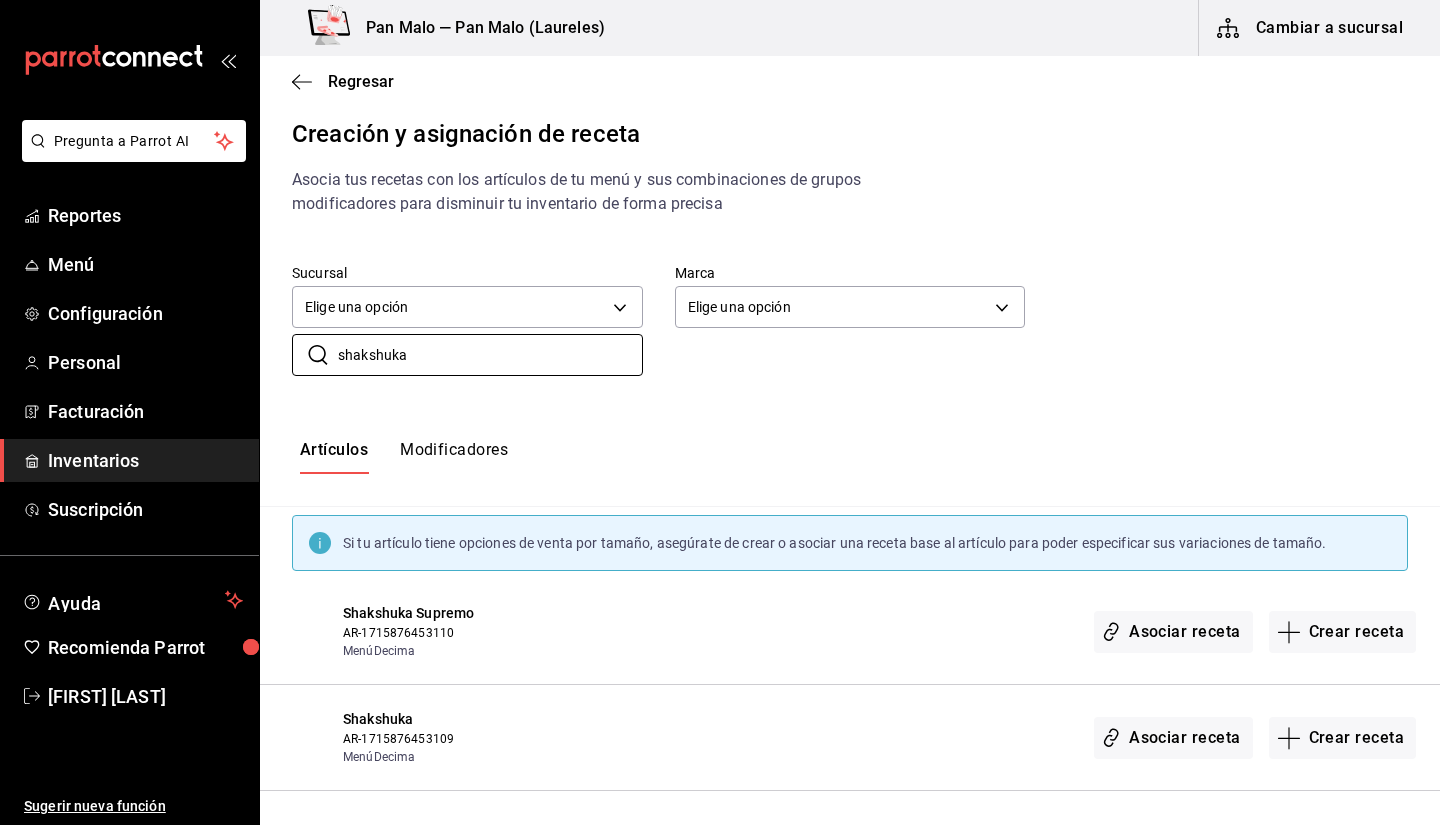 scroll, scrollTop: 7, scrollLeft: 0, axis: vertical 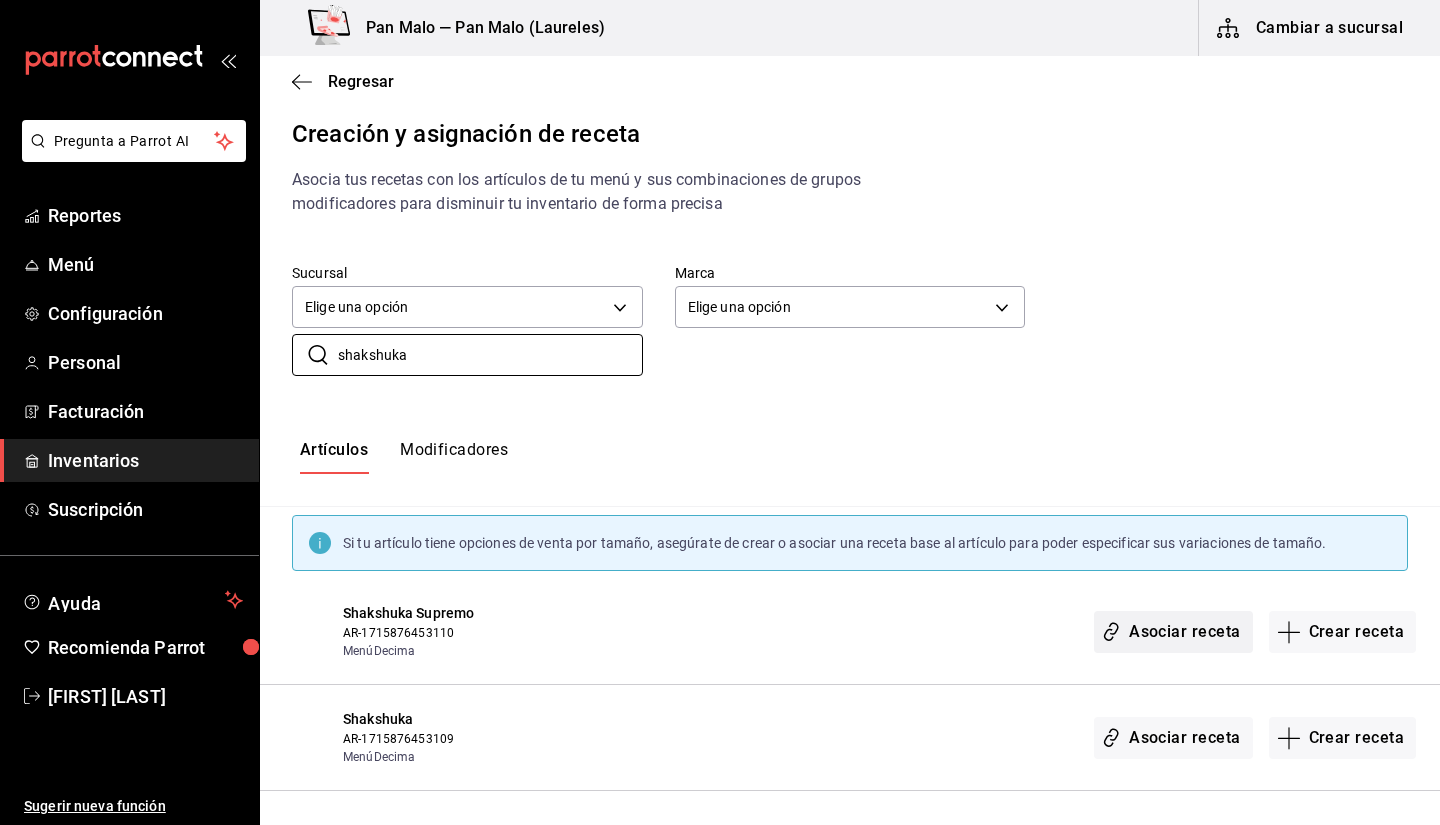 type on "shakshuka" 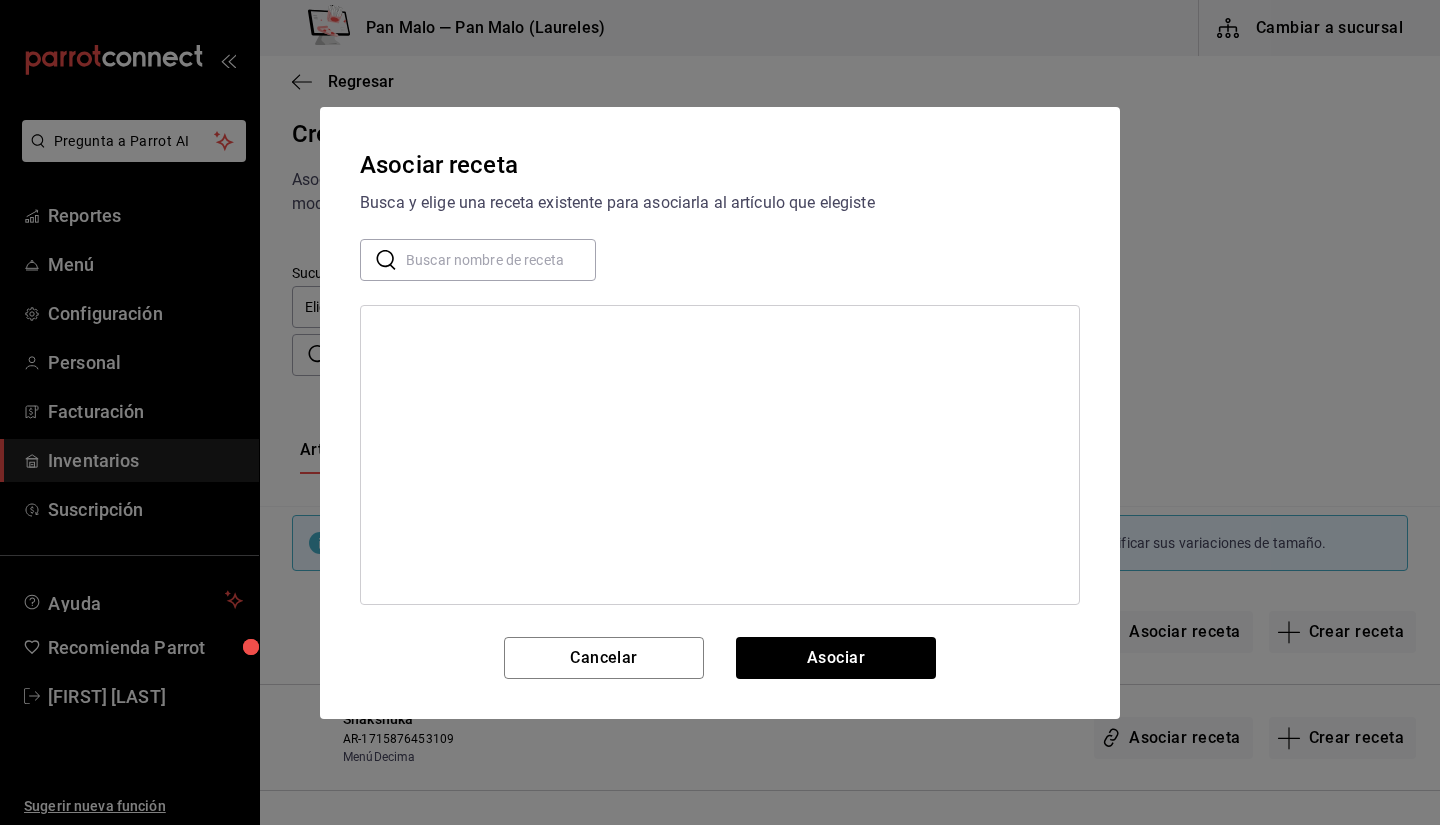 click at bounding box center [501, 259] 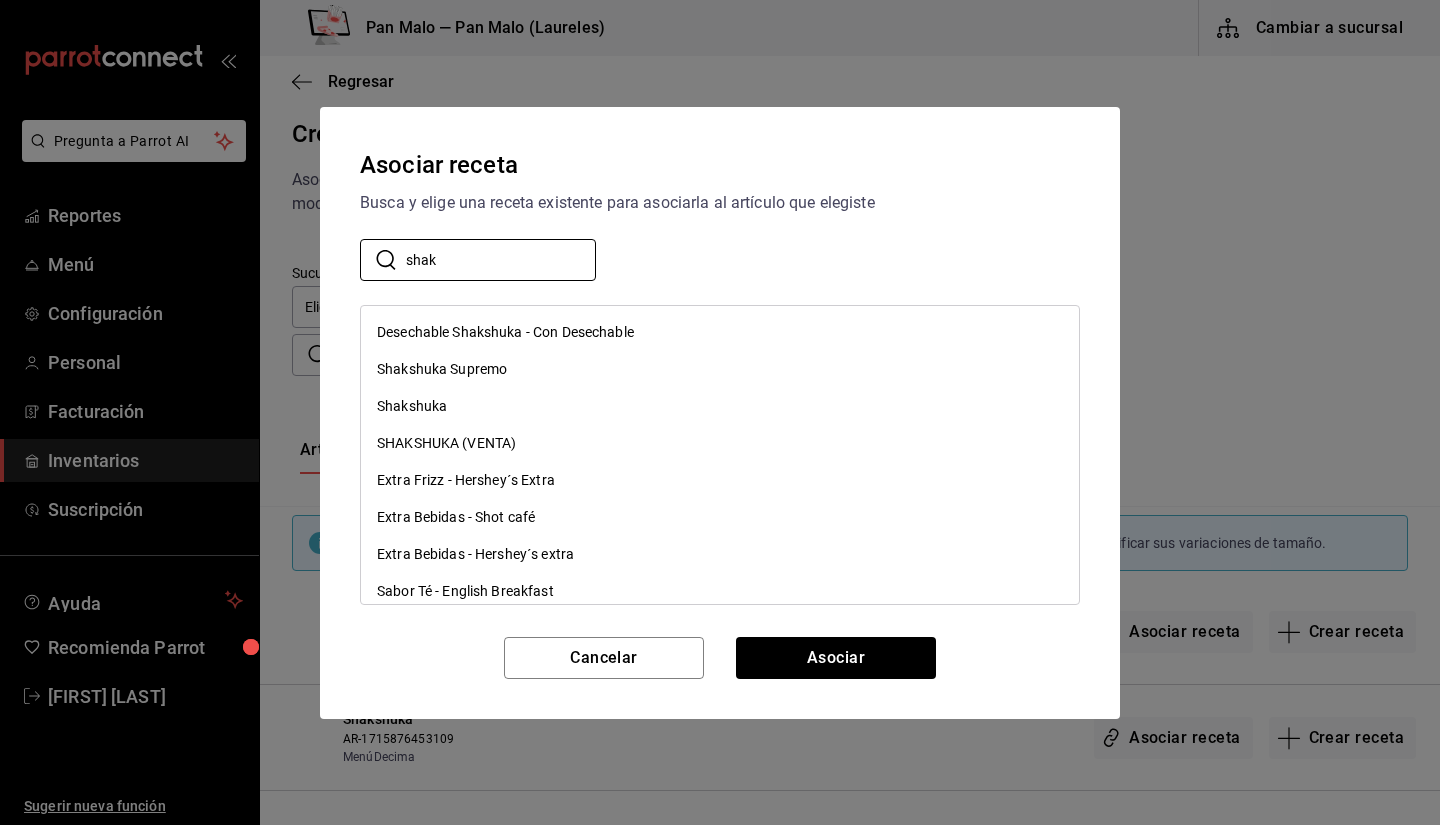type on "shak" 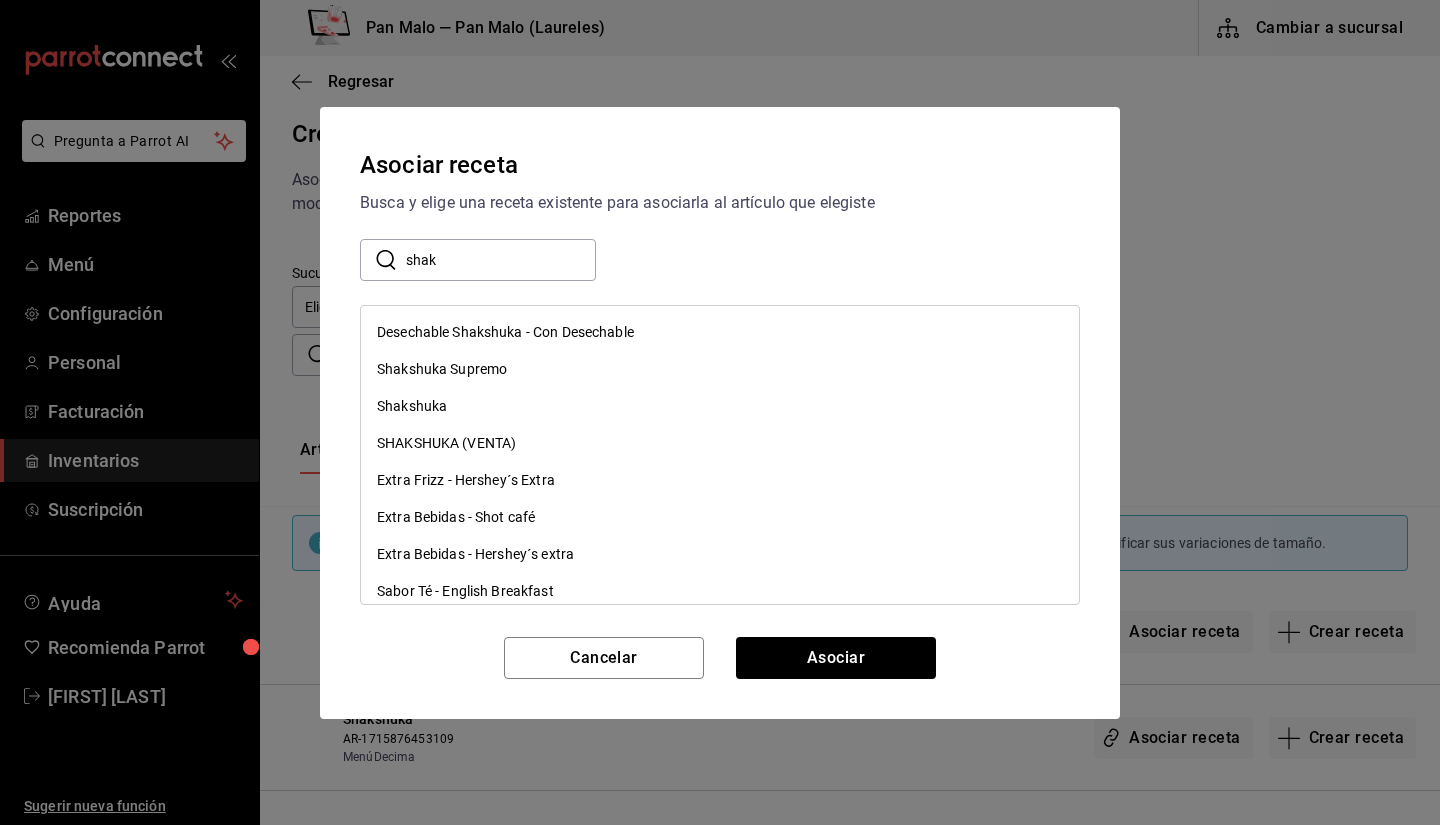 click on "Asociar receta Busca y elige una receta existente para asociarla al artículo que elegiste ​ shak ​ Desechable Shakshuka - Con Desechable Shakshuka Supremo Shakshuka SHAKSHUKA (VENTA) Extra Frizz - Hershey´s Extra Extra Bebidas - Shot café Extra Bebidas - Hershey´s extra Sabor Té - English Breakfast Cold Brew Hersheys Shot Espresso Cancelar Asociar" at bounding box center (720, 413) 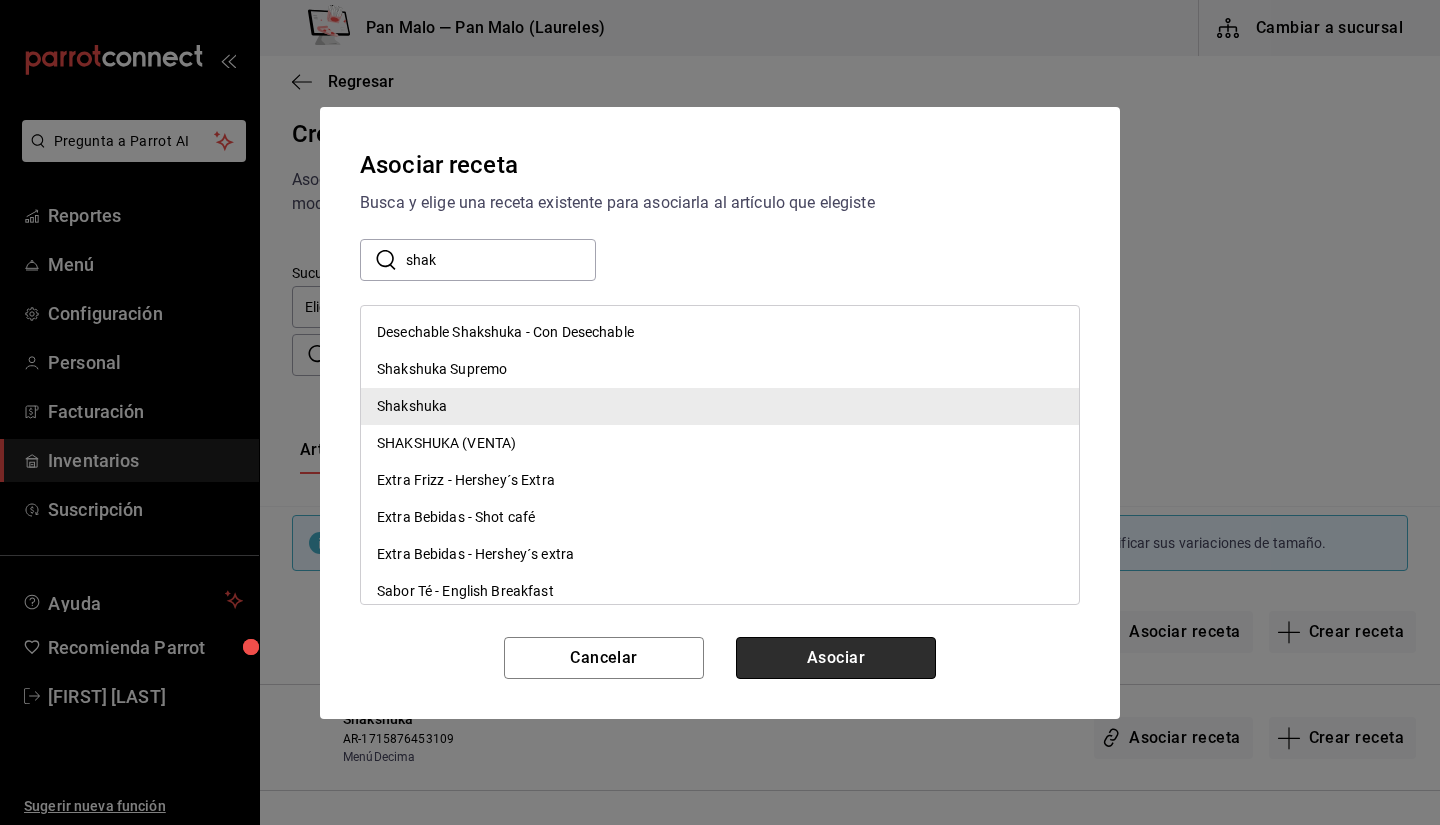 click on "Asociar" at bounding box center (836, 658) 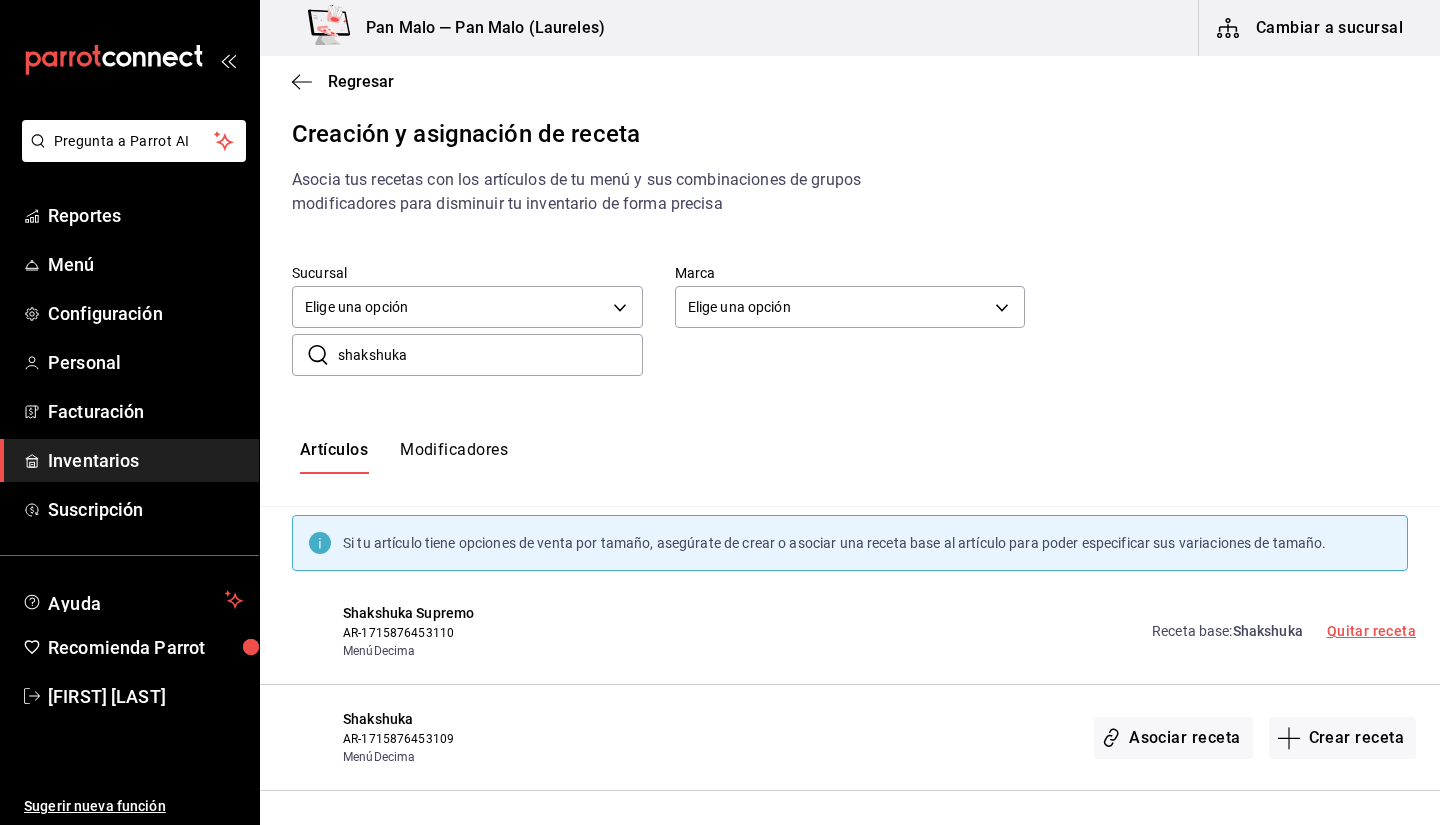 click on "Quitar receta" at bounding box center [1371, 631] 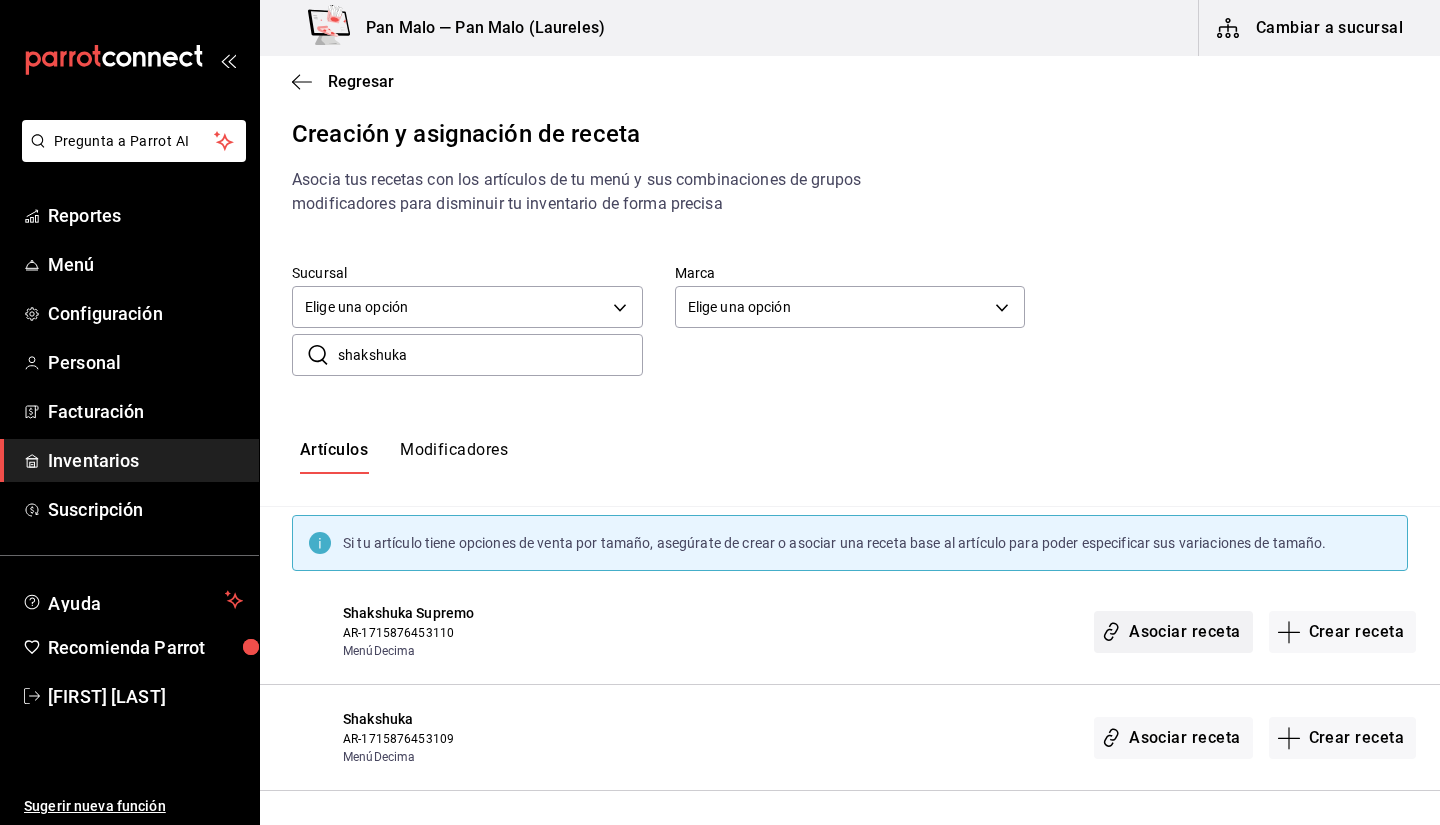 click on "Asociar receta" at bounding box center (1173, 632) 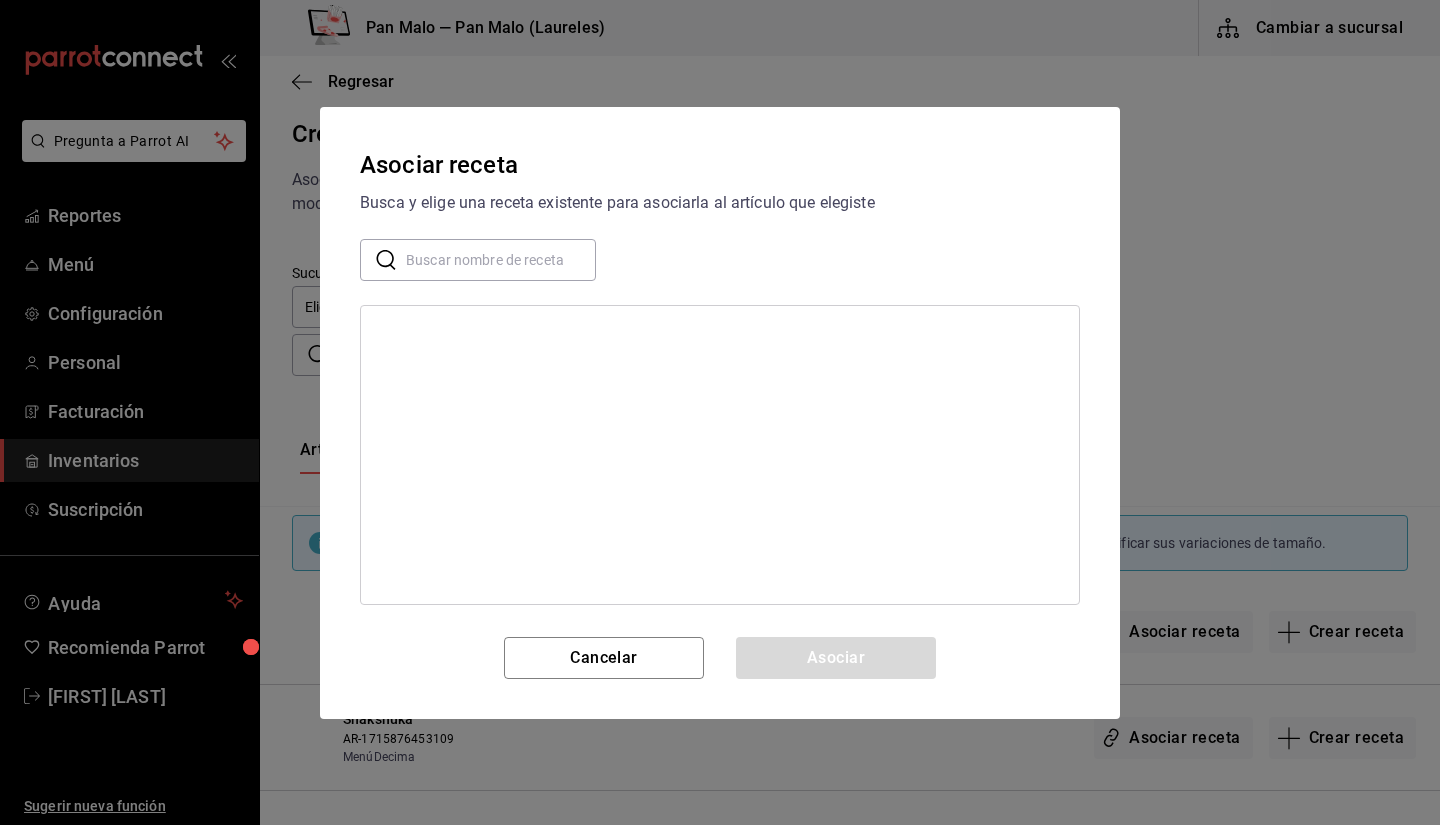 click at bounding box center [501, 259] 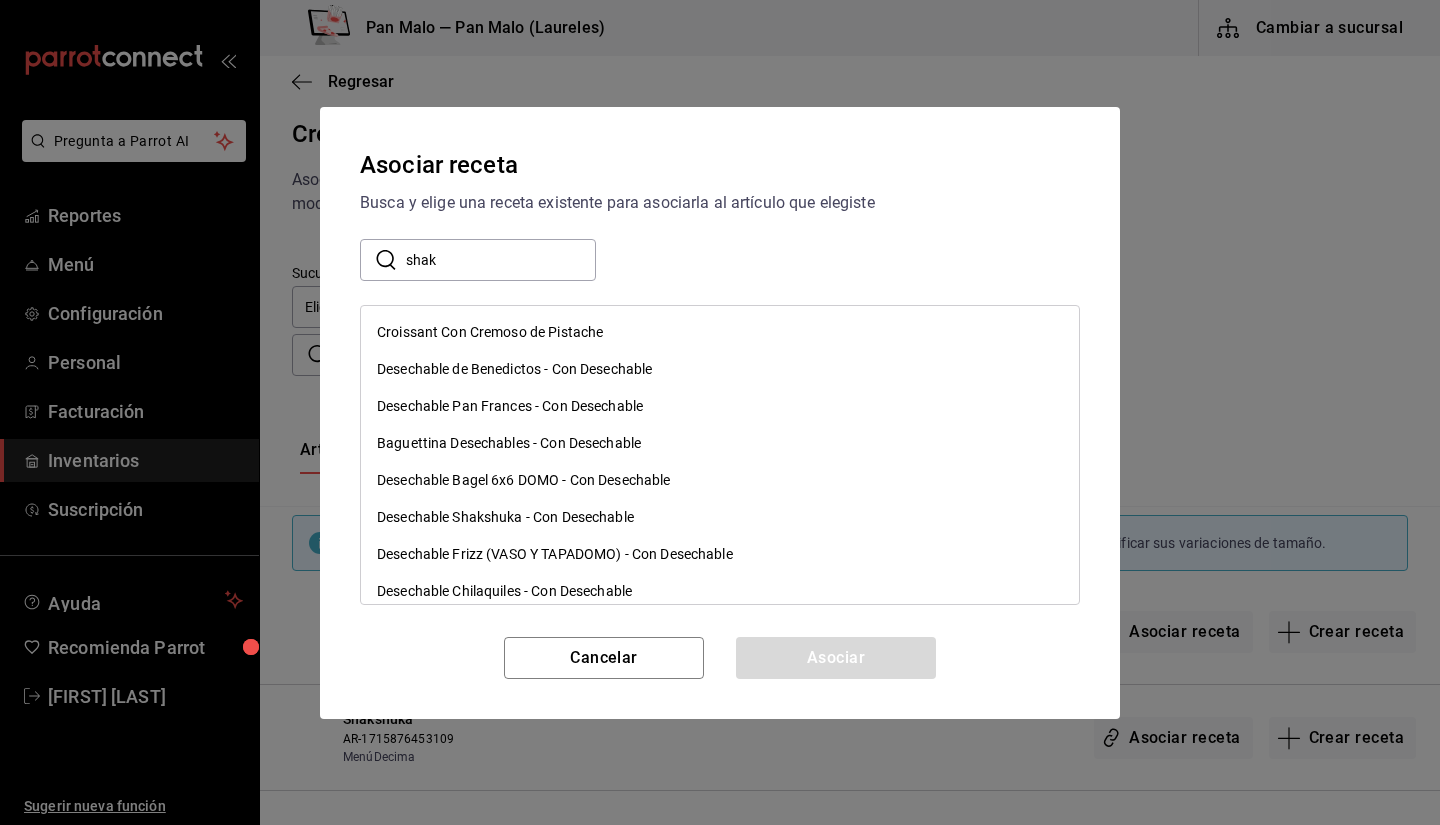 drag, startPoint x: 797, startPoint y: 319, endPoint x: 759, endPoint y: 261, distance: 69.339745 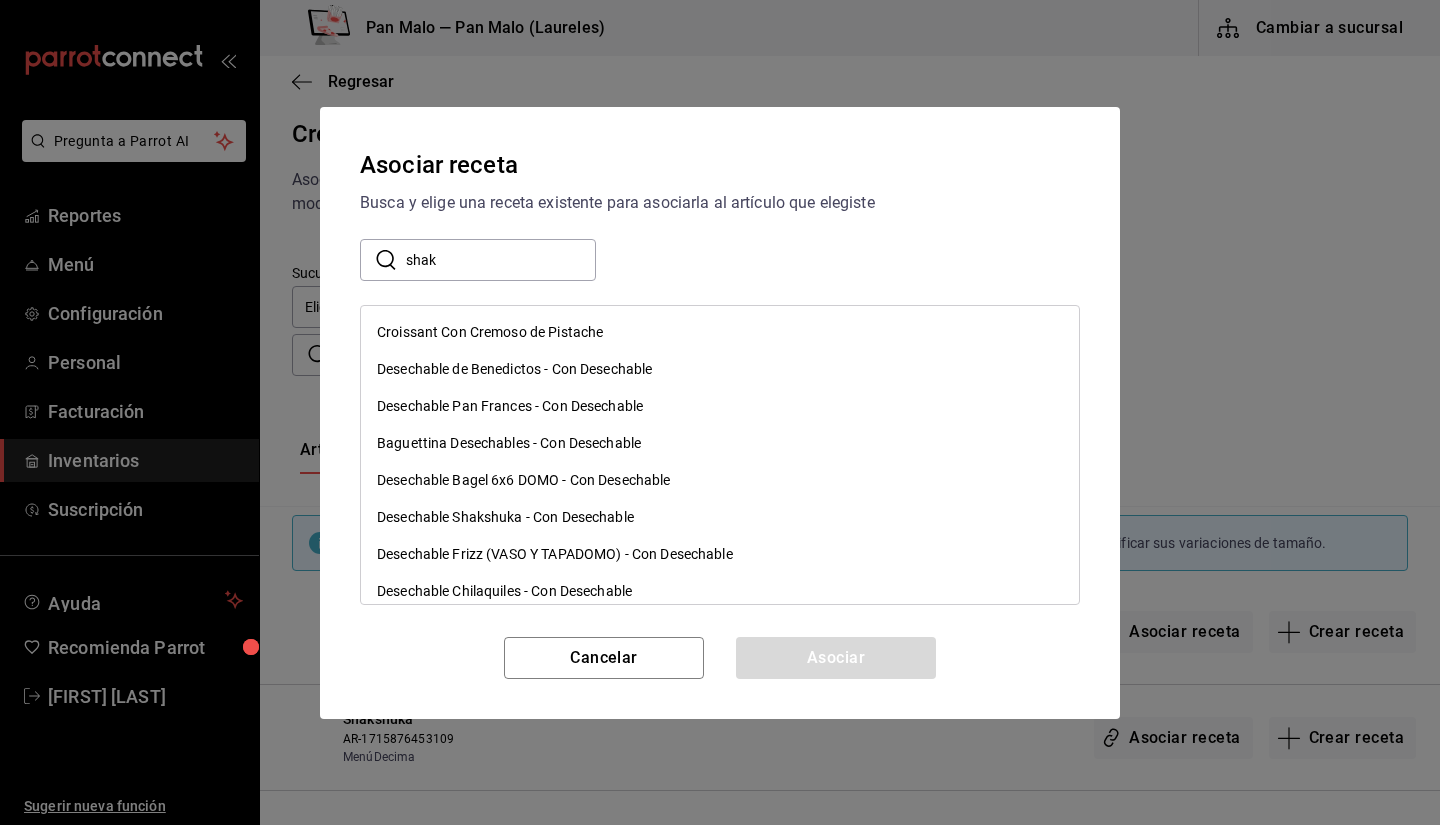 click on "shak" at bounding box center (501, 259) 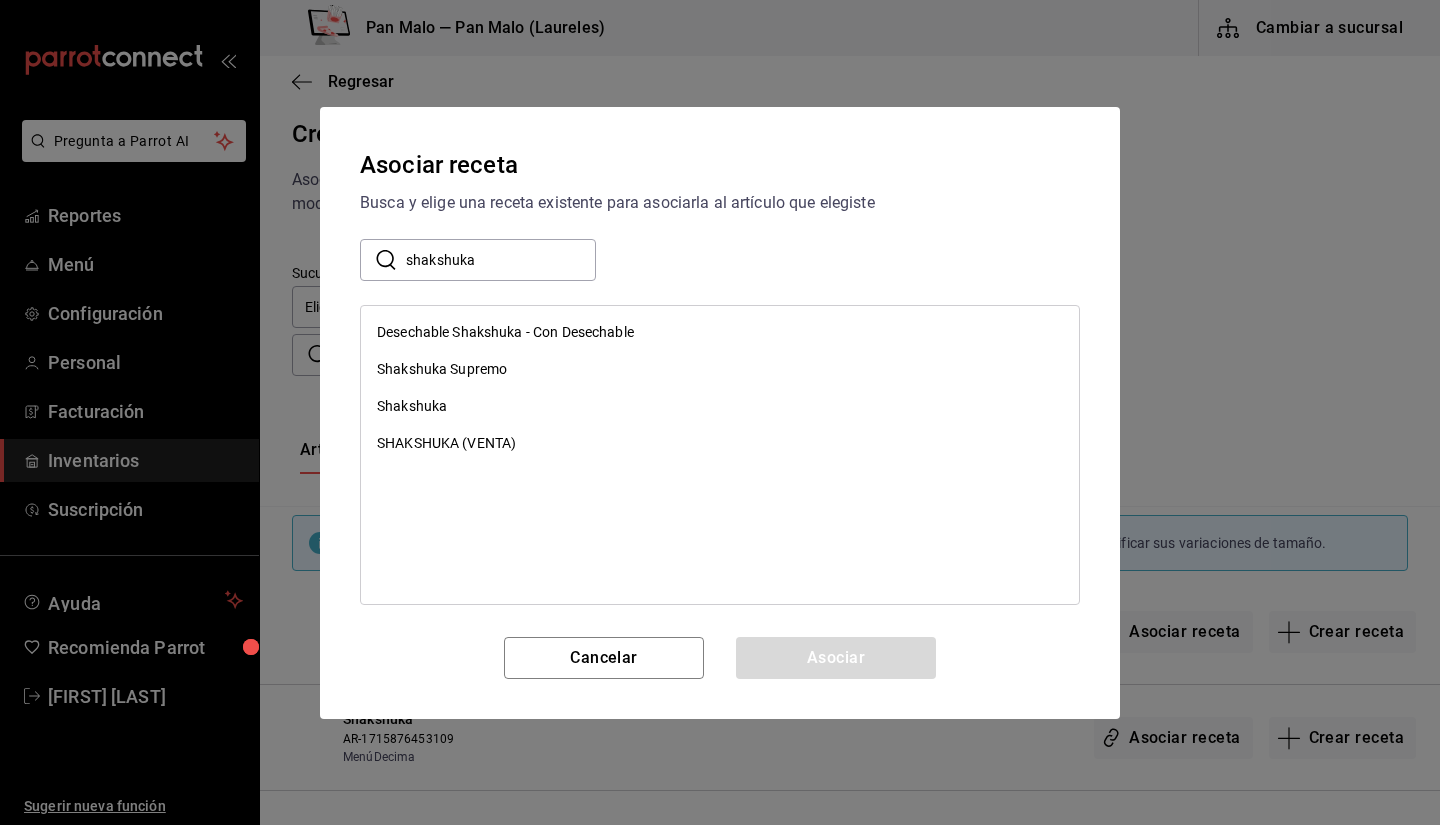 type on "shakshuka" 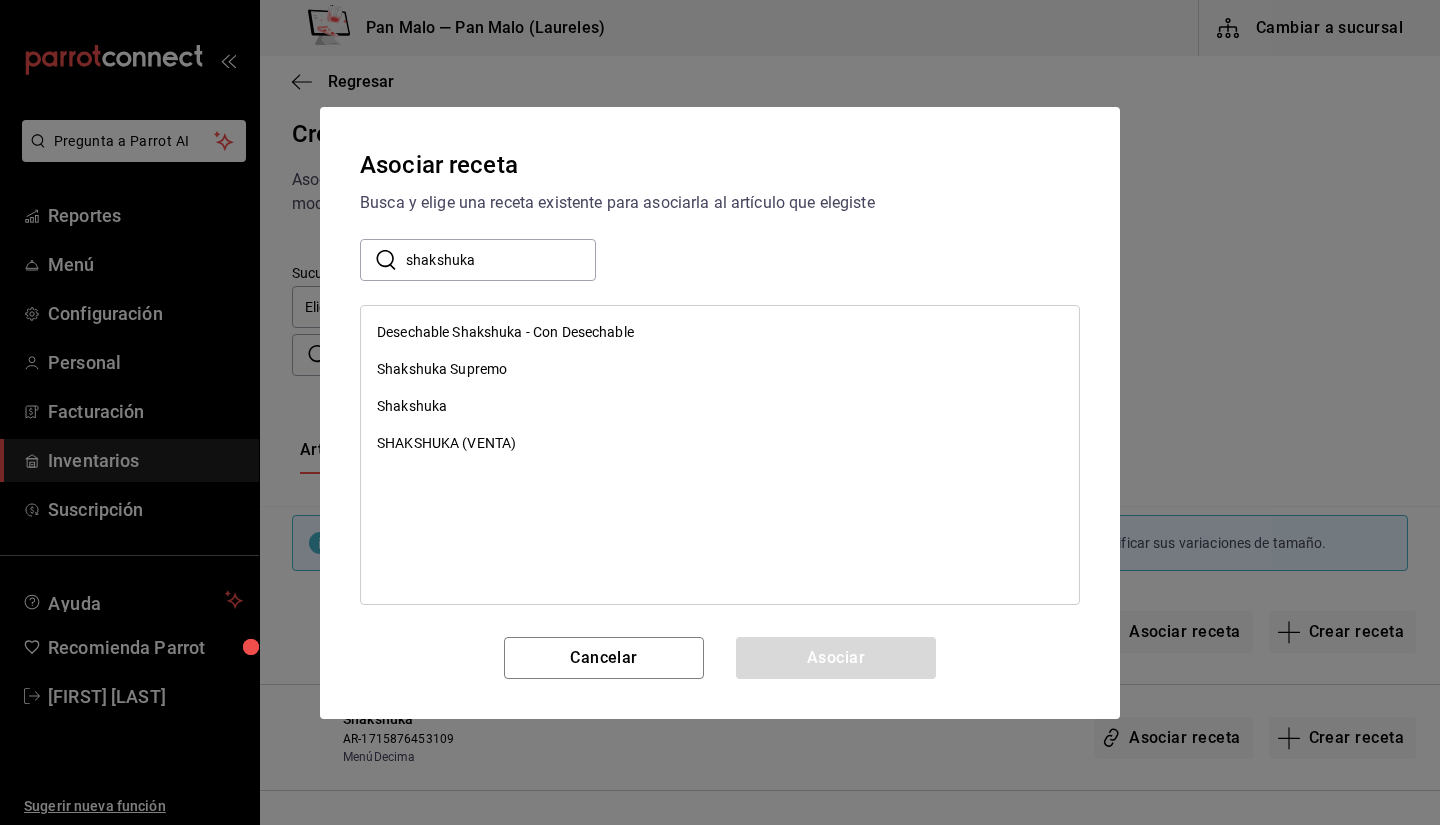 click on "Shakshuka" at bounding box center (720, 406) 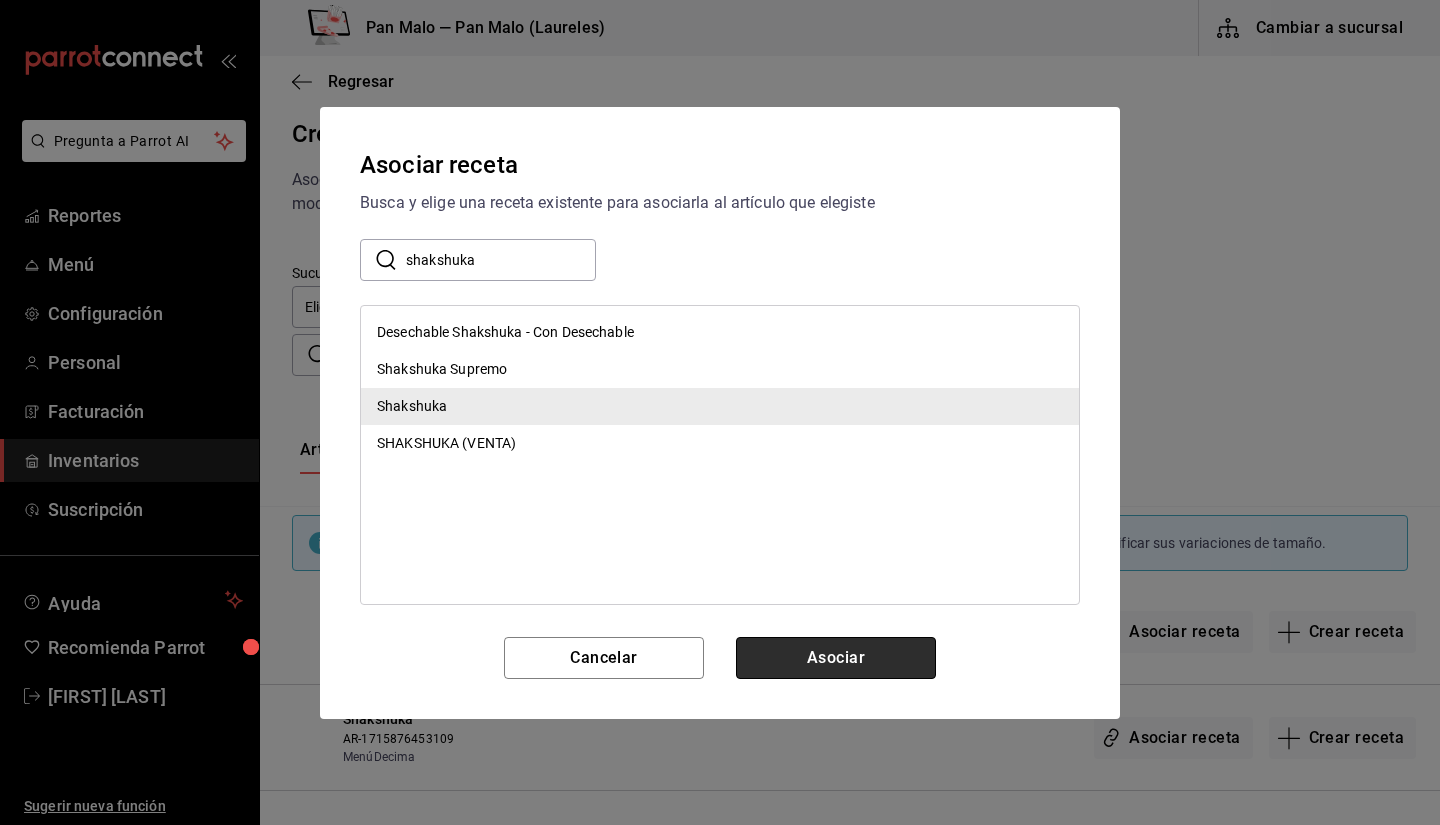 click on "Asociar" at bounding box center (836, 658) 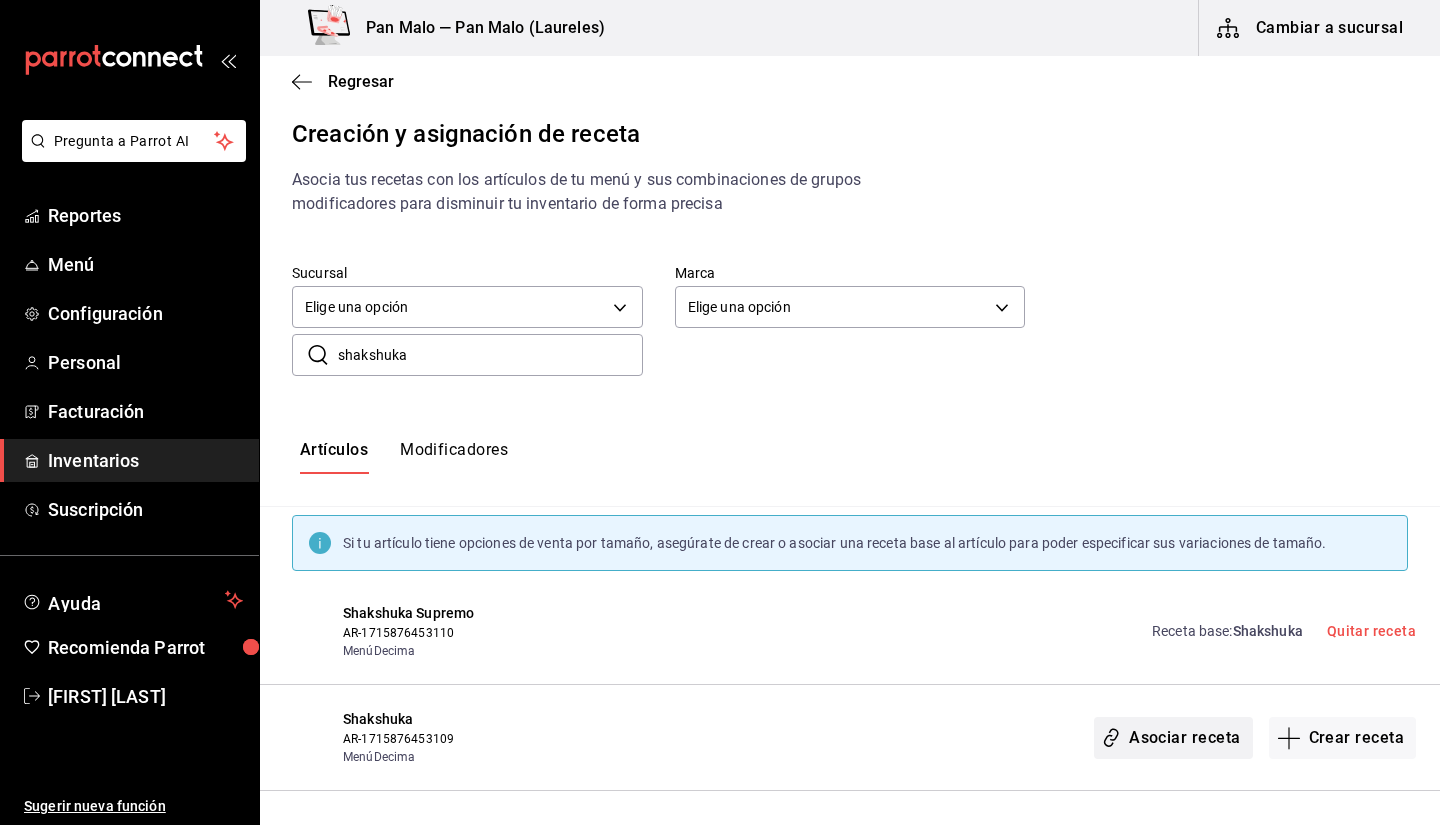 click on "Asociar receta" at bounding box center [1173, 738] 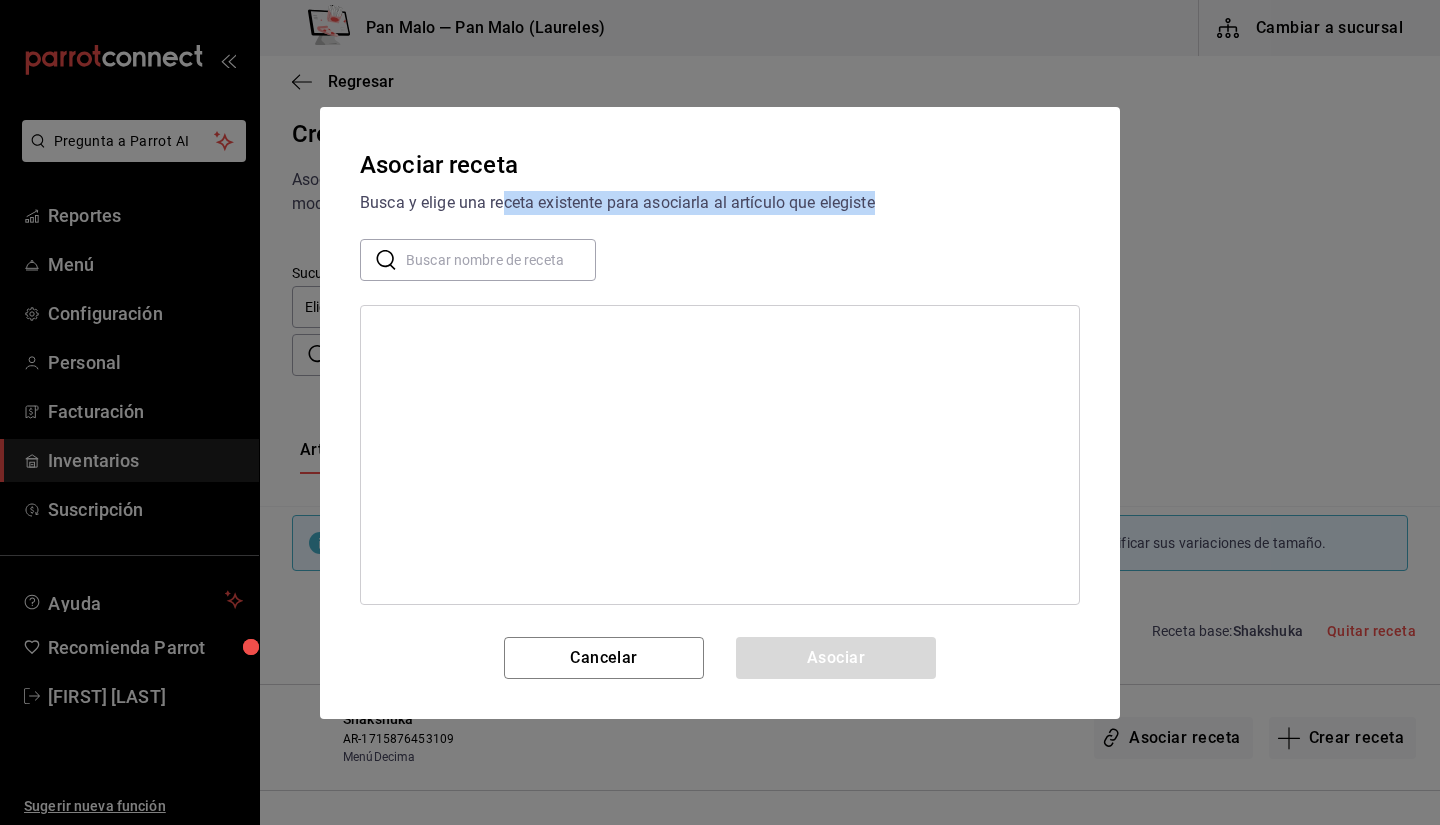 drag, startPoint x: 500, startPoint y: 223, endPoint x: 494, endPoint y: 233, distance: 11.661903 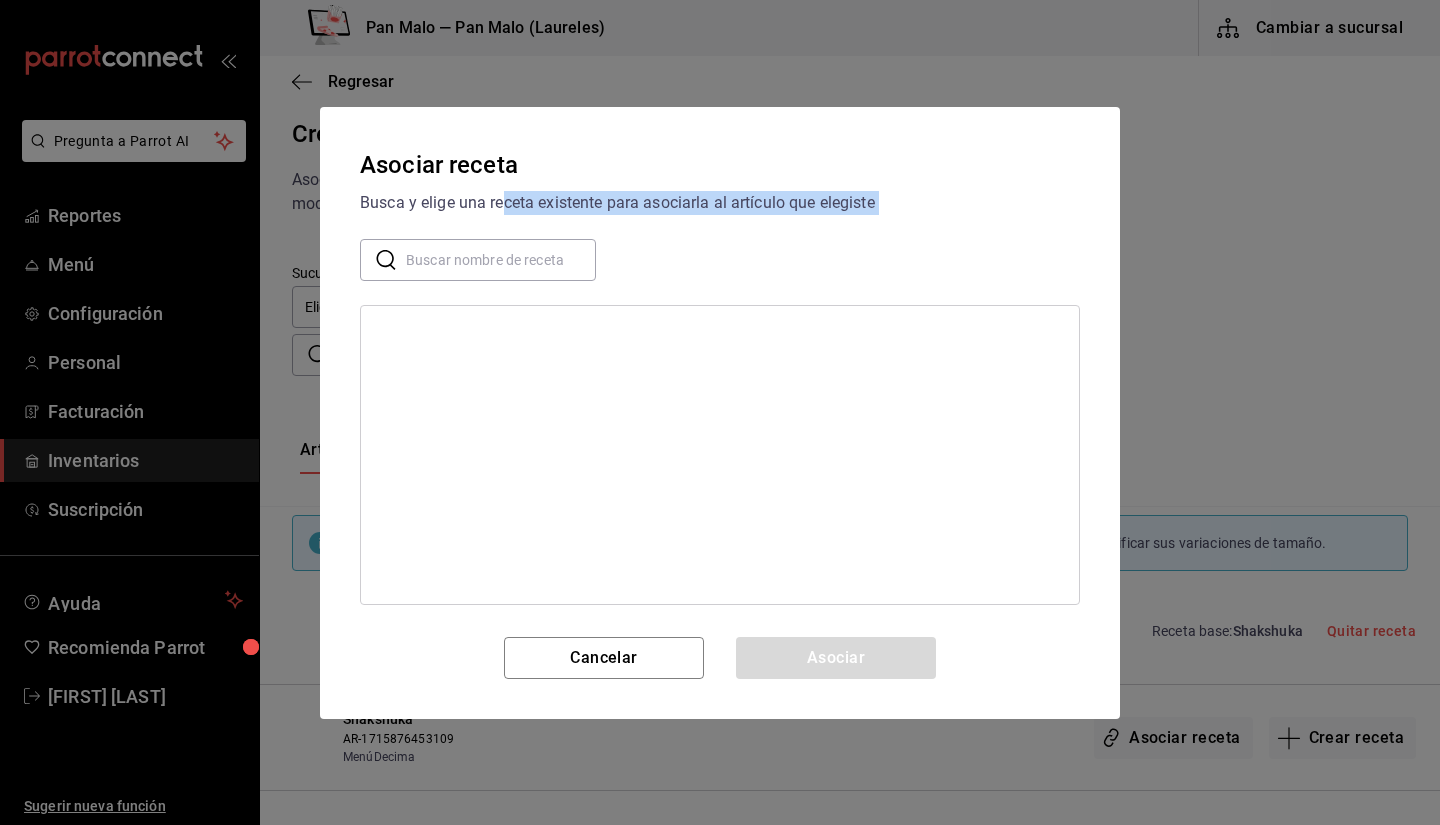 click at bounding box center [501, 259] 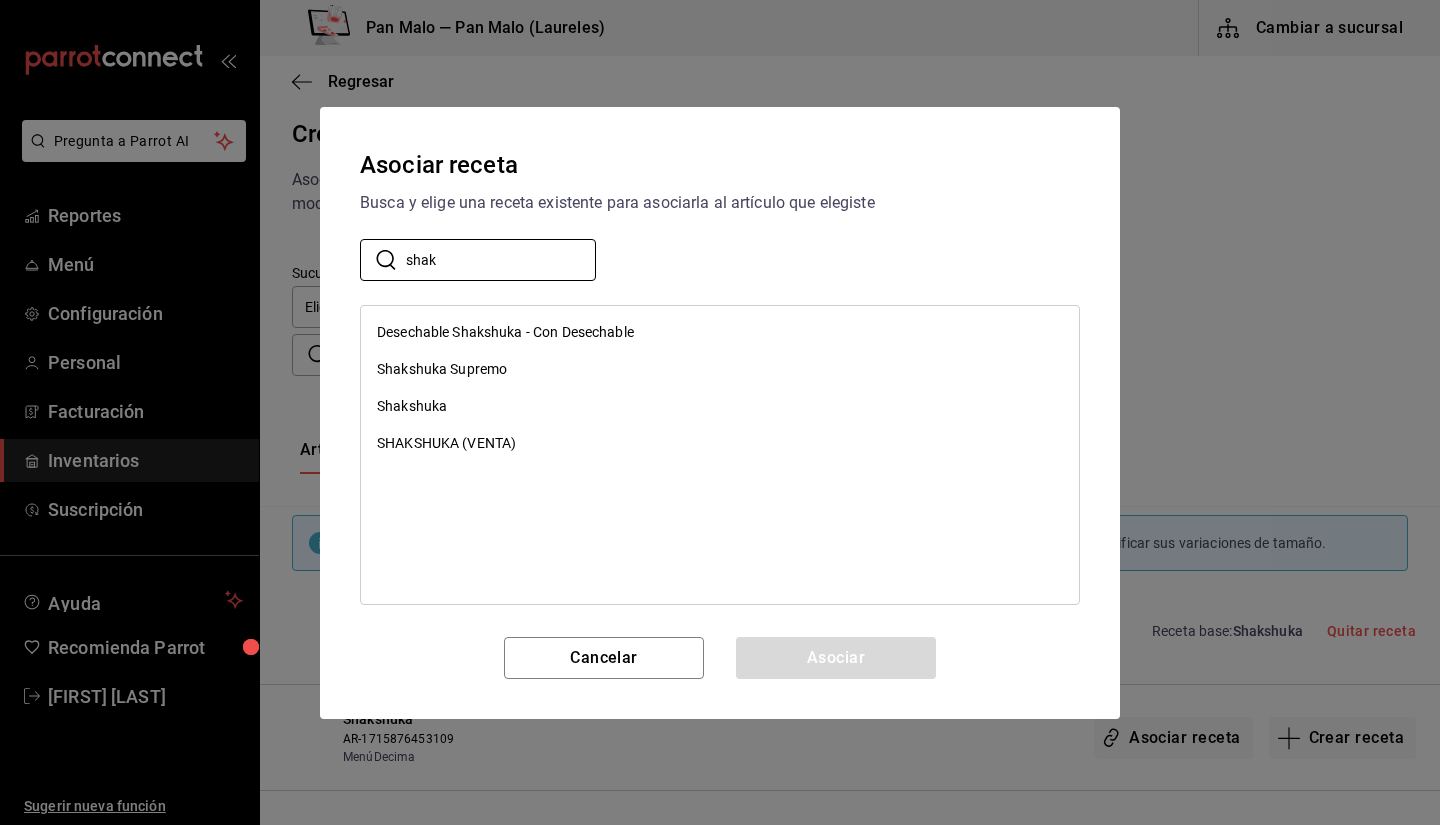 type on "shak" 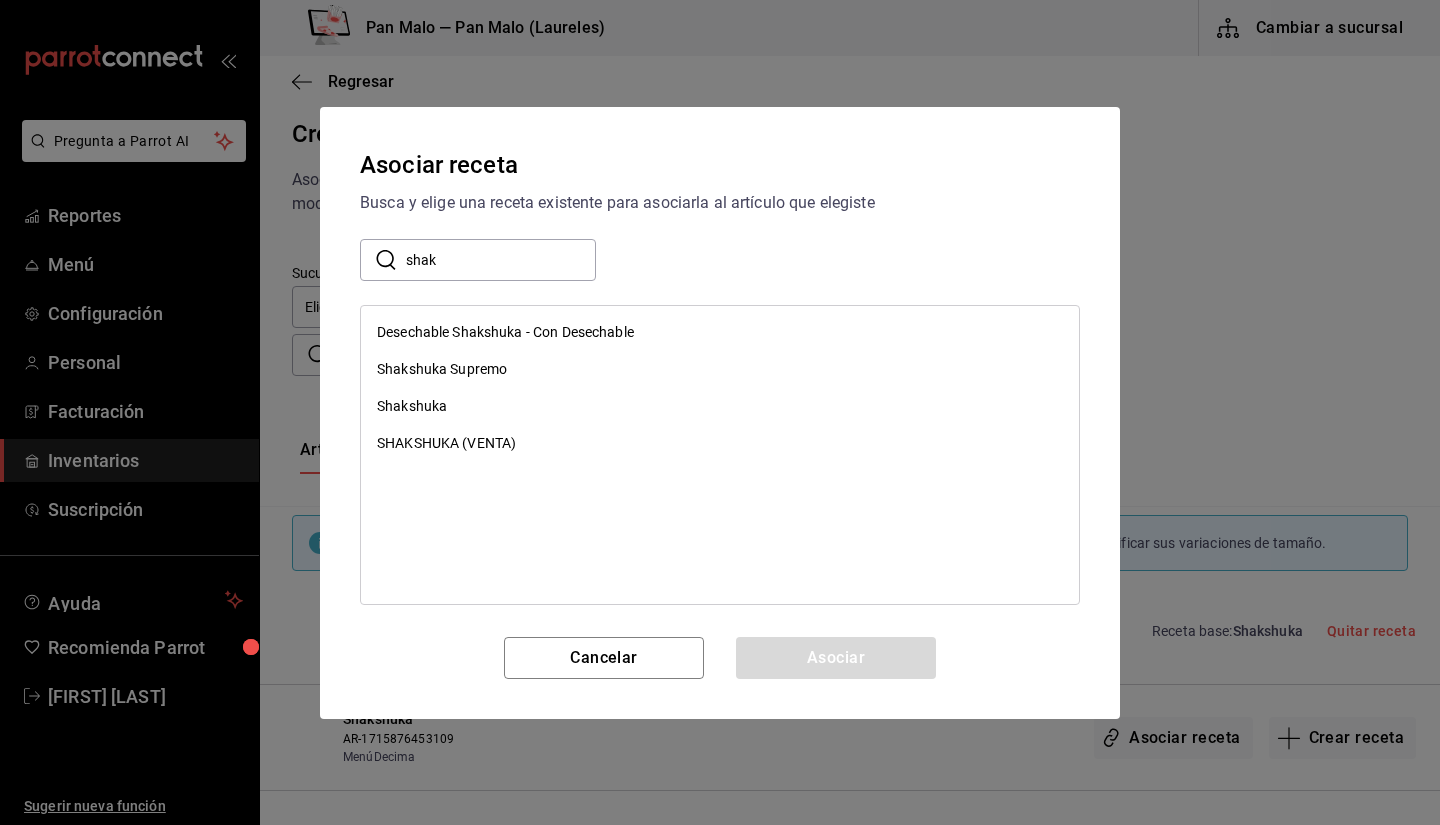 click on "Shakshuka Supremo" at bounding box center (442, 369) 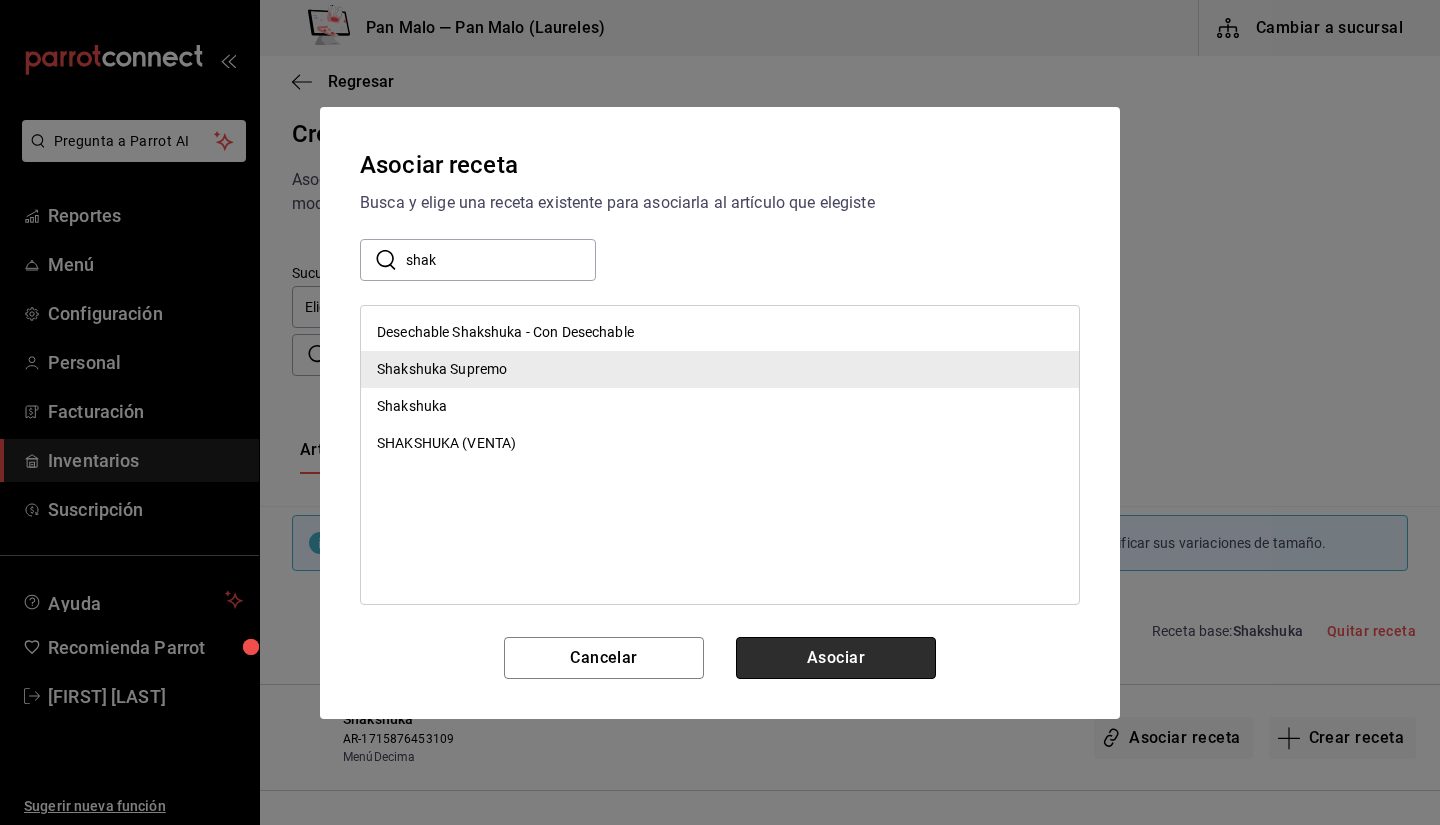 click on "Asociar" at bounding box center (836, 658) 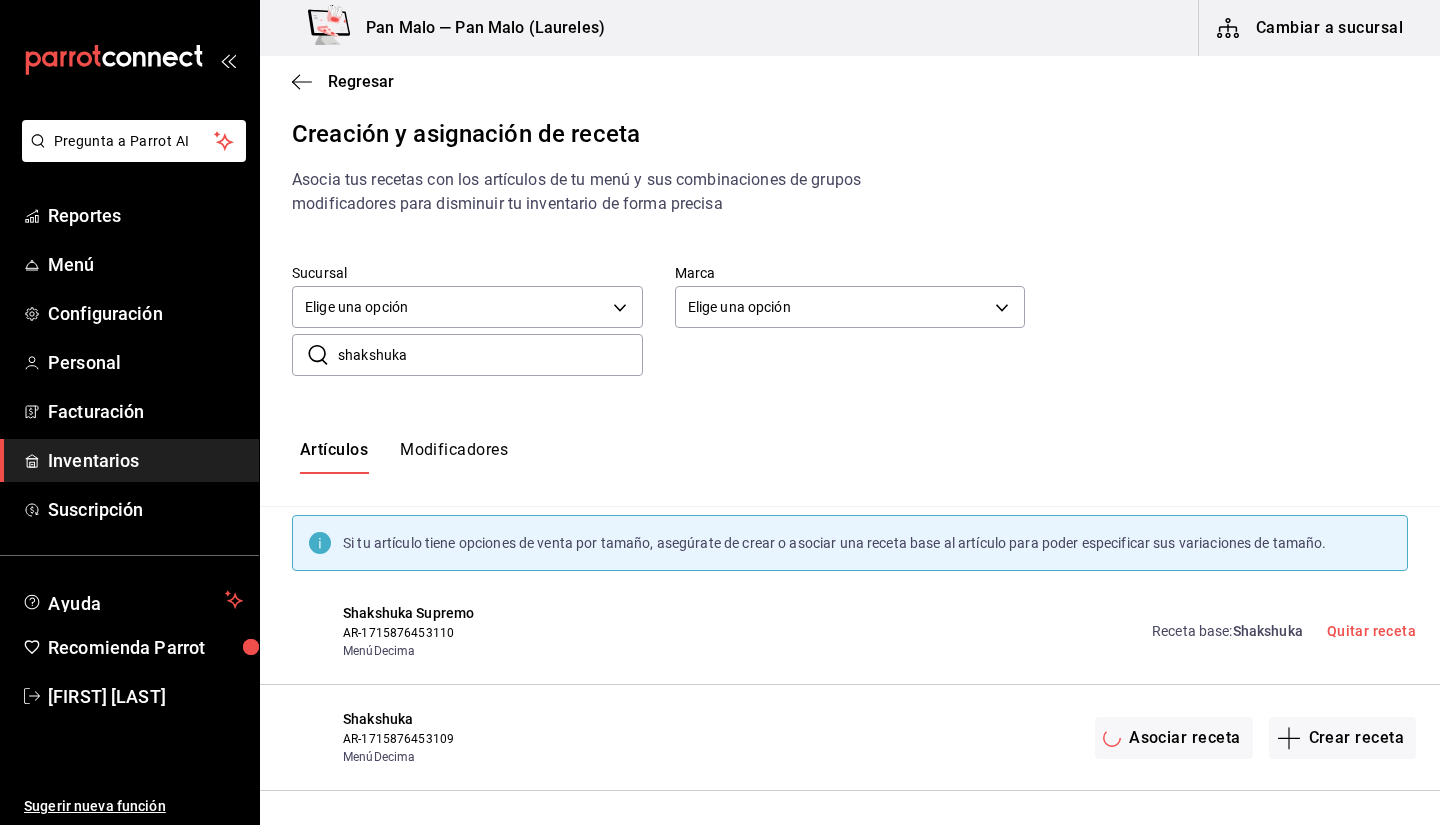 click on "shakshuka" at bounding box center (490, 355) 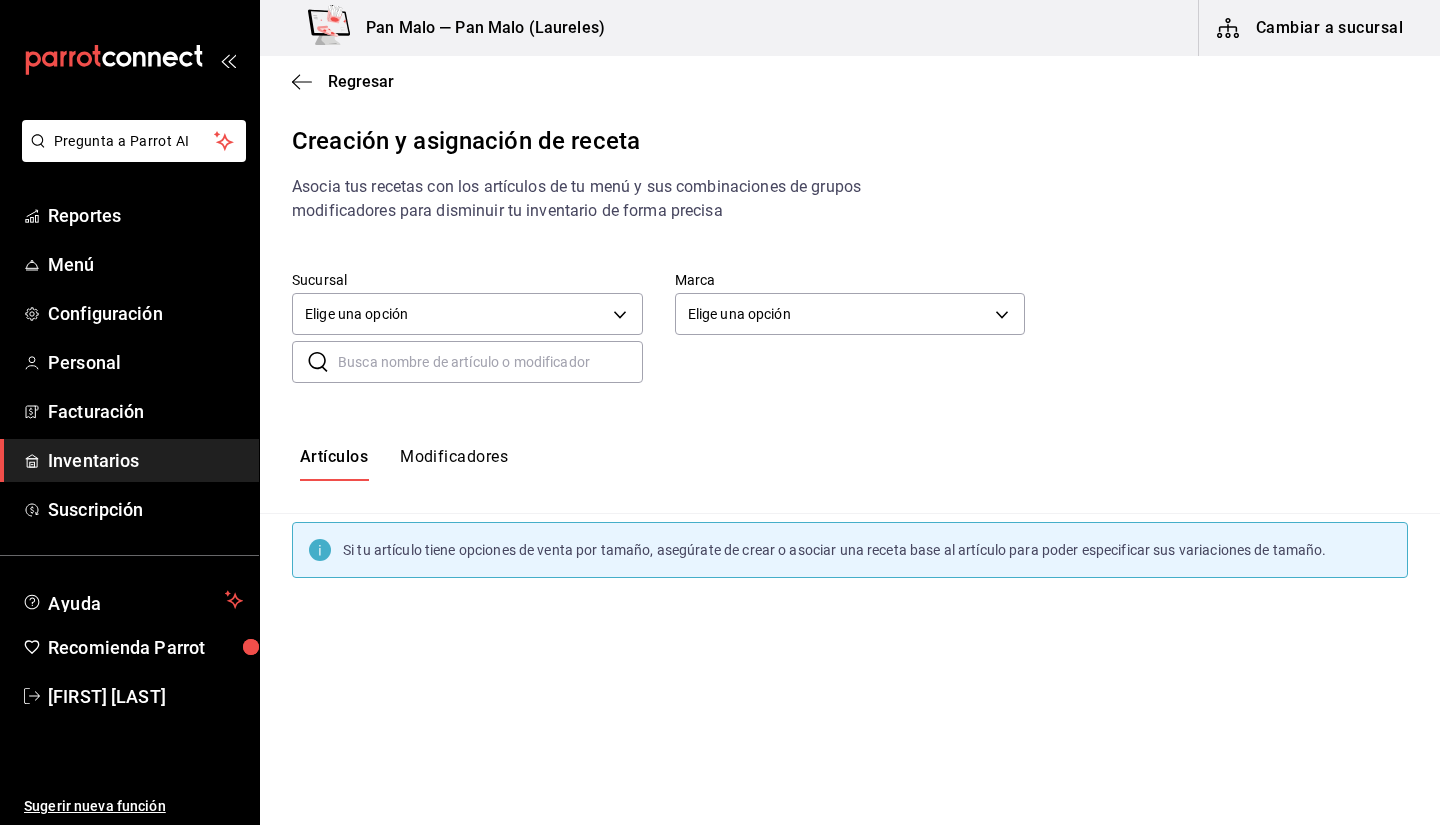scroll, scrollTop: 0, scrollLeft: 0, axis: both 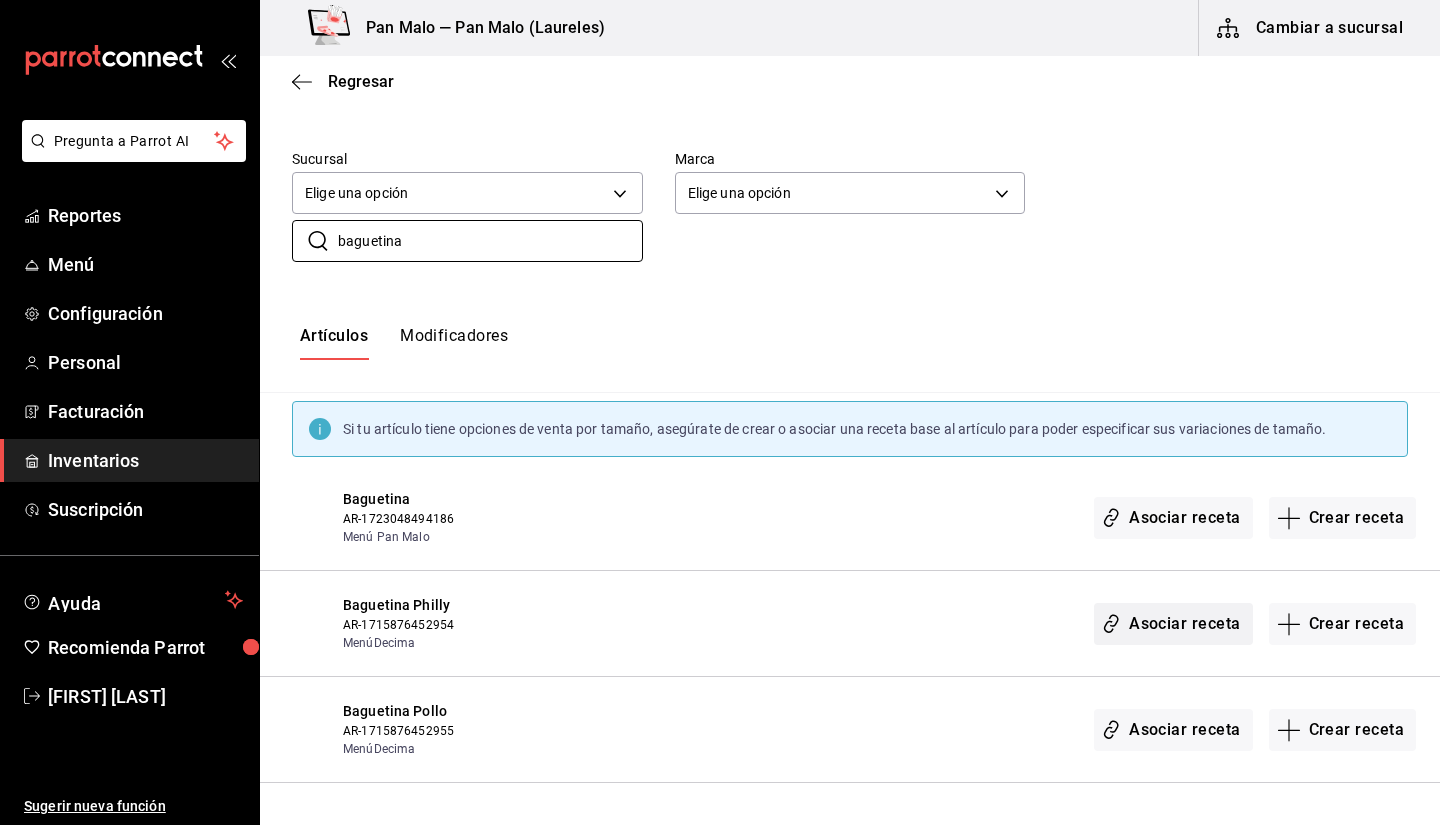 type on "baguetina" 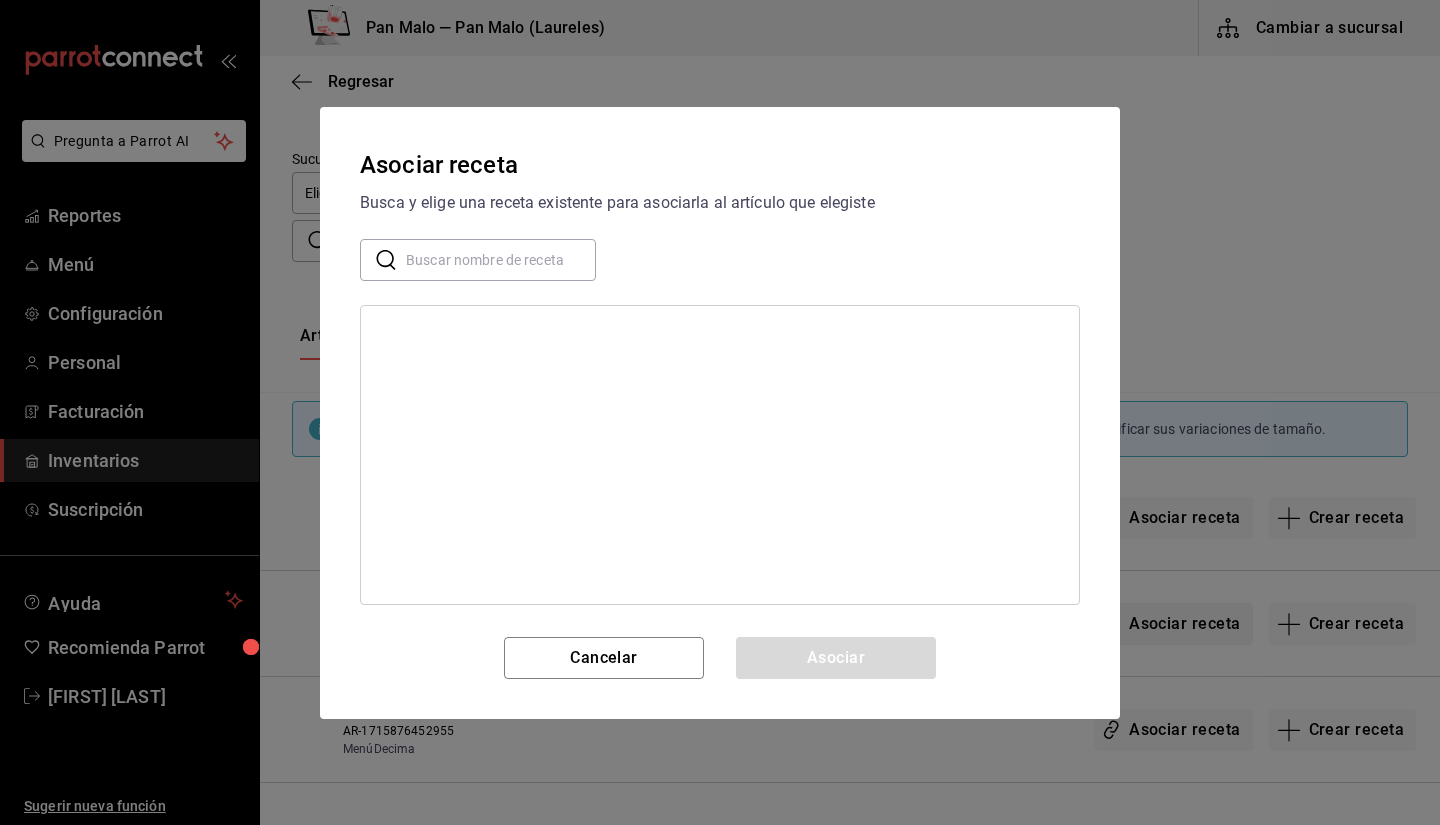 scroll, scrollTop: 113, scrollLeft: 0, axis: vertical 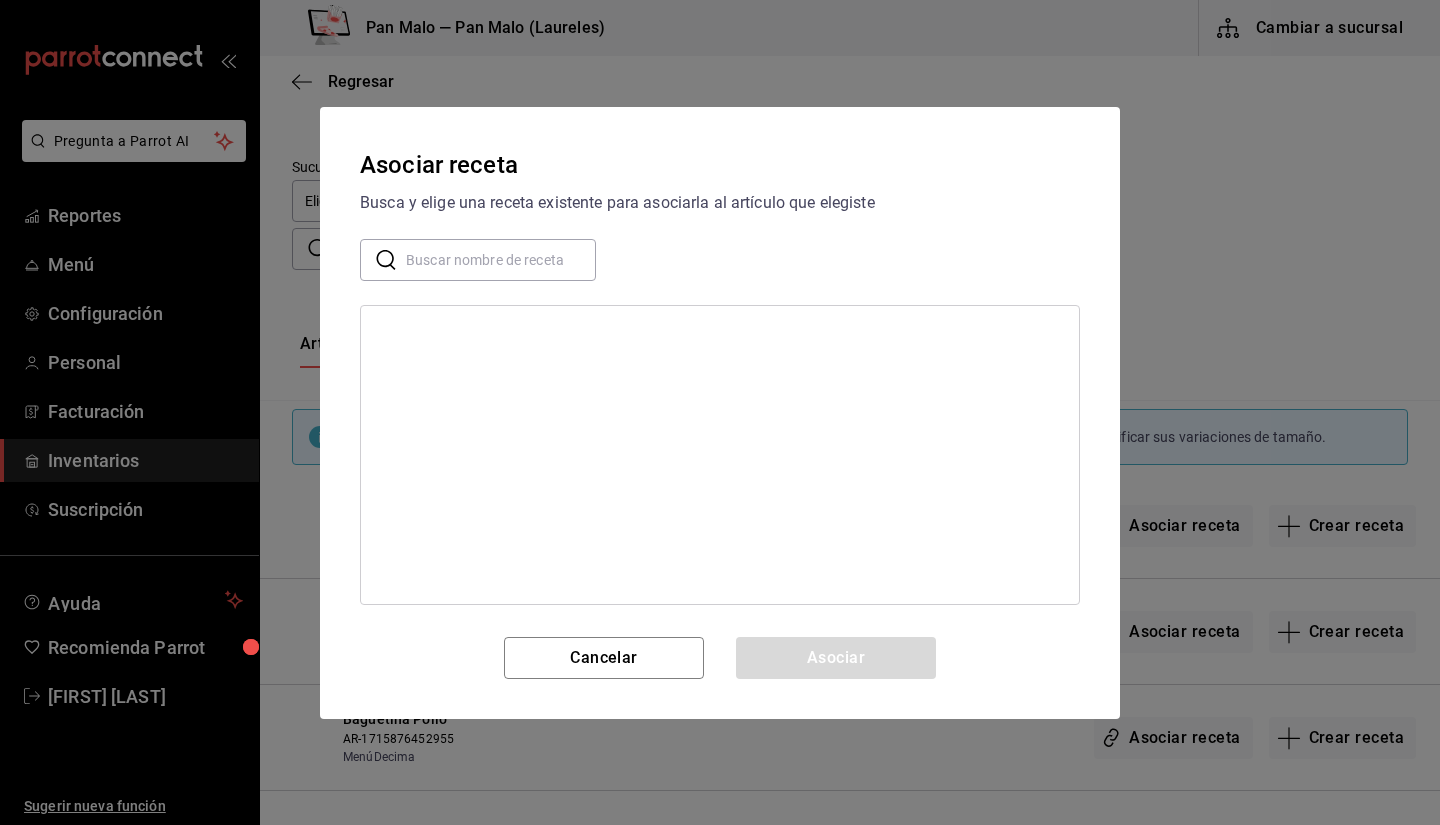 click at bounding box center [501, 259] 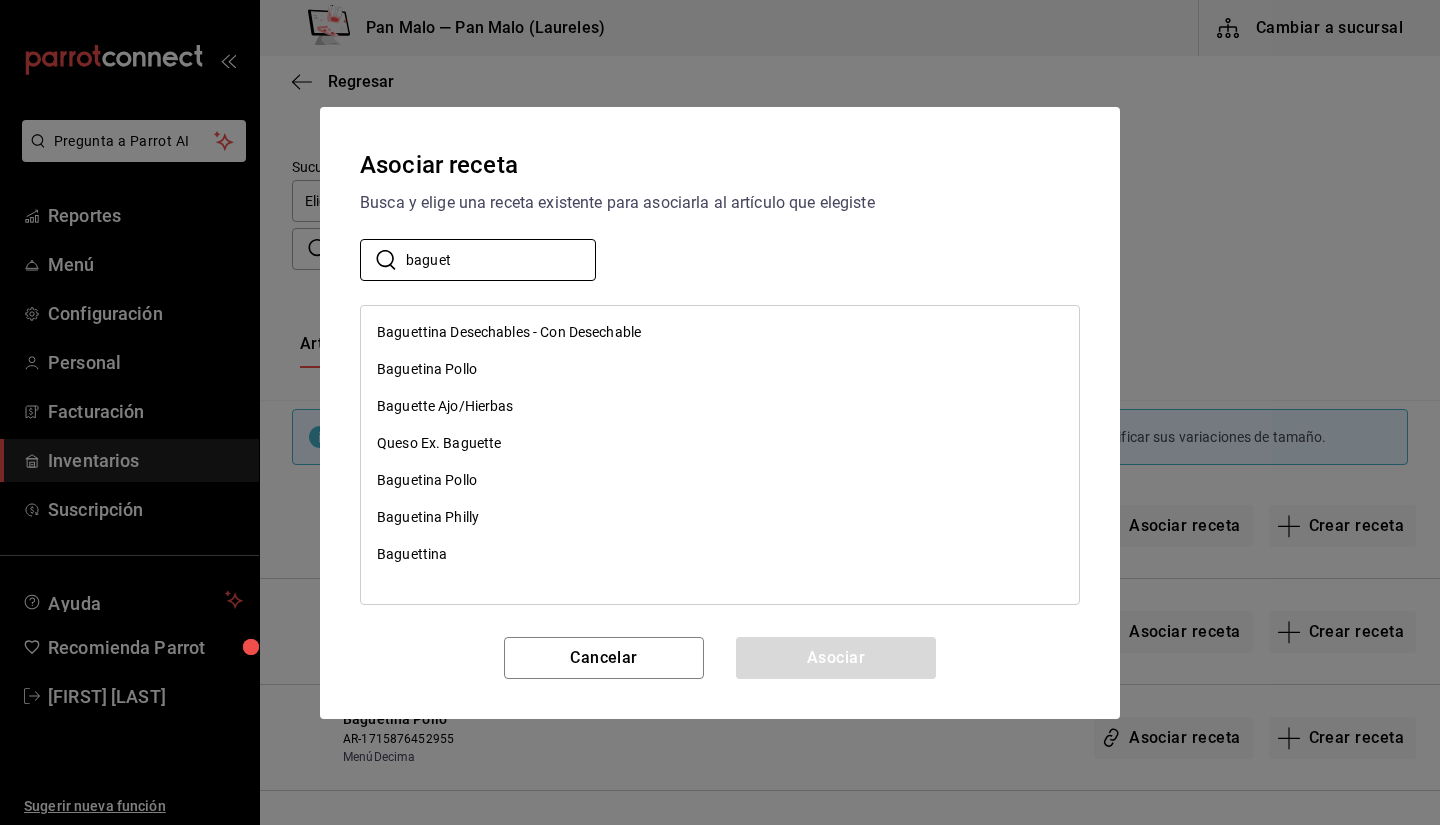 type on "baguet" 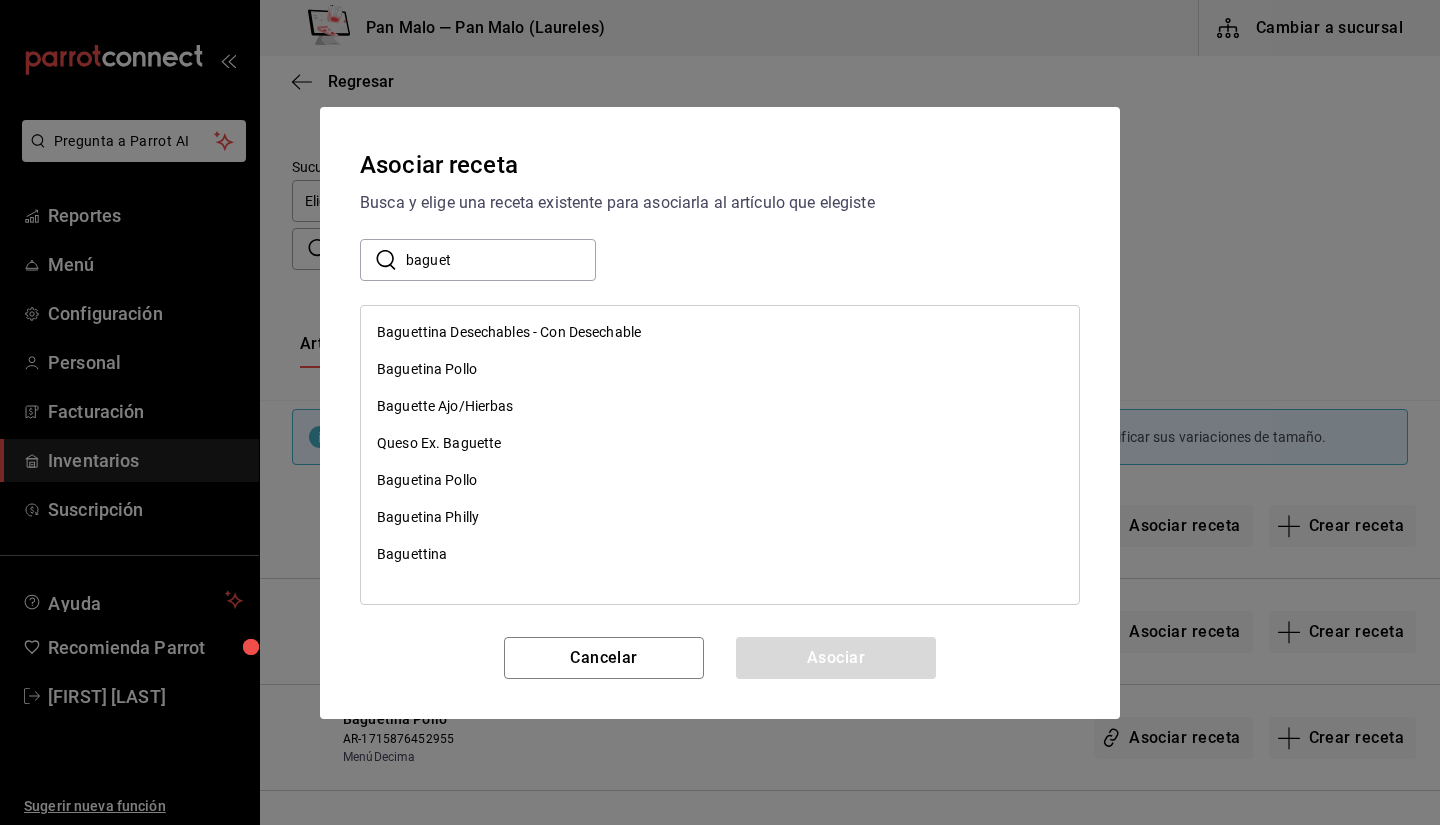 click on "Baguetina Pollo" at bounding box center [720, 369] 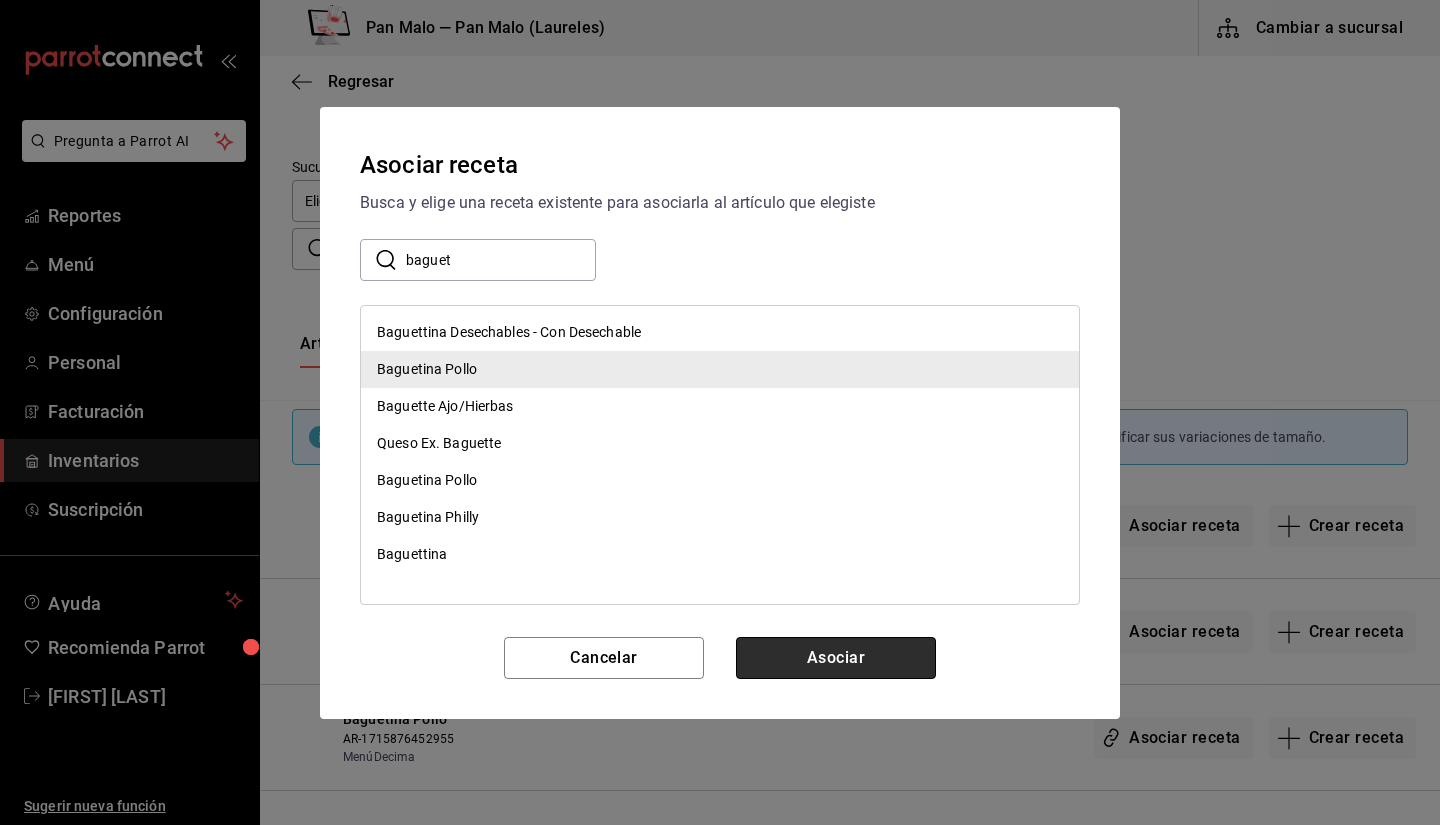 click on "Asociar" at bounding box center [836, 658] 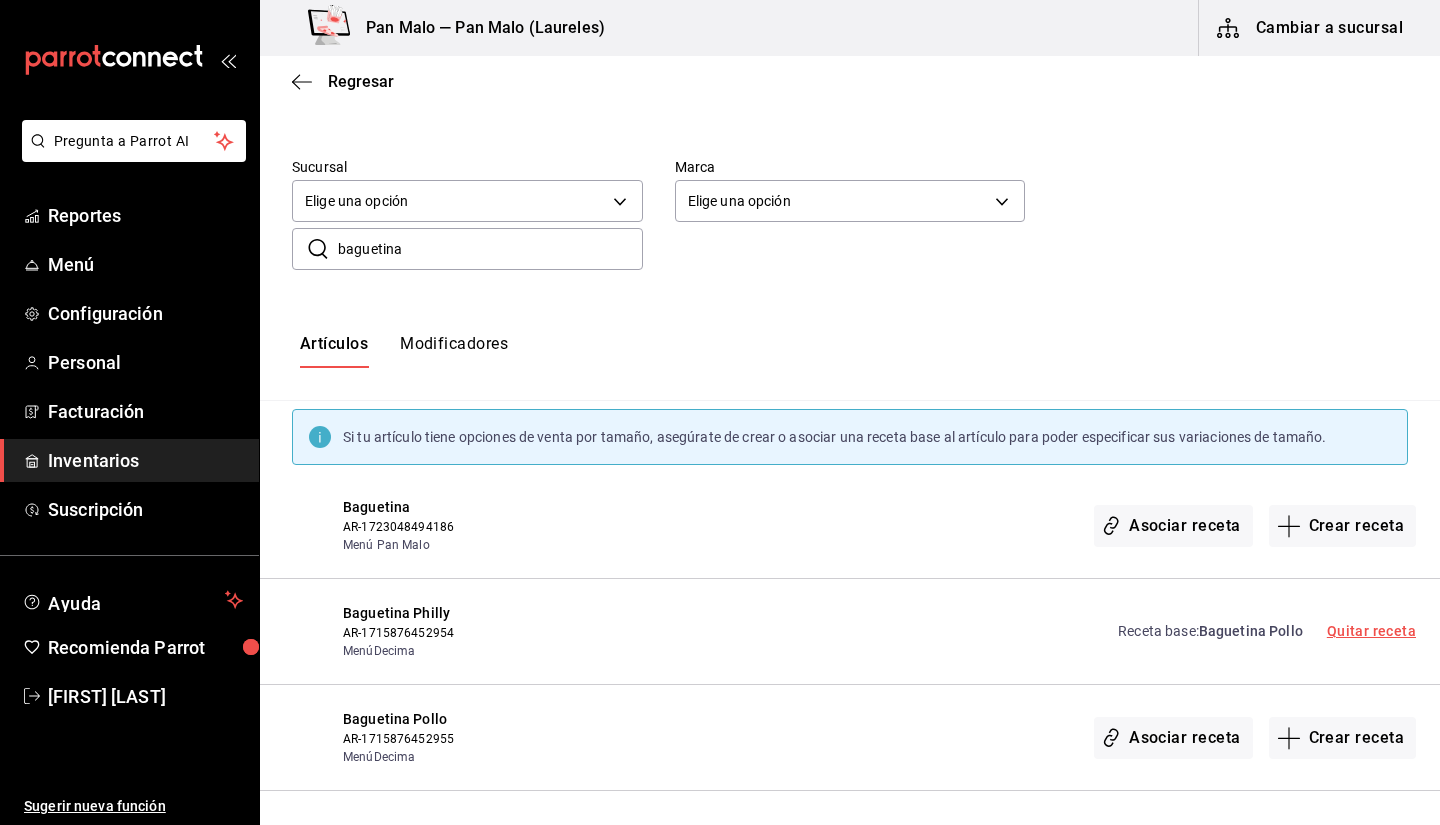 click on "Quitar receta" at bounding box center (1371, 631) 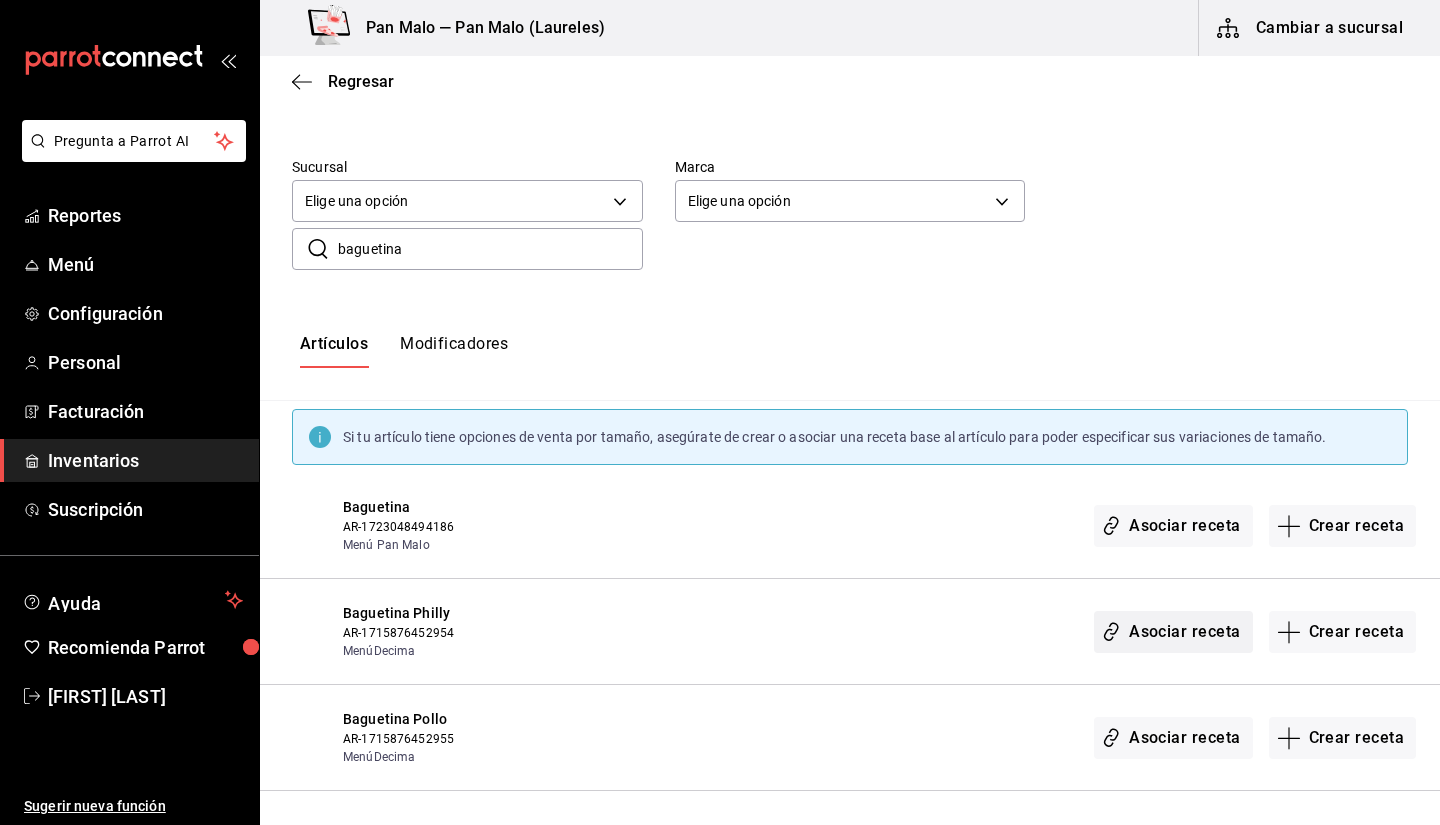 click on "Asociar receta" at bounding box center [1173, 632] 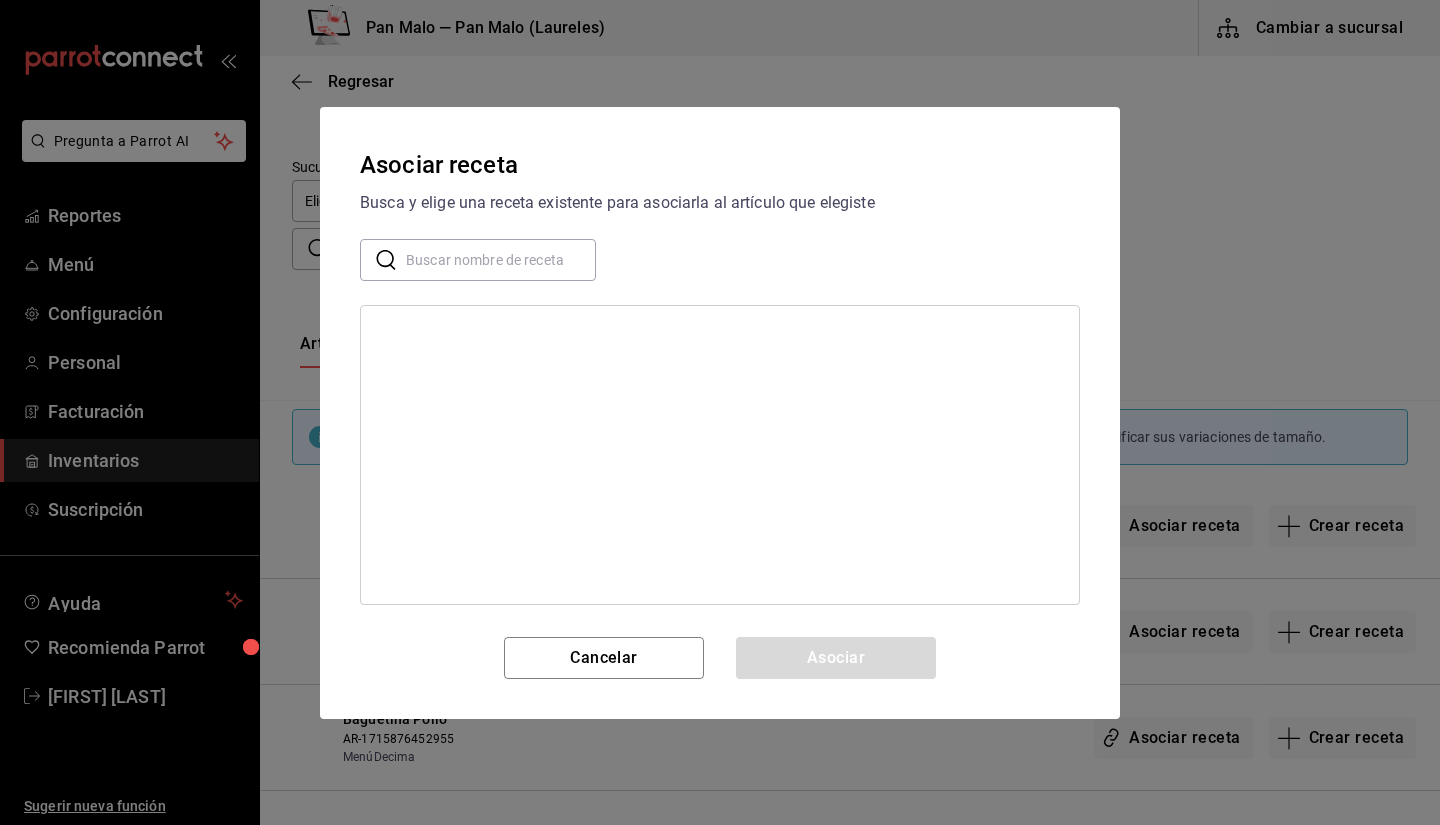 click at bounding box center [501, 259] 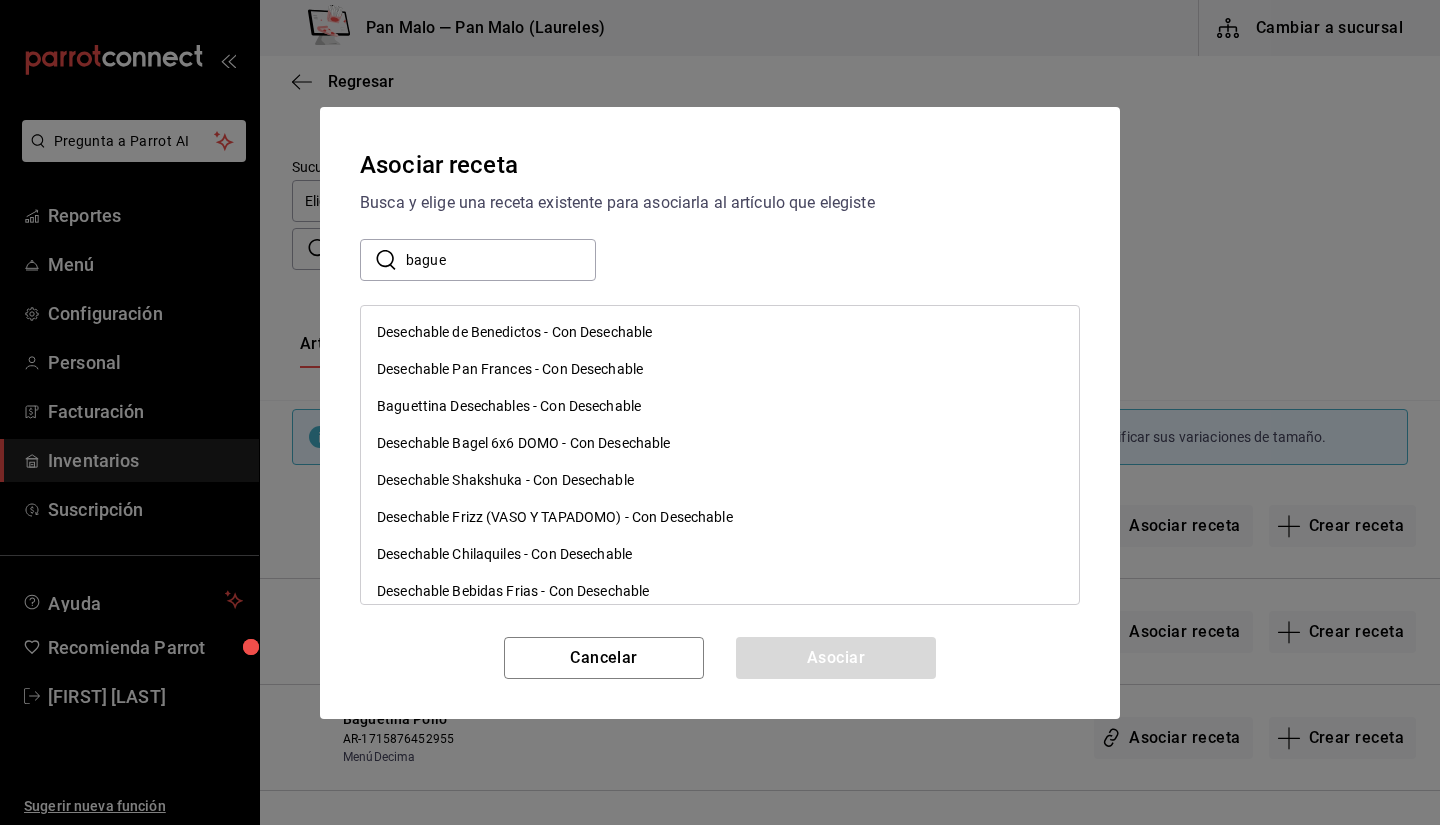 click on "​ bague ​" at bounding box center [720, 260] 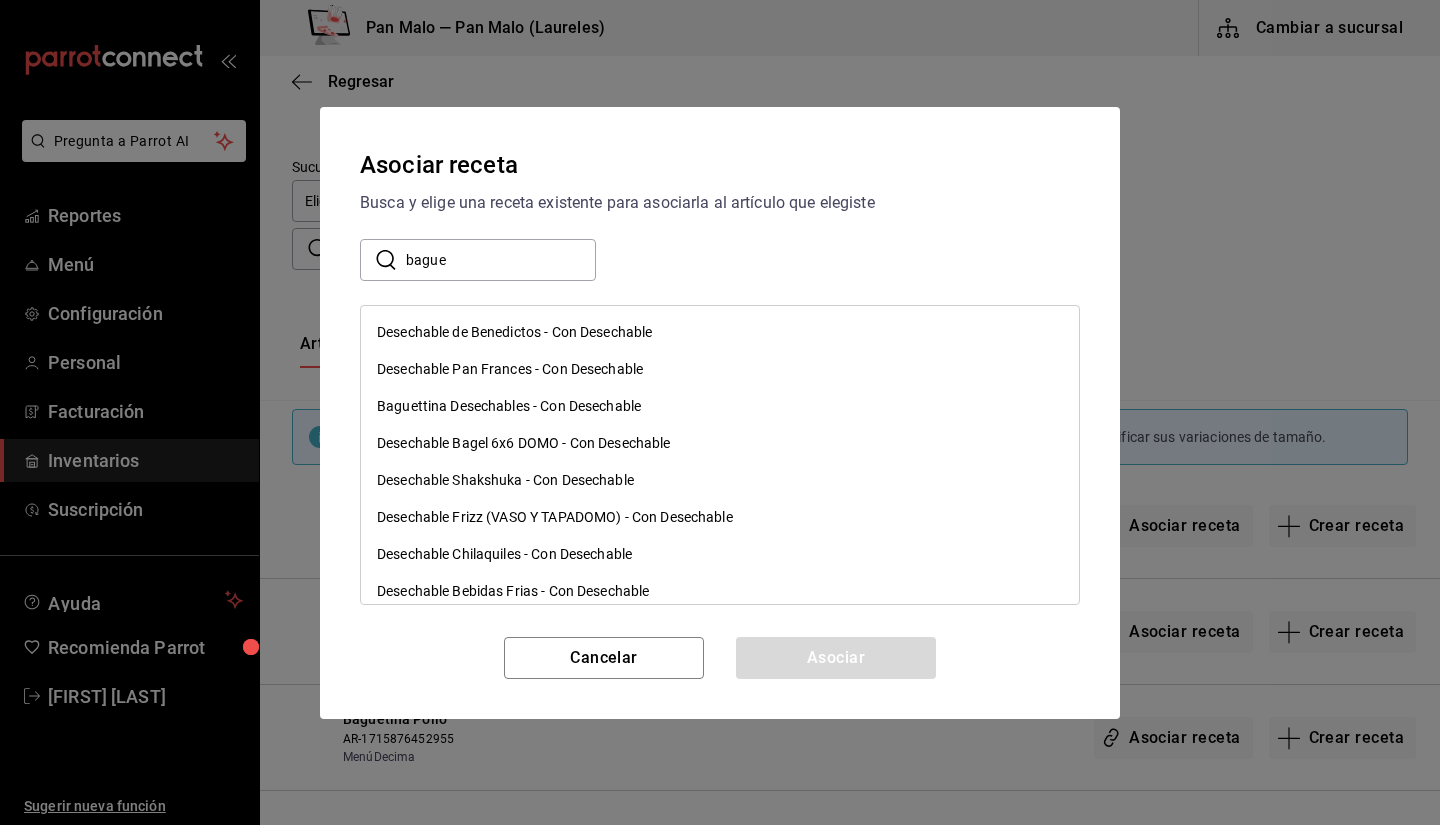 click on "bague" at bounding box center (501, 259) 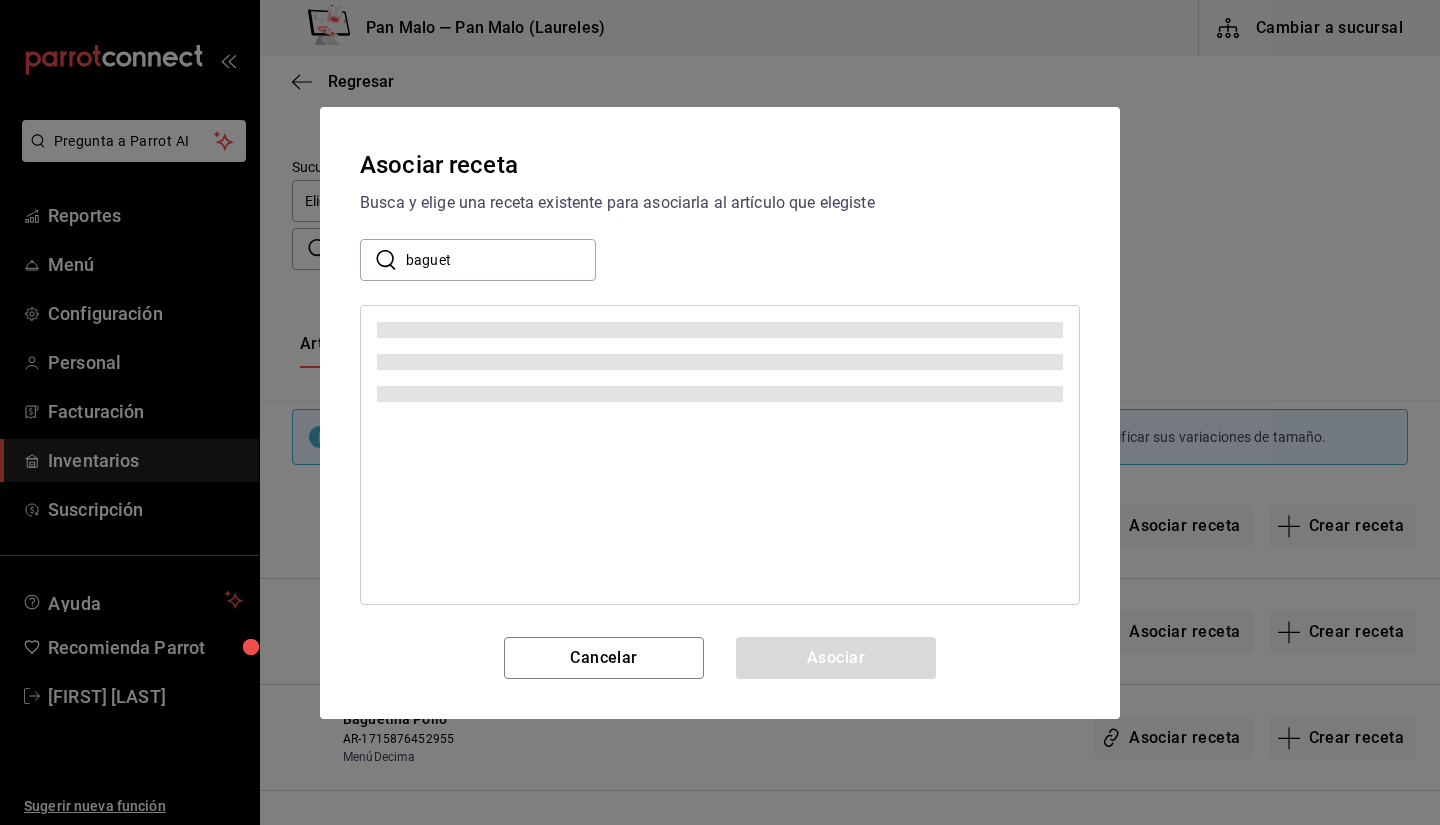 type on "baguet" 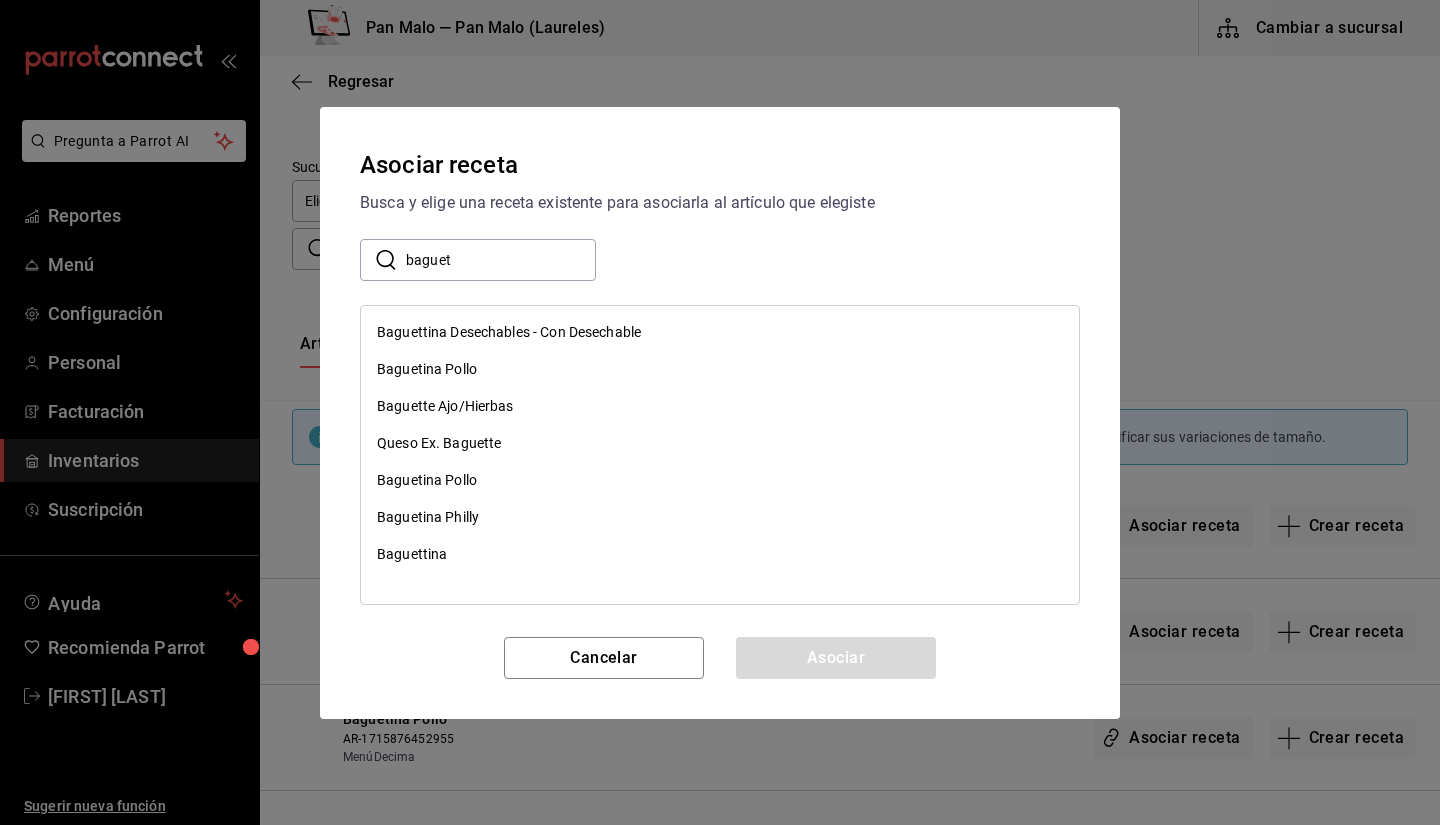 click on "​ baguet ​" at bounding box center [720, 260] 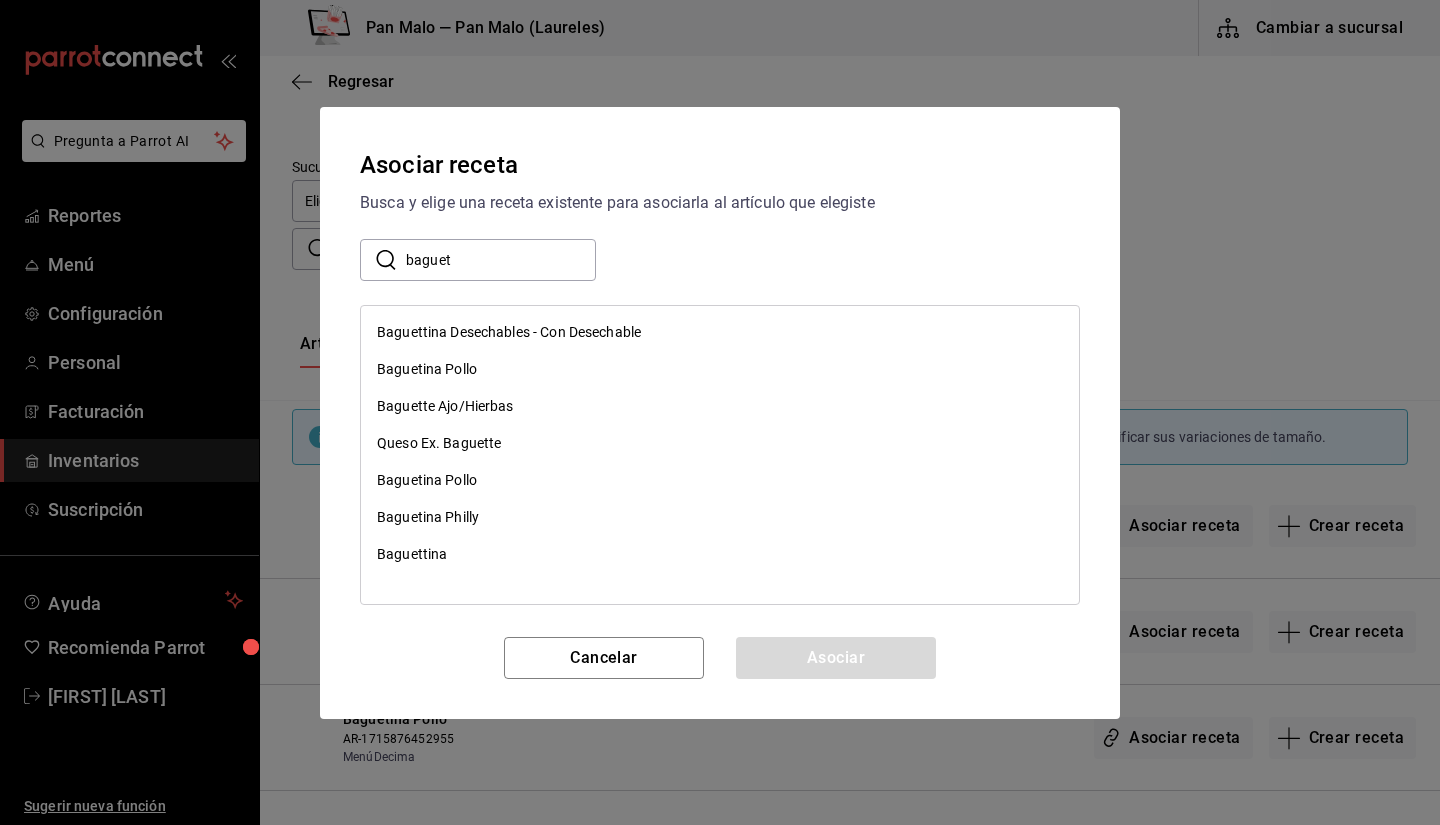 click on "Baguetina Philly" at bounding box center (720, 517) 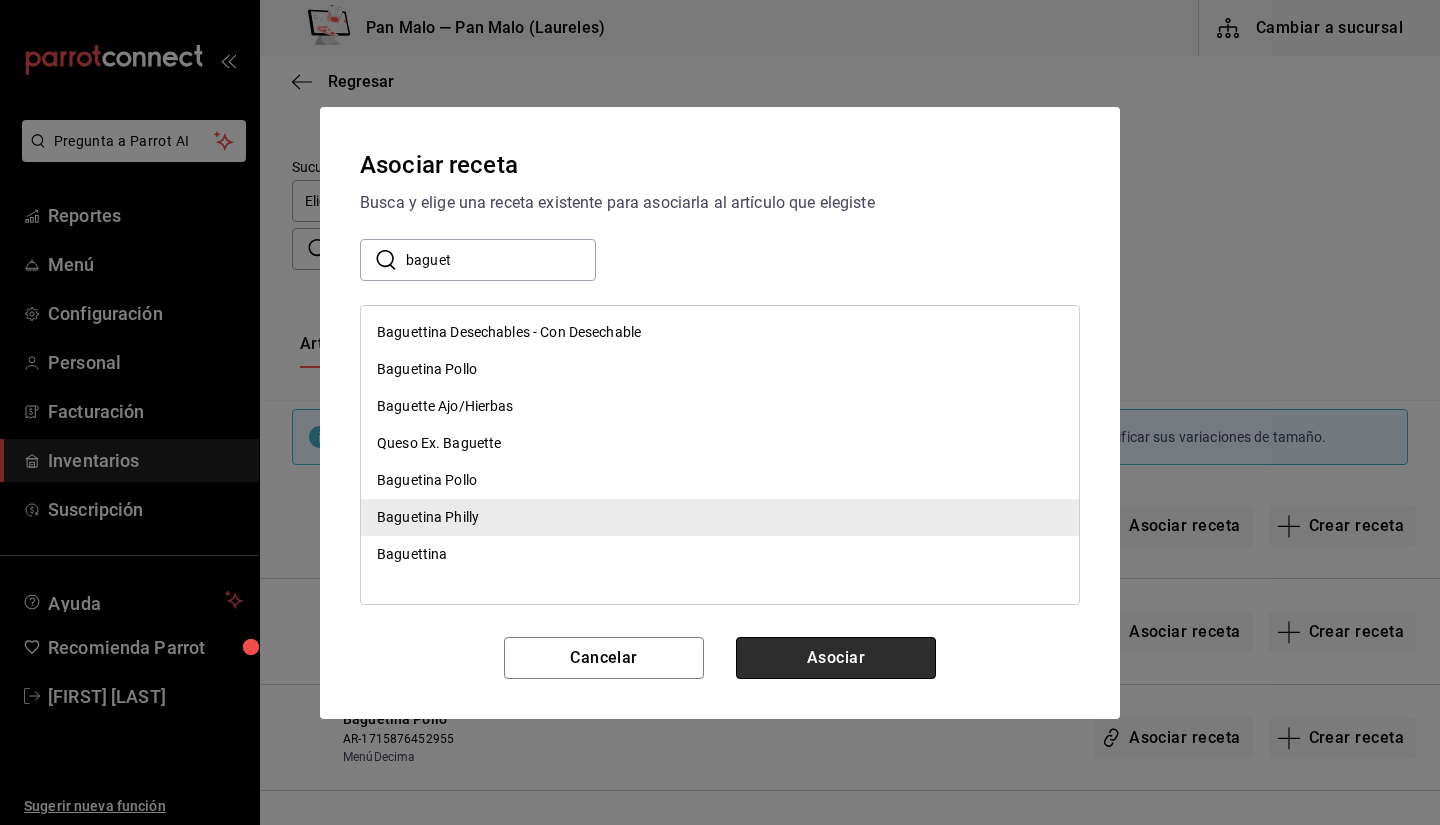 click on "Asociar" at bounding box center (836, 658) 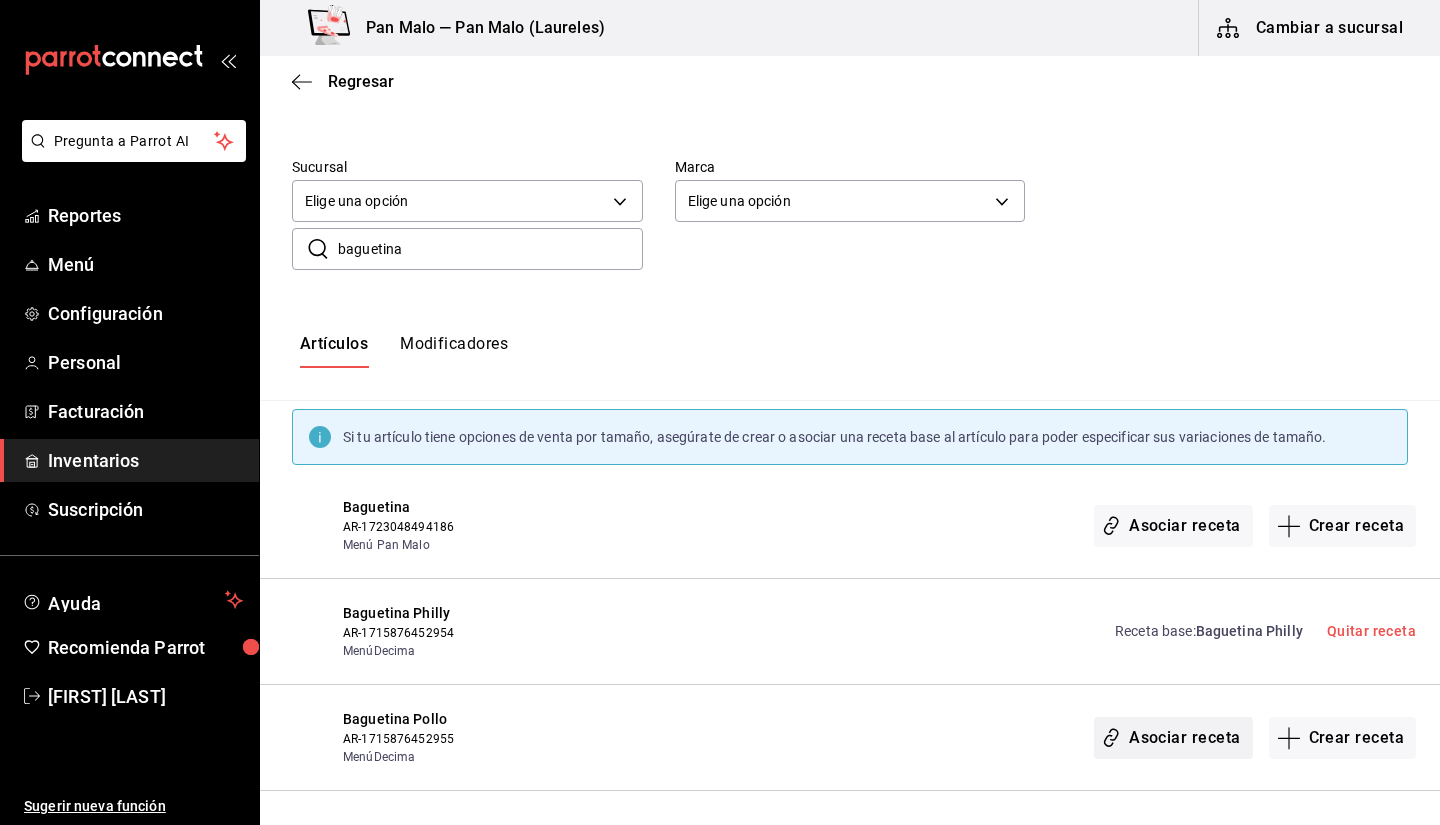 click on "Asociar receta" at bounding box center [1173, 738] 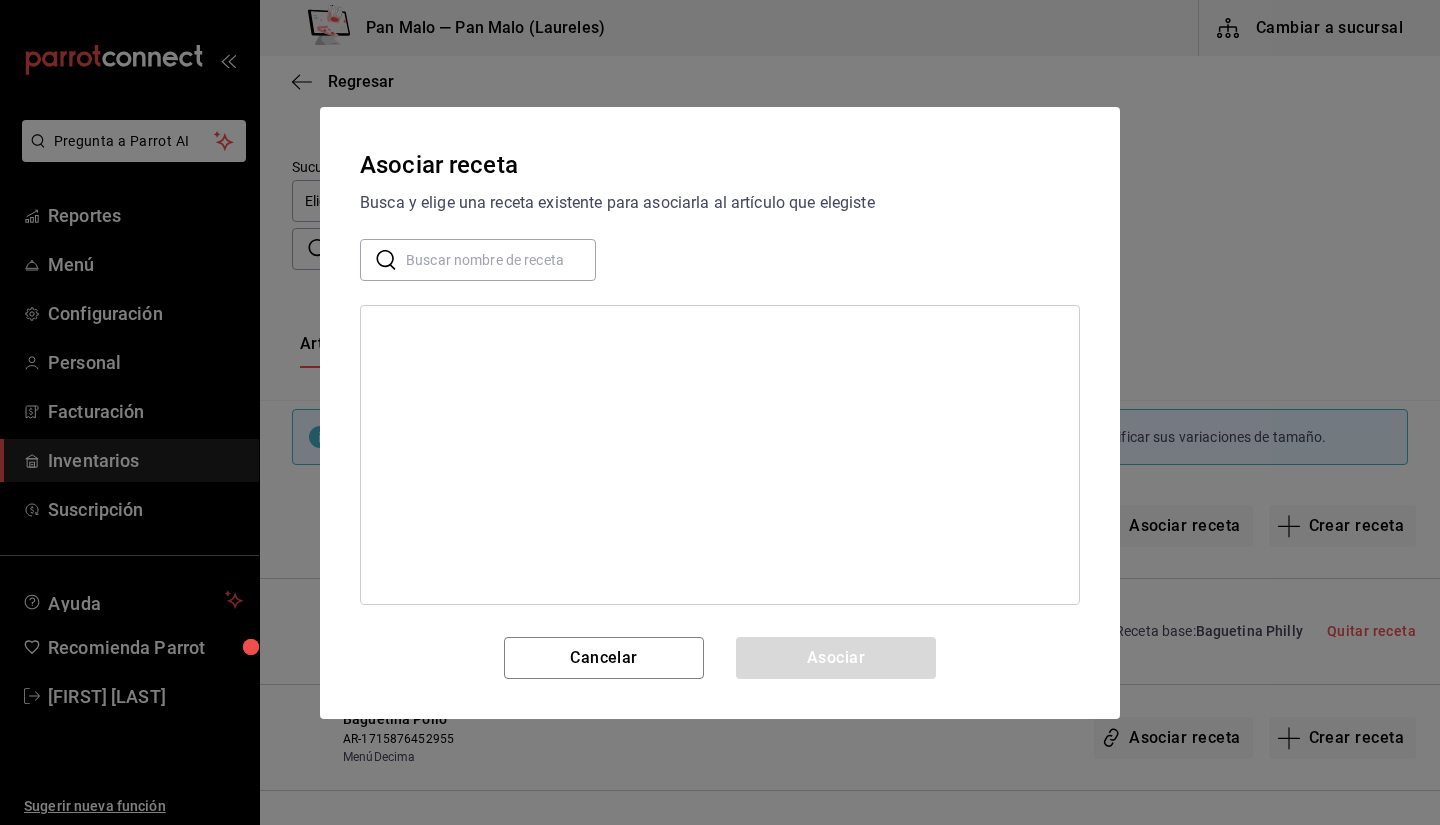 click at bounding box center [501, 259] 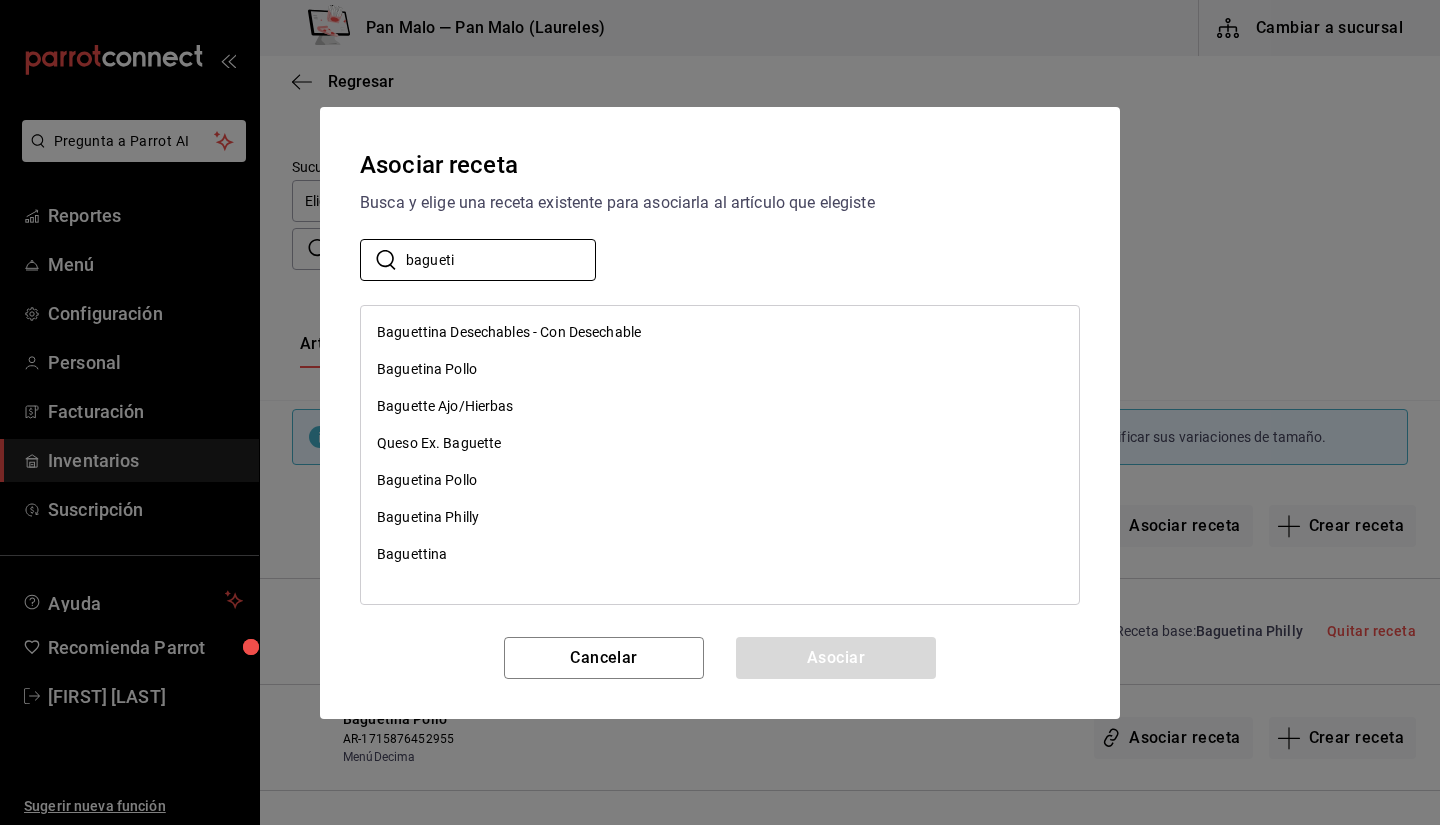 type on "bagueti" 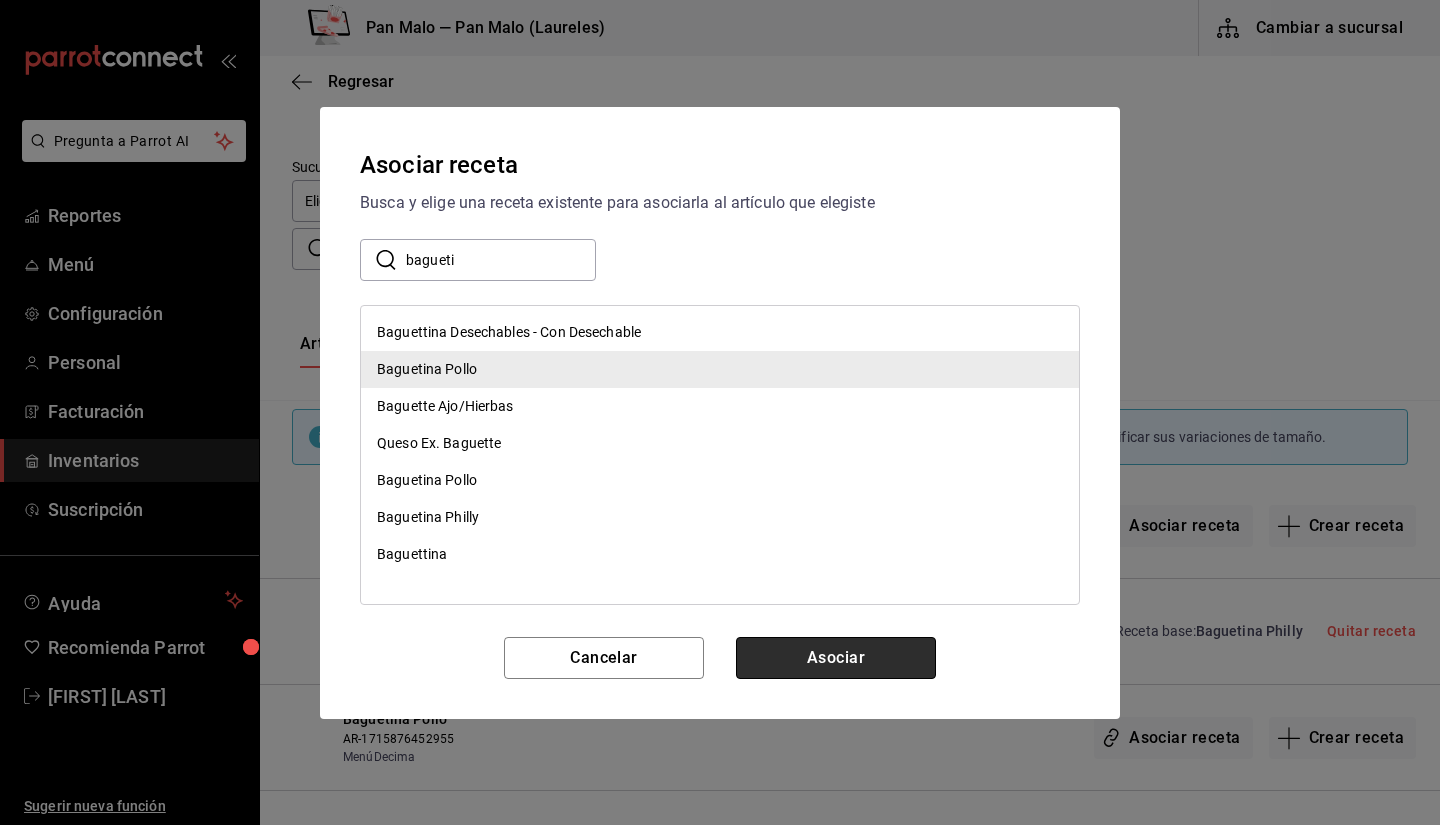 click on "Asociar" at bounding box center [836, 658] 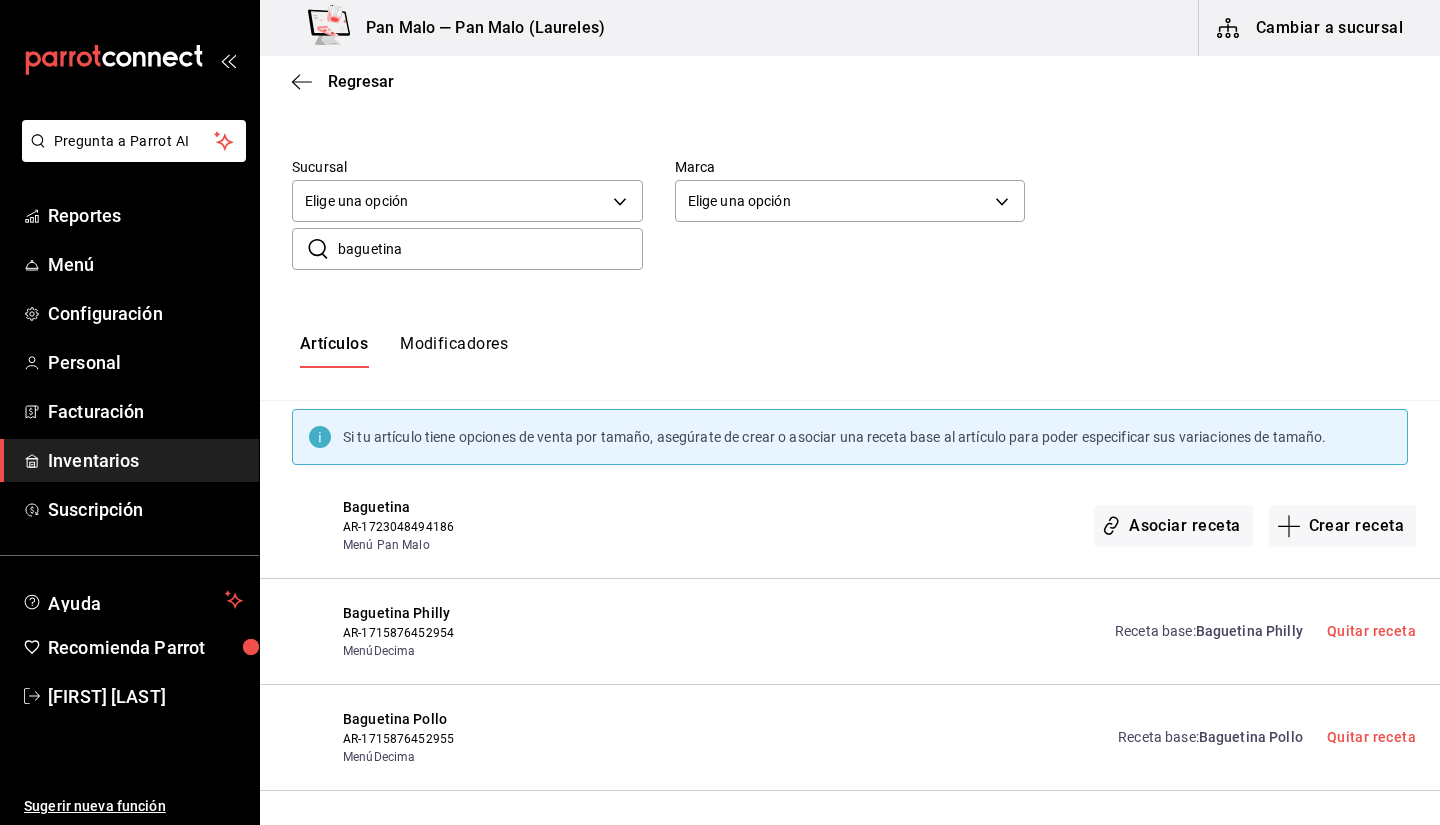 click on "Baguetina Pollo" at bounding box center [1251, 737] 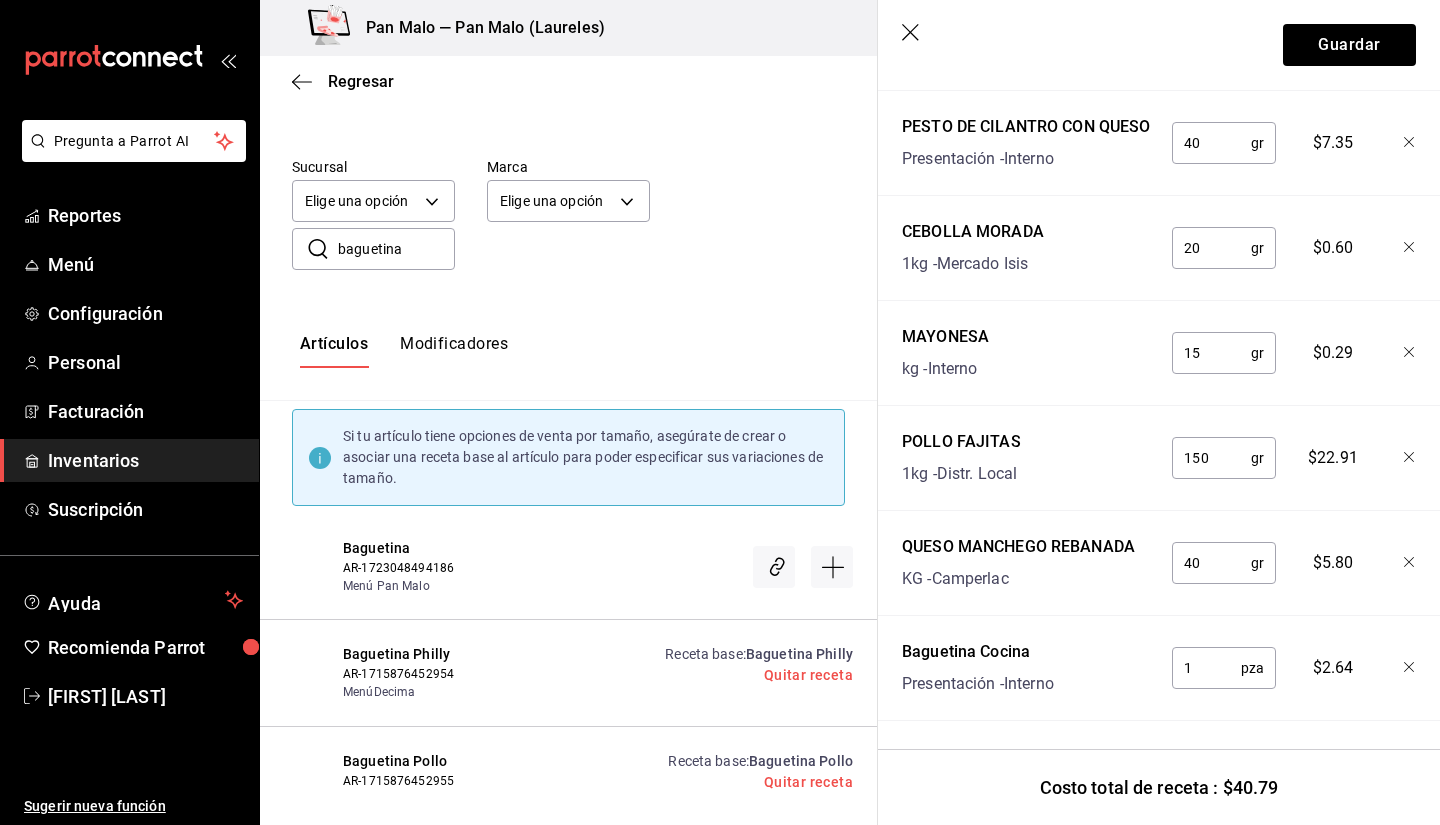 scroll, scrollTop: 844, scrollLeft: 0, axis: vertical 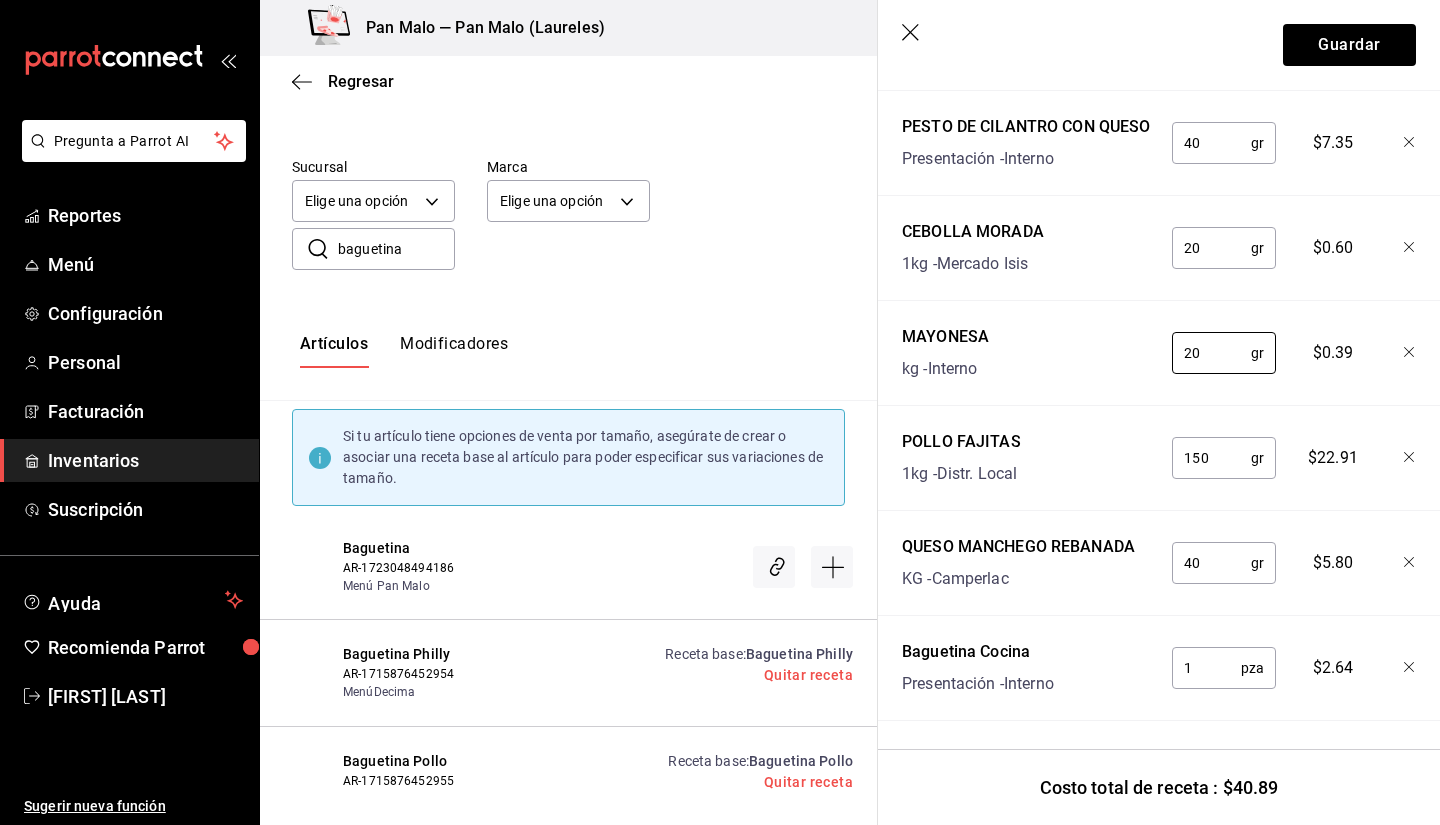 type on "2" 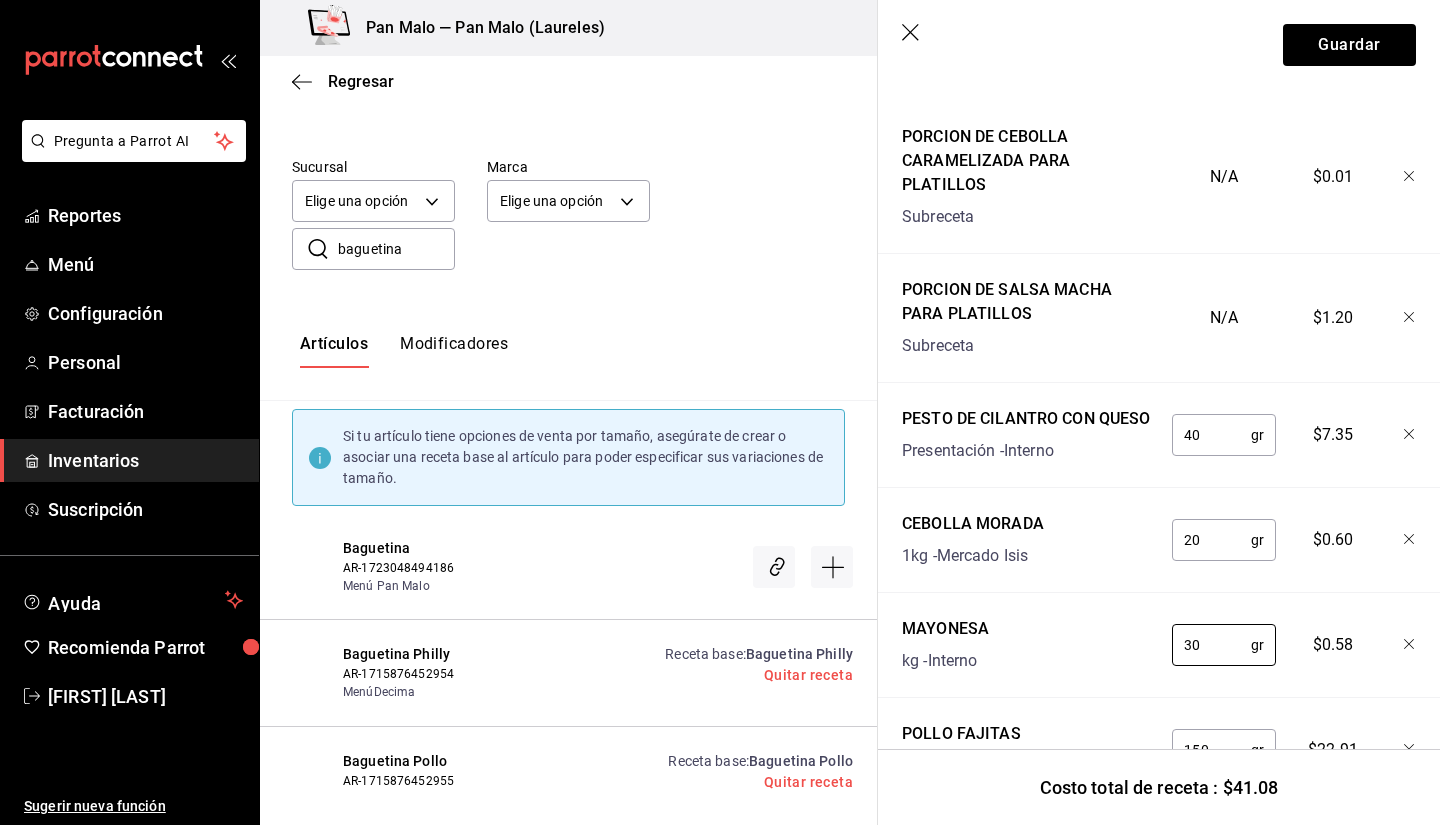 scroll, scrollTop: 506, scrollLeft: 0, axis: vertical 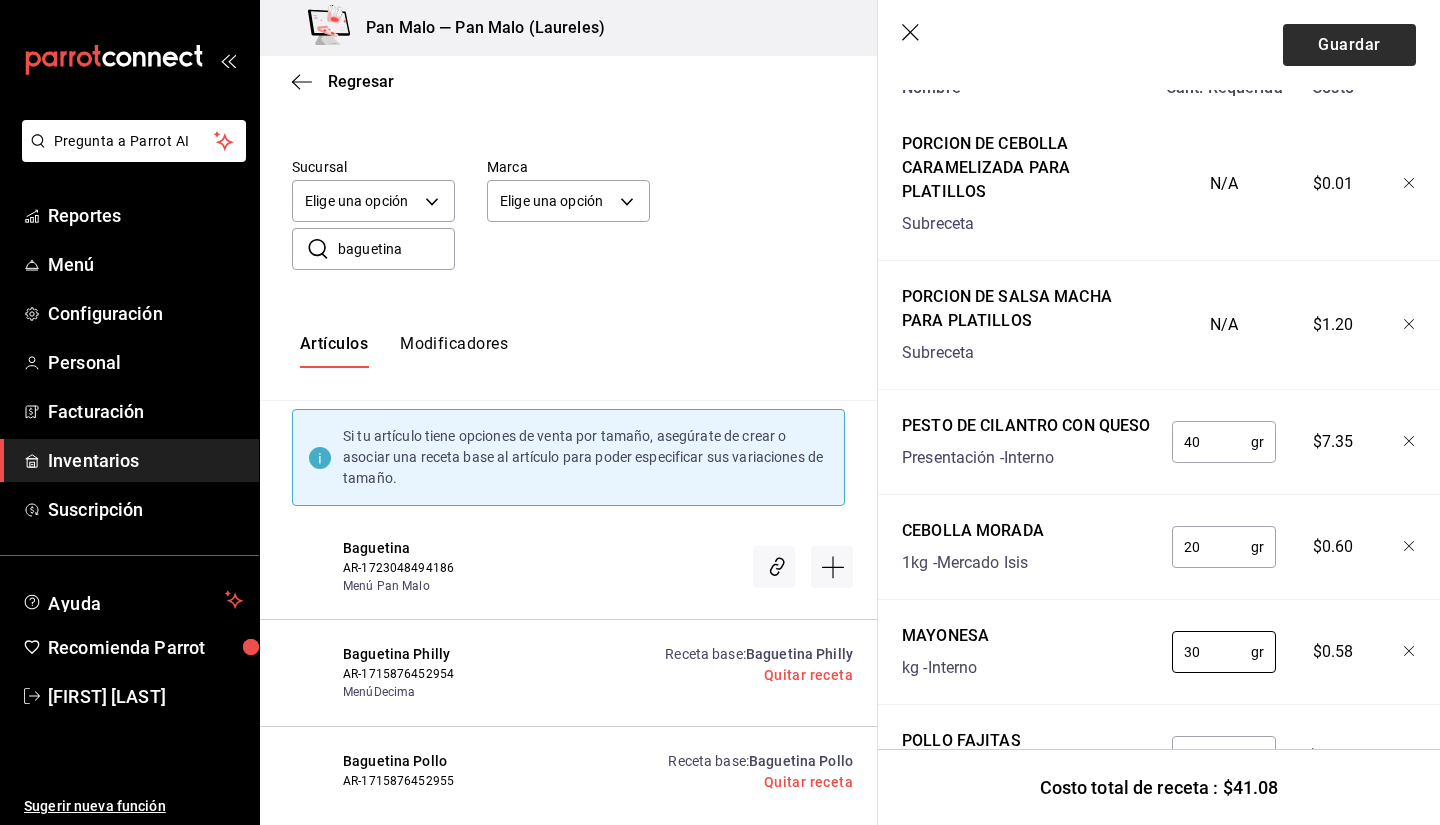 type on "30" 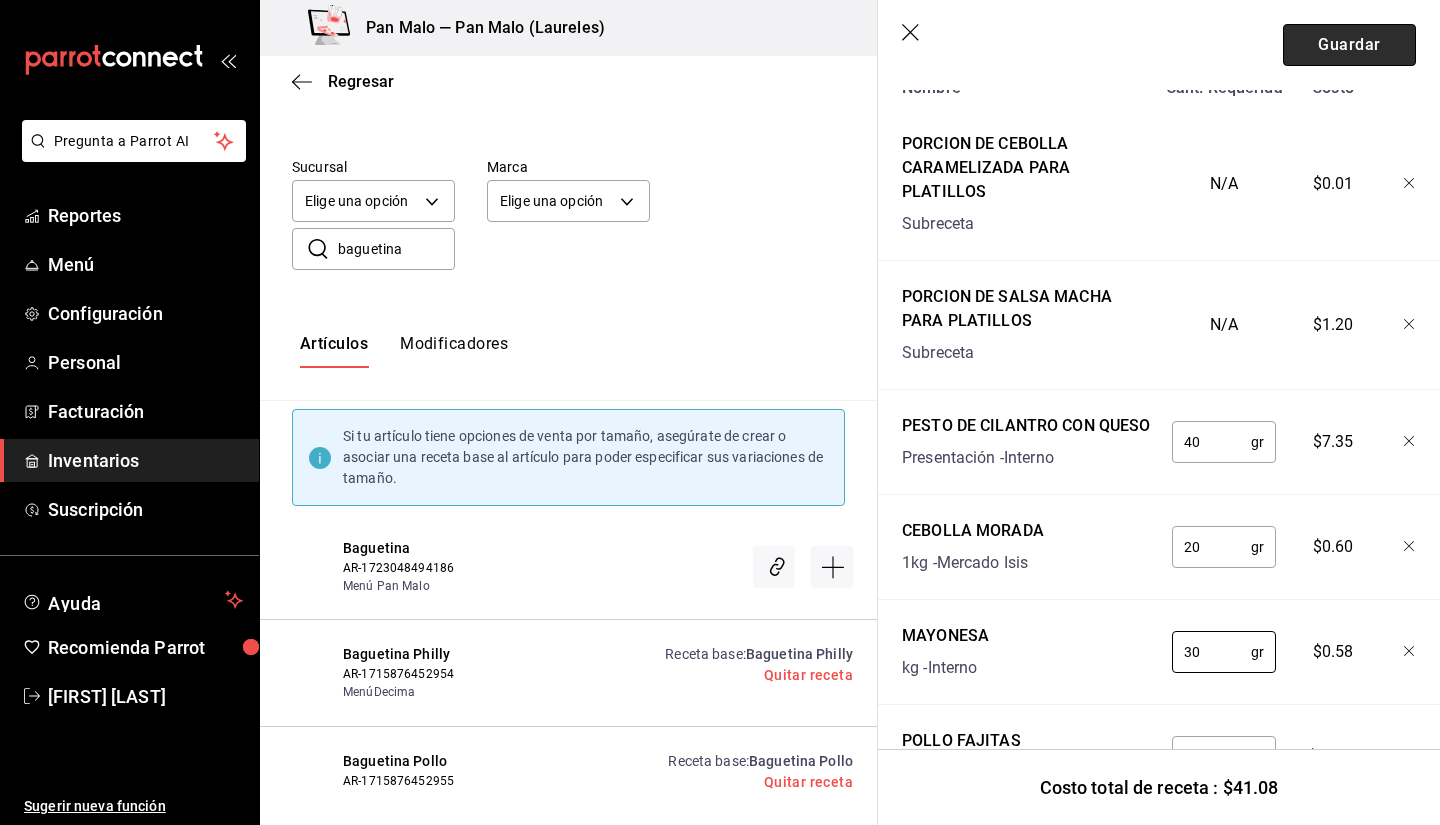 click on "Guardar" at bounding box center (1349, 45) 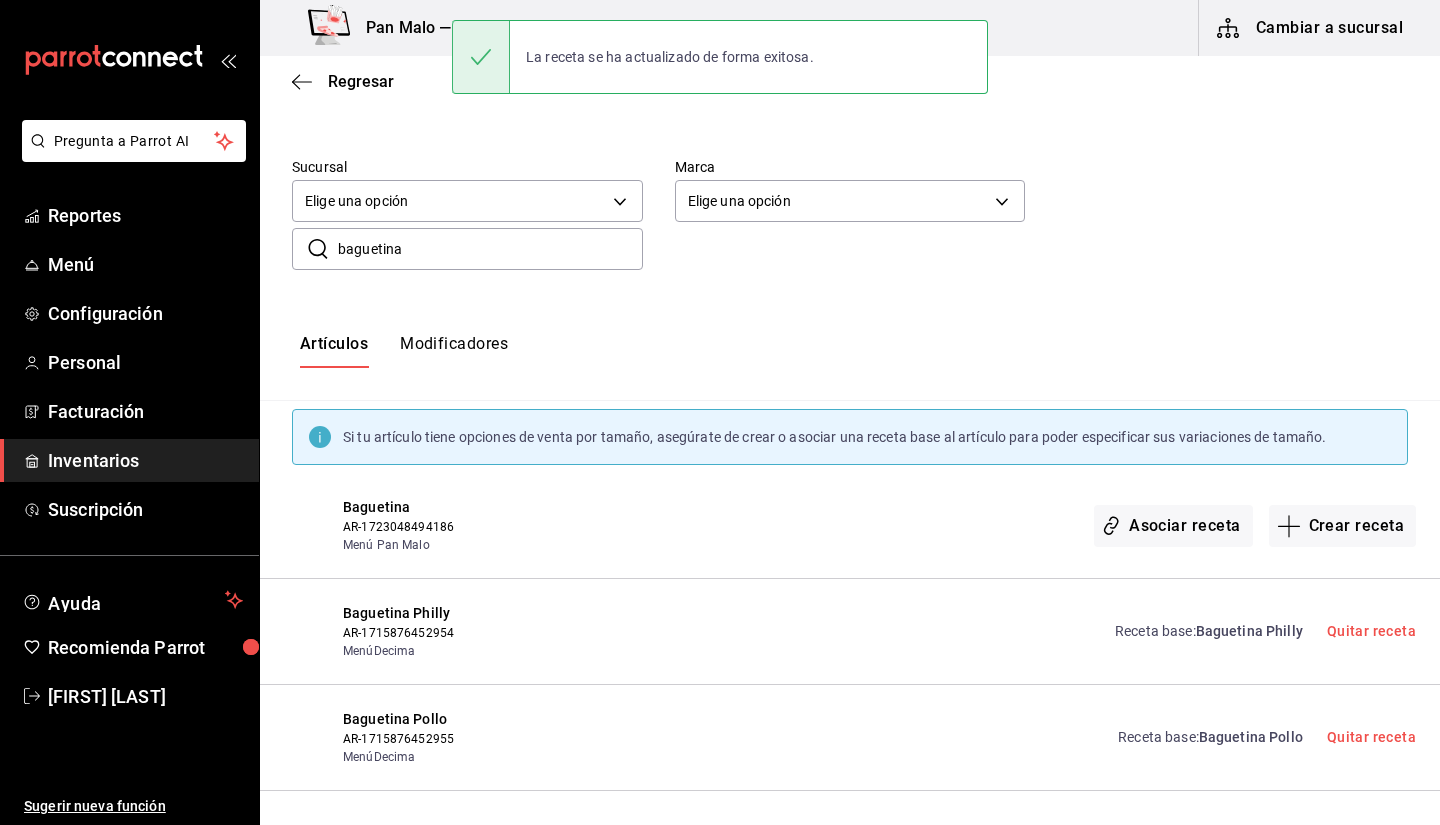 scroll, scrollTop: 0, scrollLeft: 0, axis: both 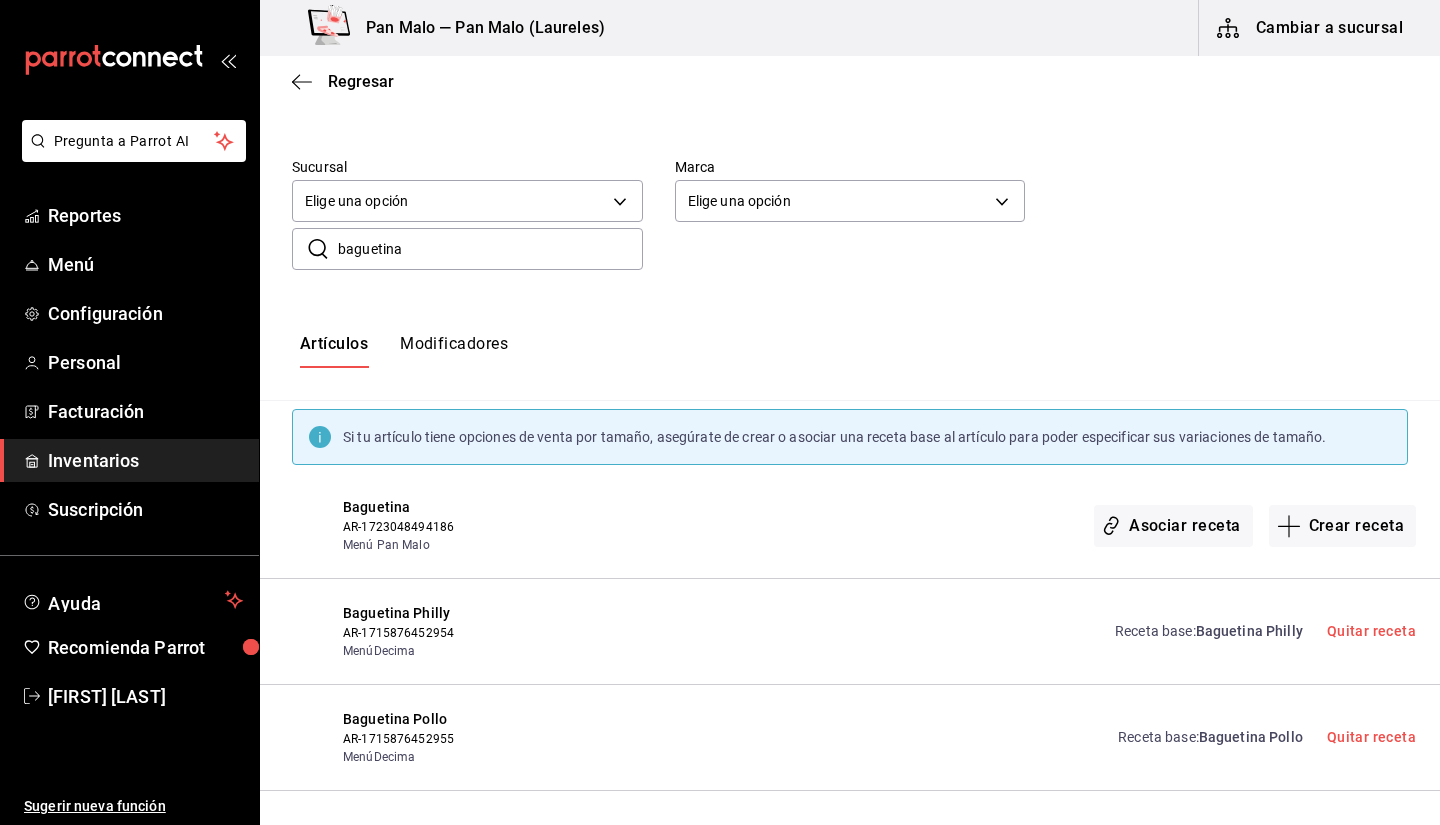 click on "baguetina" at bounding box center [490, 249] 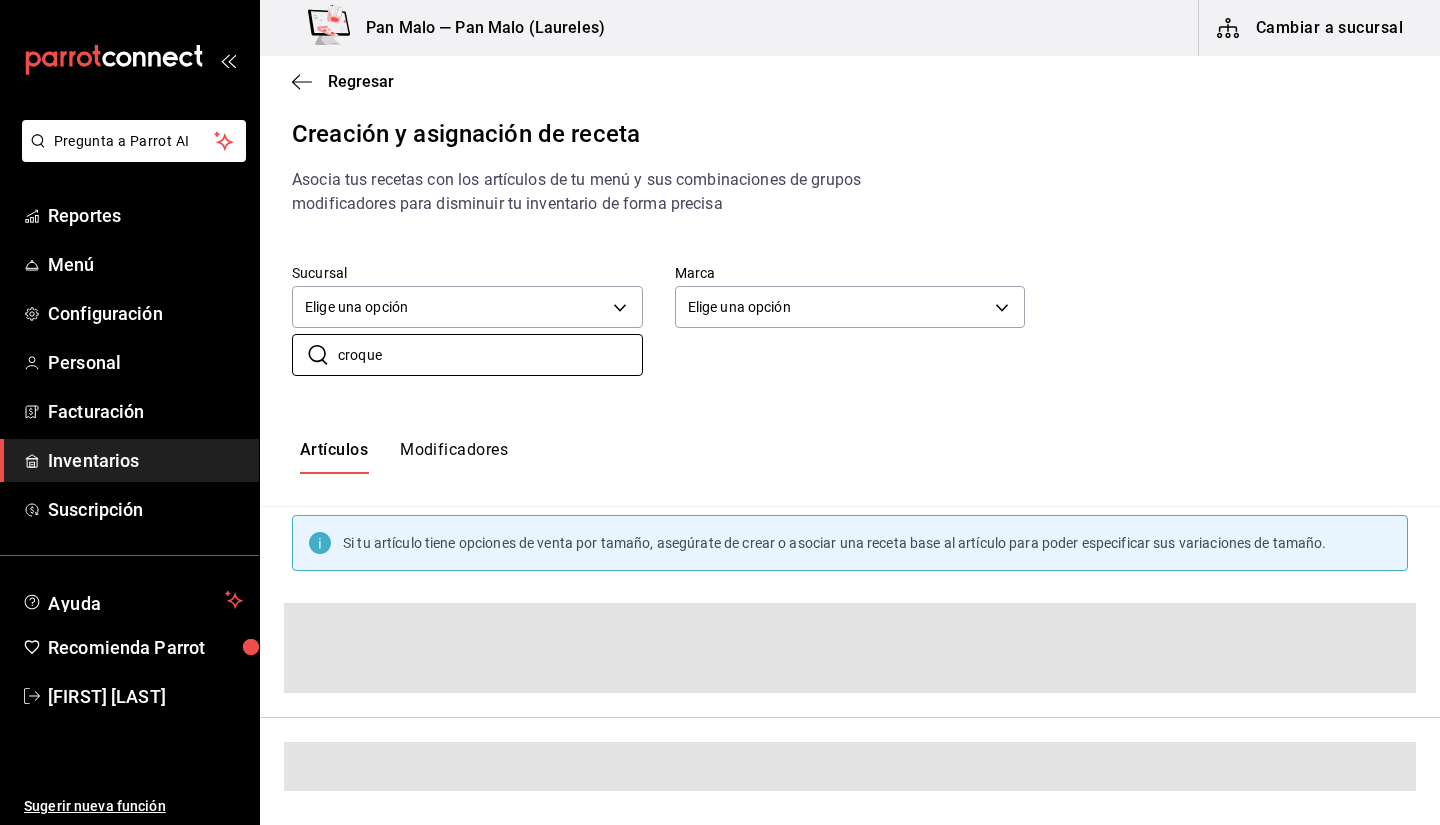 scroll, scrollTop: 7, scrollLeft: 0, axis: vertical 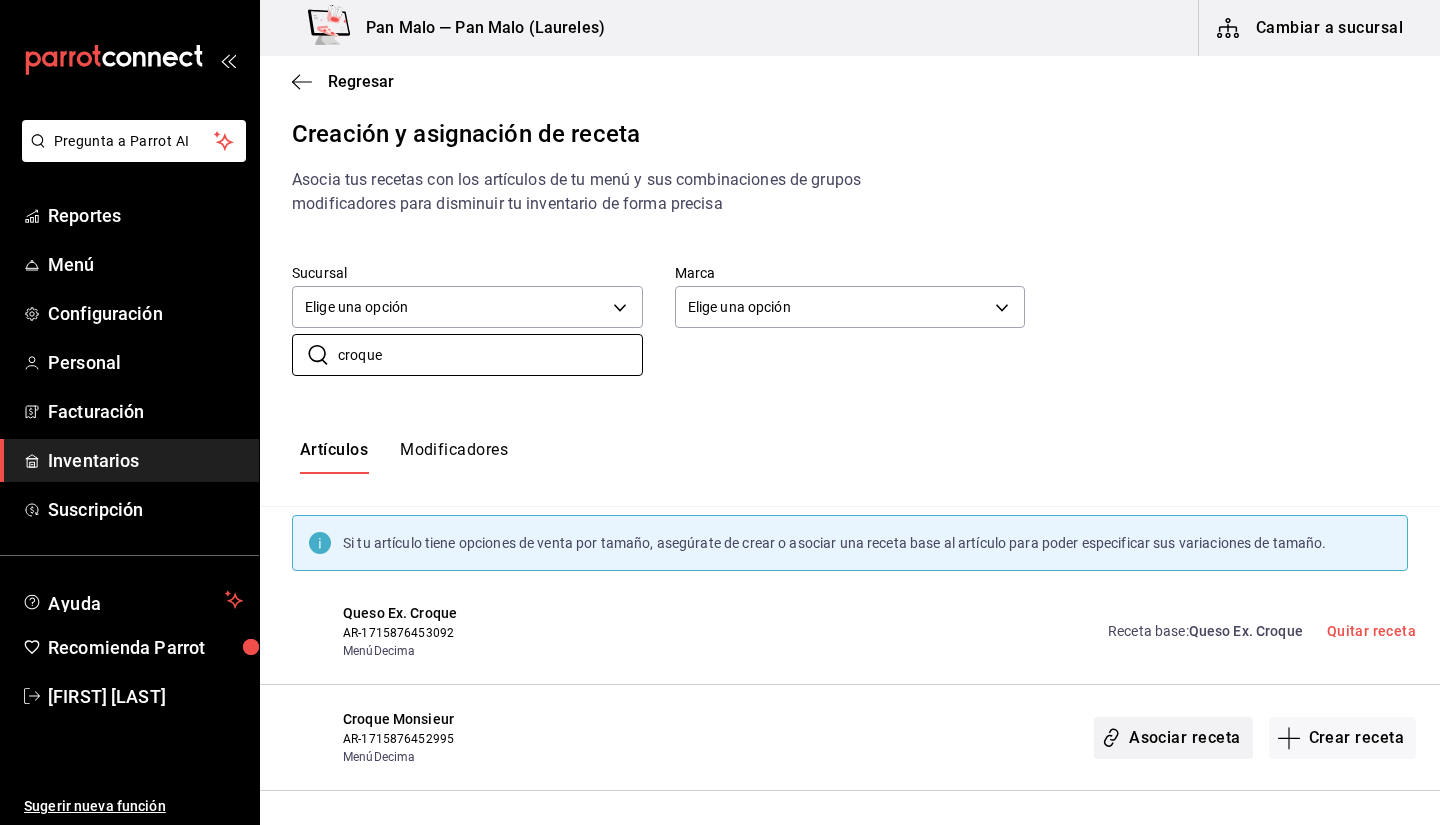 type on "croque" 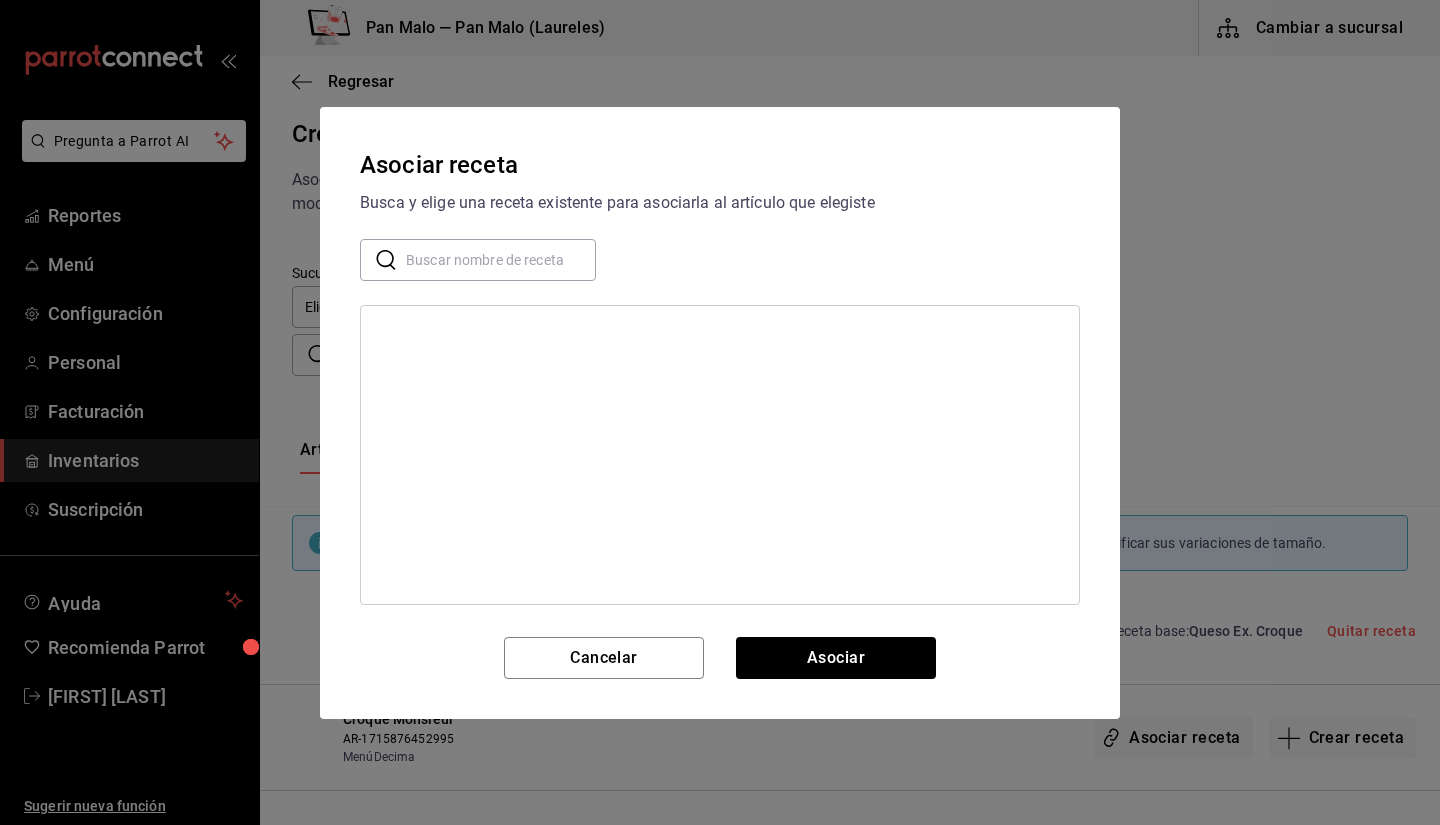 click at bounding box center [501, 259] 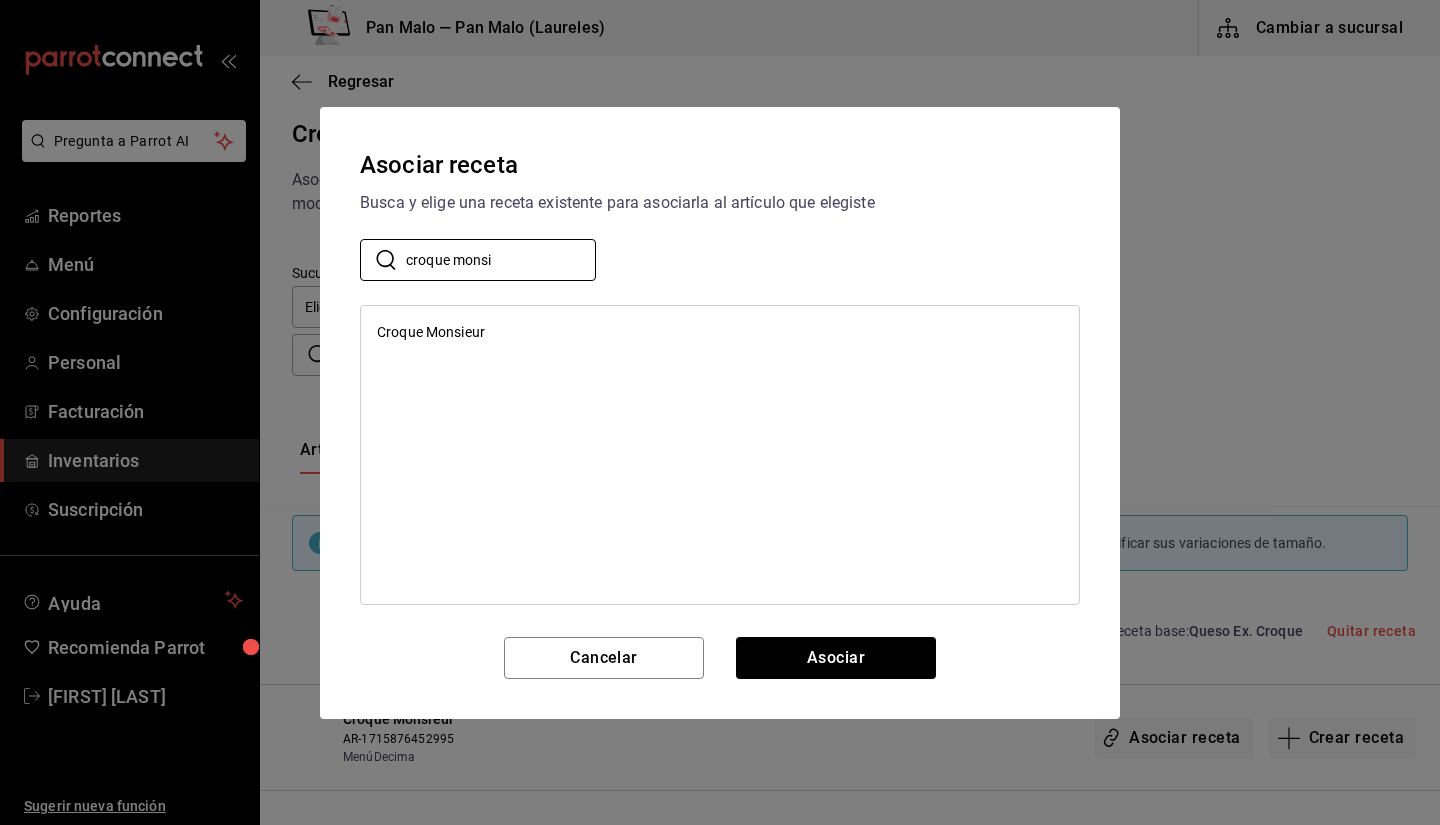 type on "croque monsi" 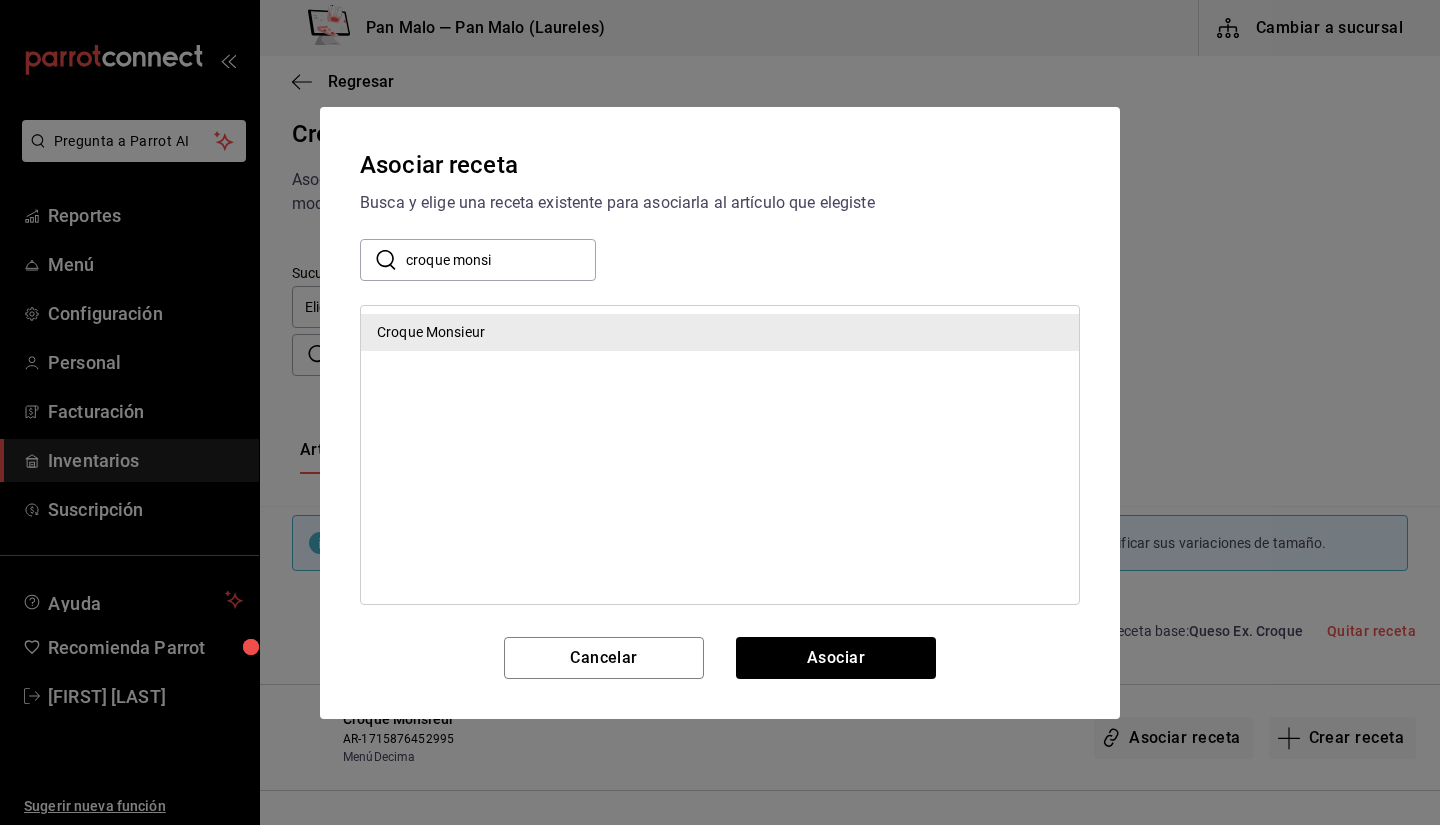 click on "Croque Monsieur" at bounding box center (720, 332) 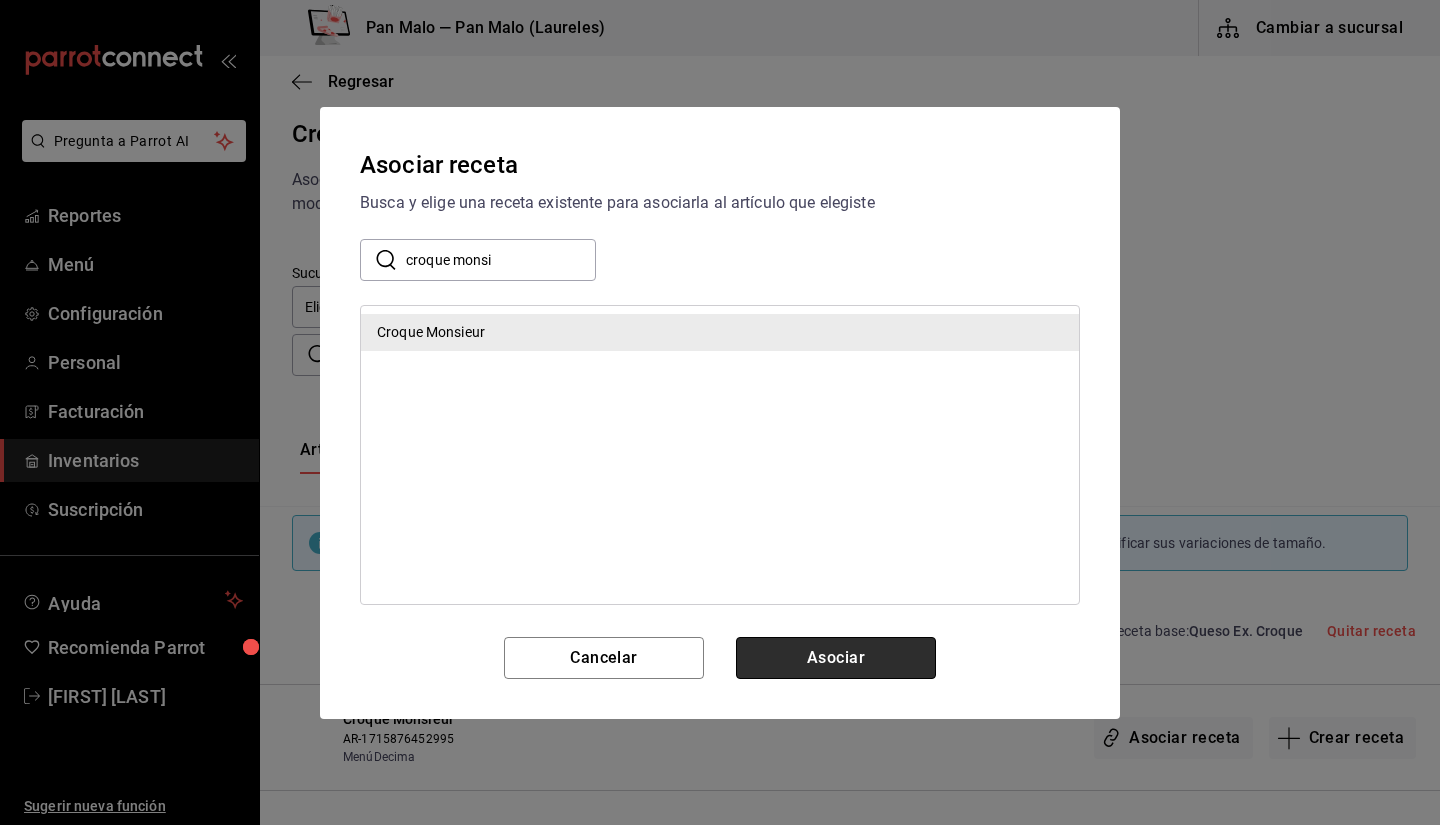 click on "Asociar" at bounding box center (836, 658) 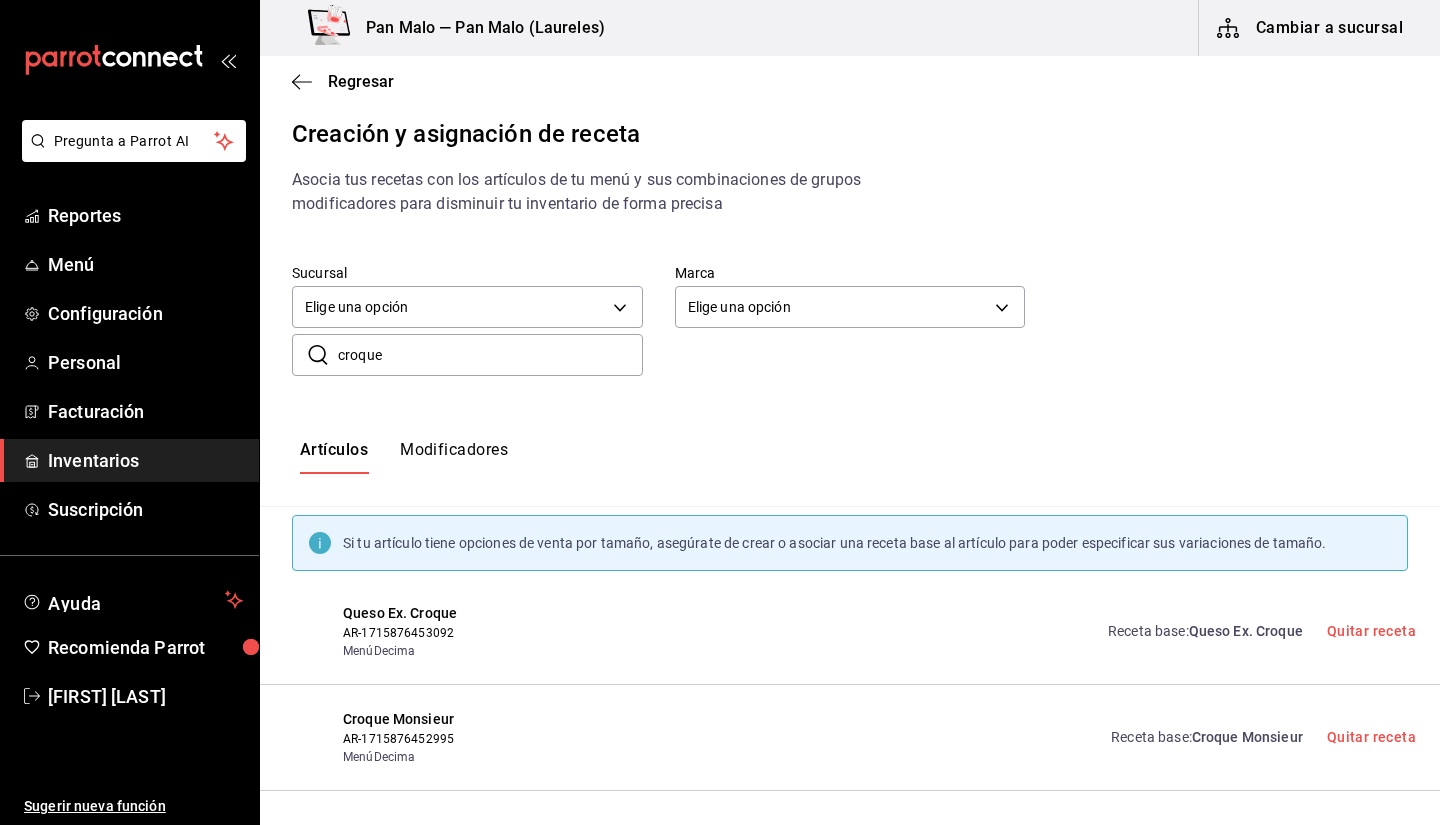 click on "croque" at bounding box center [490, 355] 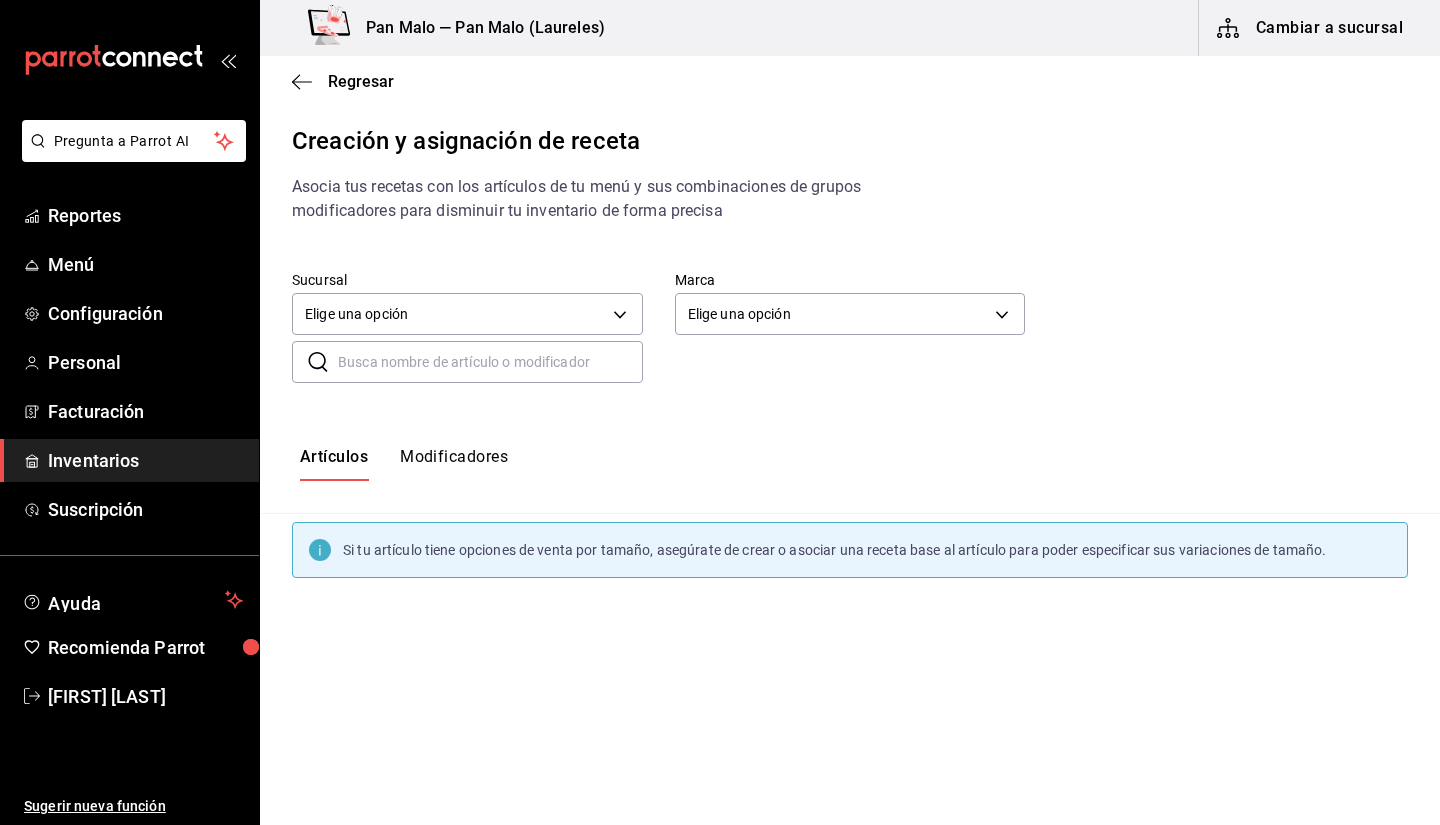 scroll, scrollTop: 0, scrollLeft: 0, axis: both 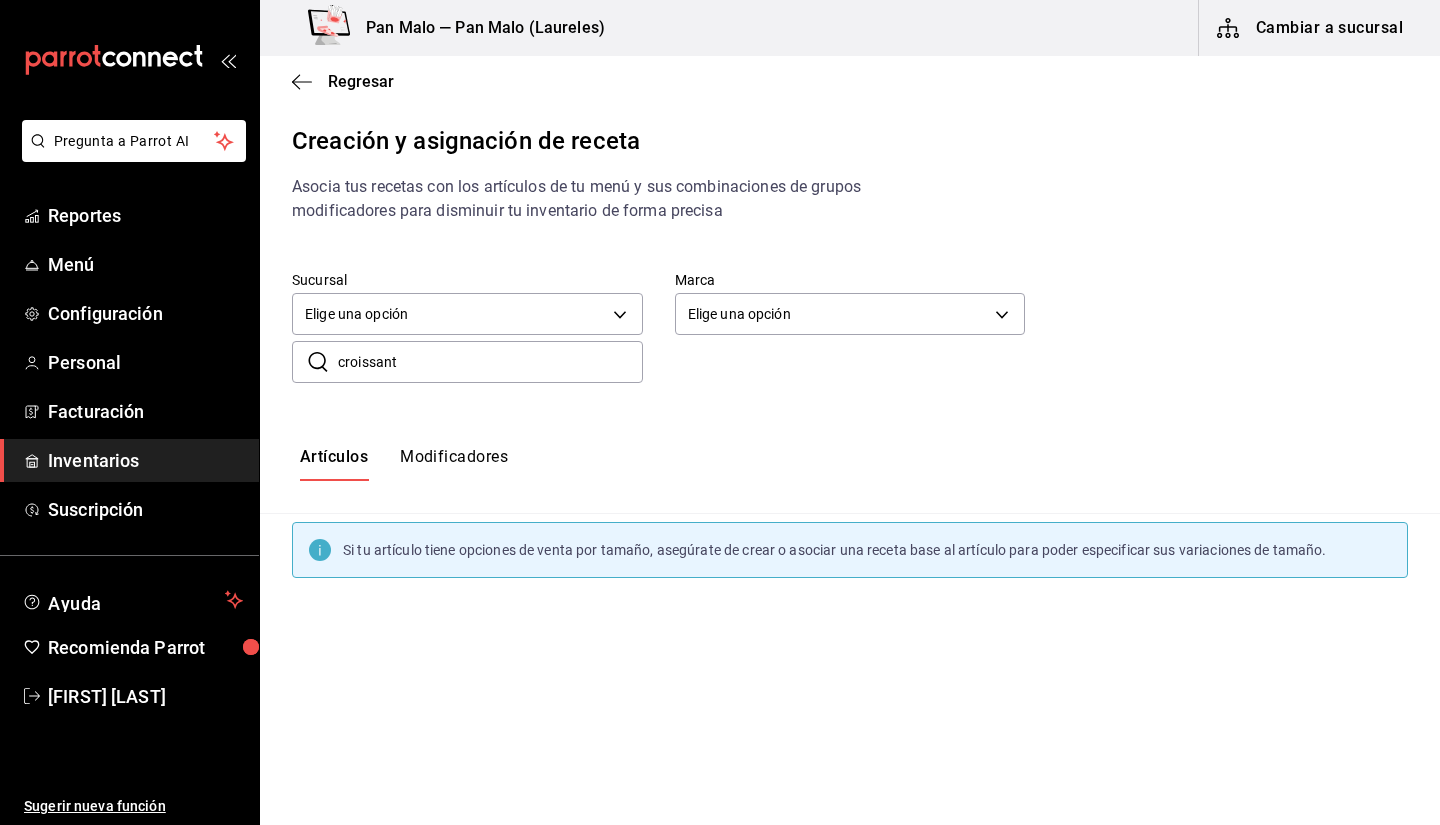 type on "croissant" 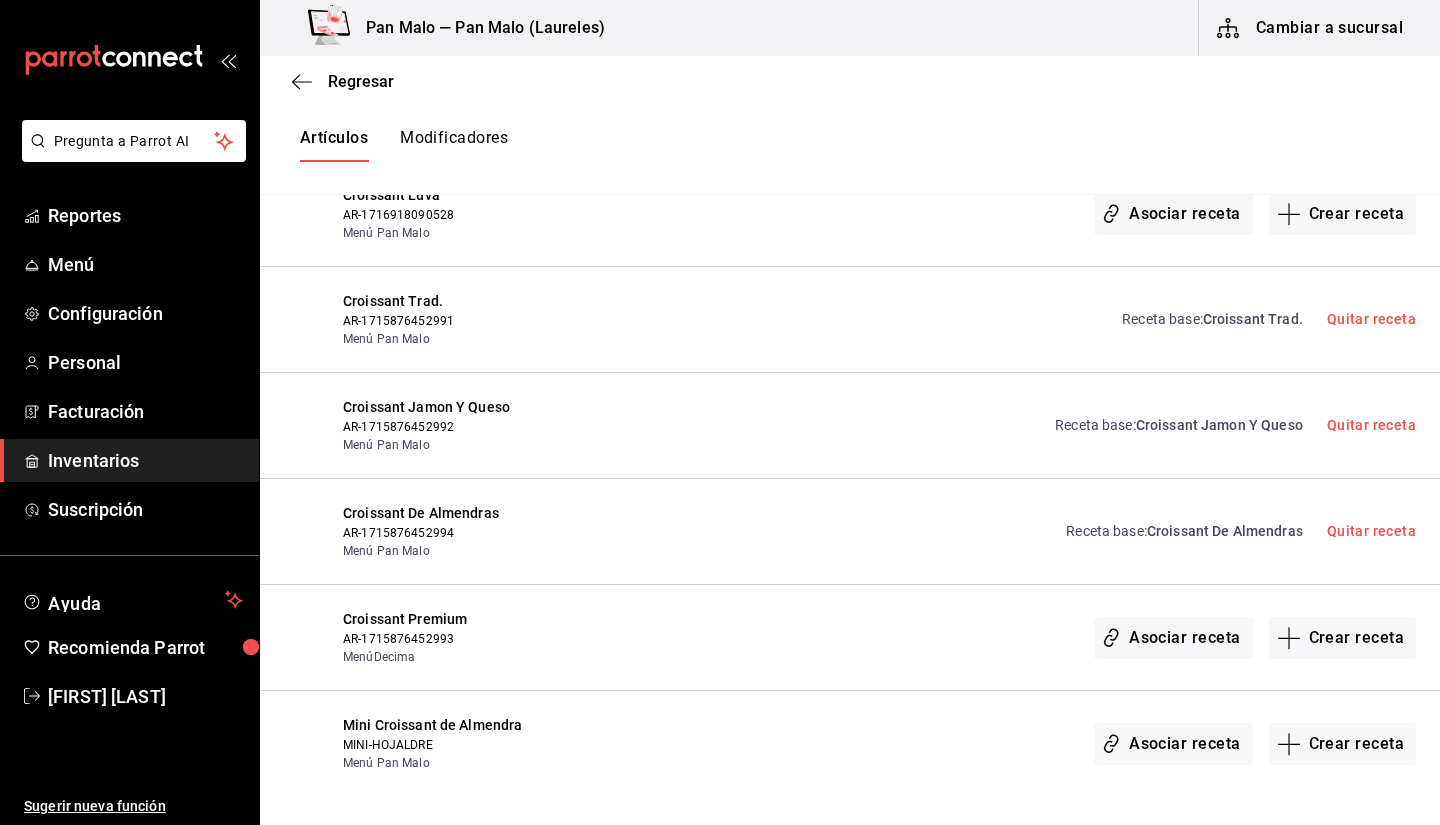 scroll, scrollTop: 561, scrollLeft: 0, axis: vertical 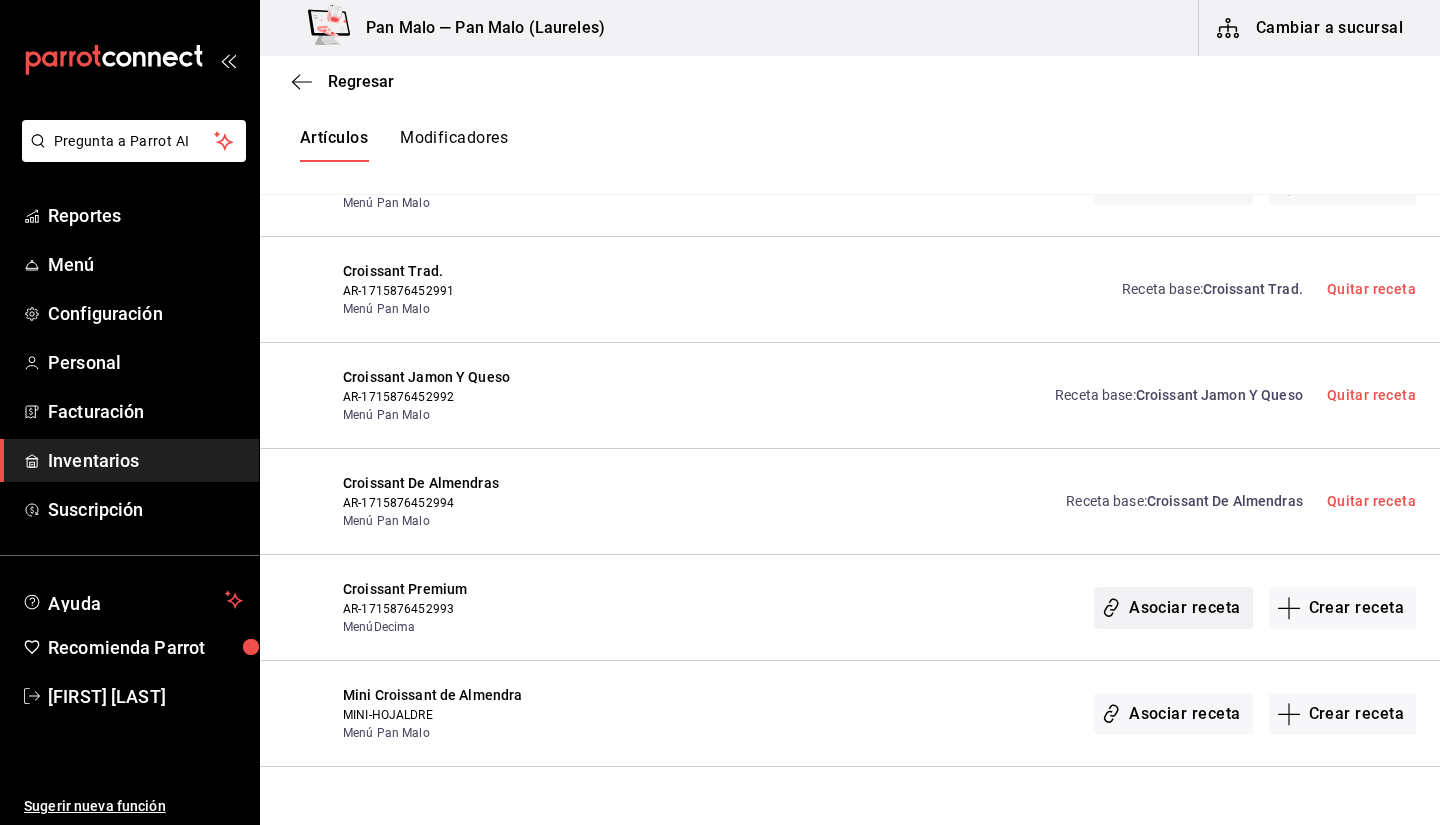 click on "Asociar receta" at bounding box center (1173, 608) 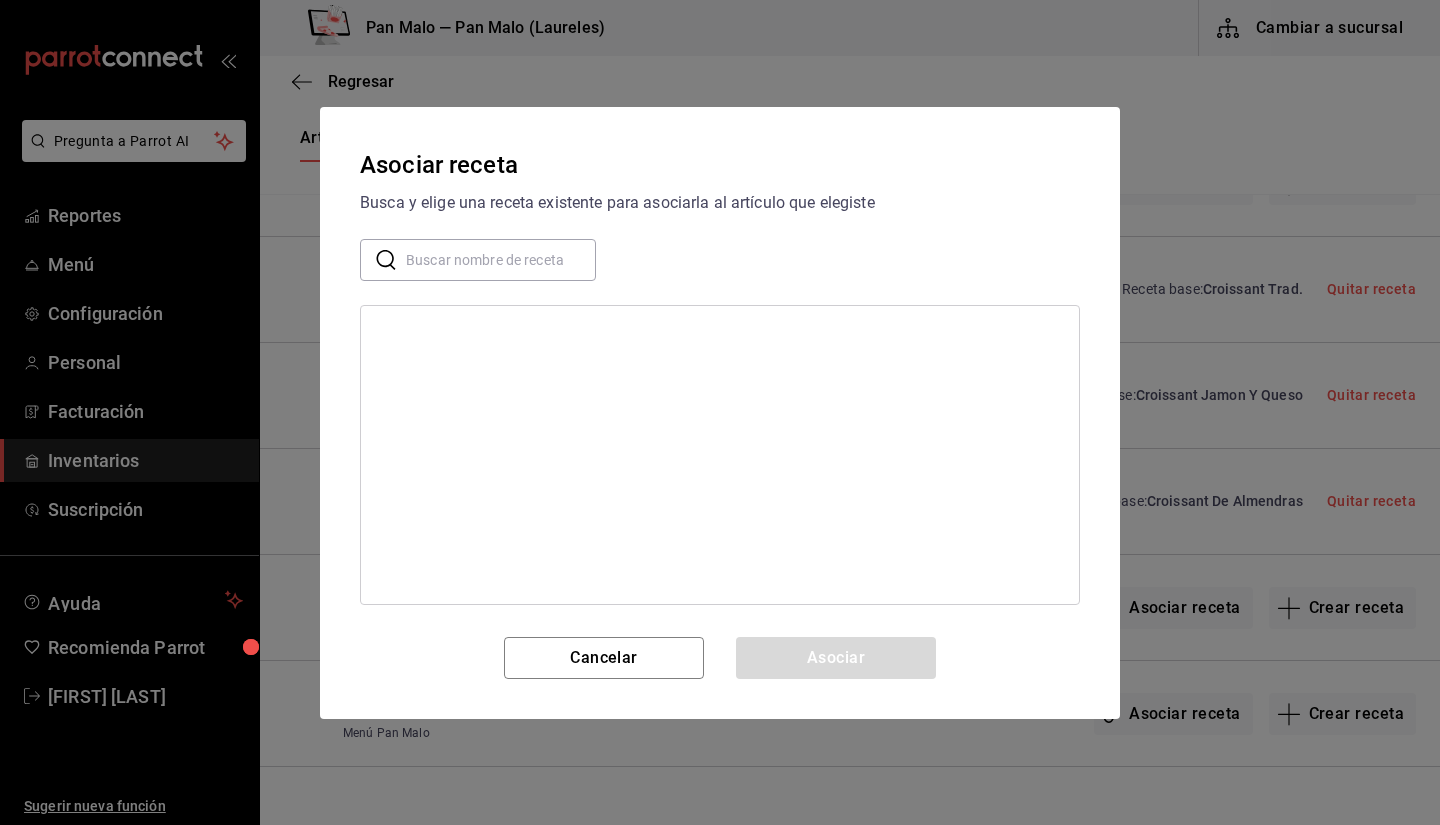 click at bounding box center [501, 259] 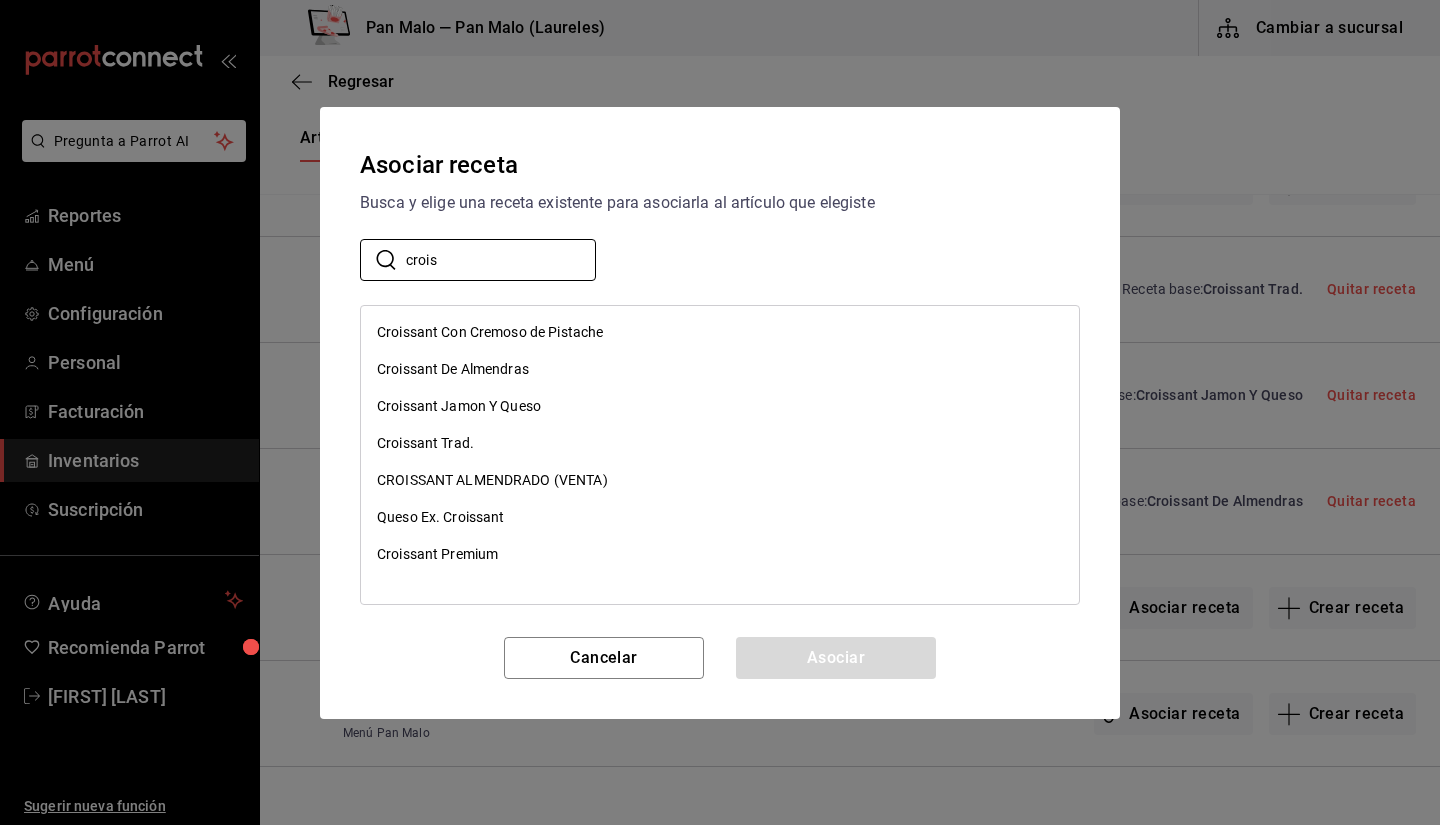 type on "crois" 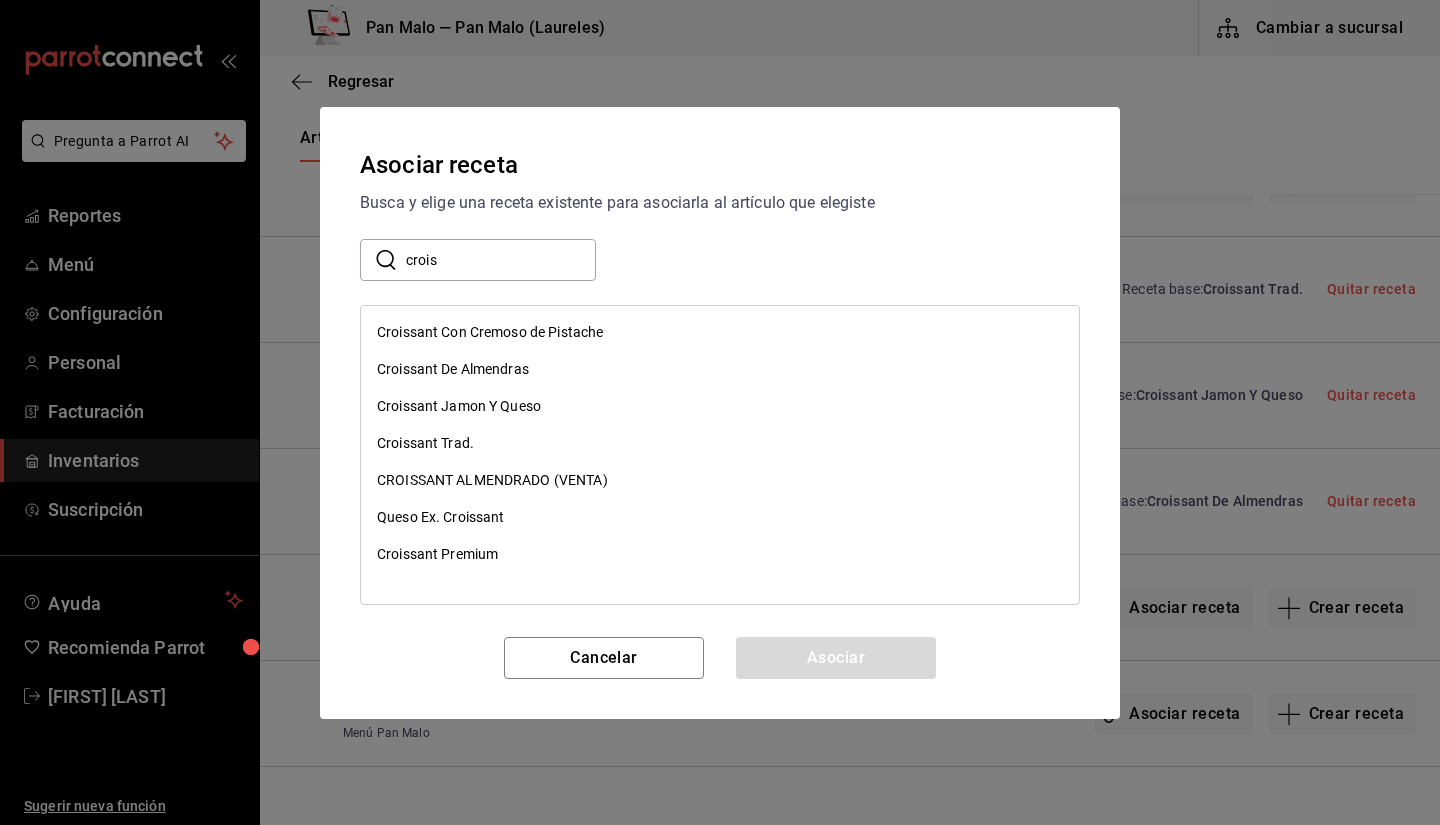 click on "​ crois ​" at bounding box center (720, 260) 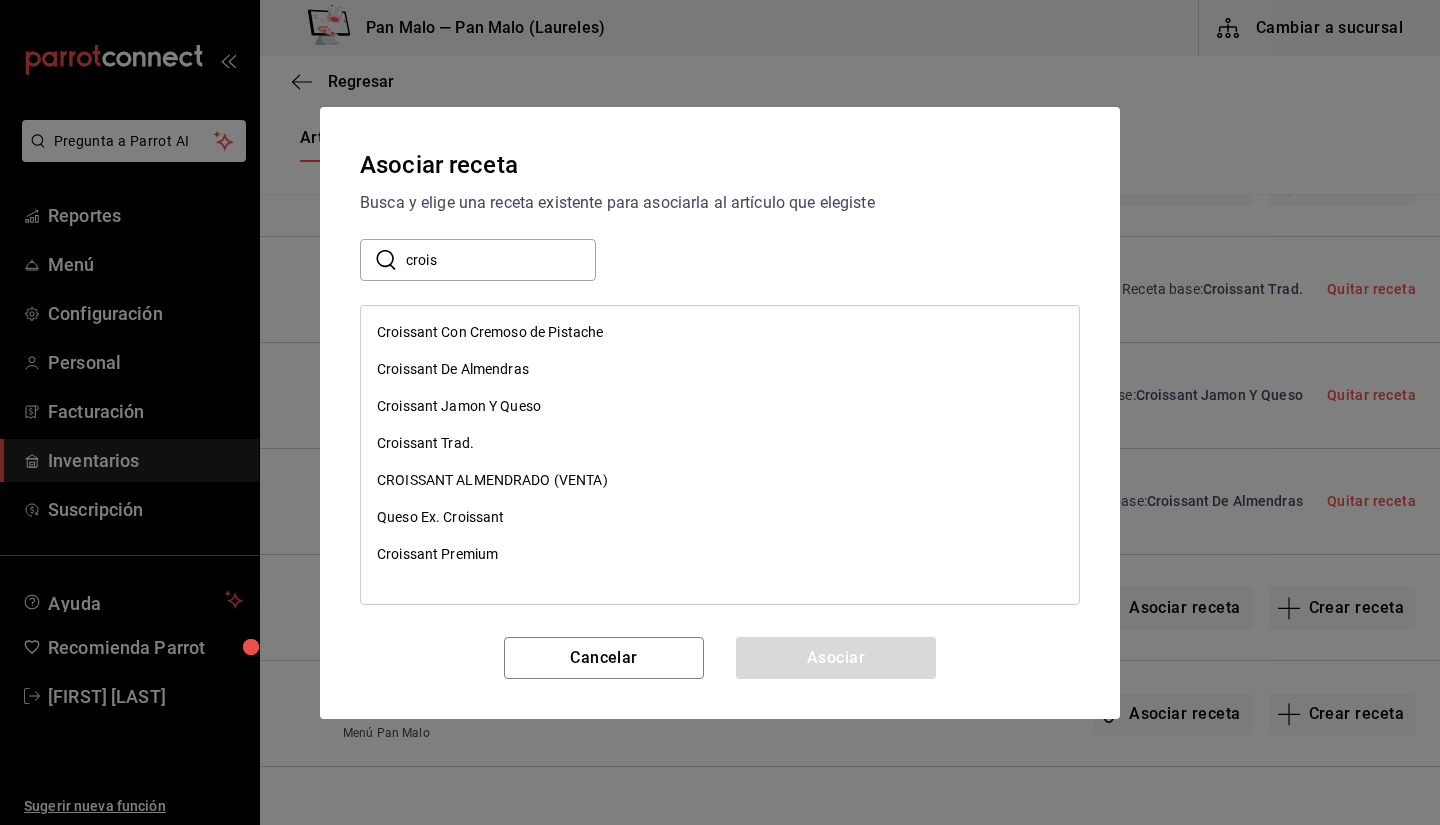 click on "Croissant Premium" at bounding box center [720, 554] 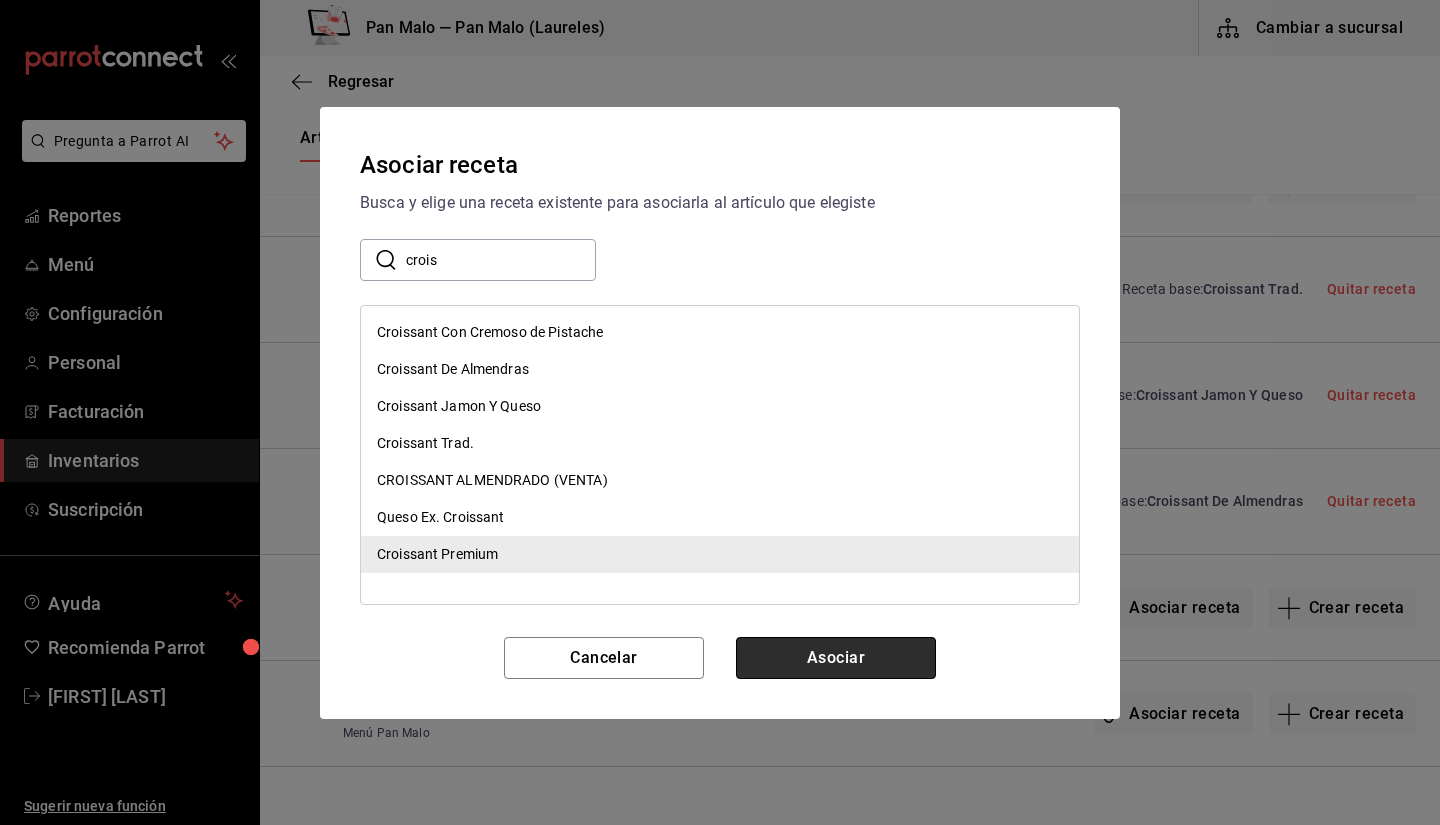 click on "Asociar" at bounding box center [836, 658] 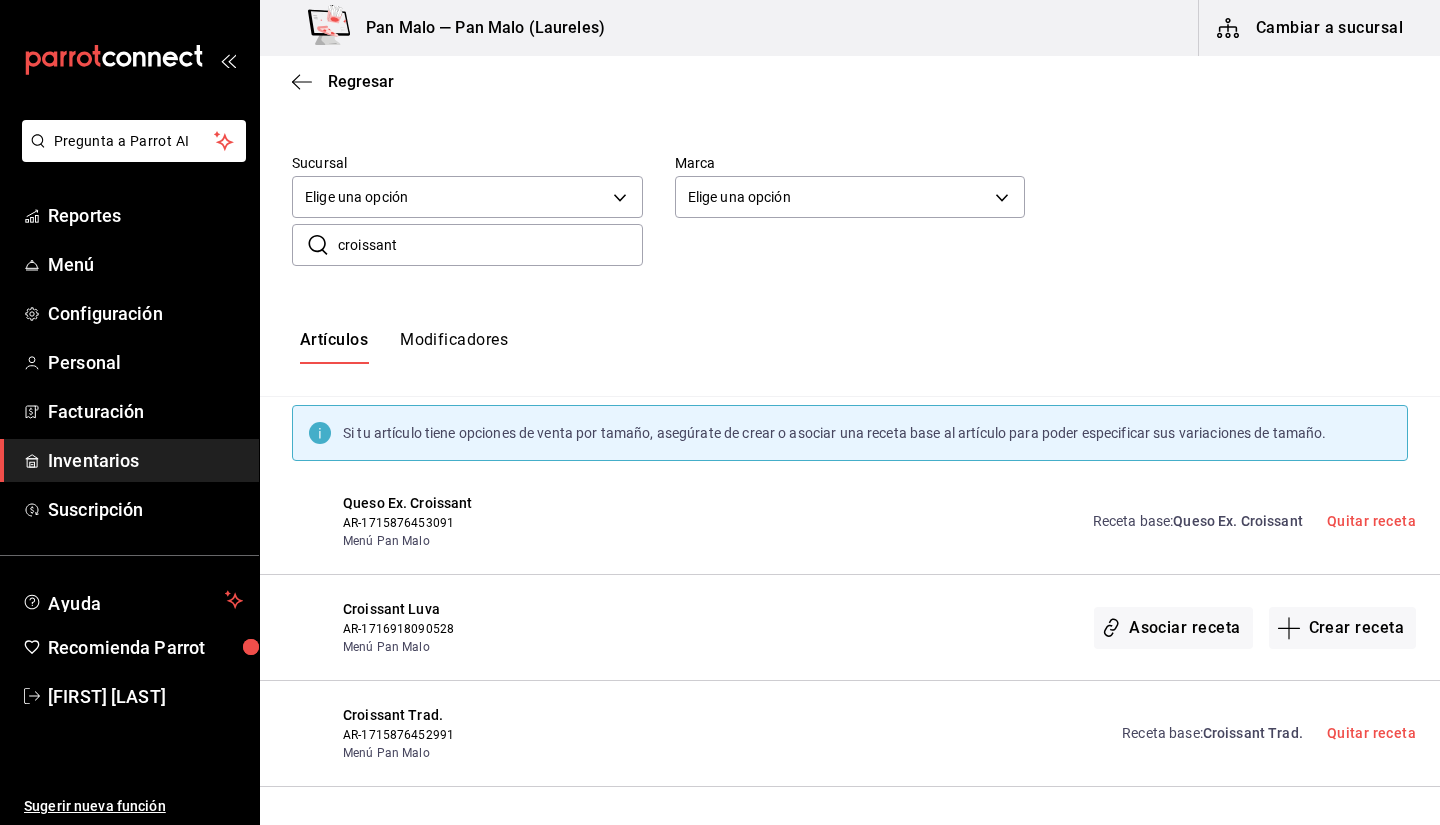 scroll, scrollTop: 100, scrollLeft: 0, axis: vertical 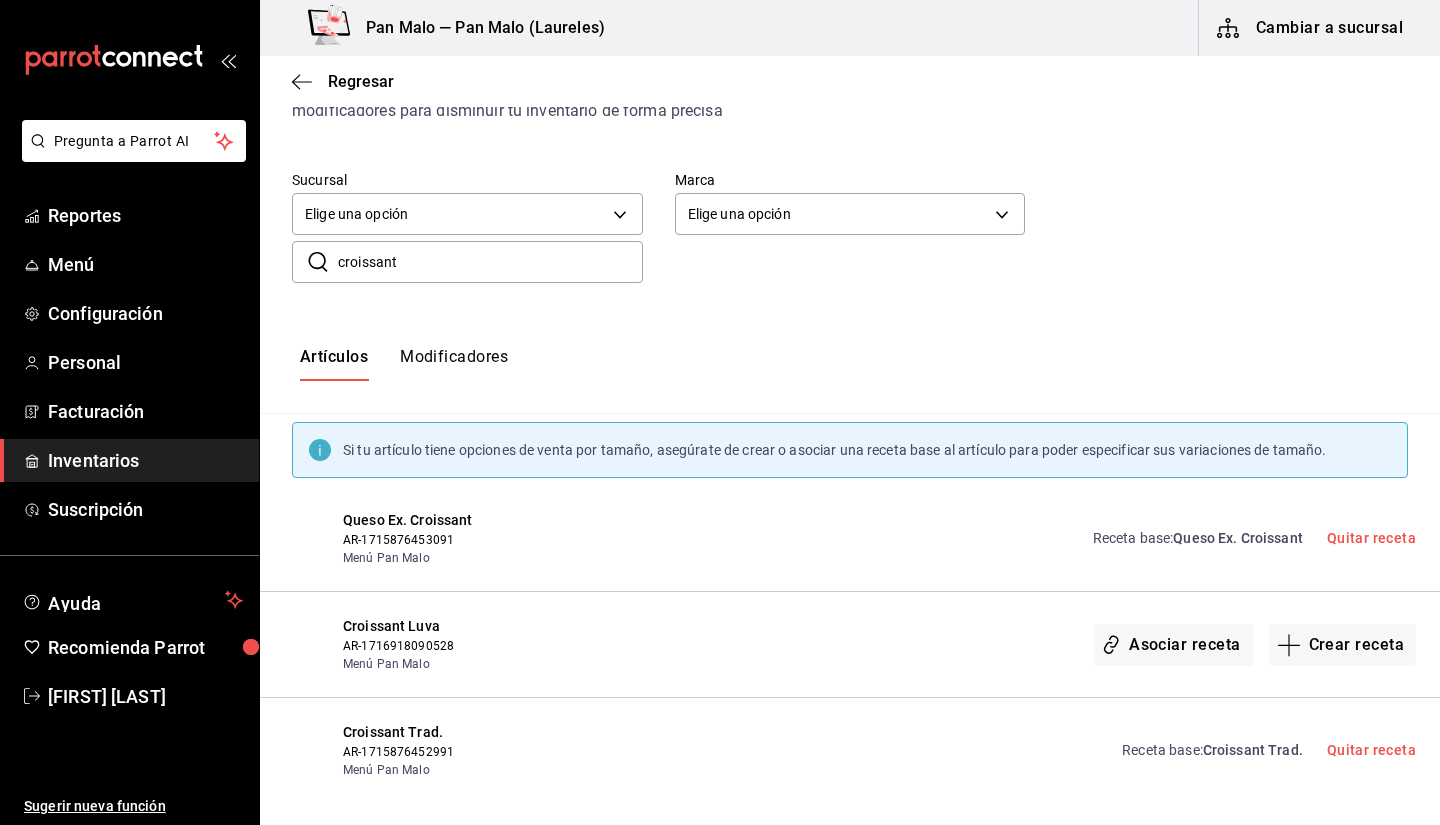 click on "croissant" at bounding box center (490, 262) 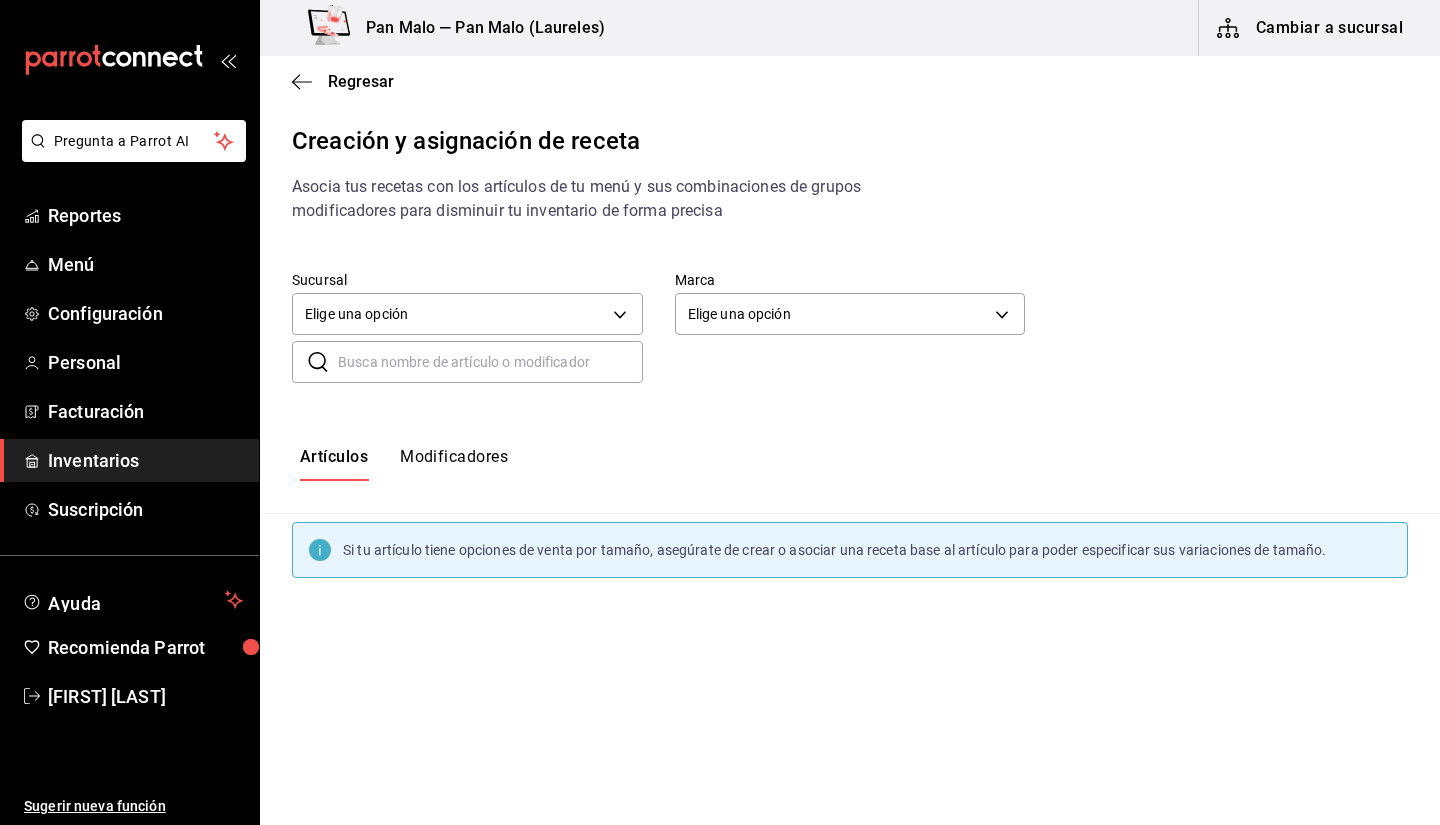 scroll, scrollTop: 0, scrollLeft: 0, axis: both 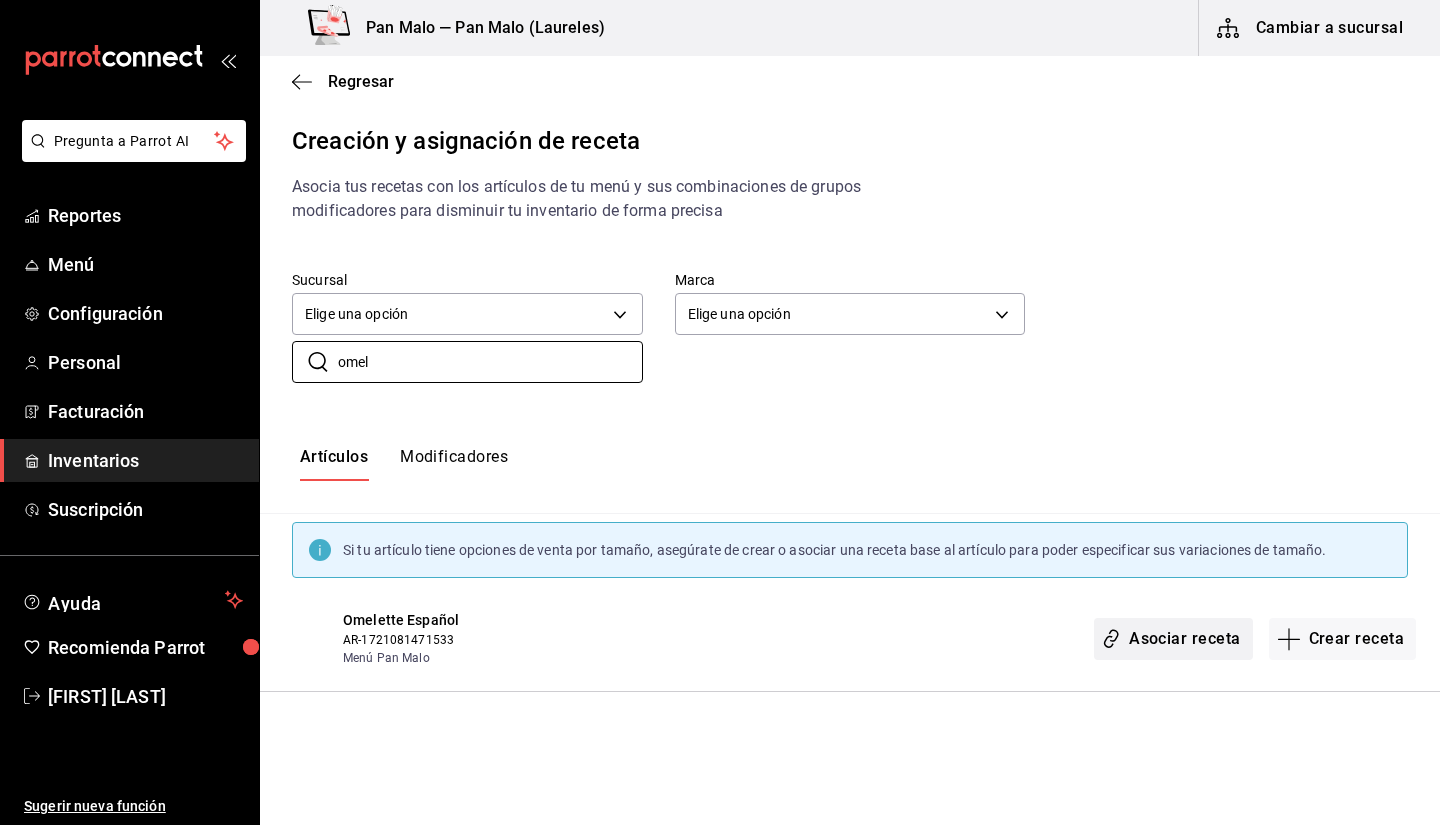 type on "omel" 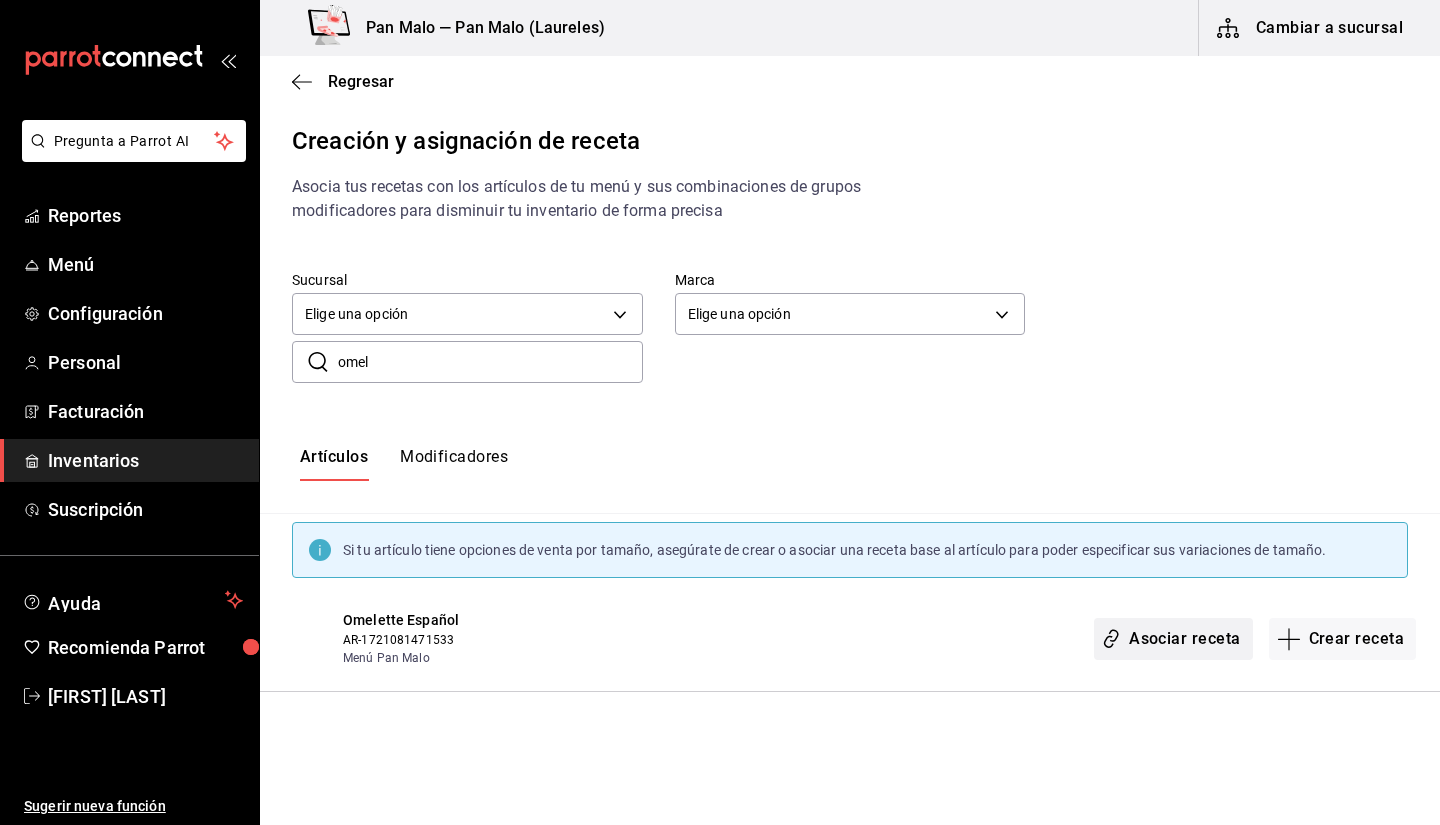 click on "Asociar receta" at bounding box center [1173, 639] 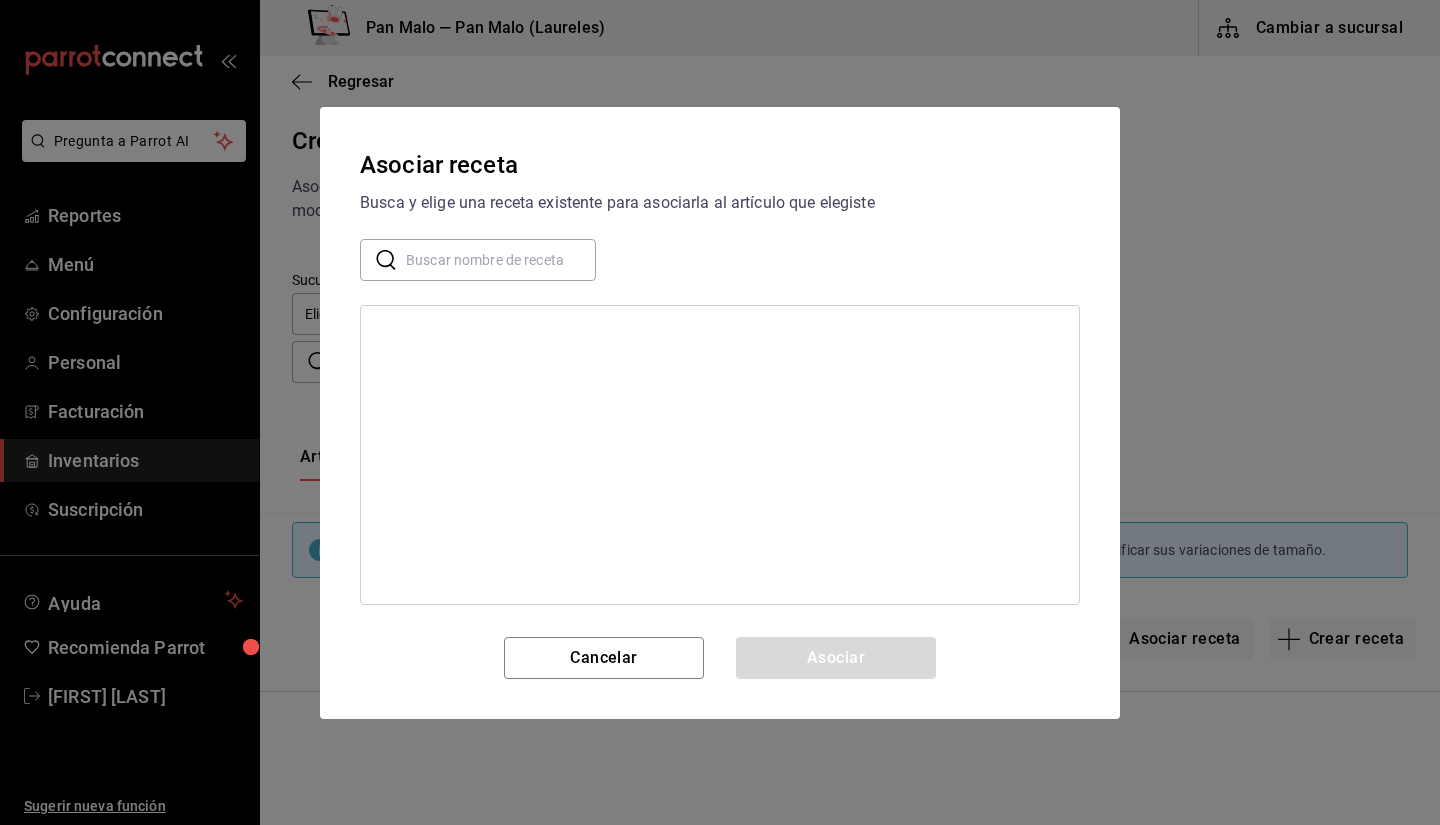 click at bounding box center [501, 259] 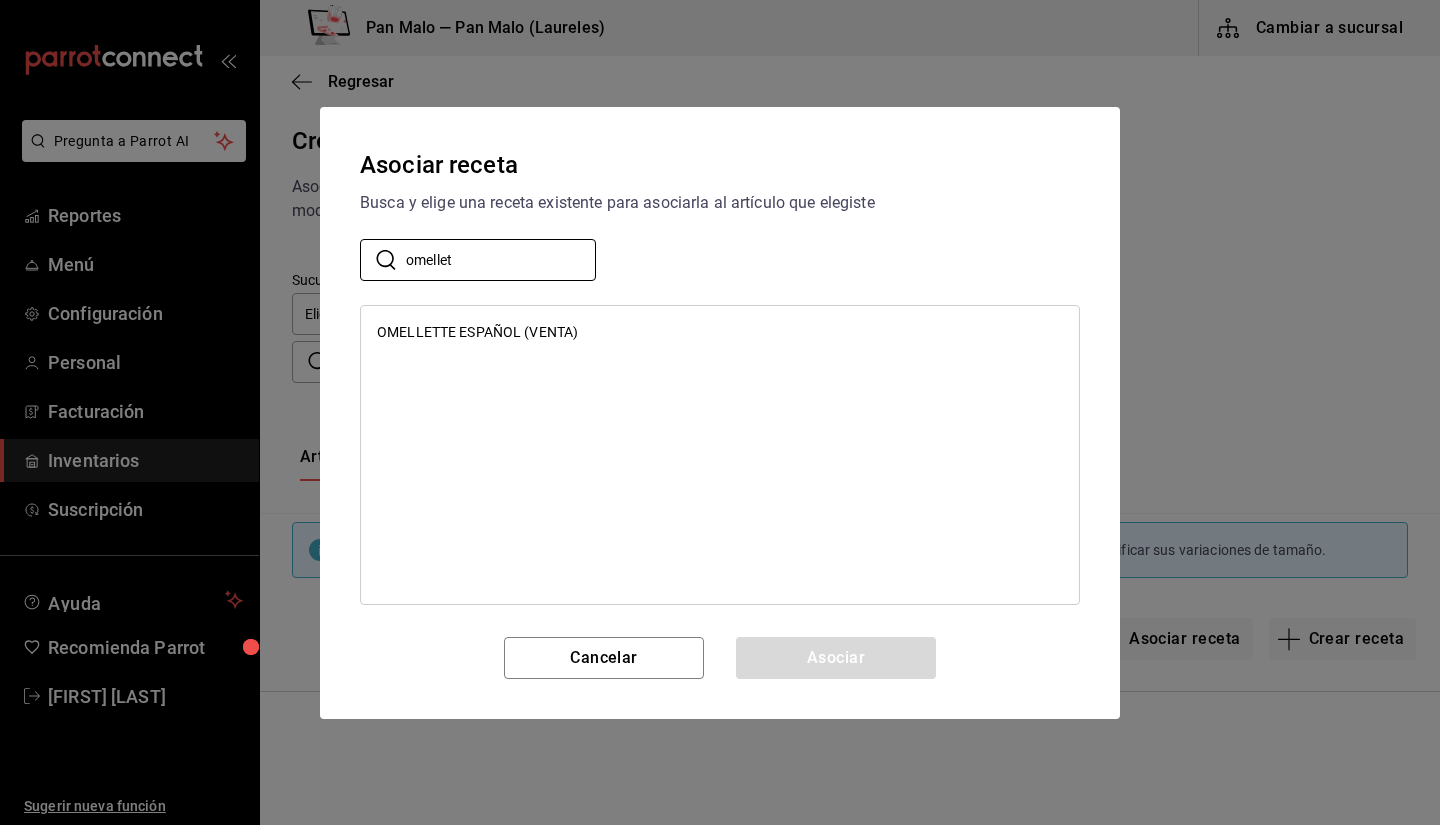 type on "omellet" 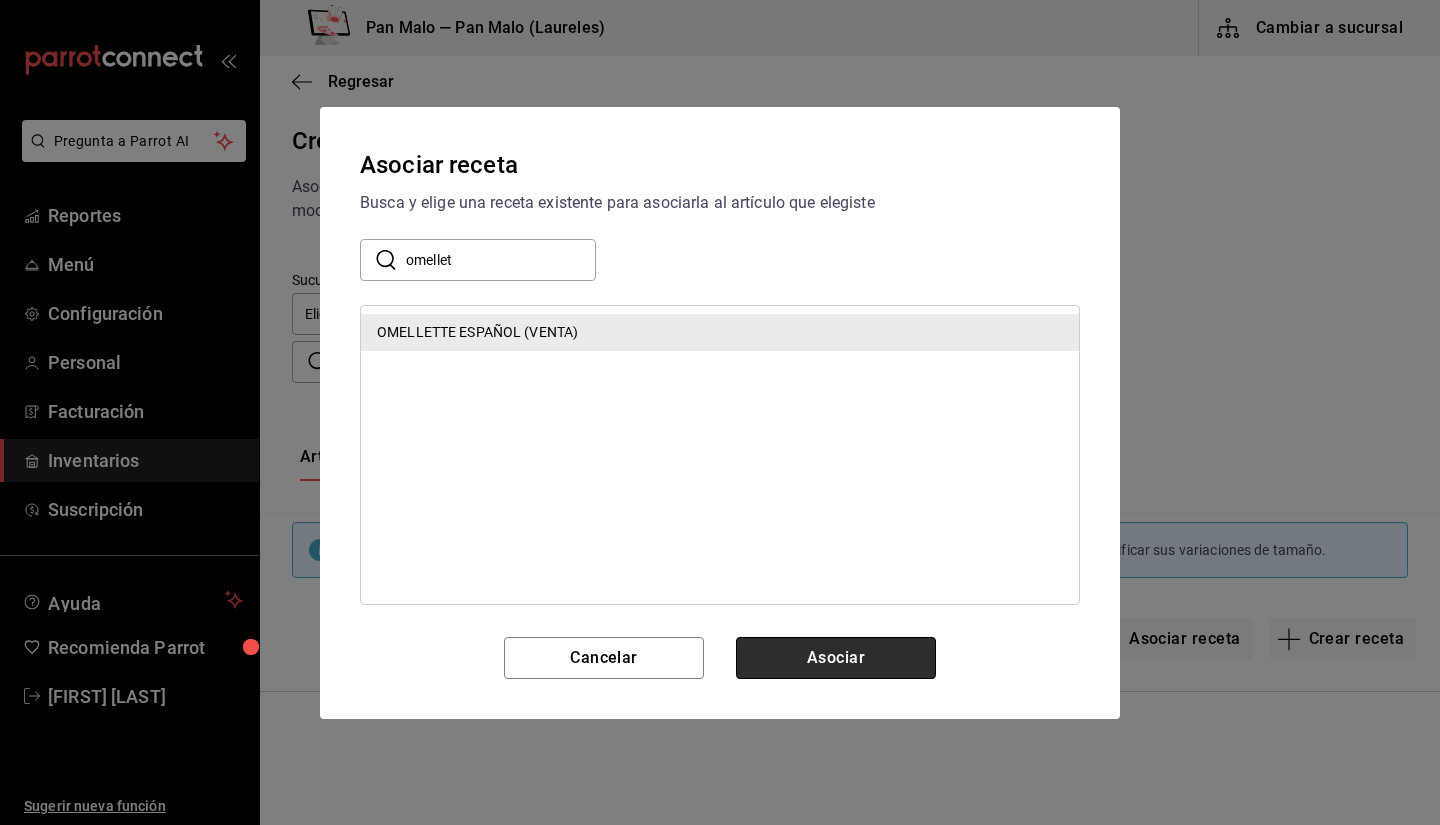 click on "Asociar" at bounding box center [836, 658] 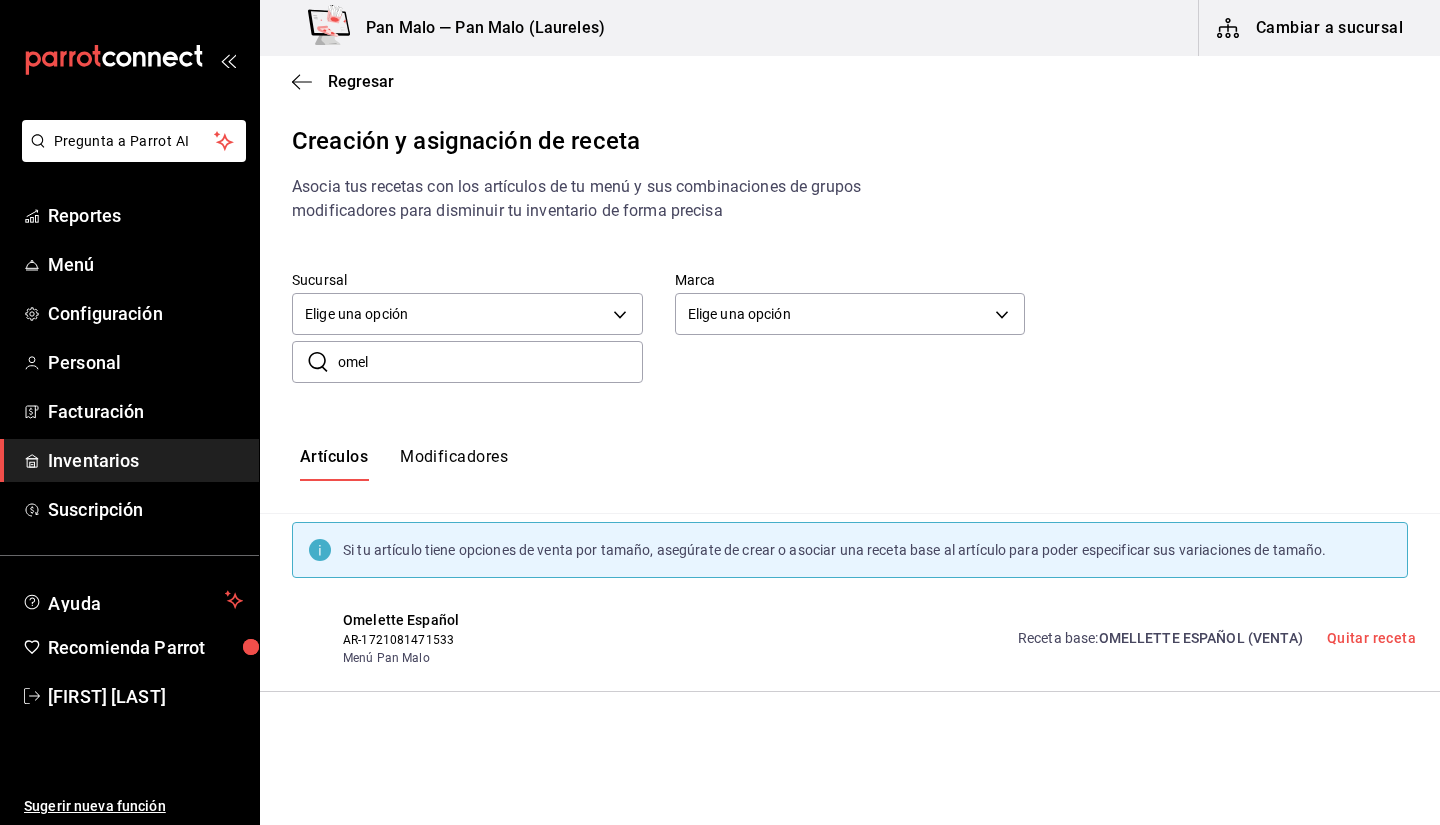 click on "omel" at bounding box center (490, 362) 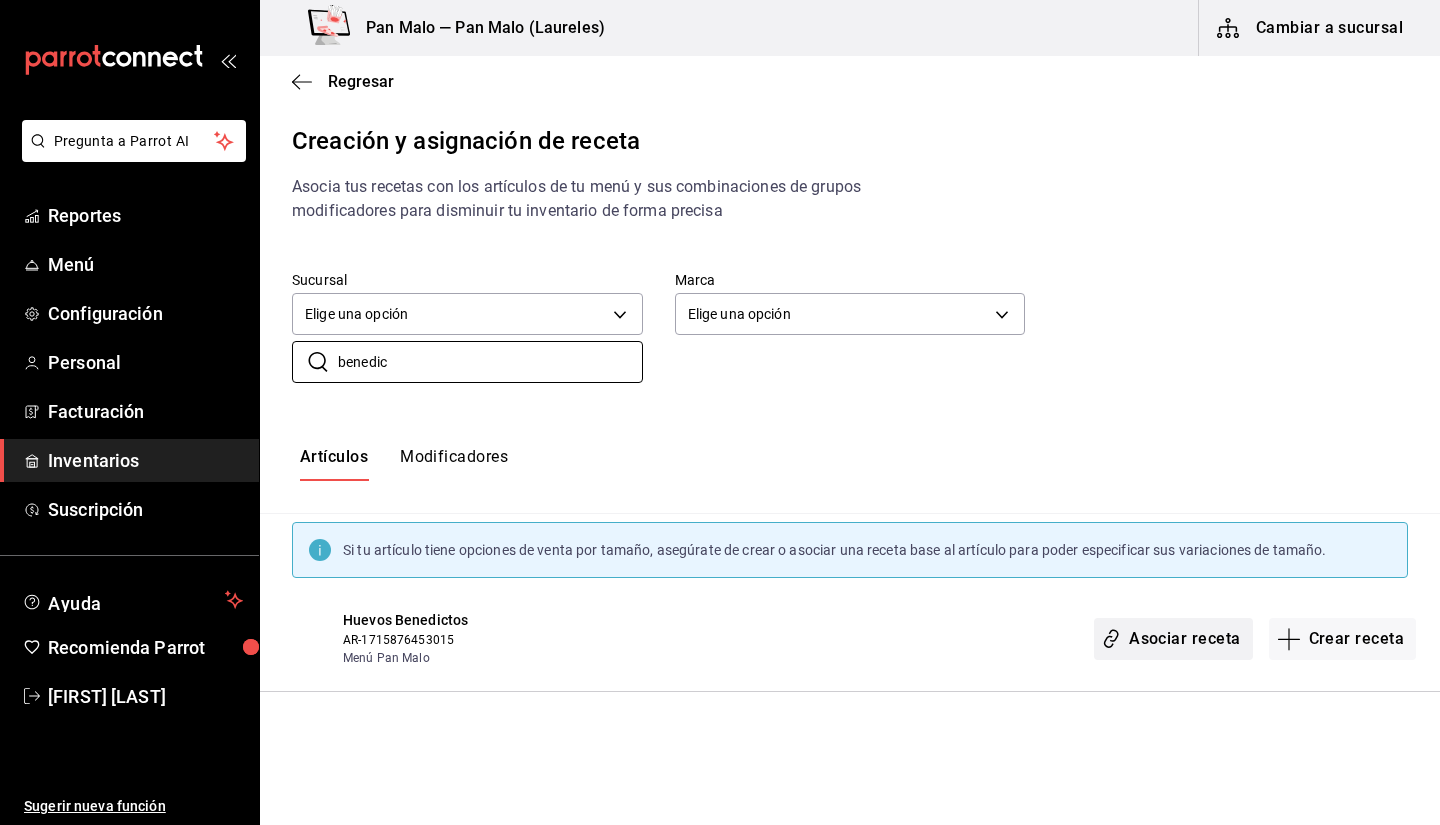 type on "benedic" 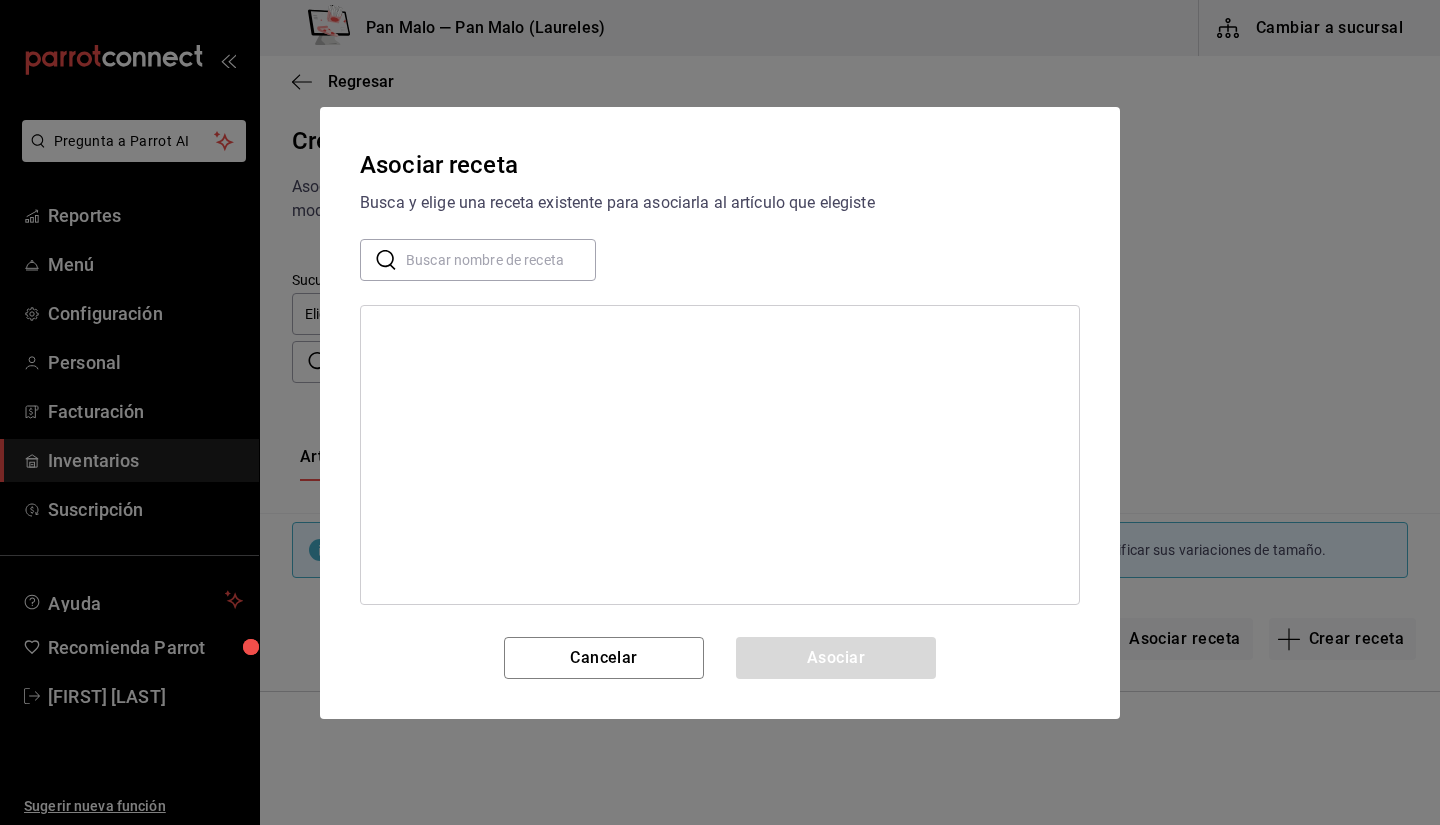 click at bounding box center [501, 259] 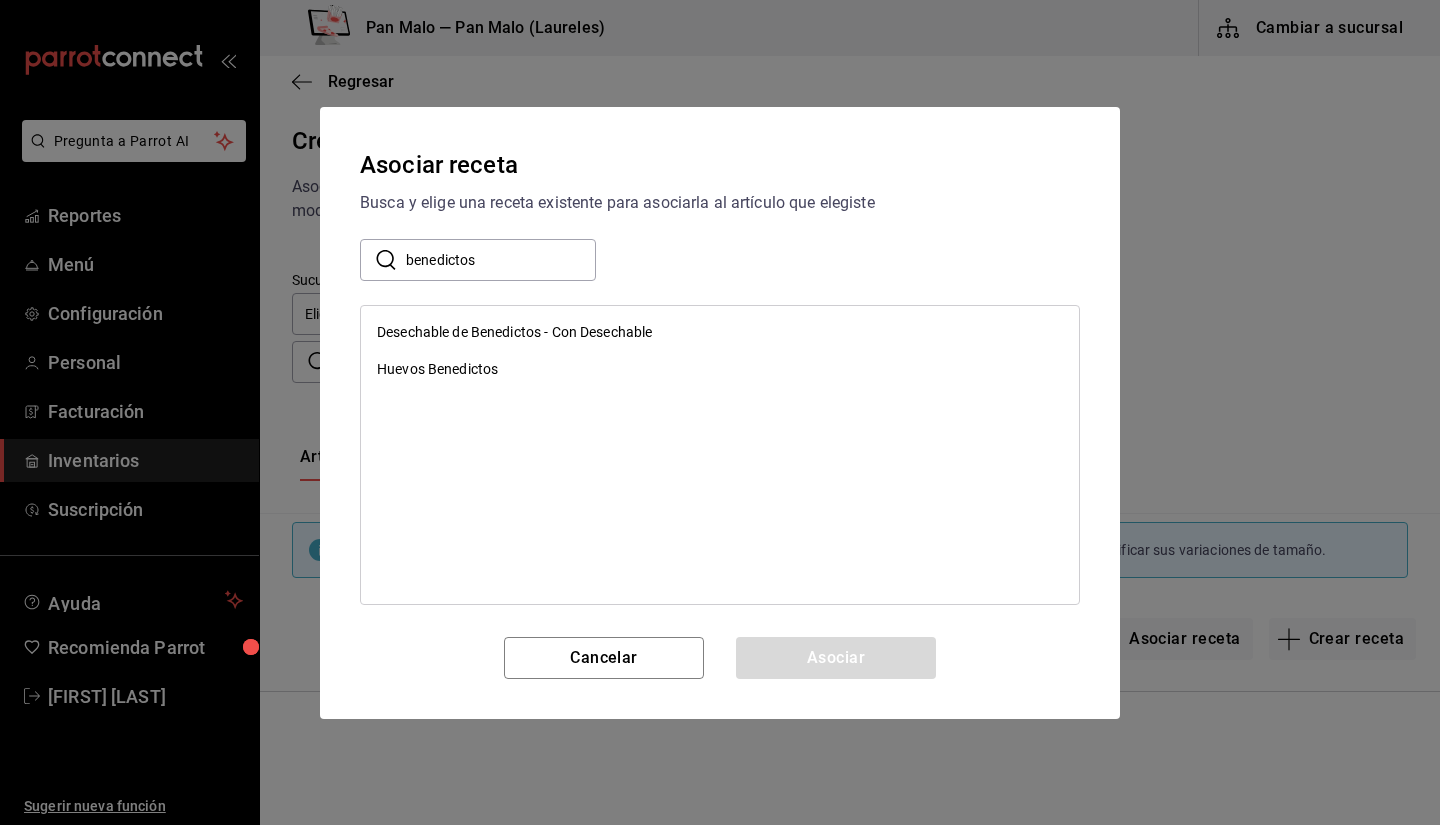 type on "benedictos" 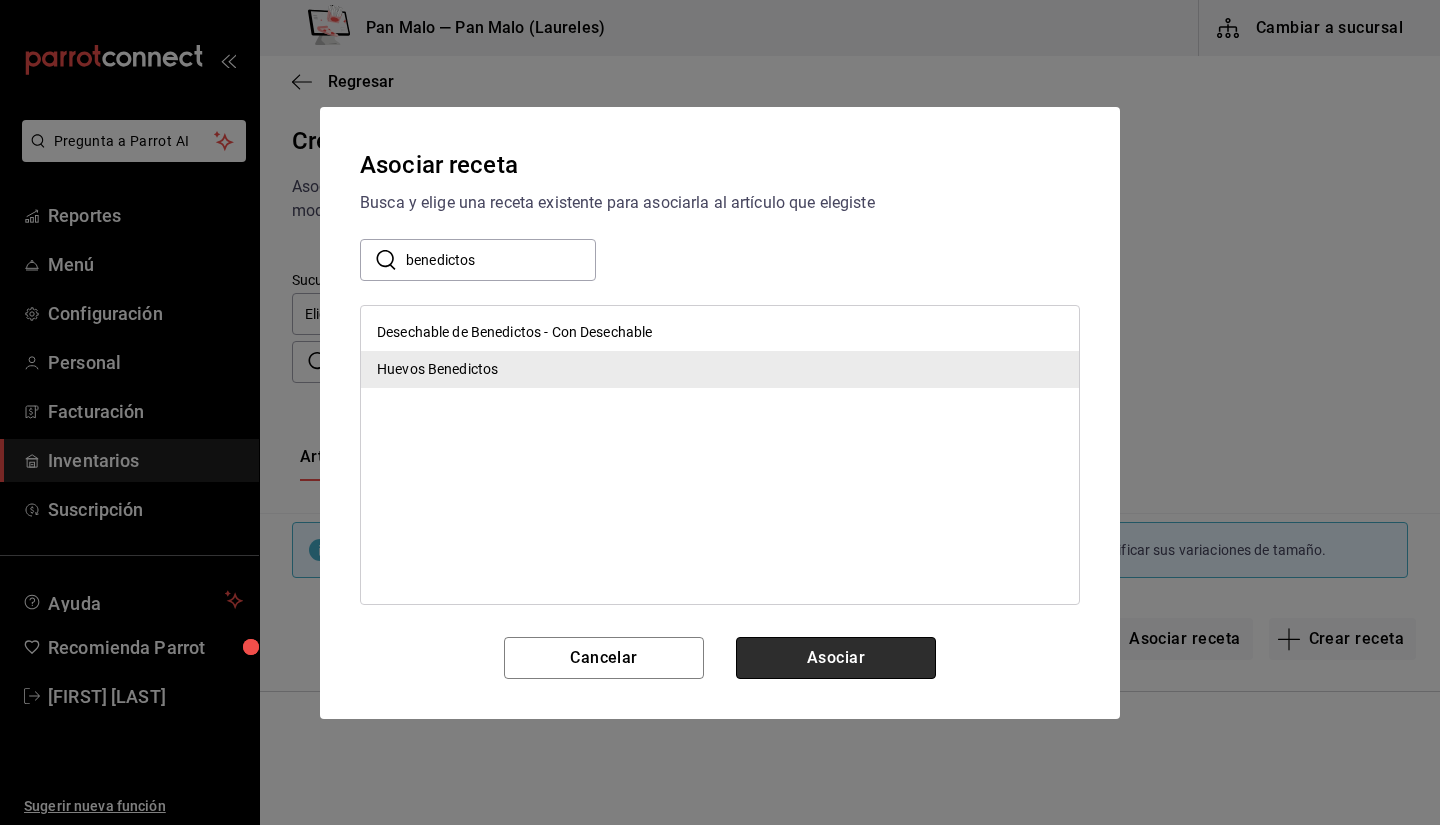 click on "Asociar" at bounding box center (836, 658) 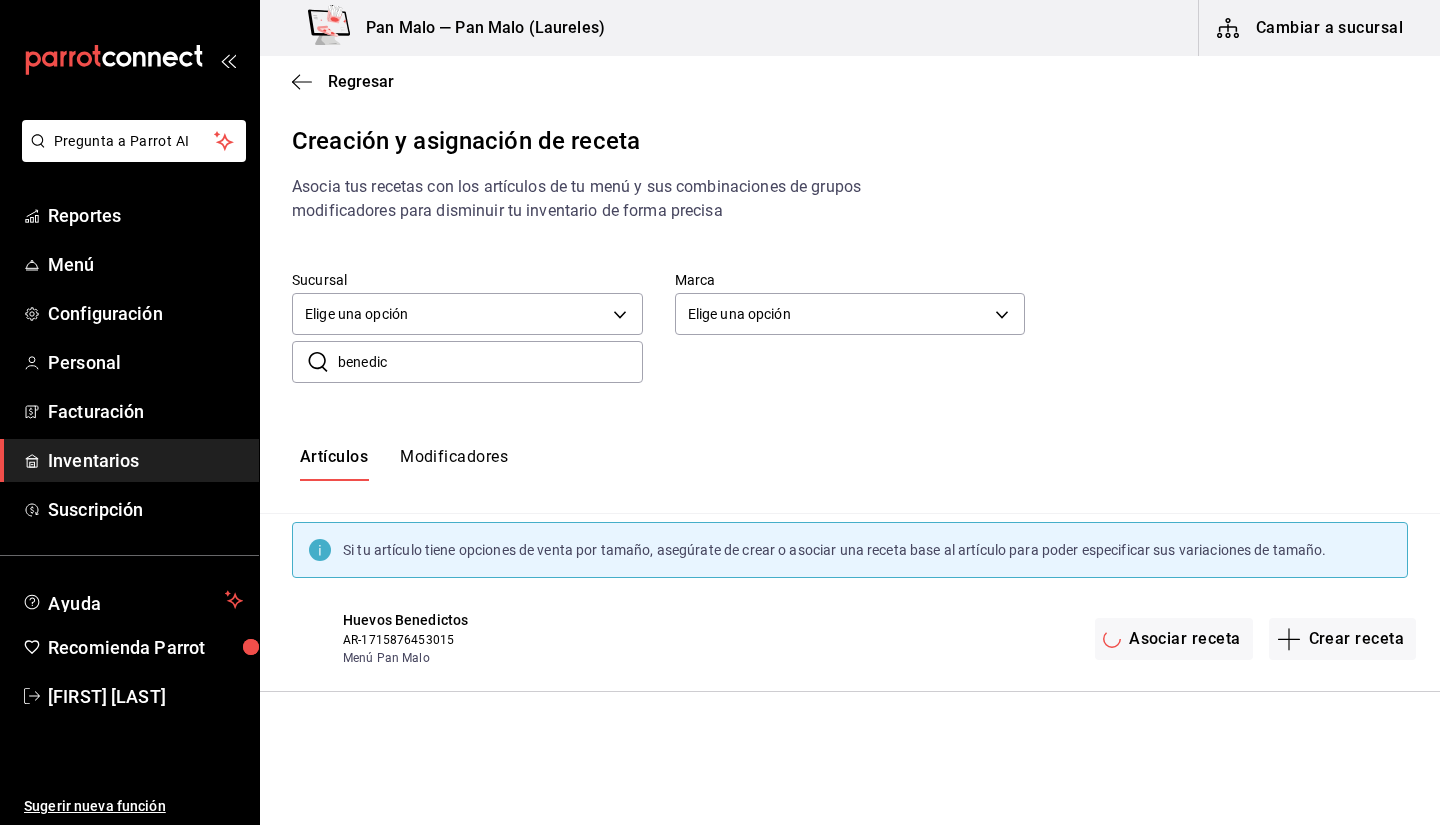 click on "benedic" at bounding box center (490, 362) 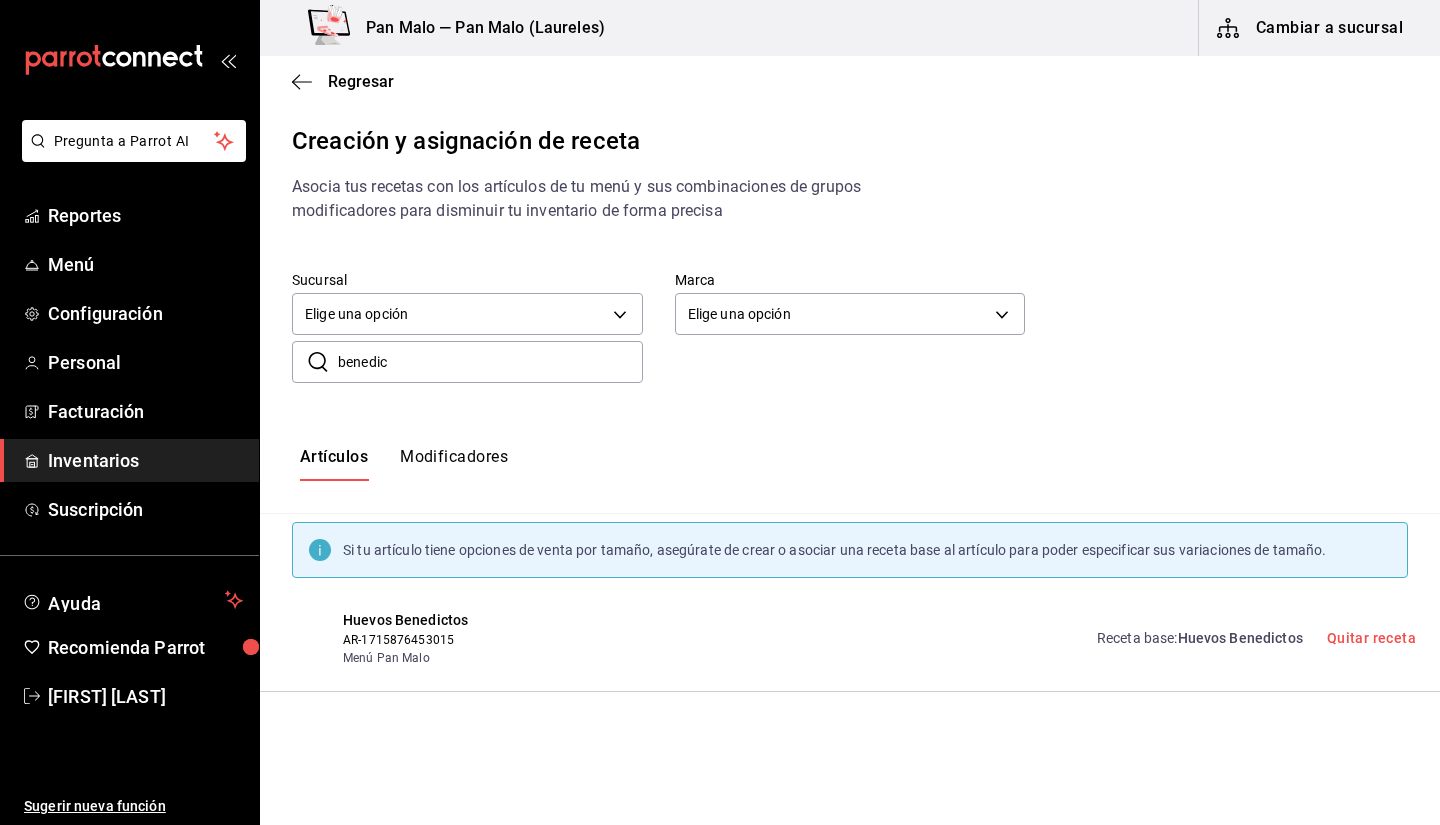 click on "benedic" at bounding box center [490, 362] 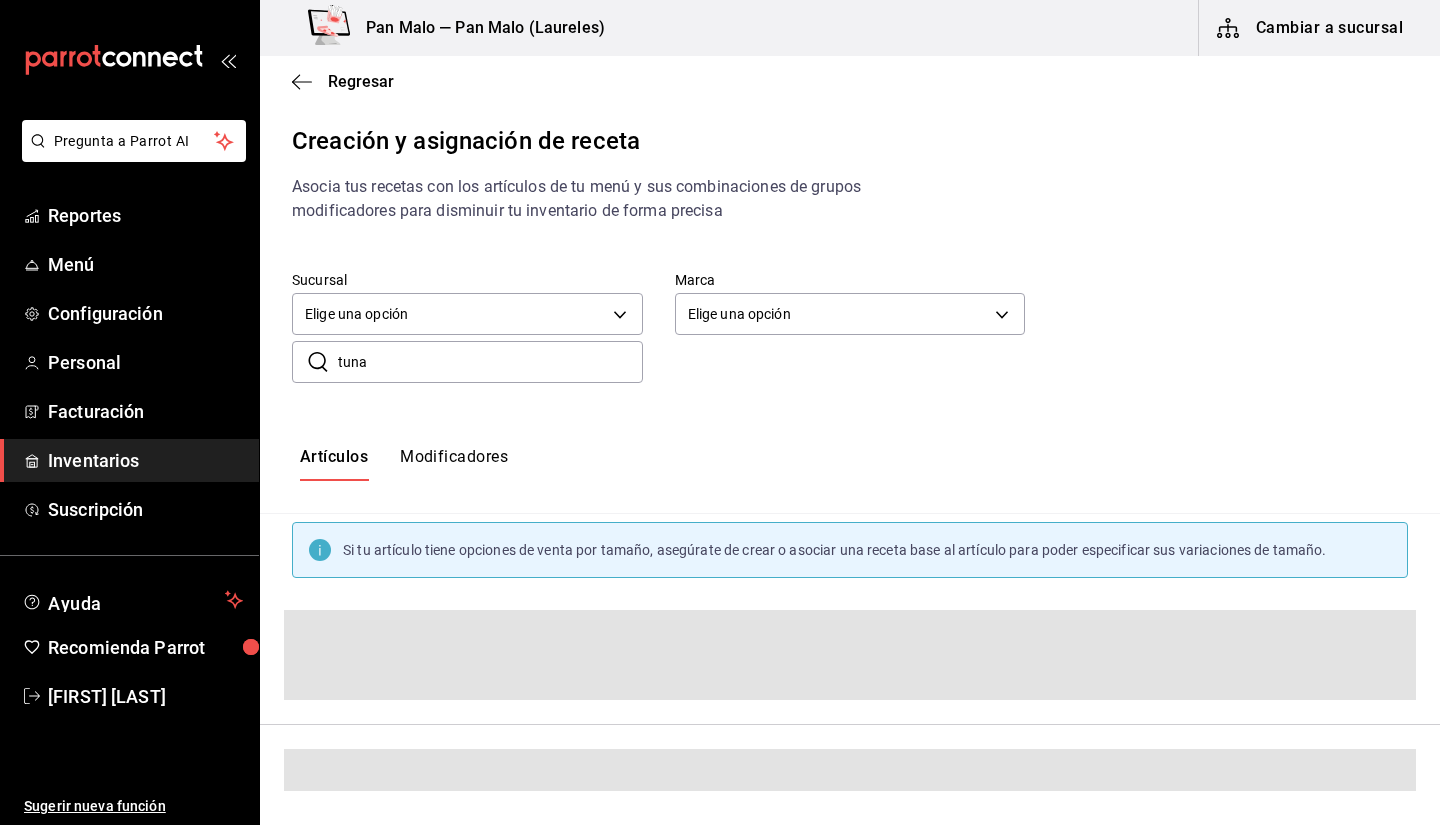 type on "tuna" 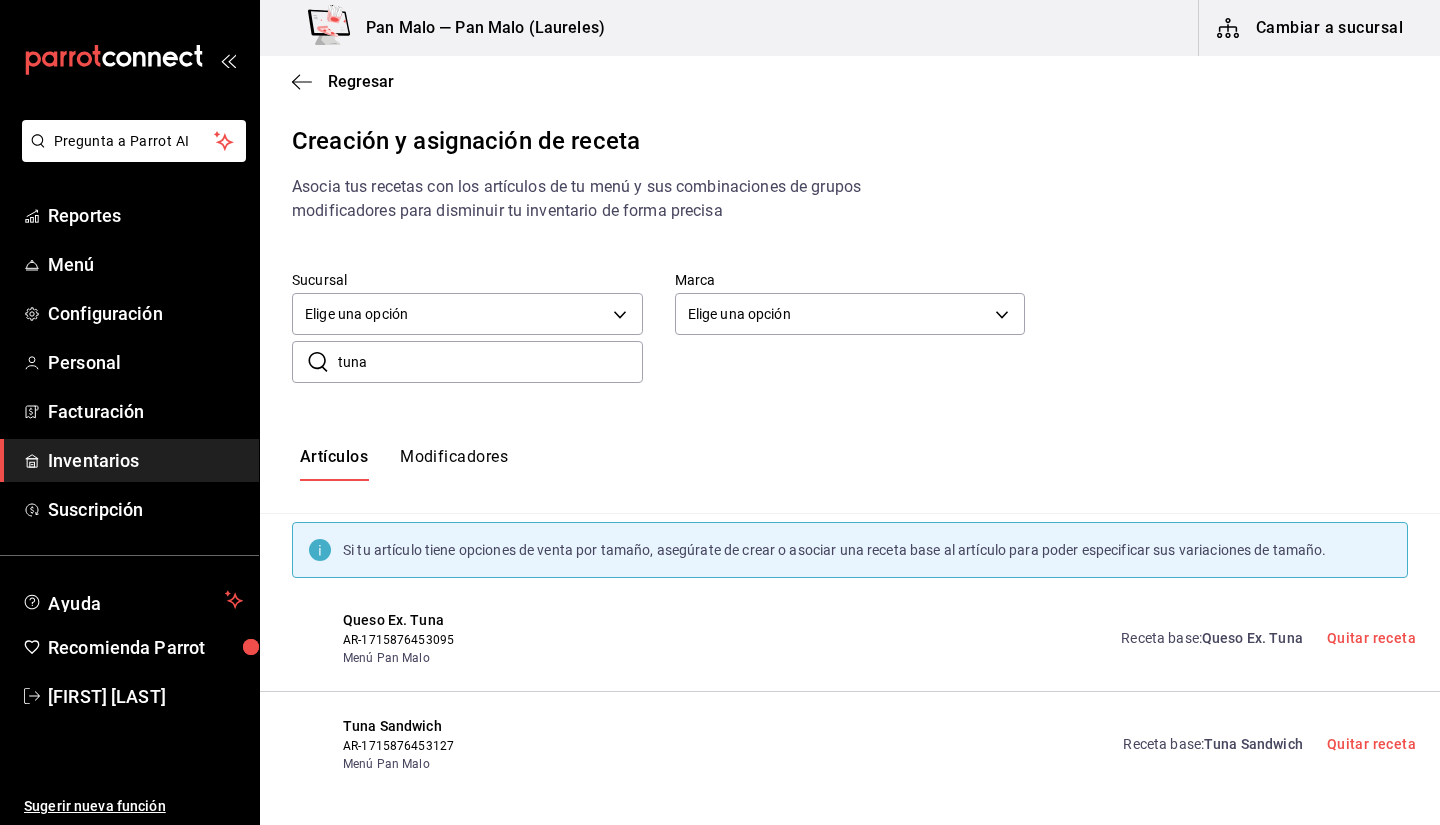 click on "tuna" at bounding box center (490, 362) 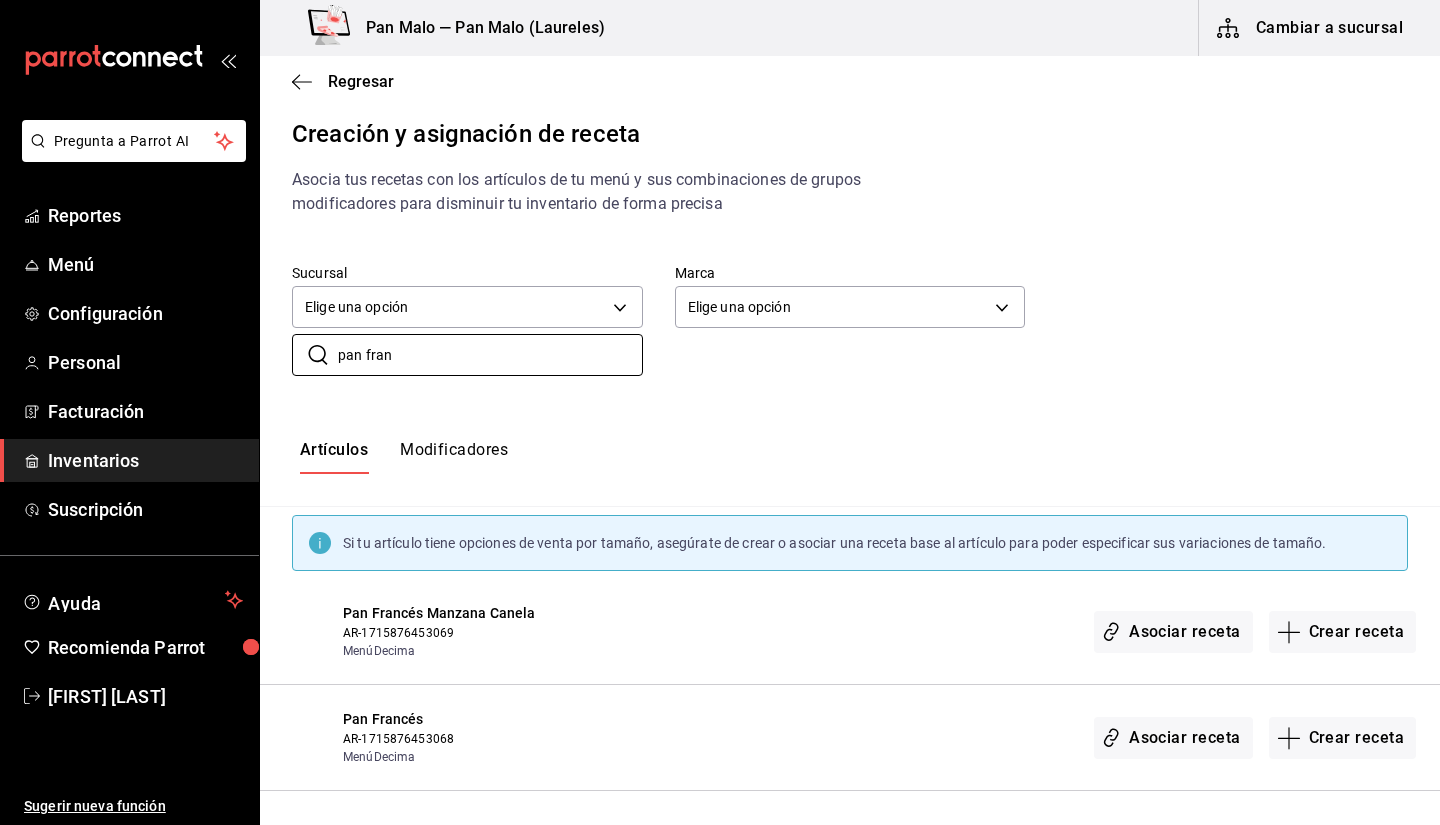 scroll, scrollTop: 23, scrollLeft: 0, axis: vertical 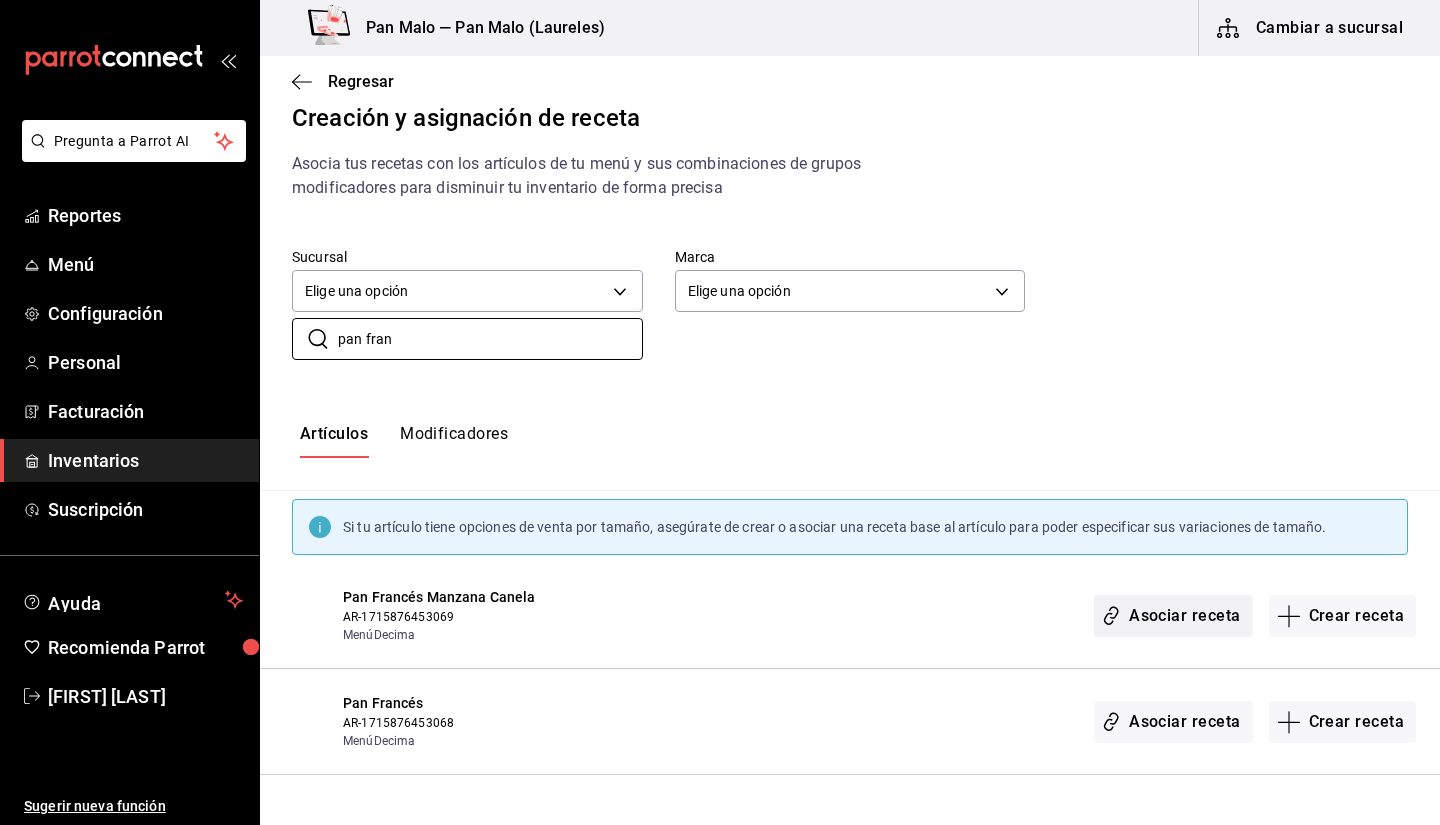 type on "pan fran" 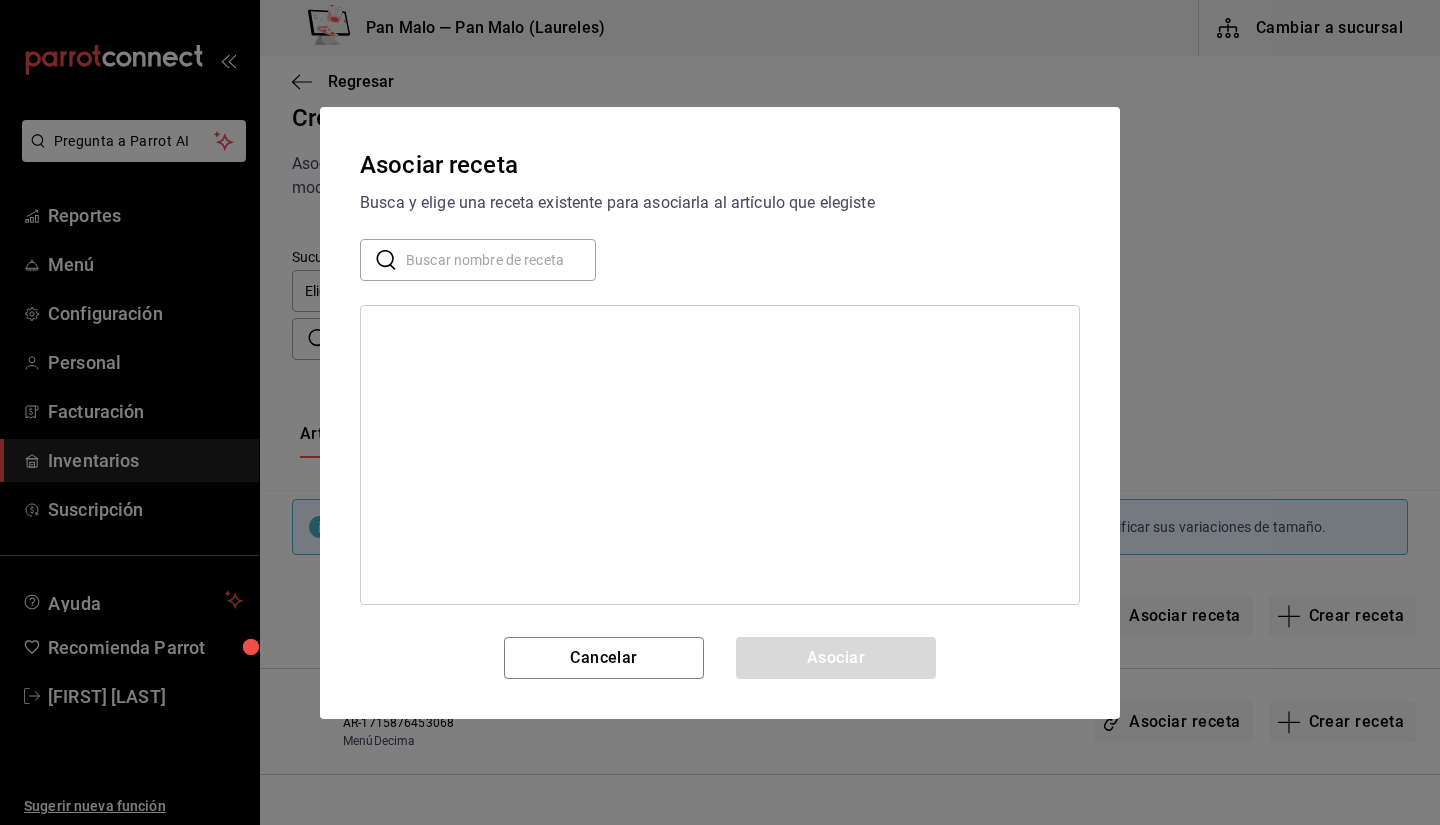 scroll, scrollTop: 7, scrollLeft: 0, axis: vertical 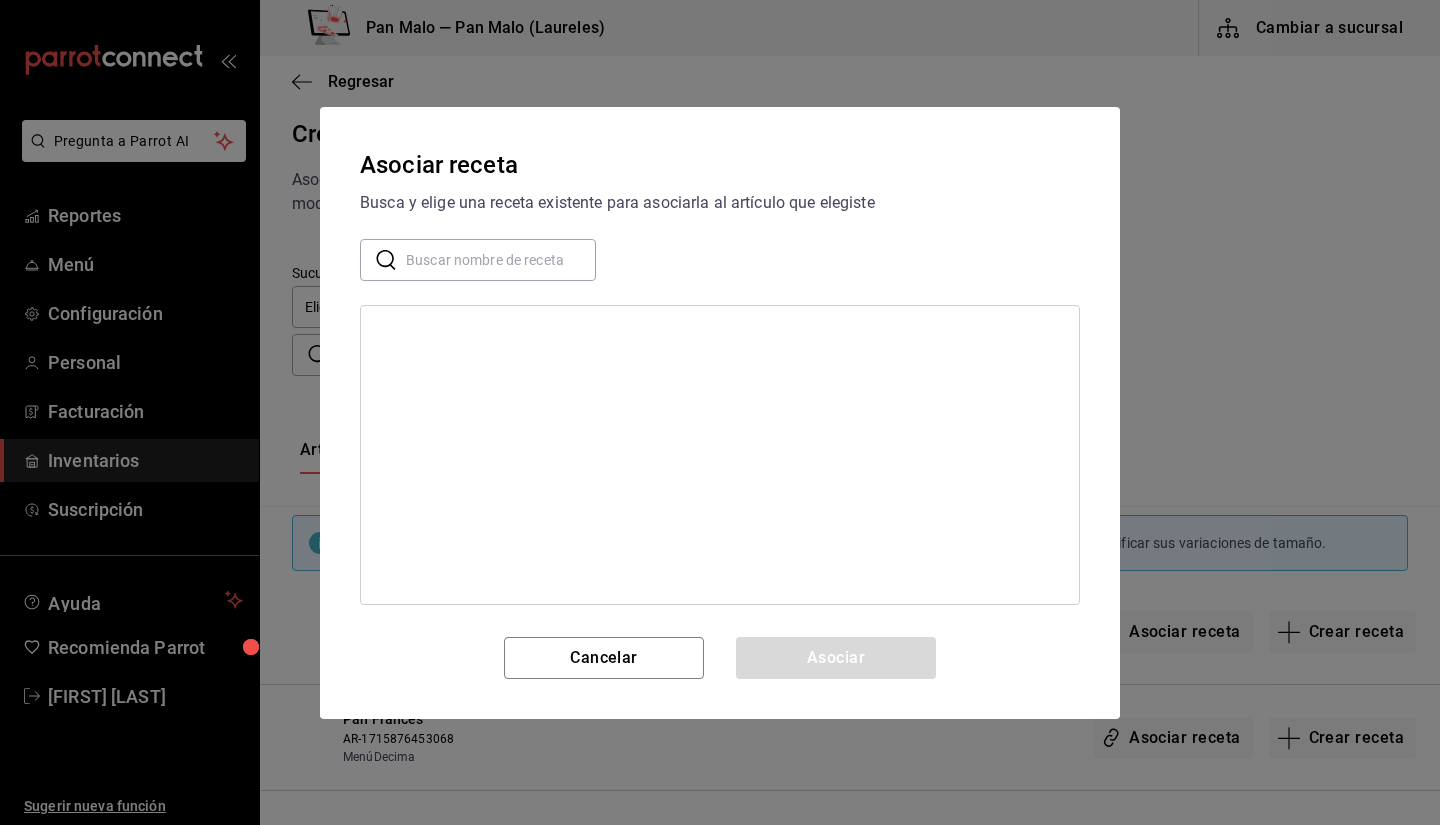 click at bounding box center (501, 259) 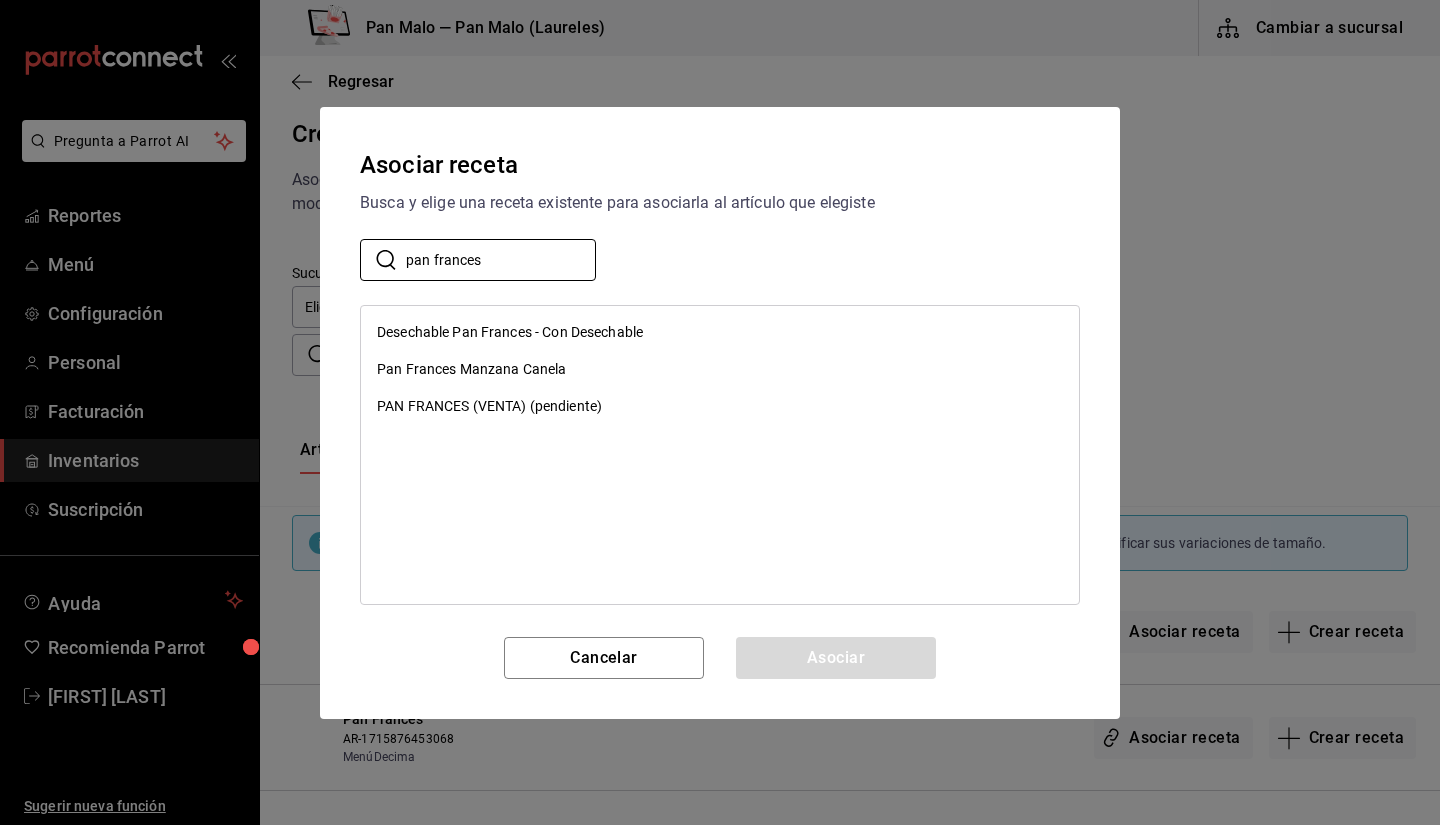 type on "pan frances" 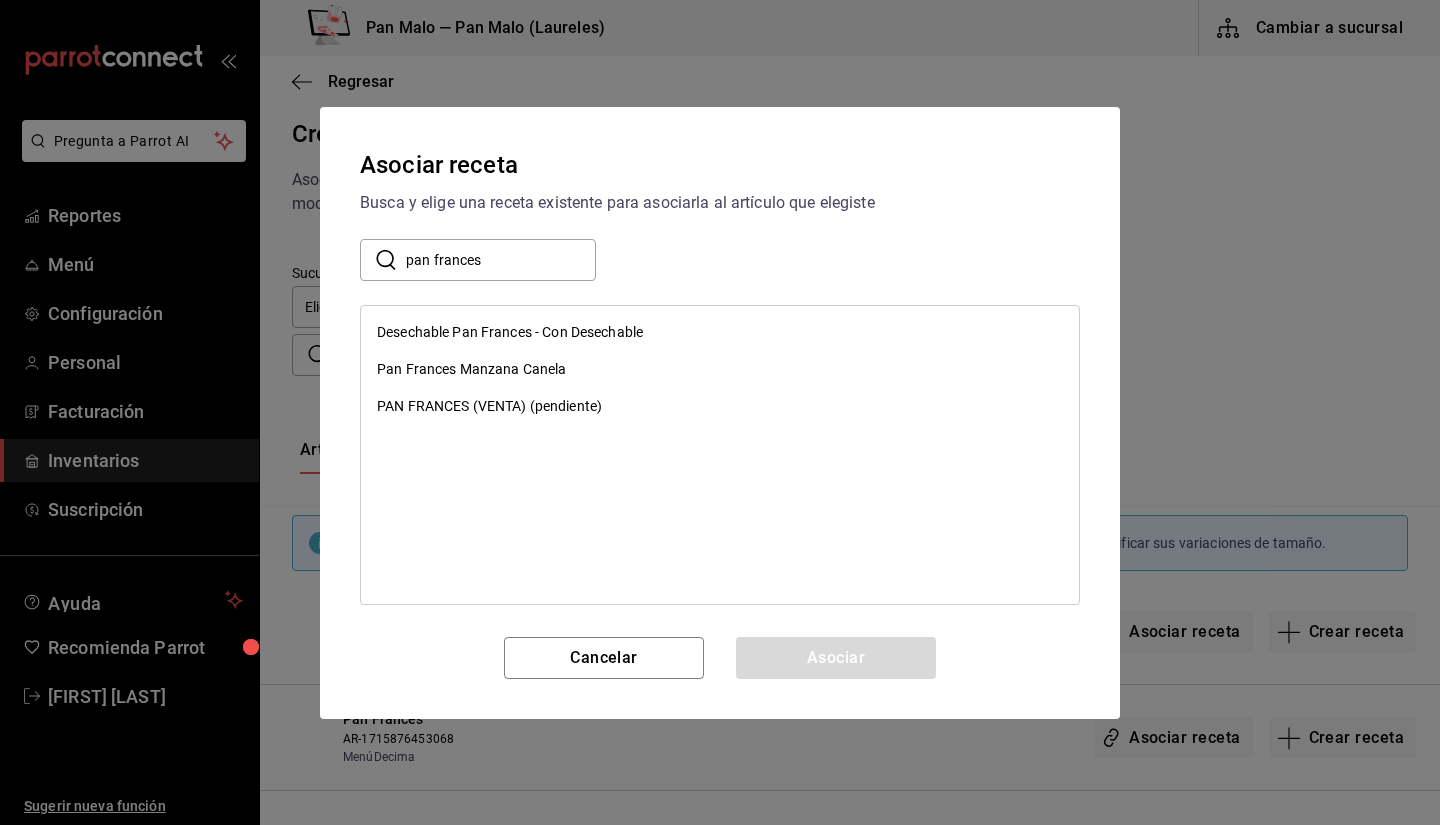 click on "Pan Frances Manzana Canela" at bounding box center (720, 369) 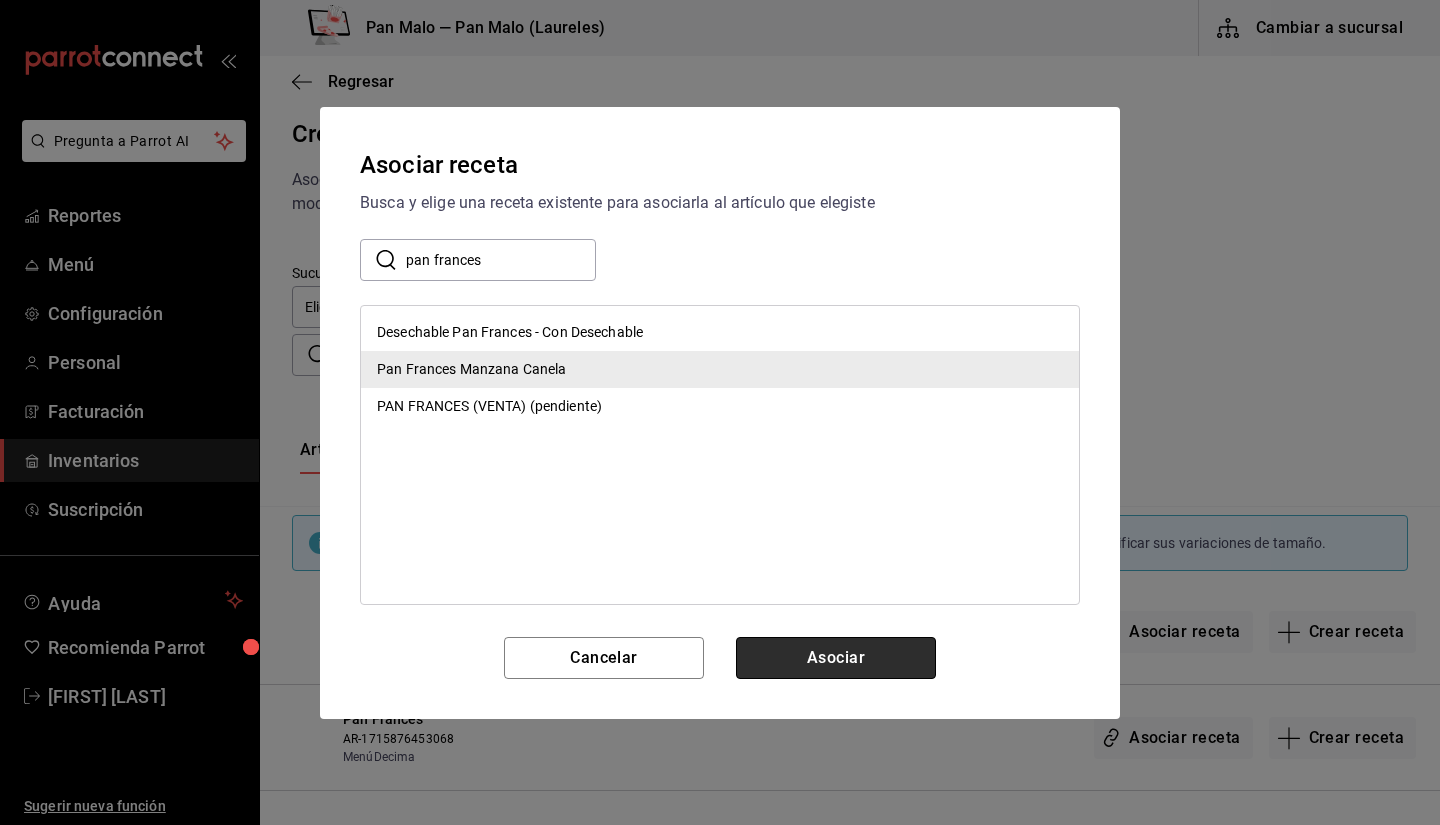 click on "Asociar" at bounding box center [836, 658] 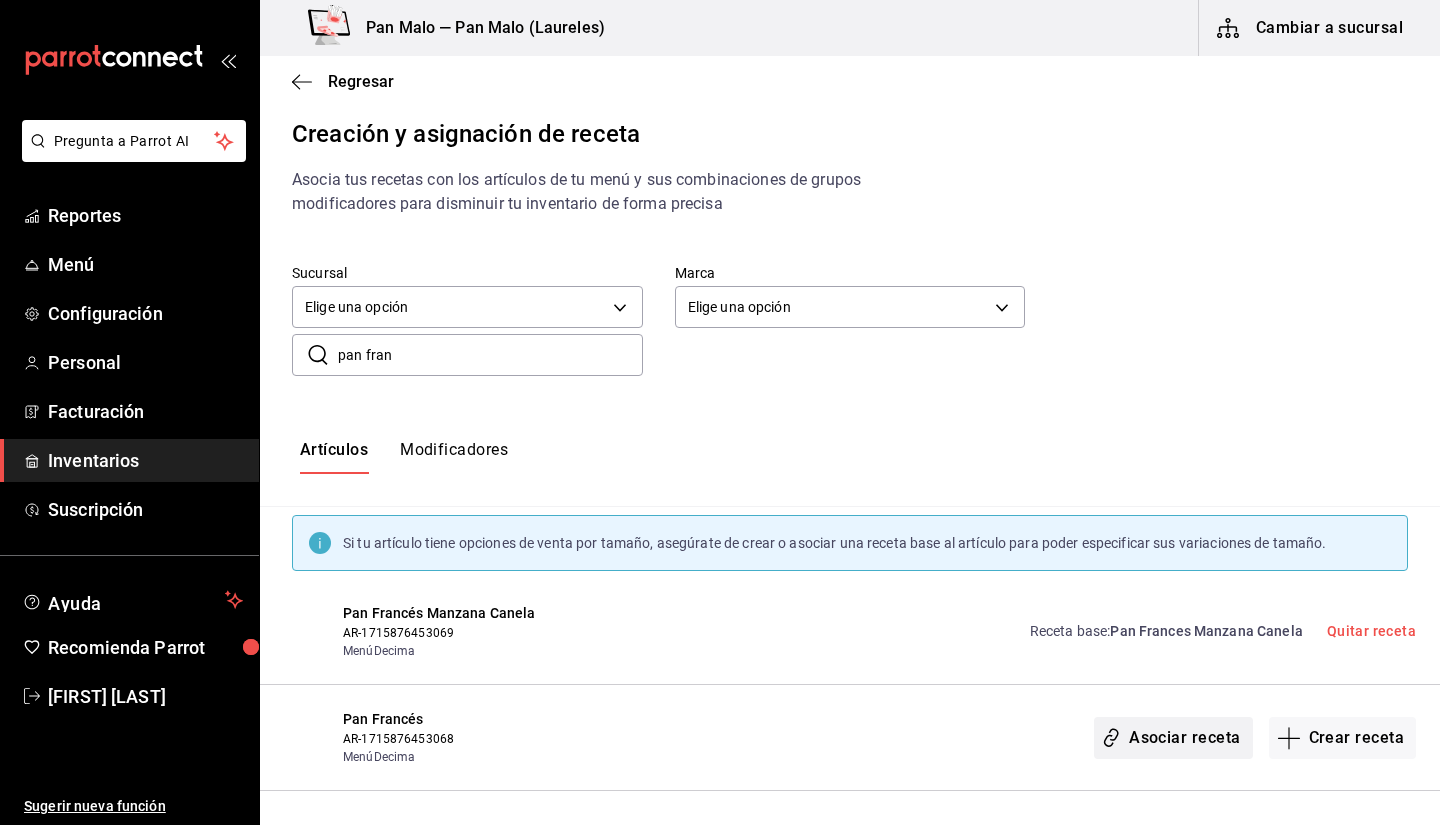 click on "Asociar receta" at bounding box center (1173, 738) 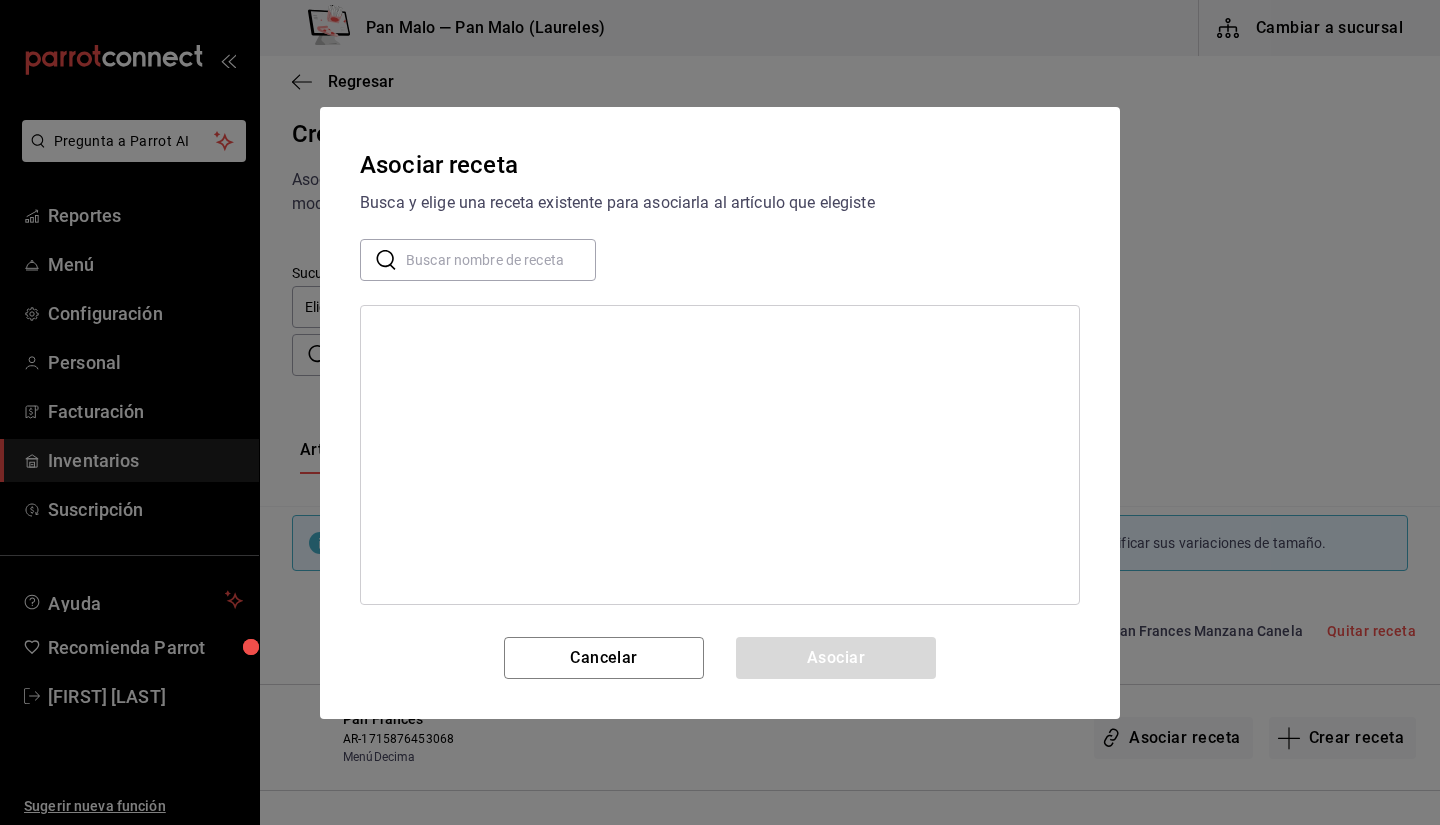 click at bounding box center (501, 259) 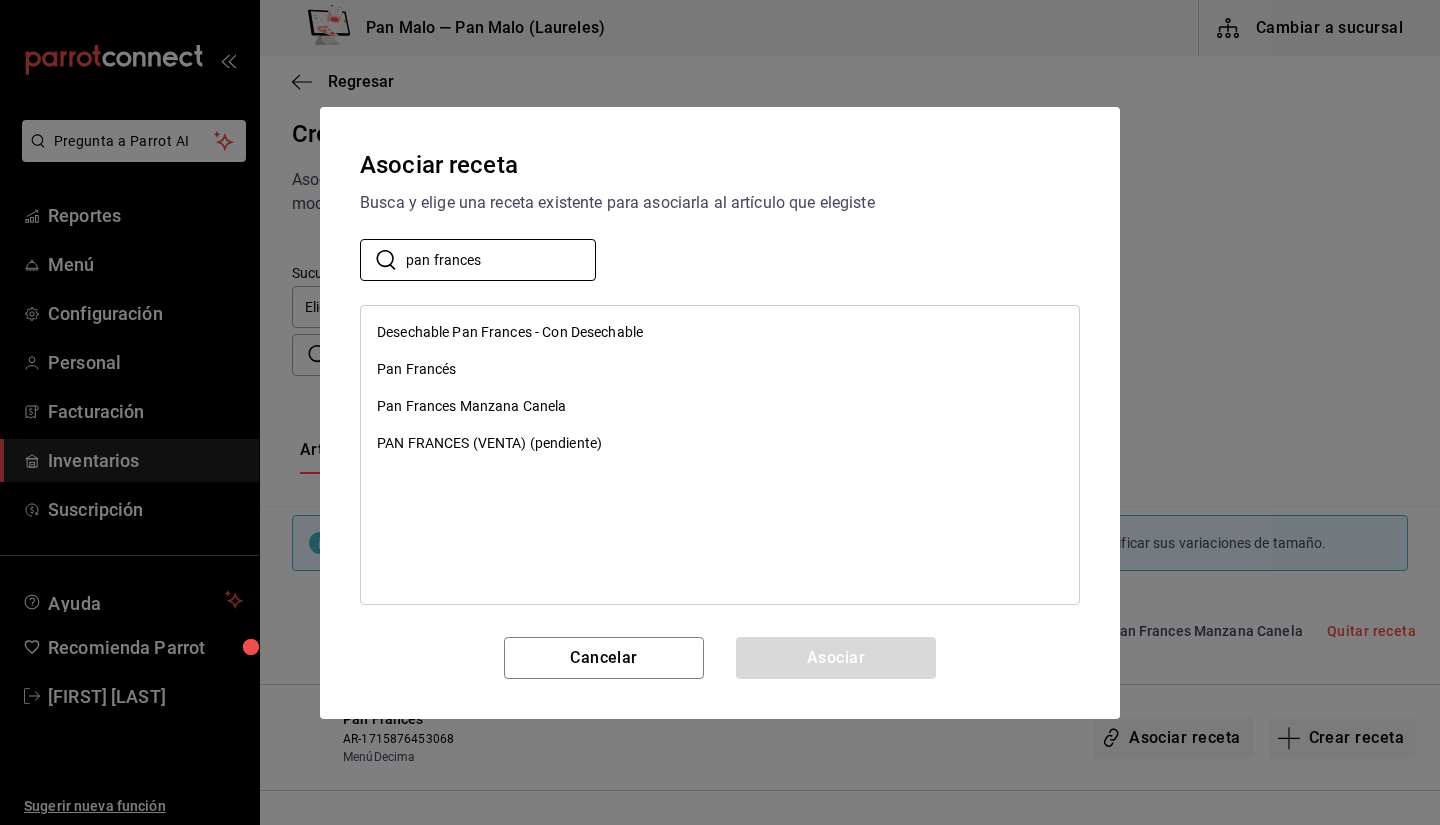 type on "pan frances" 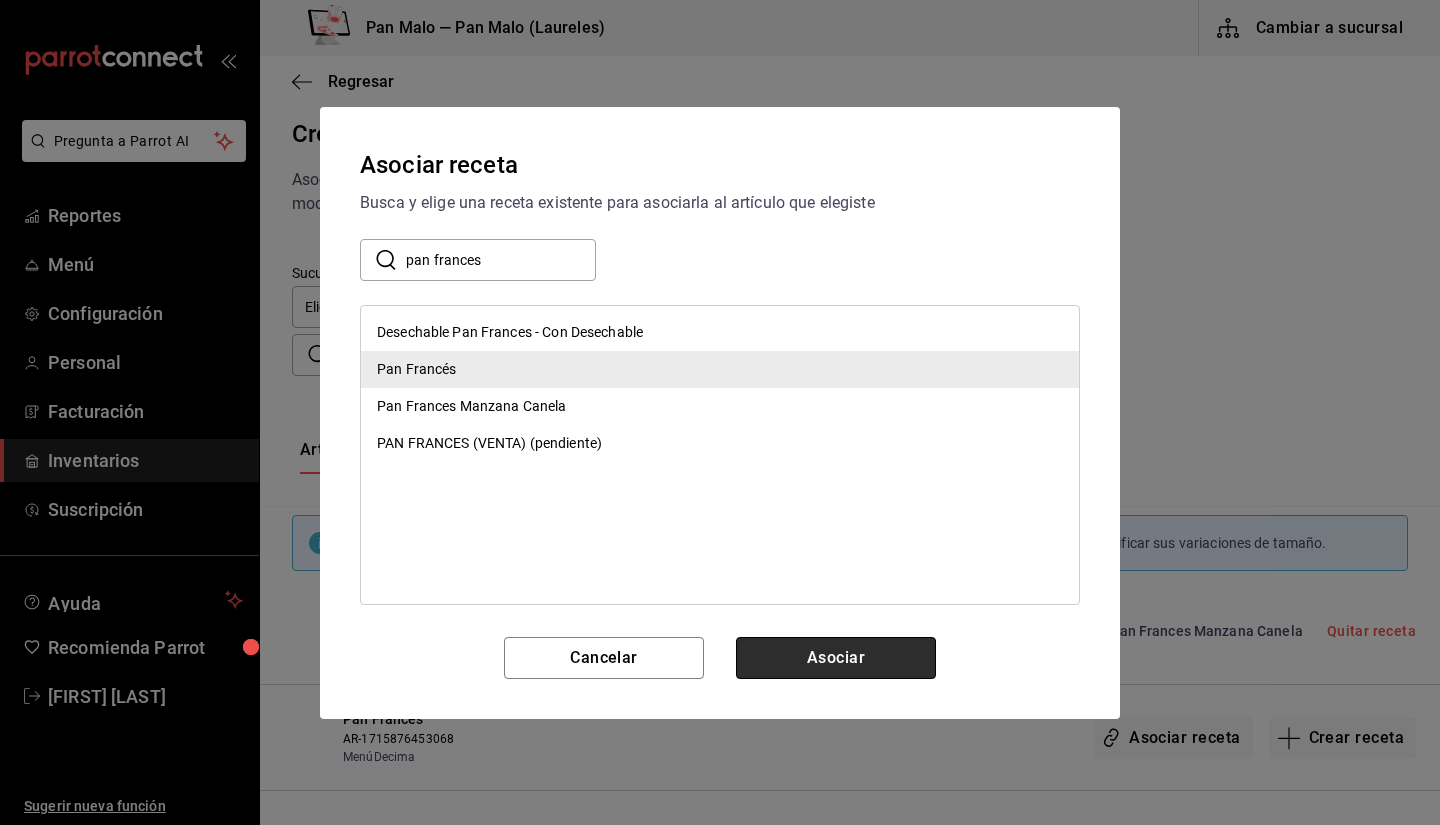click on "Asociar" at bounding box center [836, 658] 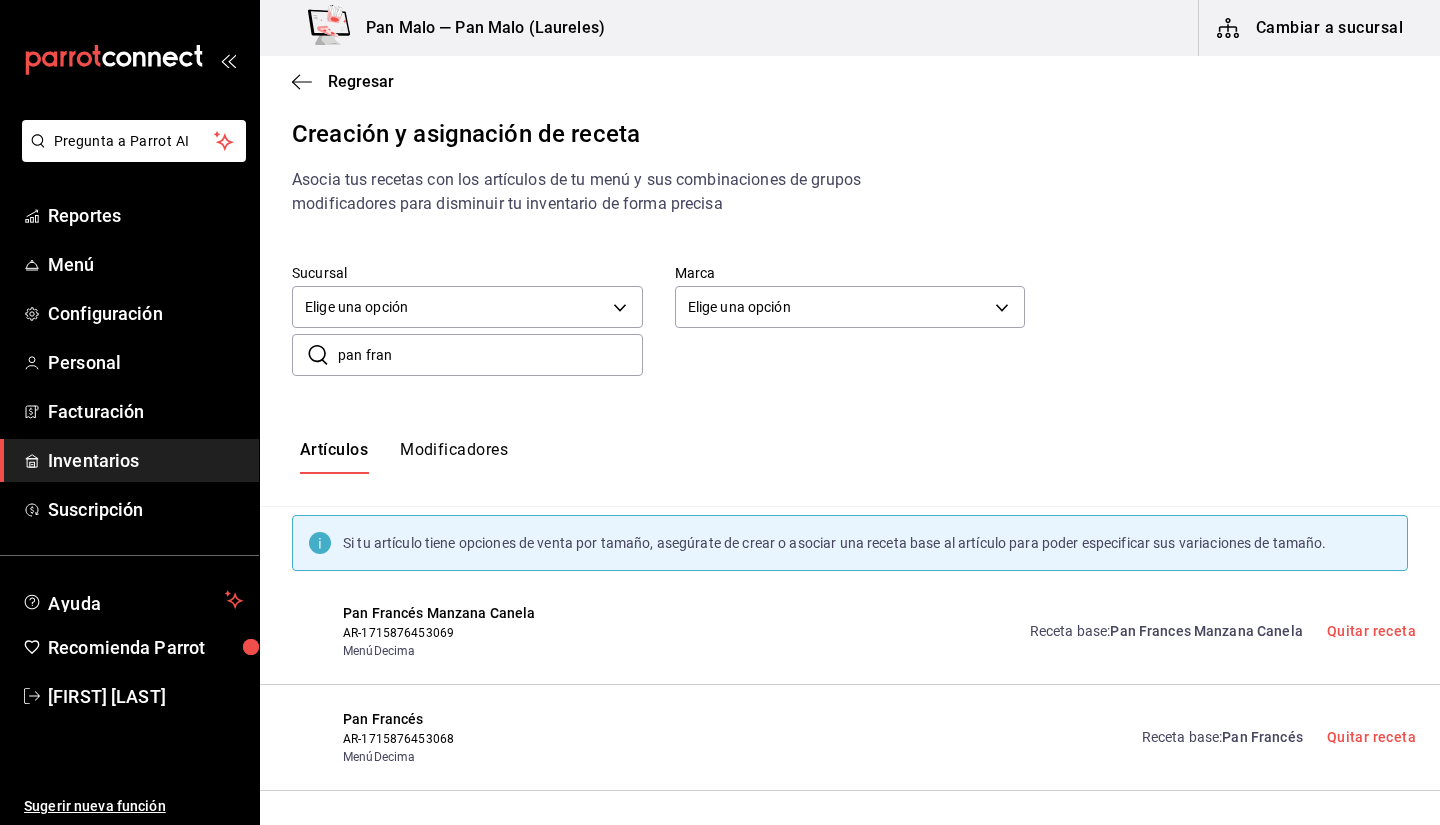 click on "Receta base :  Pan Francés" at bounding box center (1222, 737) 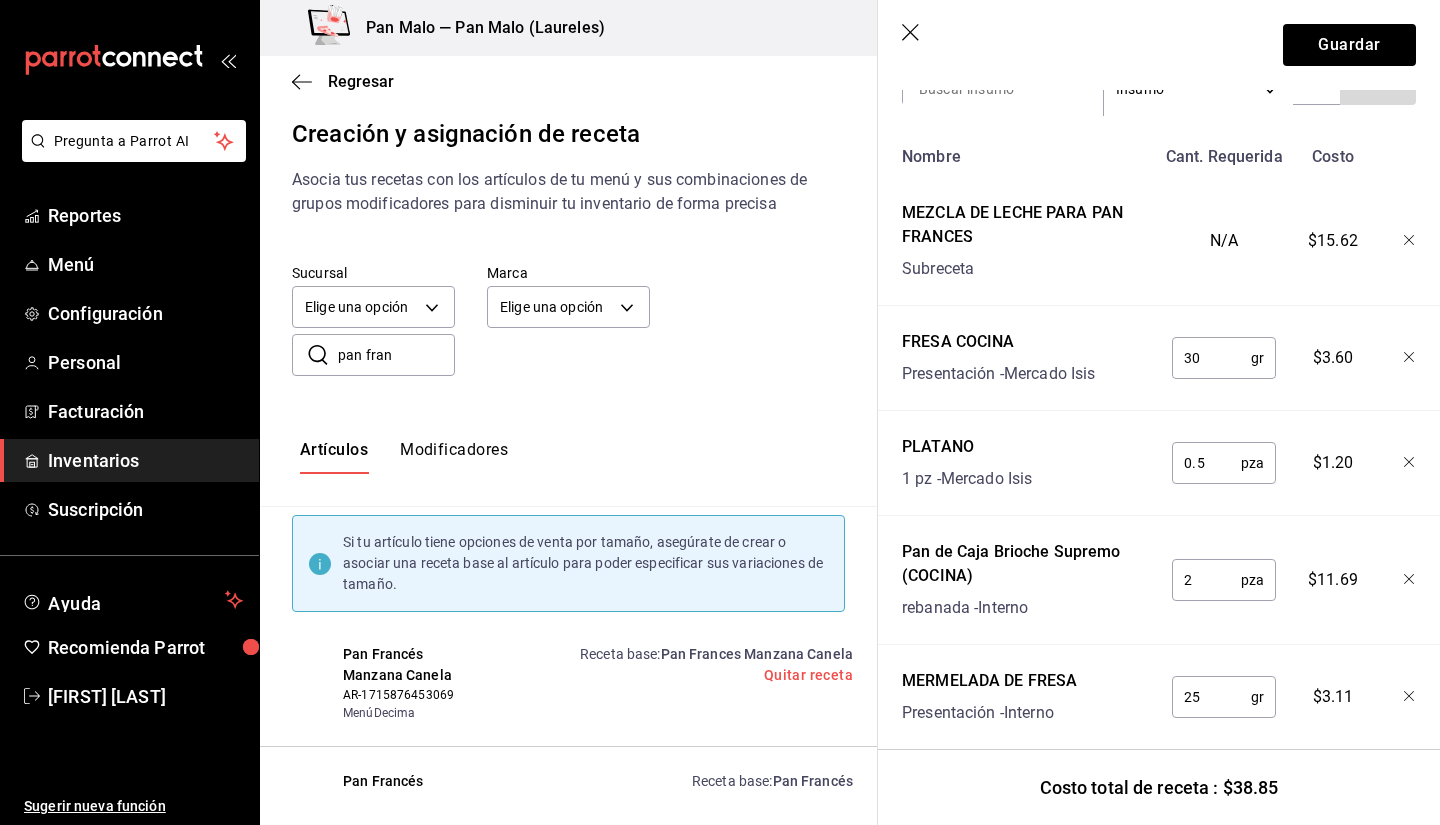 scroll, scrollTop: 433, scrollLeft: 0, axis: vertical 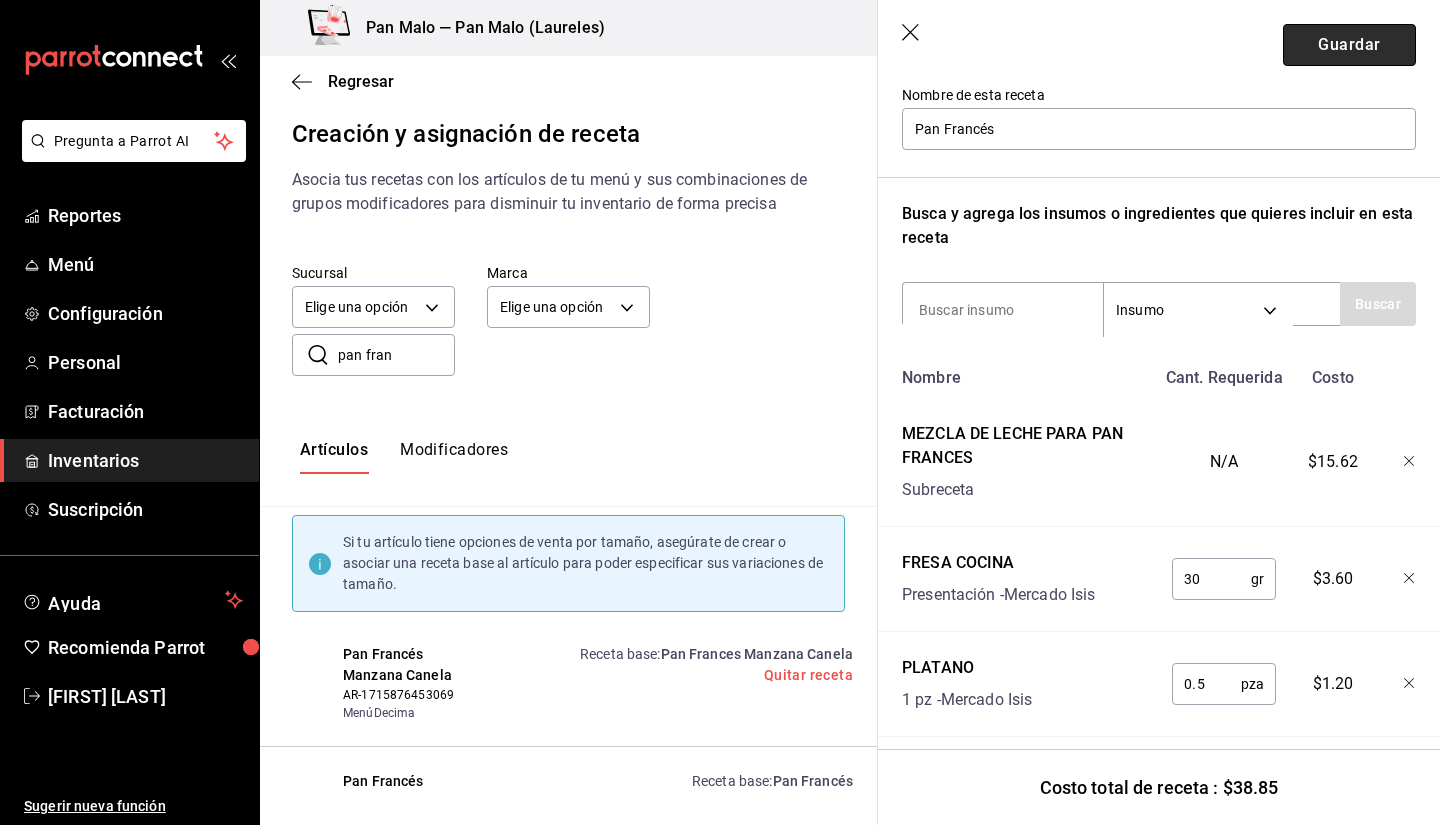 click on "Guardar" at bounding box center (1349, 45) 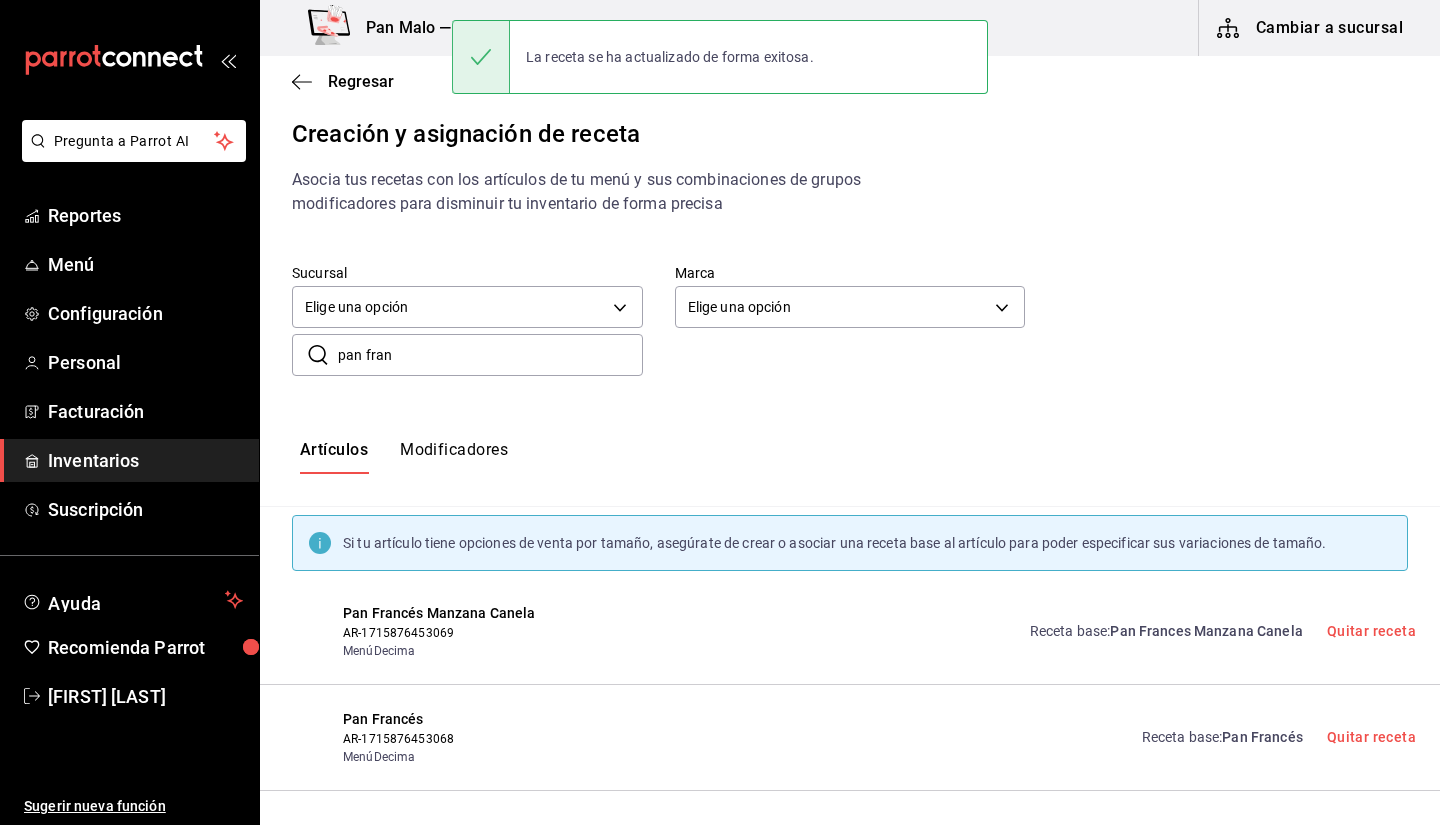 scroll, scrollTop: 0, scrollLeft: 0, axis: both 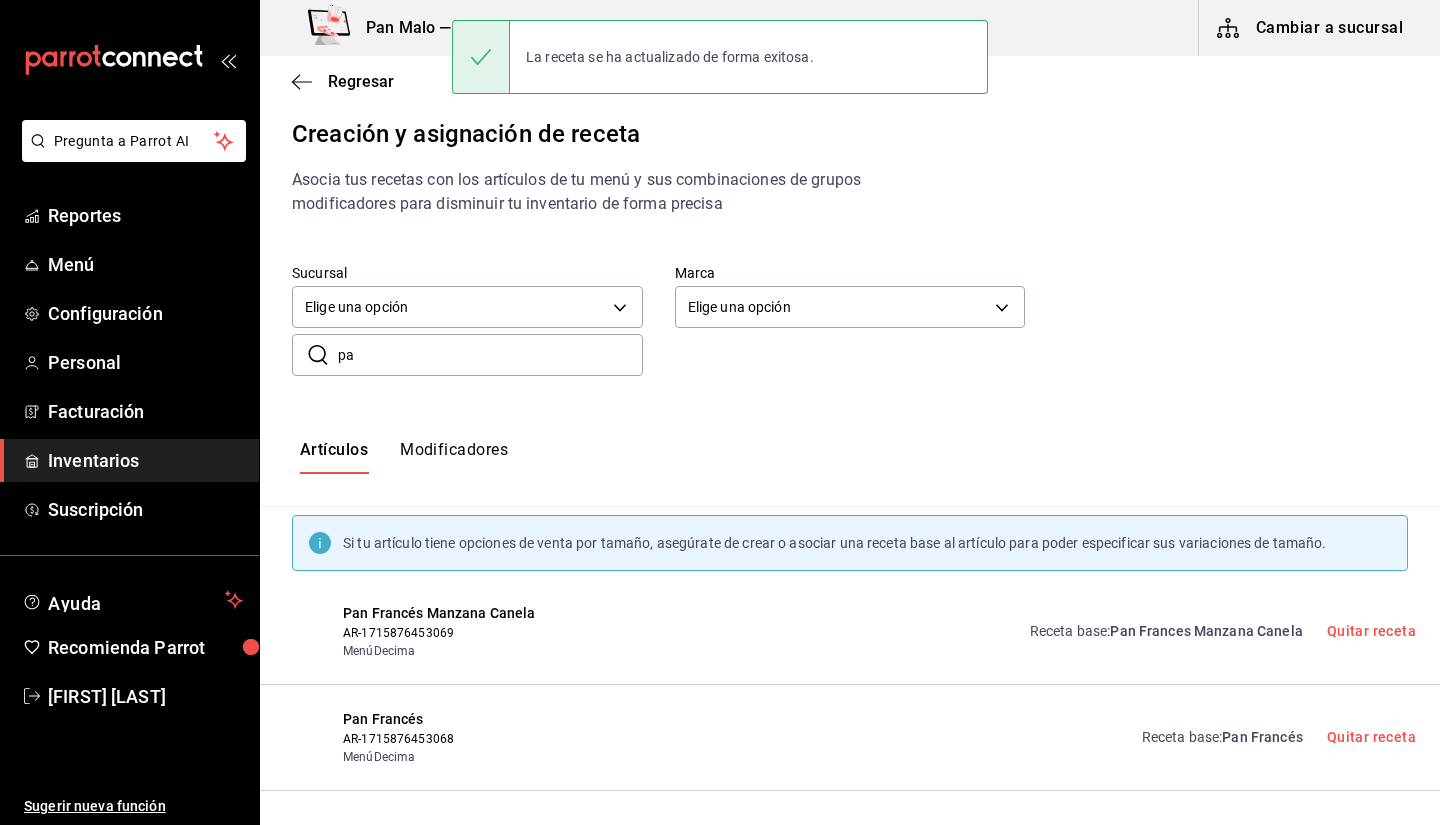 type on "p" 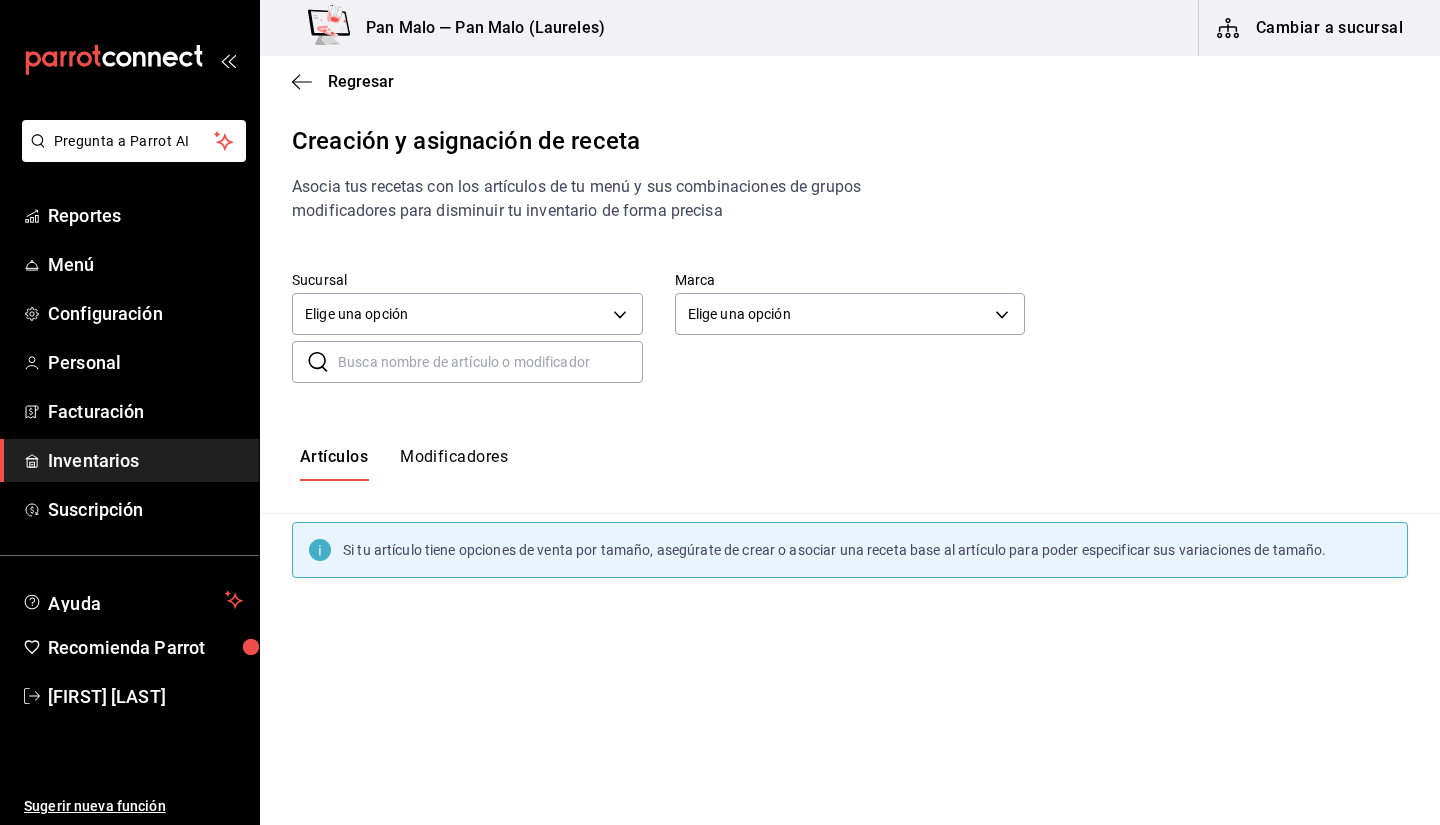 scroll, scrollTop: 0, scrollLeft: 0, axis: both 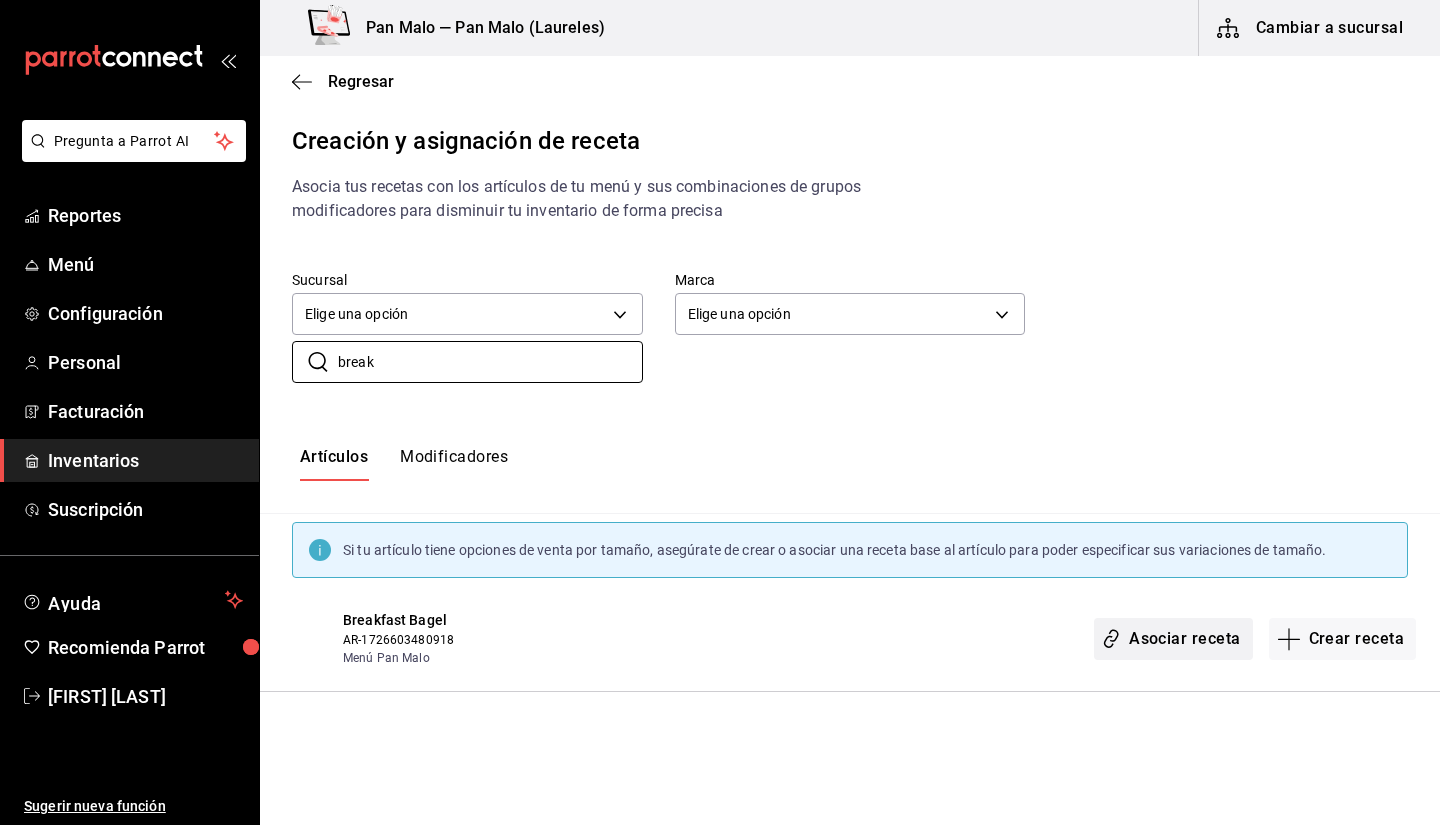 type on "break" 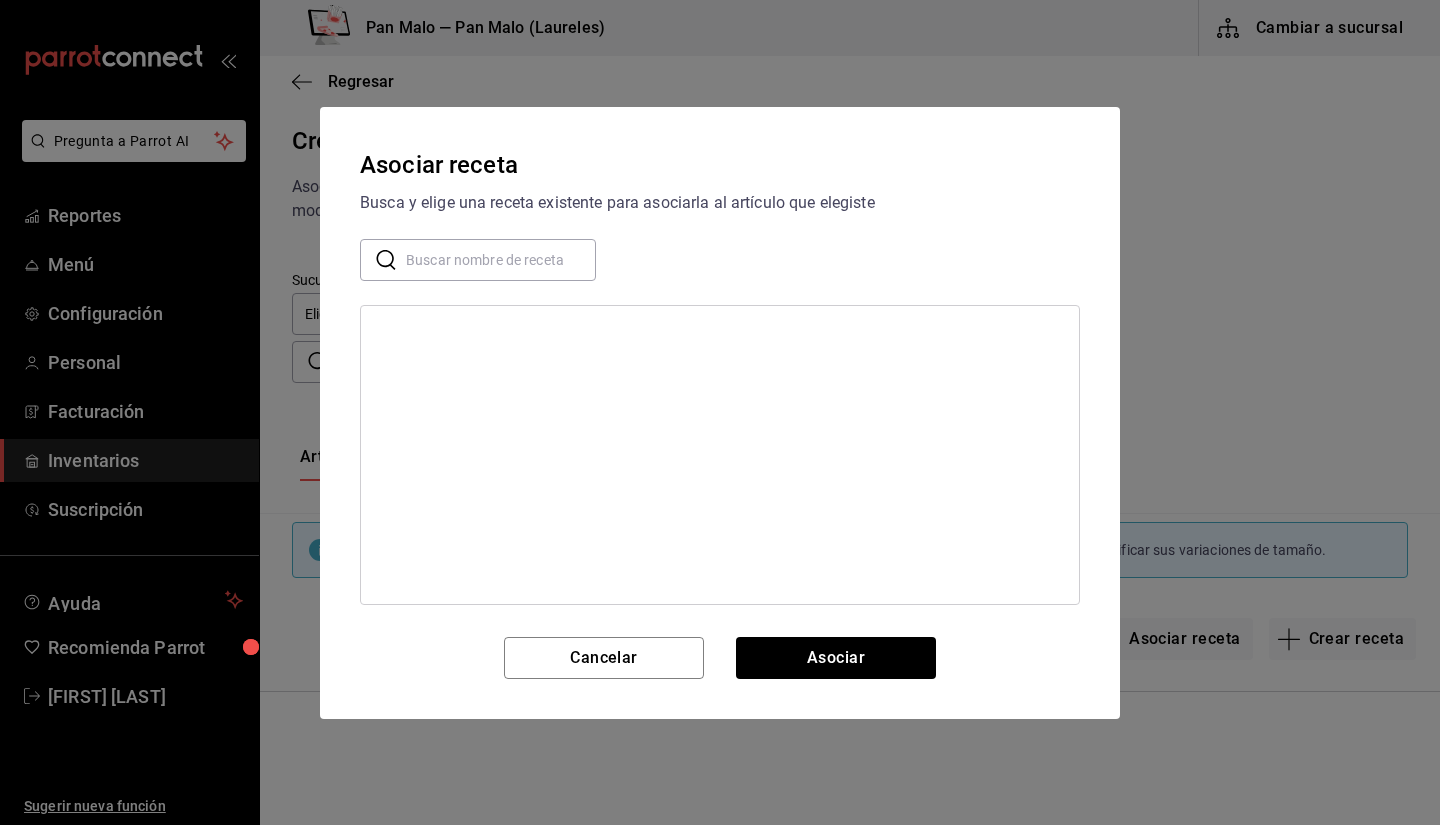click at bounding box center (501, 259) 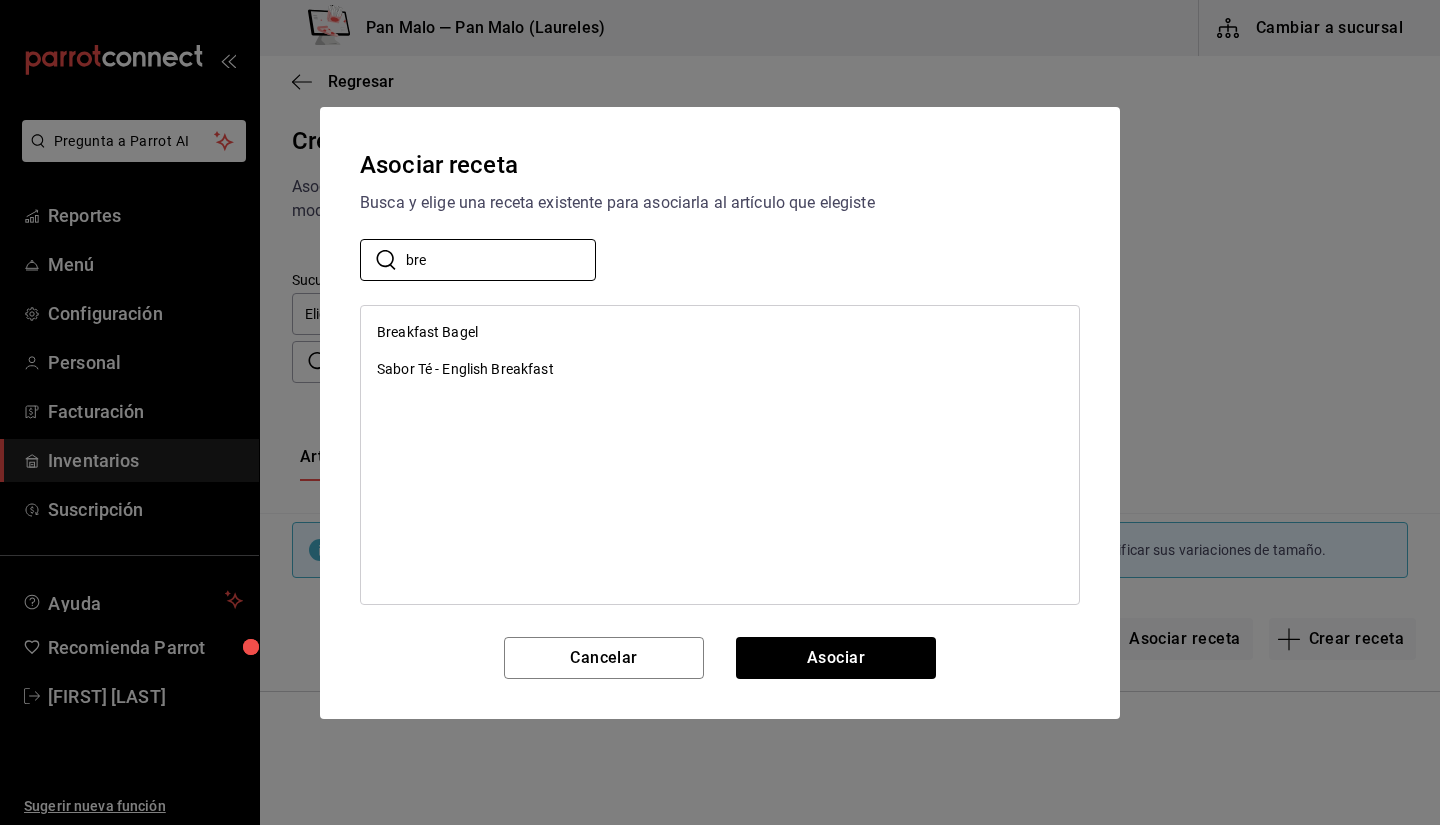 type on "bre" 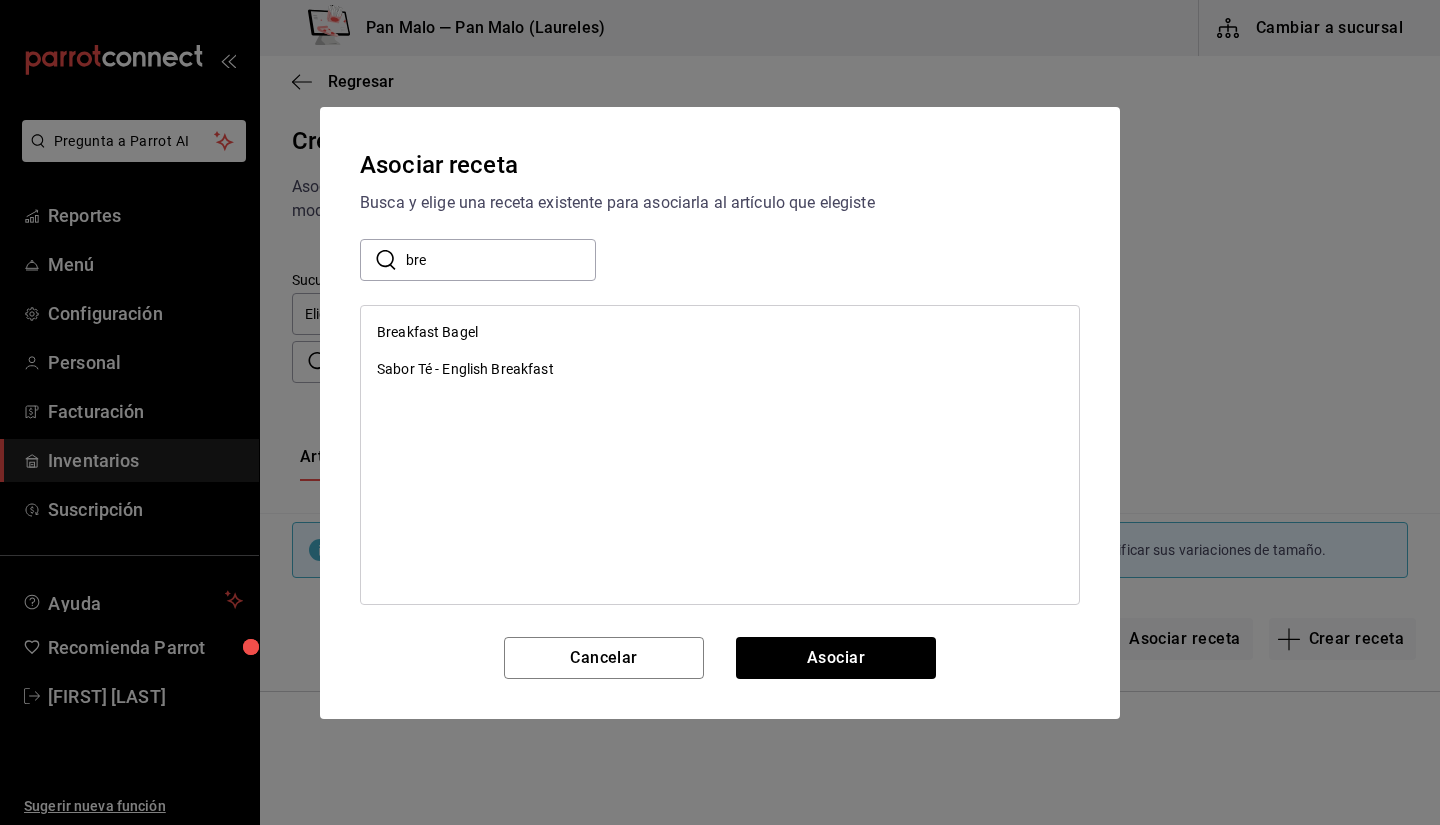 click on "Breakfast Bagel" at bounding box center [427, 332] 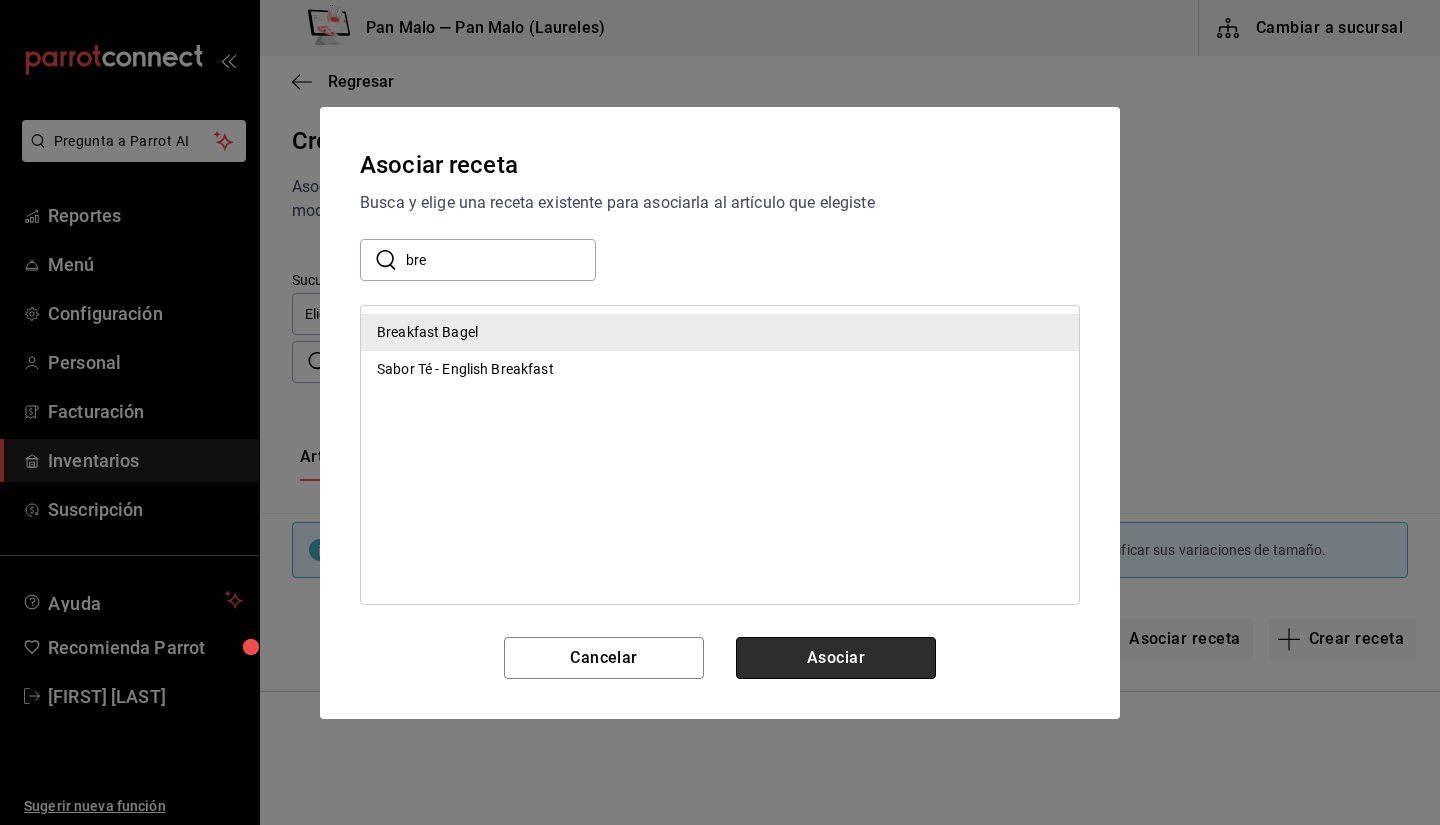 click on "Asociar" at bounding box center (836, 658) 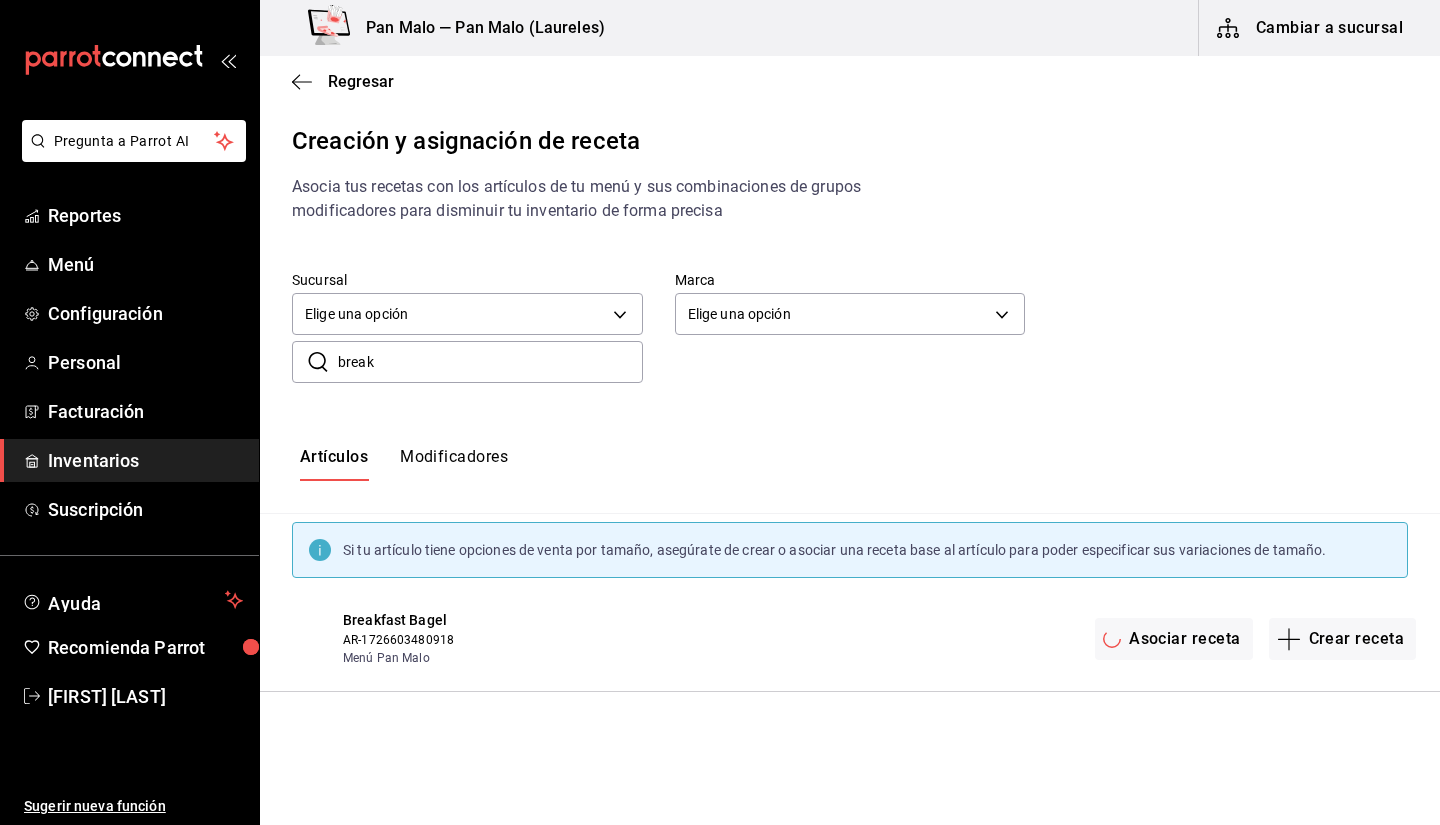 click on "break" at bounding box center (490, 362) 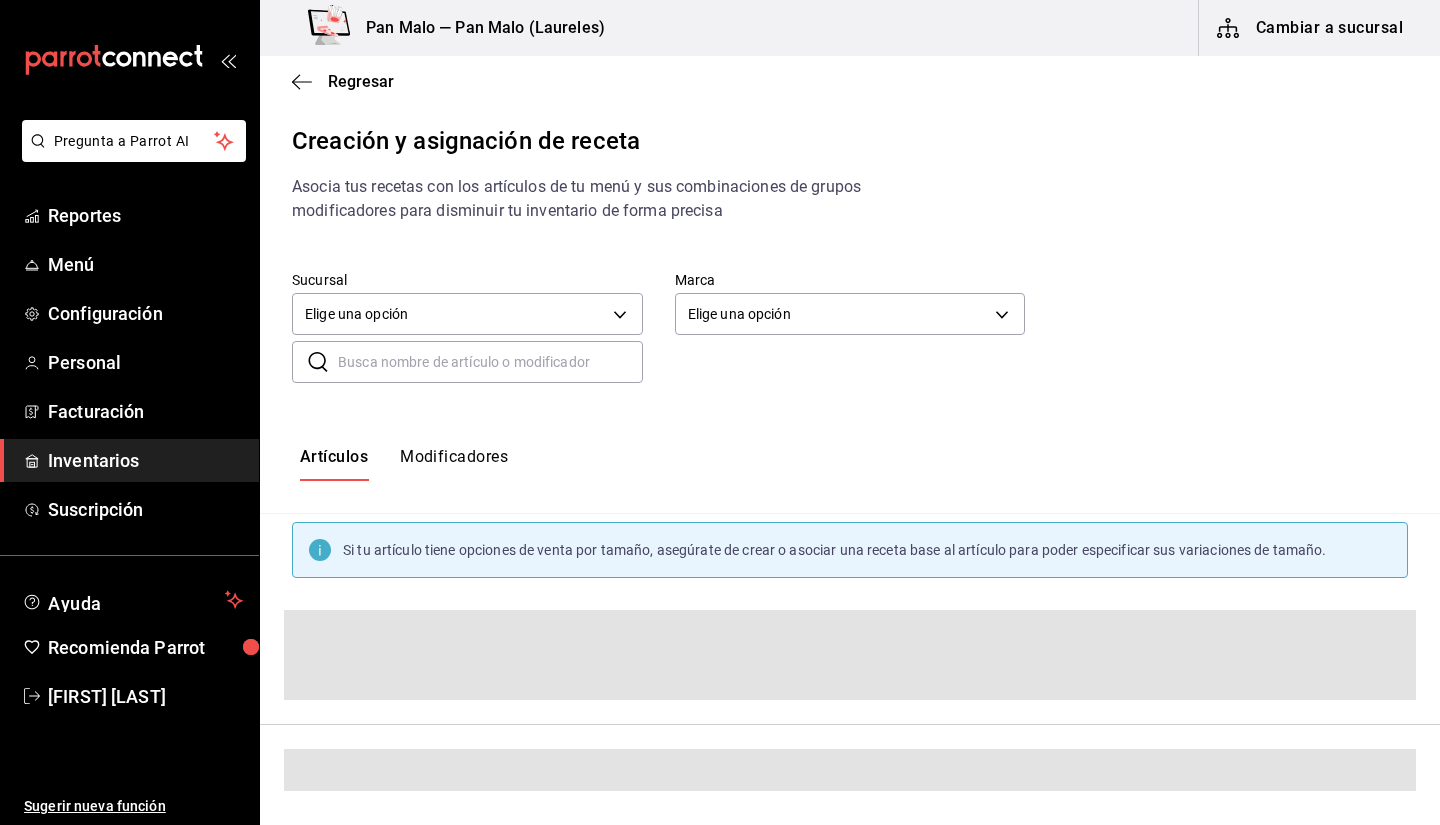 click at bounding box center (490, 362) 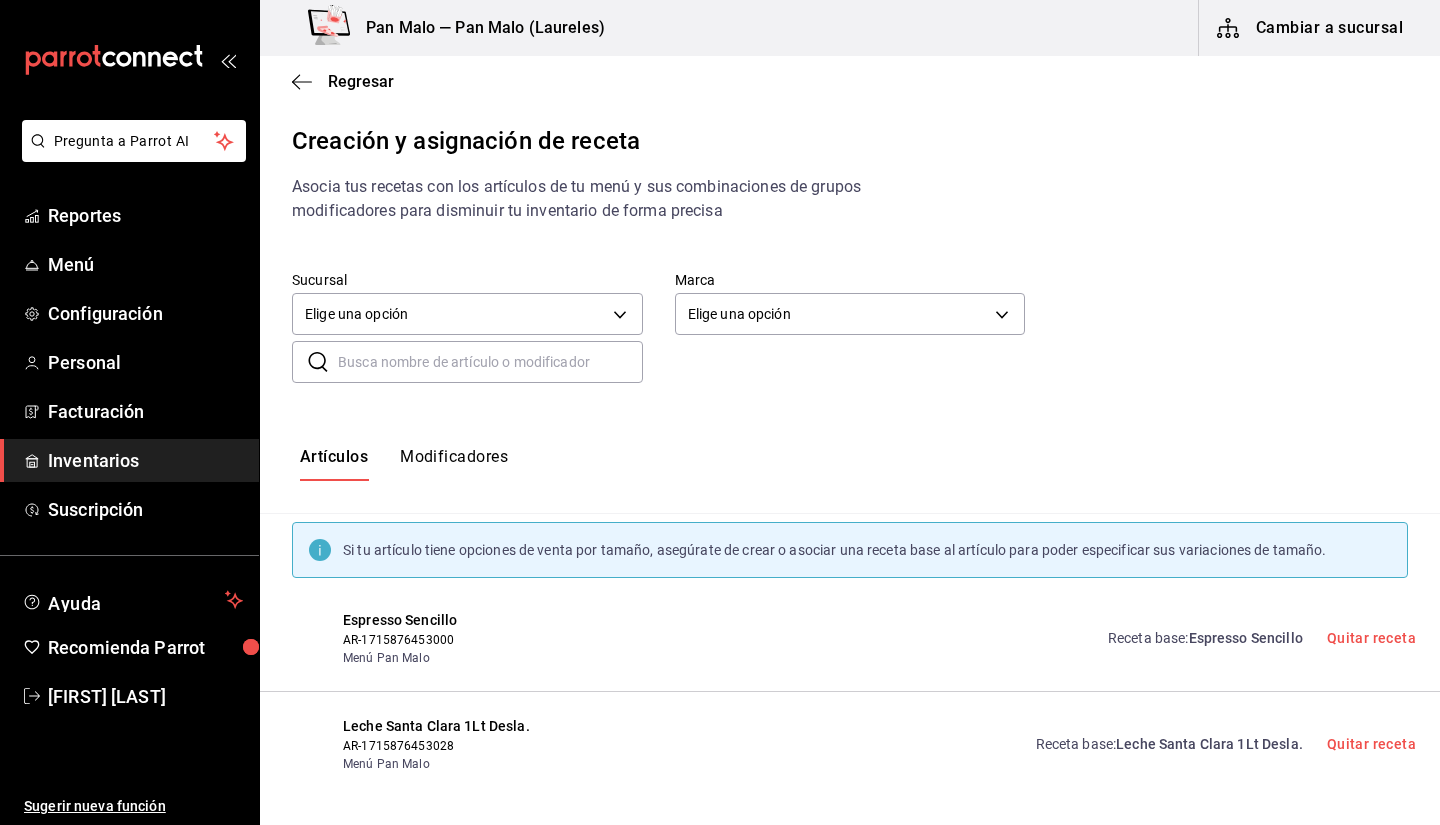 type on "s" 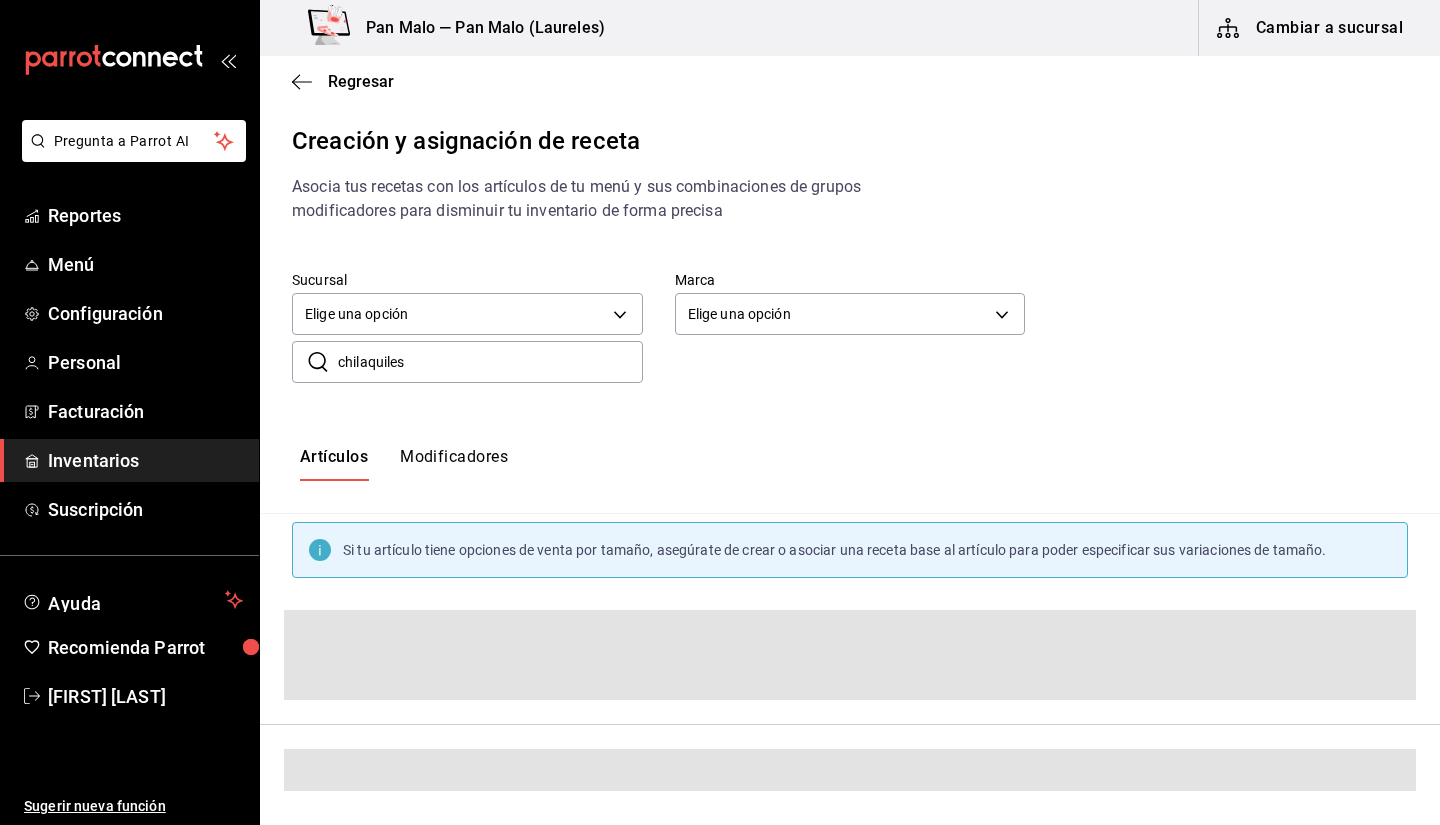 type on "chilaquiles" 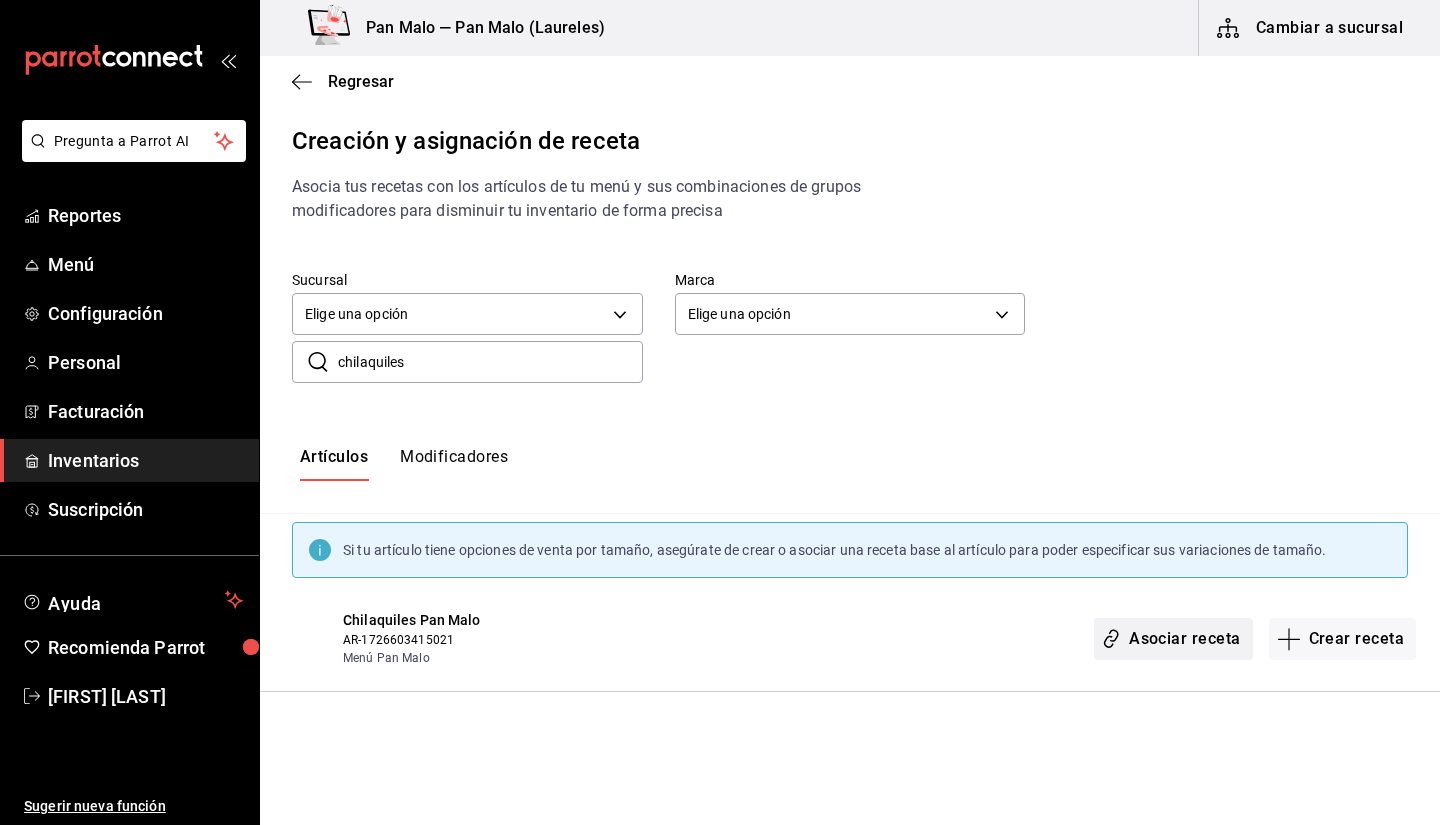 click on "Asociar receta" at bounding box center (1173, 639) 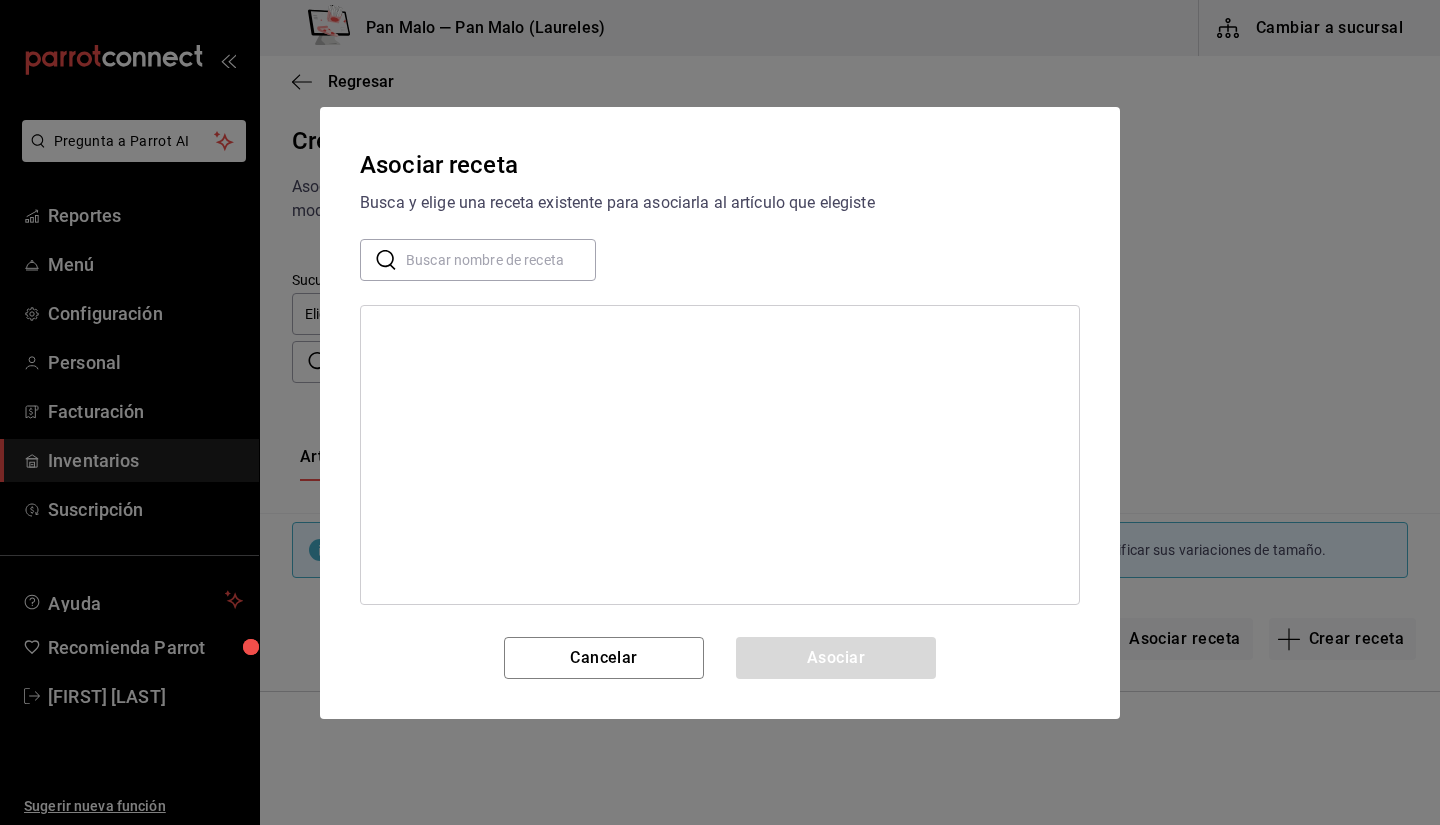 click at bounding box center [501, 259] 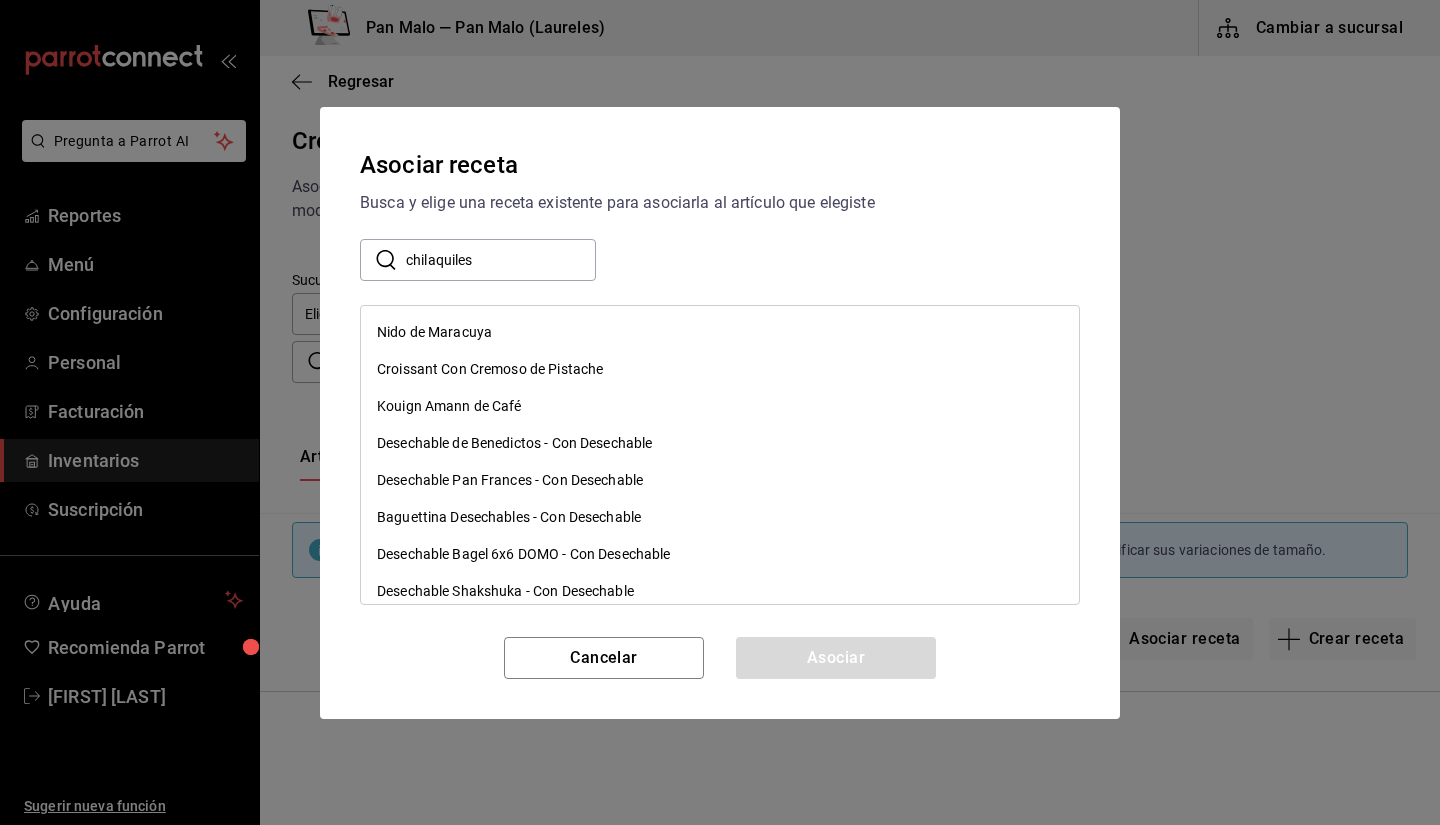 drag, startPoint x: 1157, startPoint y: 351, endPoint x: 886, endPoint y: 210, distance: 305.4865 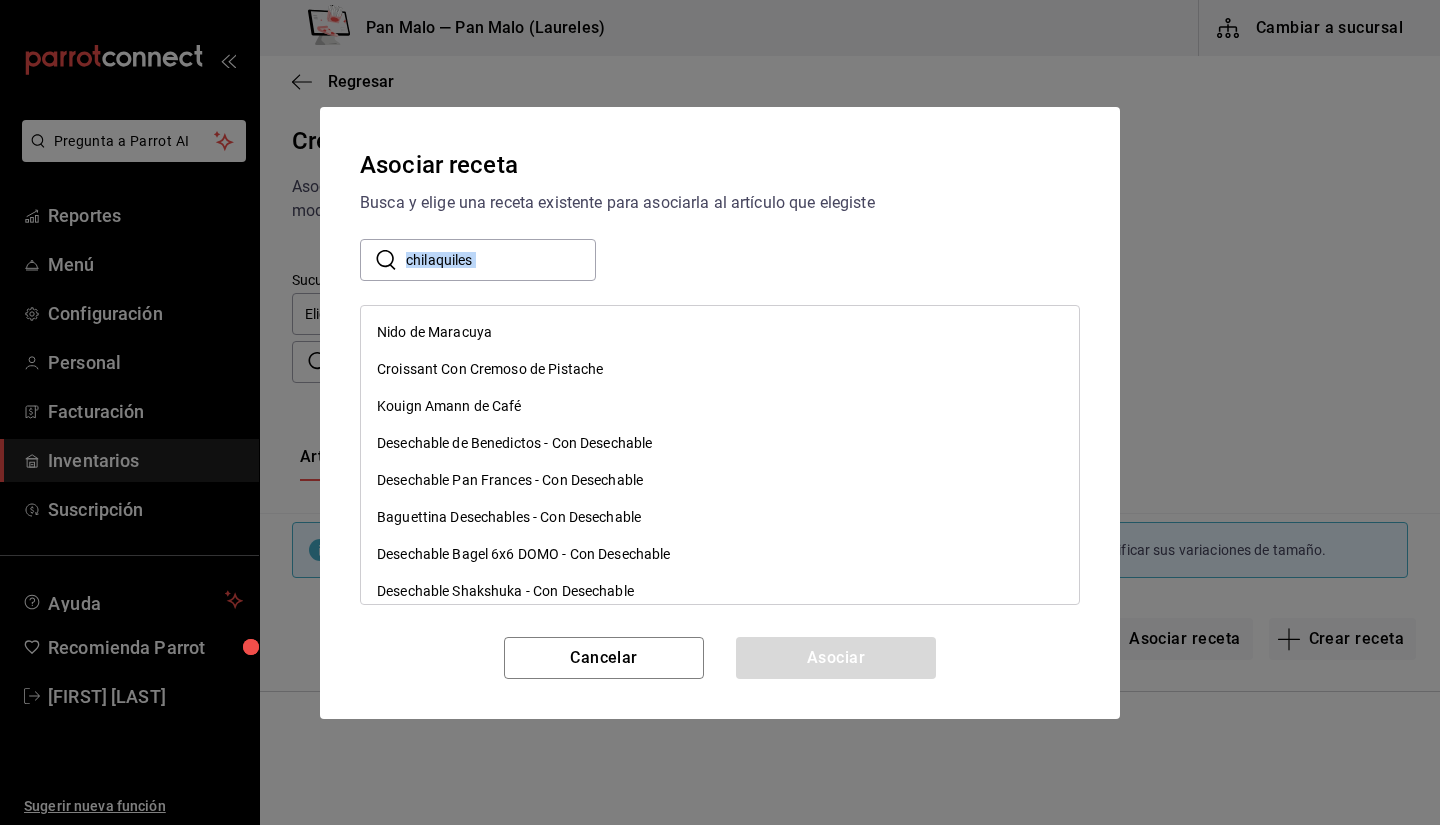 click on "chilaquiles" at bounding box center (501, 259) 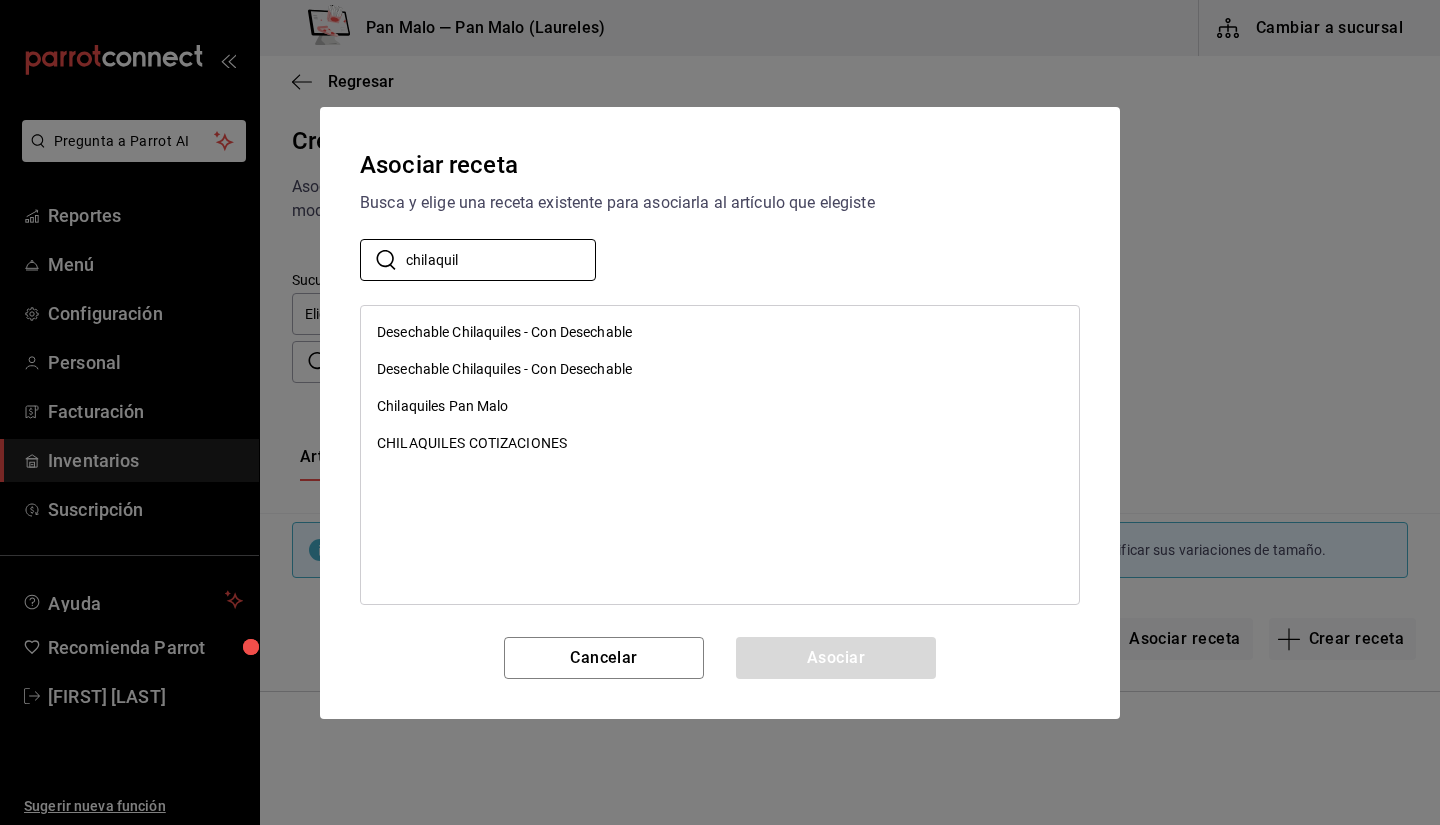 type on "chilaquil" 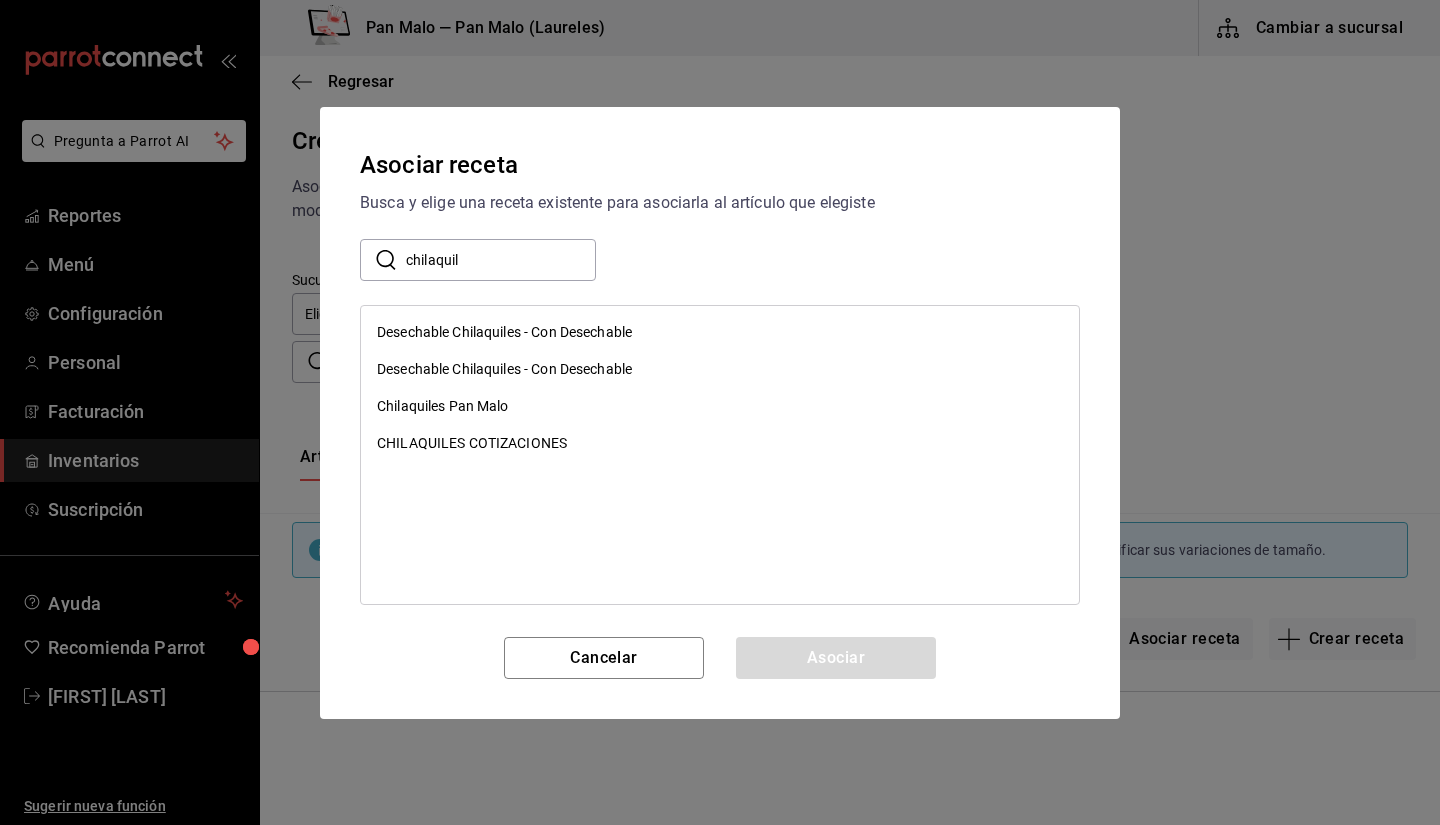 drag, startPoint x: 712, startPoint y: 232, endPoint x: 523, endPoint y: 413, distance: 261.69064 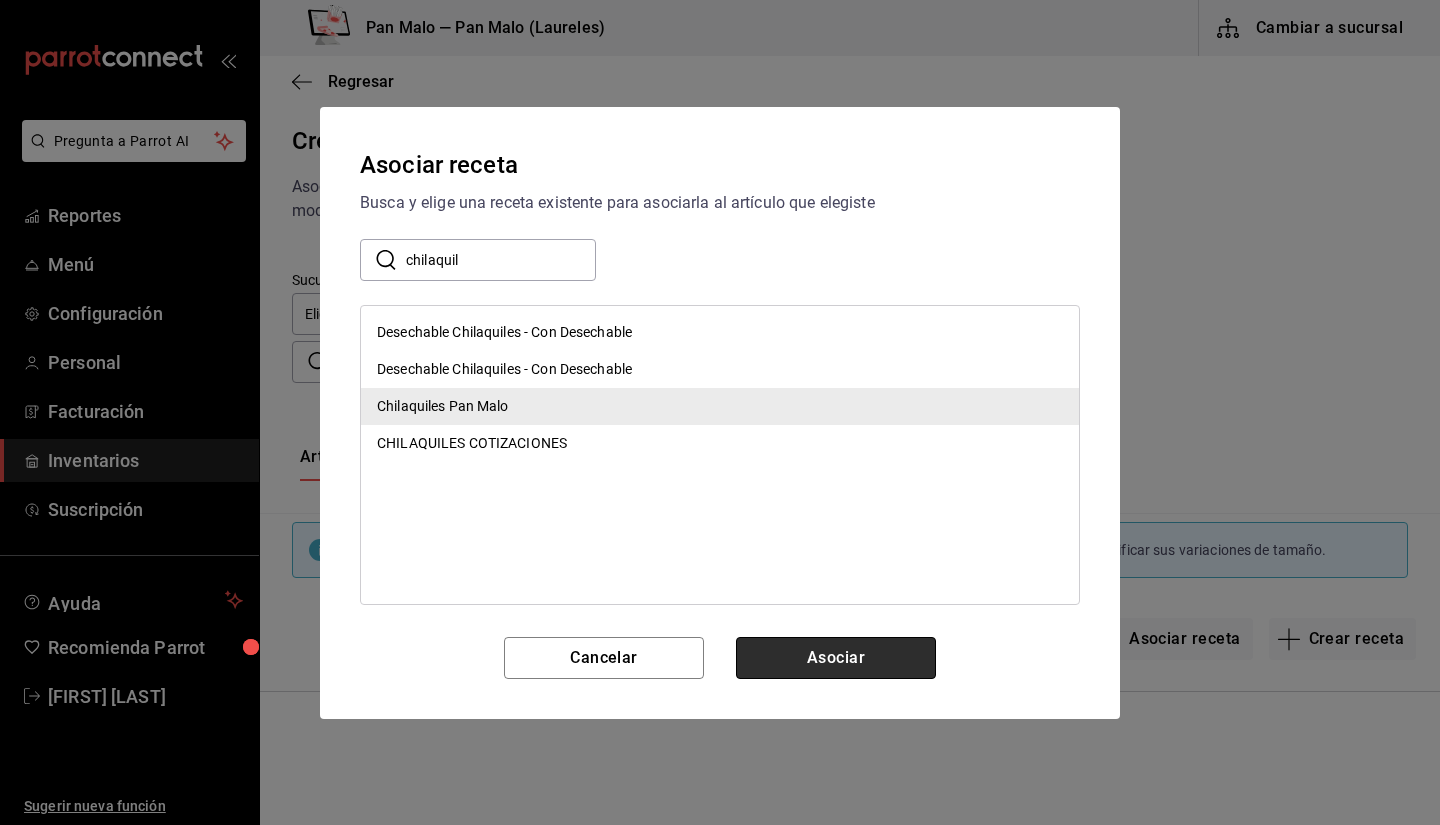 click on "Asociar" at bounding box center [836, 658] 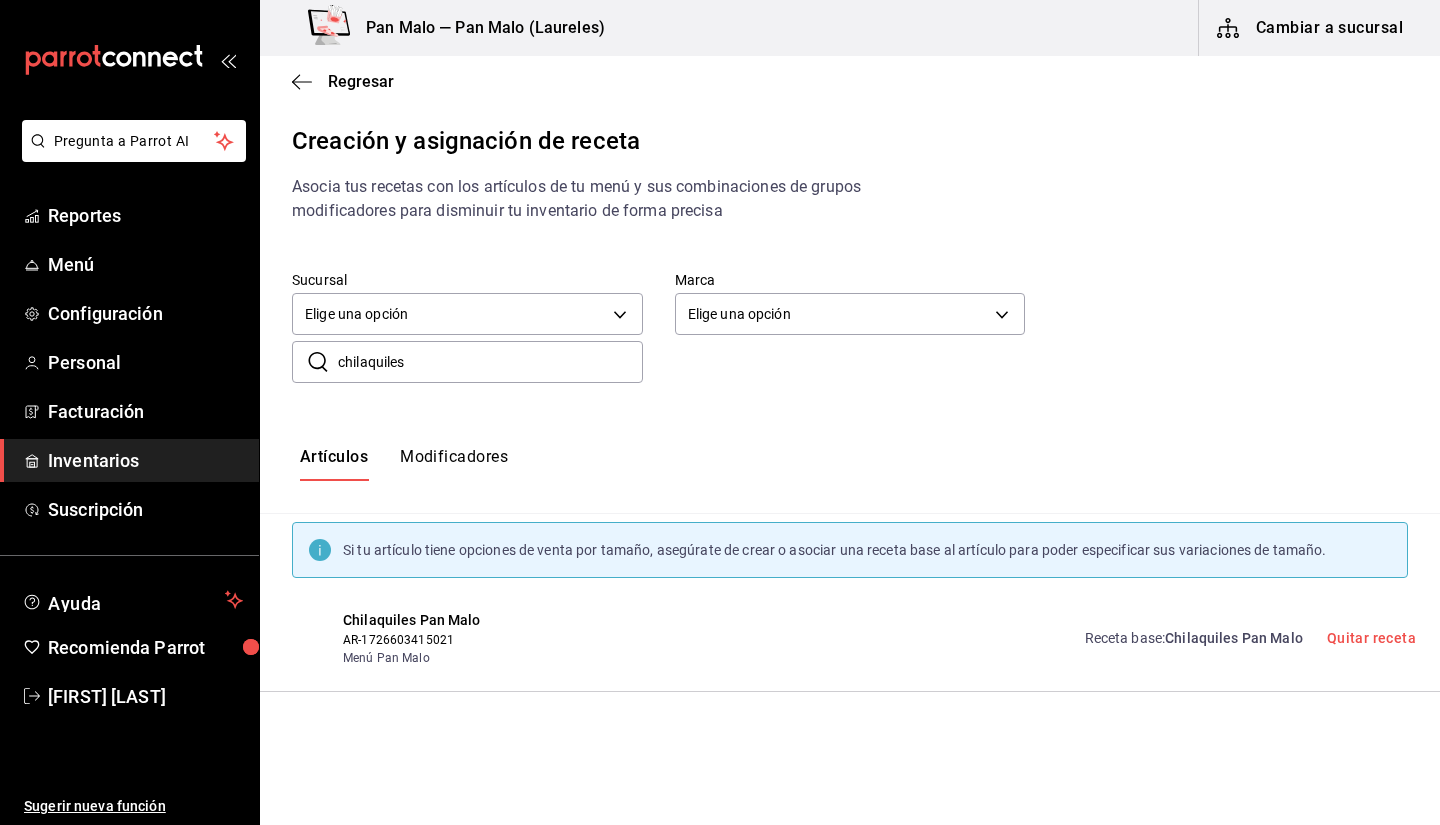click on "chilaquiles" at bounding box center (490, 362) 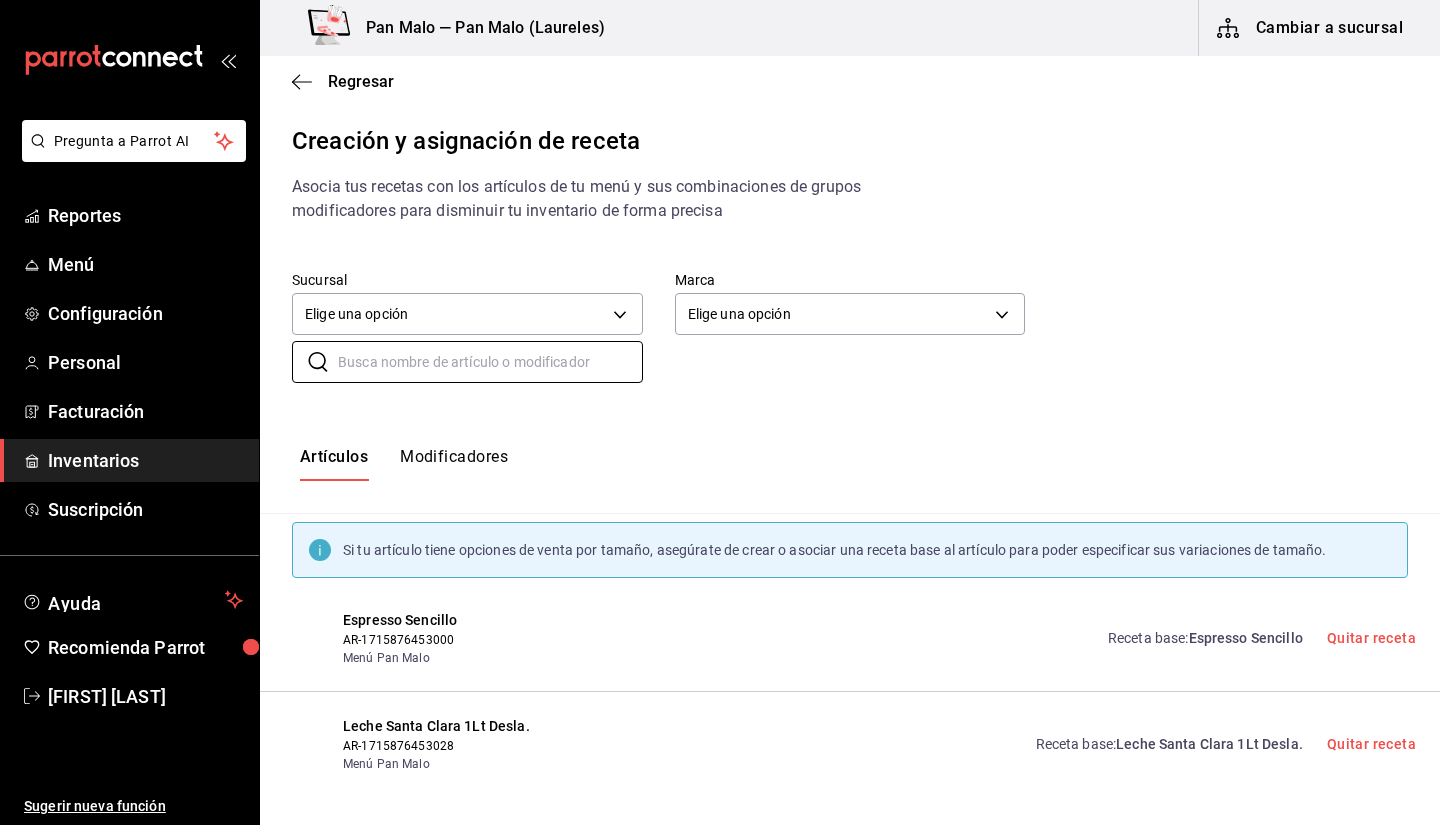 type 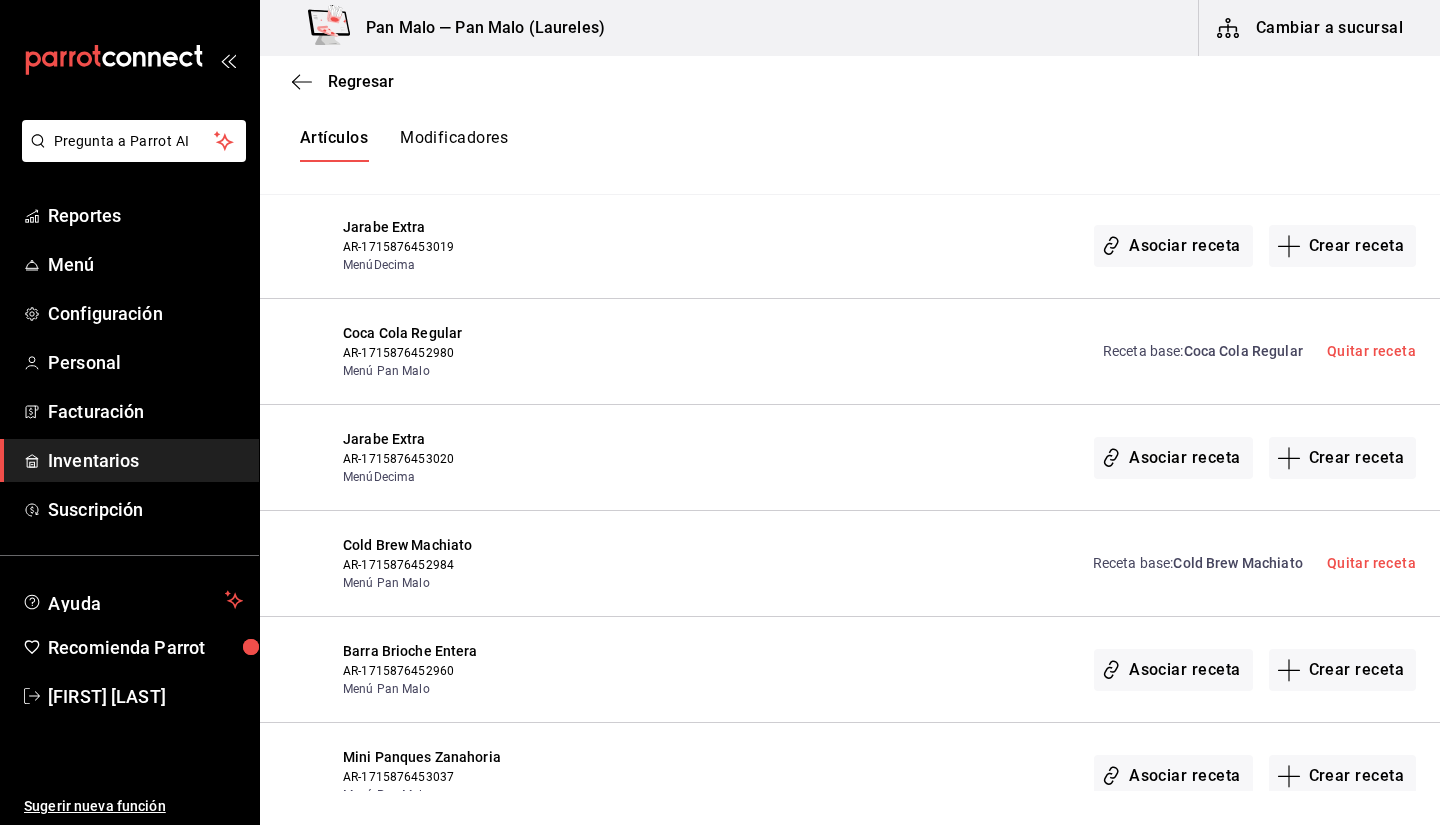 scroll, scrollTop: 1128, scrollLeft: 0, axis: vertical 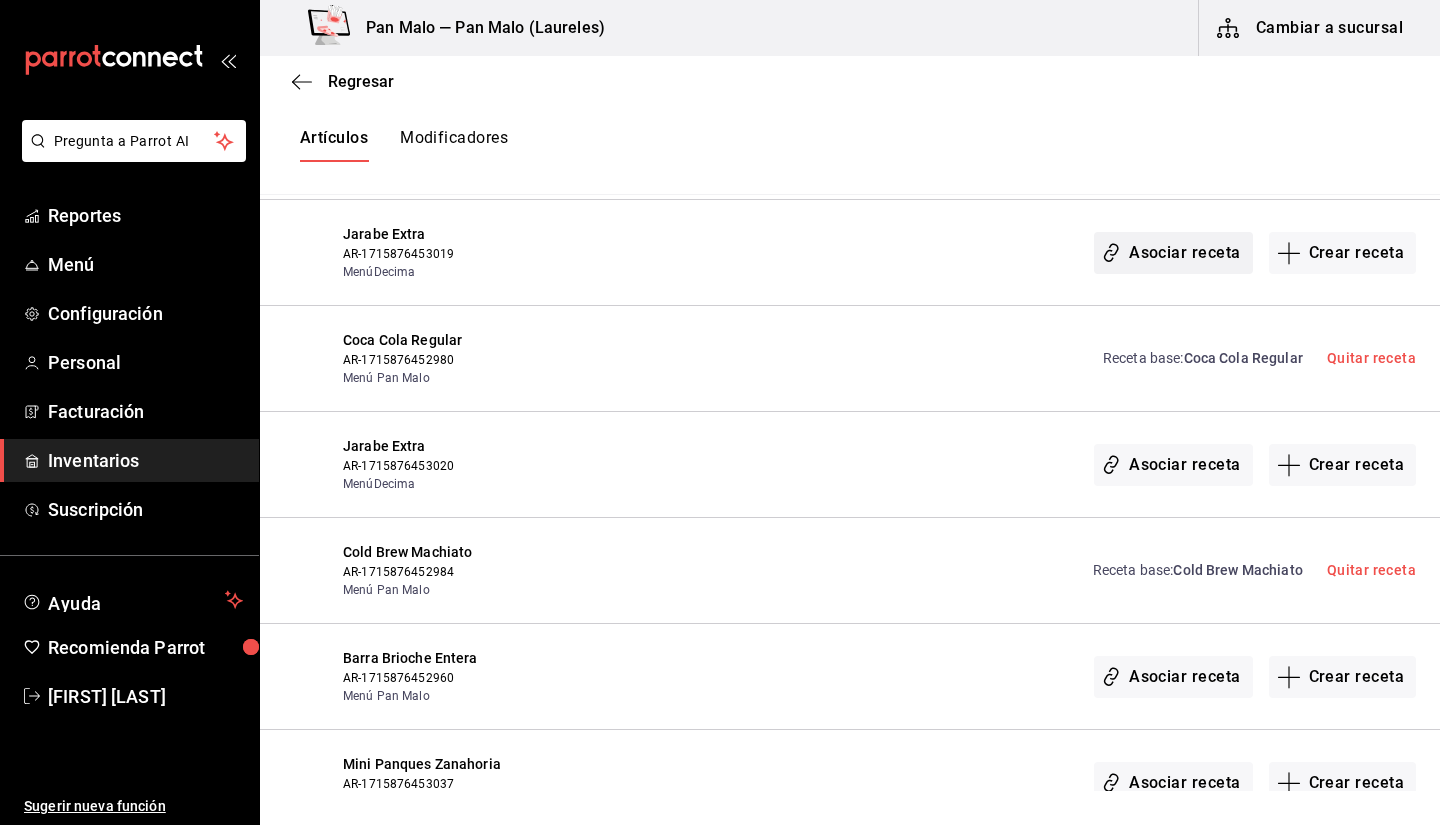 click on "Asociar receta" at bounding box center (1173, 253) 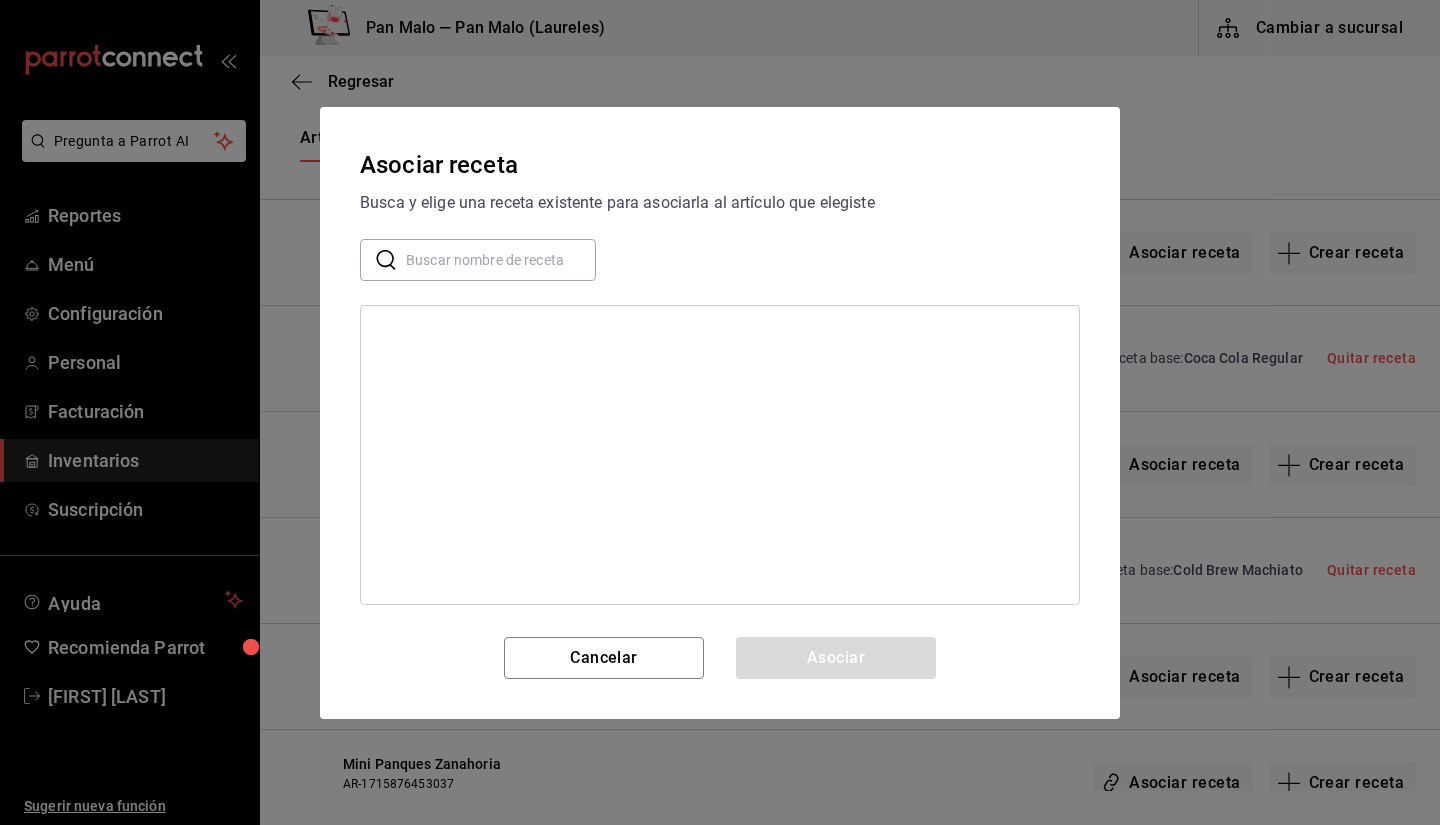 click on "Asociar receta Busca y elige una receta existente para asociarla al artículo que elegiste ​ ​ Cancelar Asociar" at bounding box center [720, 413] 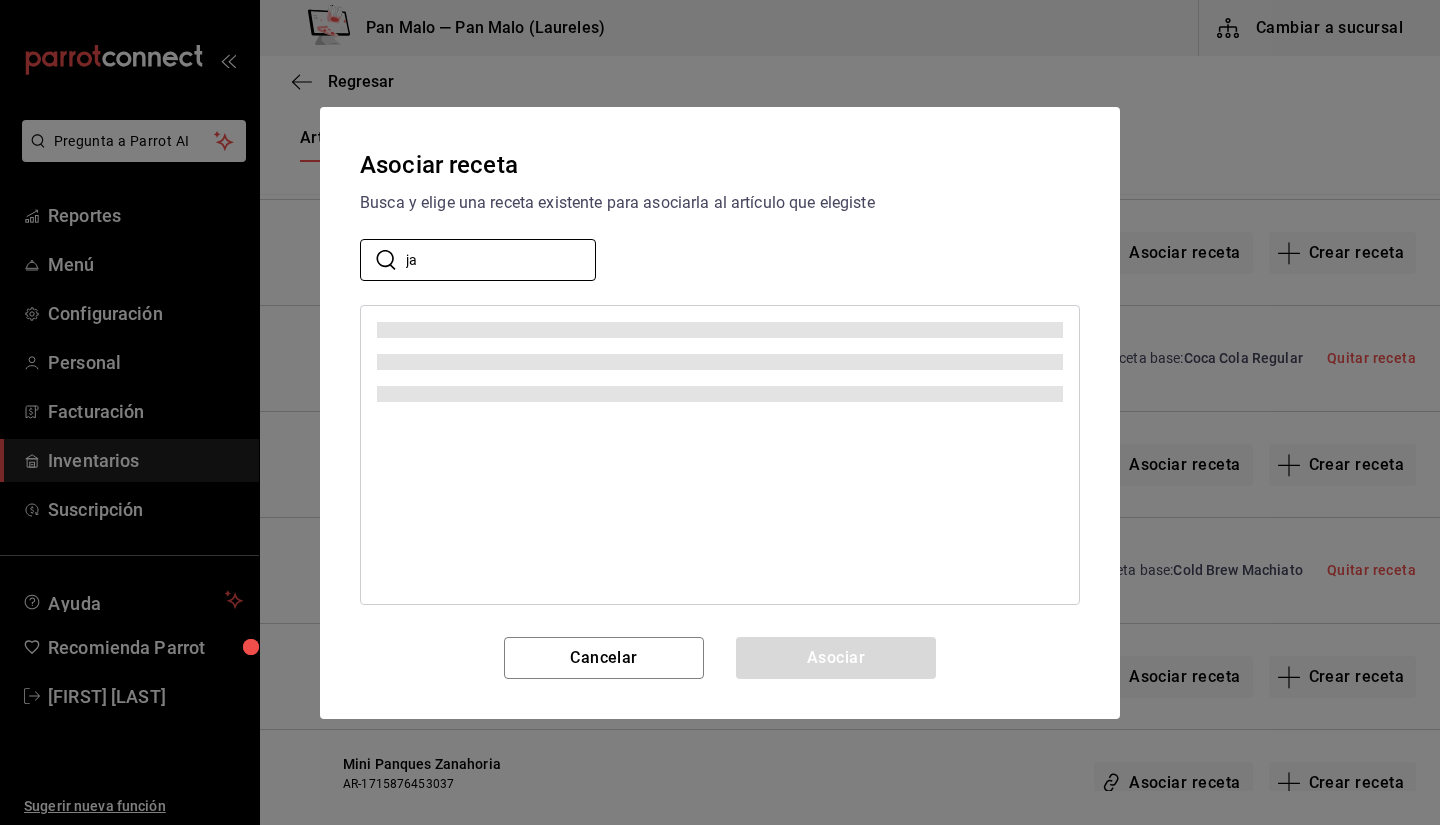 type on "j" 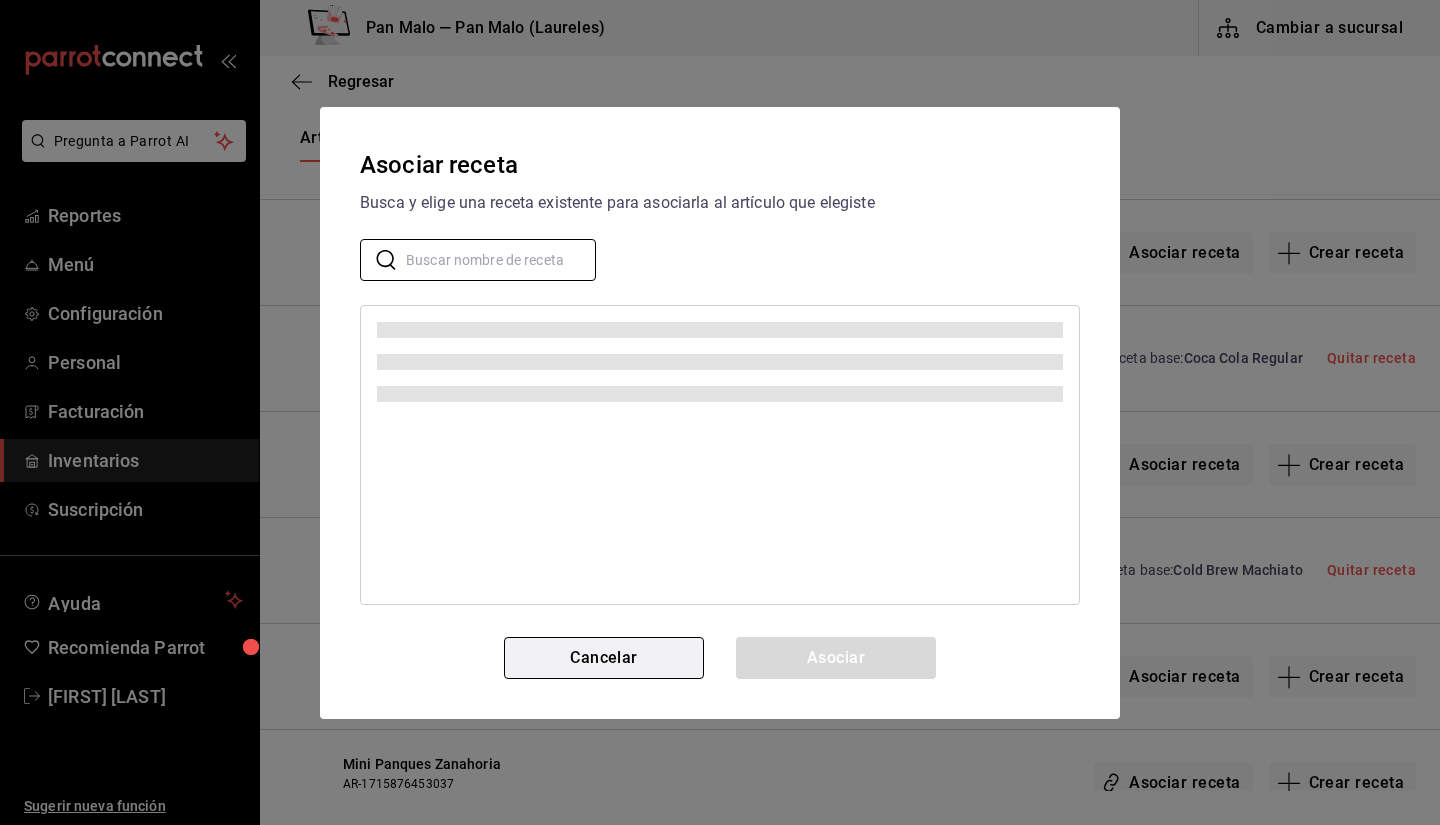 type 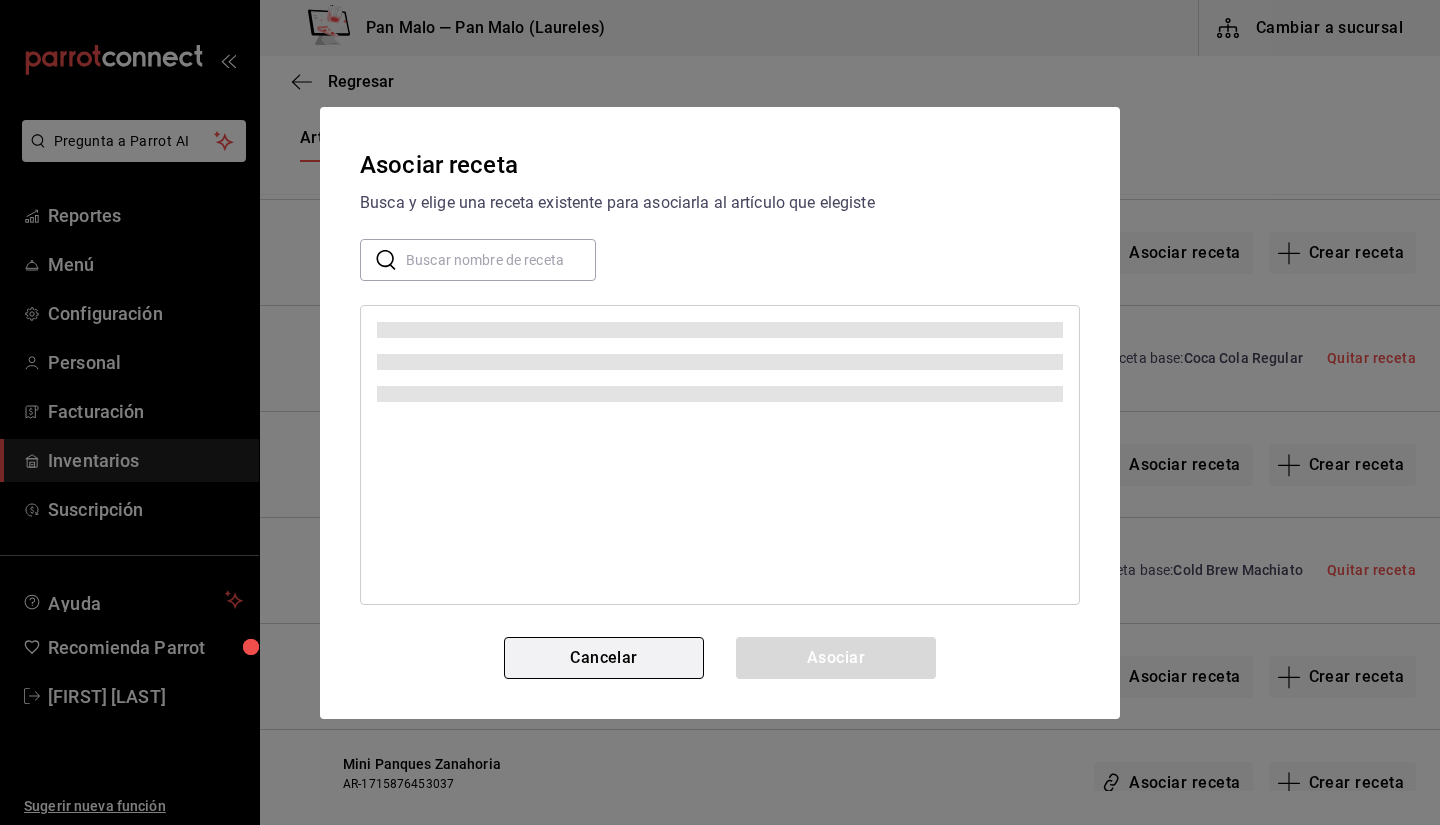 click on "Cancelar" at bounding box center (604, 658) 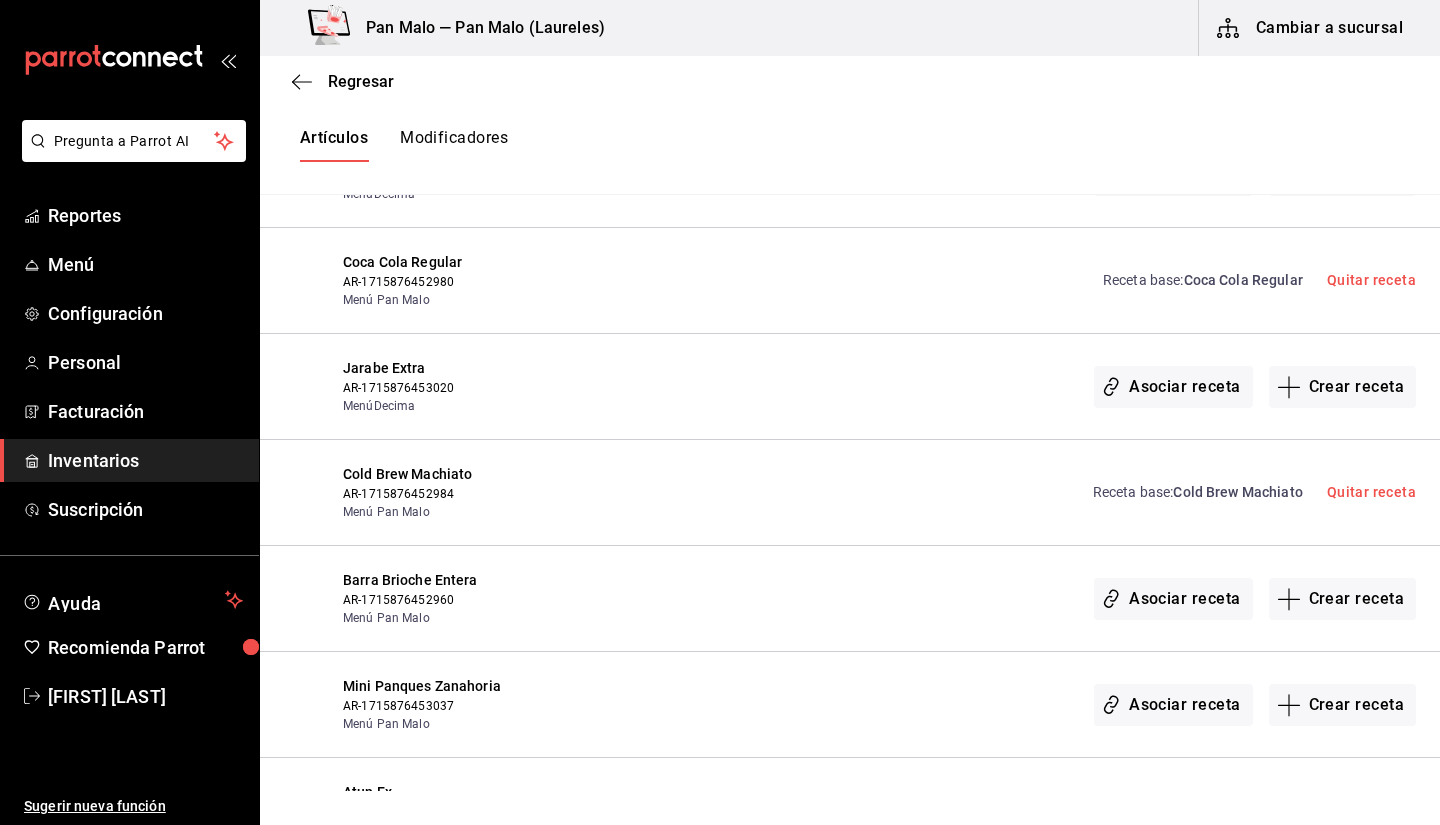 scroll, scrollTop: 1182, scrollLeft: 0, axis: vertical 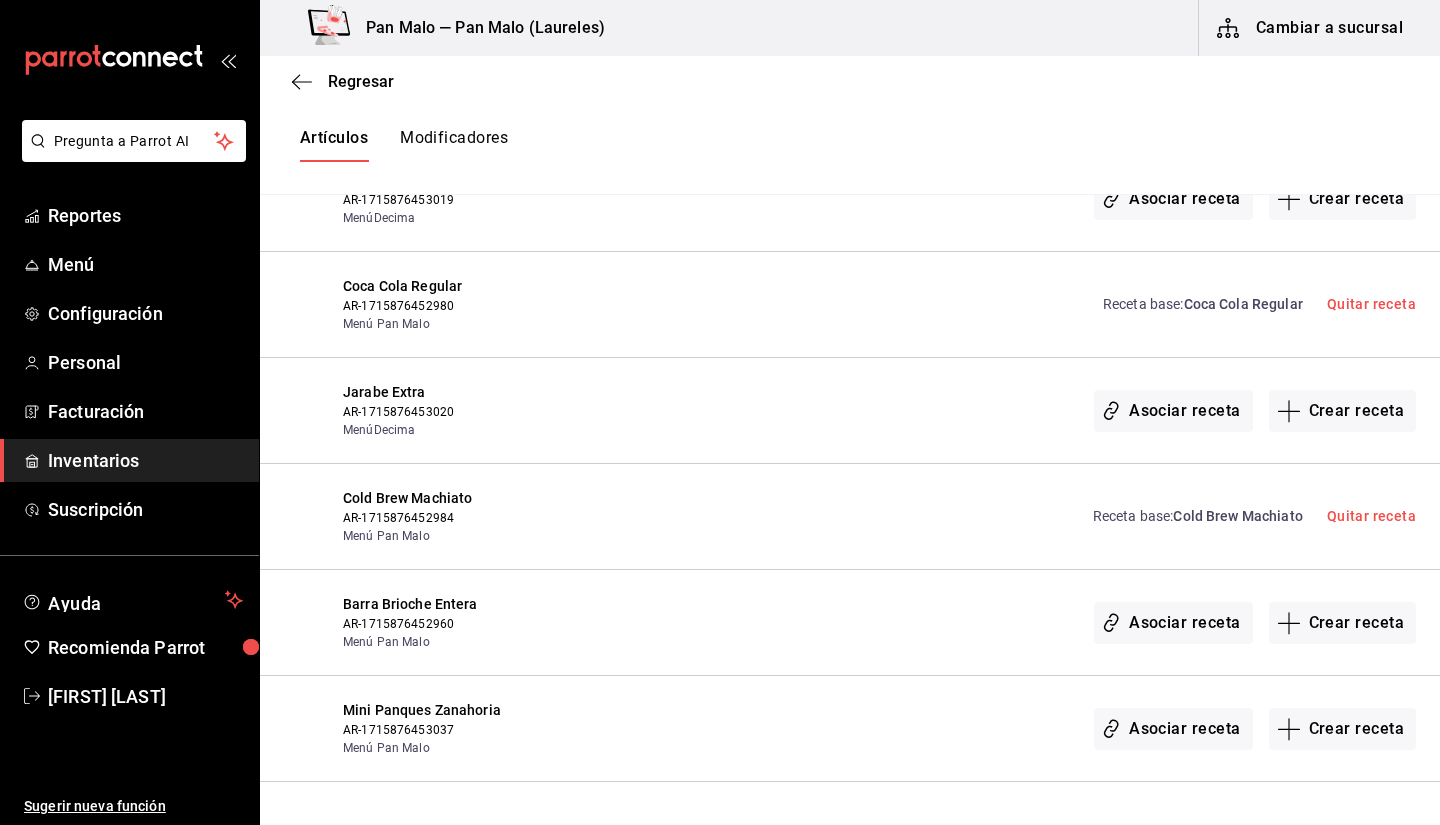 click on "Jarabe Extra" at bounding box center [467, 392] 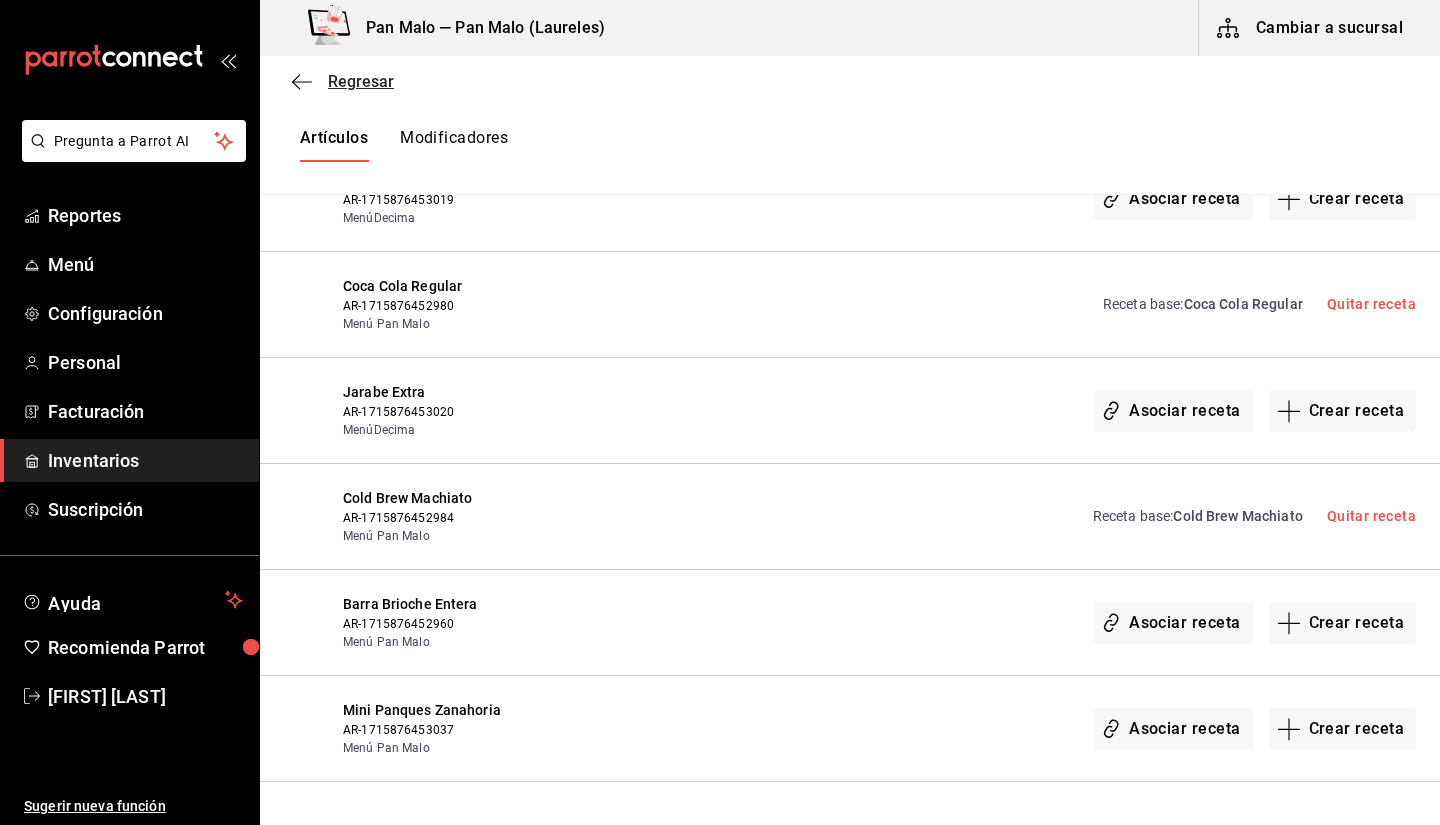 click 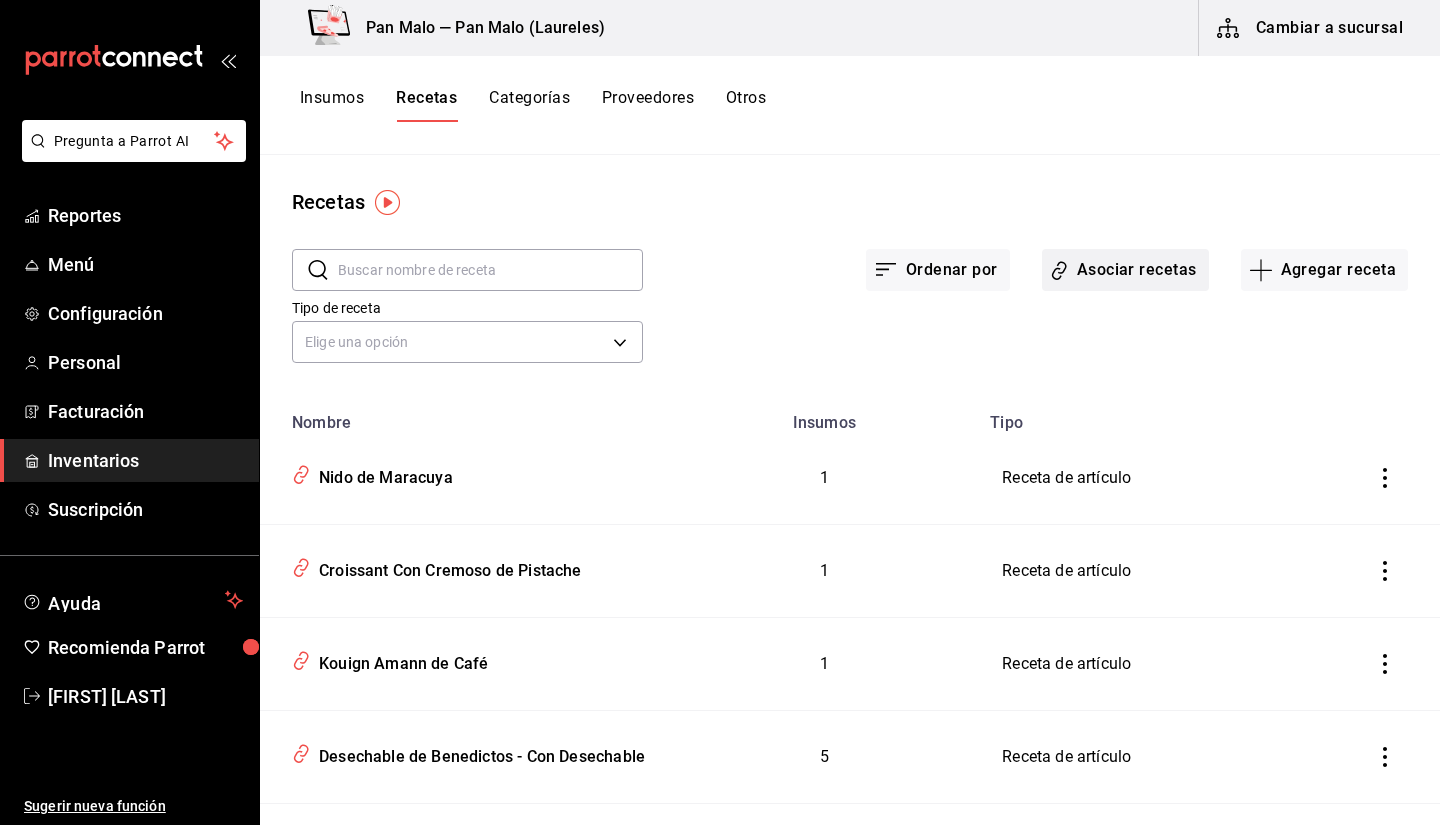 click on "Asociar recetas" at bounding box center [1125, 270] 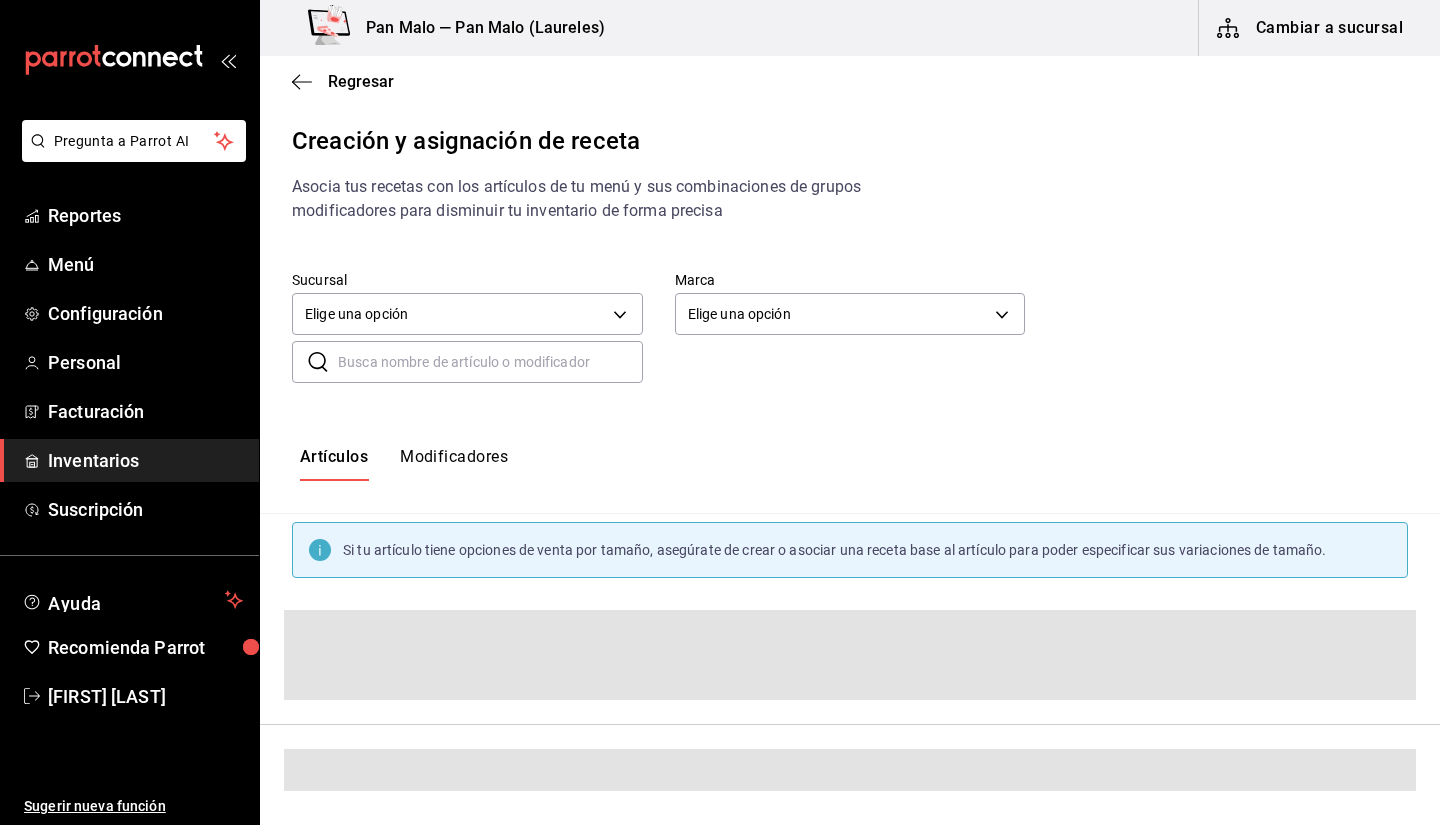 click at bounding box center [490, 362] 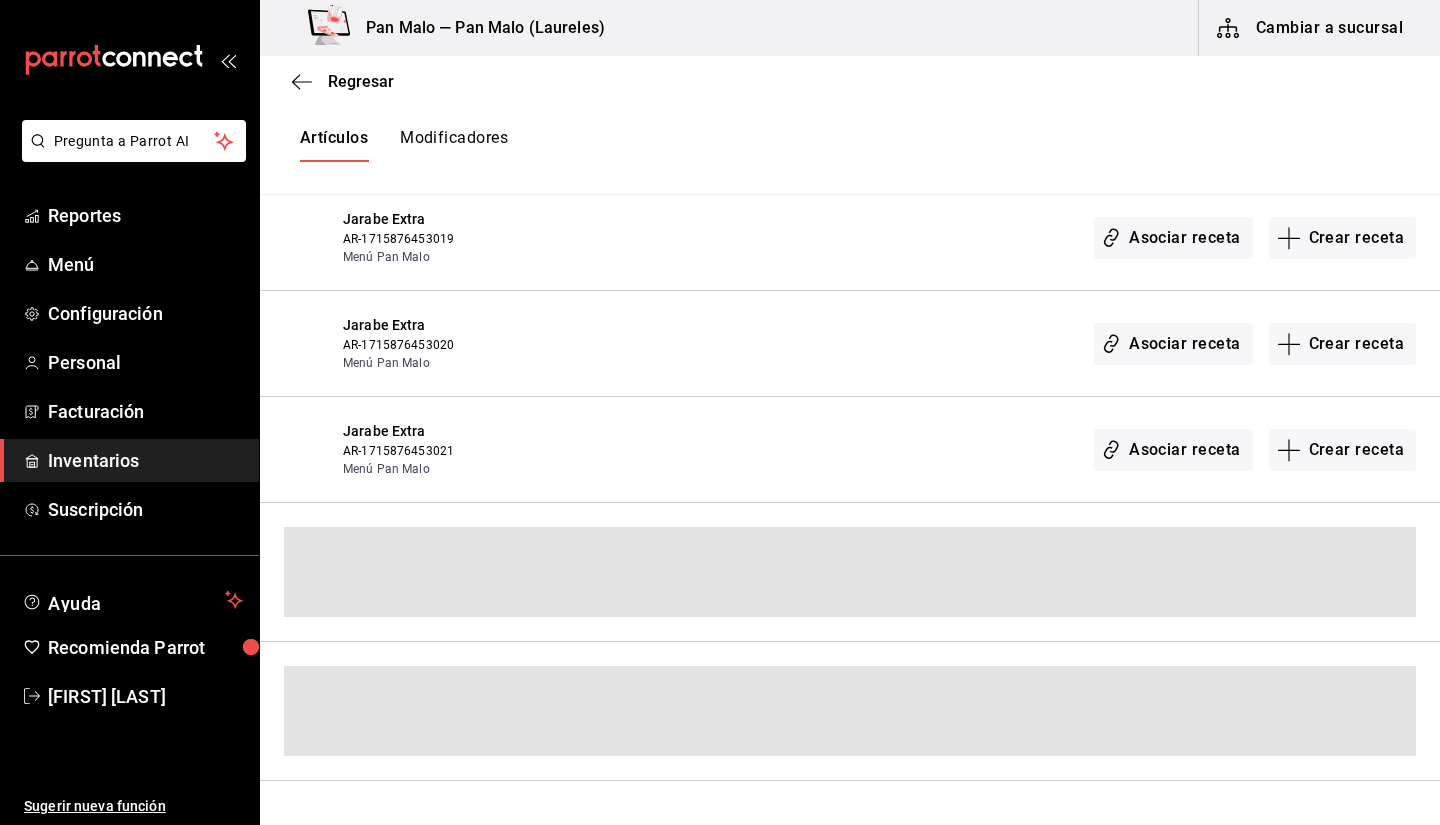 scroll, scrollTop: 219, scrollLeft: 0, axis: vertical 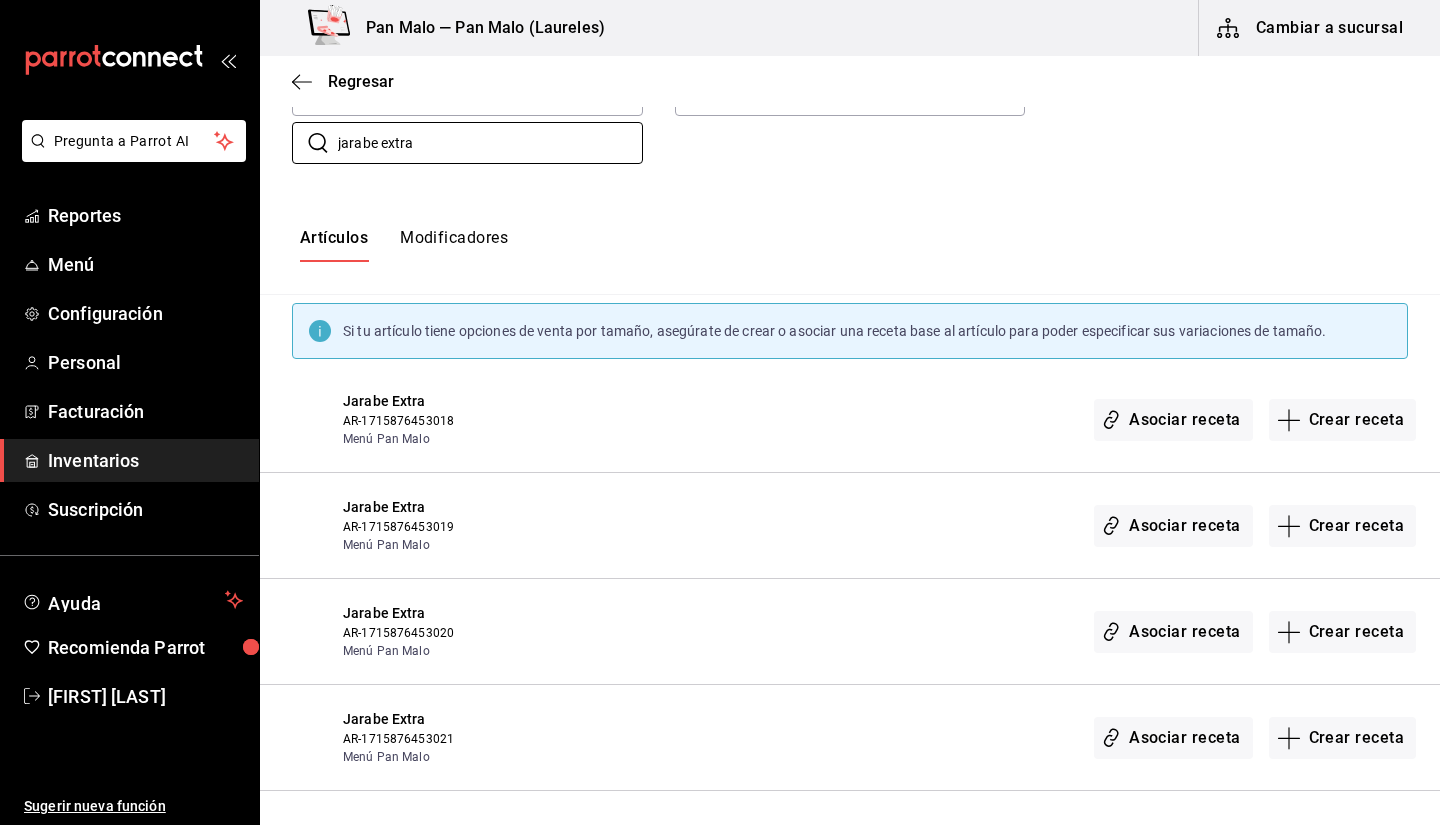 click on "Modificadores" at bounding box center [454, 245] 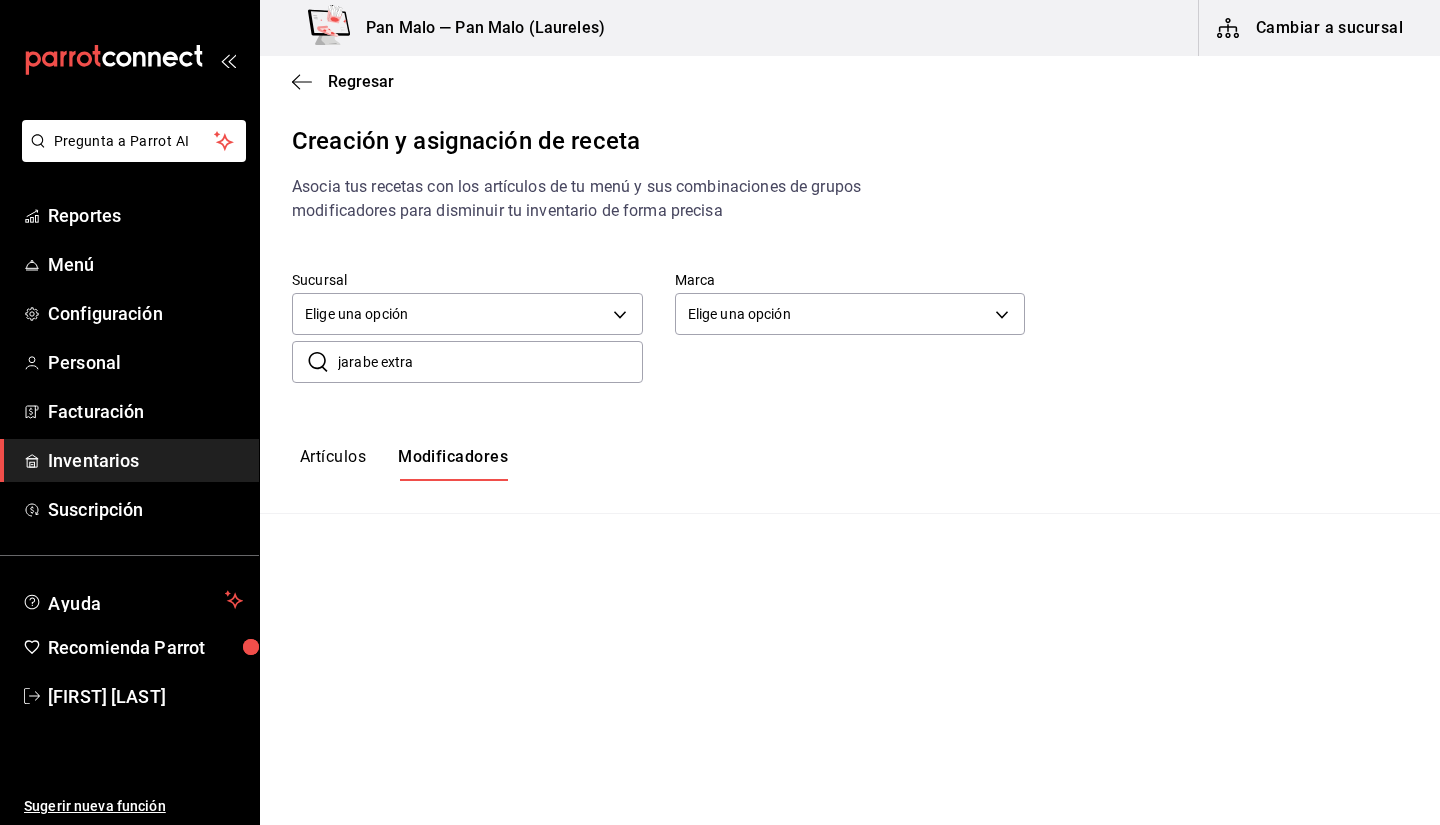 scroll, scrollTop: 0, scrollLeft: 0, axis: both 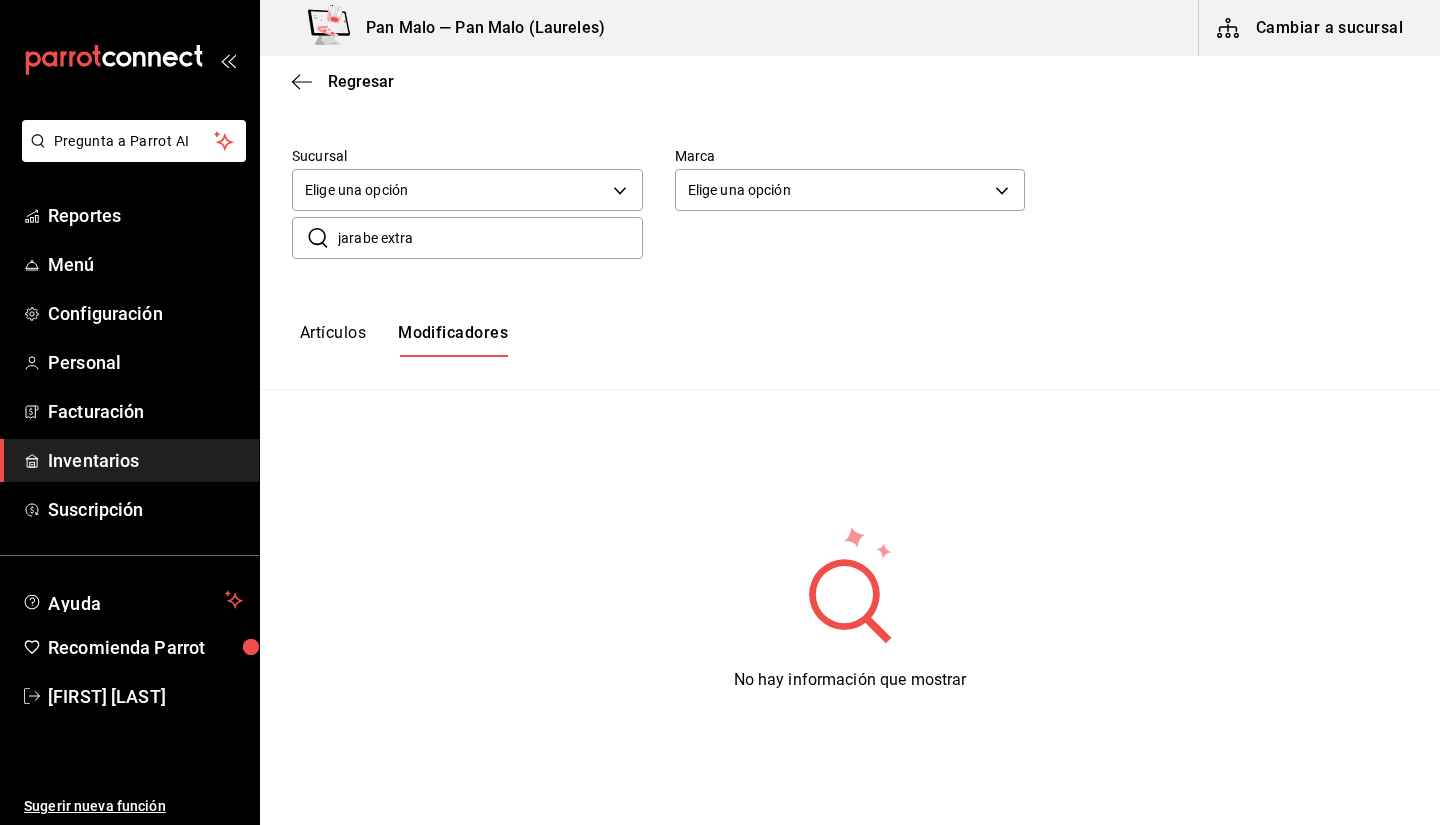 click on "Sucursal Elige una opción default Marca Elige una opción default ​ jarabe extra ​" at bounding box center (850, 203) 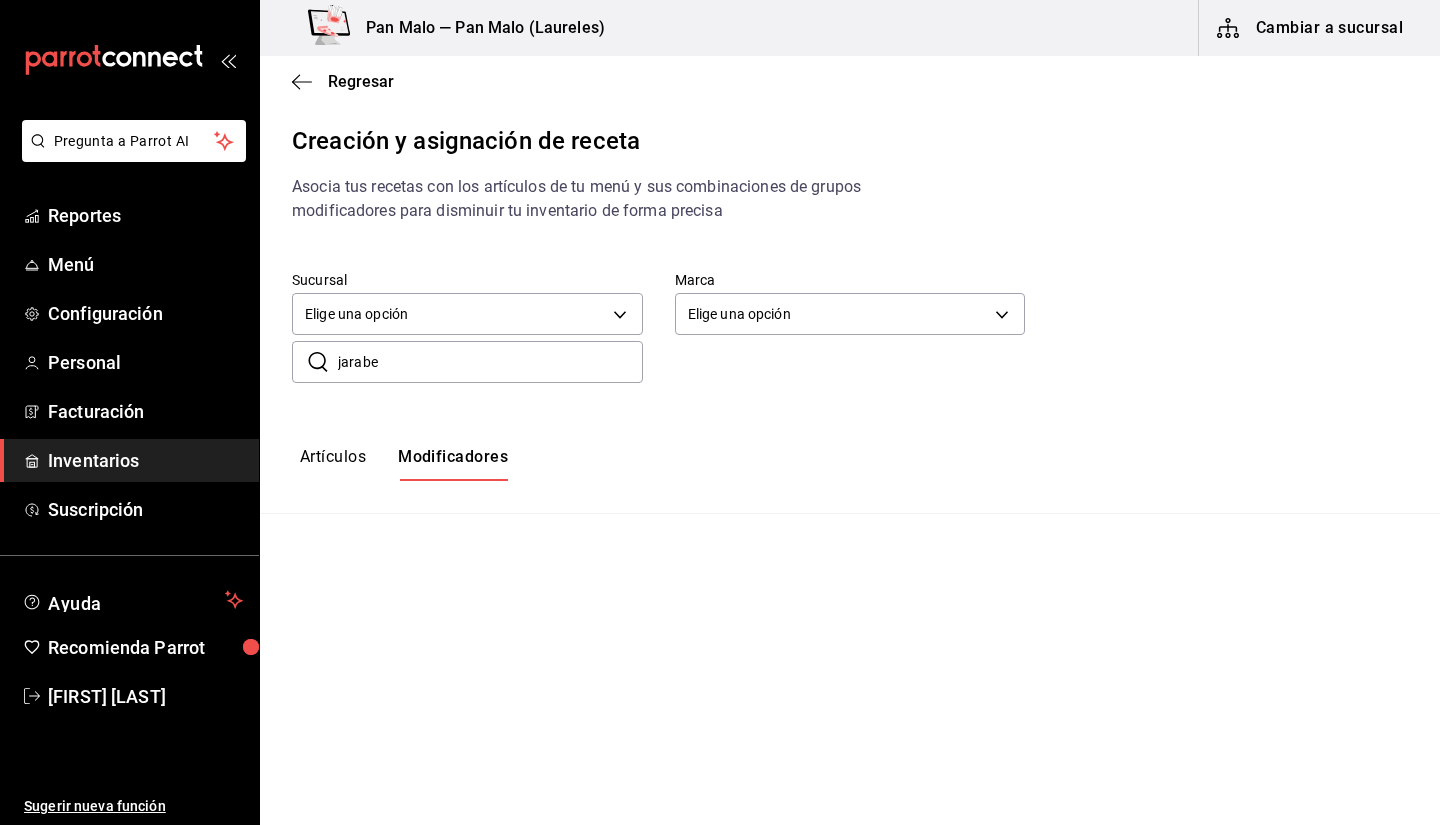 scroll, scrollTop: 0, scrollLeft: 0, axis: both 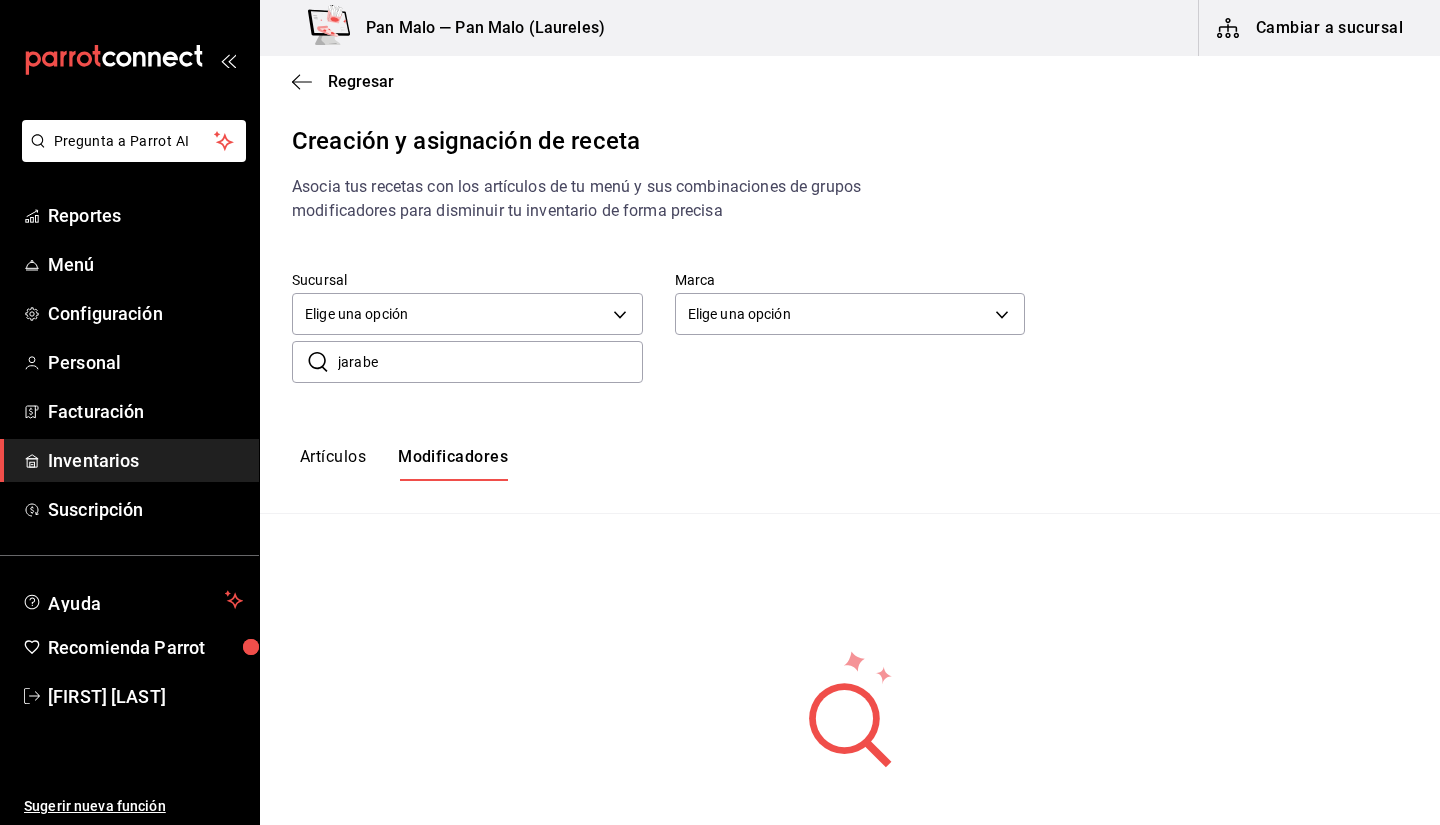 click on "jarabe" at bounding box center [490, 362] 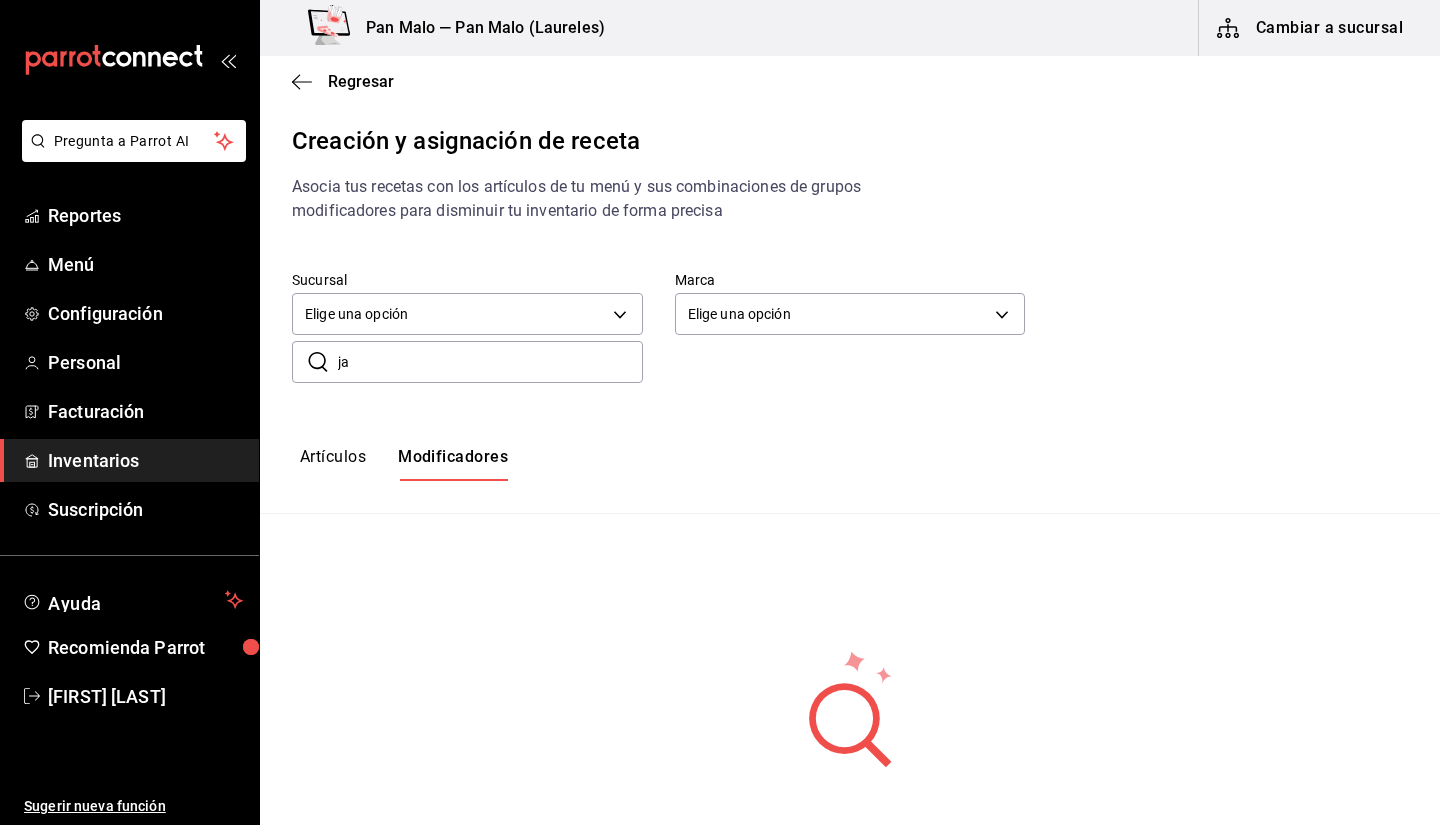 type on "j" 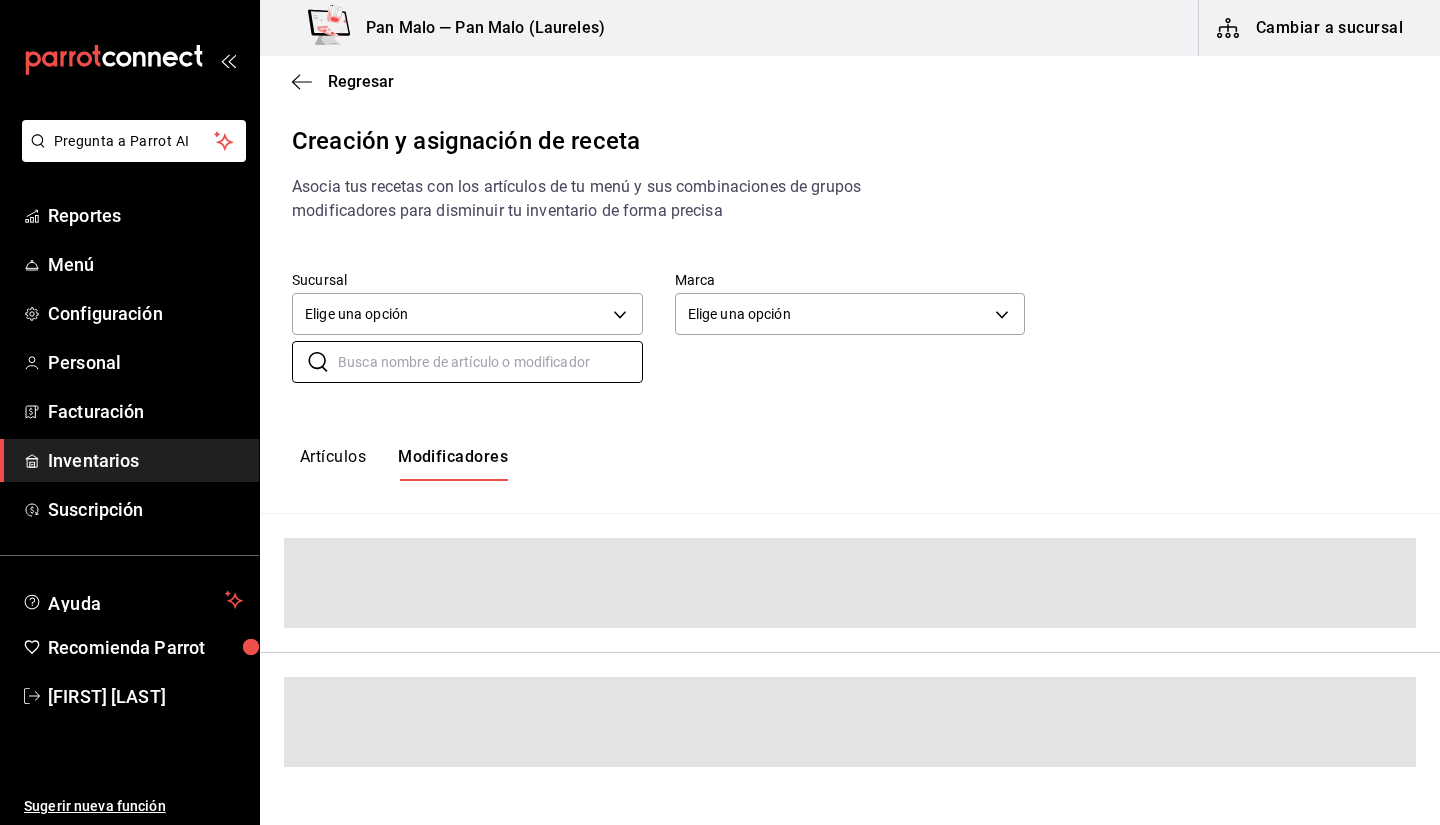 scroll, scrollTop: 140, scrollLeft: 0, axis: vertical 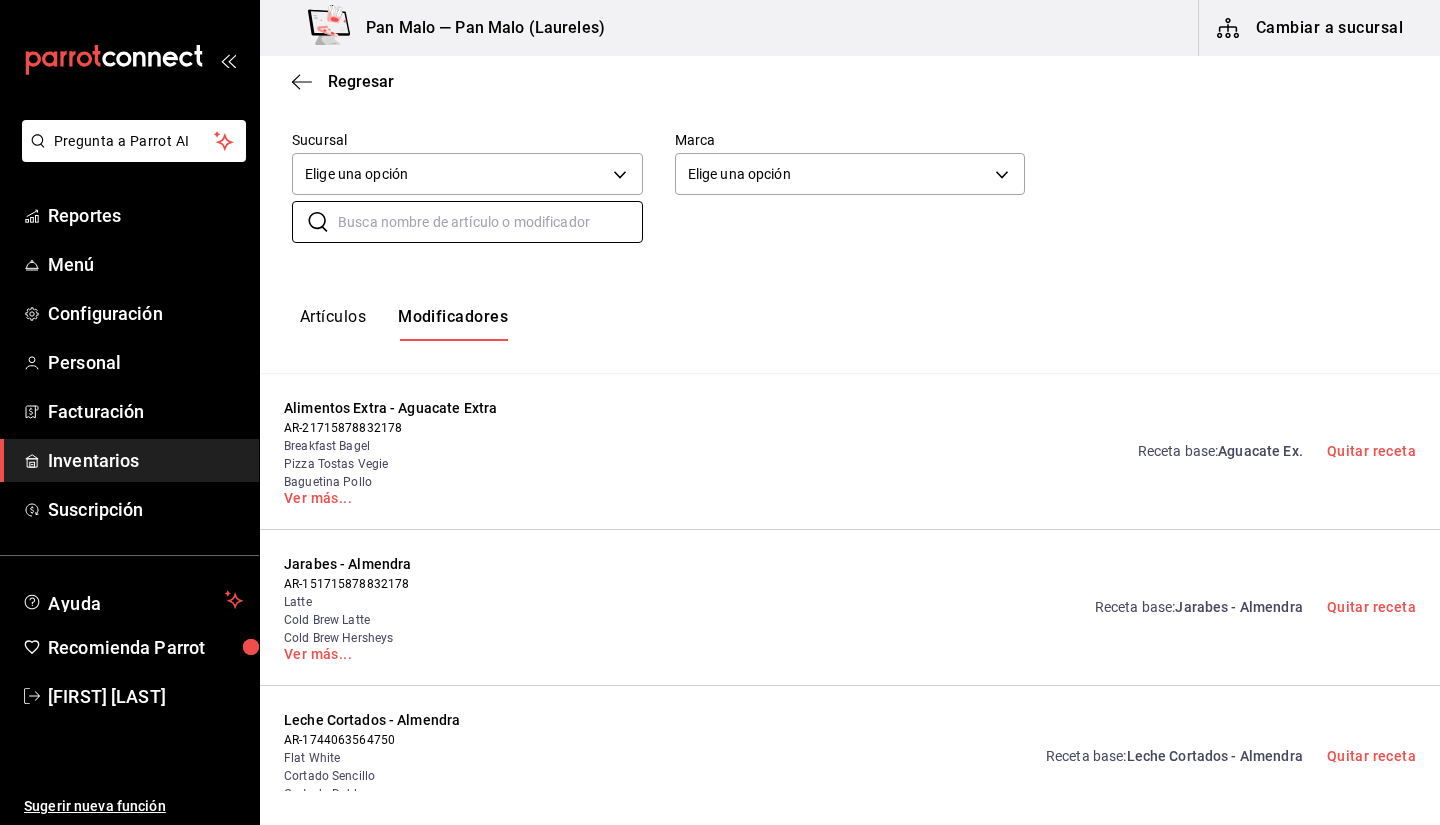 type 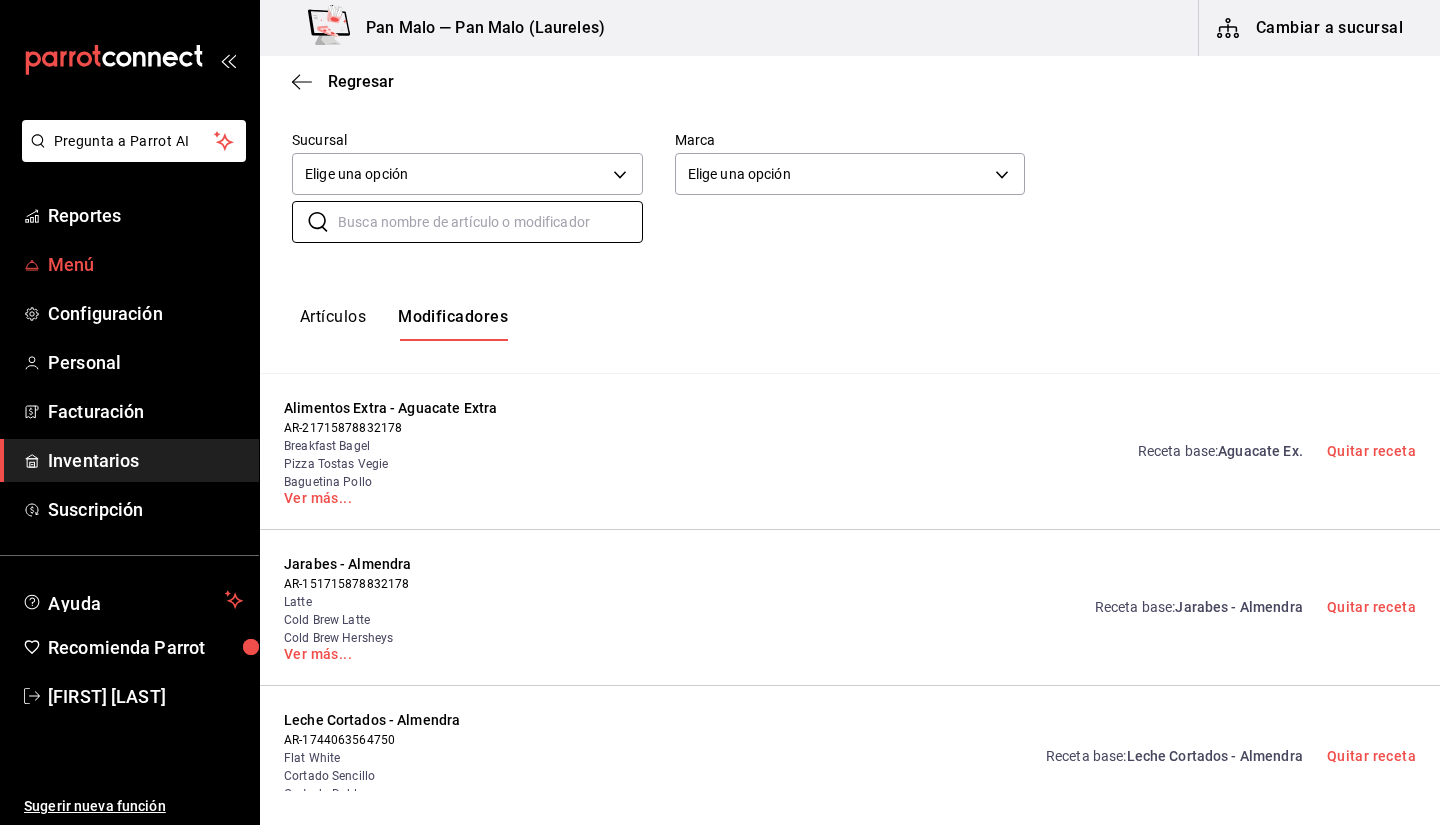 click on "Menú" at bounding box center [145, 264] 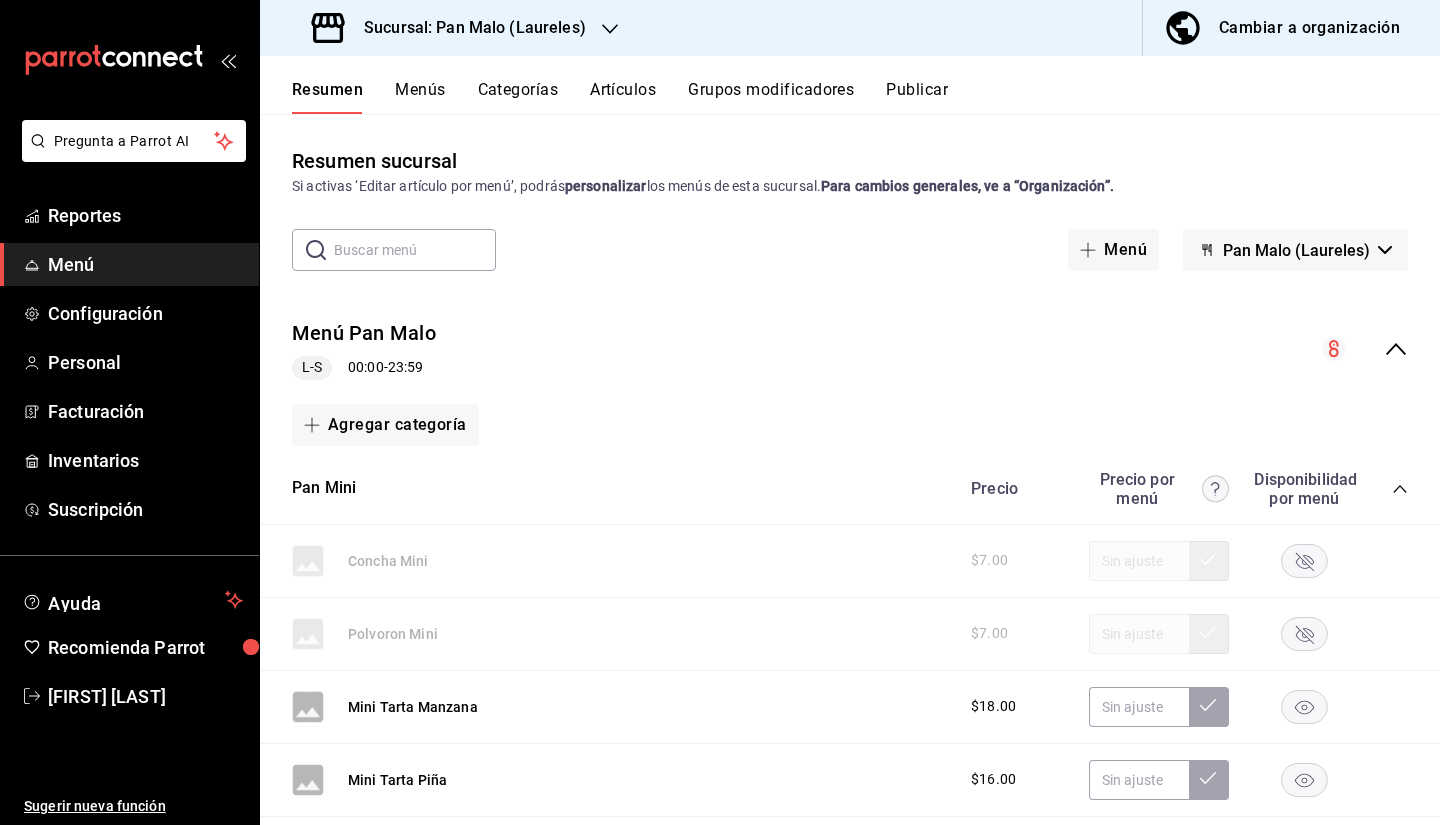 click on "Artículos" at bounding box center (623, 97) 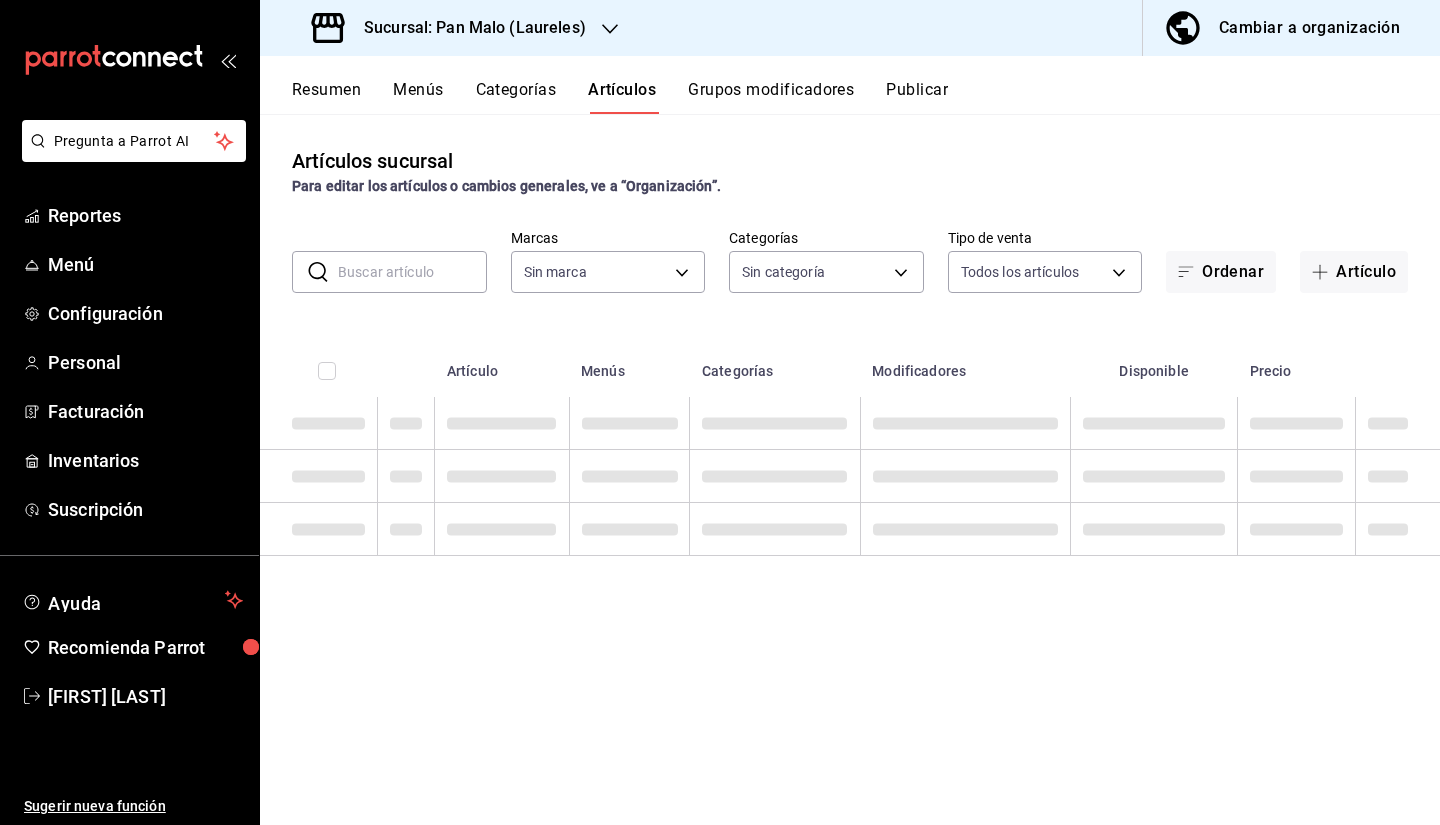 click on "Grupos modificadores" at bounding box center [771, 97] 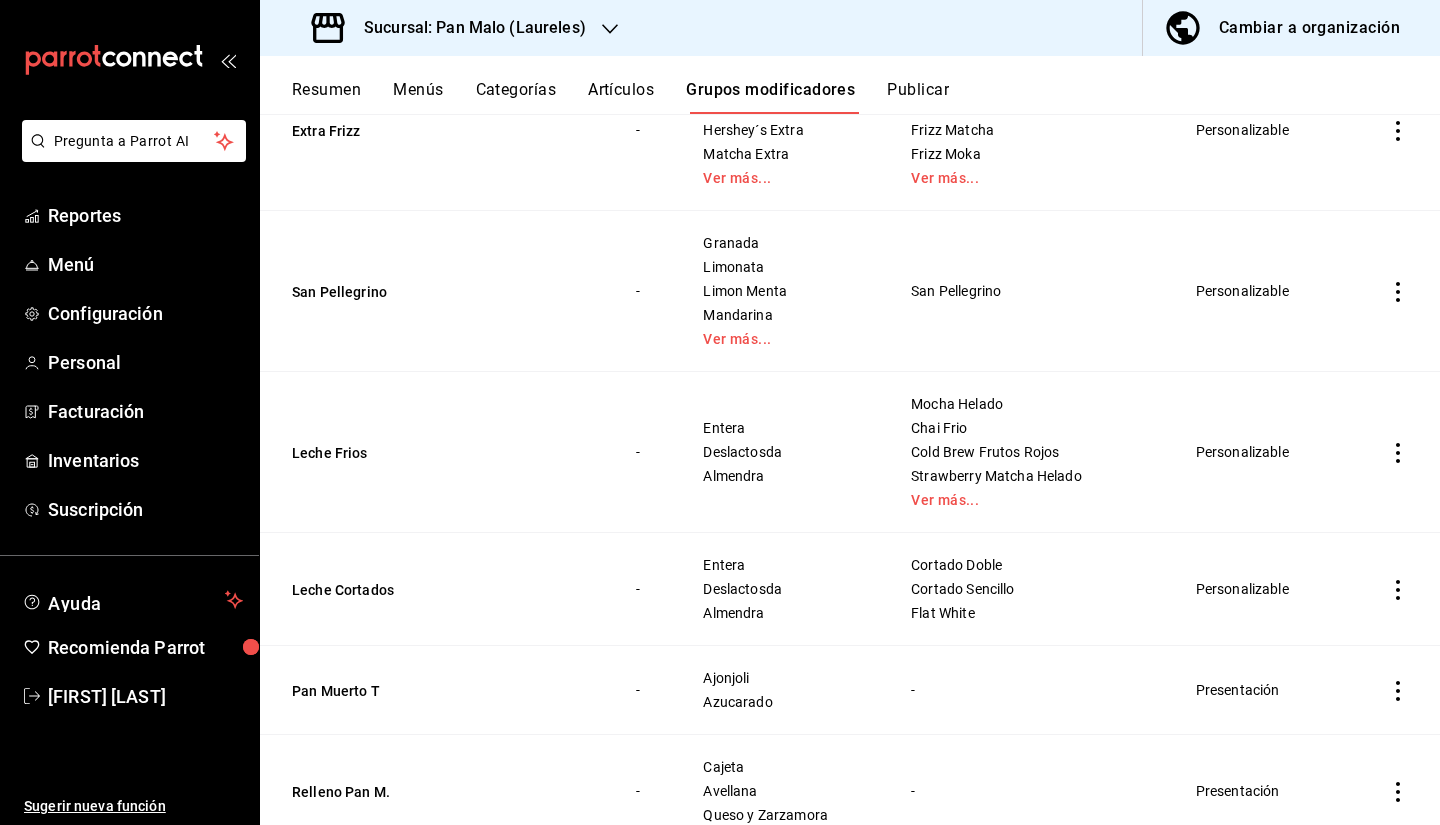 scroll, scrollTop: 1657, scrollLeft: 0, axis: vertical 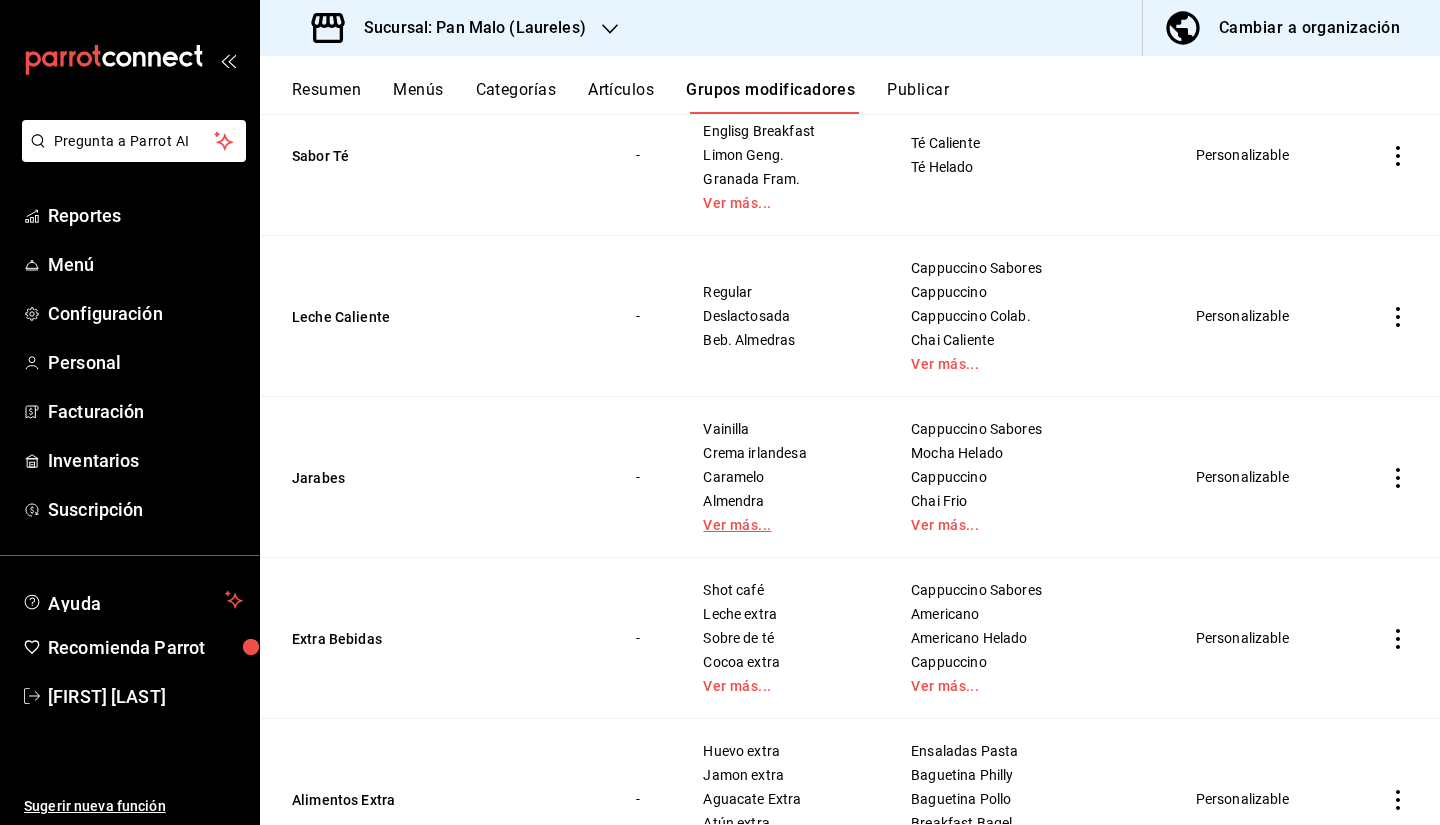 click on "Ver más..." at bounding box center (782, 525) 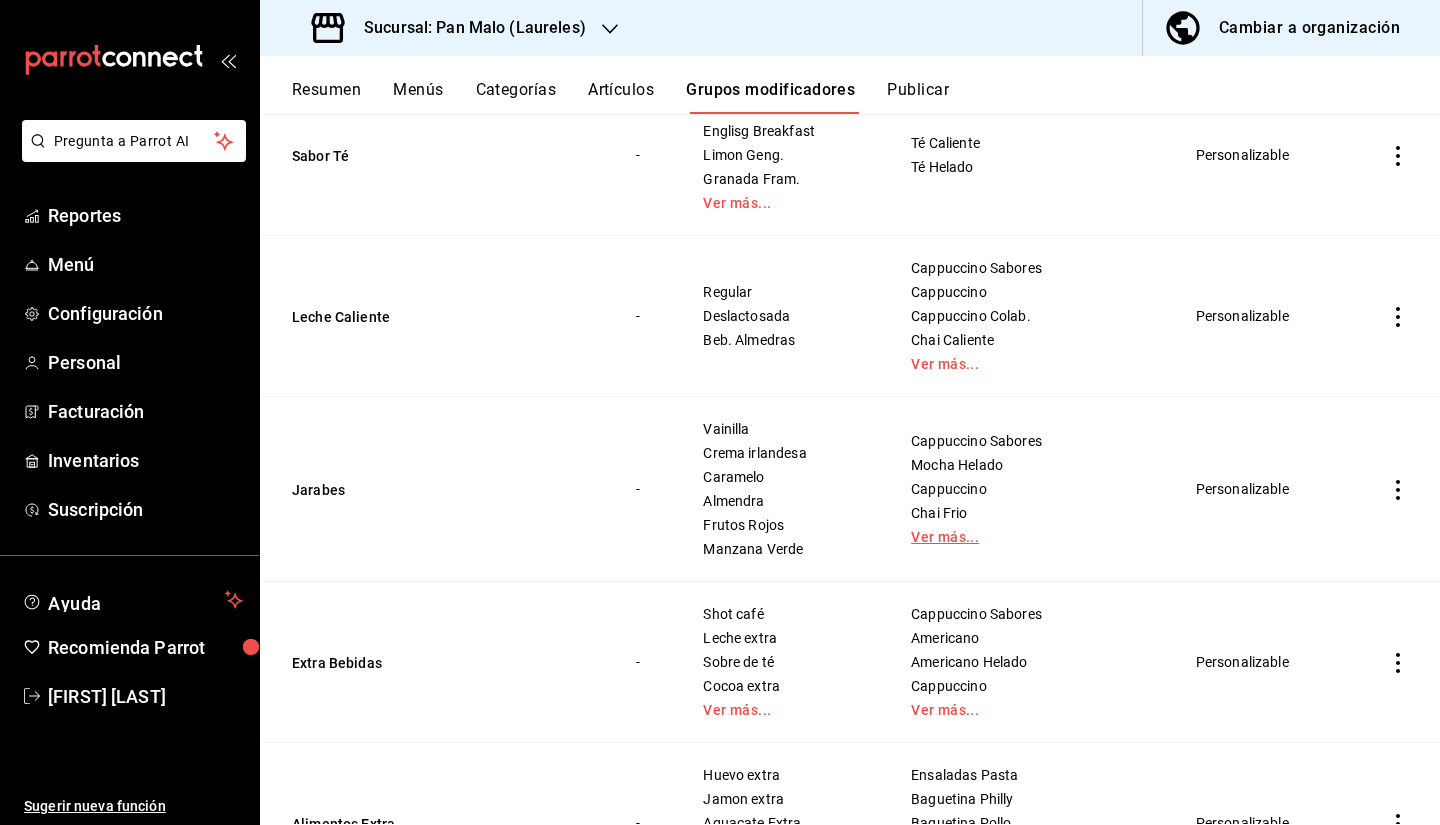 click on "Ver más..." at bounding box center (1029, 537) 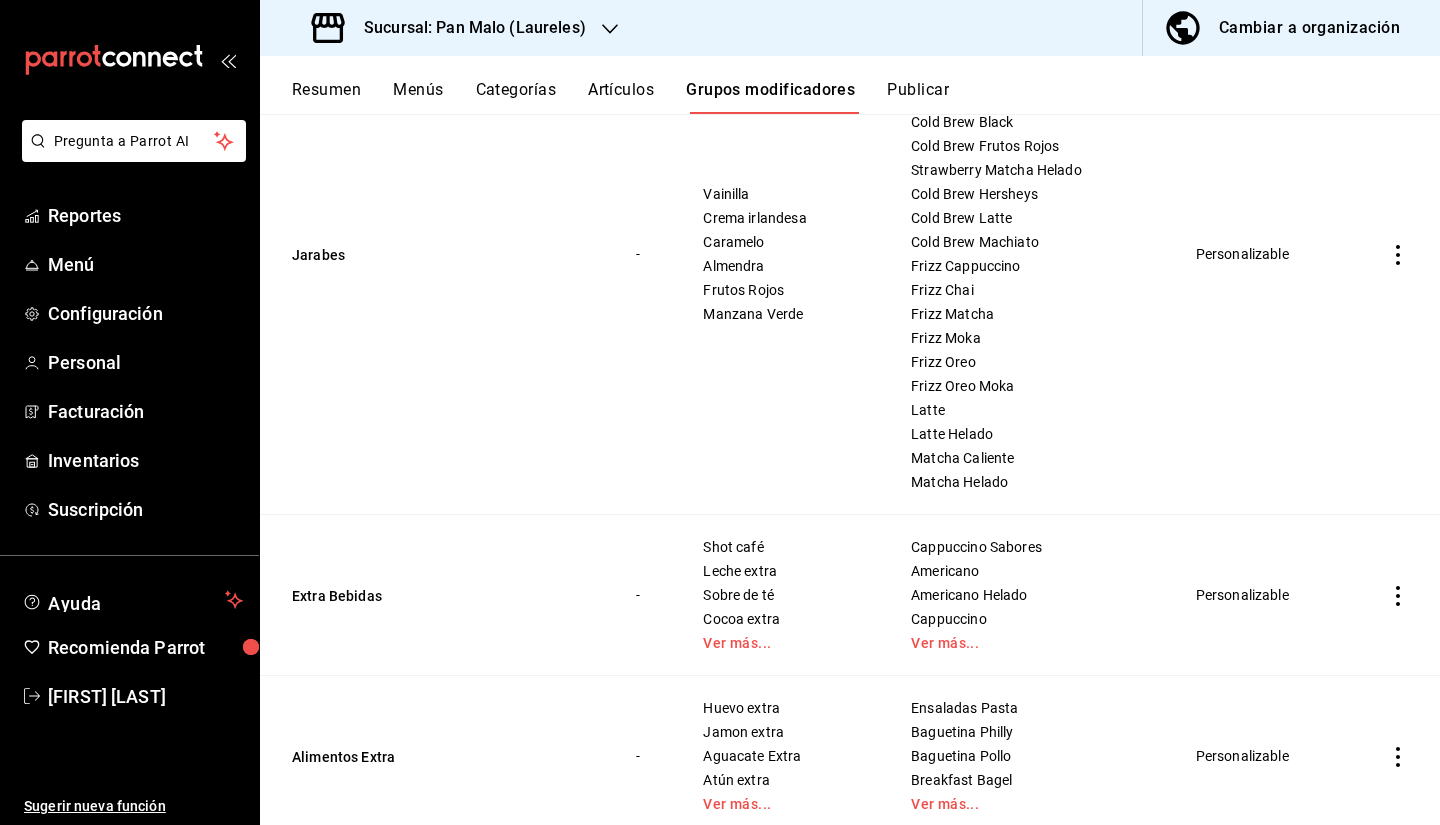 scroll, scrollTop: 3137, scrollLeft: 0, axis: vertical 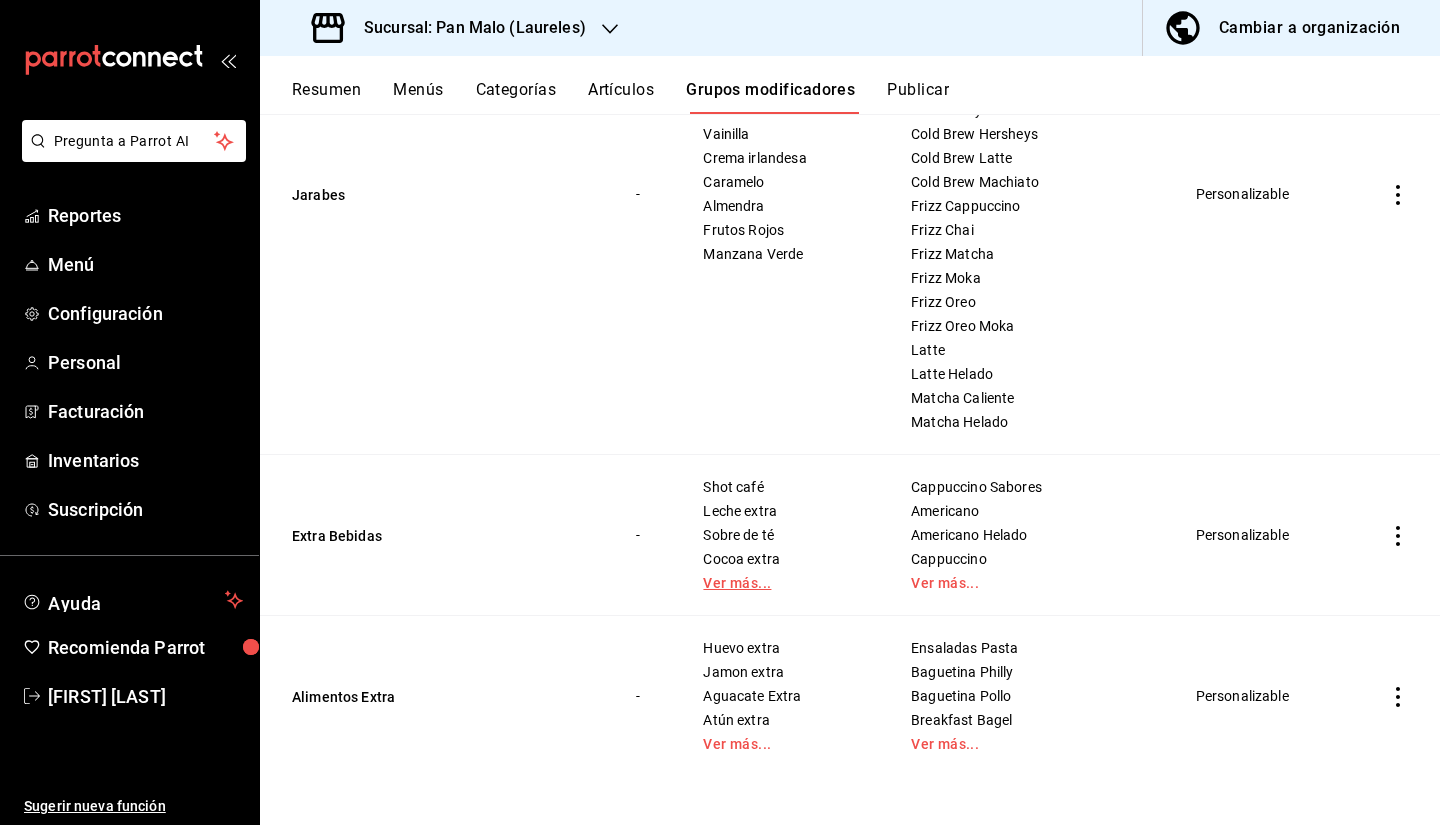 click on "Ver más..." at bounding box center [782, 583] 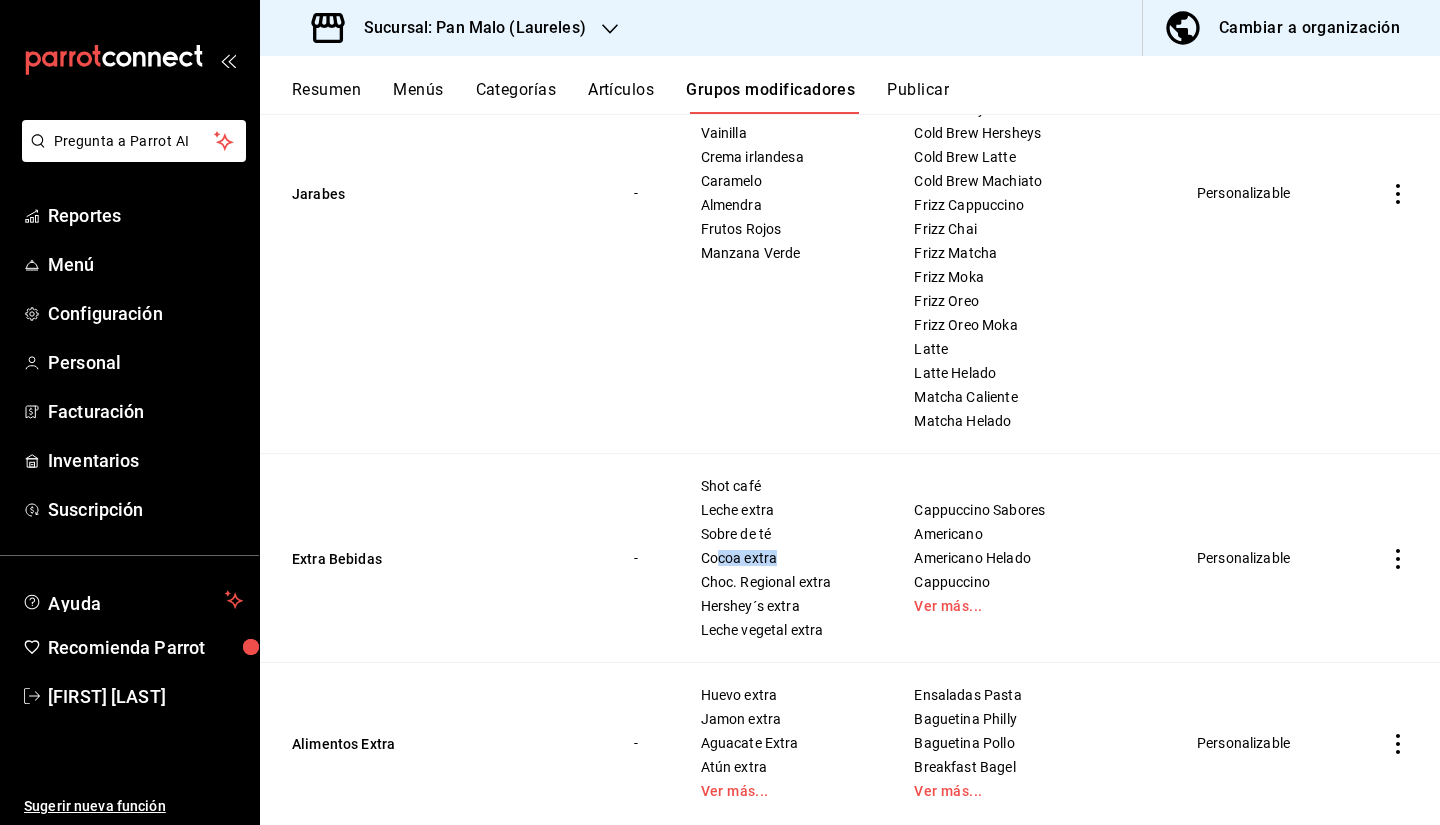 drag, startPoint x: 711, startPoint y: 557, endPoint x: 779, endPoint y: 559, distance: 68.0294 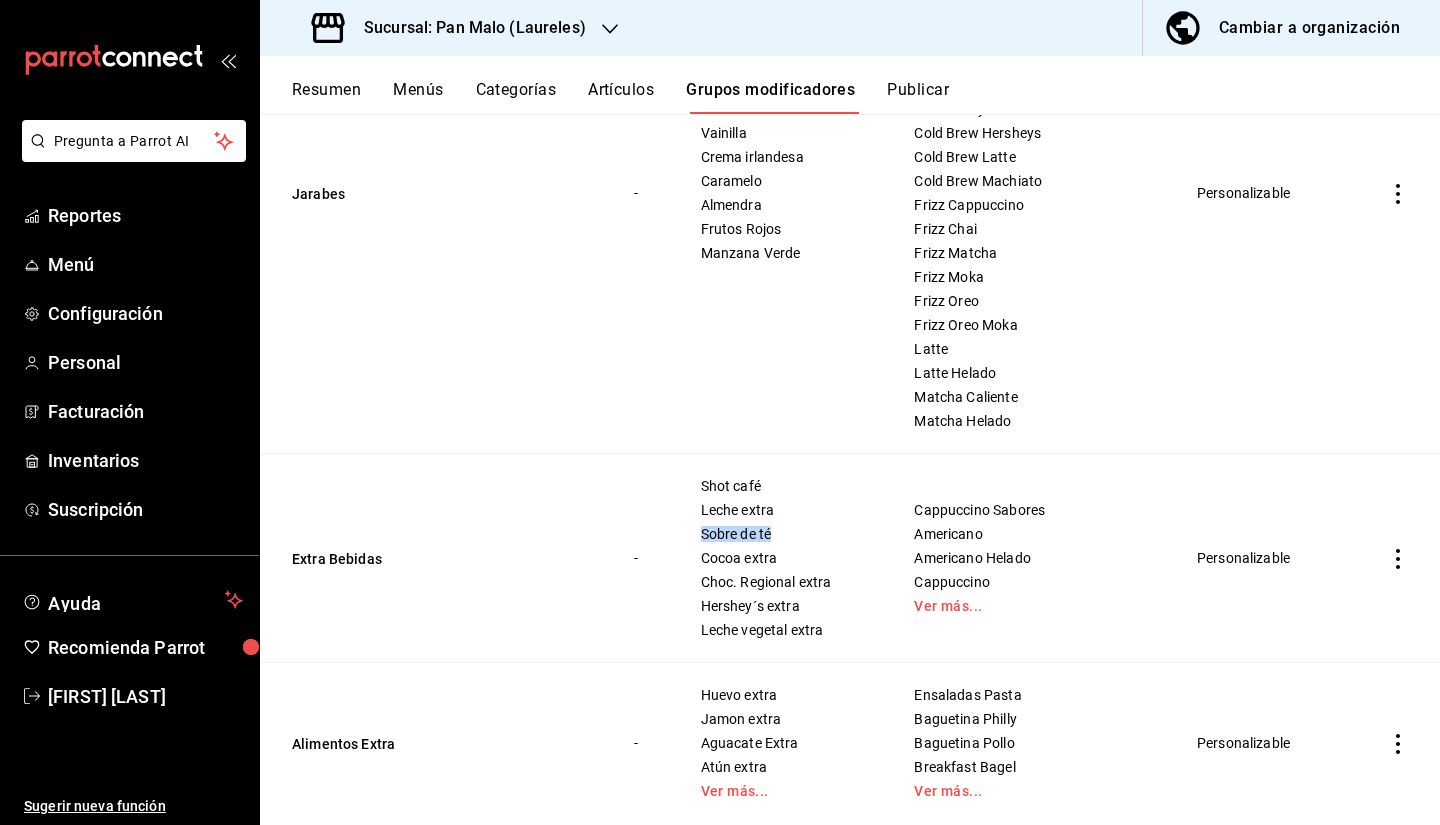 drag, startPoint x: 696, startPoint y: 533, endPoint x: 781, endPoint y: 544, distance: 85.70881 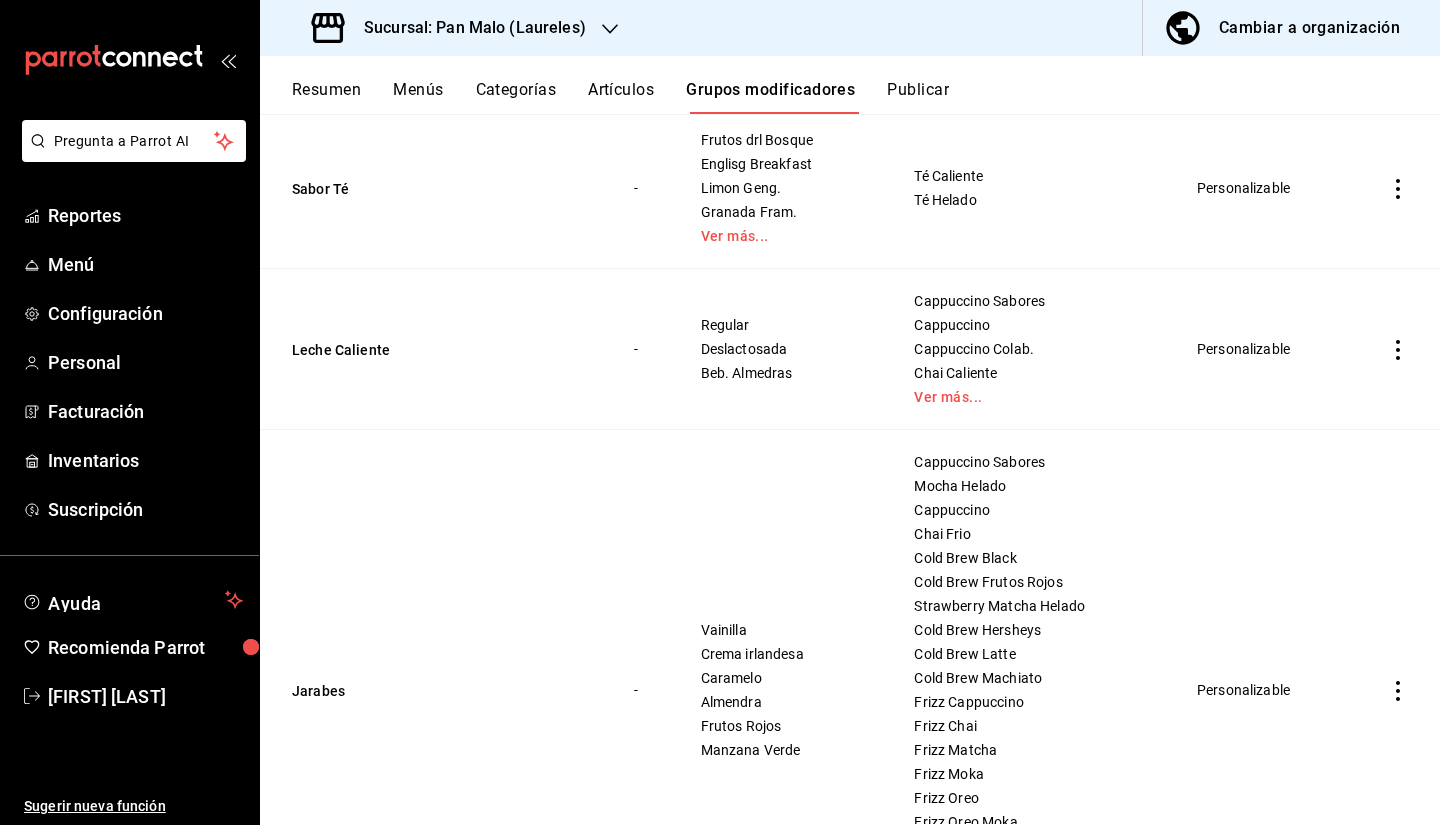 scroll, scrollTop: 2544, scrollLeft: 0, axis: vertical 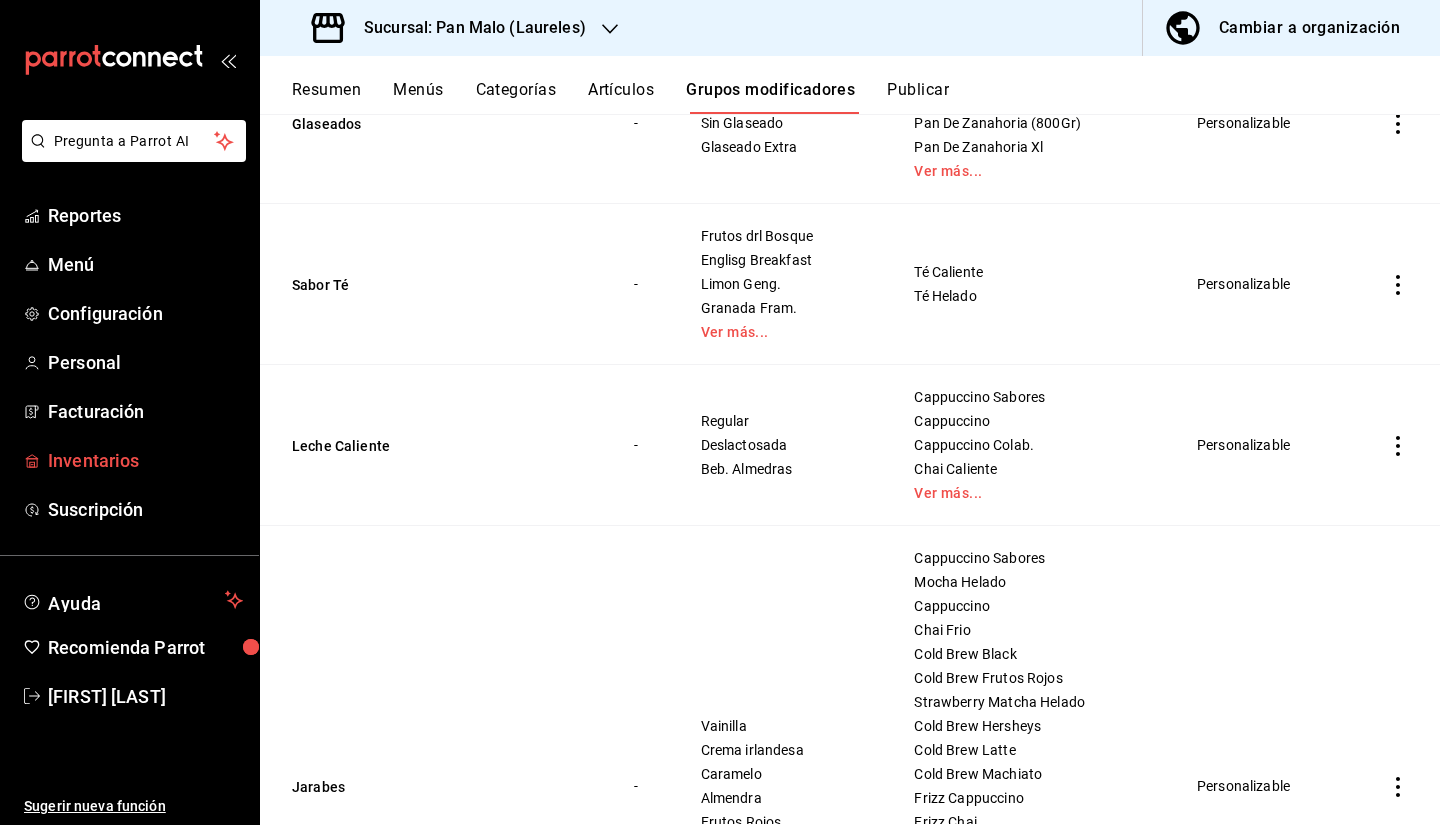 click on "Inventarios" at bounding box center [145, 460] 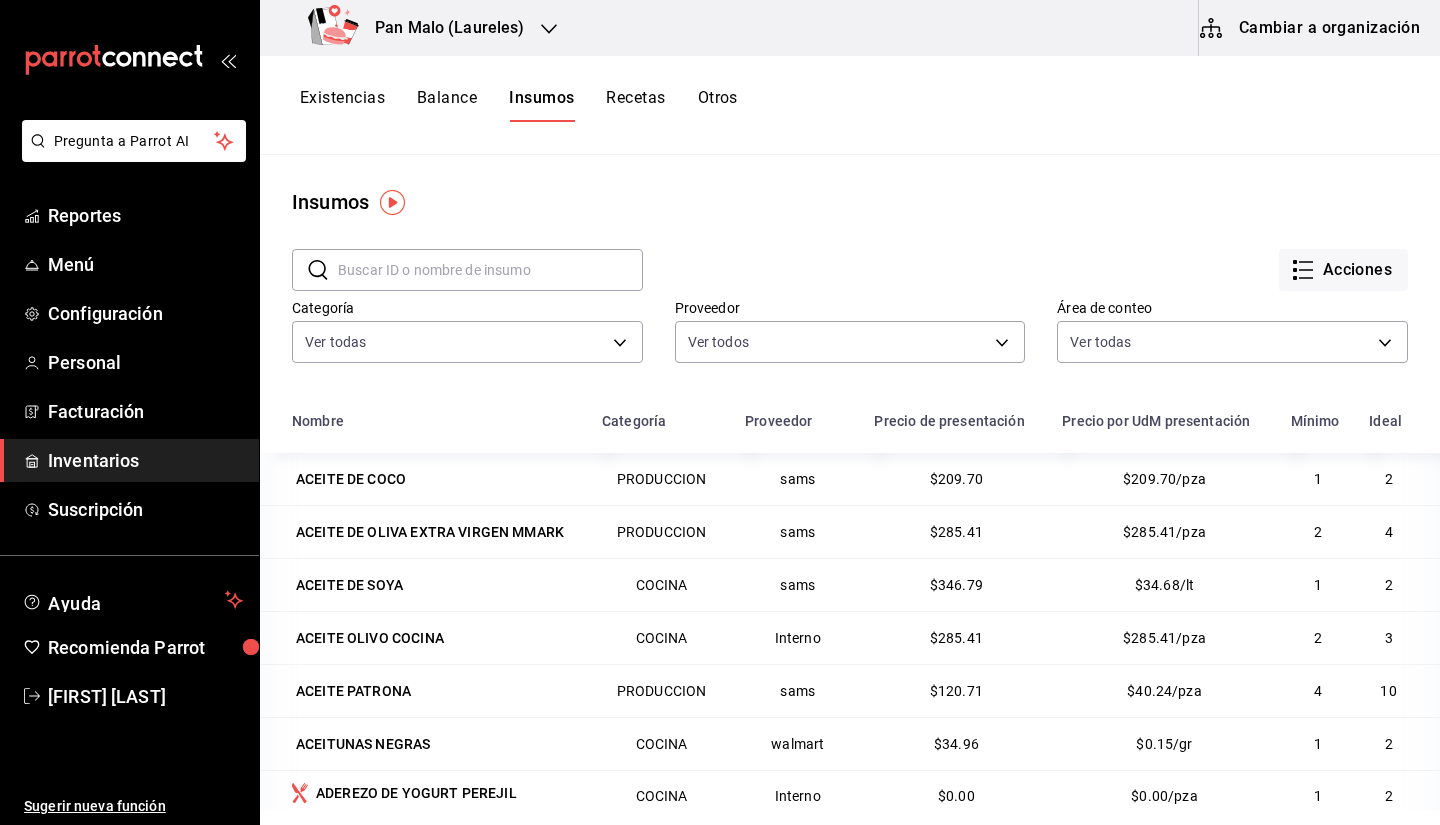 click on "Cambiar a organización" at bounding box center (1311, 28) 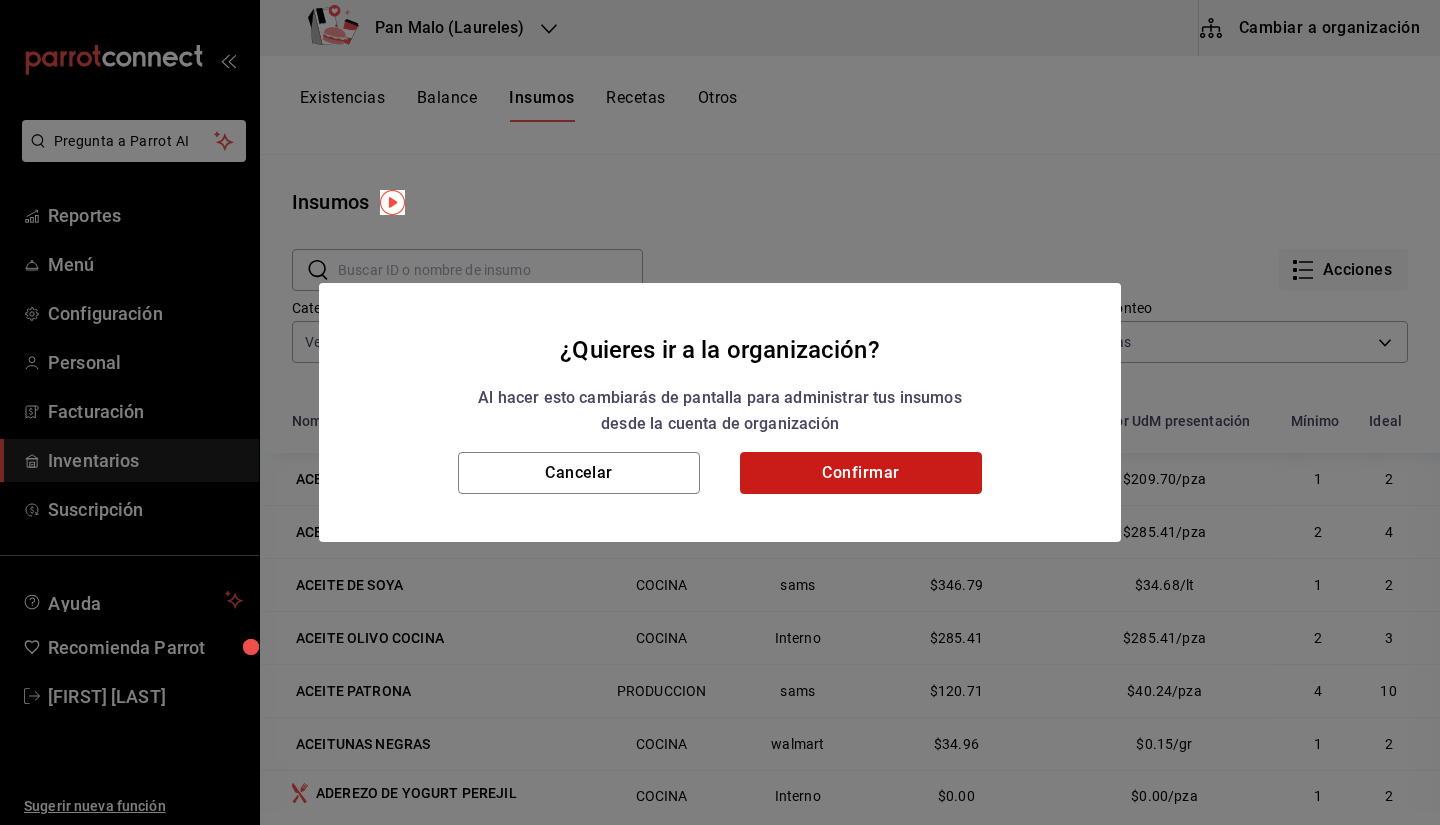 click on "Confirmar" at bounding box center (861, 473) 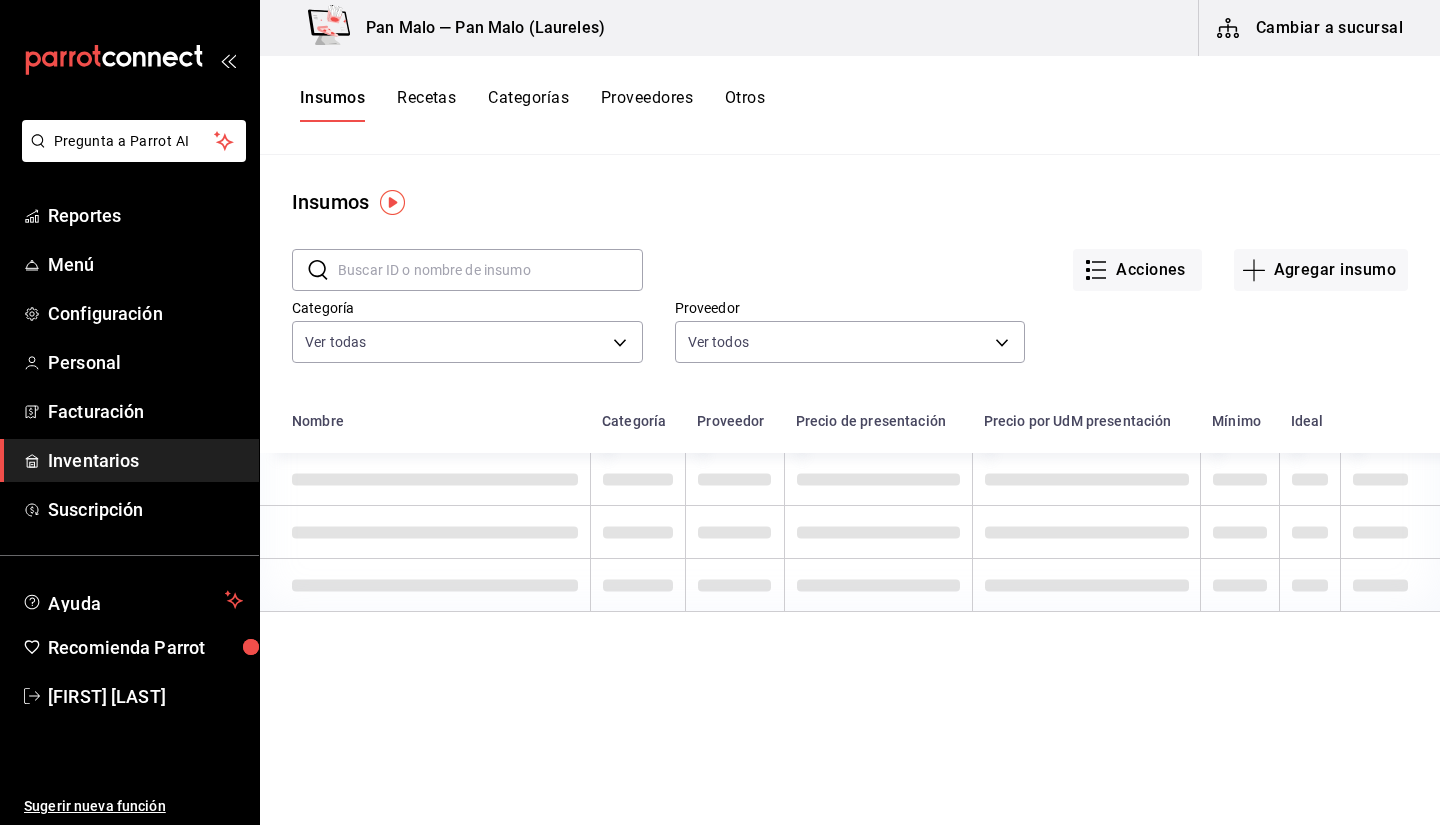 click on "Recetas" at bounding box center (426, 105) 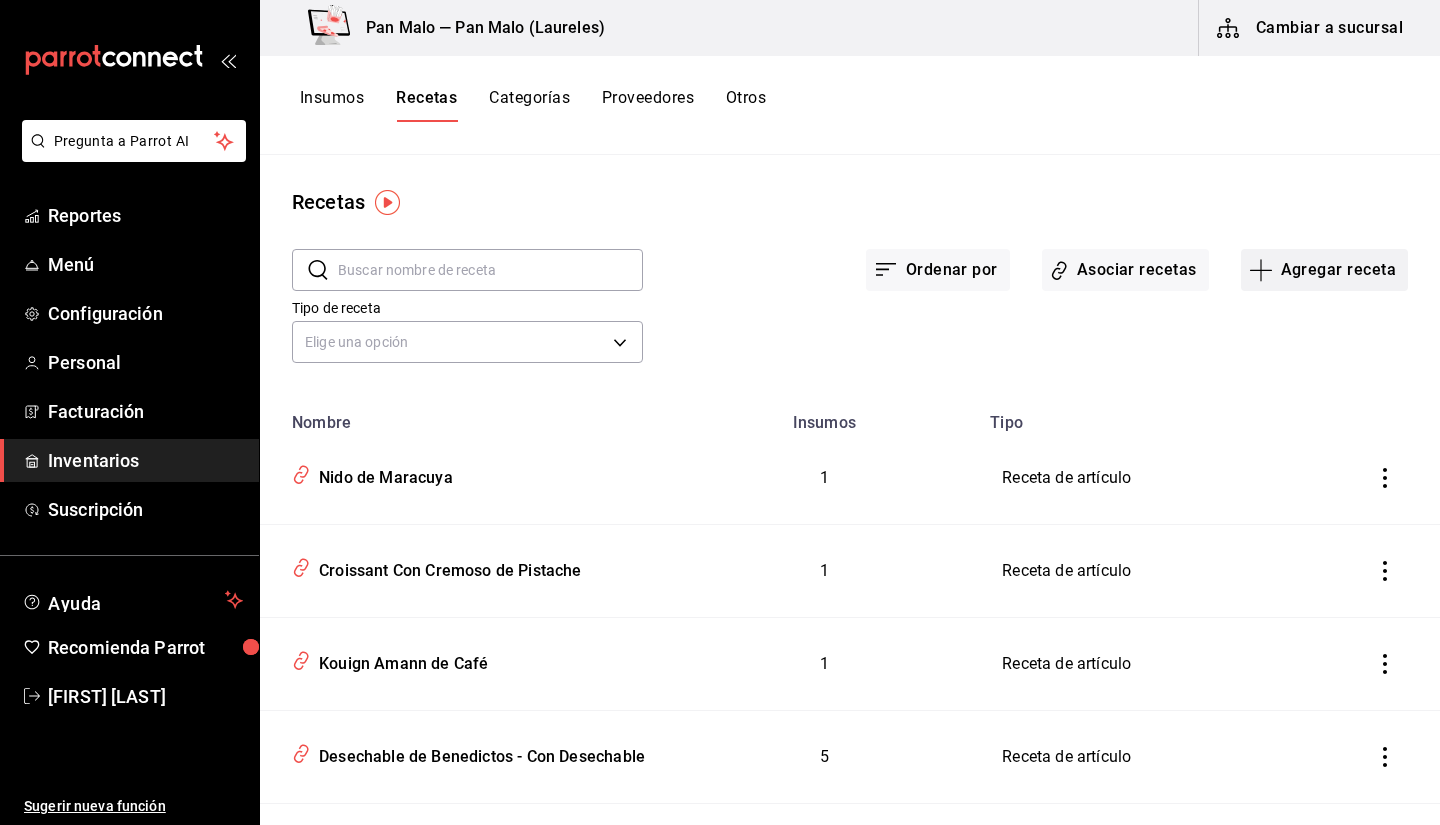click on "Agregar receta" at bounding box center [1324, 270] 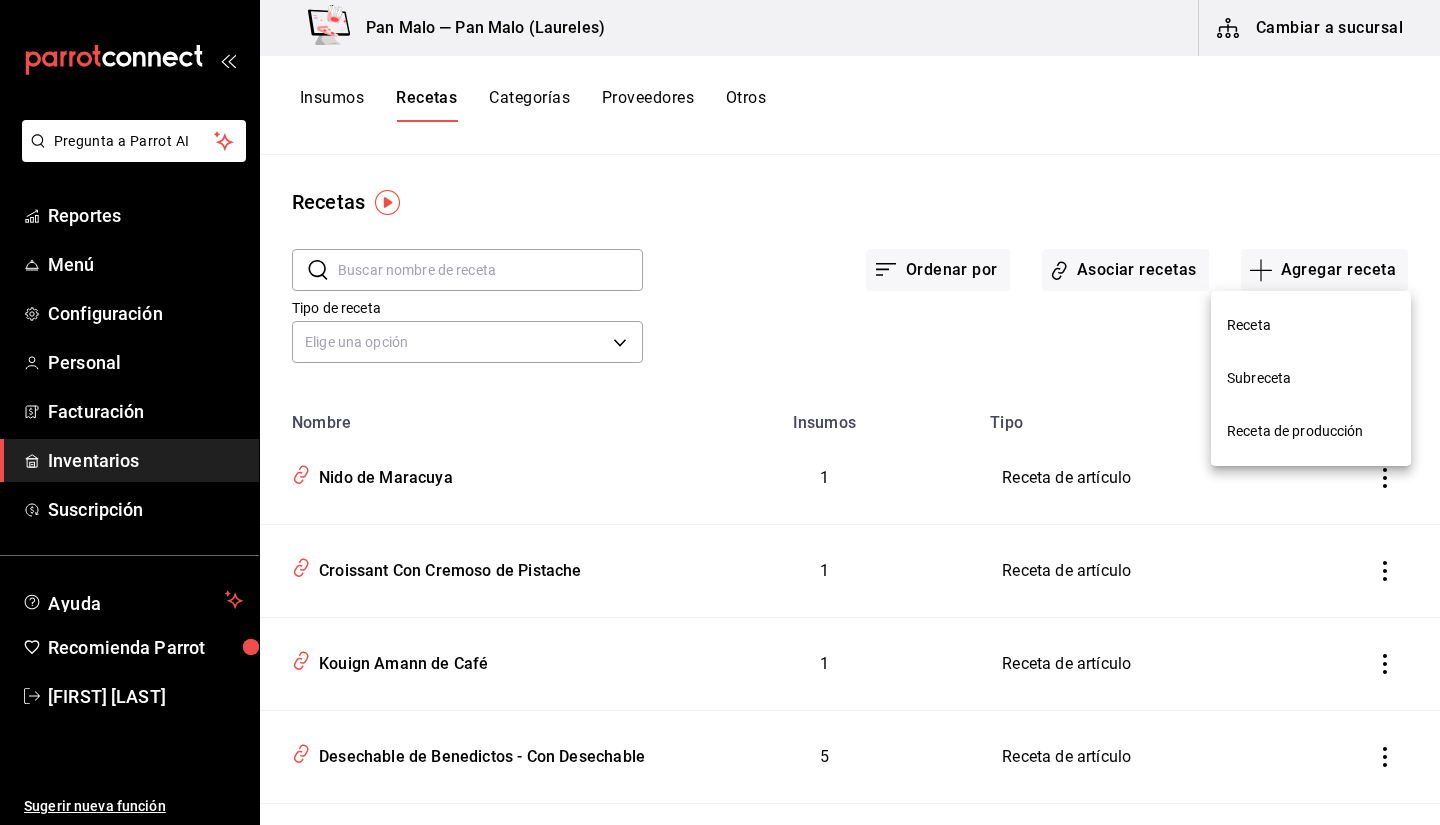 click at bounding box center [720, 412] 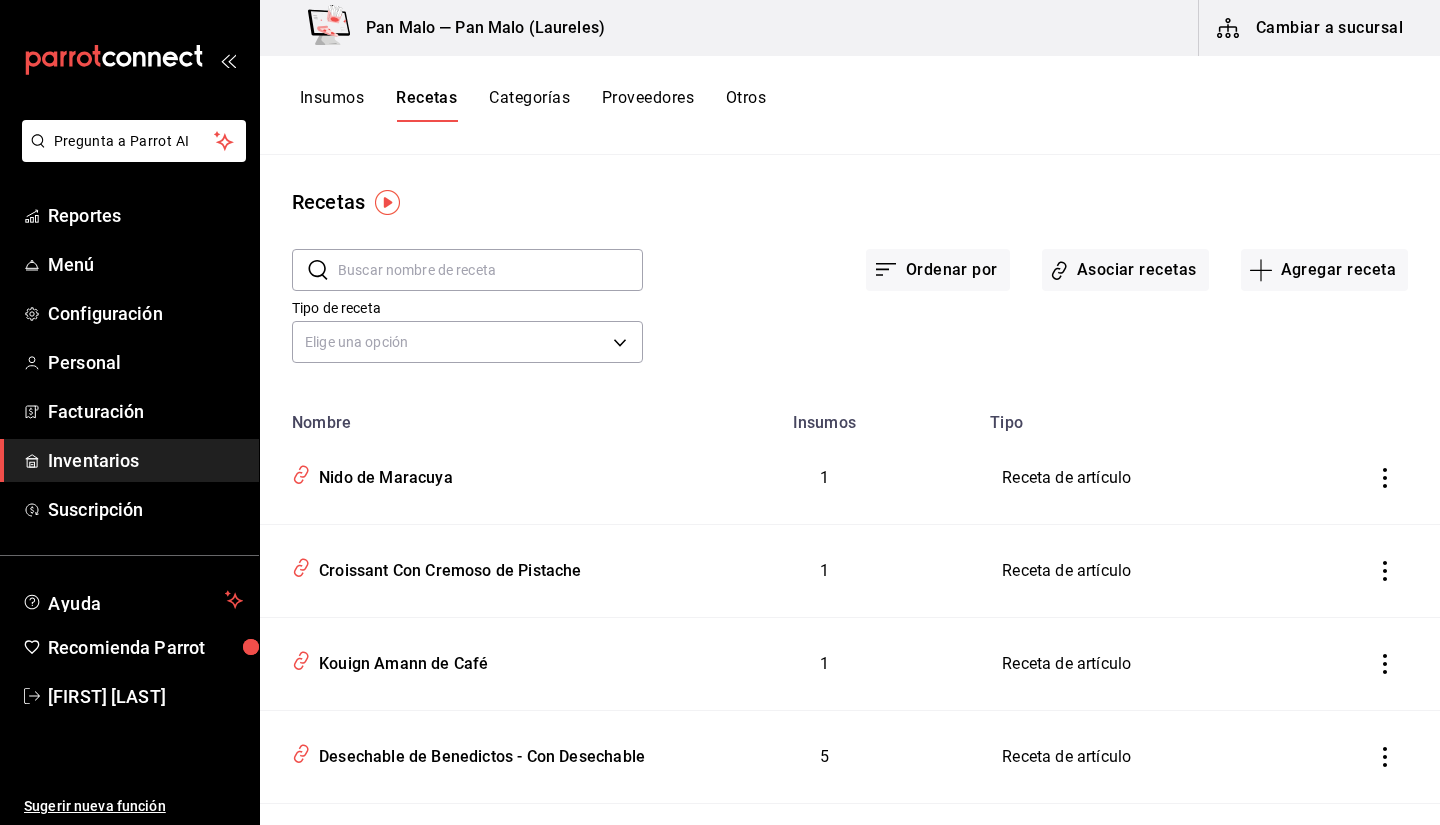 click on "Asociar recetas" at bounding box center (1125, 270) 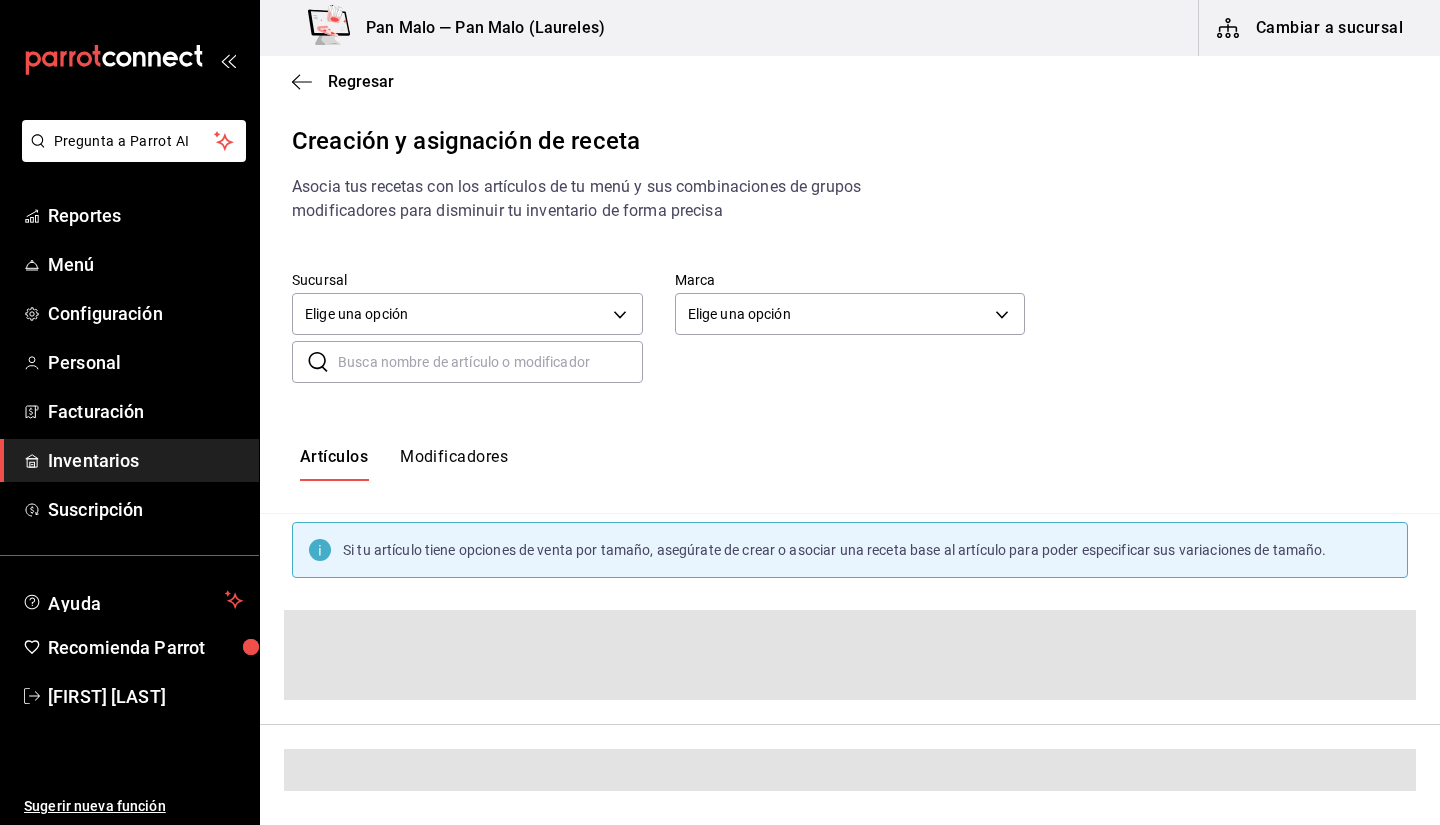 click on "Artículos Modificadores" at bounding box center (850, 464) 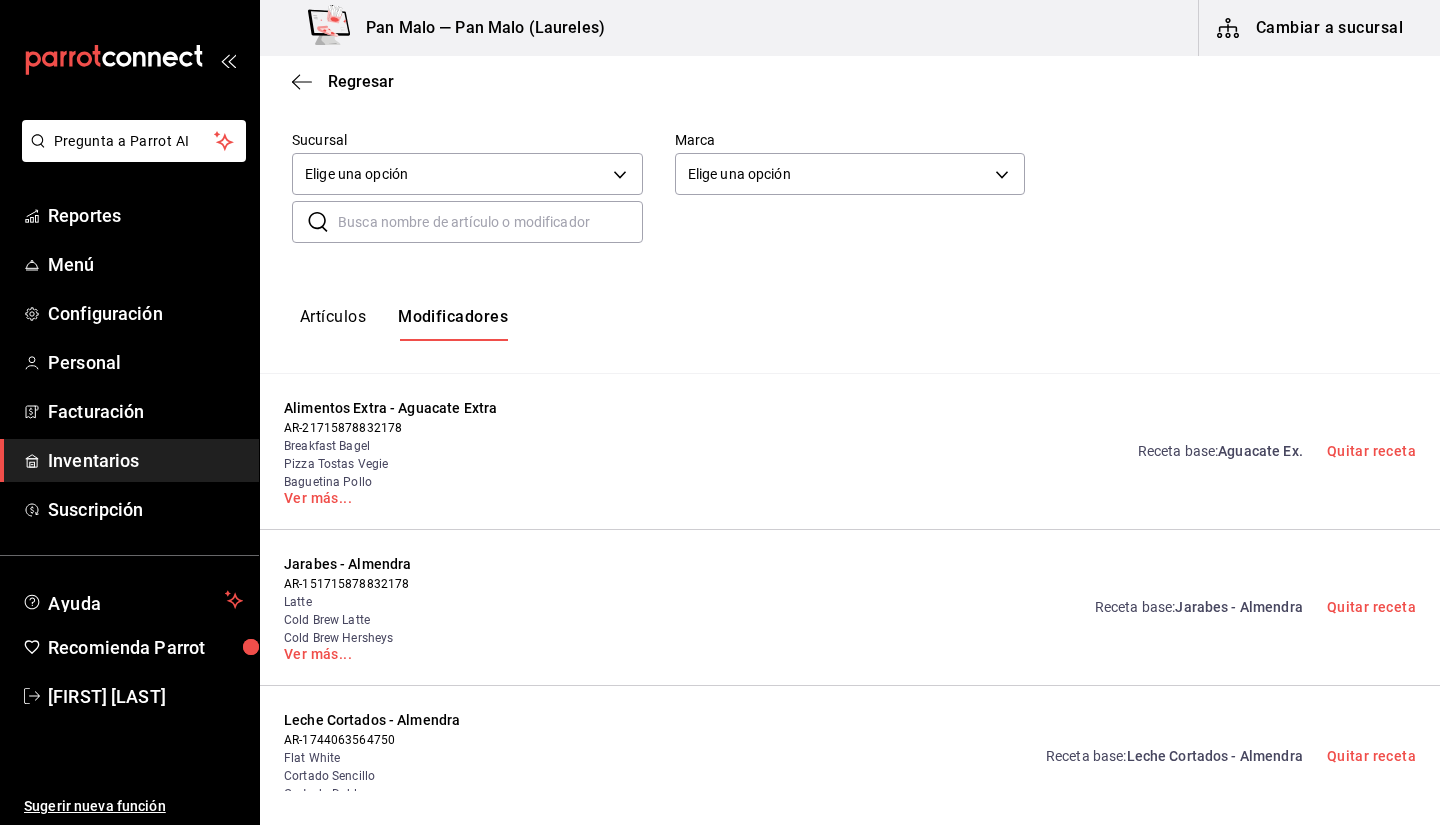 scroll, scrollTop: 359, scrollLeft: 0, axis: vertical 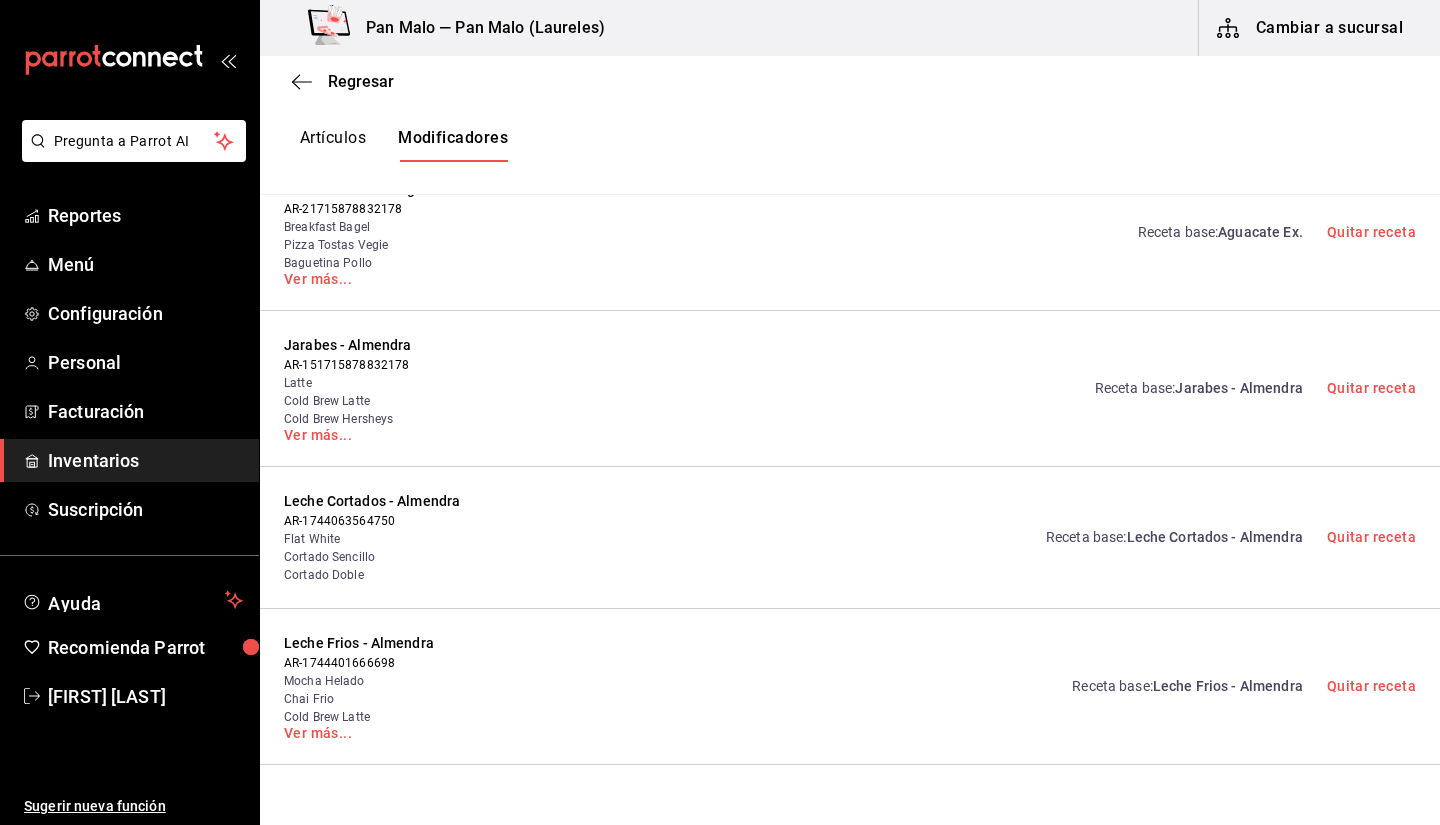 click on "Jarabes - Almendra" at bounding box center [1238, 388] 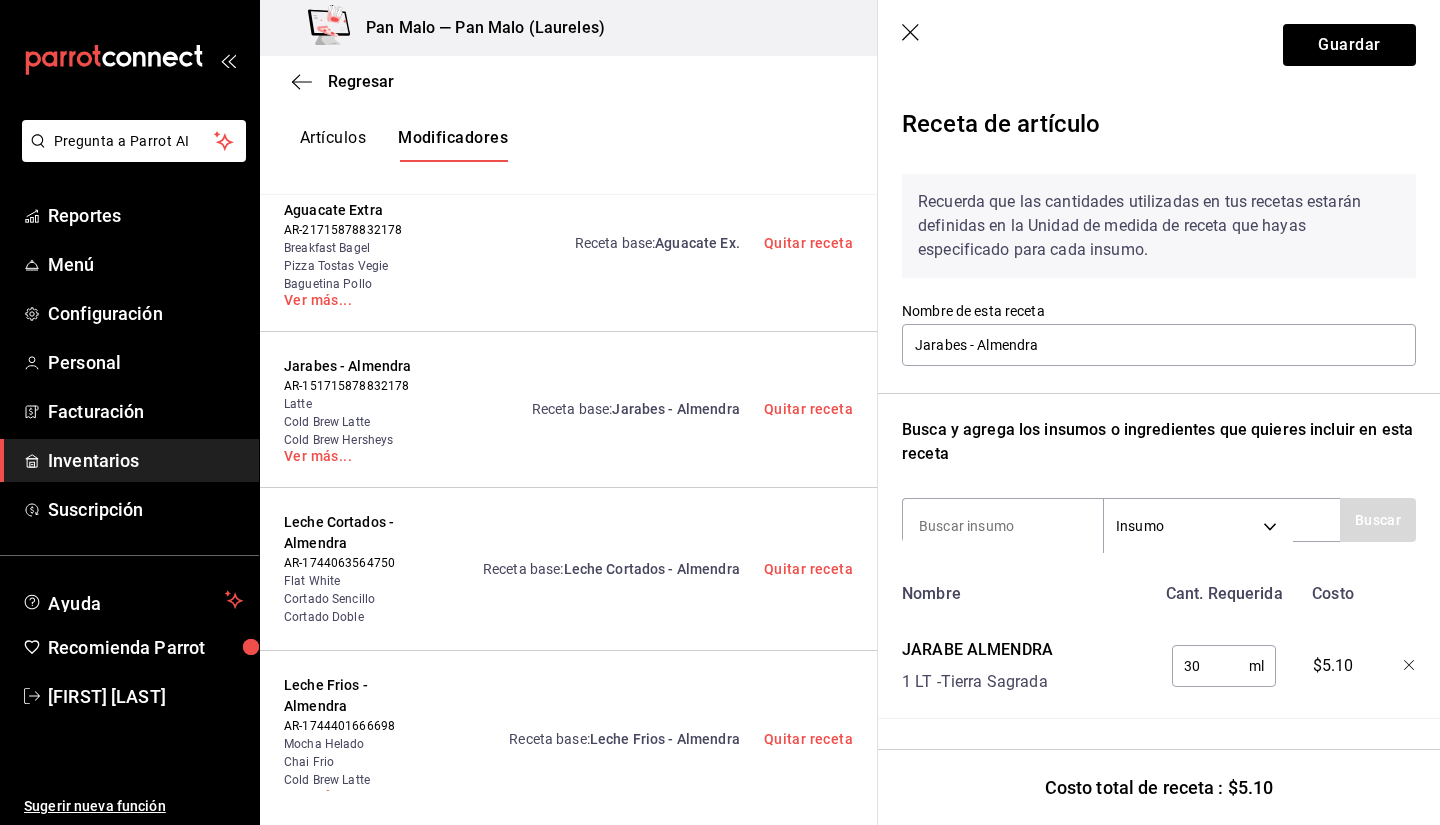 scroll, scrollTop: 13, scrollLeft: 0, axis: vertical 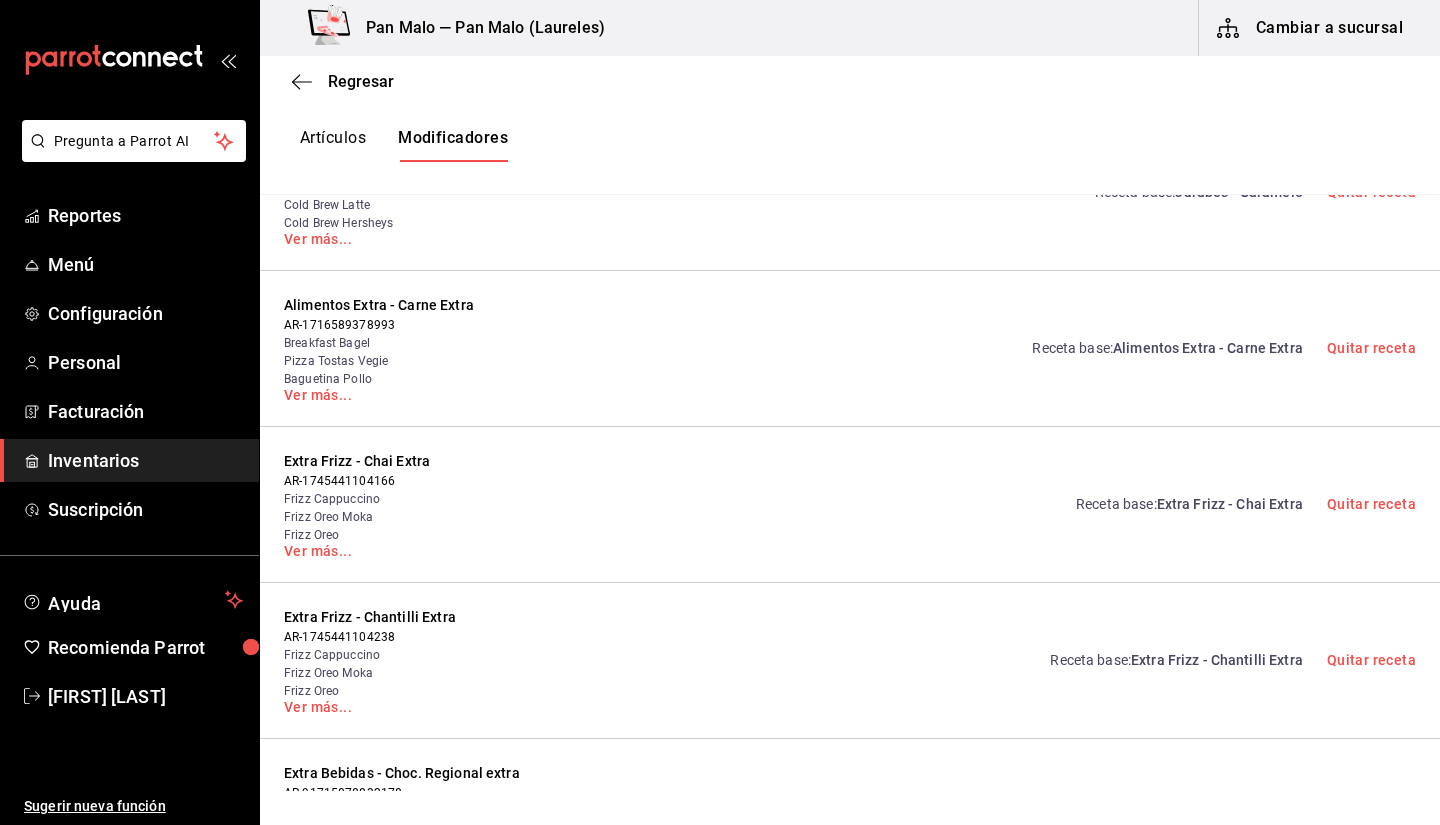 click on "Receta base :  Jarabes - Caramelo Quitar receta" at bounding box center (1243, 192) 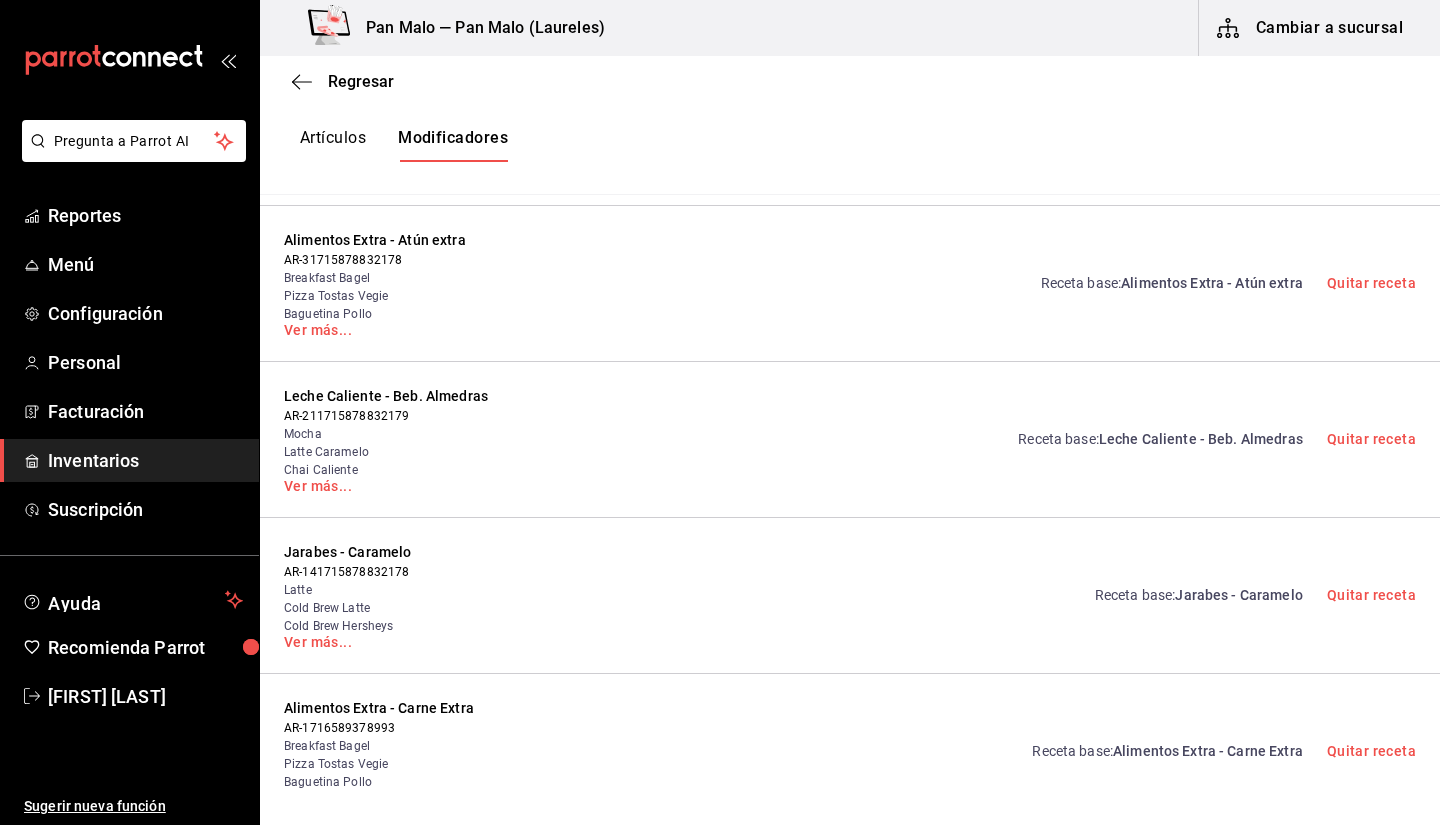 scroll, scrollTop: 845, scrollLeft: 0, axis: vertical 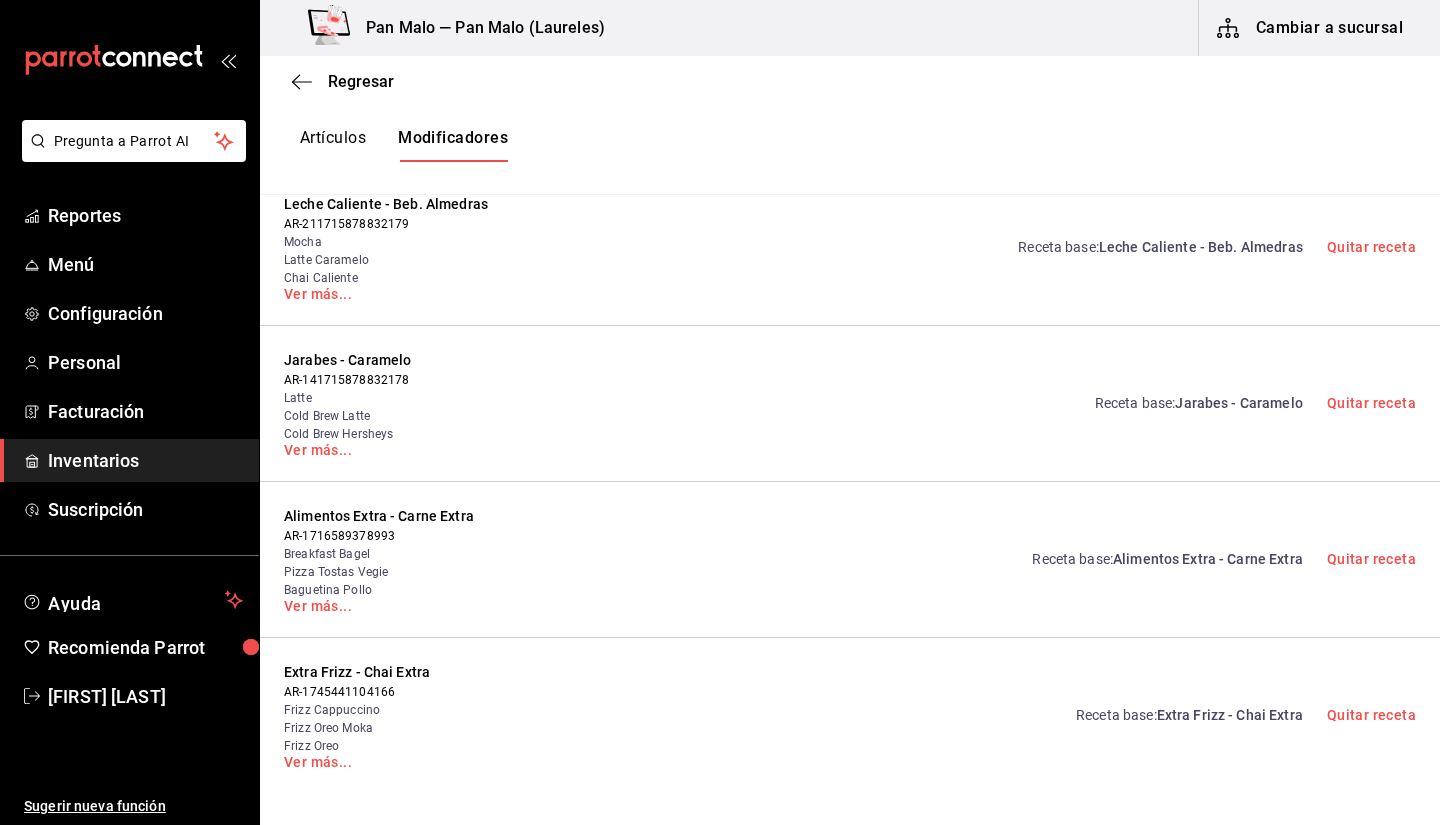 click on "Receta base :  Jarabes - Caramelo" at bounding box center (1199, 403) 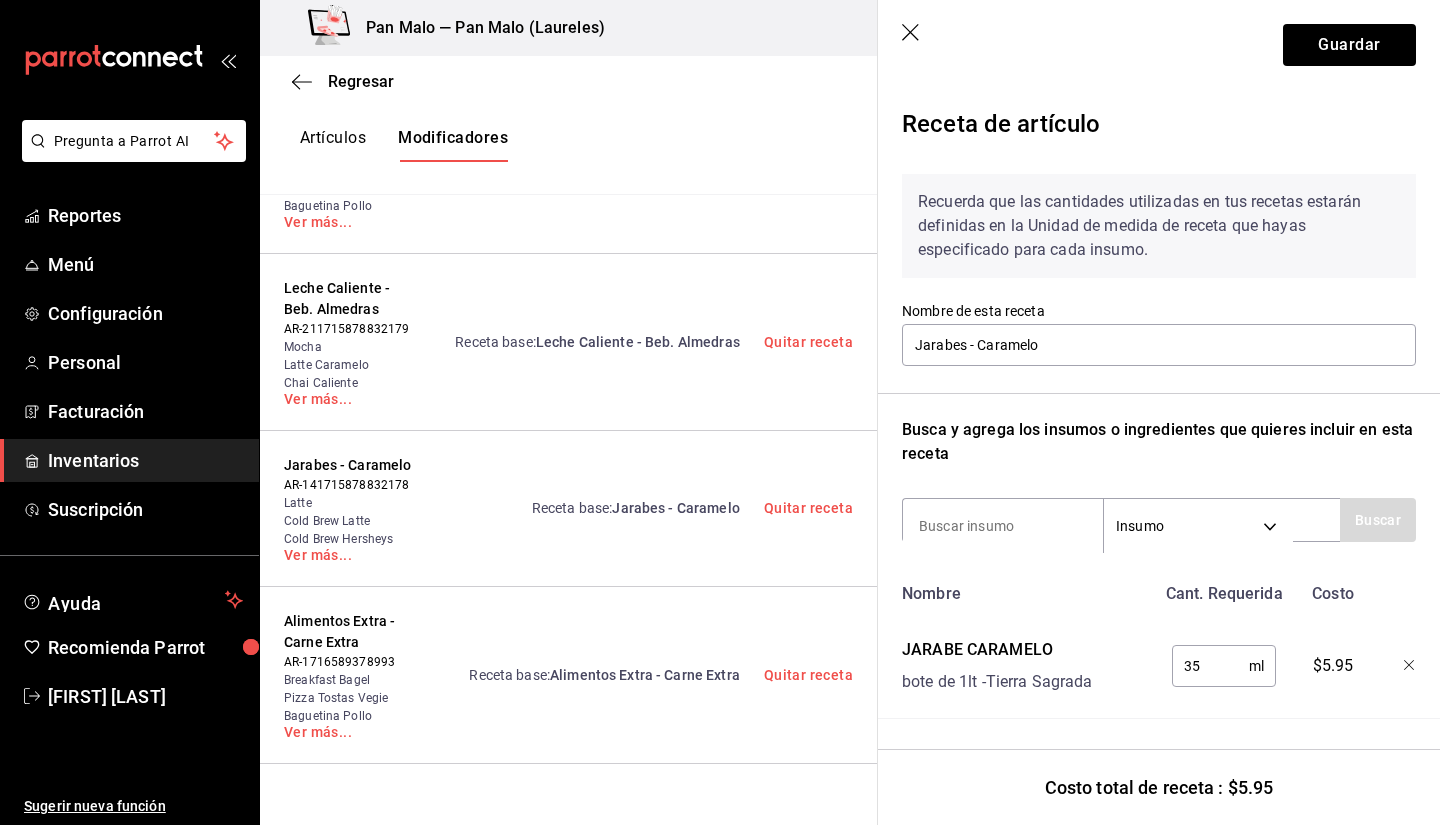 scroll, scrollTop: 0, scrollLeft: 16, axis: horizontal 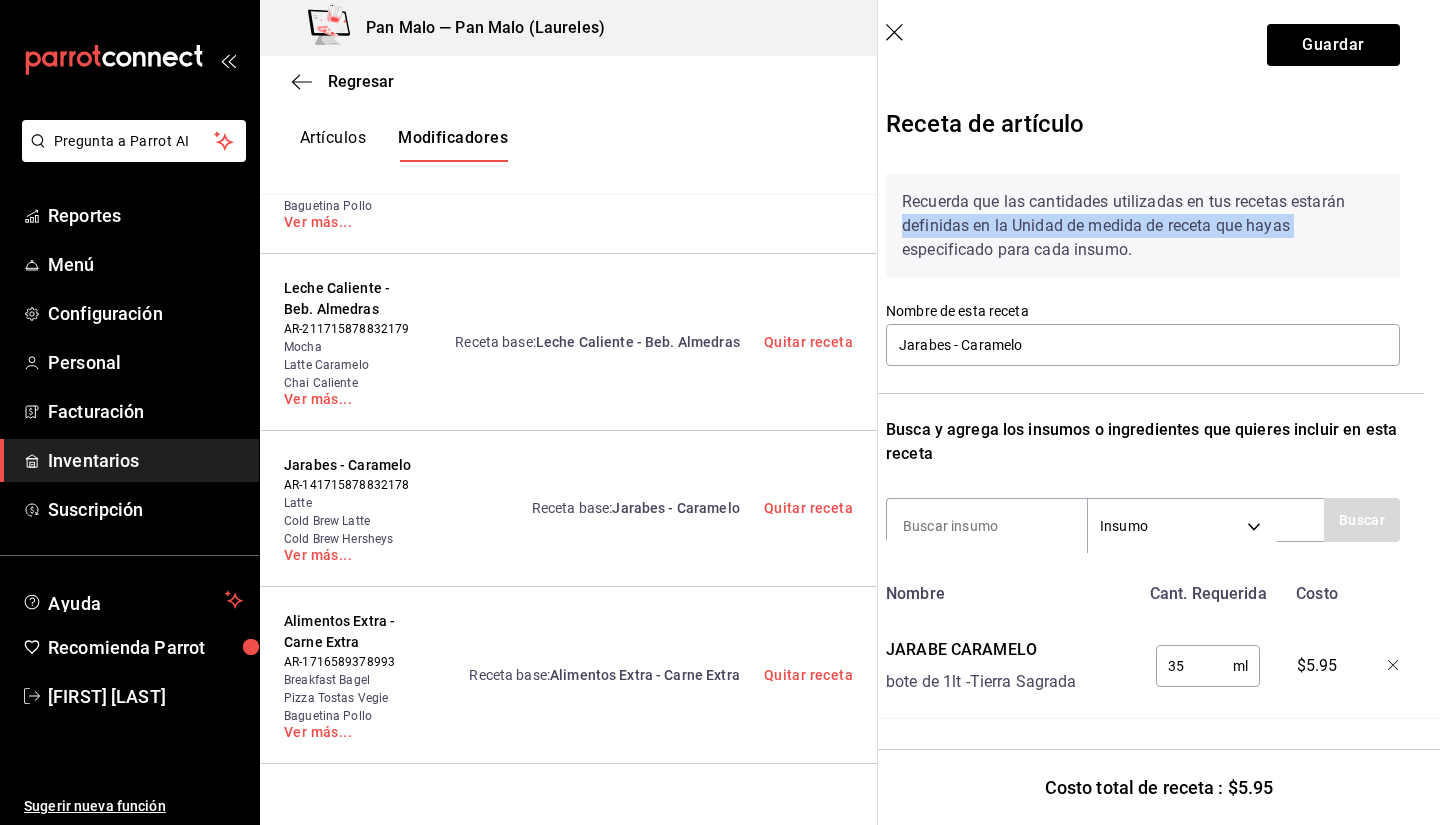 drag, startPoint x: 1424, startPoint y: 171, endPoint x: 1425, endPoint y: 226, distance: 55.00909 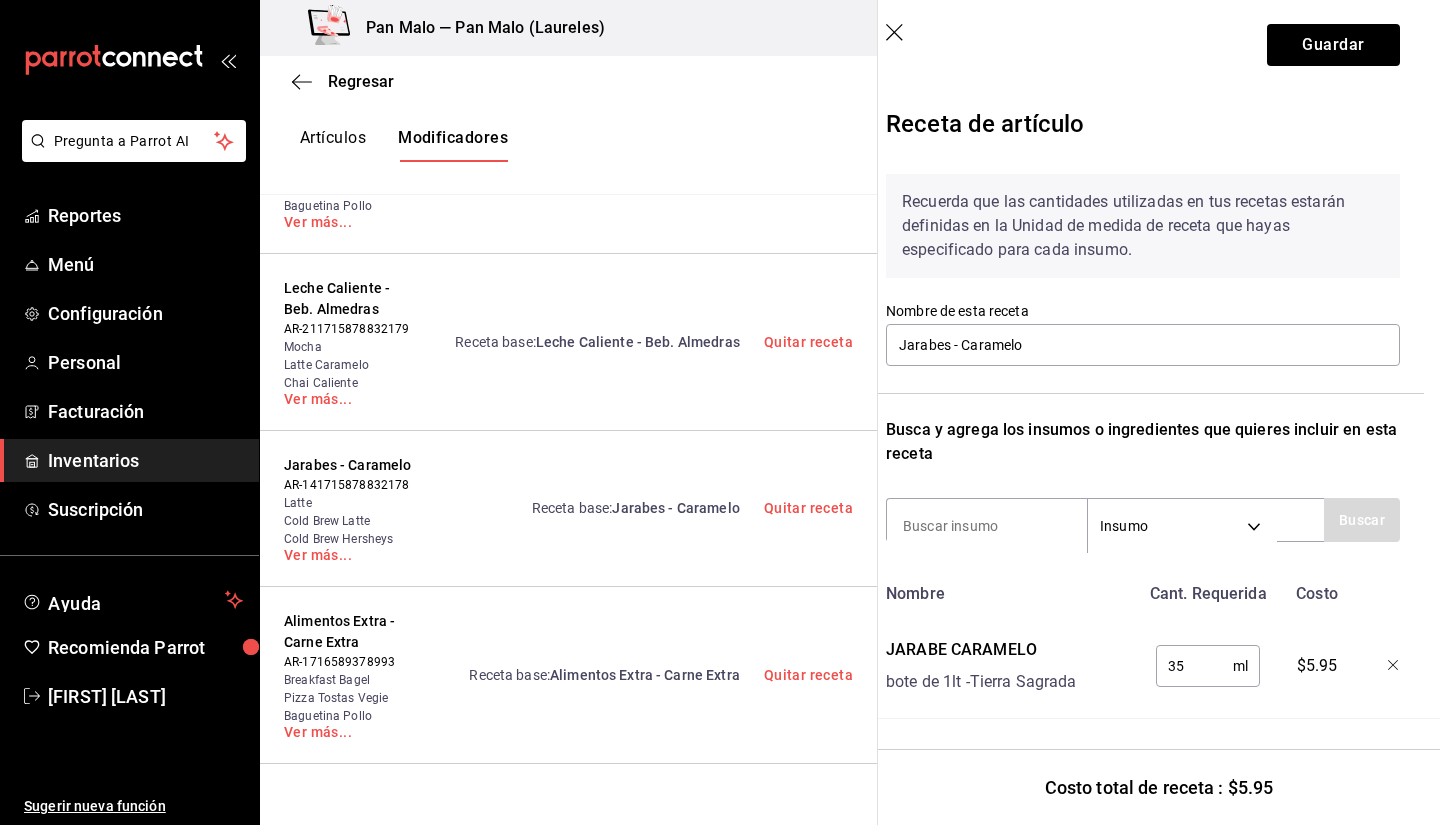 click on "Guardar" at bounding box center (1143, 45) 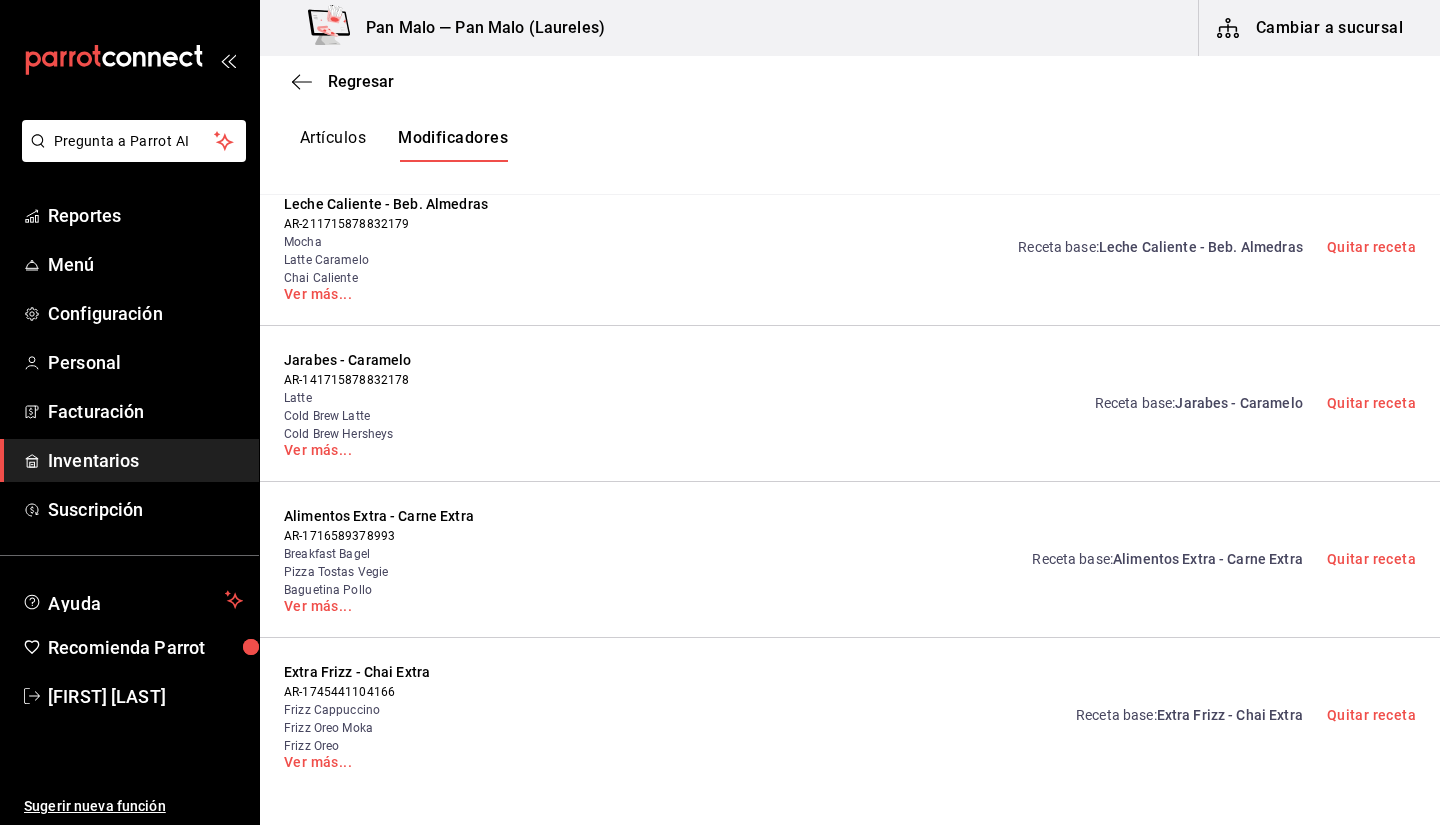 scroll, scrollTop: 0, scrollLeft: 0, axis: both 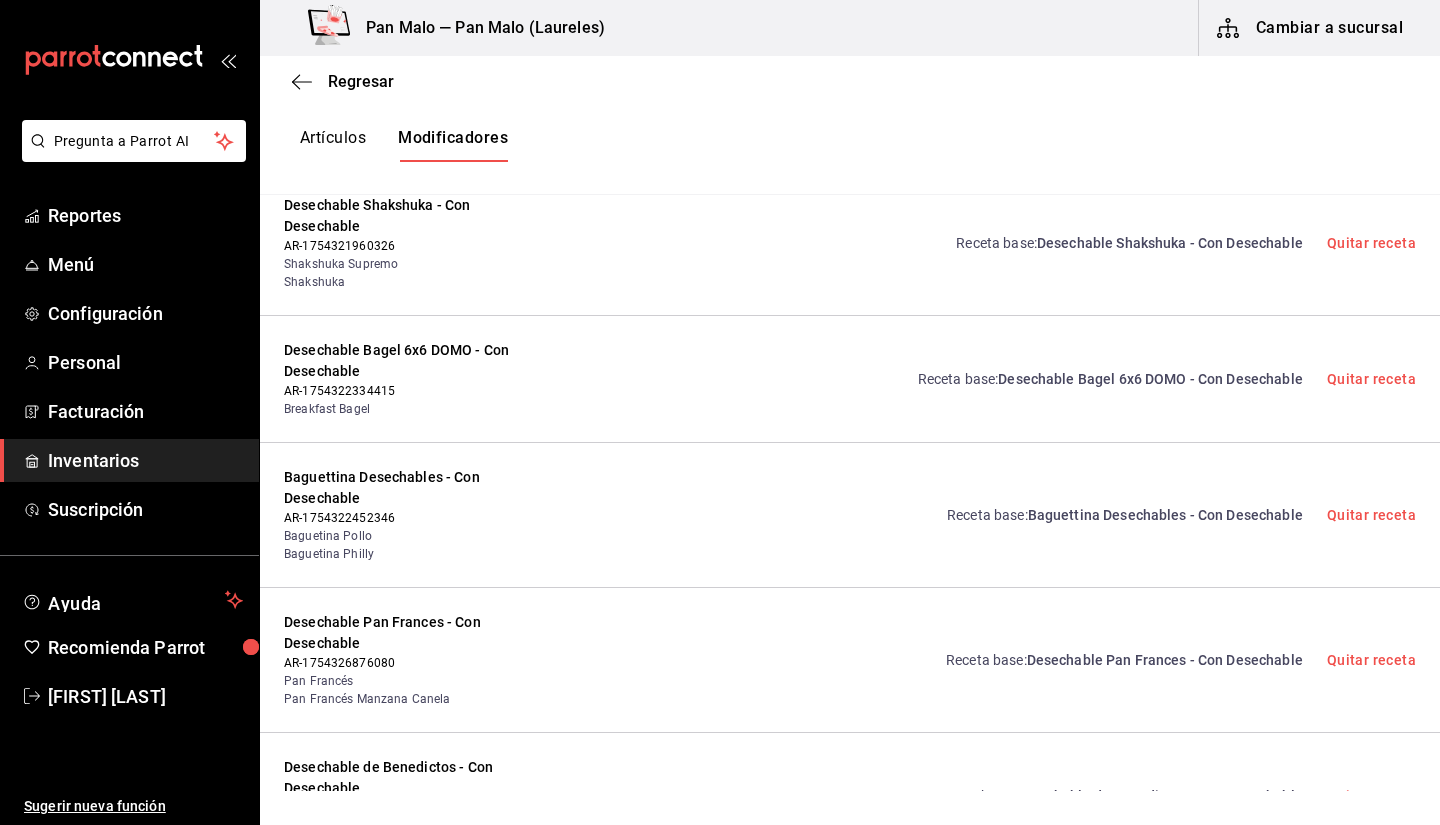 click on "Artículos Modificadores" at bounding box center (850, 145) 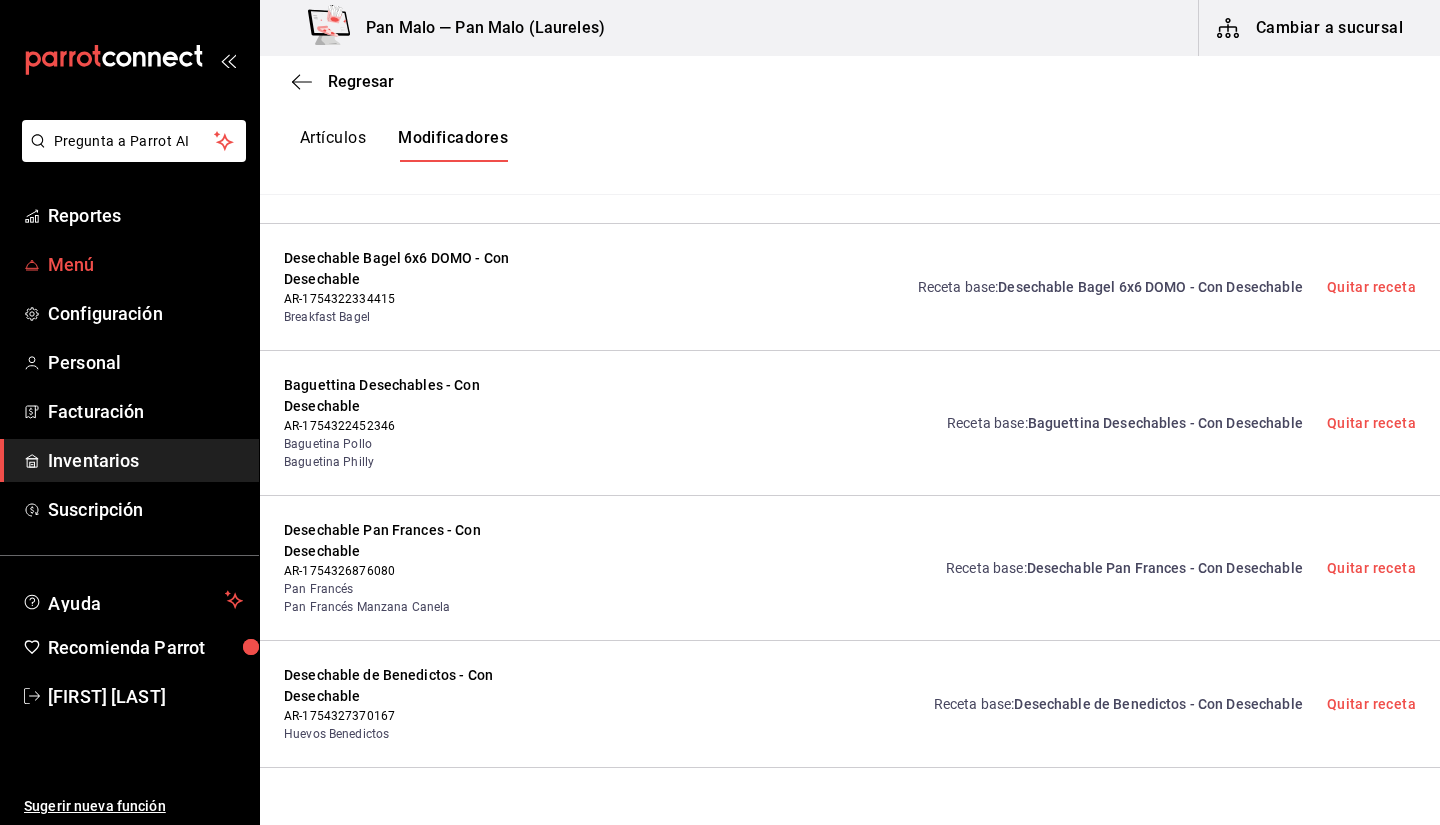 click on "Menú" at bounding box center (145, 264) 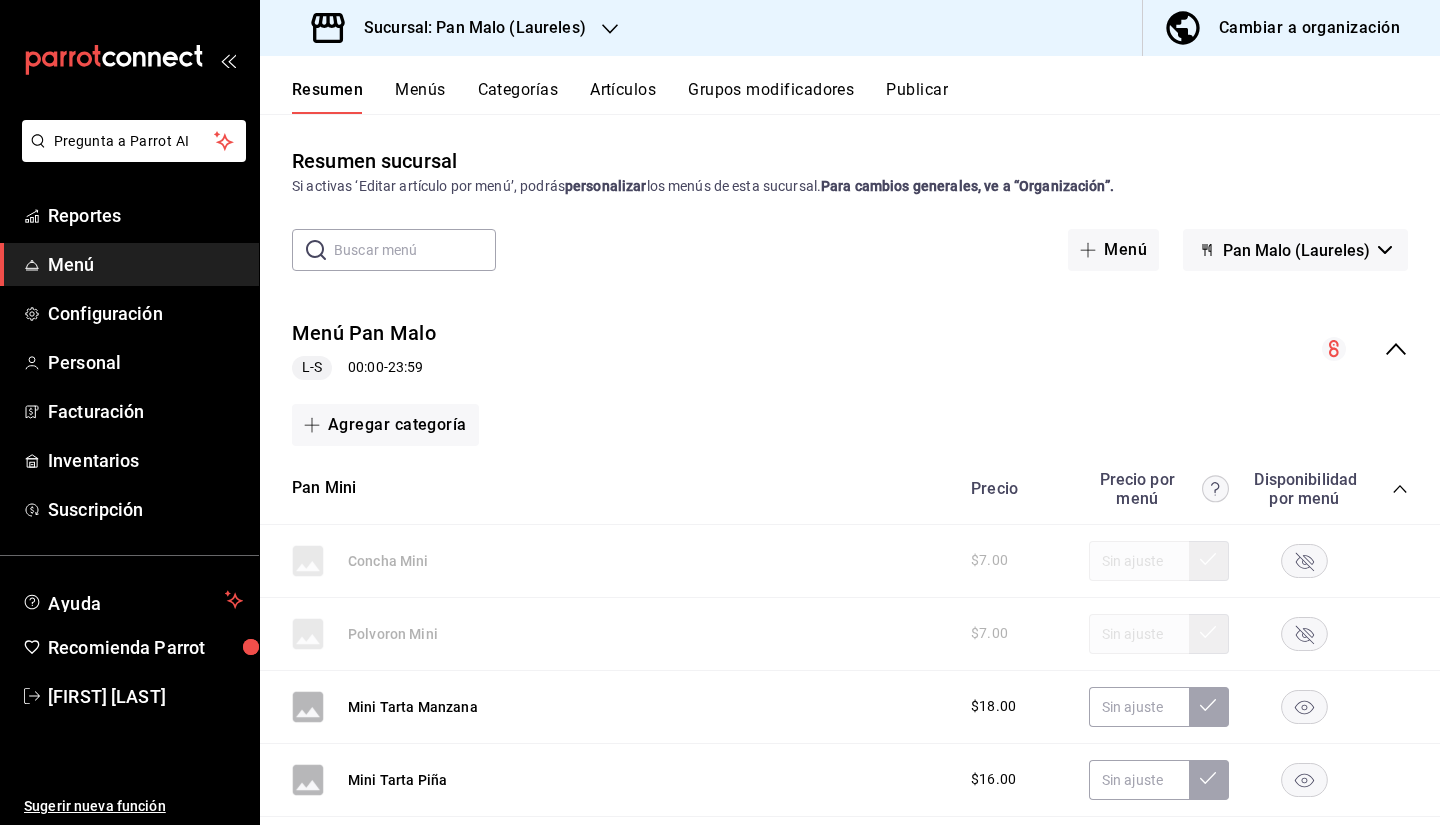 click on "Sucursal: Pan Malo (Laureles)" at bounding box center (467, 28) 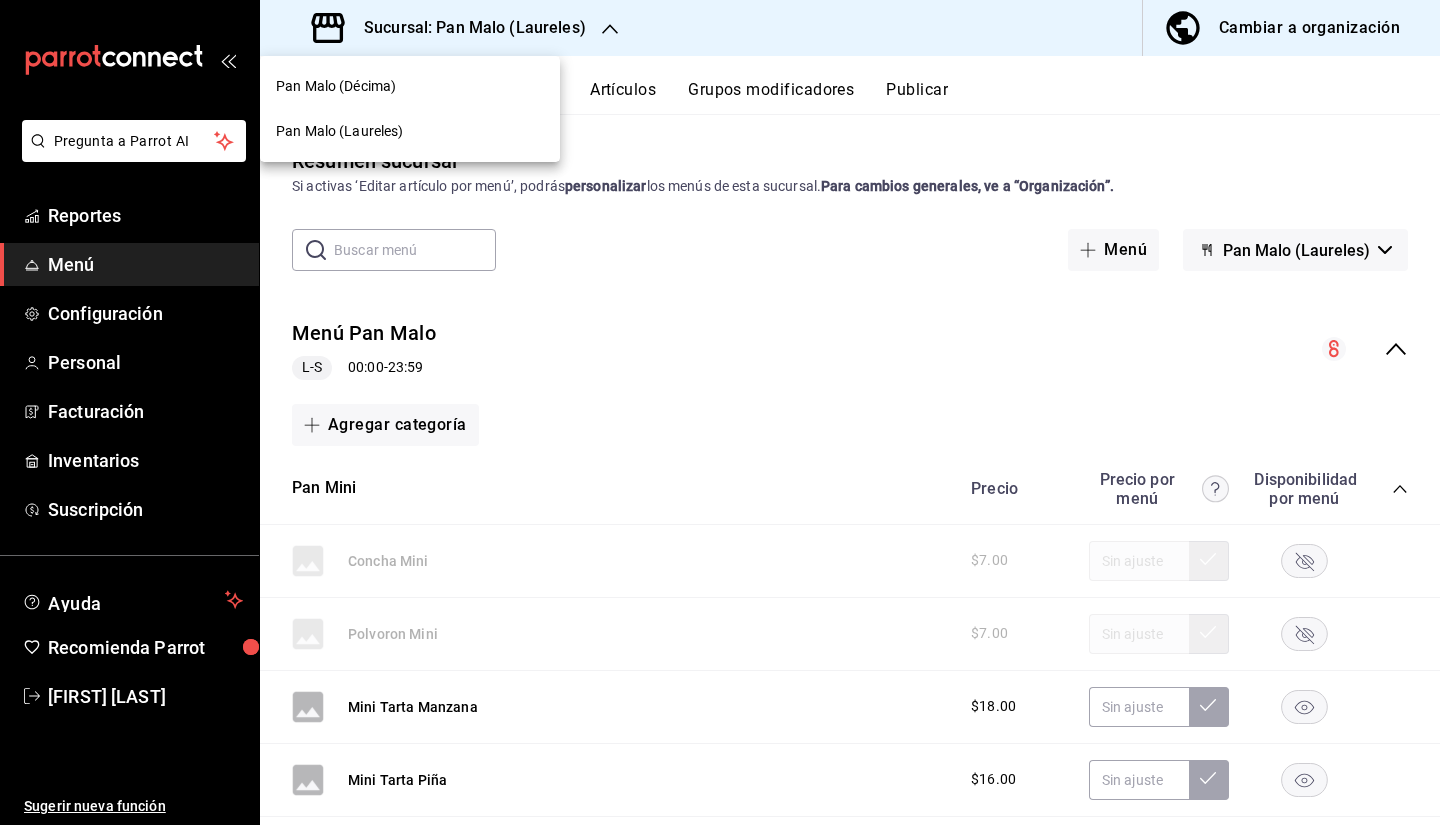 click on "Pan Malo (Laureles)" at bounding box center (410, 131) 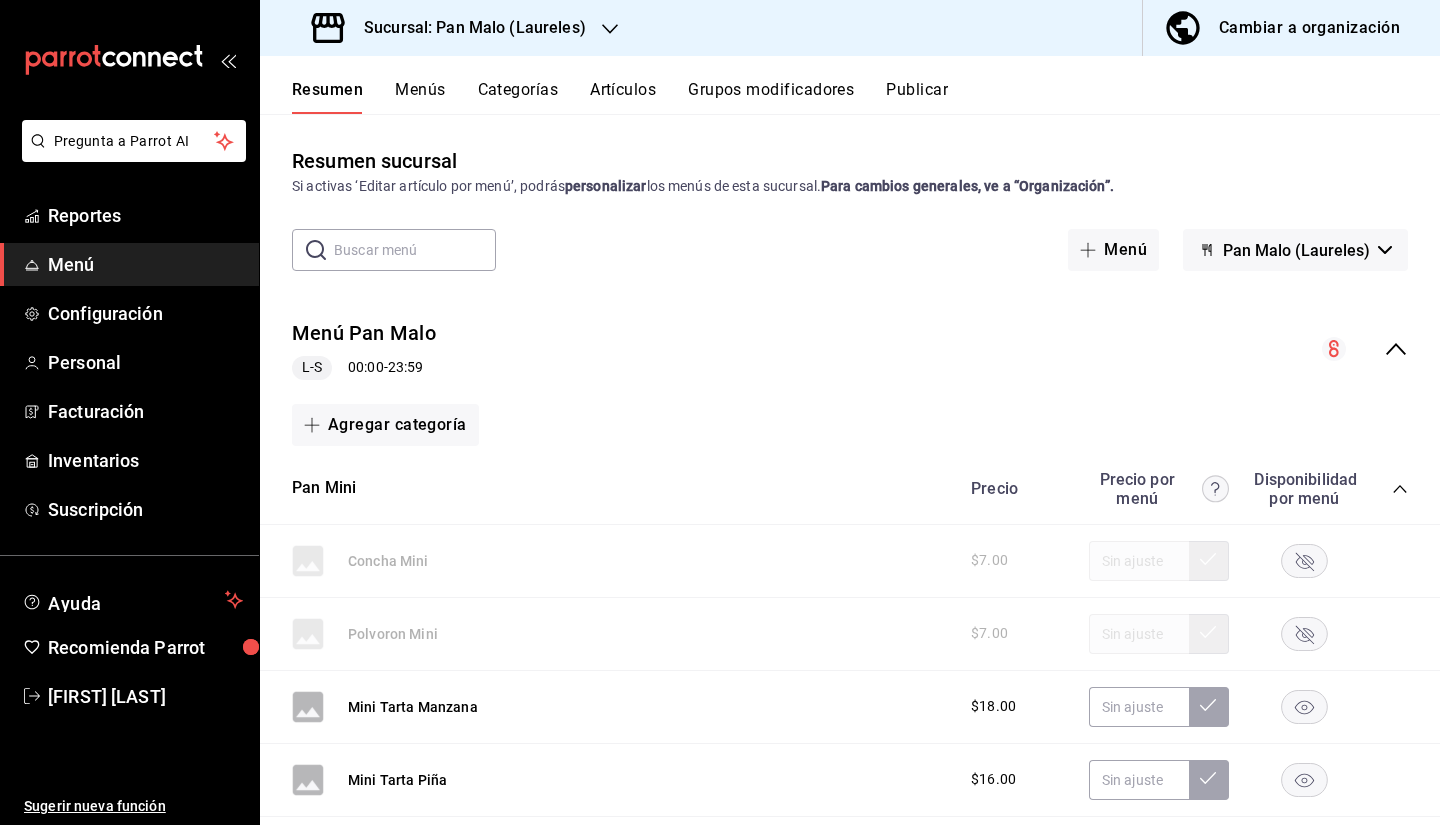 click on "Menús" at bounding box center (420, 97) 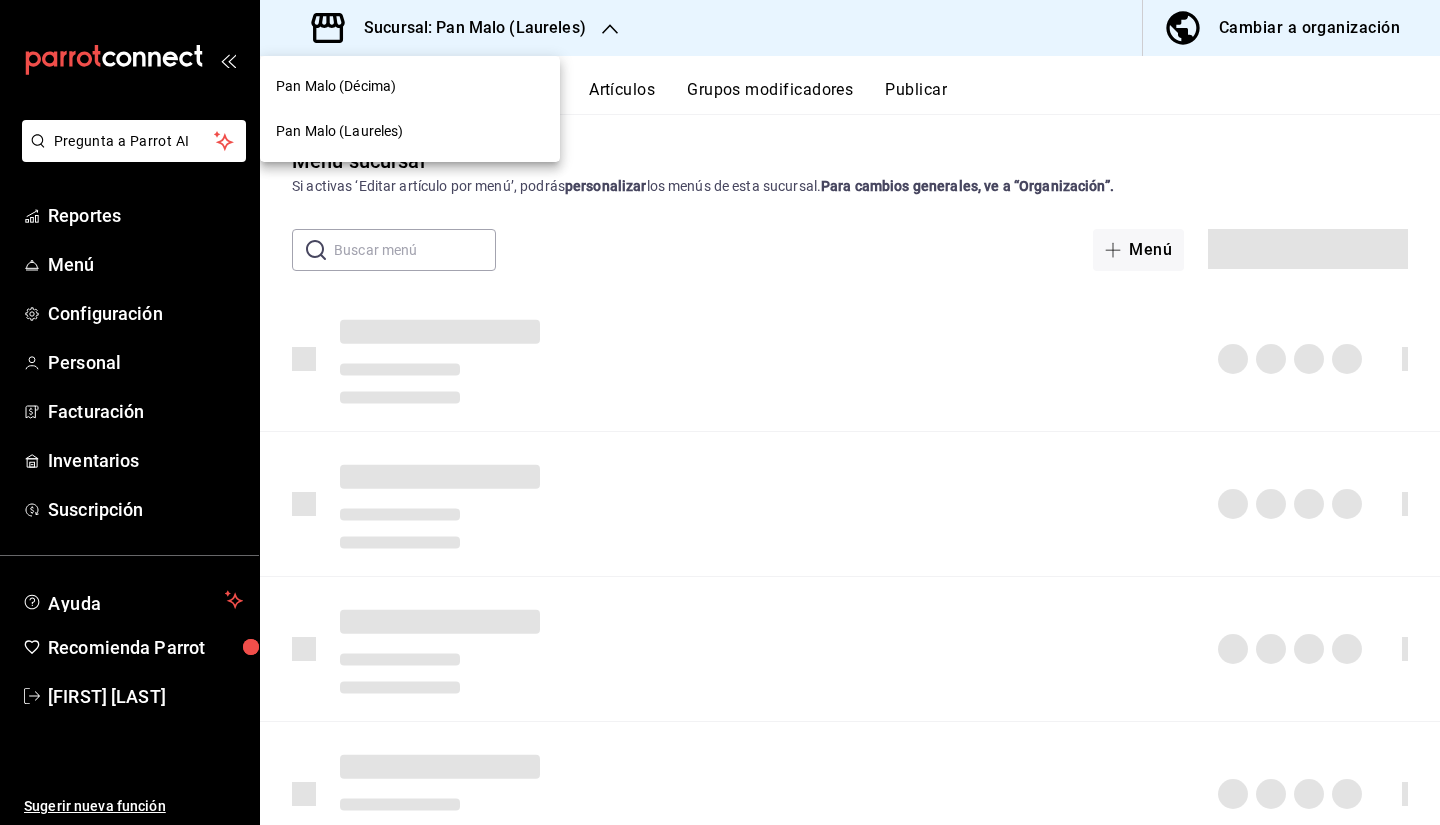 click on "Pan Malo (Décima)" at bounding box center (410, 86) 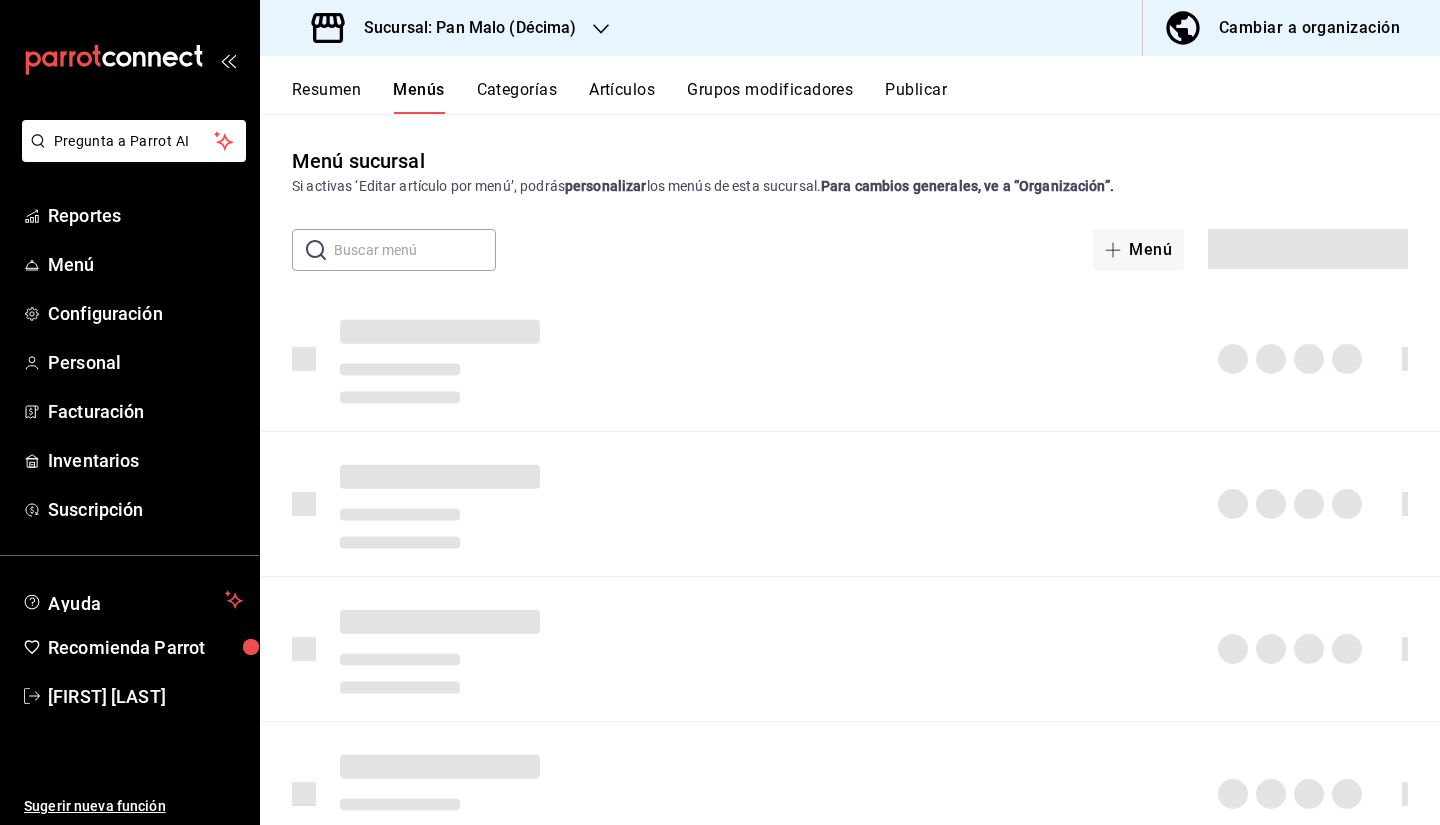 click on "Sucursal: Pan Malo (Décima)" at bounding box center (462, 28) 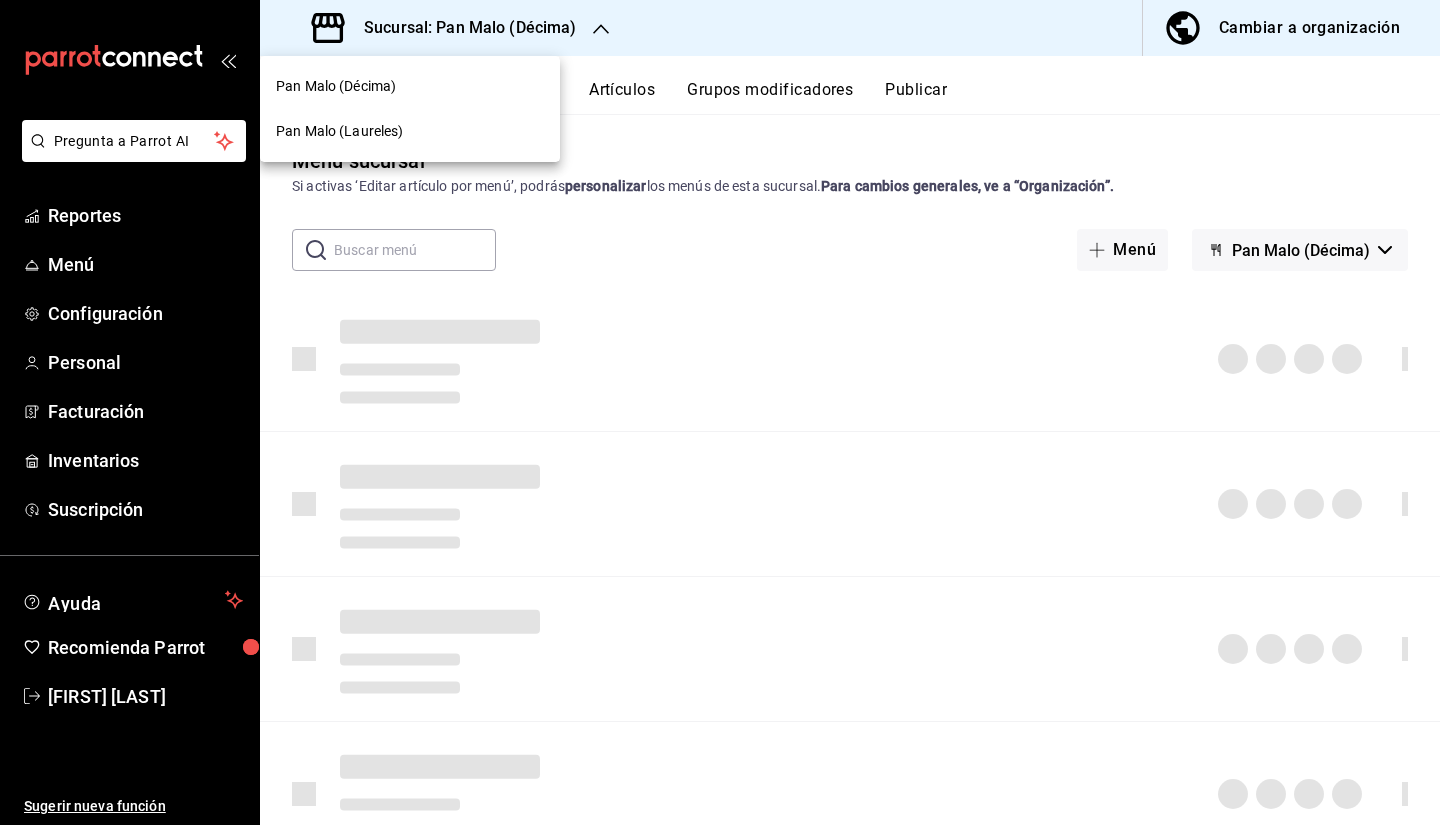 click on "Pan Malo (Laureles)" at bounding box center (410, 131) 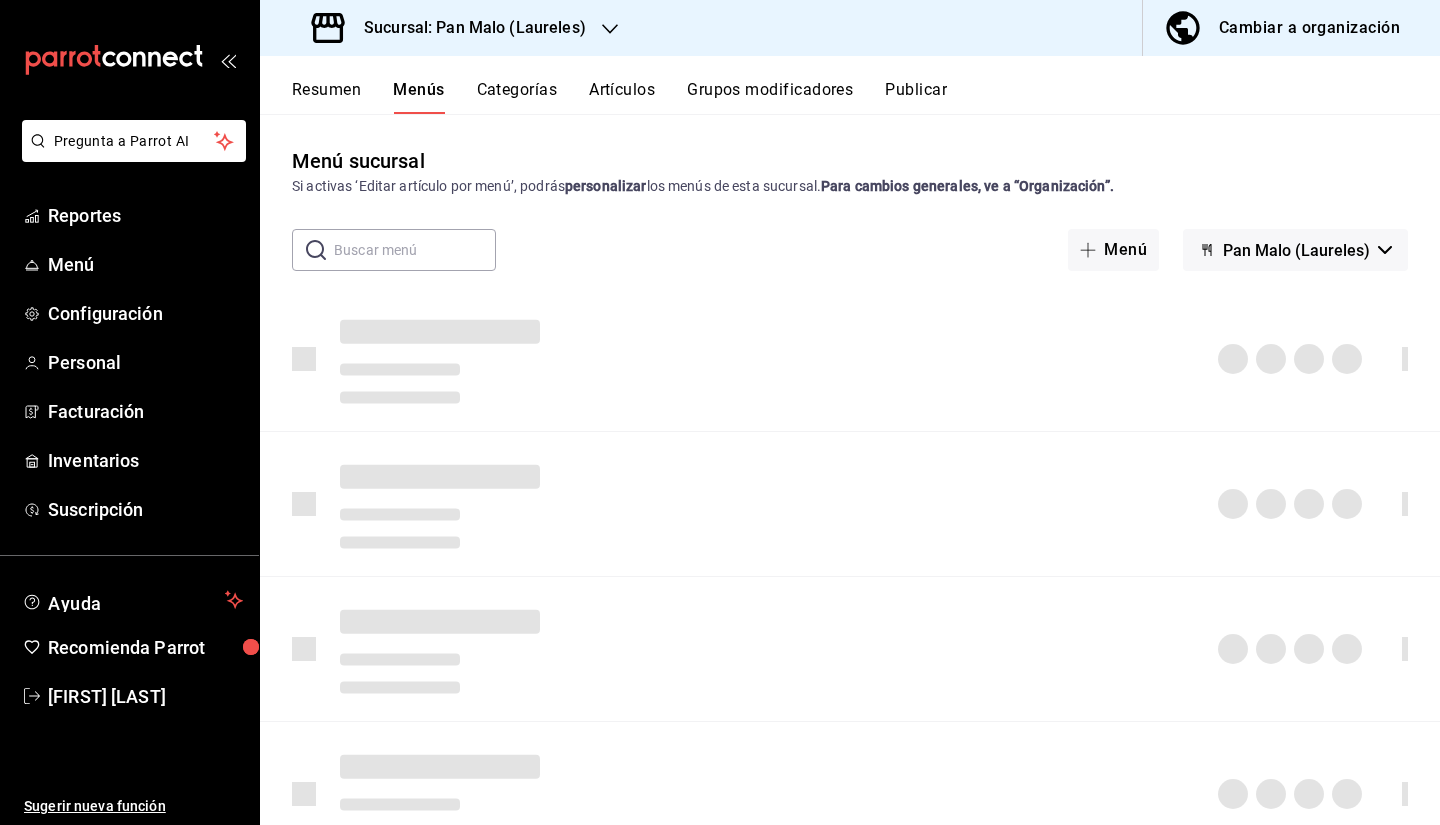 click on "Menú sucursal Si activas ‘Editar artículo por menú’, podrás  personalizar  los menús de esta sucursal.  Para cambios generales, ve a “Organización”." at bounding box center (850, 171) 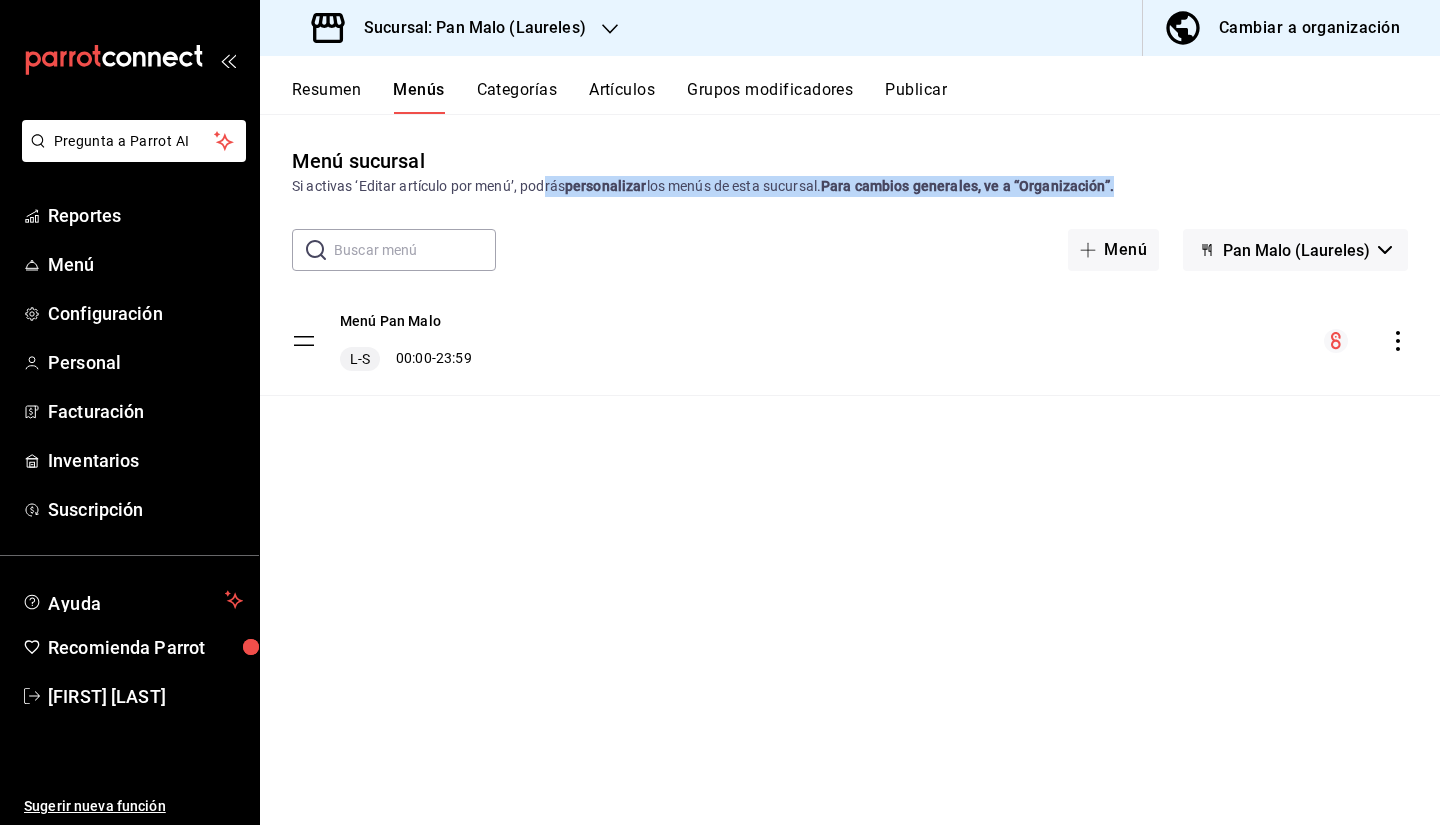 drag, startPoint x: 548, startPoint y: 196, endPoint x: 669, endPoint y: 187, distance: 121.33425 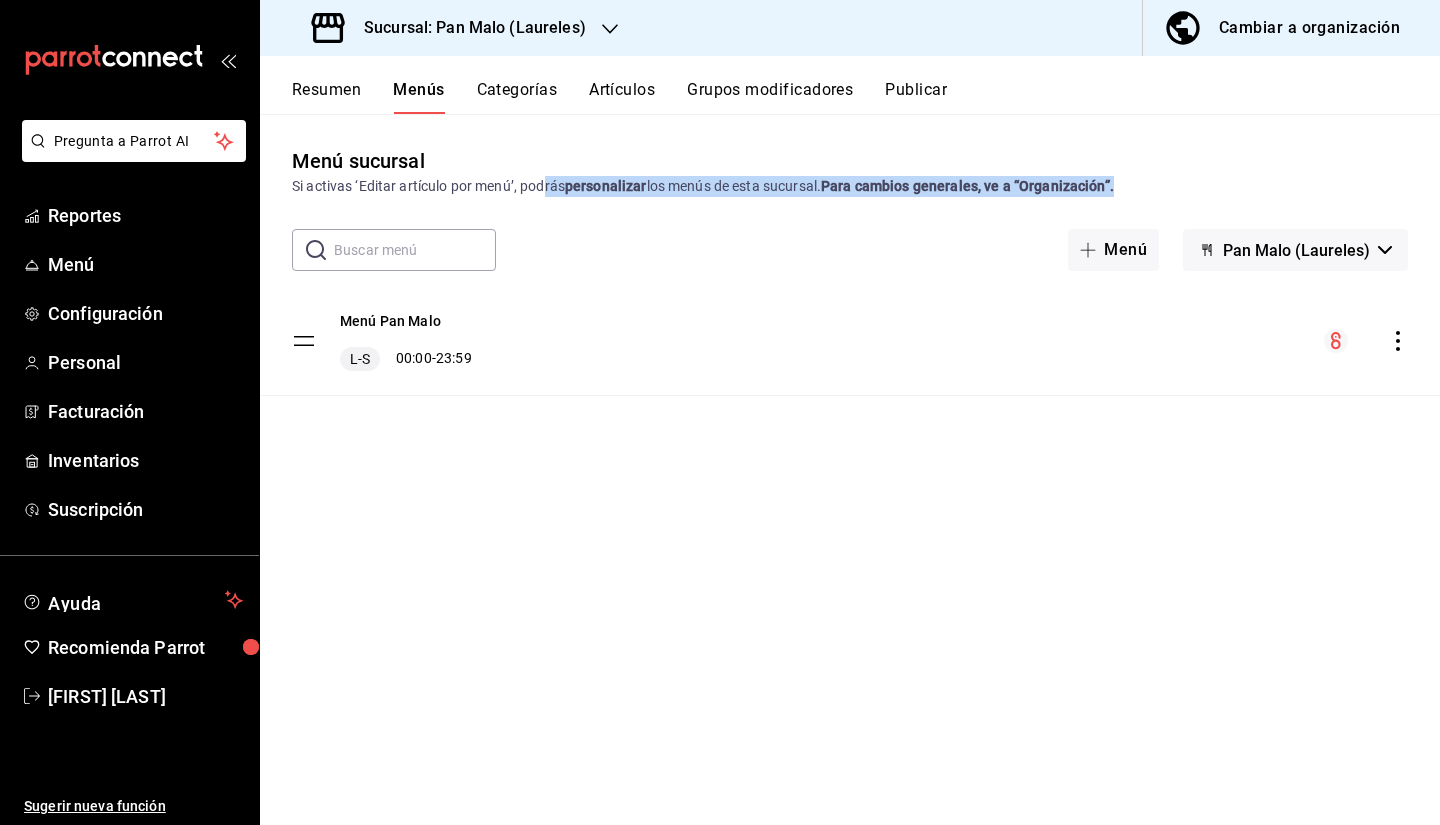 click on "Menú sucursal Si activas ‘Editar artículo por menú’, podrás  personalizar  los menús de esta sucursal.  Para cambios generales, ve a “Organización”. ​ ​ Menú Pan Malo (Laureles) Menú Pan Malo L-S 00:00  -  23:59" at bounding box center [850, 485] 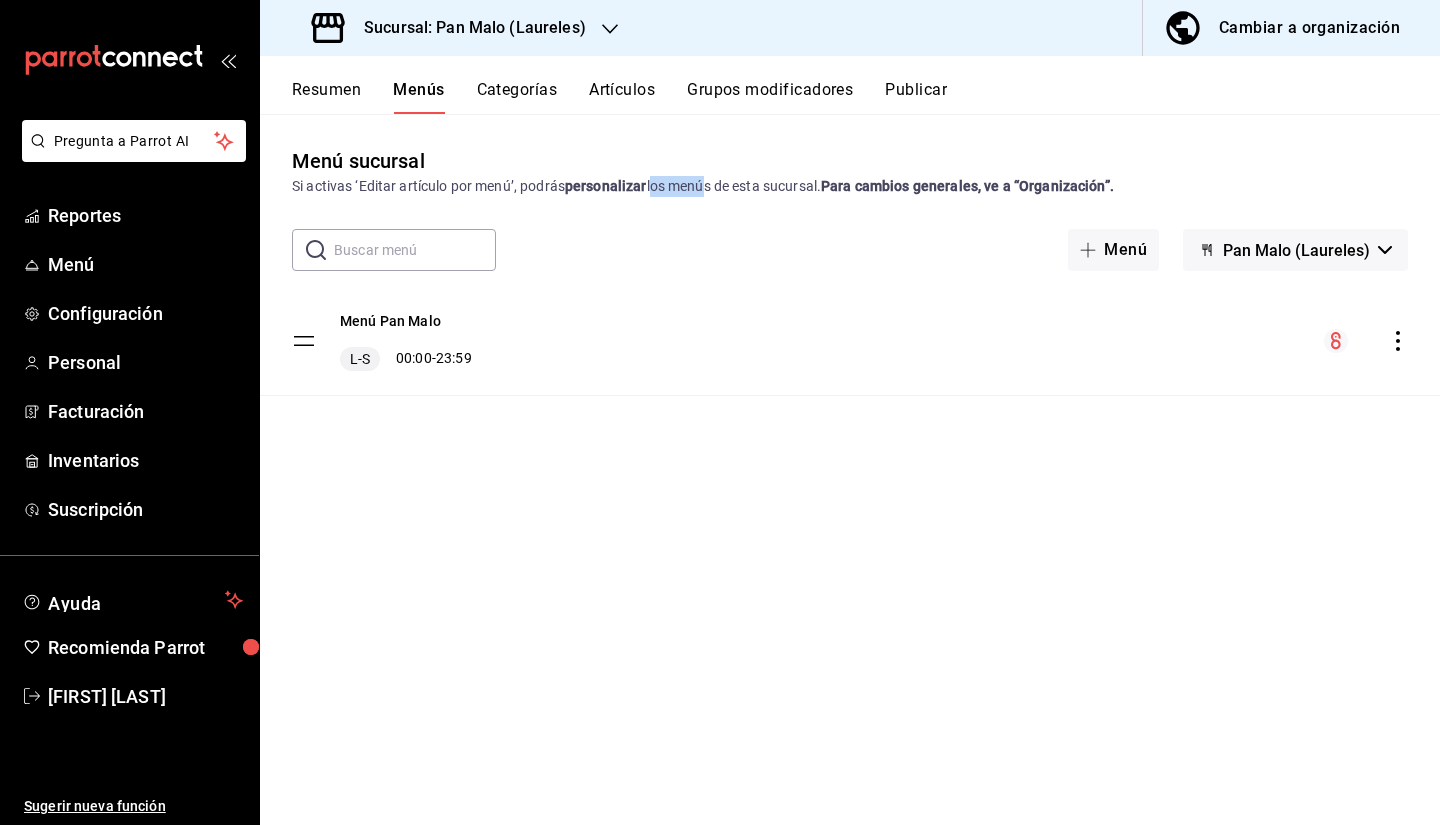 drag, startPoint x: 650, startPoint y: 194, endPoint x: 724, endPoint y: 183, distance: 74.8131 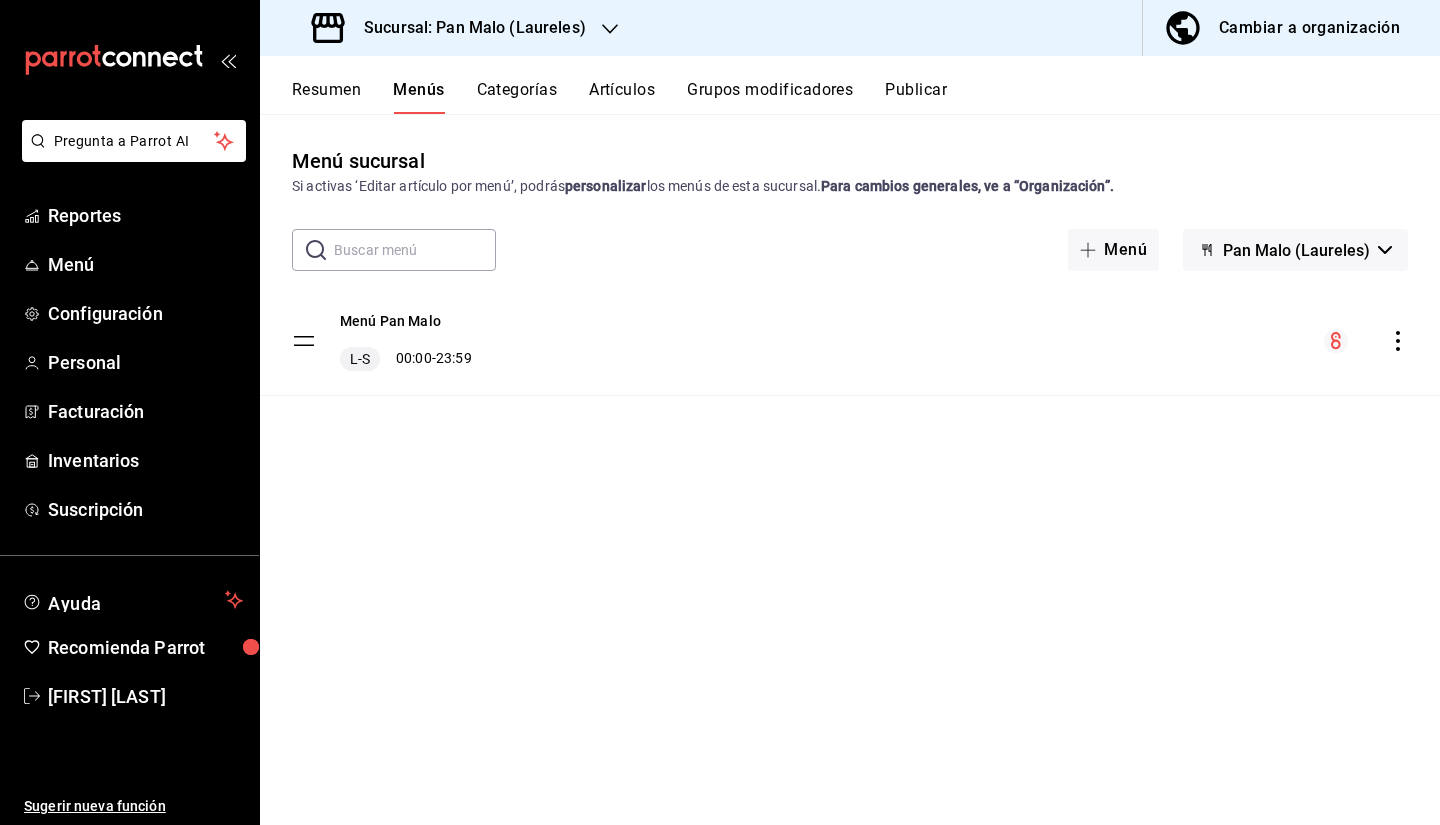 click on "Menú sucursal Si activas ‘Editar artículo por menú’, podrás  personalizar  los menús de esta sucursal.  Para cambios generales, ve a “Organización”. ​ ​ Menú Pan Malo (Laureles) Menú Pan Malo L-S 00:00  -  23:59" at bounding box center [850, 485] 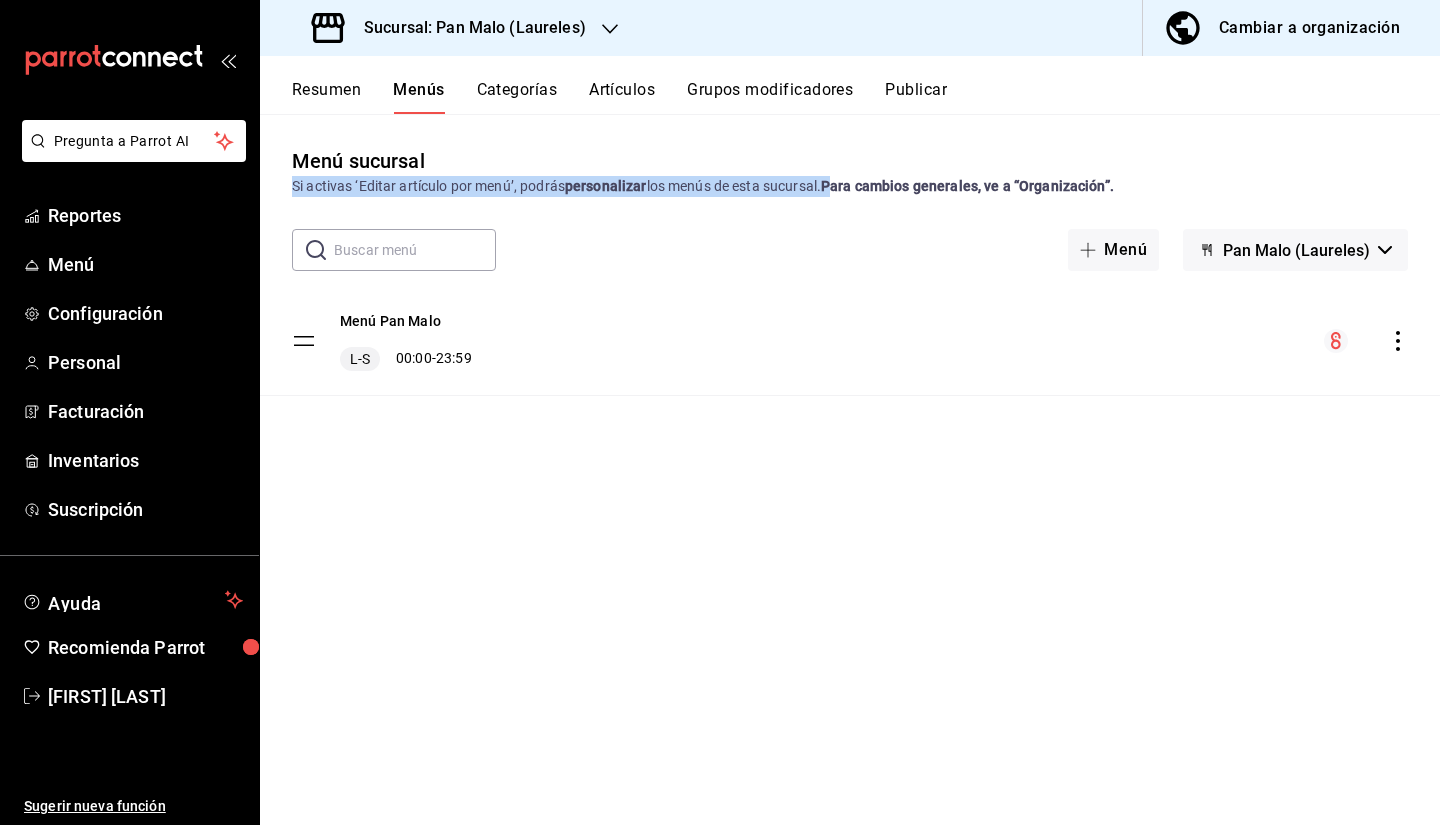 drag, startPoint x: 840, startPoint y: 188, endPoint x: 1054, endPoint y: 171, distance: 214.67418 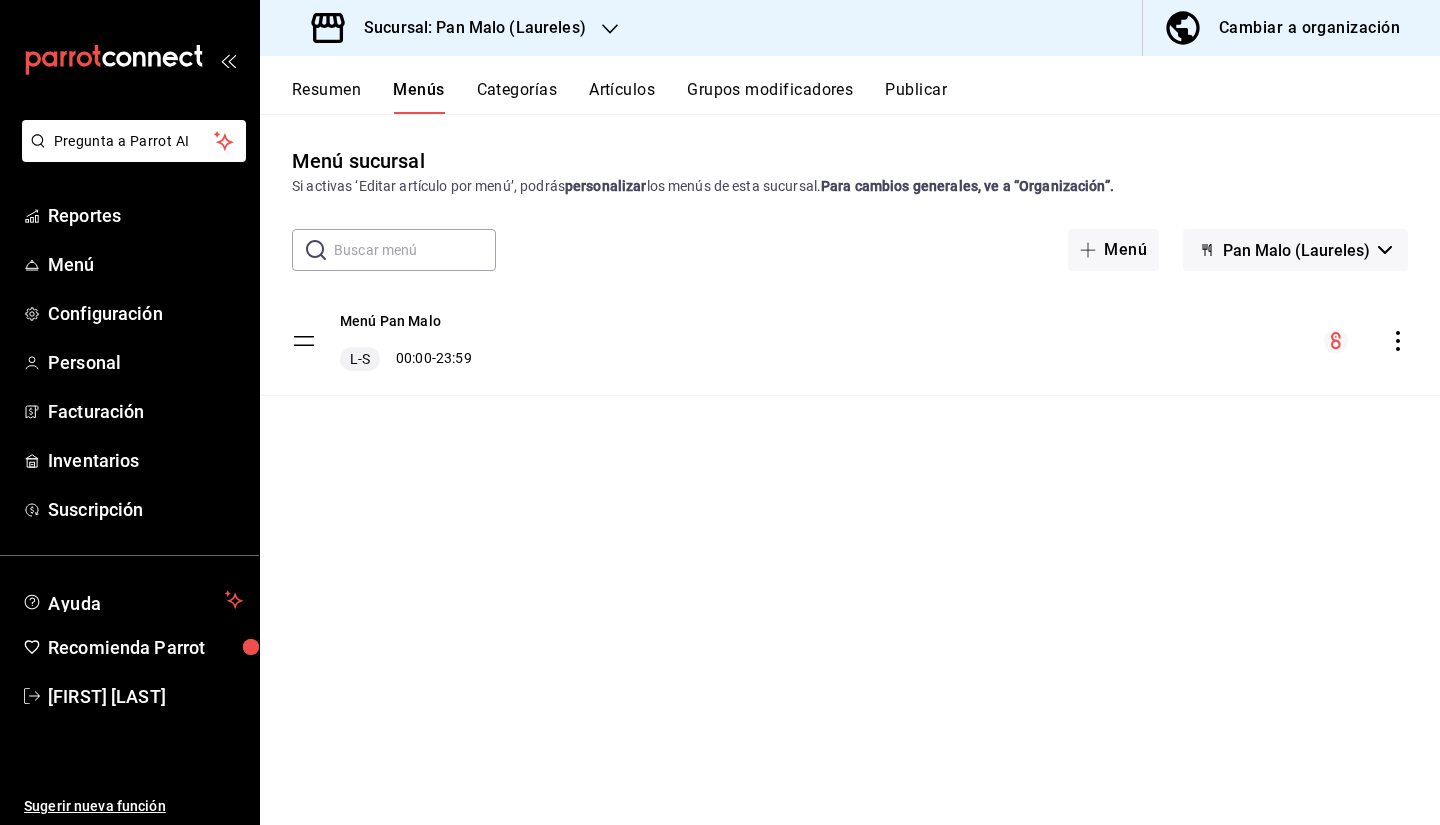 click on "Cambiar a organización" at bounding box center (1283, 28) 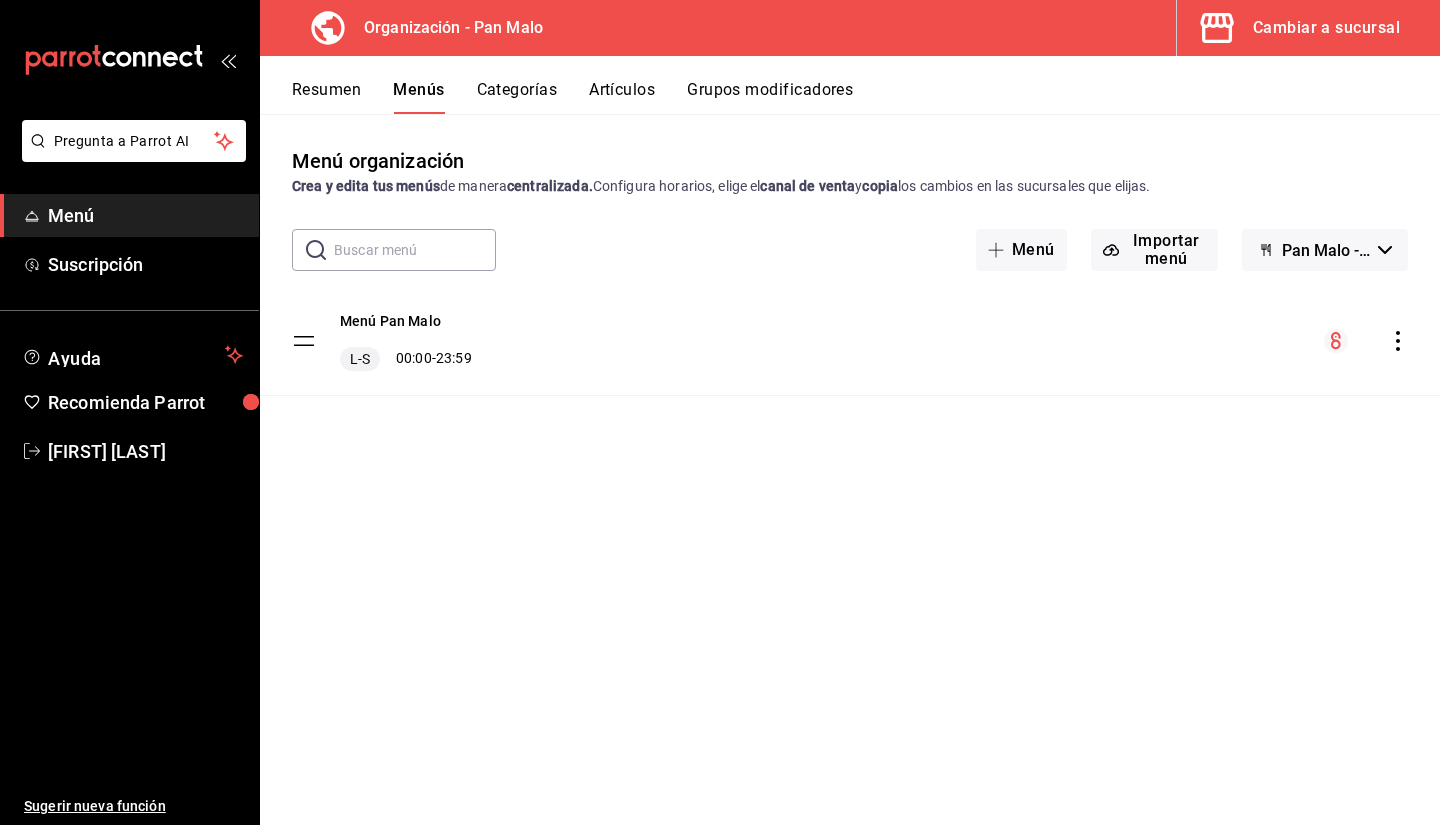 click on "Resumen" at bounding box center [326, 97] 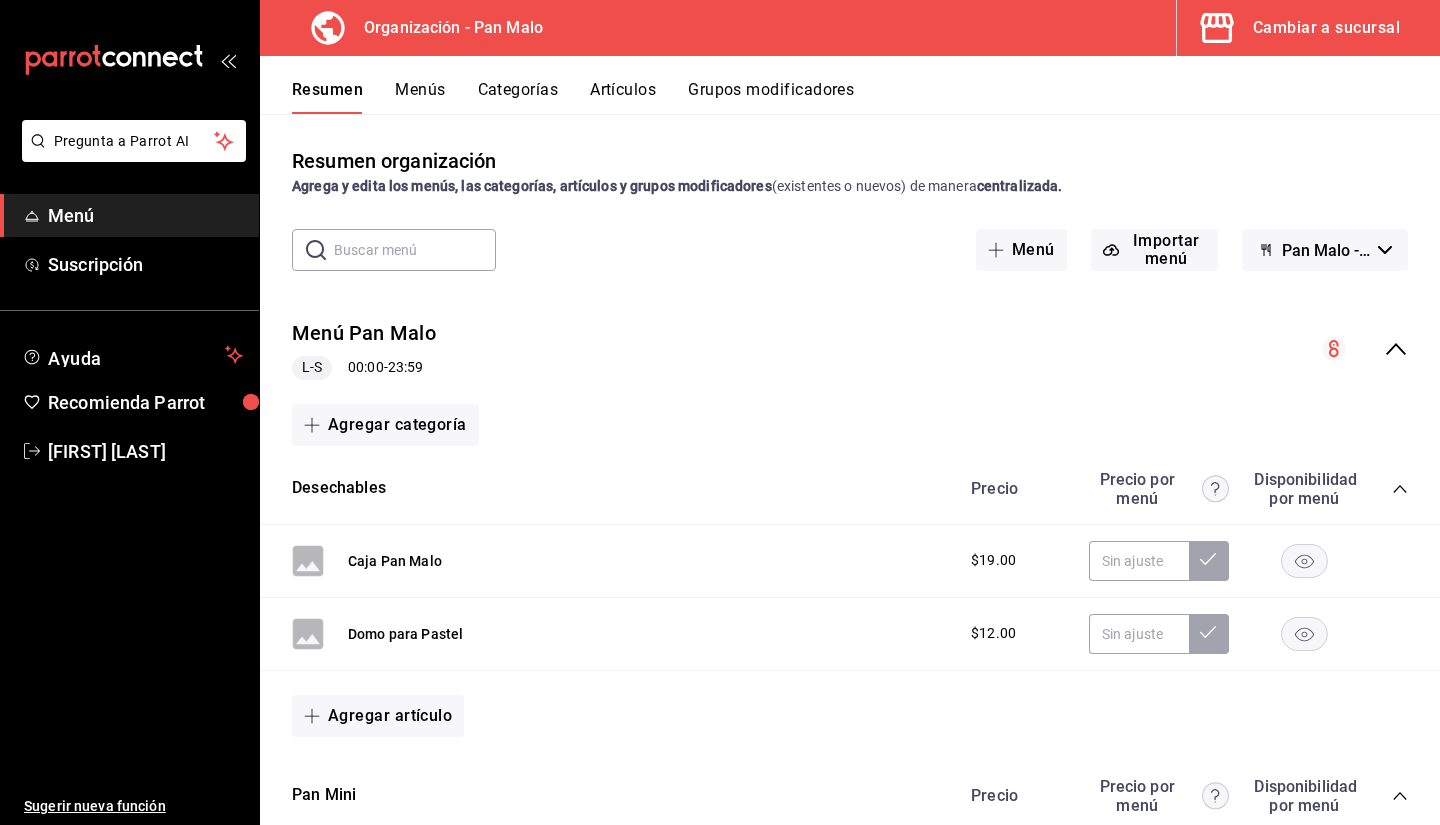 scroll, scrollTop: 0, scrollLeft: 0, axis: both 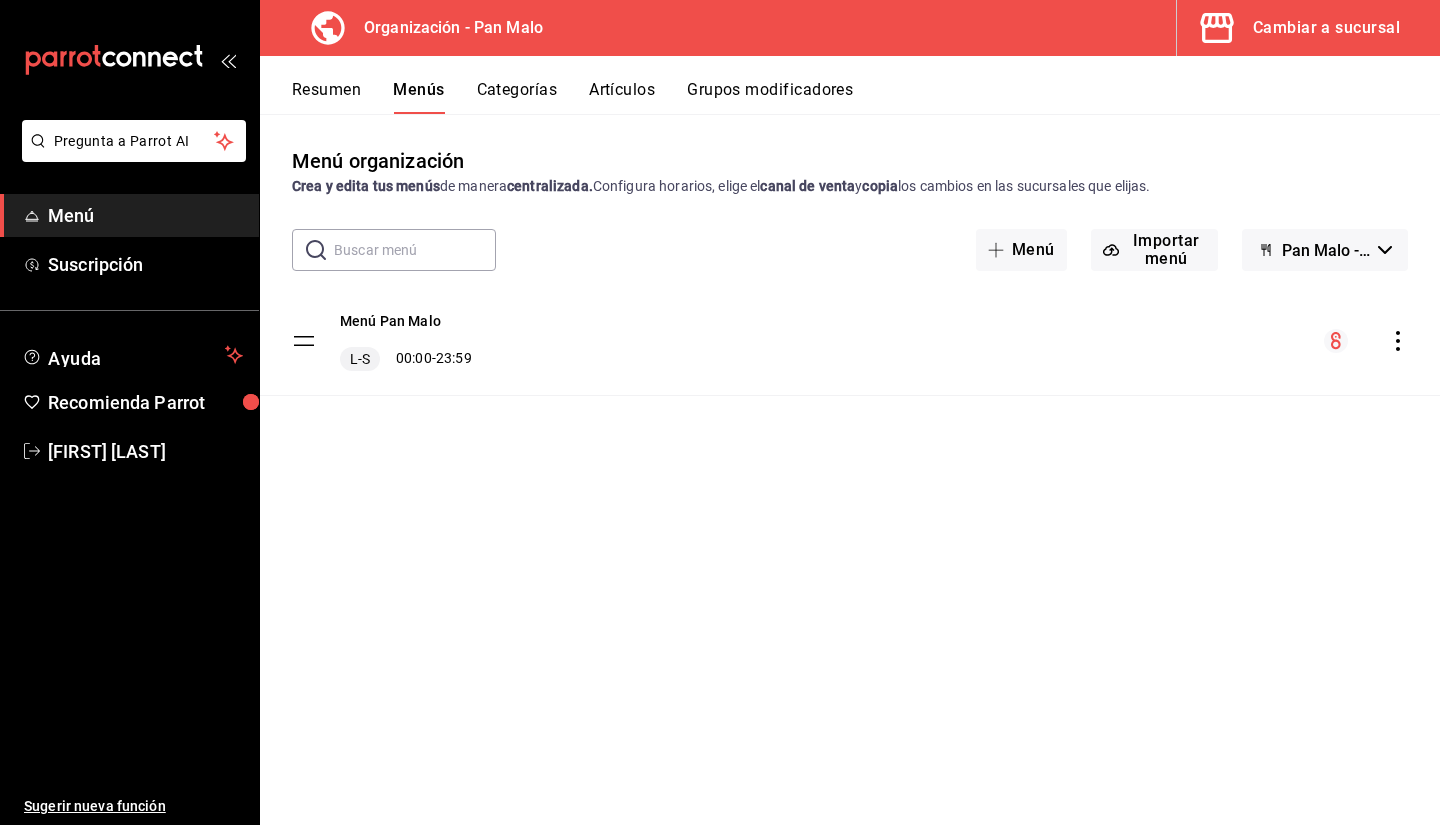 click 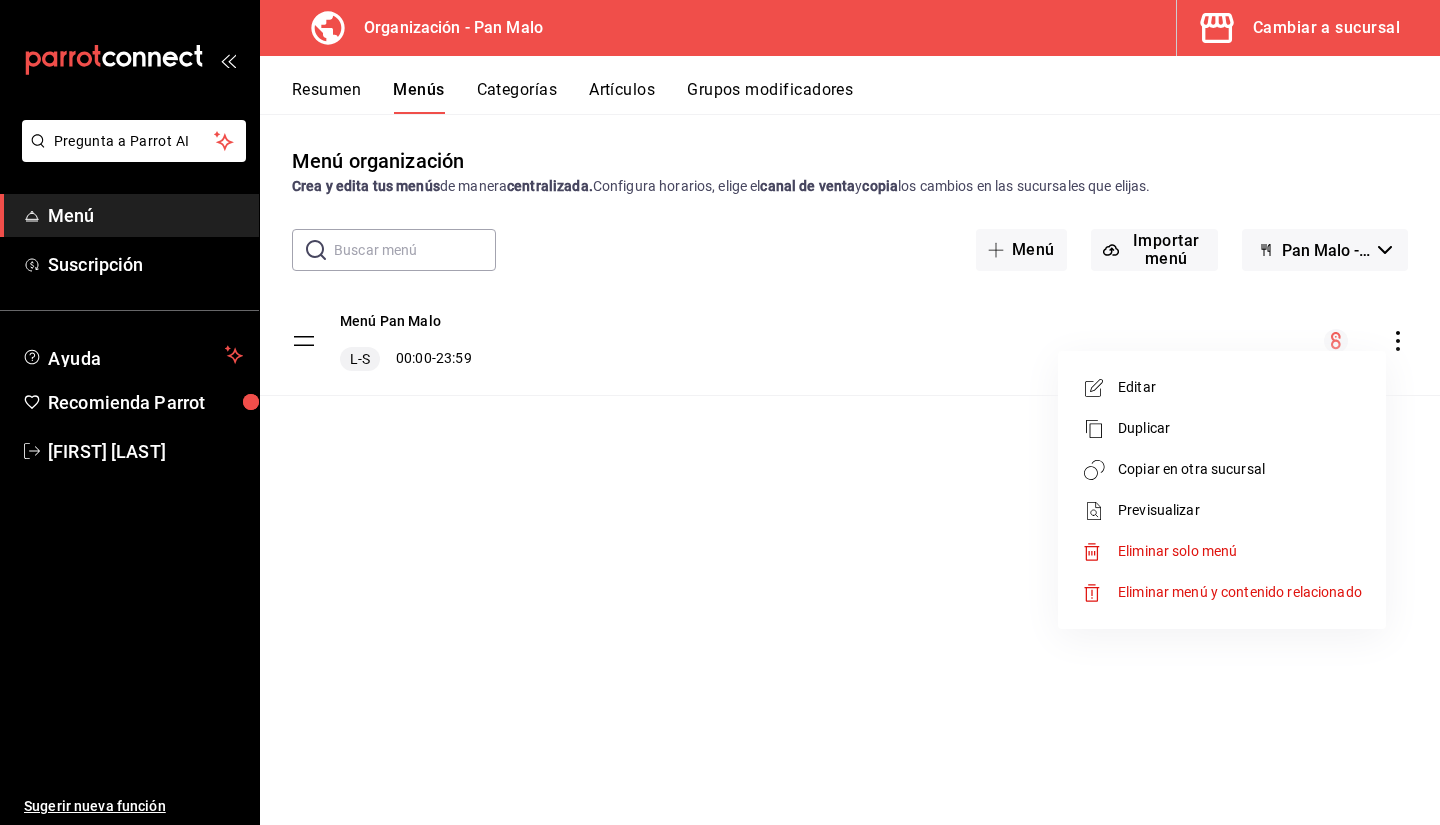 click on "Copiar en otra sucursal" at bounding box center (1240, 469) 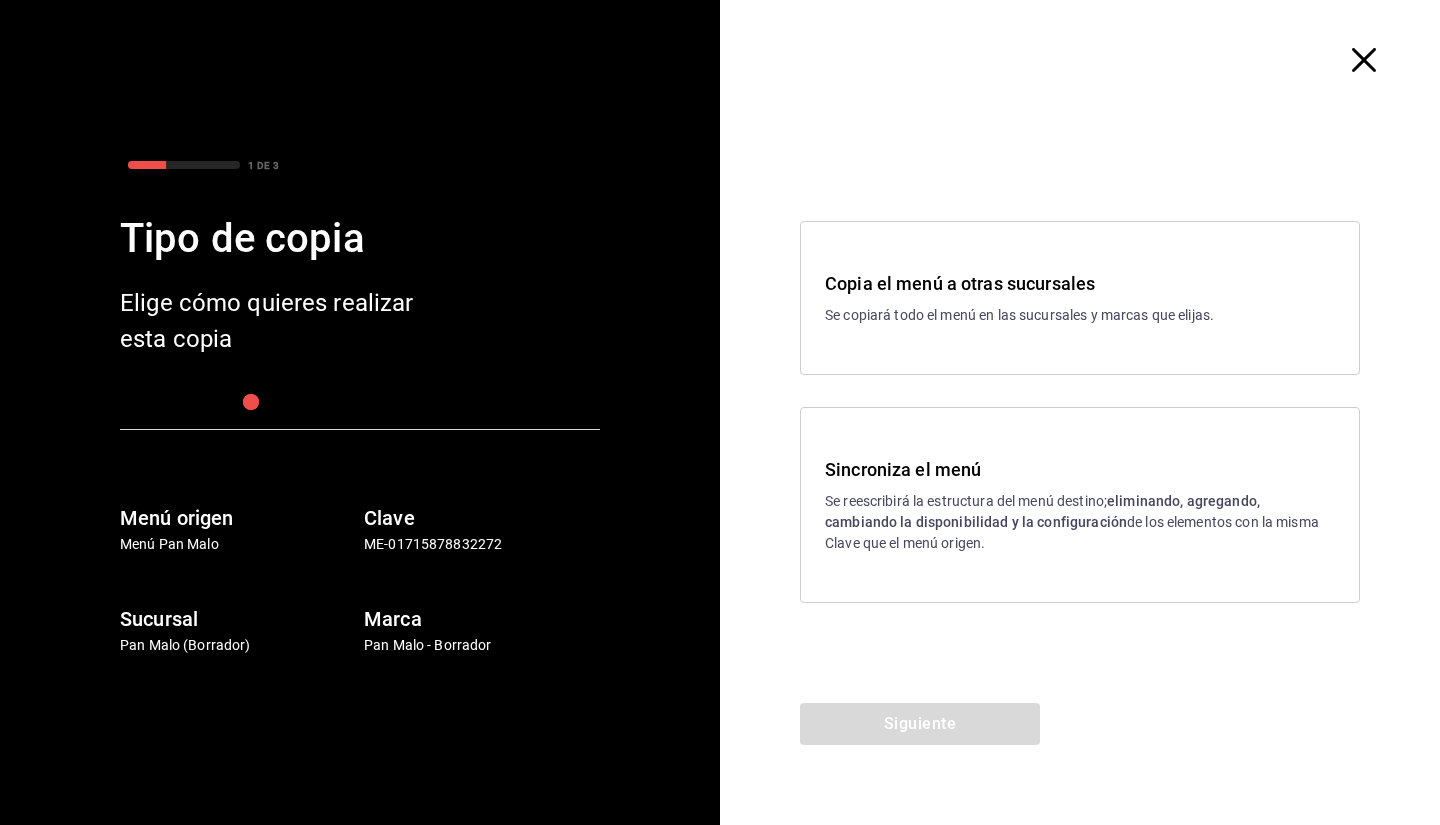 click at bounding box center (1080, 60) 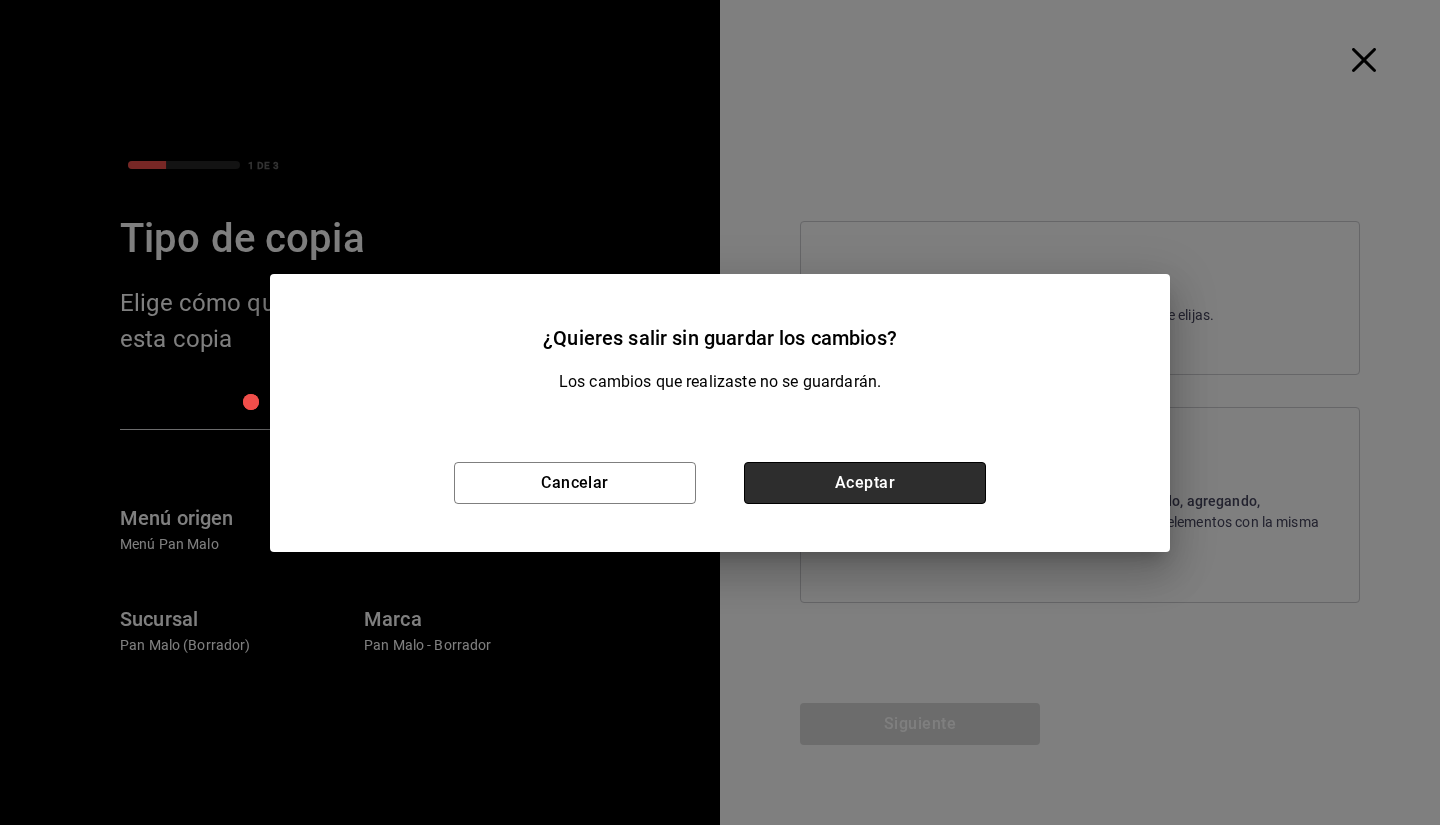 click on "Aceptar" at bounding box center [865, 483] 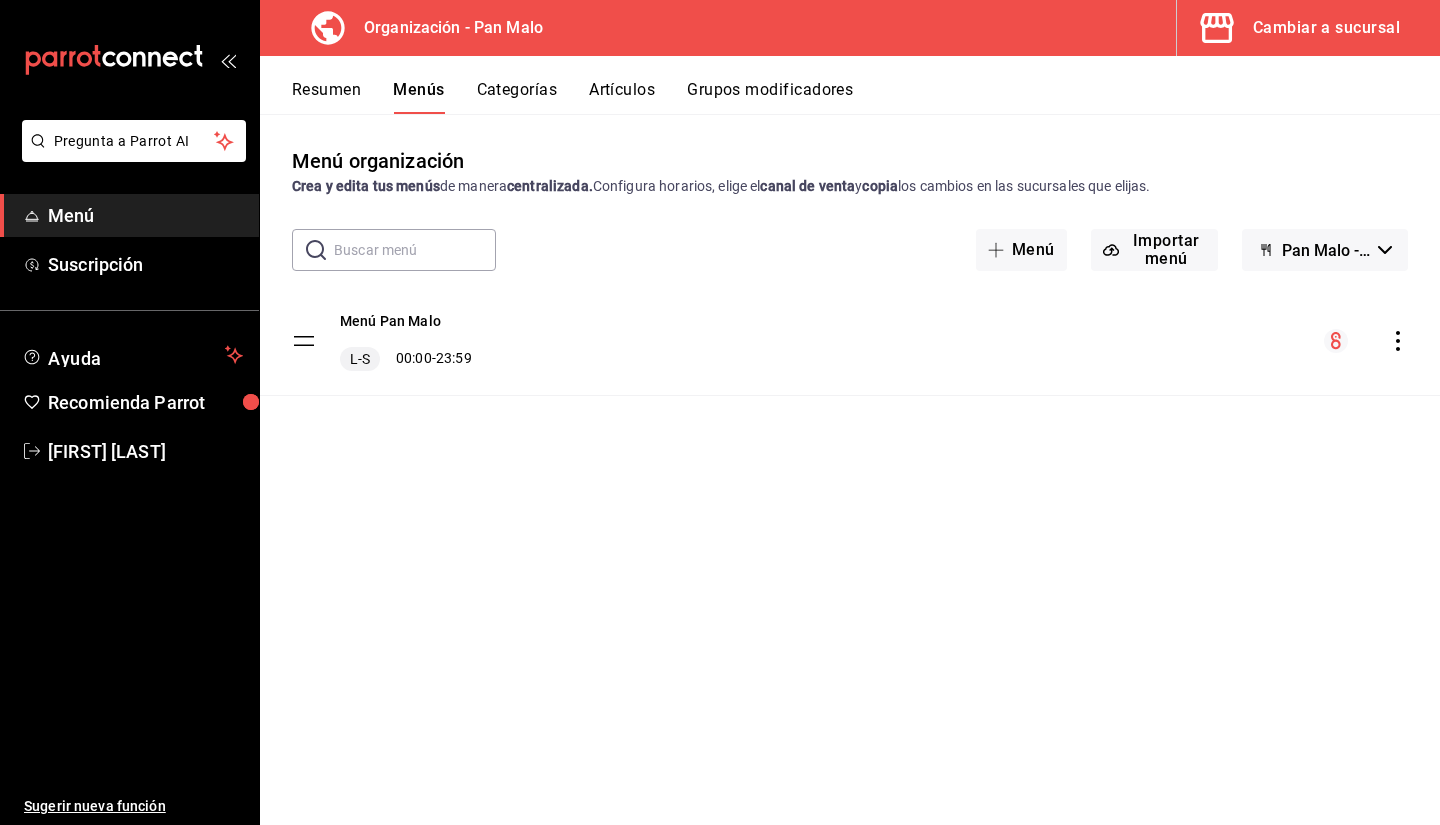 click on "Resumen" at bounding box center [326, 97] 